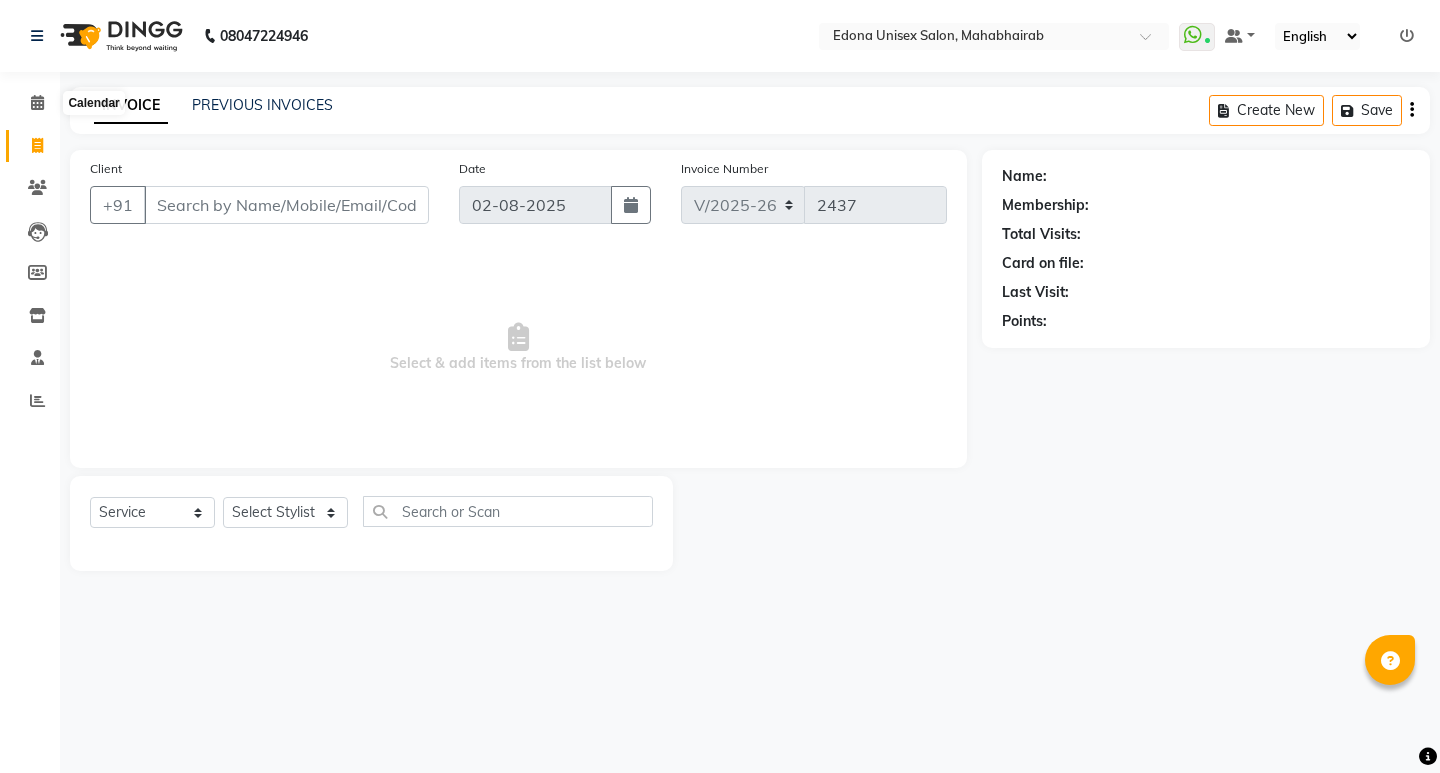 select on "5393" 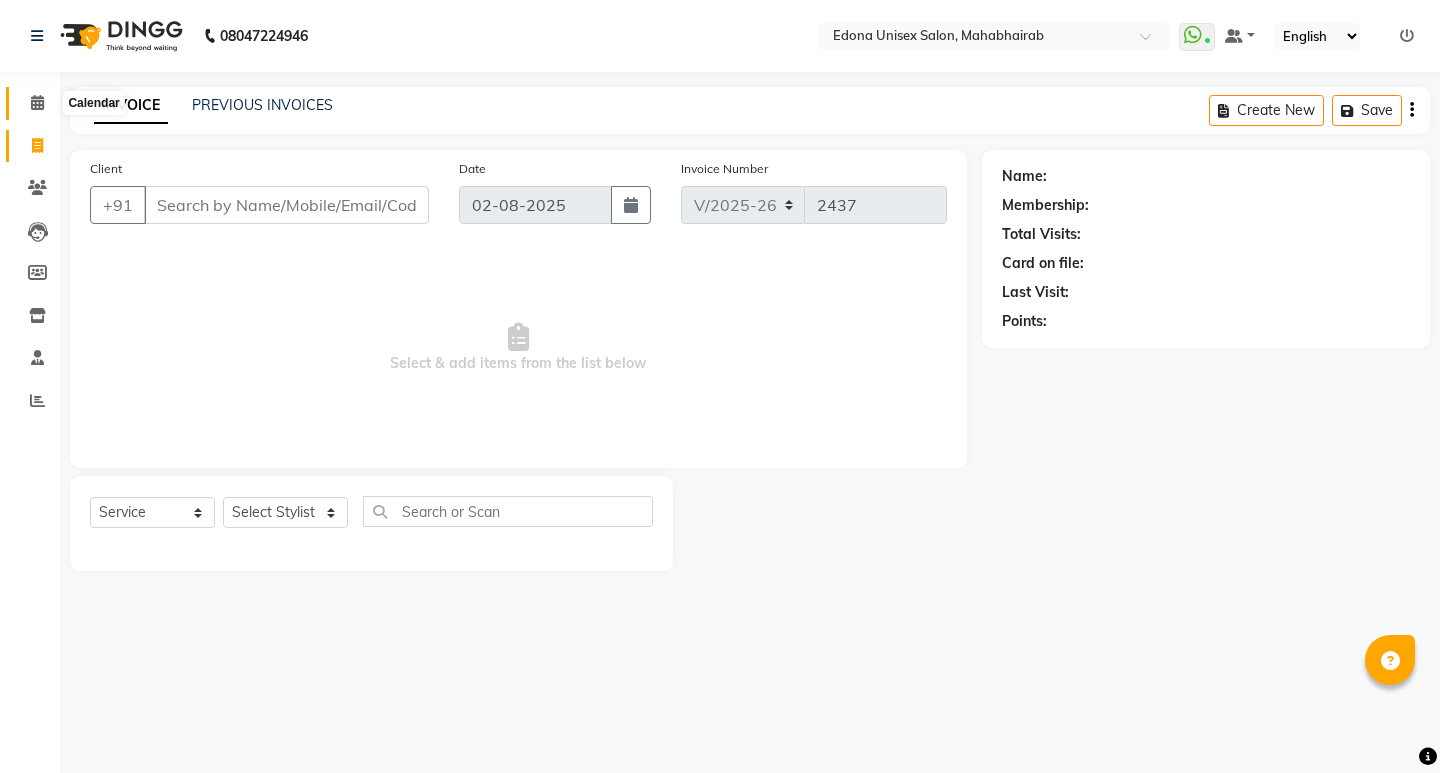 scroll, scrollTop: 0, scrollLeft: 0, axis: both 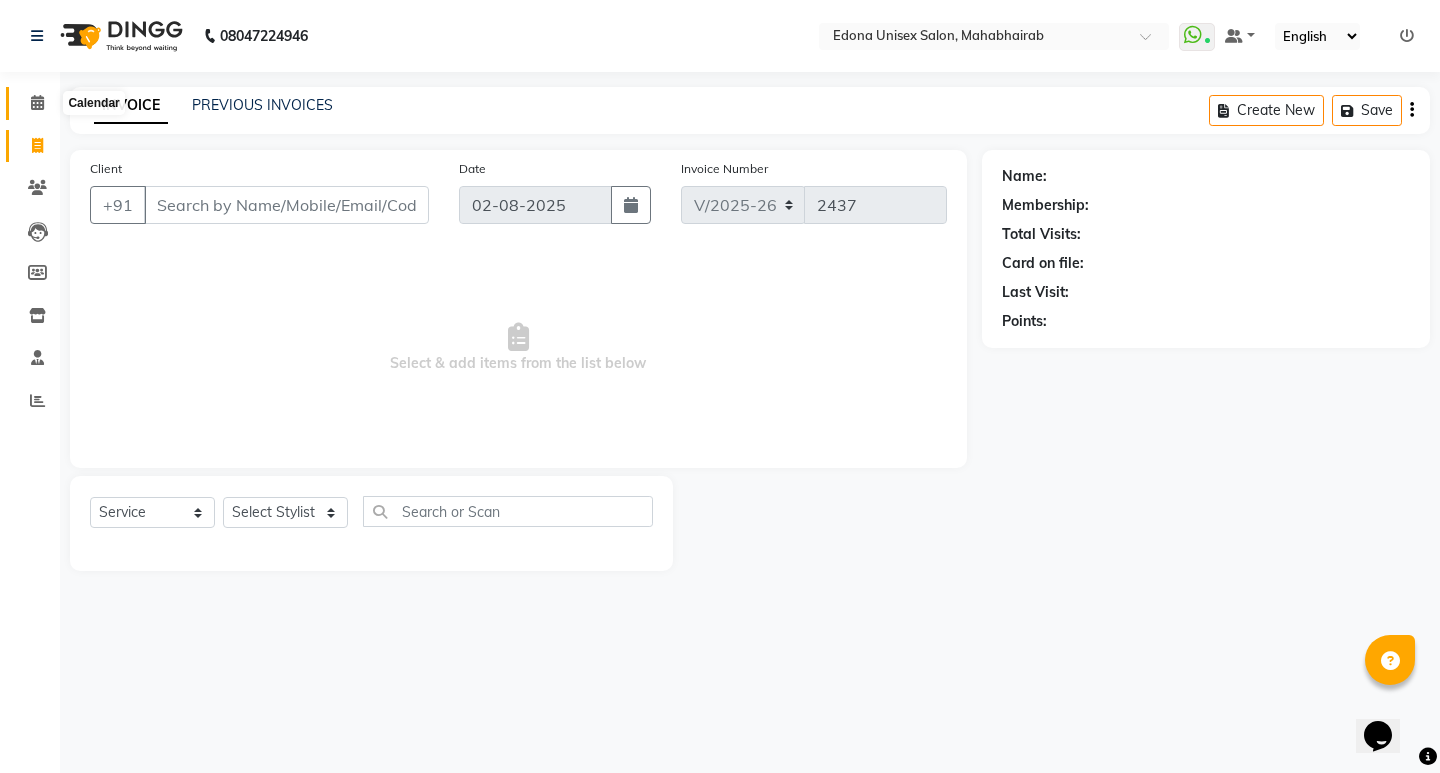 click 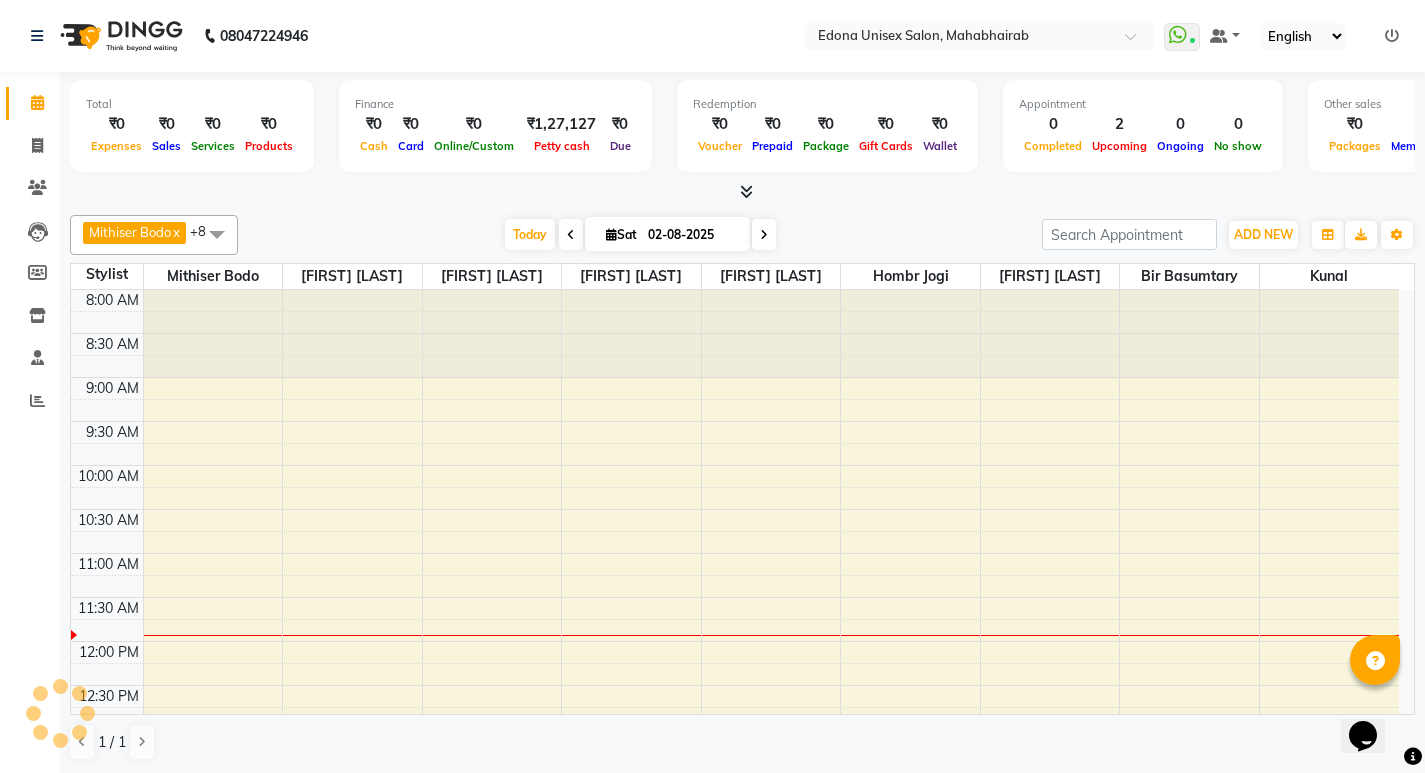 scroll, scrollTop: 0, scrollLeft: 0, axis: both 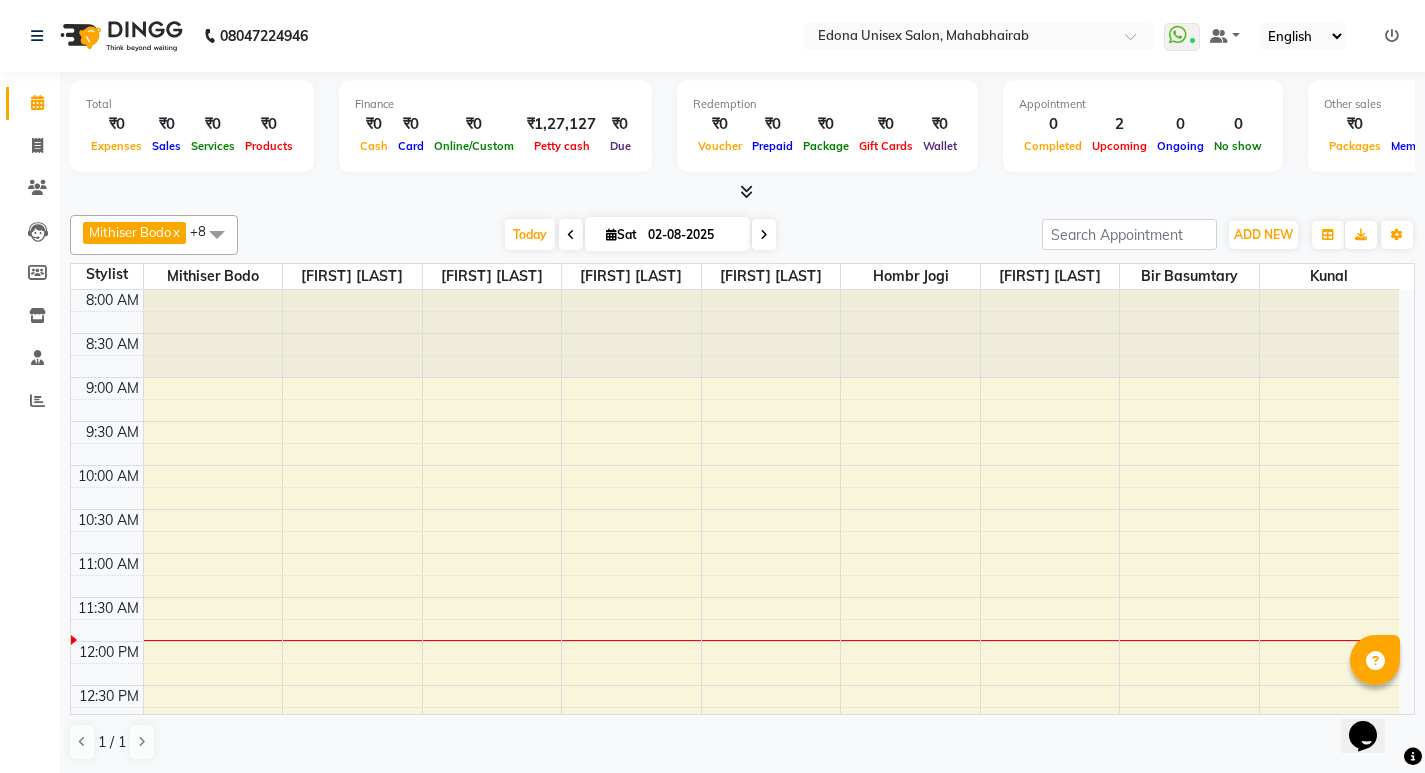 click at bounding box center [742, 192] 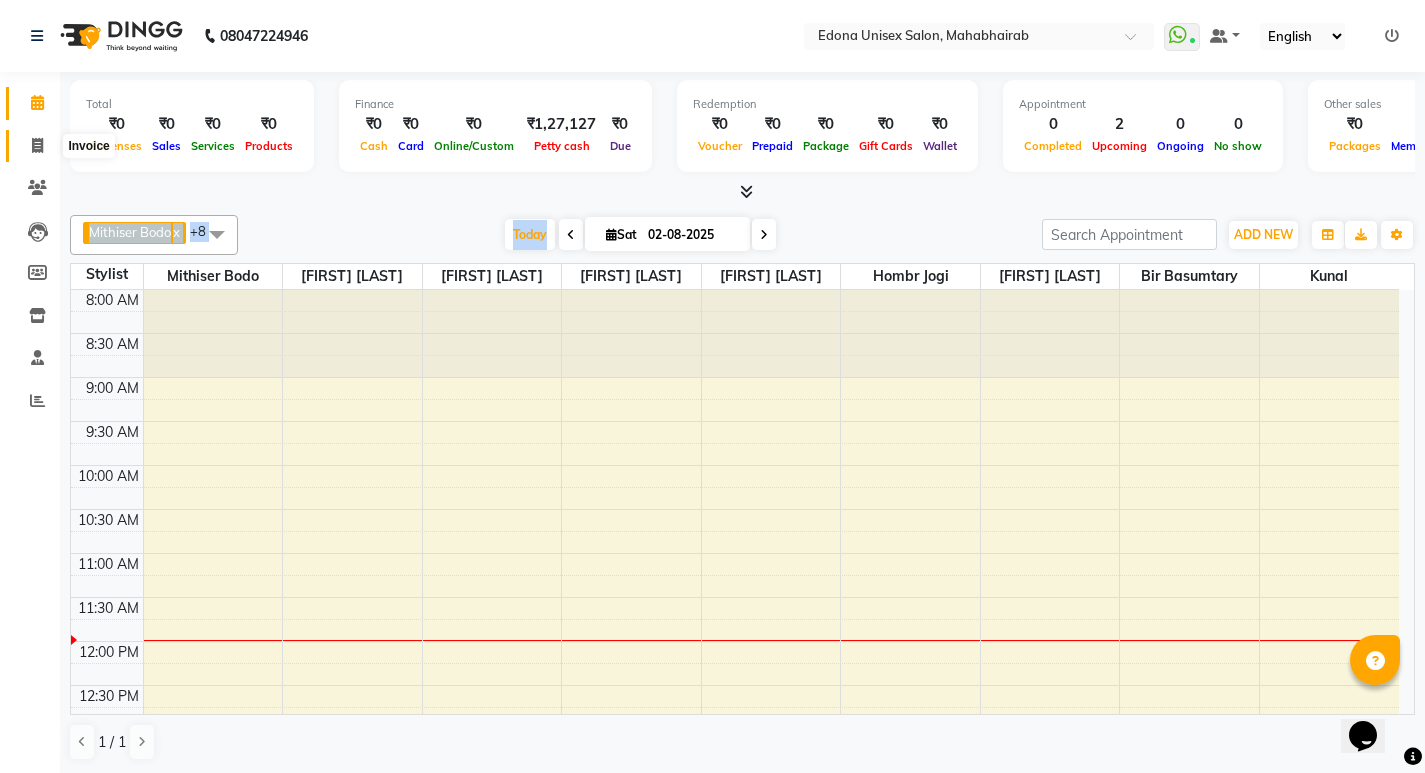 click 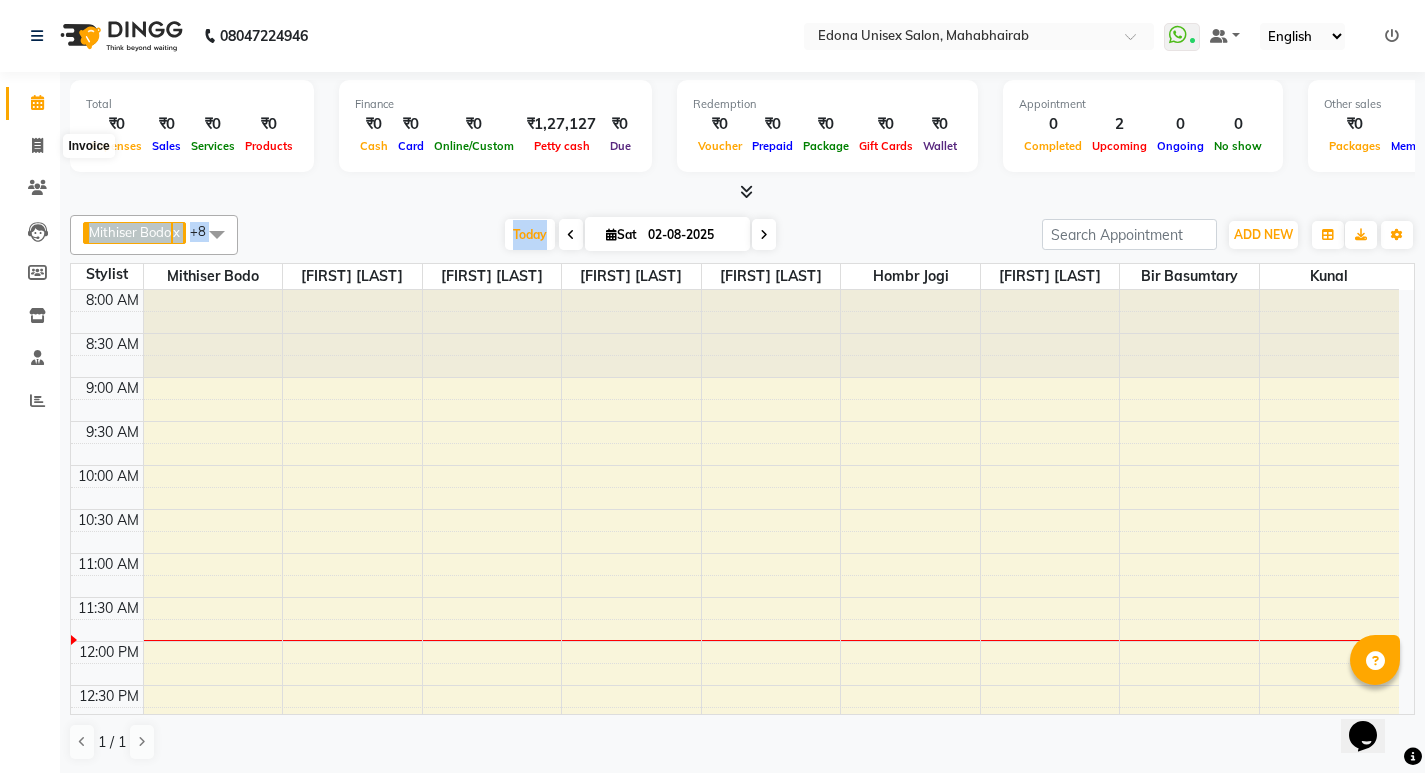select on "service" 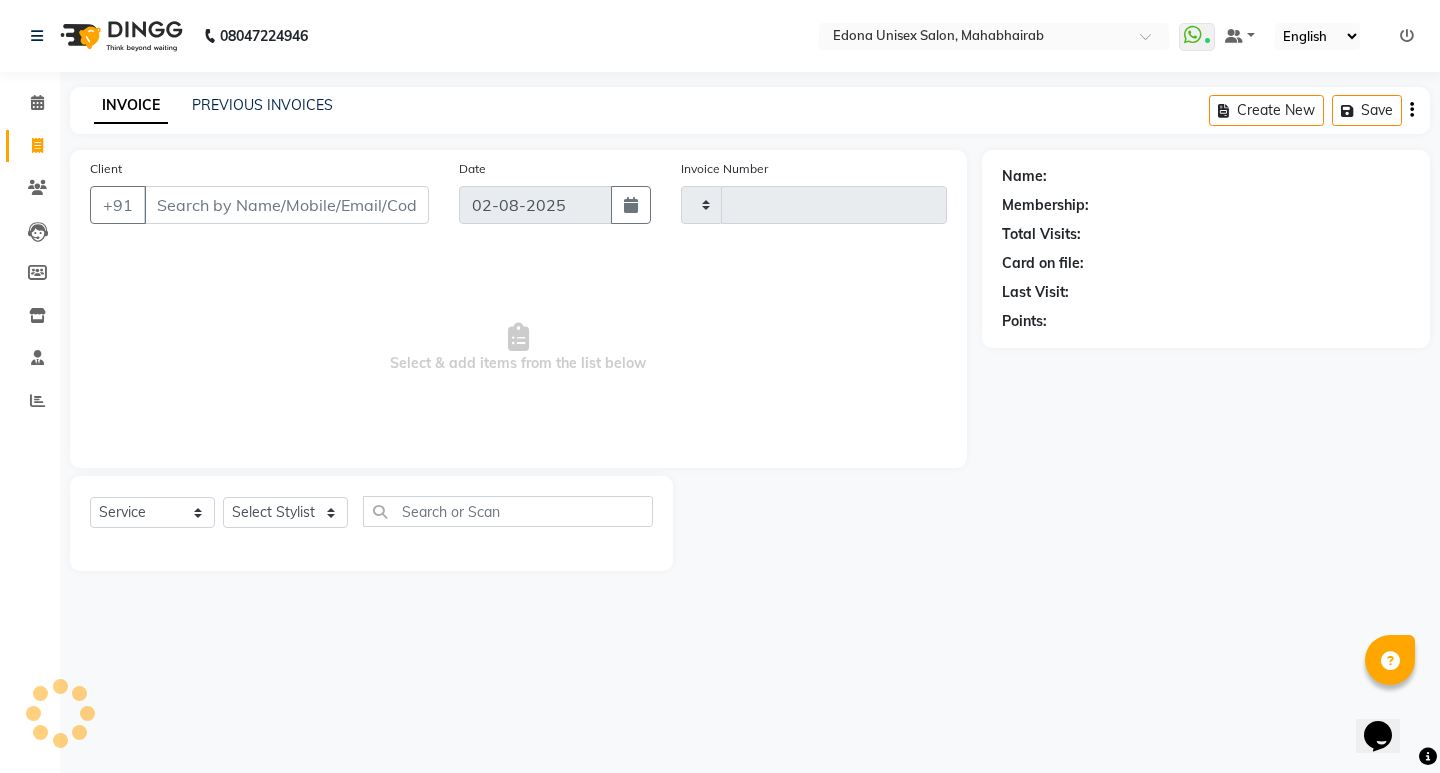 type on "2437" 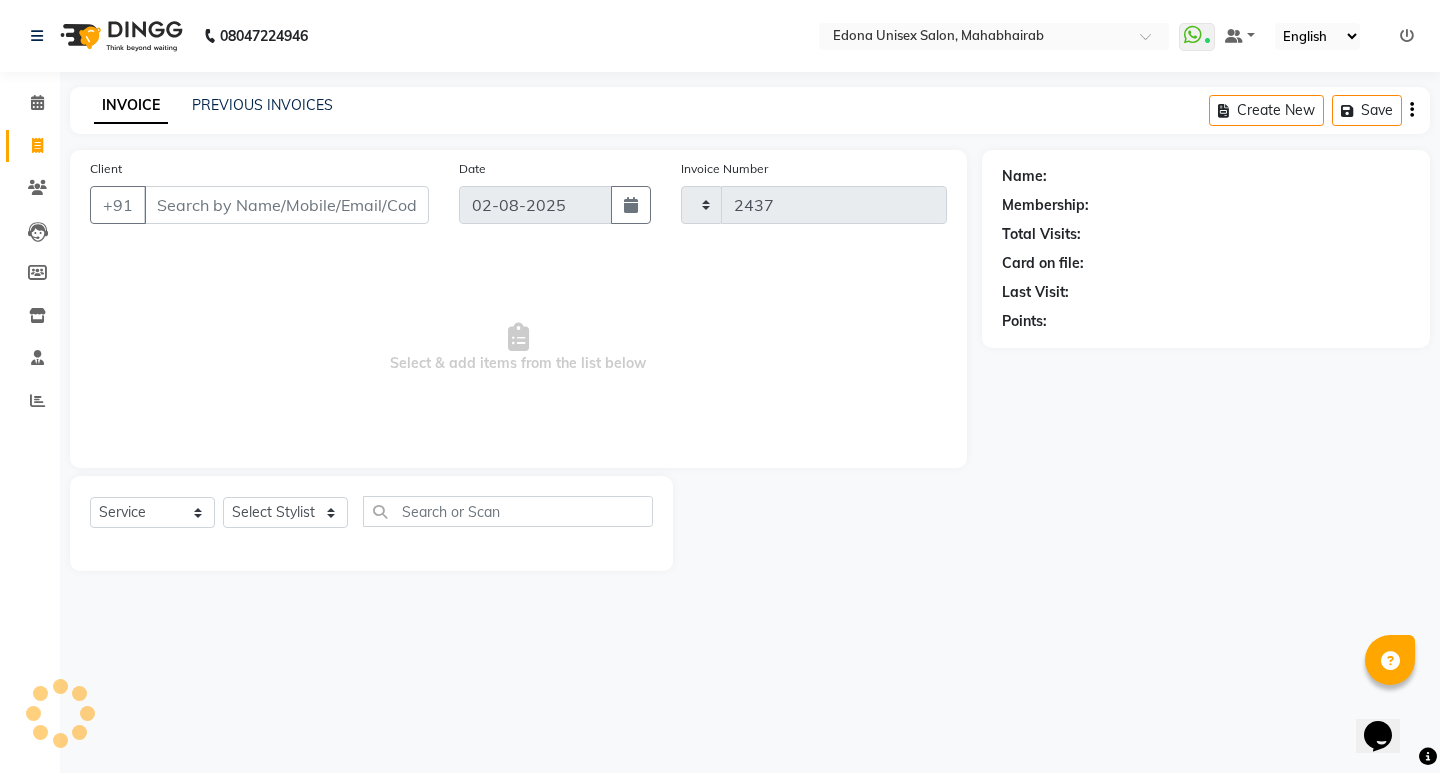 select on "5393" 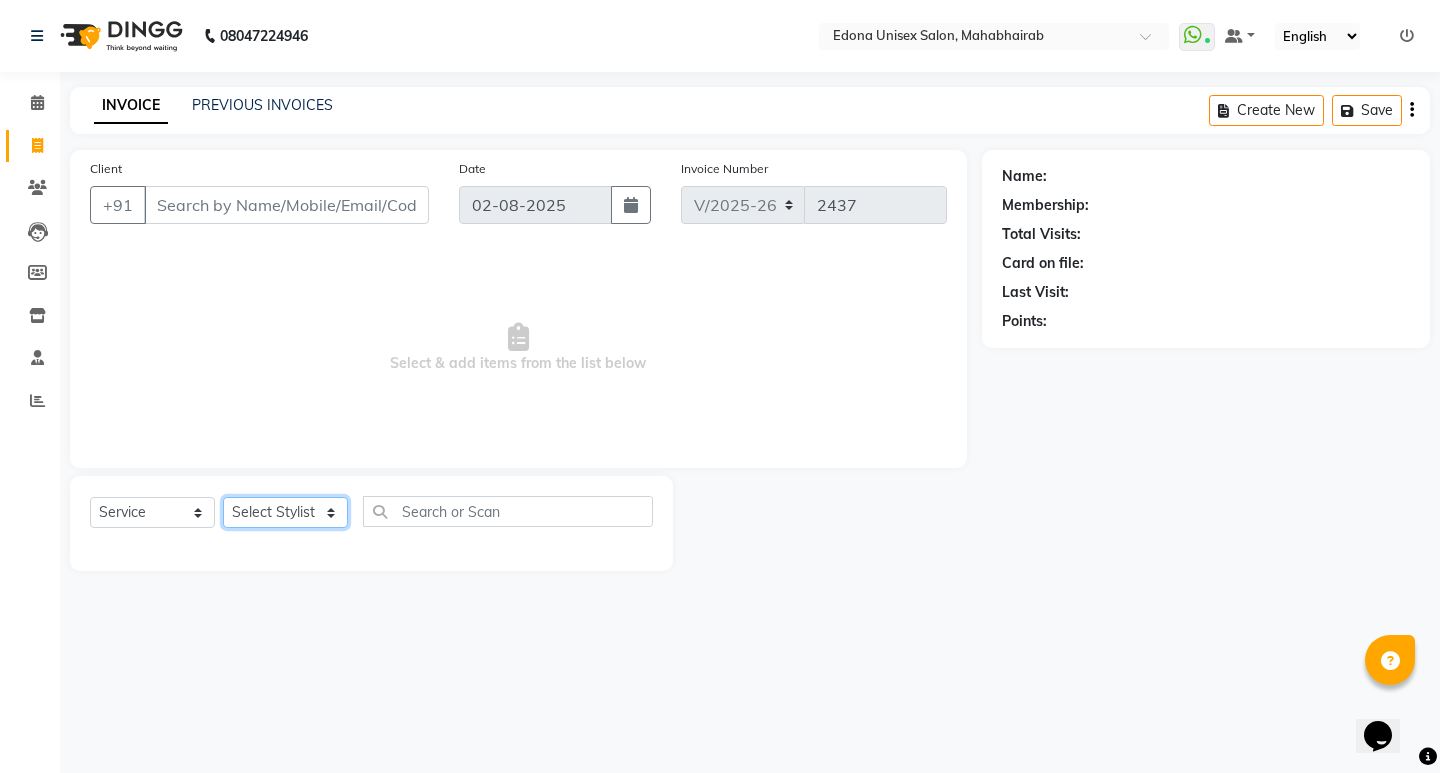 click on "Select Stylist Admin Anju Sonar Bir Basumtary Bishal Bharma Hemen Daimari Hombr Jogi Jenny kayina Kriti Kunal Lokesh Verma Mithiser Bodo Monisha Goyari Neha Pahi Prabir Das Rashmi Basumtary Reshma Sultana Roselin Basumtary Sumitra Subba" 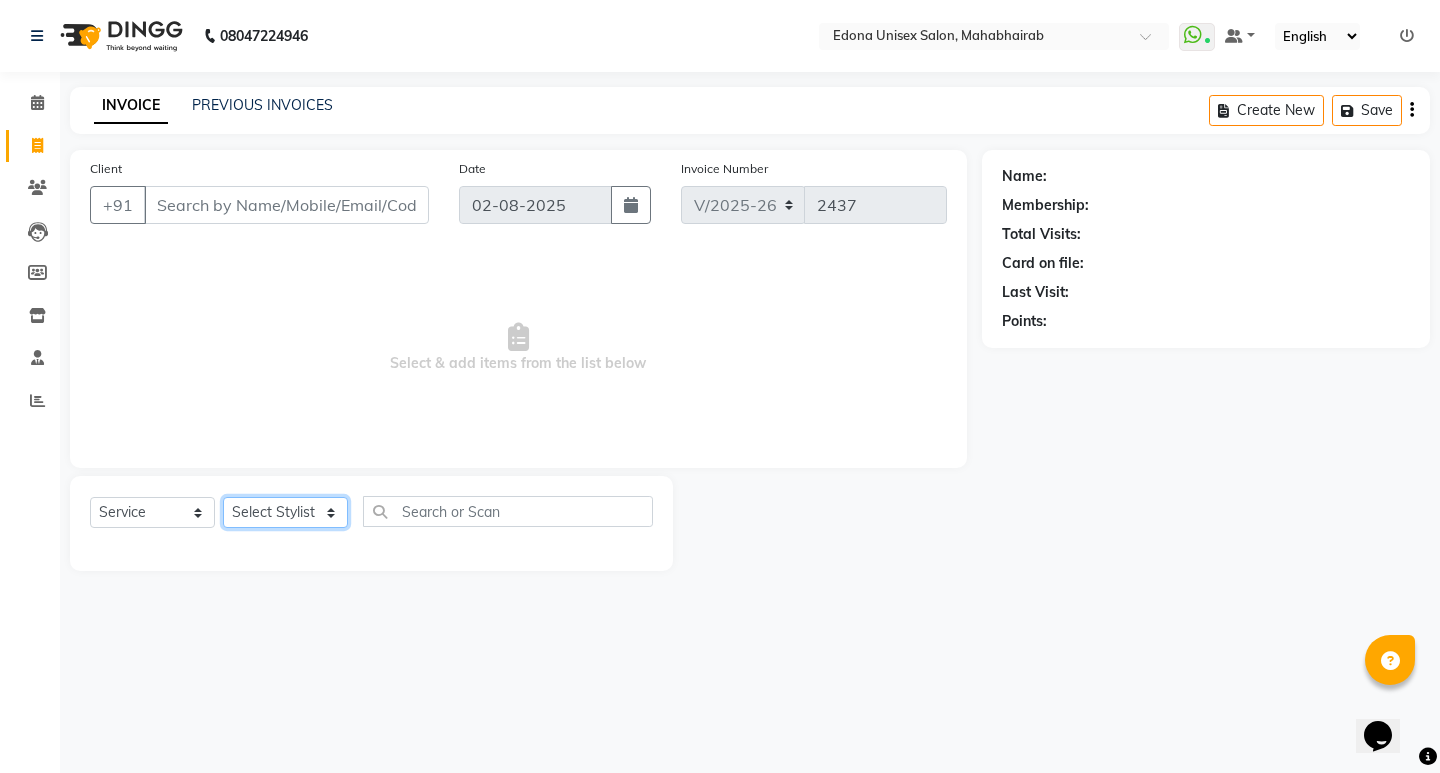 select on "69793" 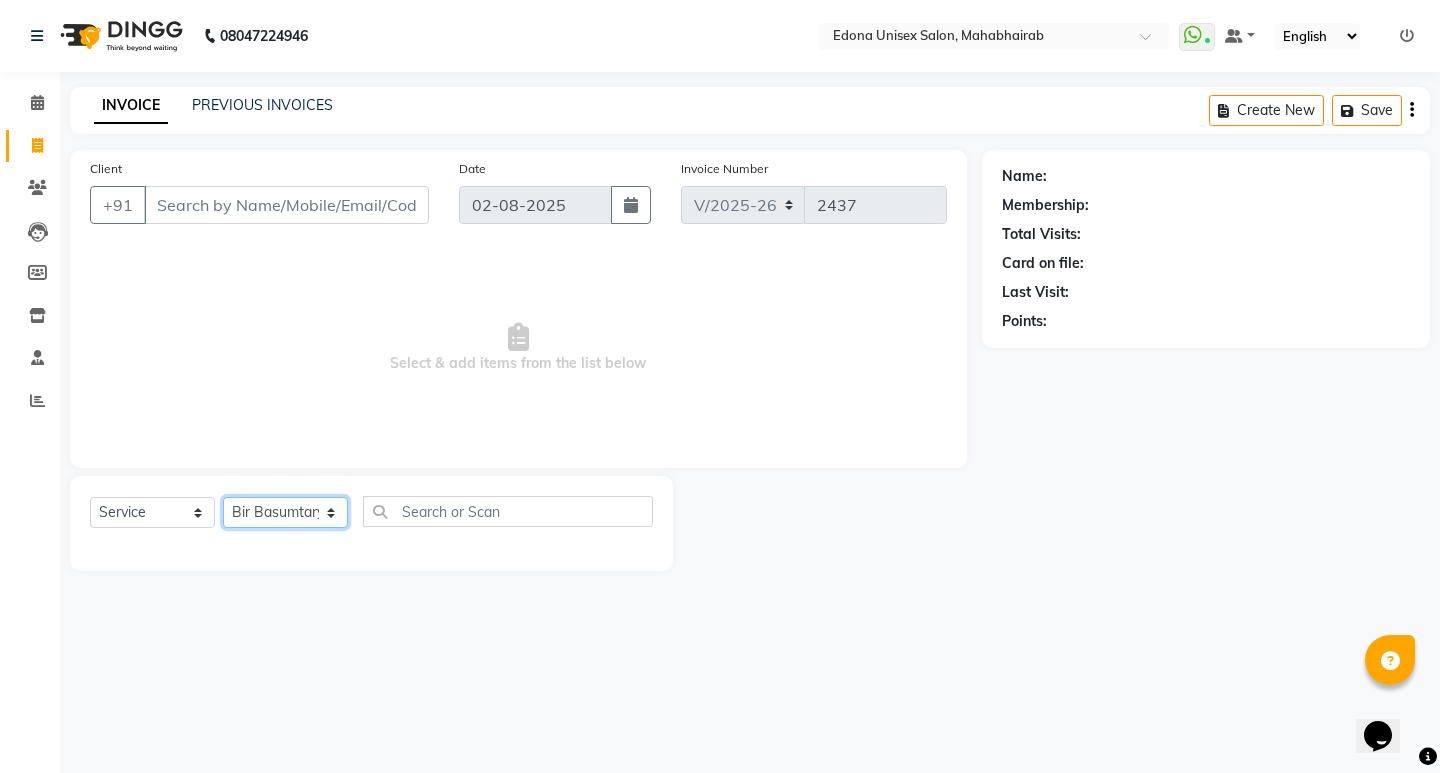 click on "Select Stylist Admin Anju Sonar Bir Basumtary Bishal Bharma Hemen Daimari Hombr Jogi Jenny kayina Kriti Kunal Lokesh Verma Mithiser Bodo Monisha Goyari Neha Pahi Prabir Das Rashmi Basumtary Reshma Sultana Roselin Basumtary Sumitra Subba" 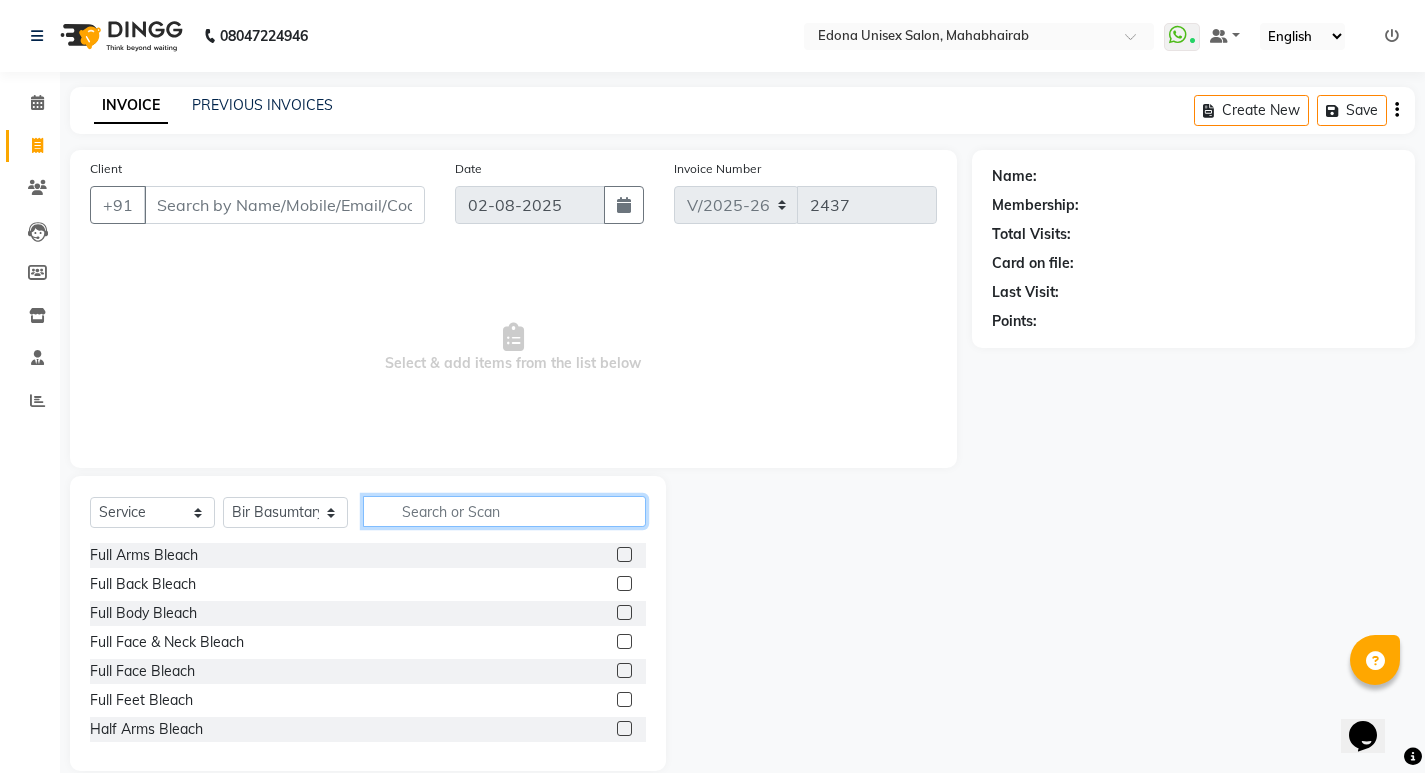 click 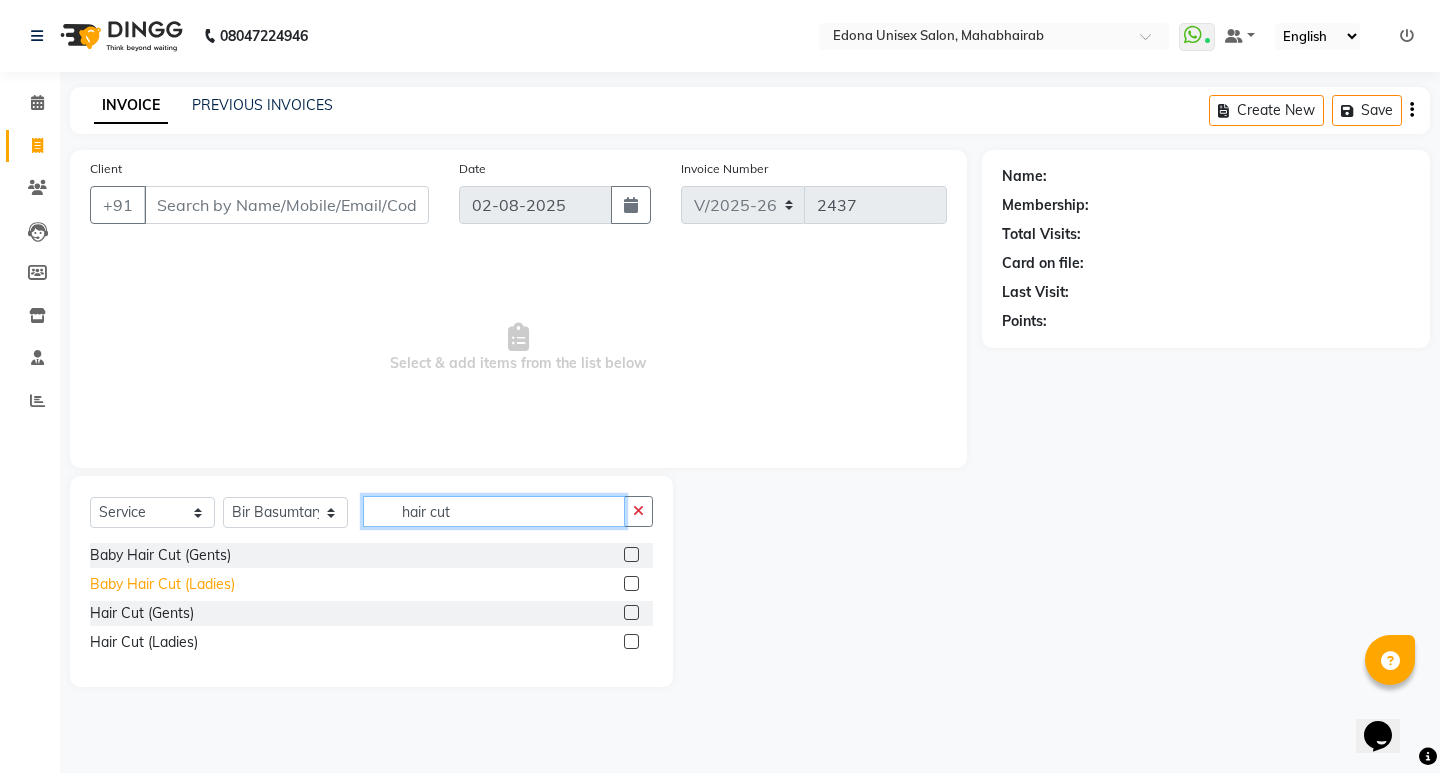 type on "hair cut" 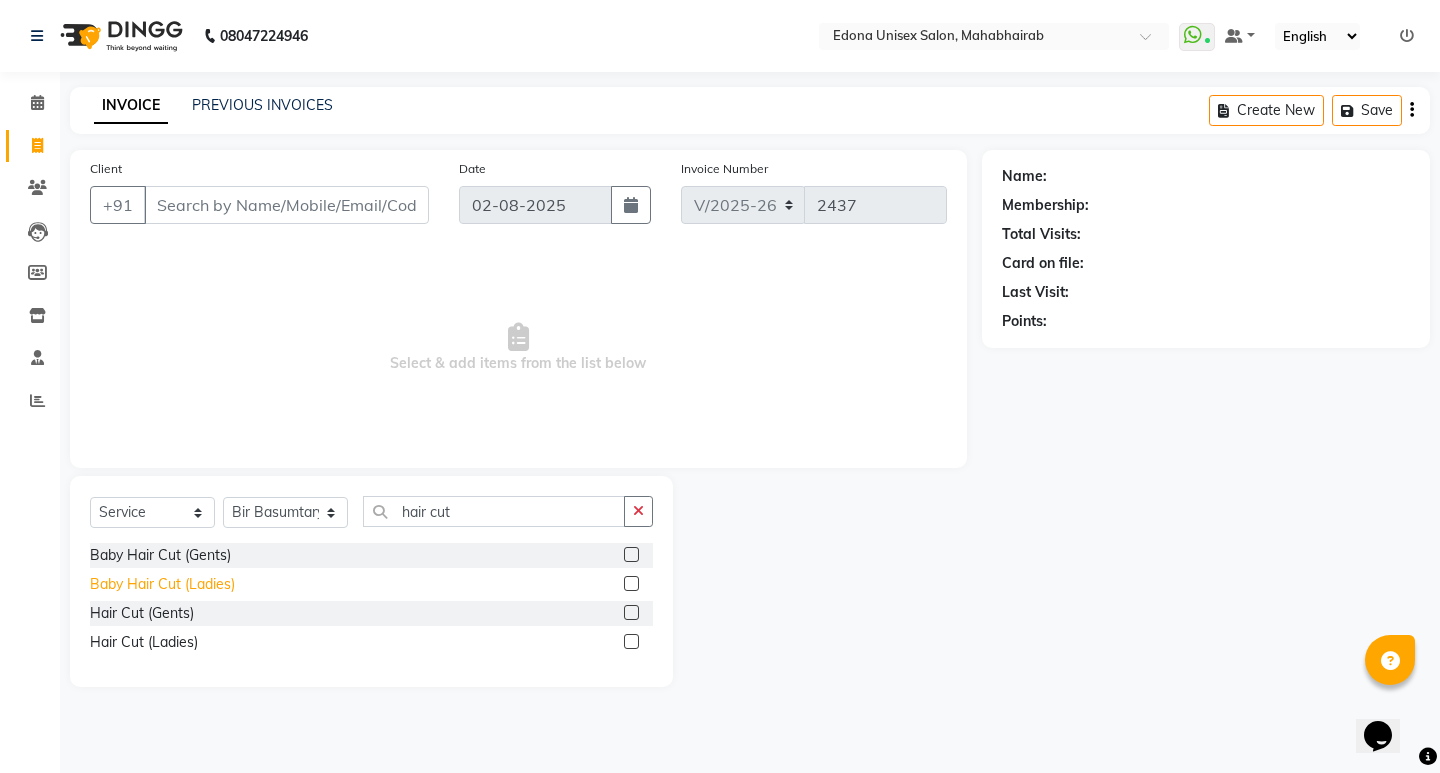 click on "Baby Hair Cut (Ladies)" 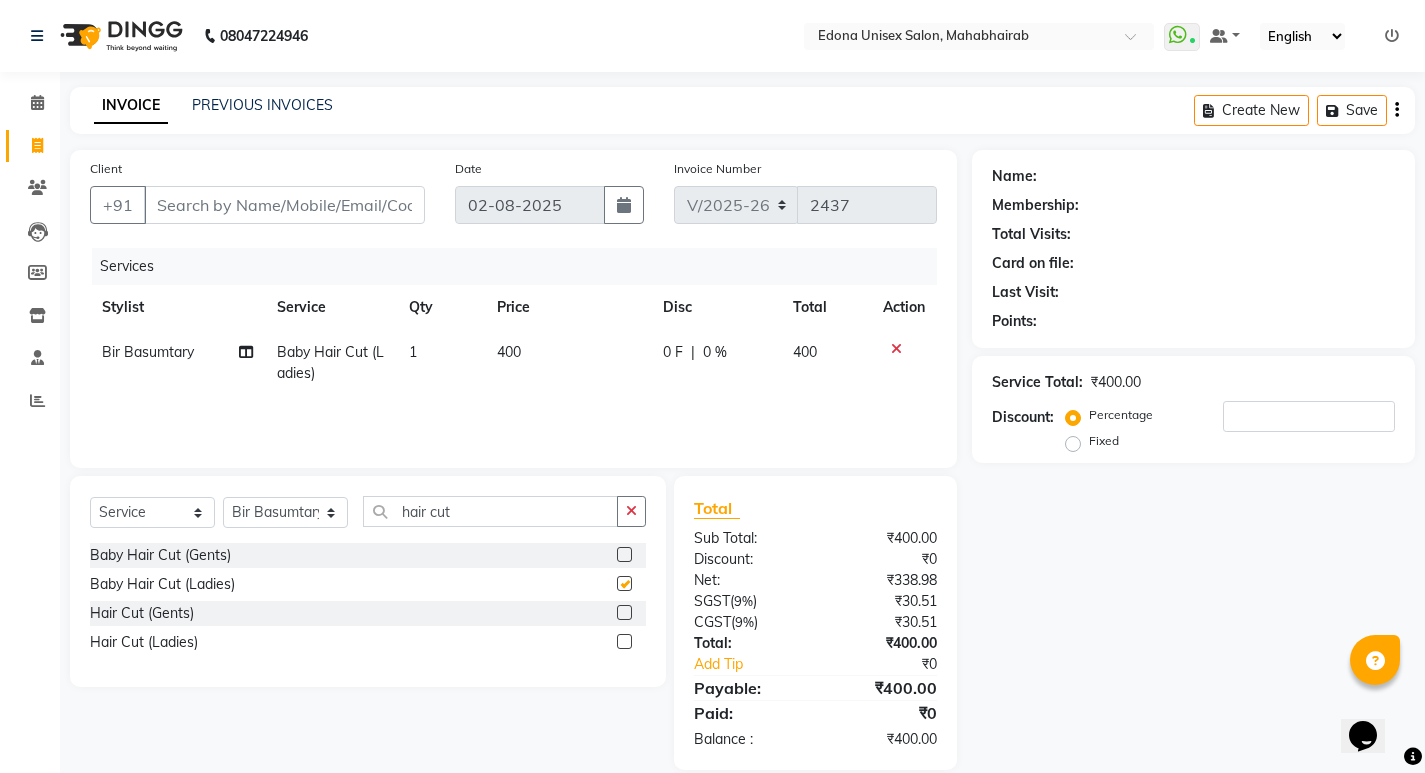 checkbox on "false" 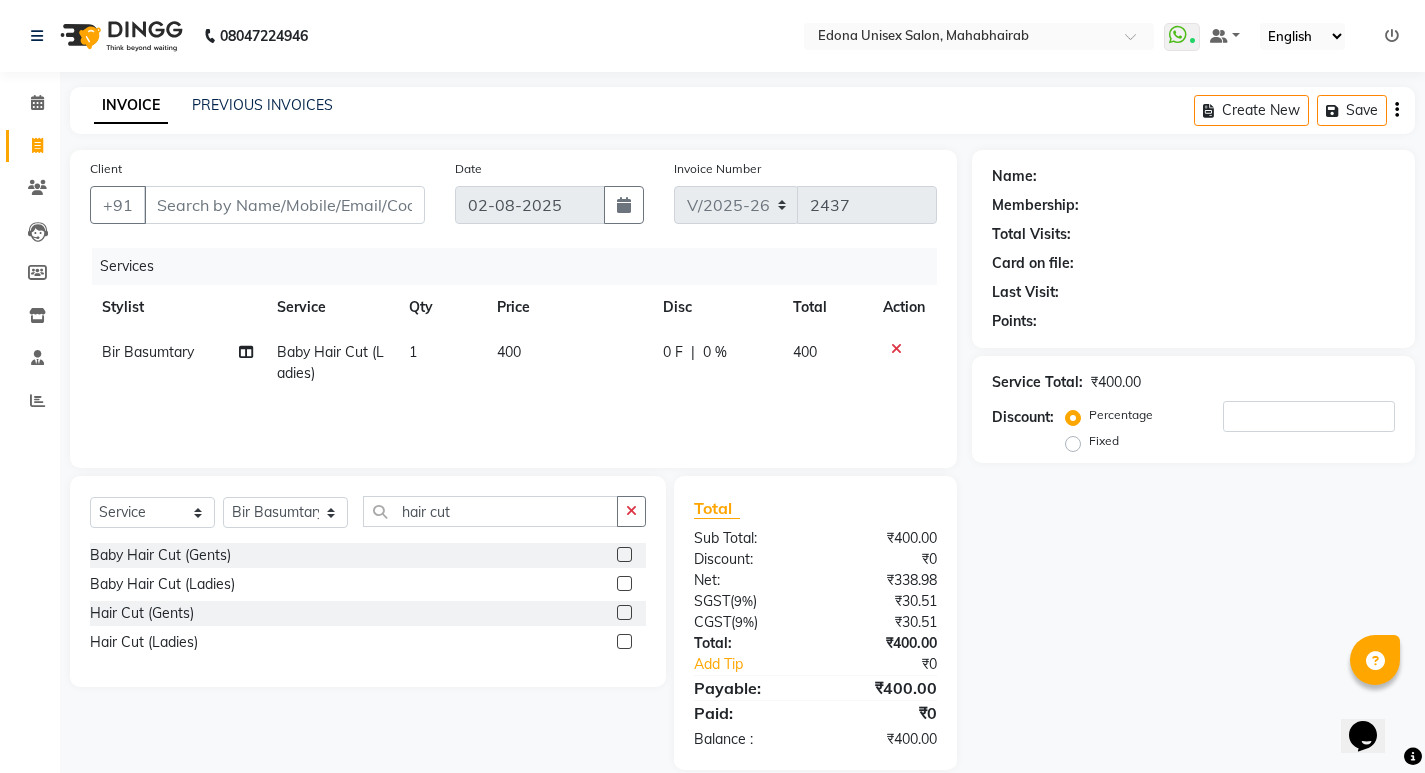 click on "400" 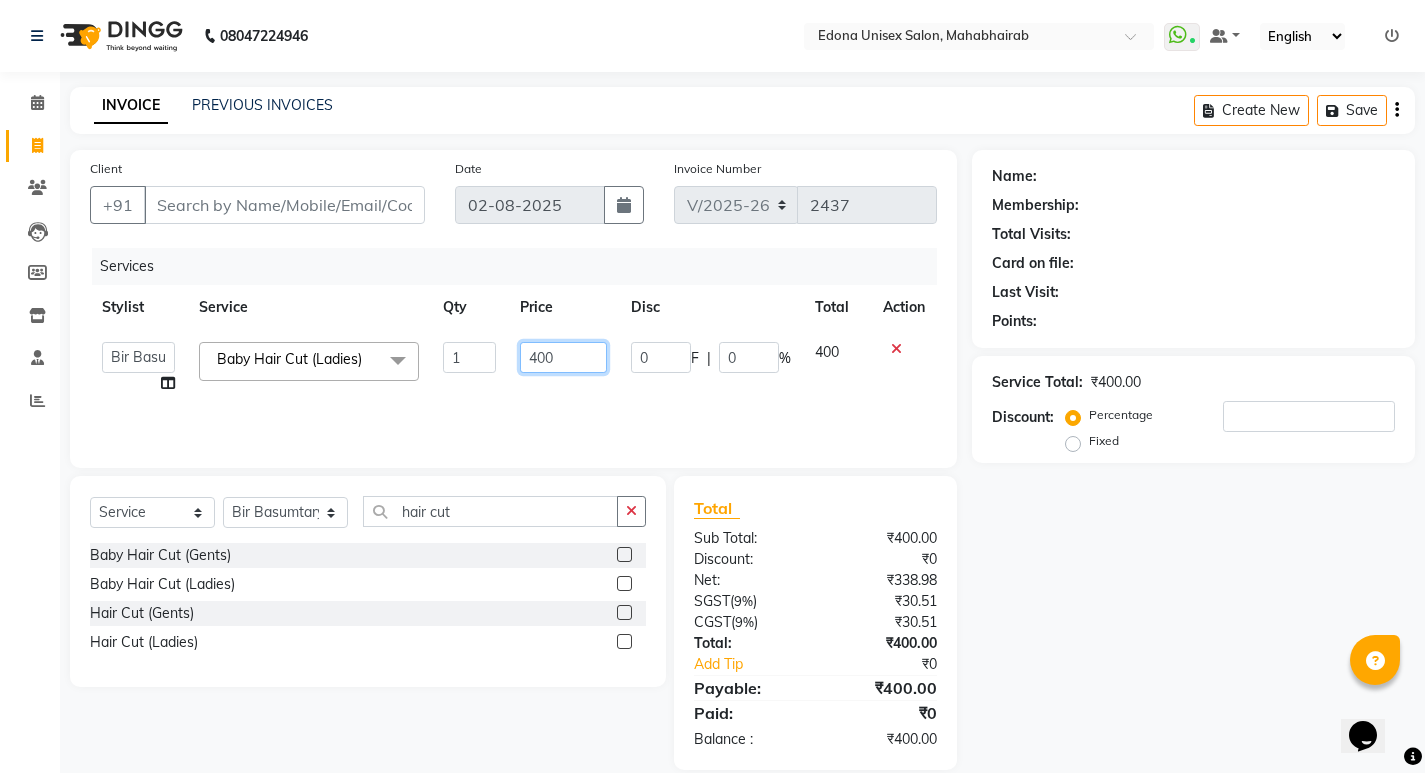click on "400" 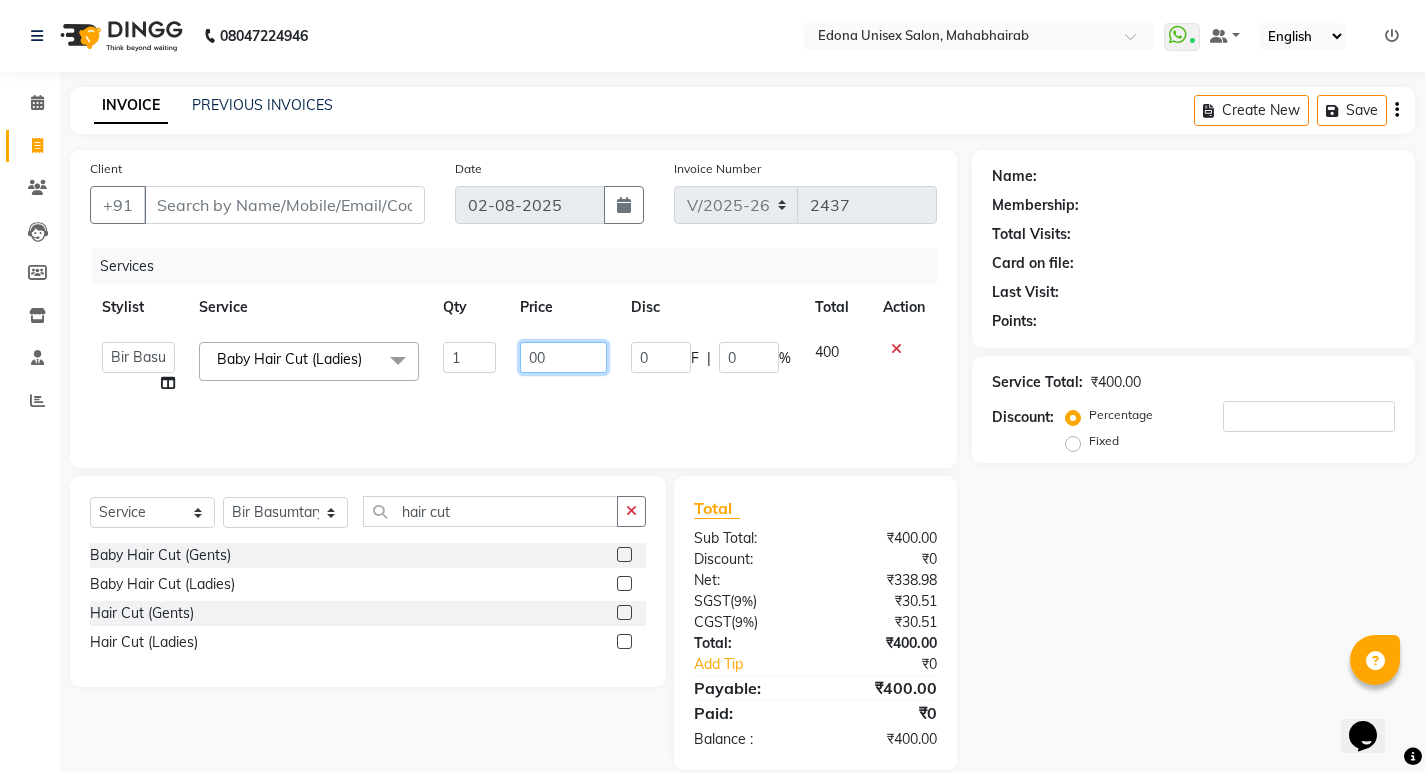 type on "500" 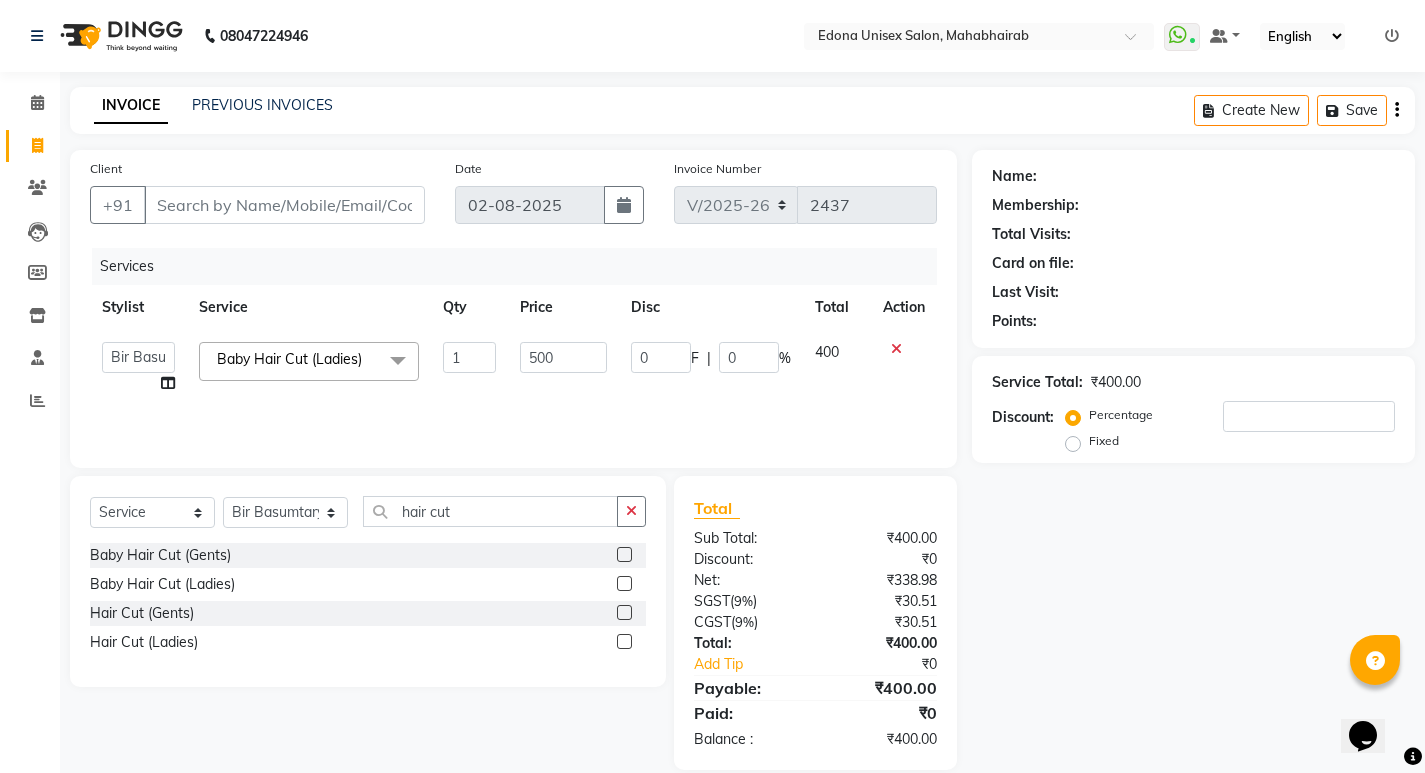 click on "500" 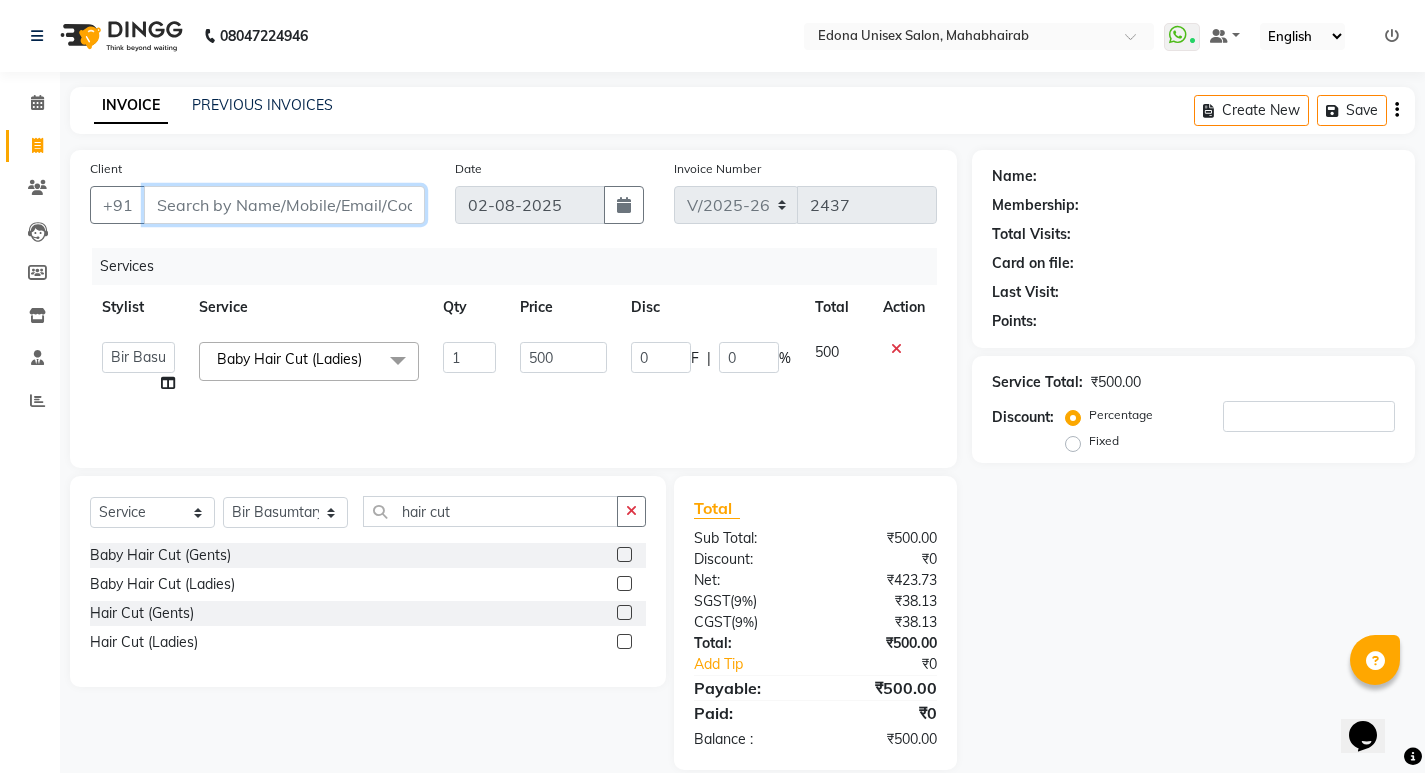 click on "Client" at bounding box center [284, 205] 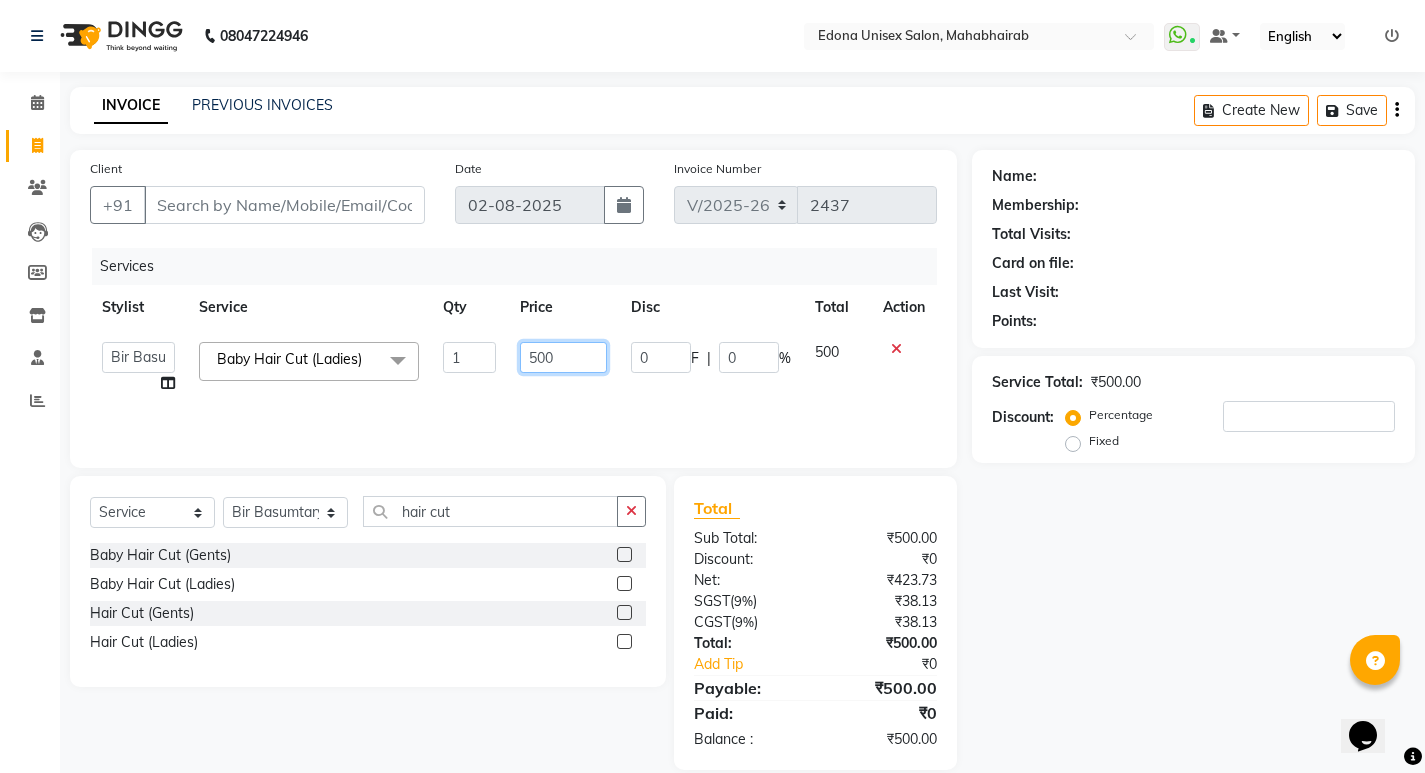 click on "500" 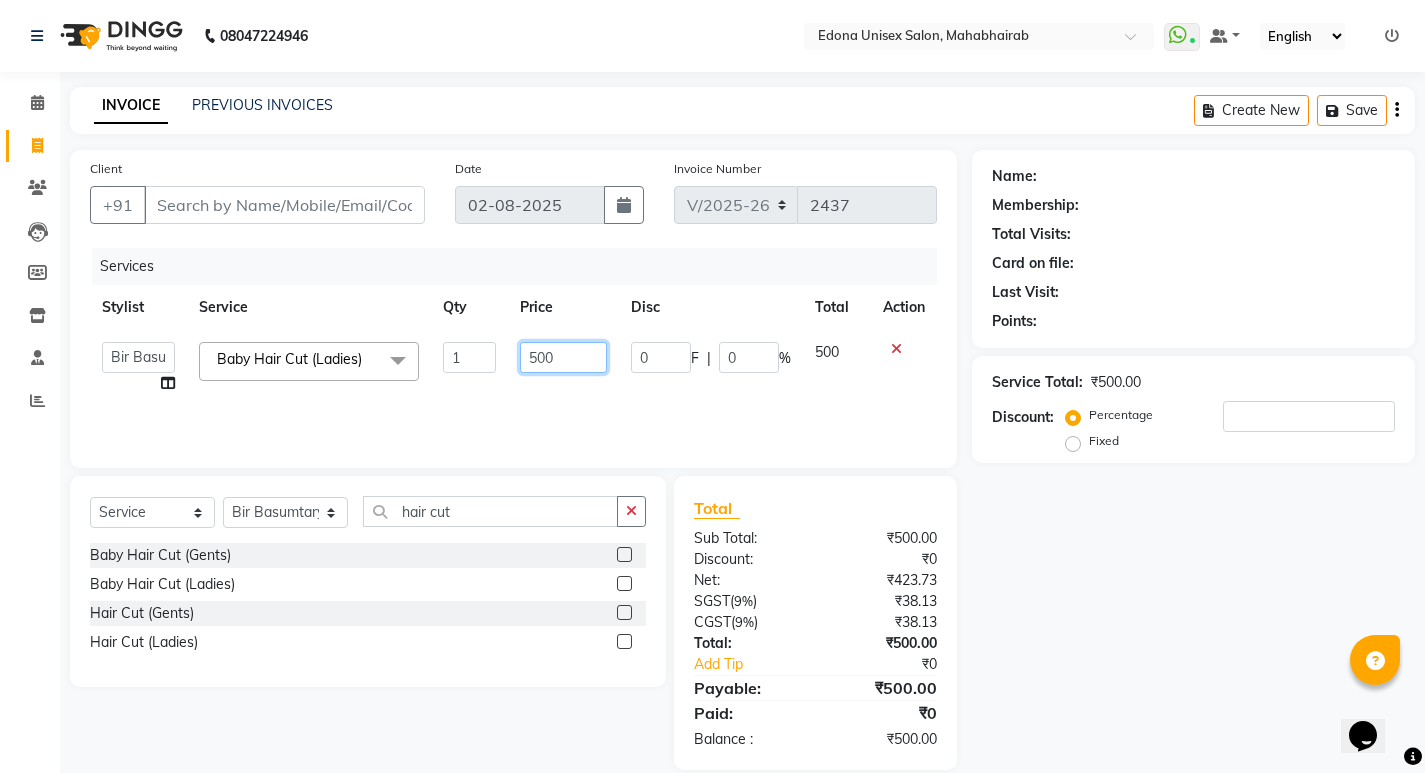 drag, startPoint x: 534, startPoint y: 361, endPoint x: 571, endPoint y: 351, distance: 38.327538 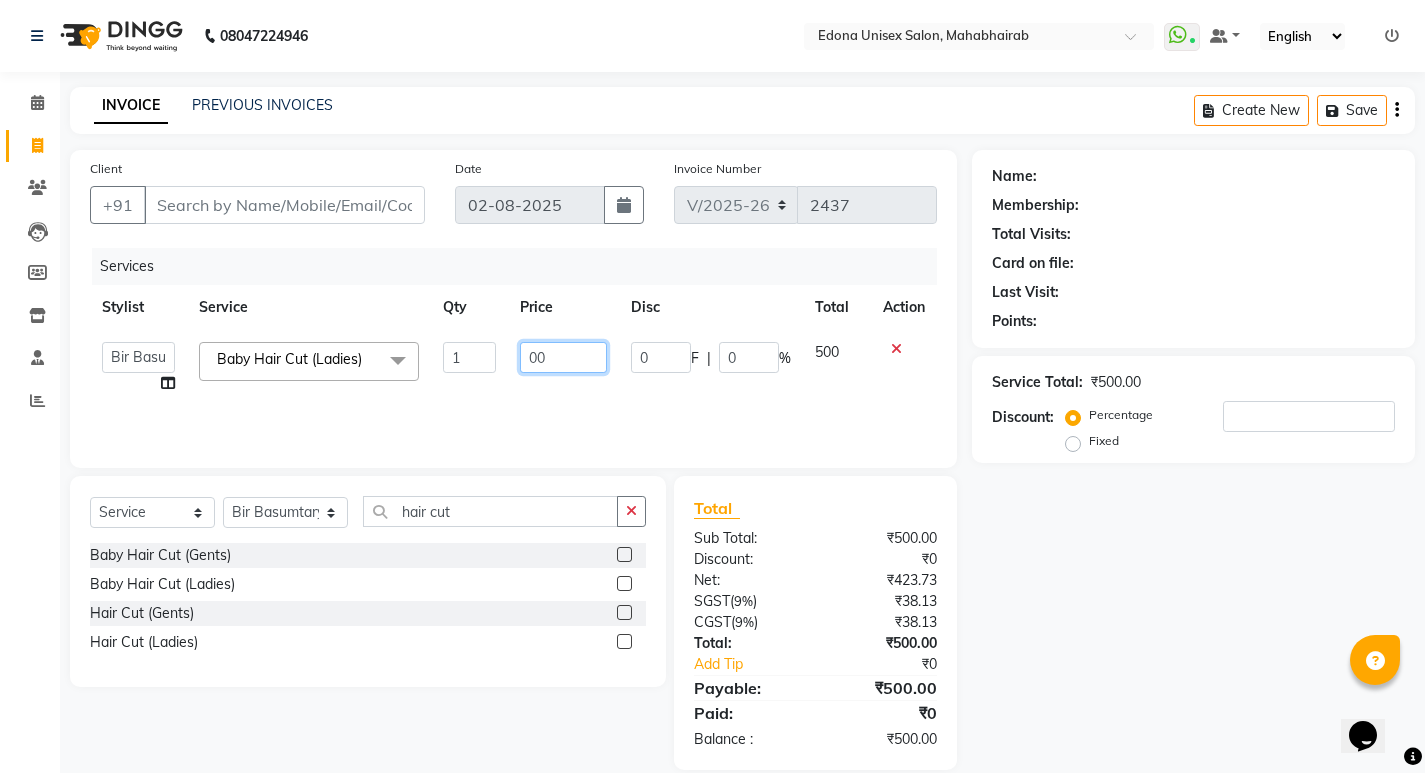 type on "600" 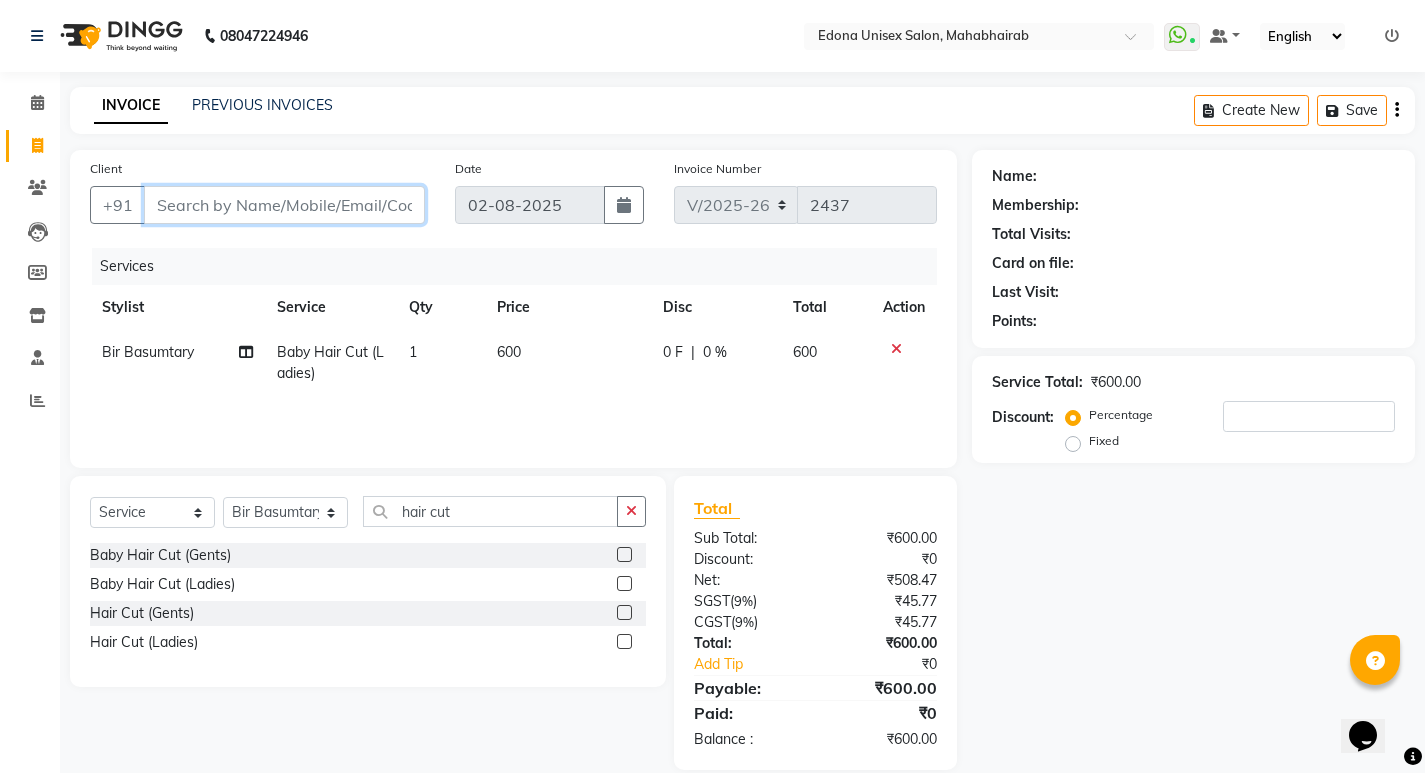click on "Client" at bounding box center (284, 205) 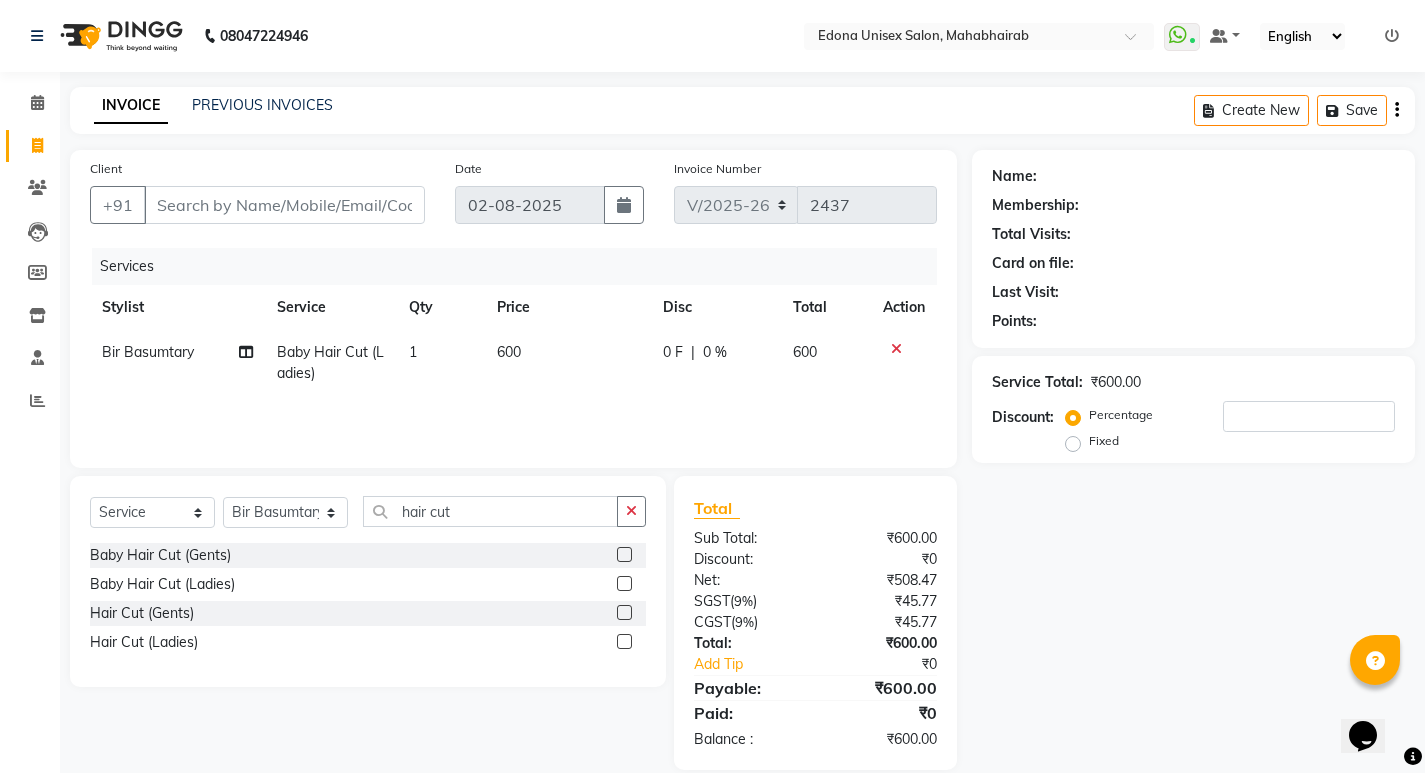 click on "Name: Membership: Total Visits: Card on file: Last Visit:  Points:  Service Total:  ₹600.00  Discount:  Percentage   Fixed" 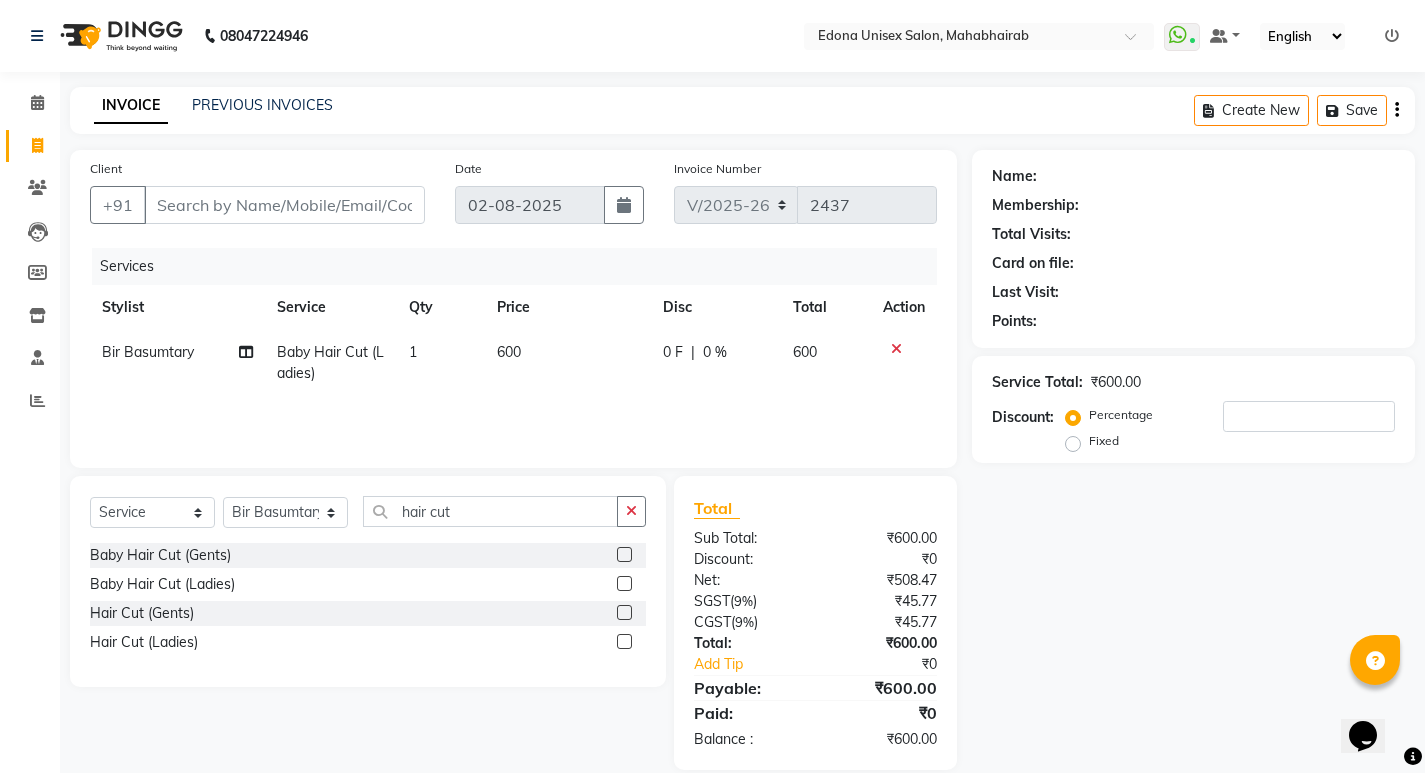 click on "08047224946 Select Location × Edona Unisex Salon, Mahabhairab  WhatsApp Status  ✕ Status:  Connected Most Recent Message: 01-08-2025     08:15 PM Recent Service Activity: 02-08-2025     10:22 AM Default Panel My Panel English ENGLISH Español العربية मराठी हिंदी ગુજરાતી தமிழ் 中文 Notifications nothing to show" 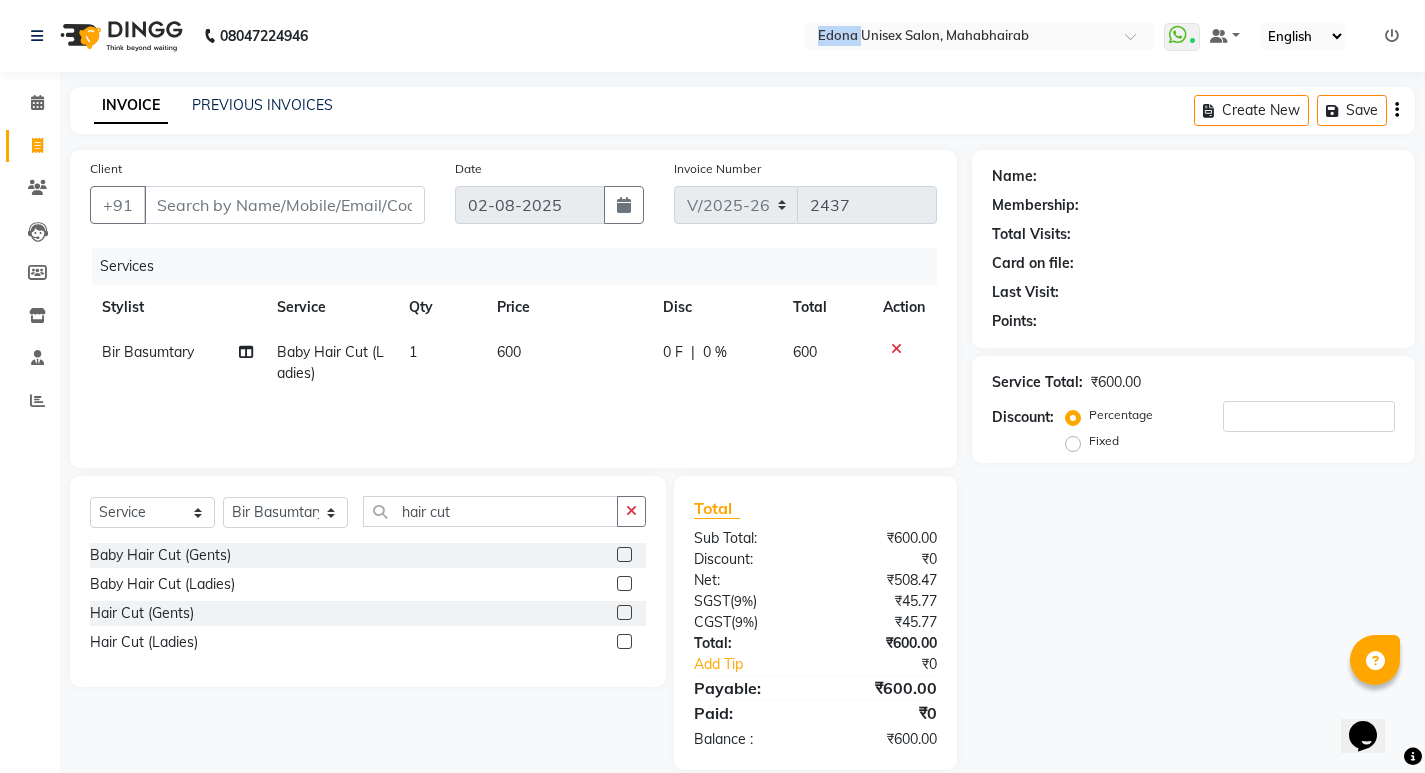 click on "08047224946 Select Location × Edona Unisex Salon, Mahabhairab  WhatsApp Status  ✕ Status:  Connected Most Recent Message: 01-08-2025     08:15 PM Recent Service Activity: 02-08-2025     10:22 AM Default Panel My Panel English ENGLISH Español العربية मराठी हिंदी ગુજરાતી தமிழ் 中文 Notifications nothing to show" 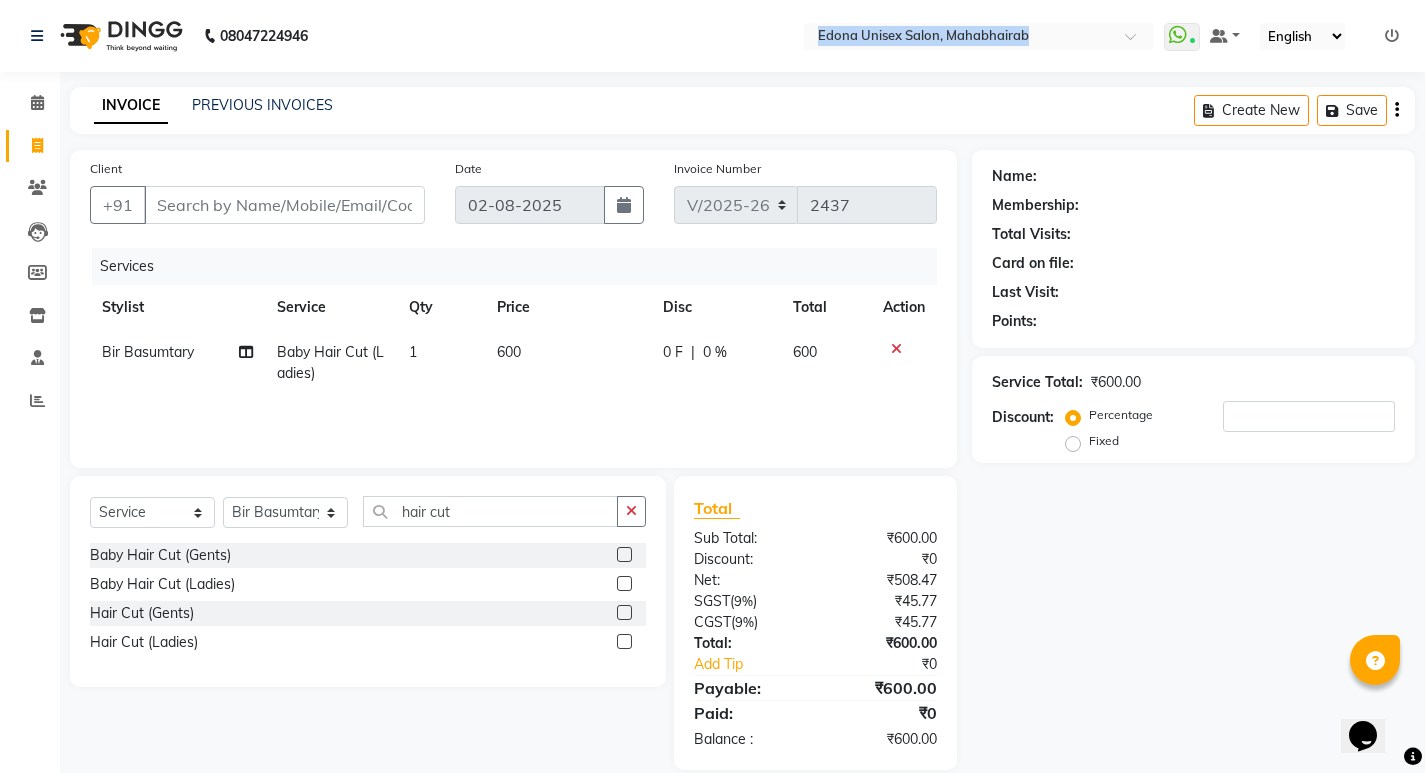 click on "08047224946 Select Location × Edona Unisex Salon, Mahabhairab  WhatsApp Status  ✕ Status:  Connected Most Recent Message: 01-08-2025     08:15 PM Recent Service Activity: 02-08-2025     10:22 AM Default Panel My Panel English ENGLISH Español العربية मराठी हिंदी ગુજરાતી தமிழ் 中文 Notifications nothing to show" 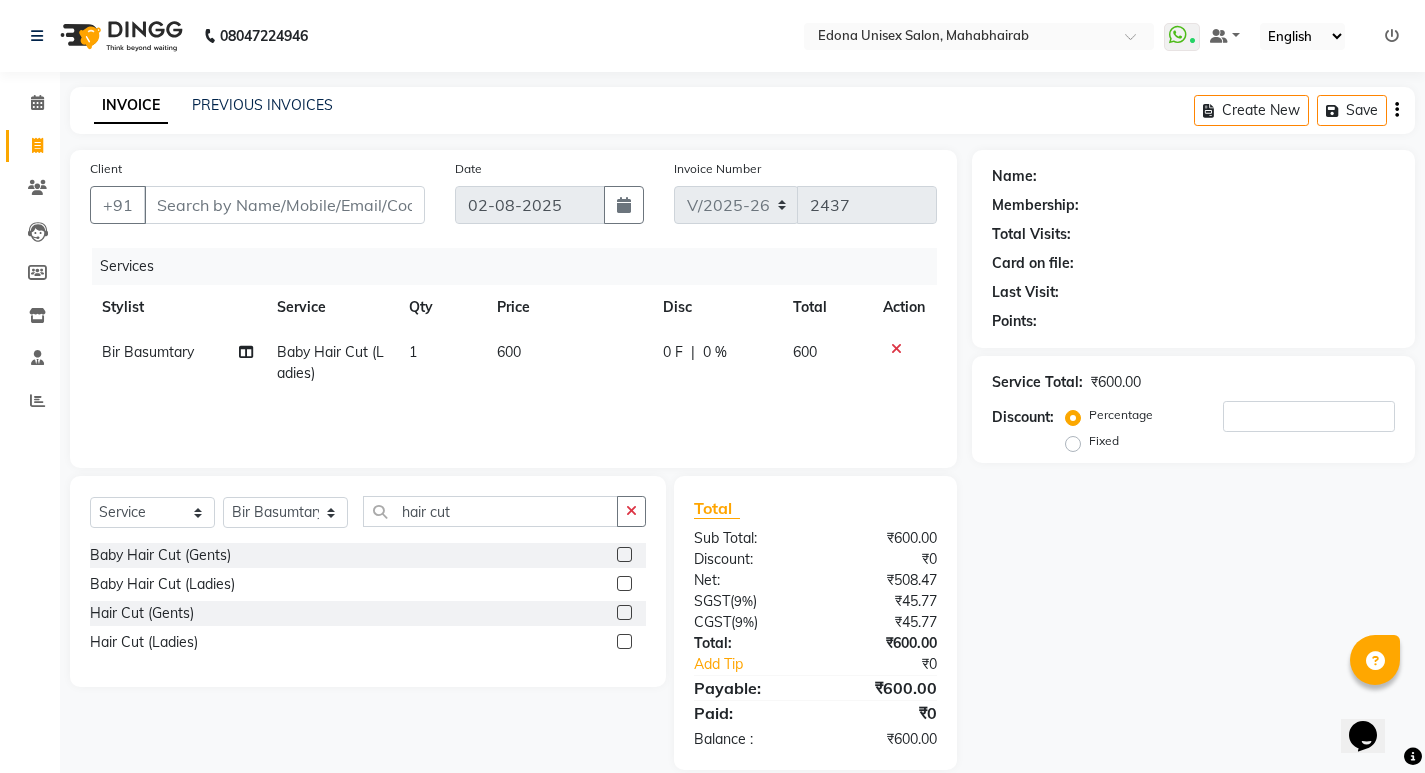 drag, startPoint x: 1244, startPoint y: 393, endPoint x: 1223, endPoint y: 446, distance: 57.00877 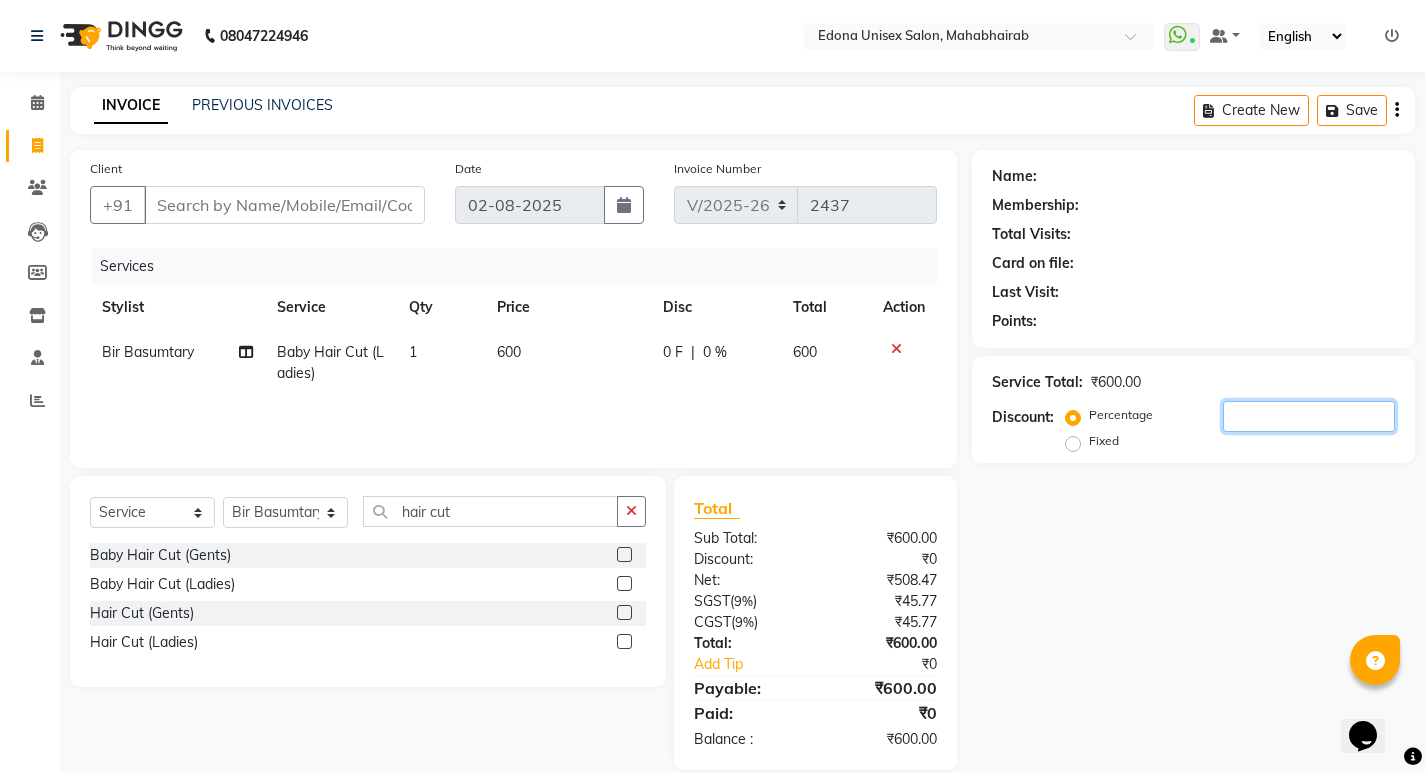 click 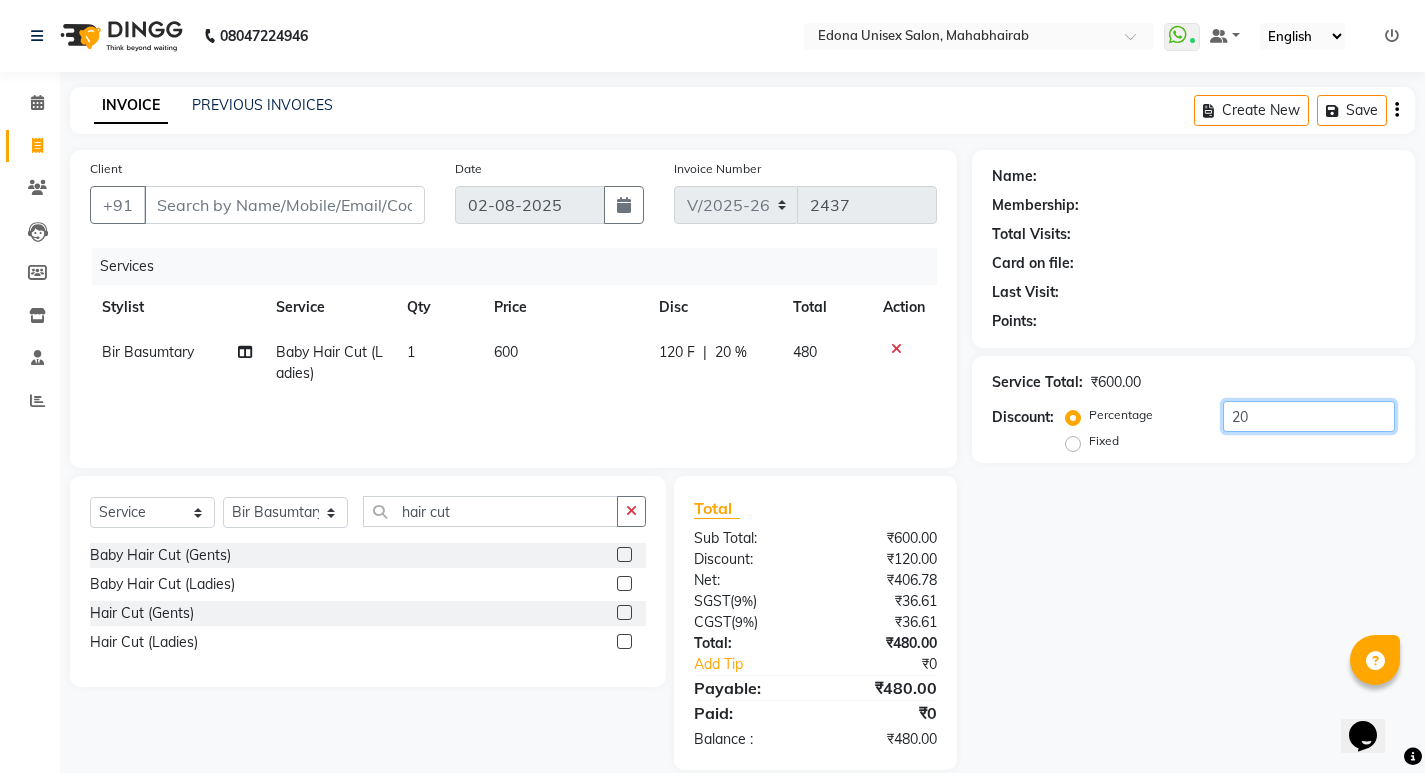 type on "2" 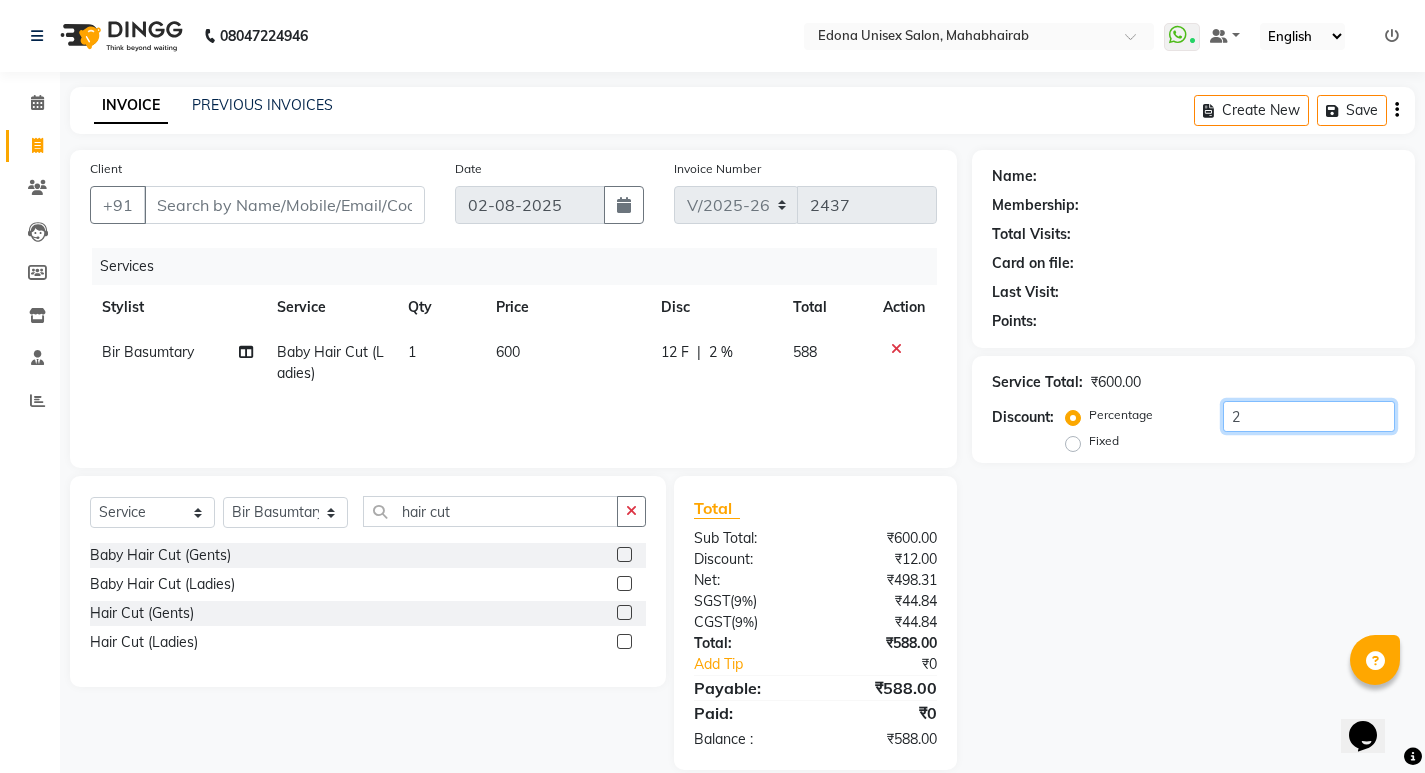 type 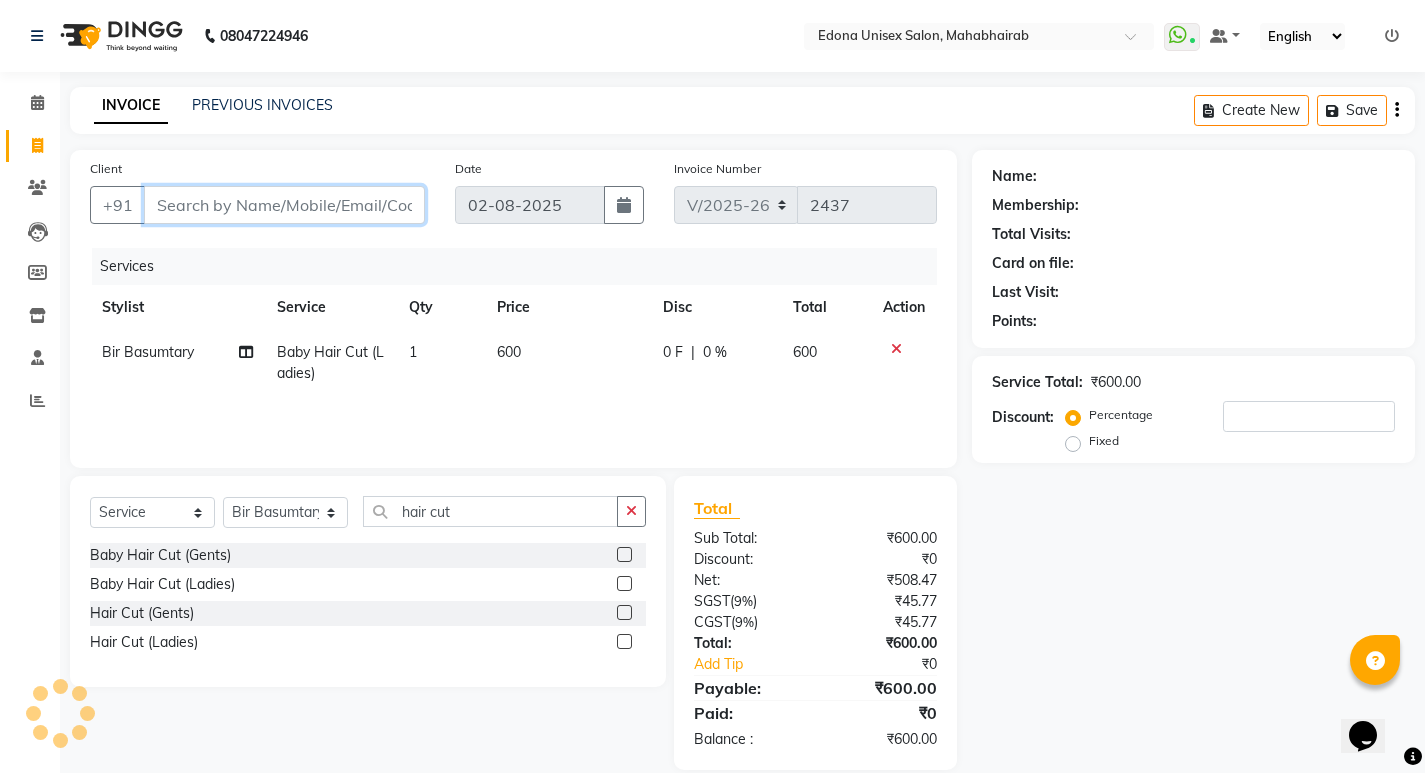 click on "Client" at bounding box center [284, 205] 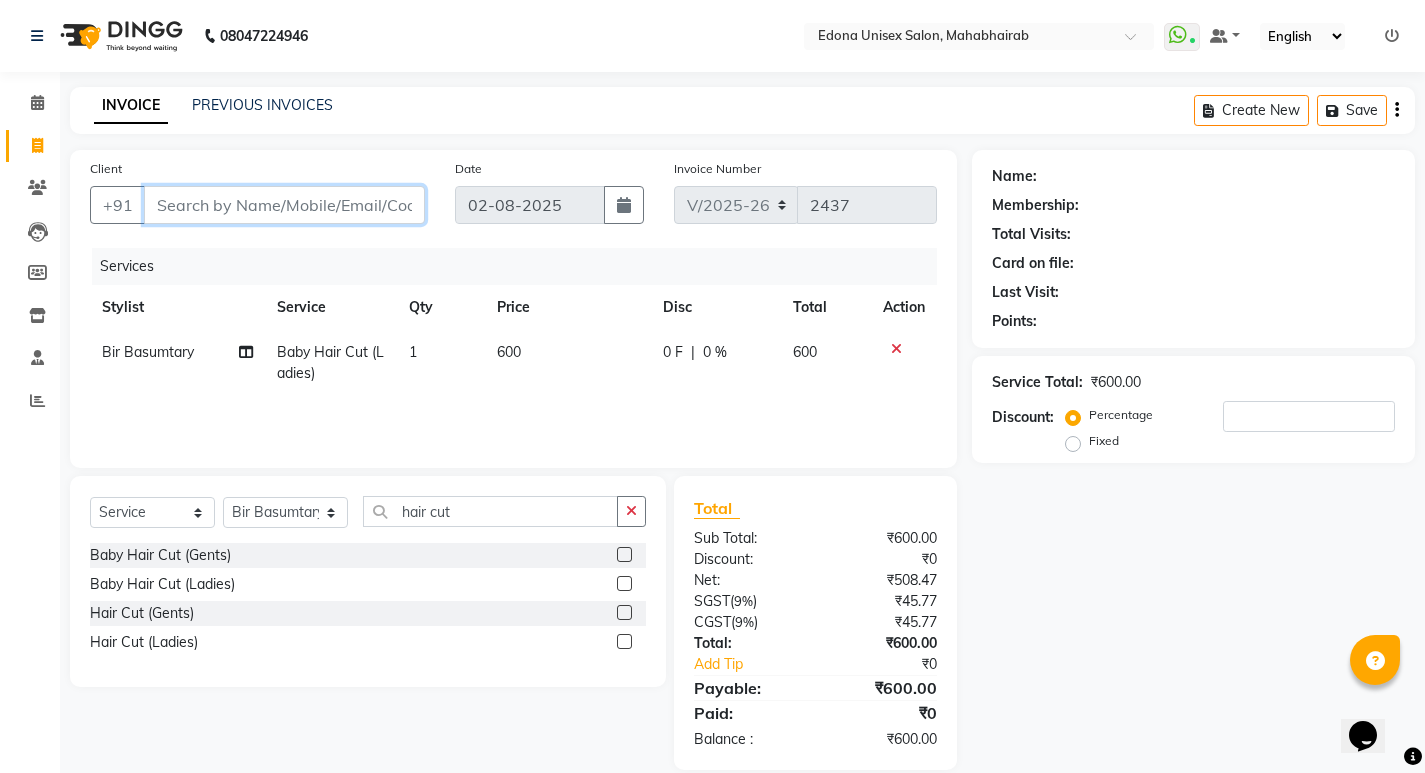 type on "9" 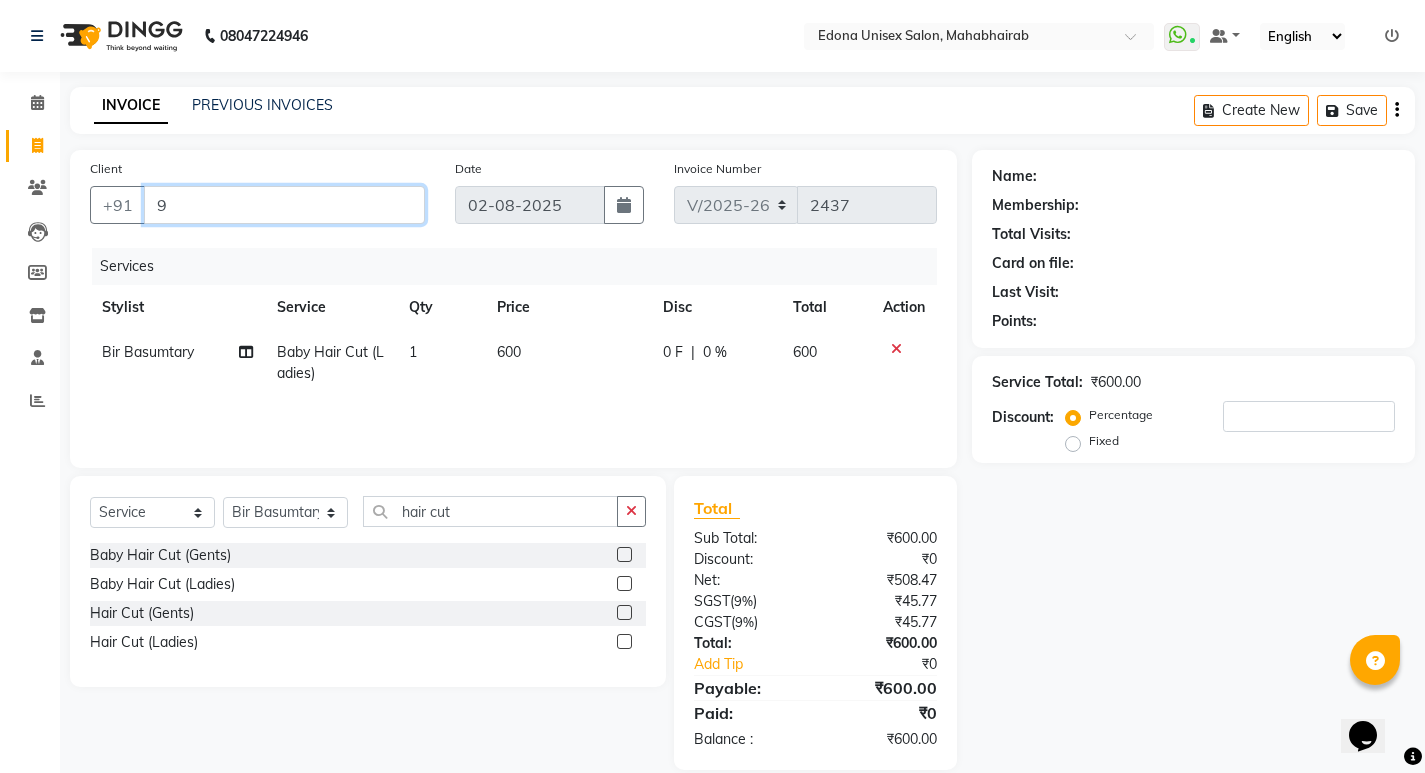 type on "0" 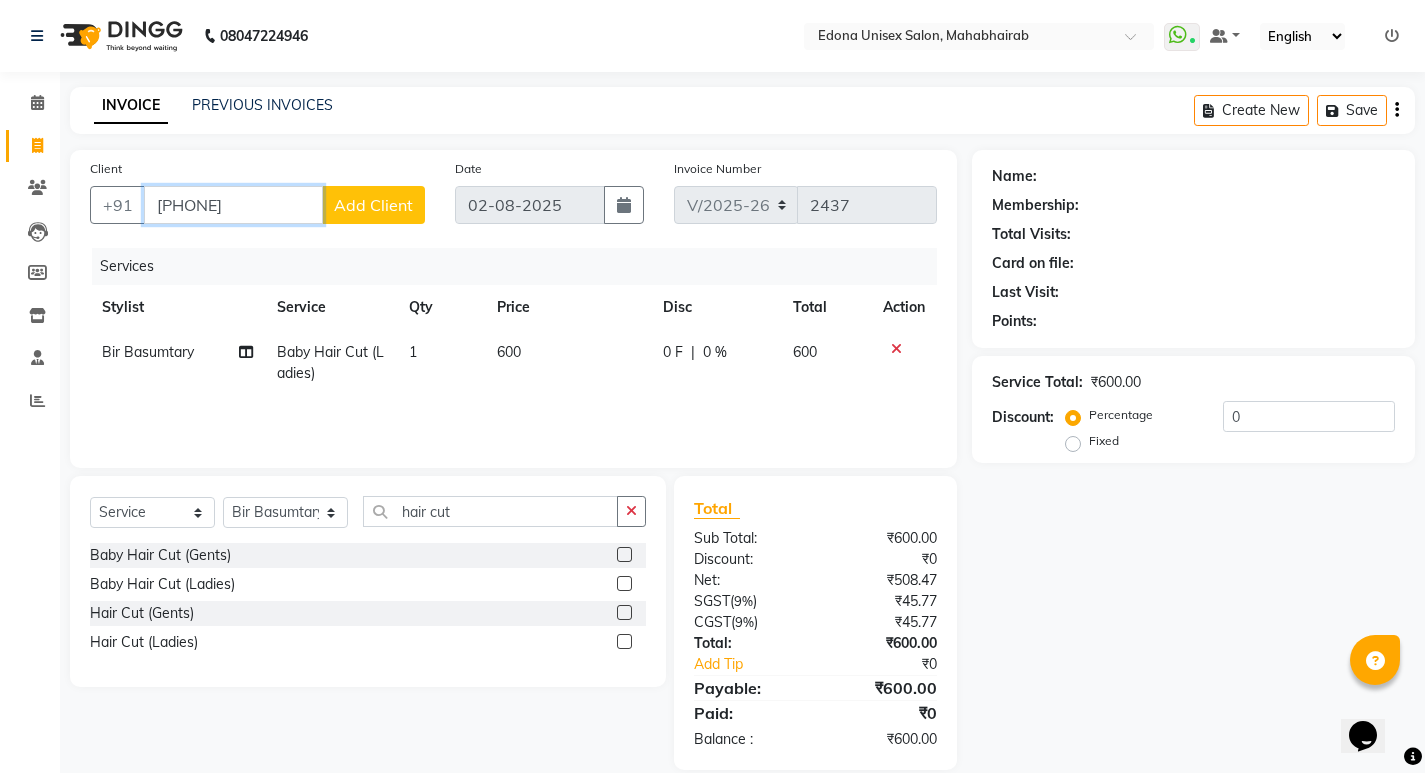 type on "9678511955" 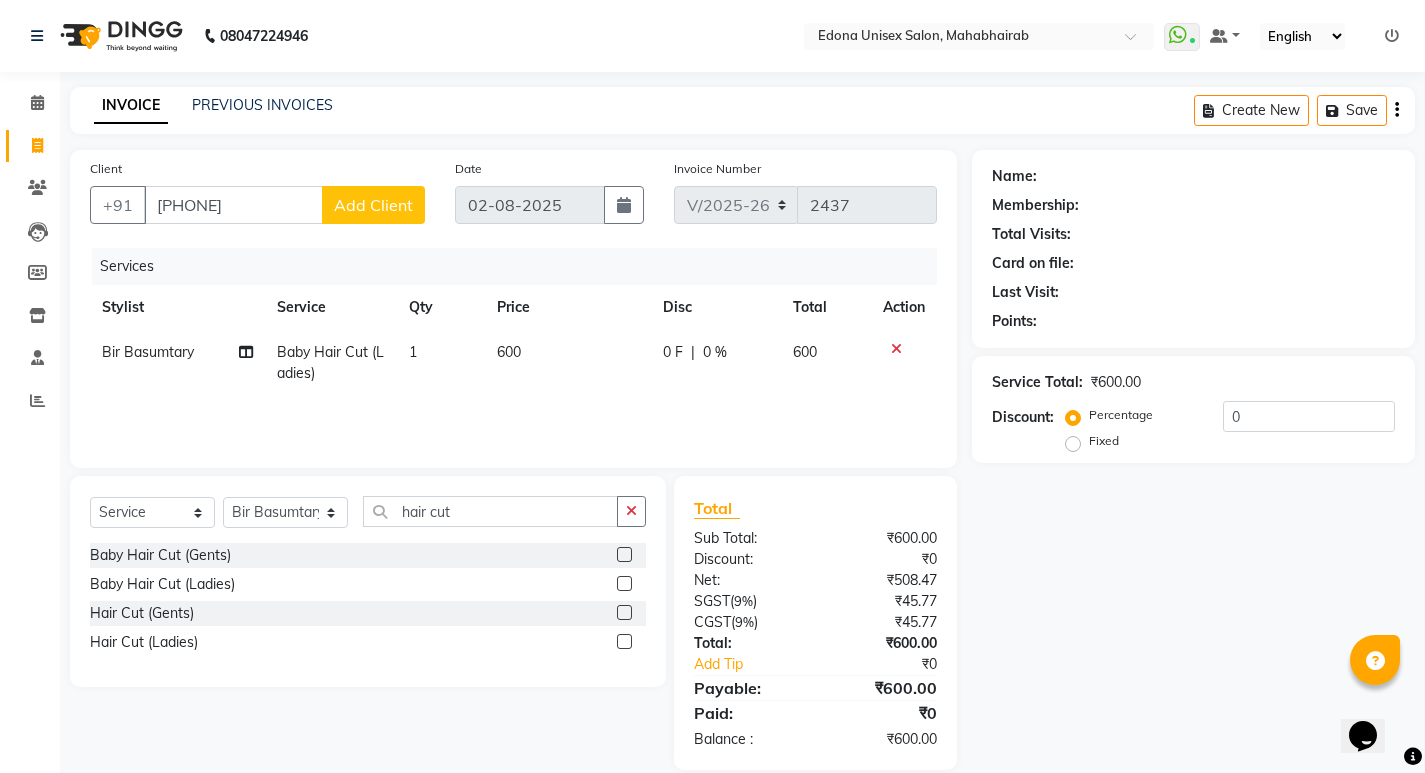 click on "Add Client" 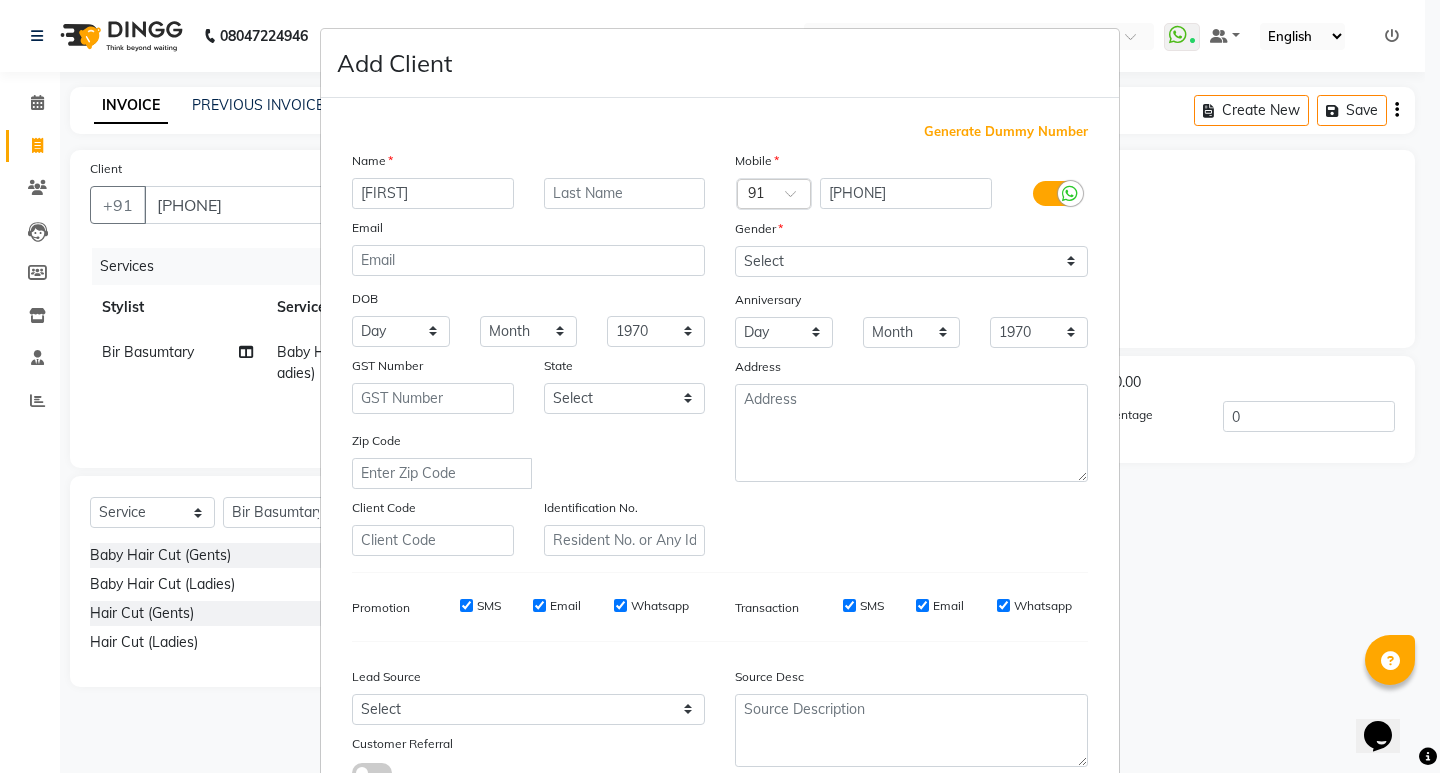 type on "Monjil" 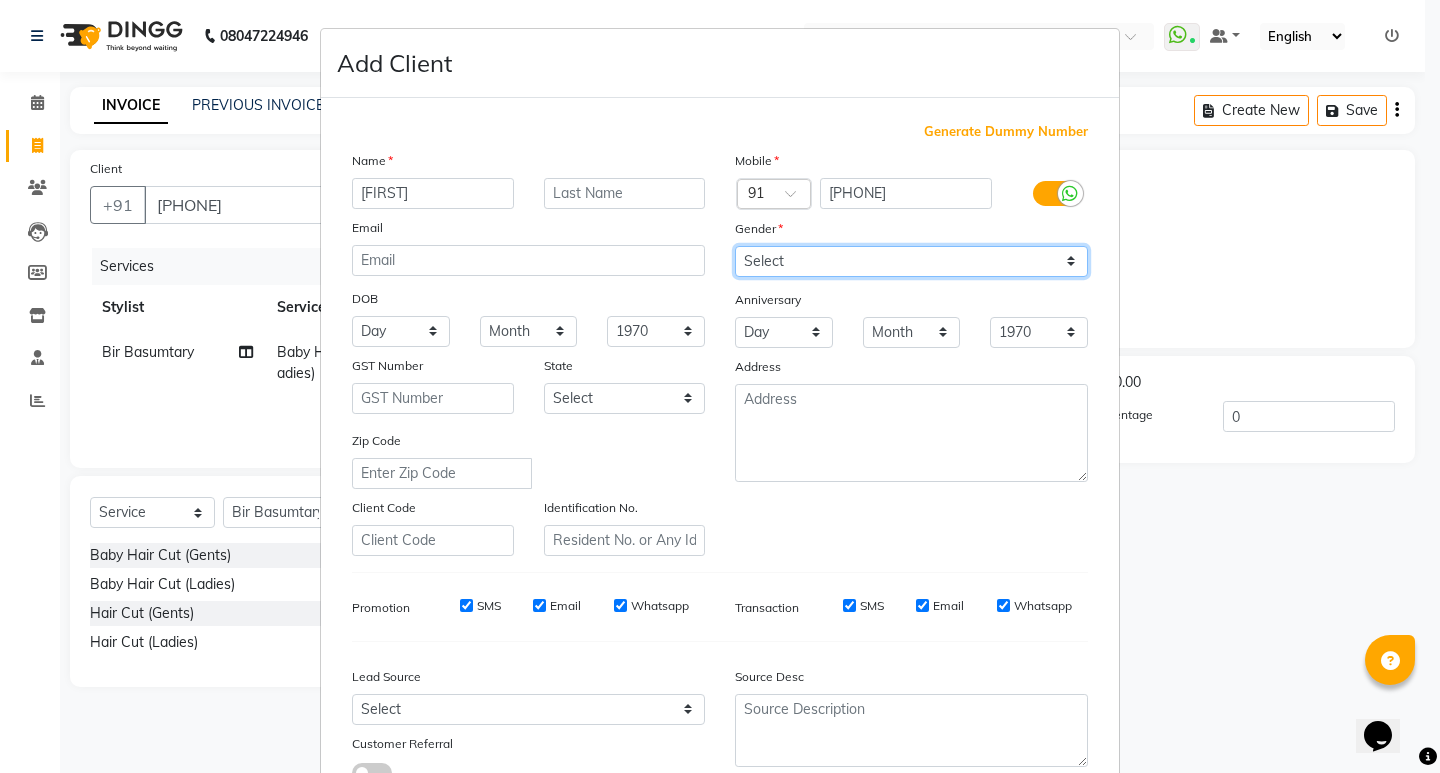 click on "Select Male Female Other Prefer Not To Say" at bounding box center (911, 261) 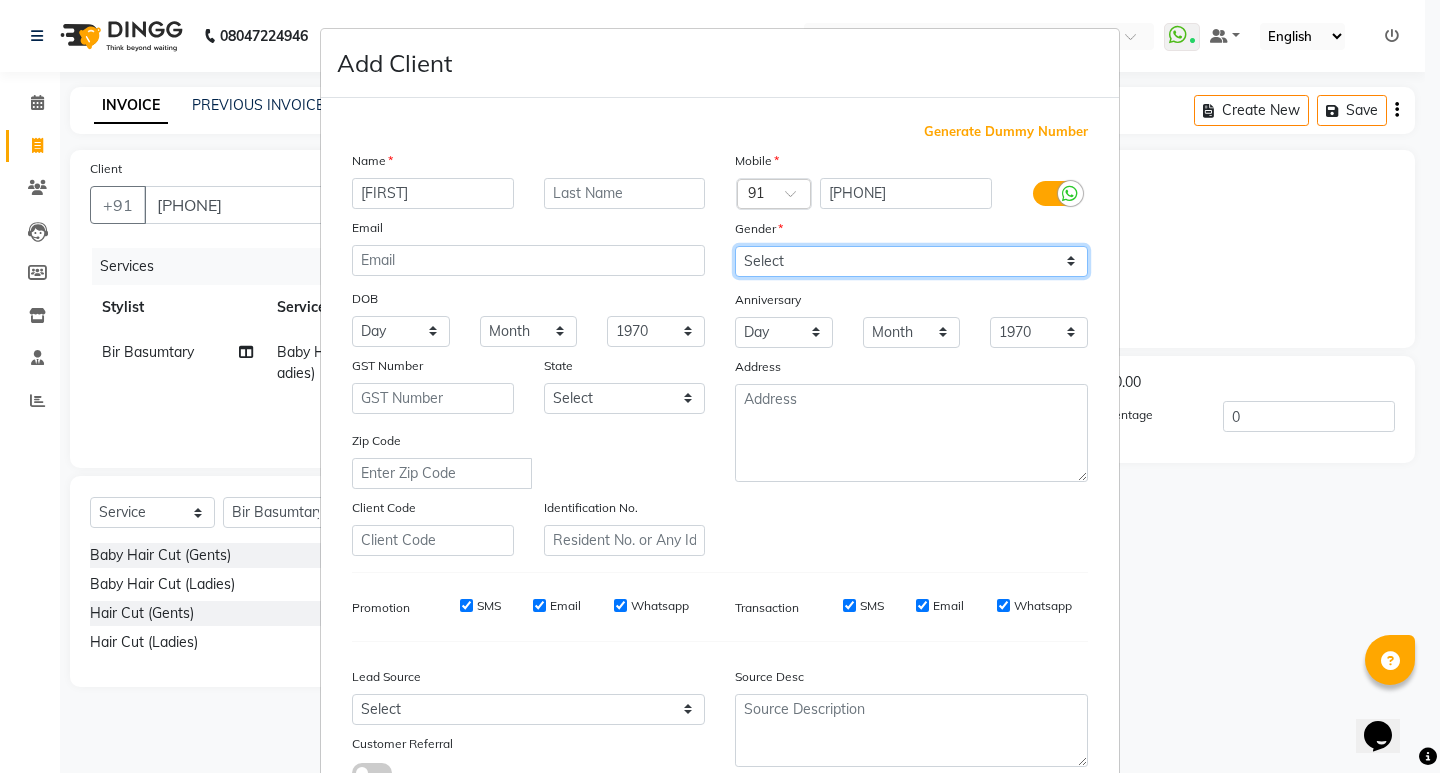 select on "male" 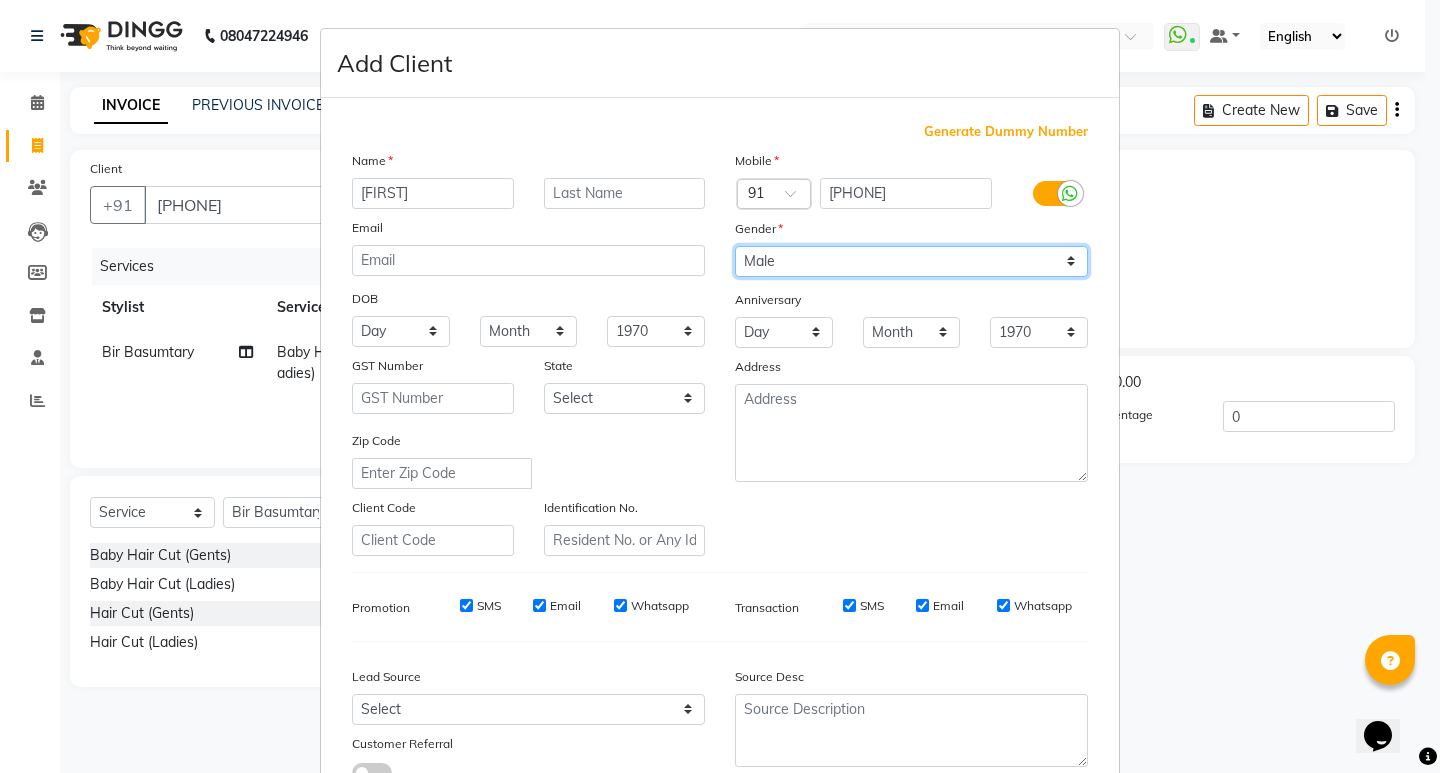 click on "Select Male Female Other Prefer Not To Say" at bounding box center (911, 261) 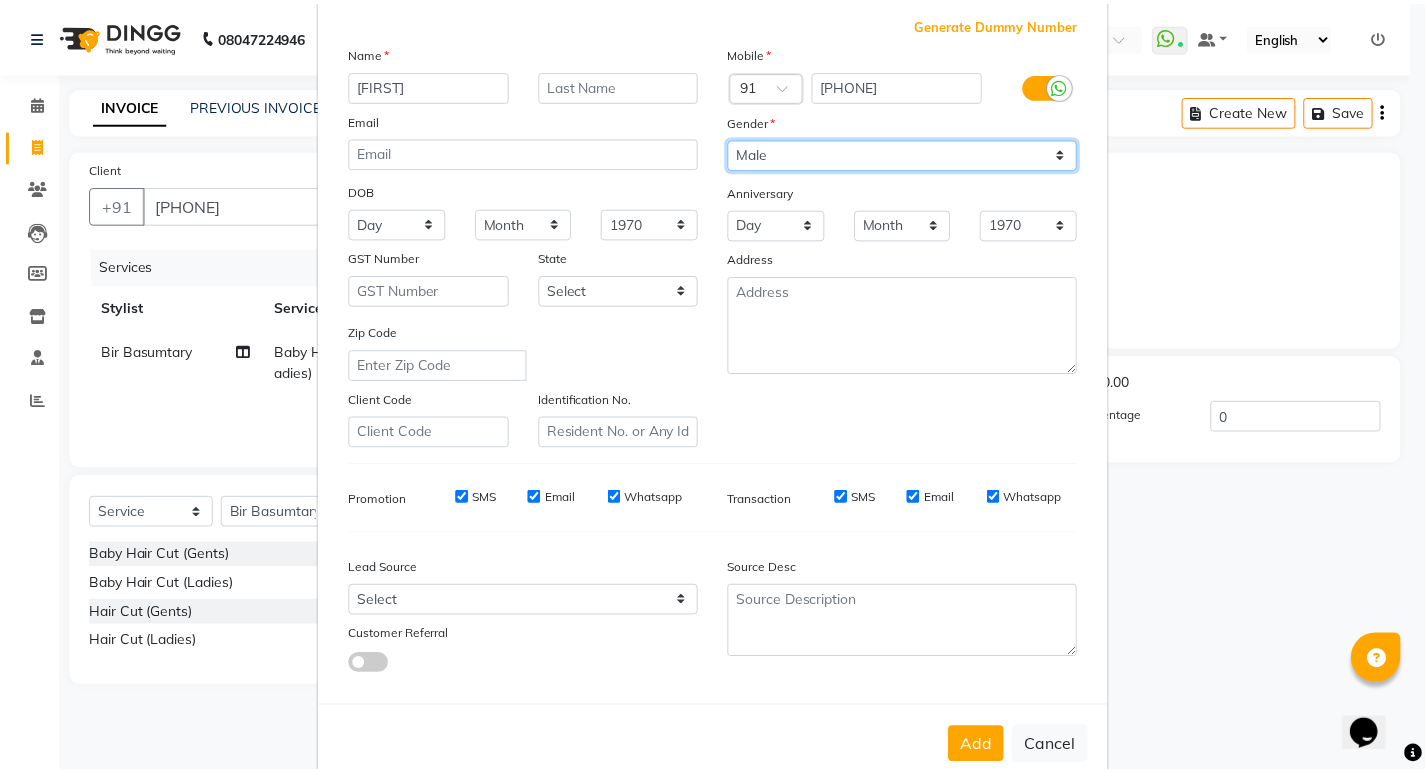 scroll, scrollTop: 150, scrollLeft: 0, axis: vertical 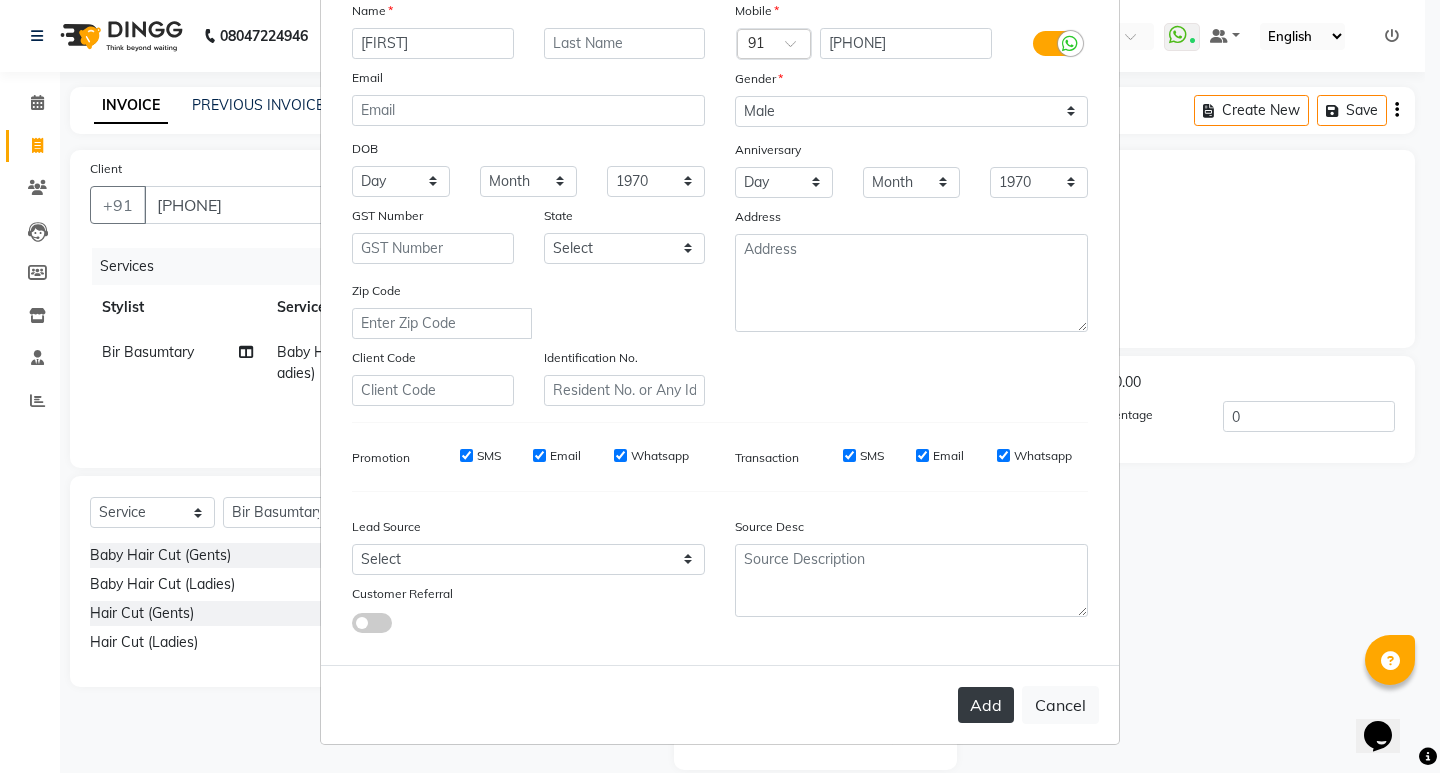 click on "Add" at bounding box center [986, 705] 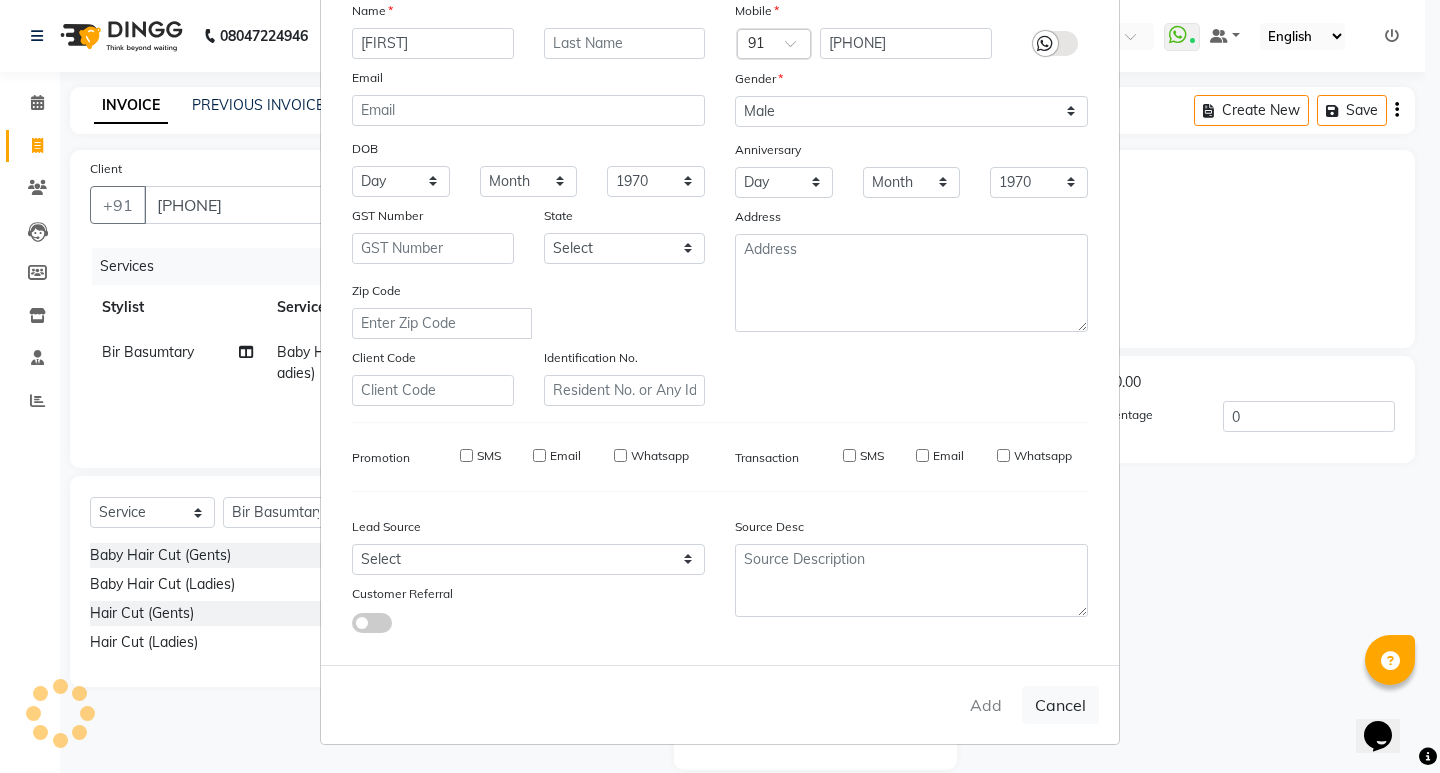 type 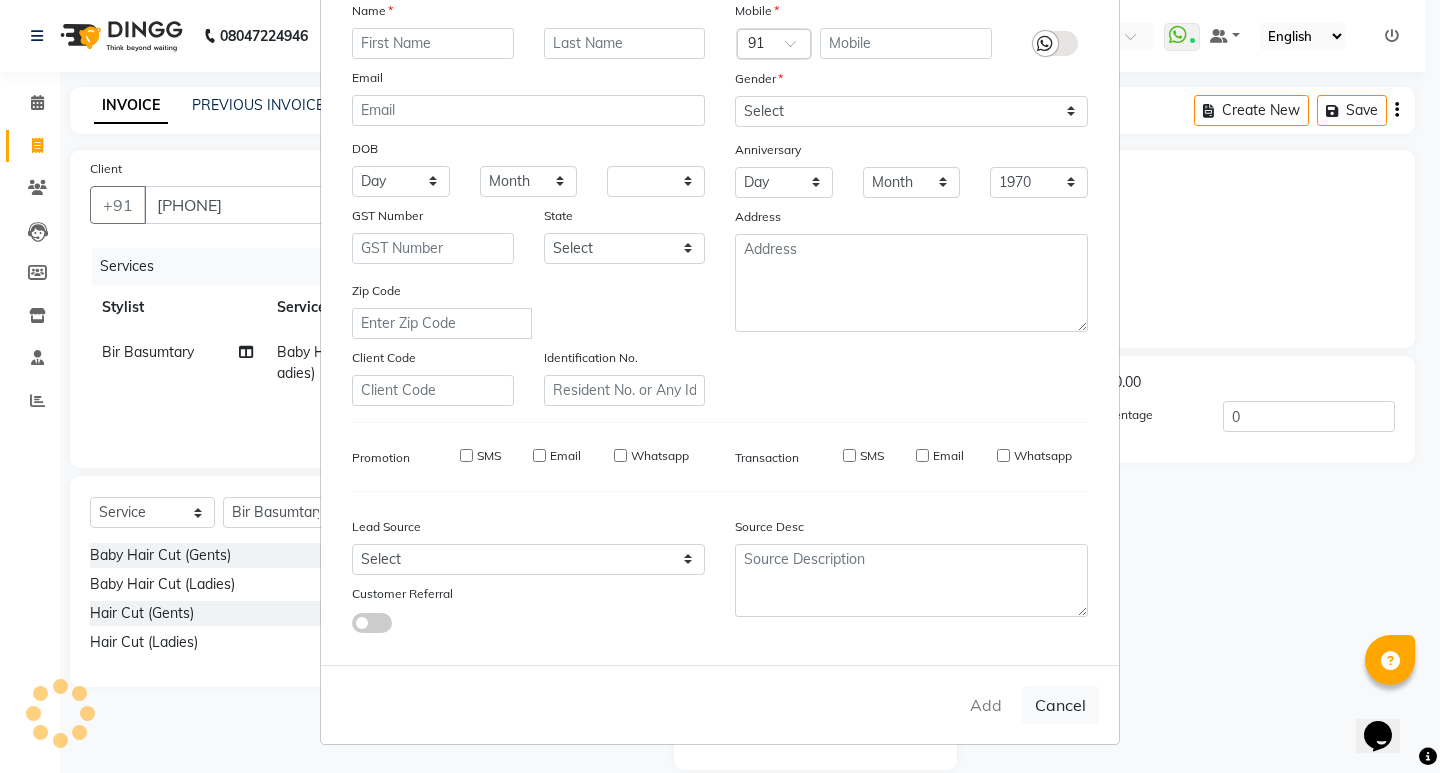 select 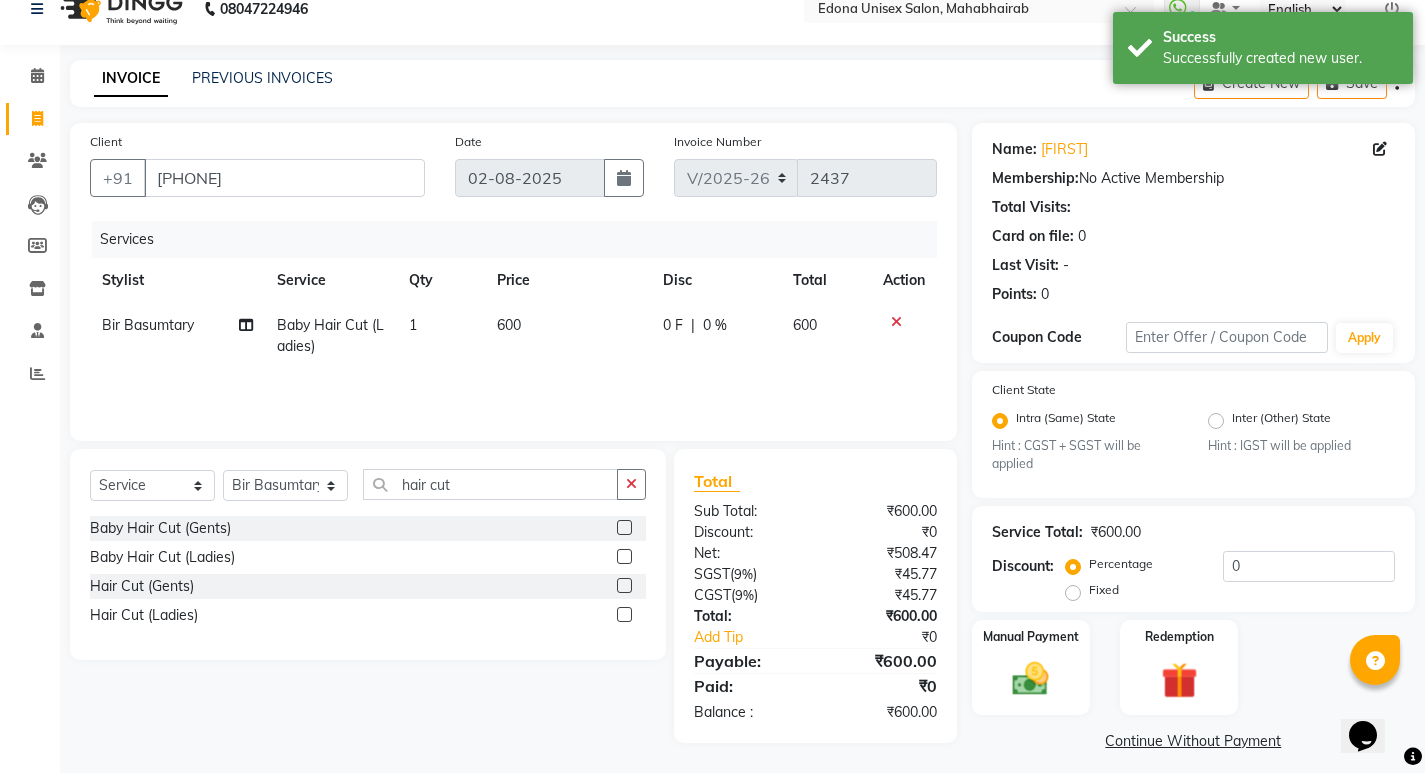 scroll, scrollTop: 40, scrollLeft: 0, axis: vertical 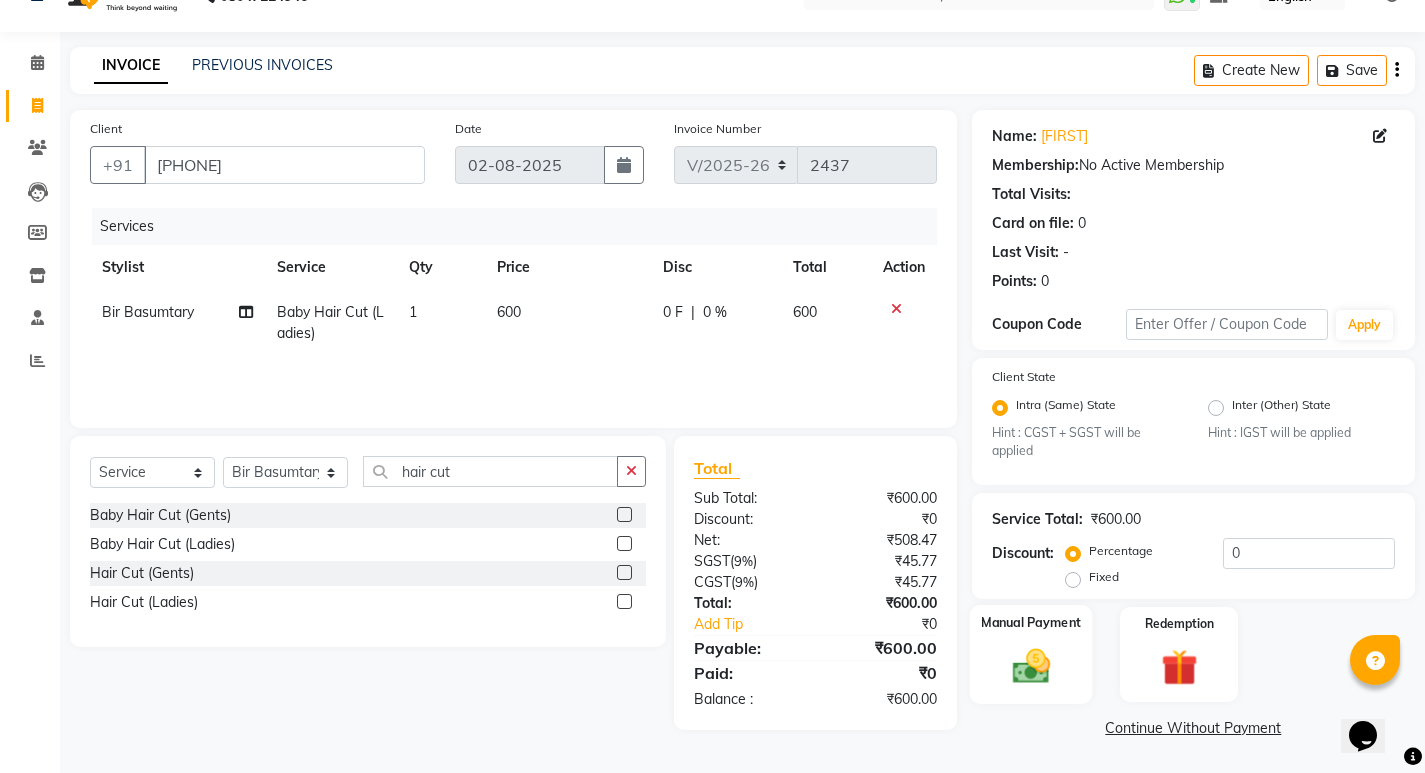 click 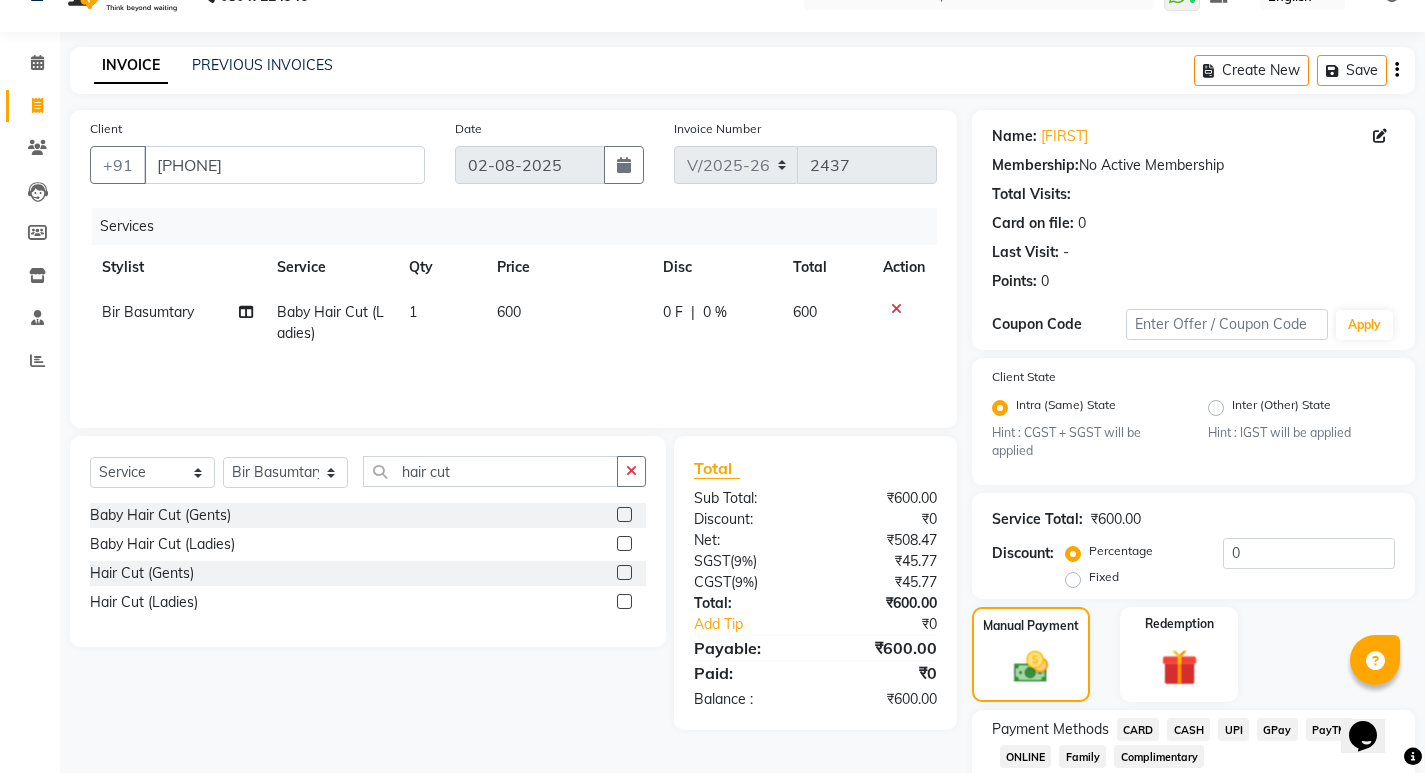 scroll, scrollTop: 168, scrollLeft: 0, axis: vertical 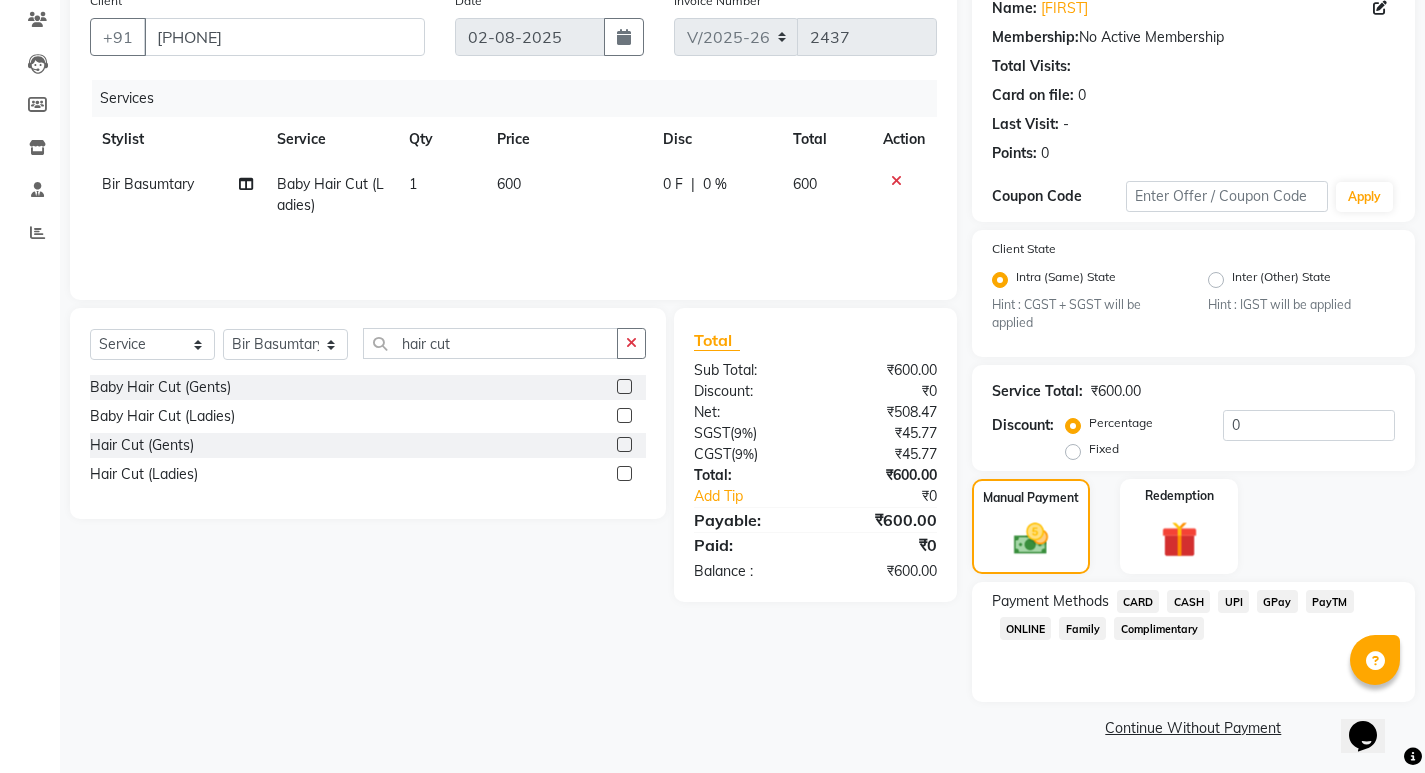 click on "UPI" 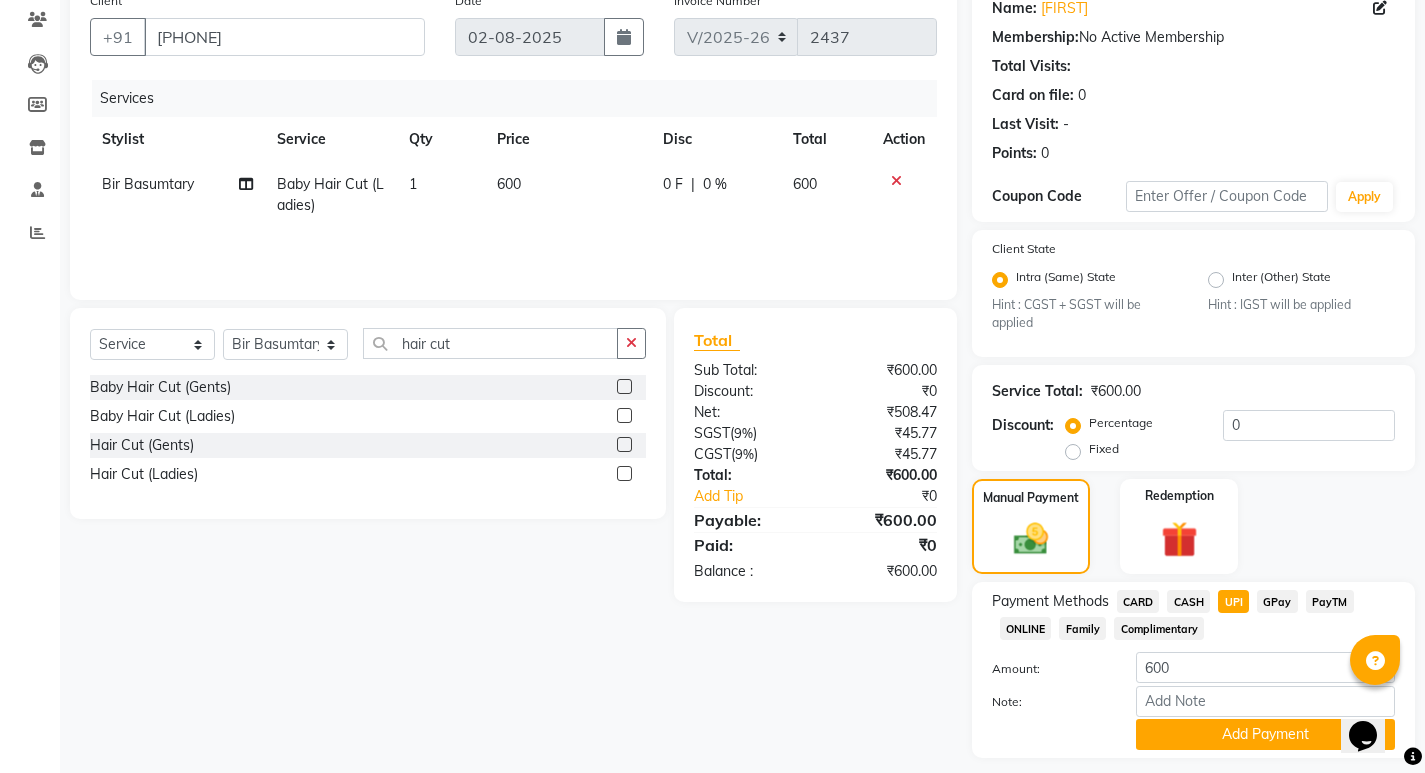scroll, scrollTop: 224, scrollLeft: 0, axis: vertical 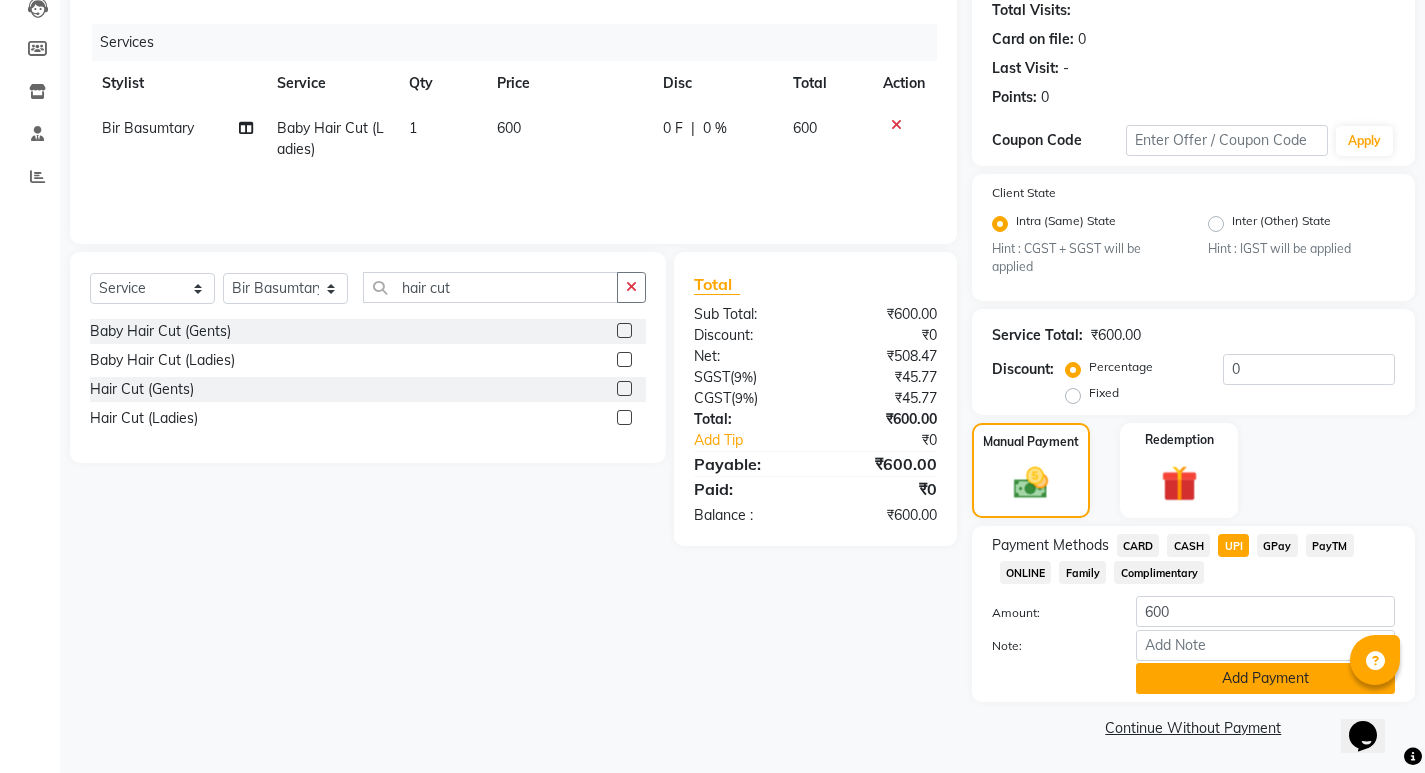 click on "Add Payment" 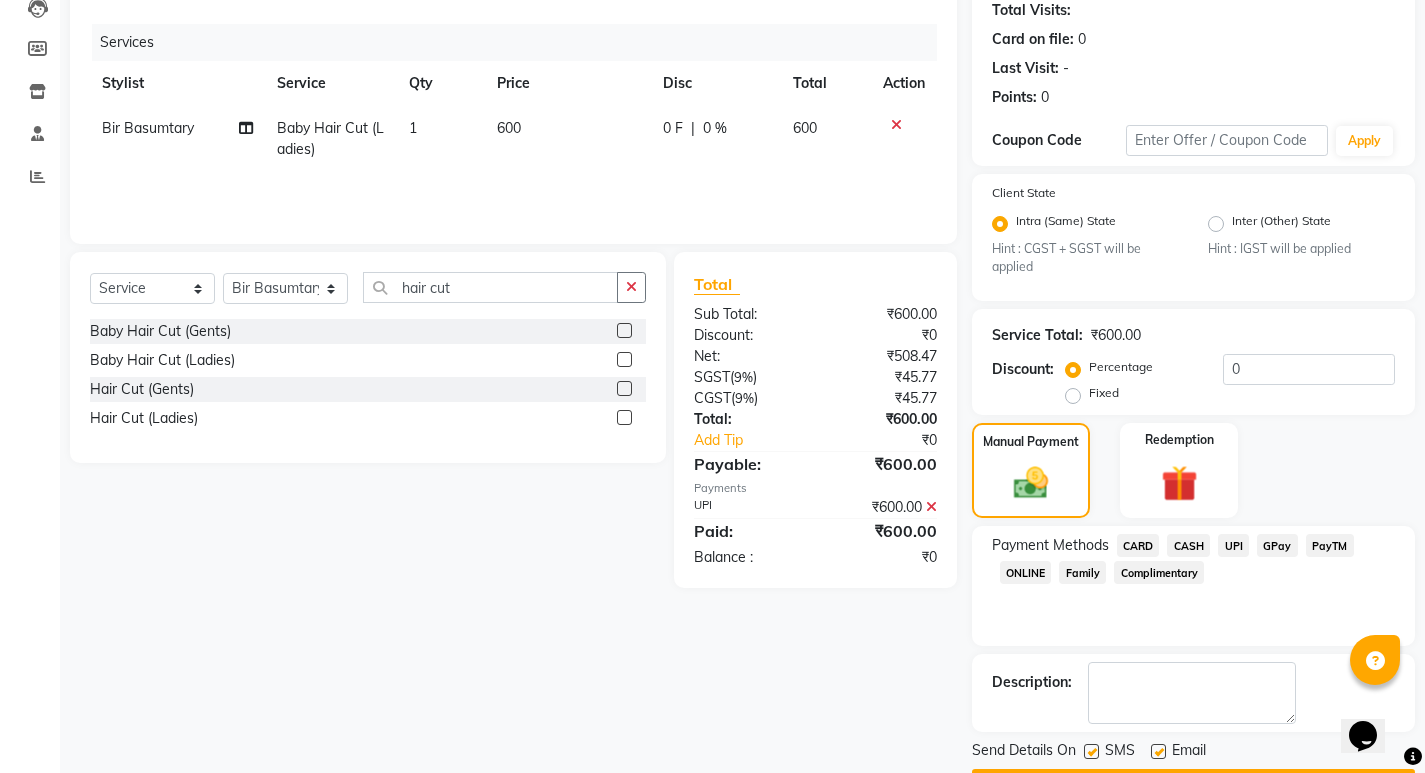 scroll, scrollTop: 281, scrollLeft: 0, axis: vertical 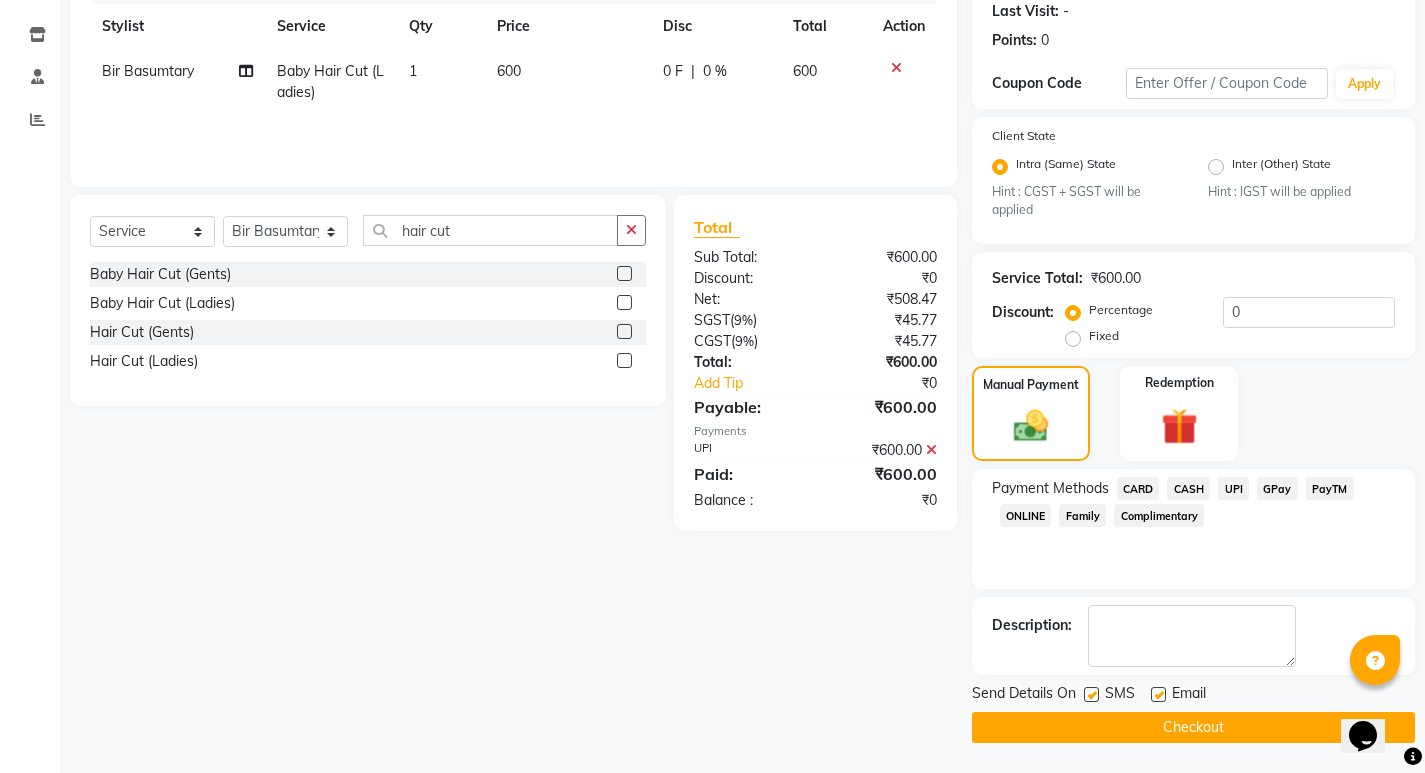 click on "Checkout" 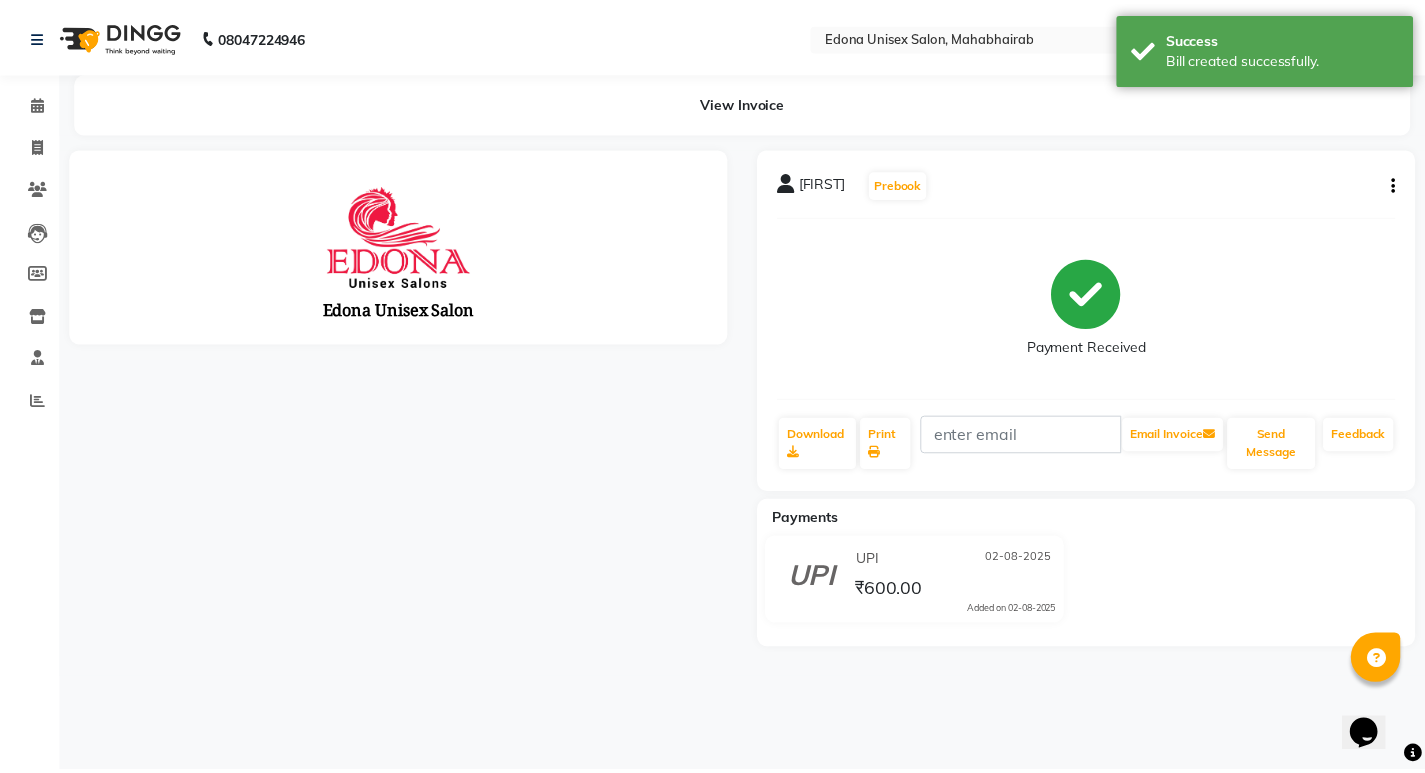 scroll, scrollTop: 0, scrollLeft: 0, axis: both 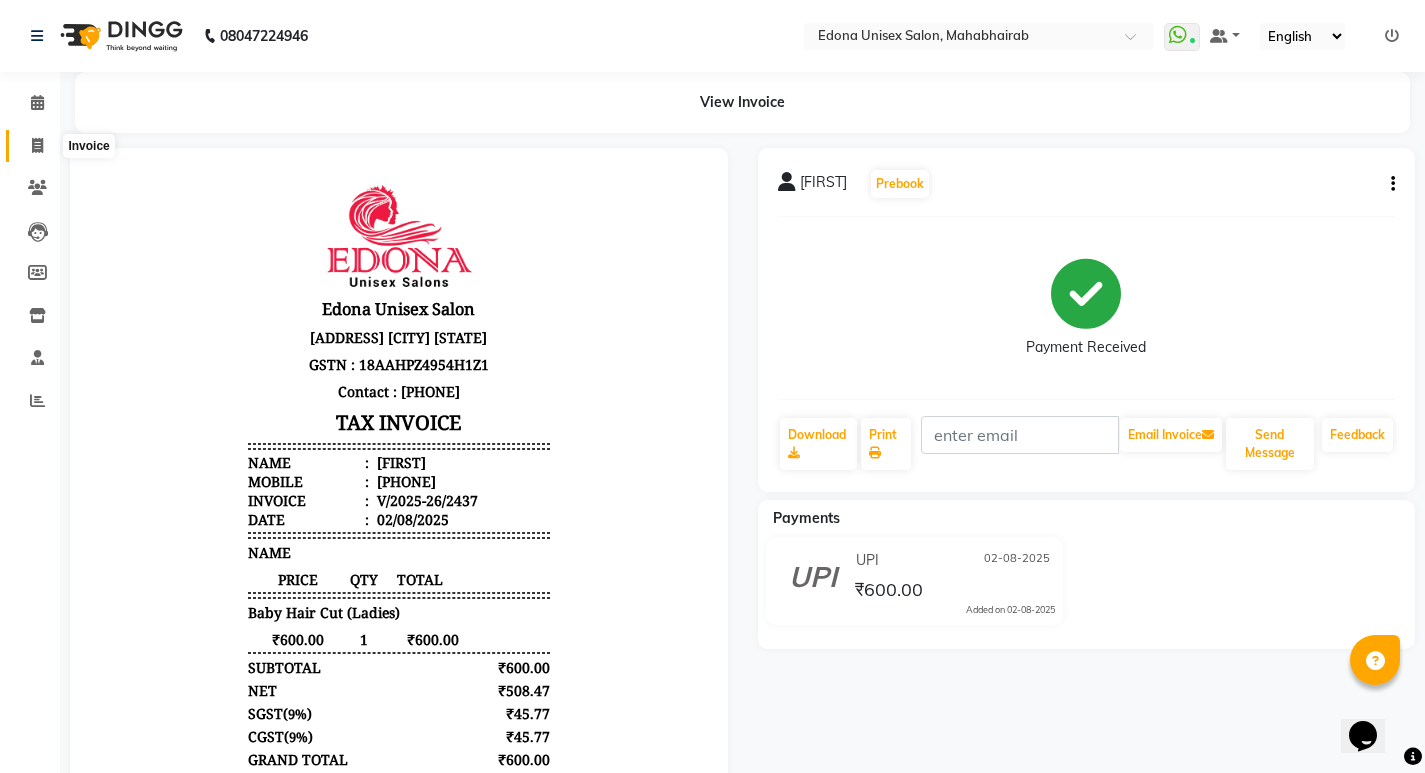 click 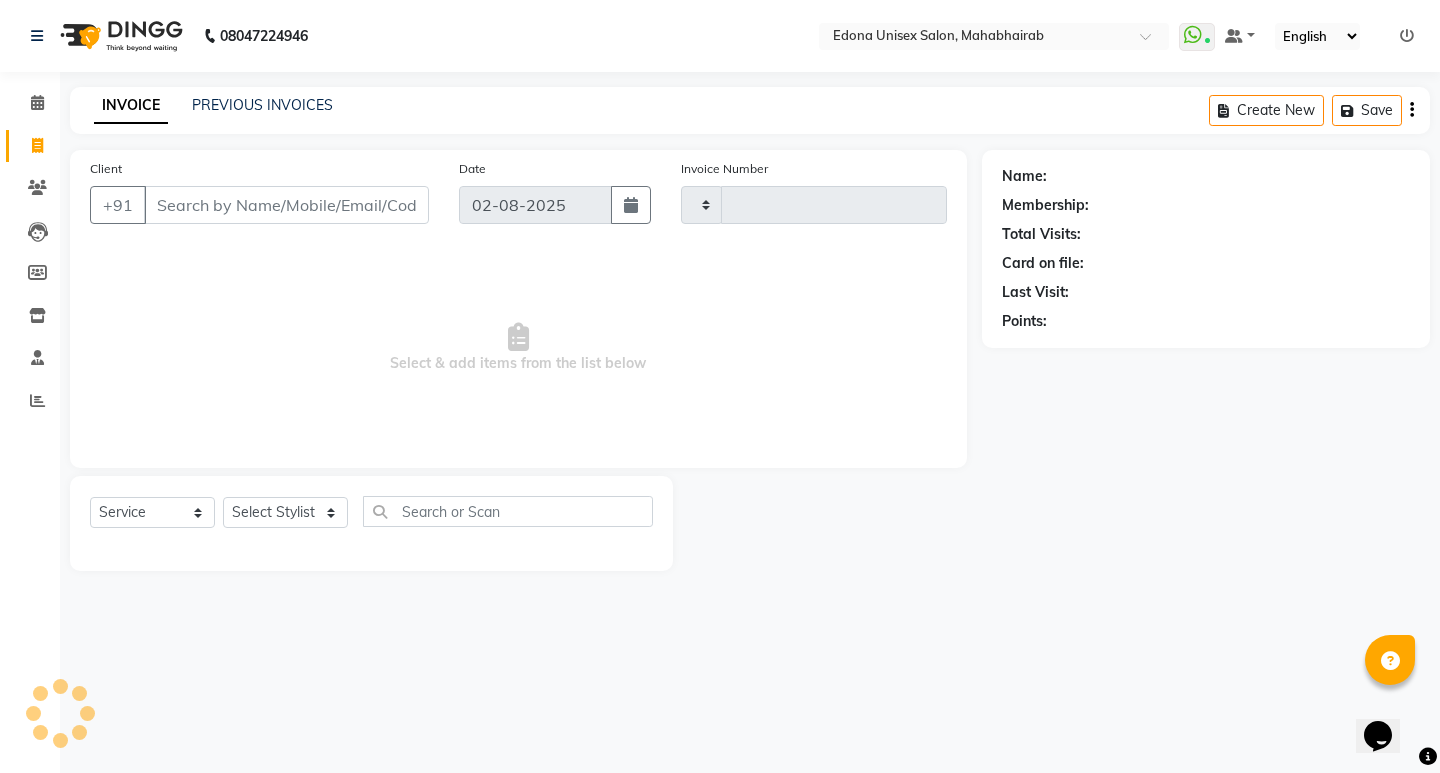 type on "2438" 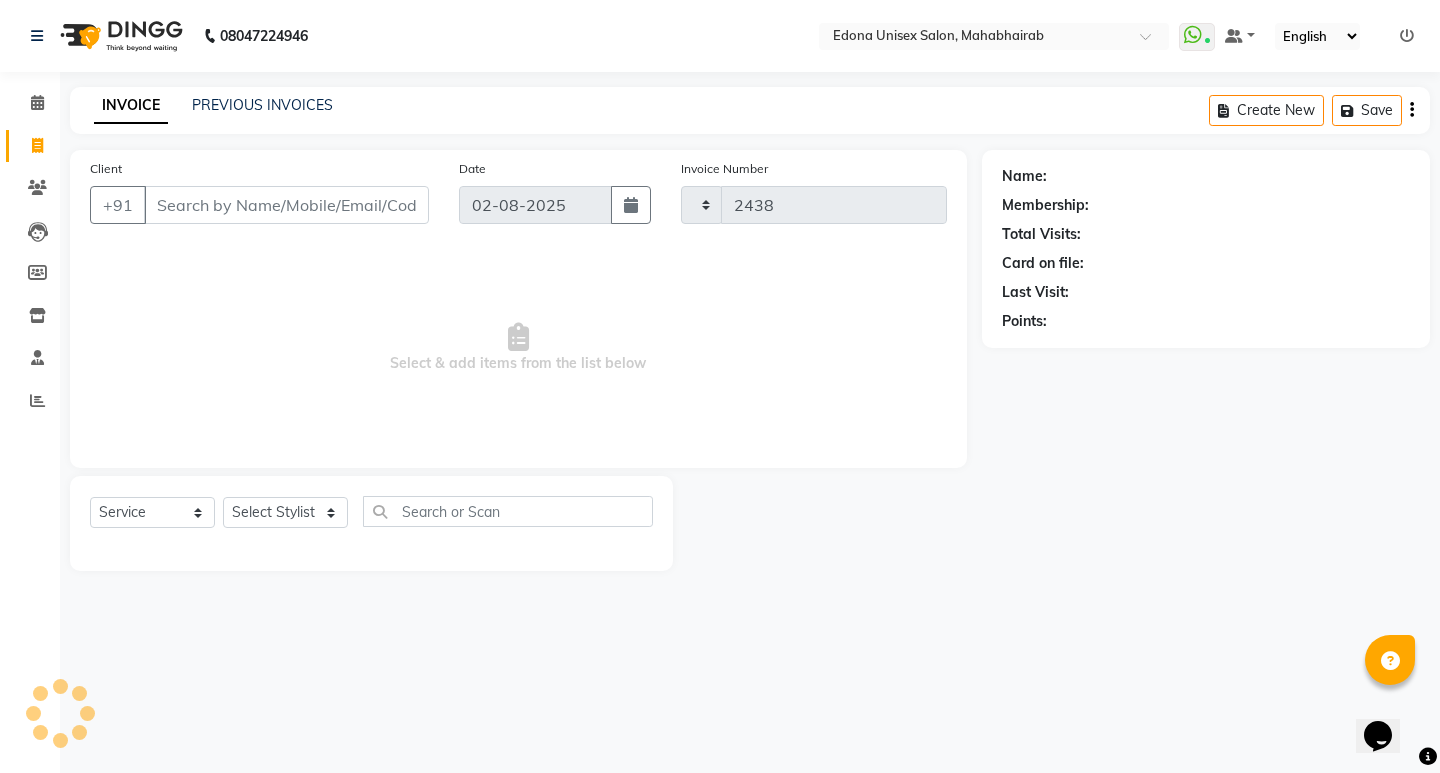 select on "5393" 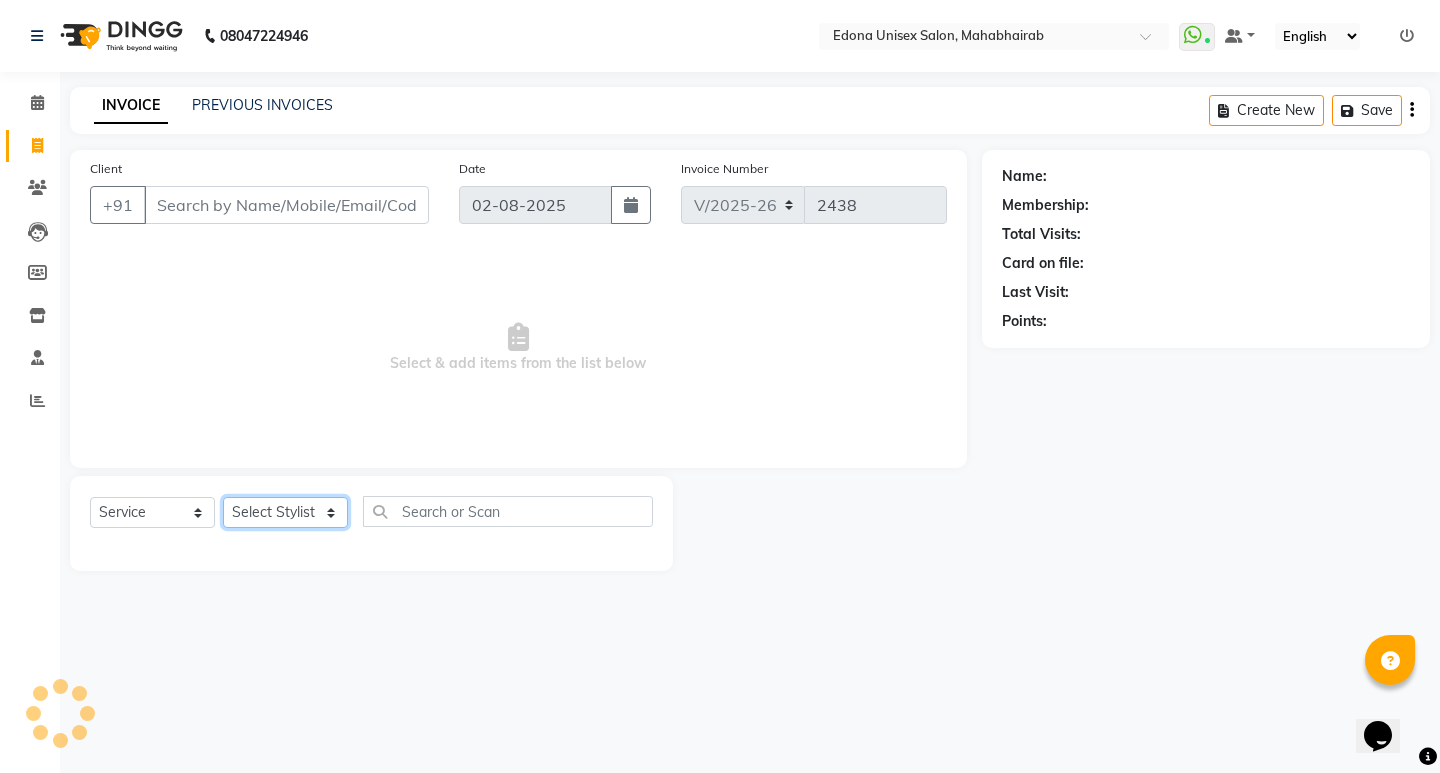 click on "Select Stylist" 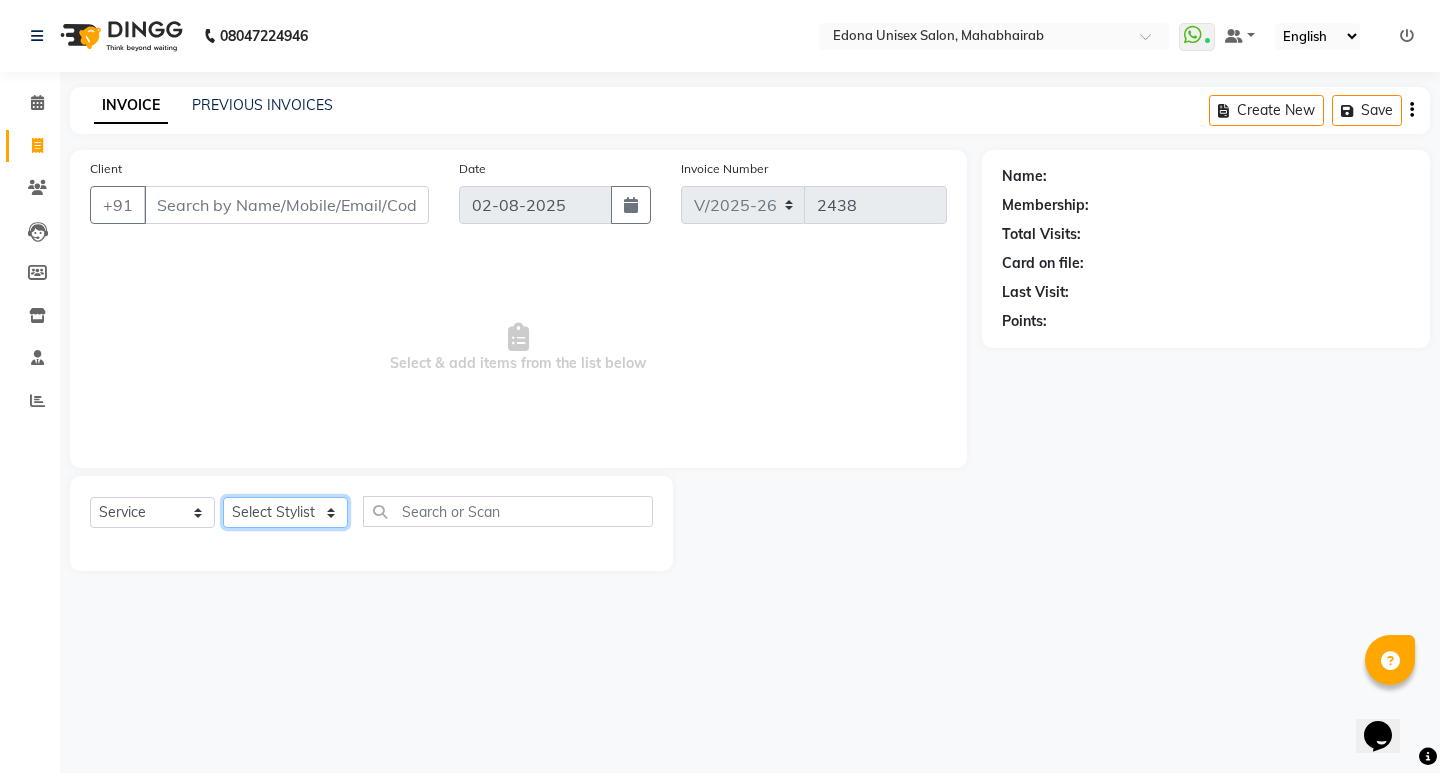 click on "Select Stylist" 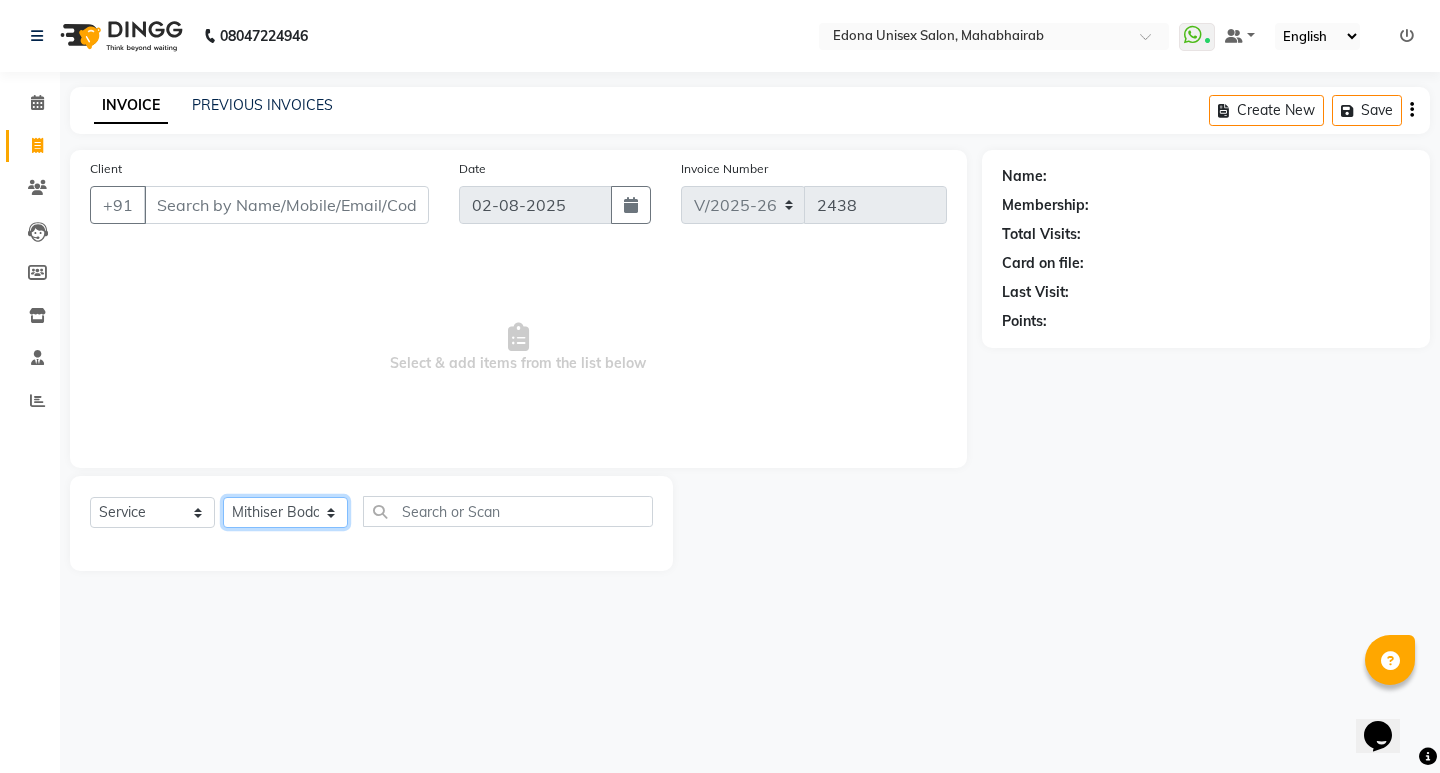 click on "Select Stylist Admin Anju Sonar Bir Basumtary Bishal Bharma Hemen Daimari Hombr Jogi Jenny kayina Kriti Kunal Lokesh Verma Mithiser Bodo Monisha Goyari Neha Pahi Prabir Das Rashmi Basumtary Reshma Sultana Roselin Basumtary Sumitra Subba" 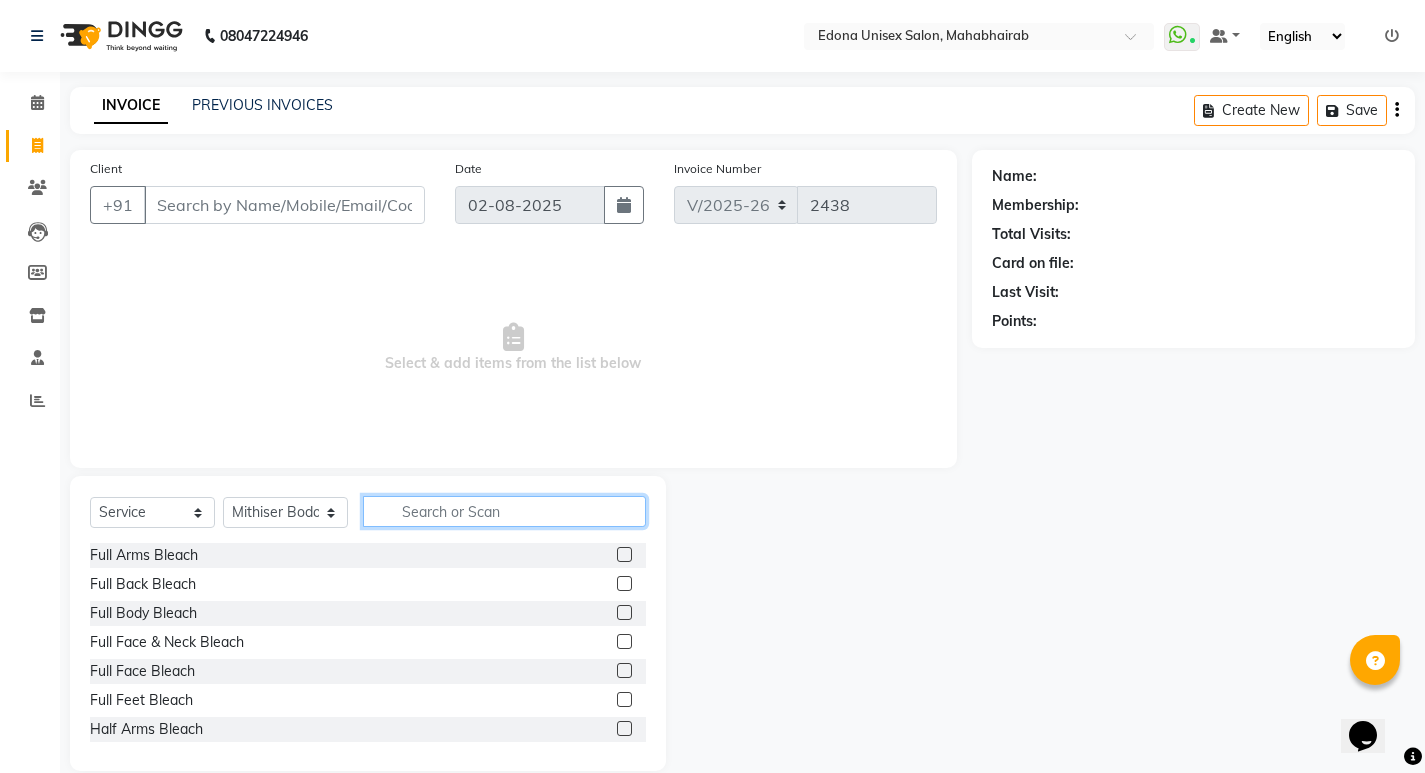 click 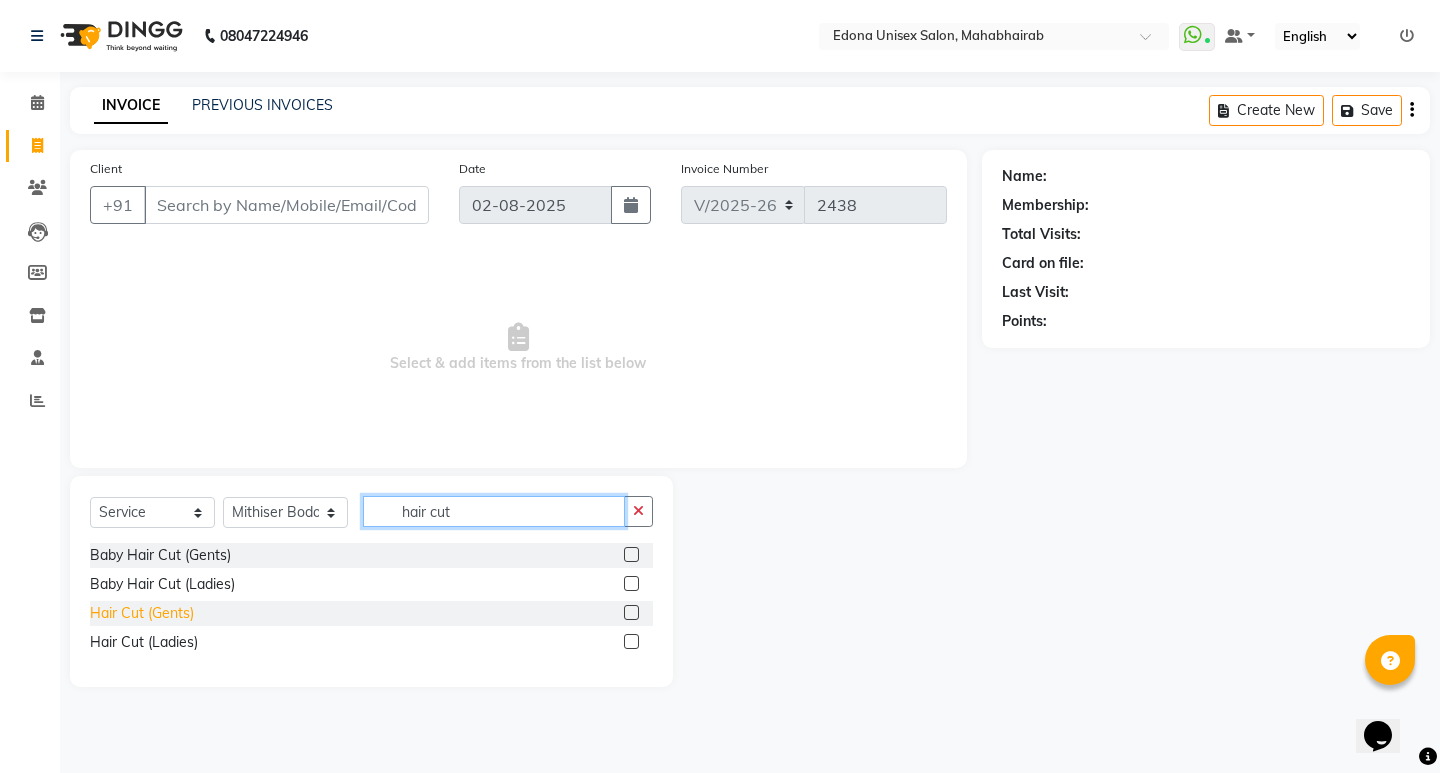 type on "hair cut" 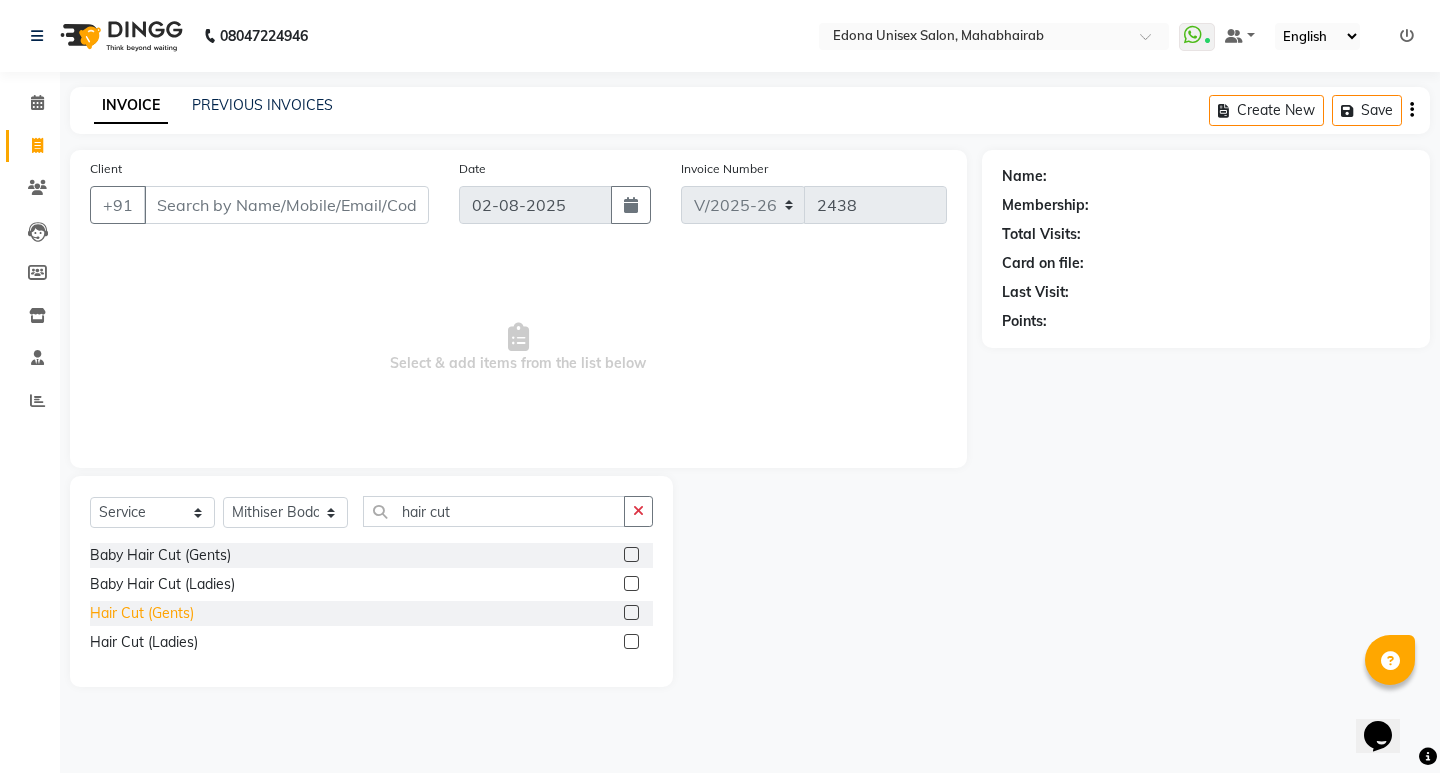 click on "Hair Cut (Gents)" 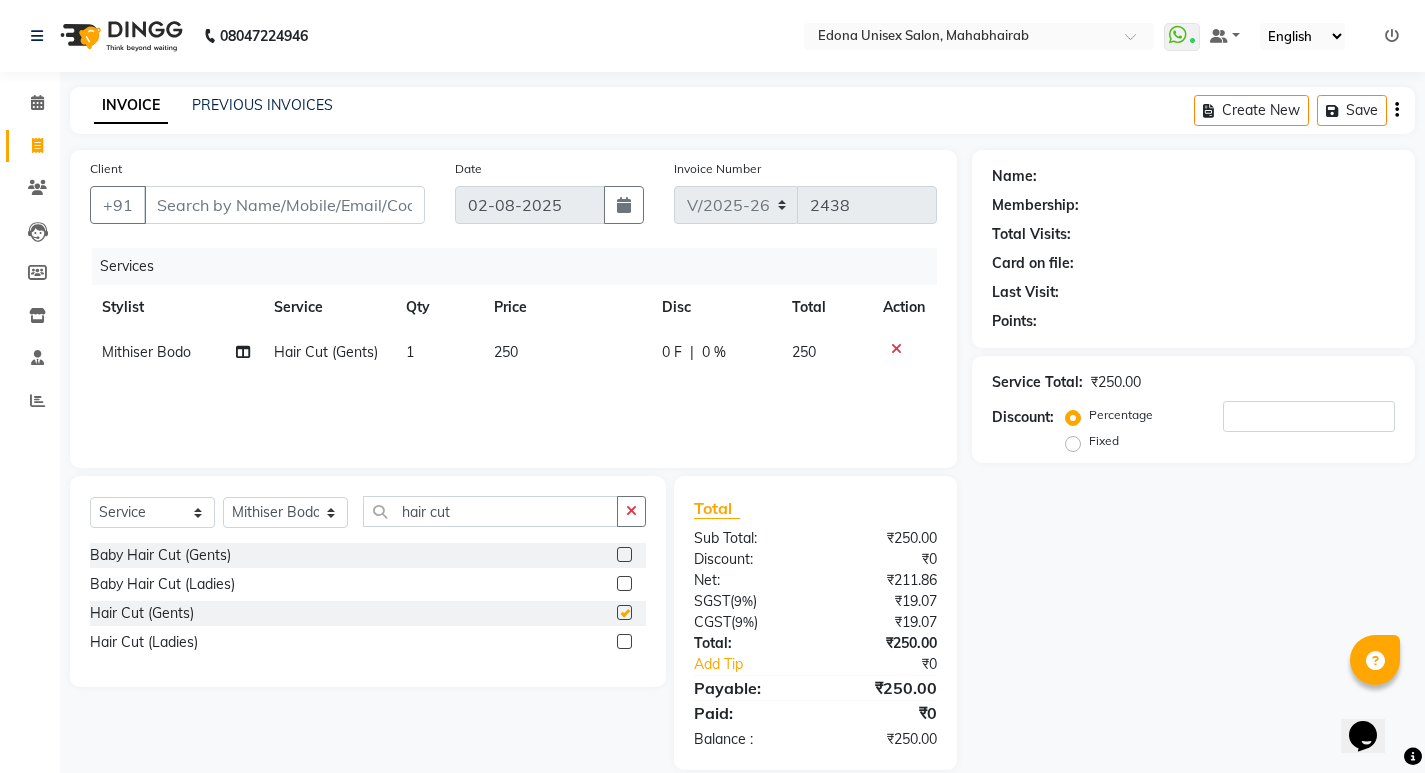 checkbox on "false" 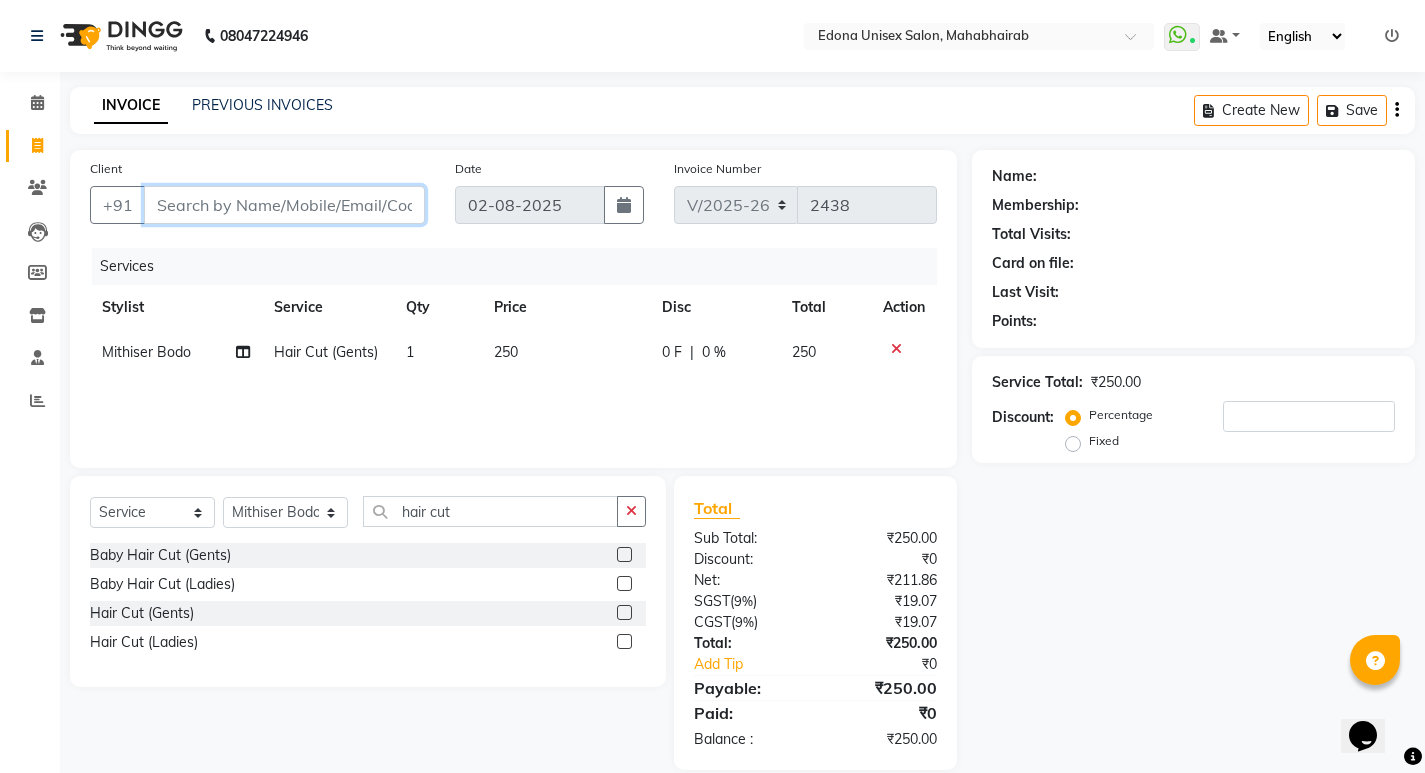 click on "Client" at bounding box center [284, 205] 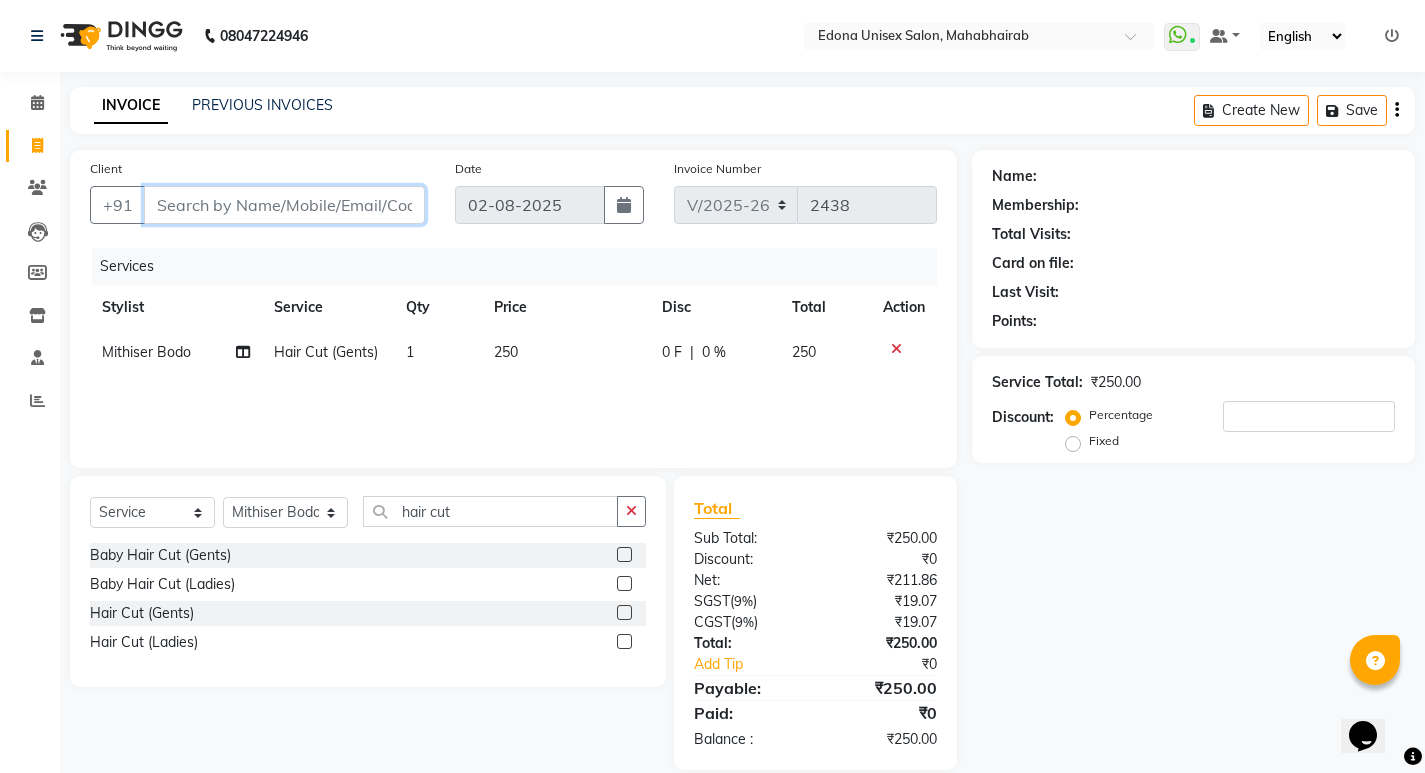type on "d" 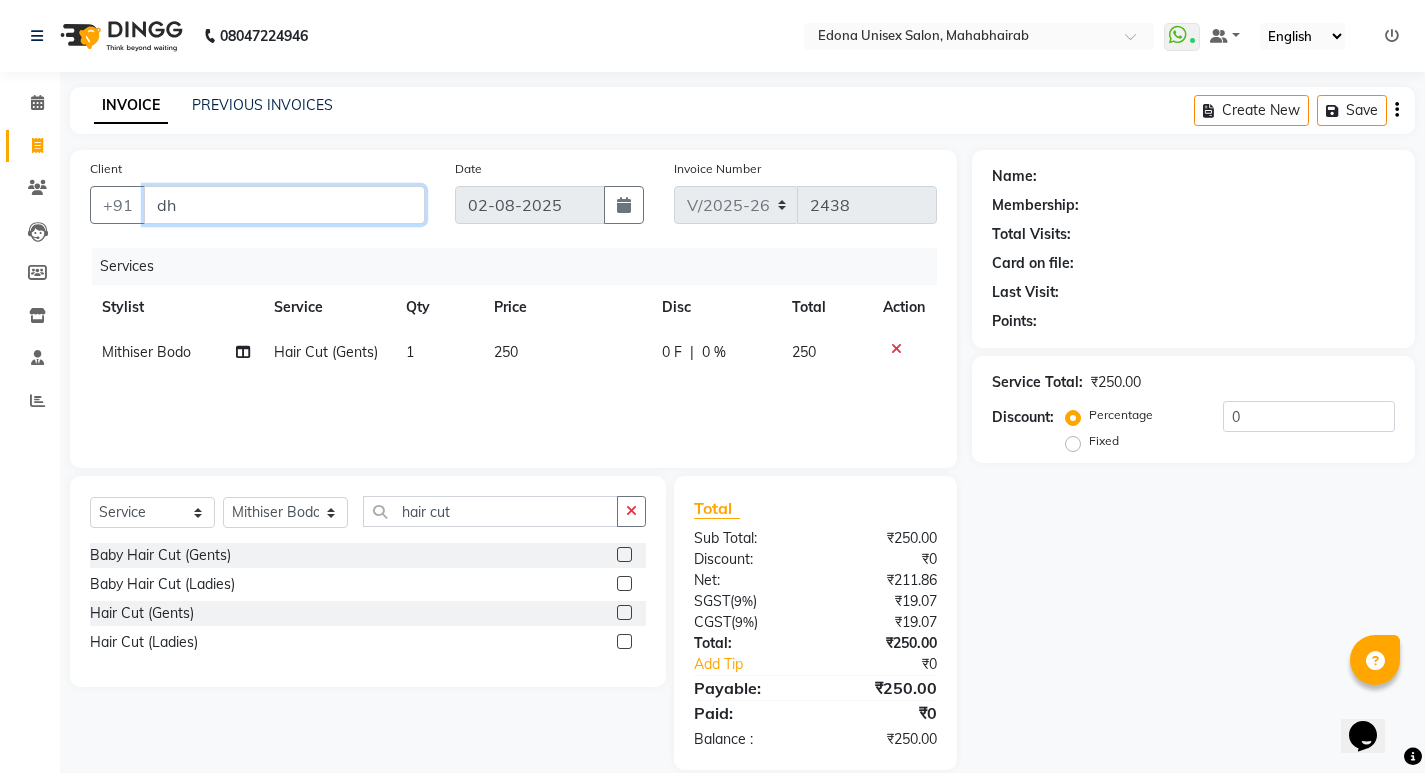 type on "d" 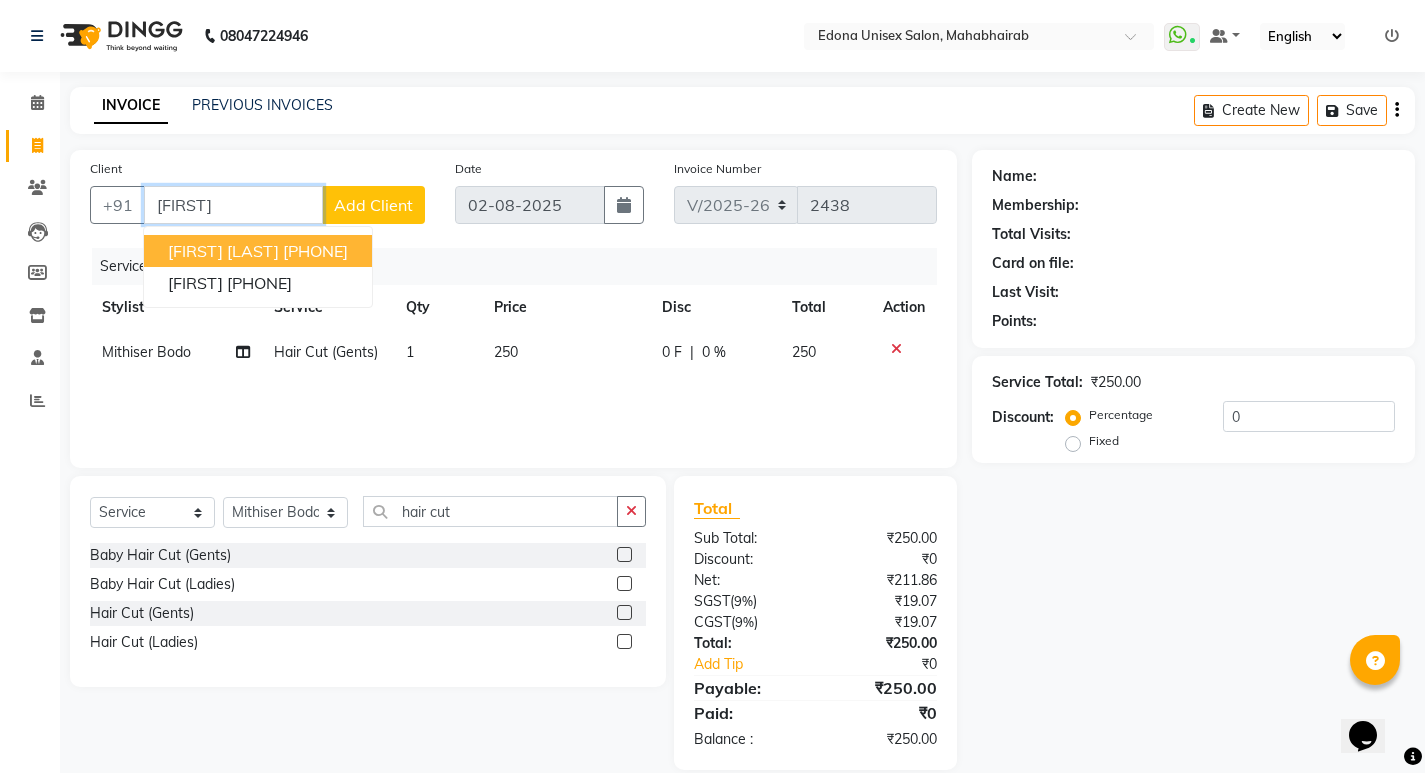 click on "Bhibu Saikia  9706078416" at bounding box center (258, 251) 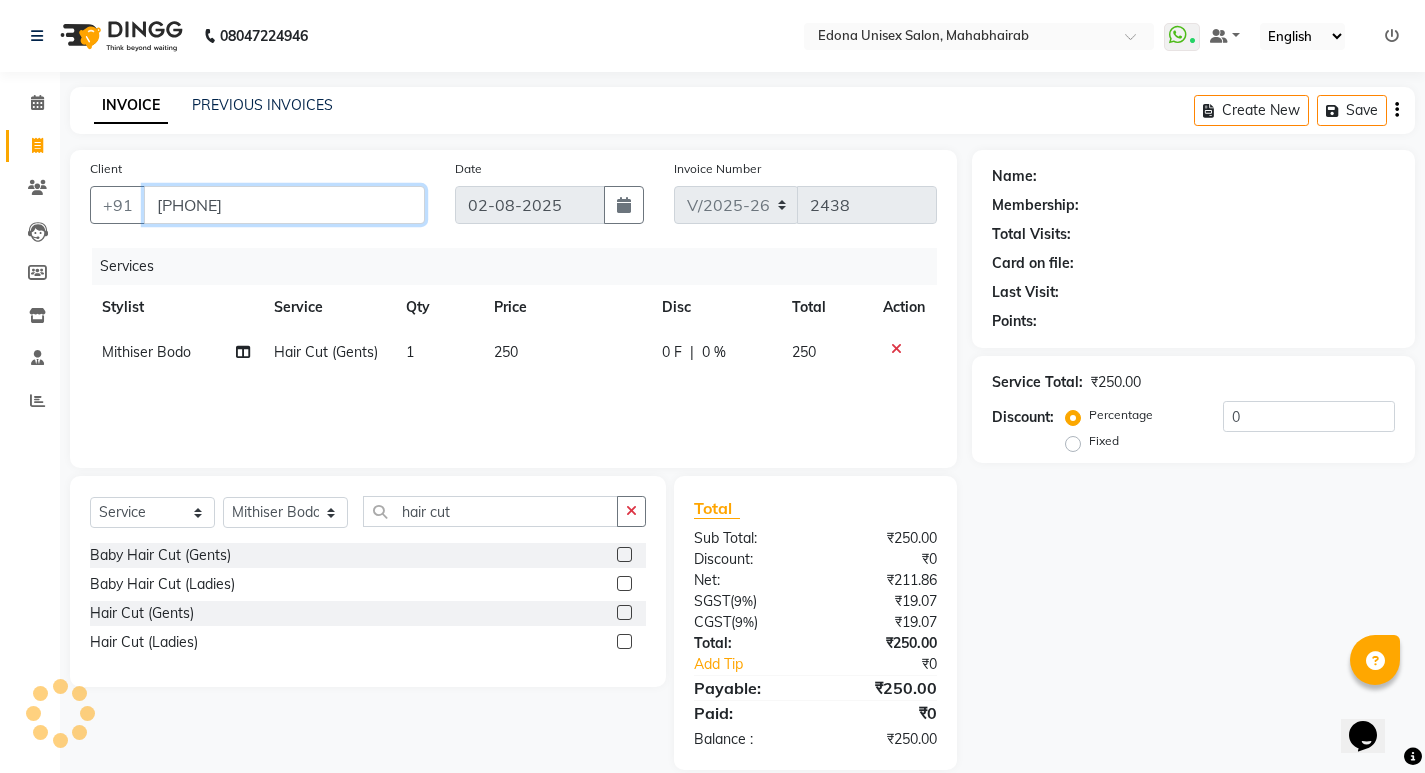 type on "9706078416" 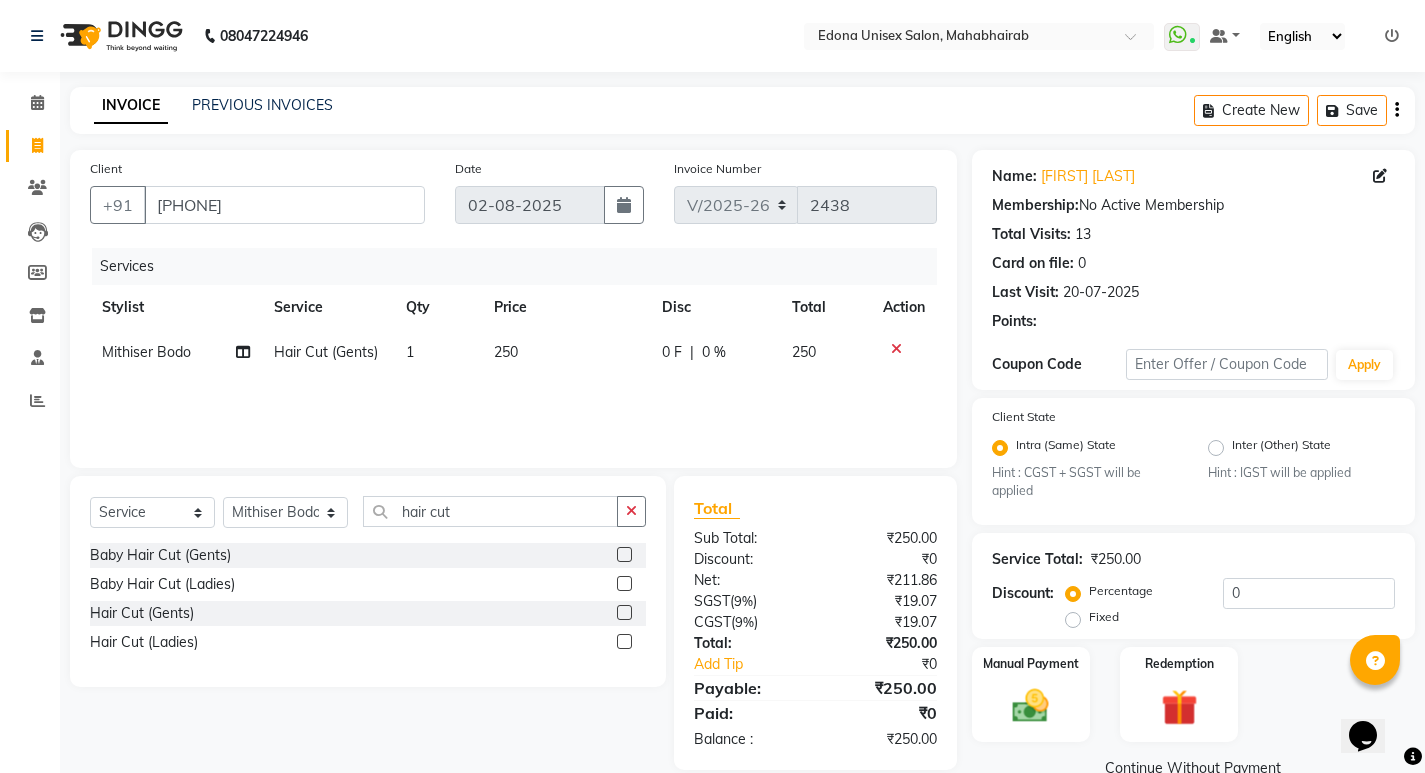 scroll, scrollTop: 40, scrollLeft: 0, axis: vertical 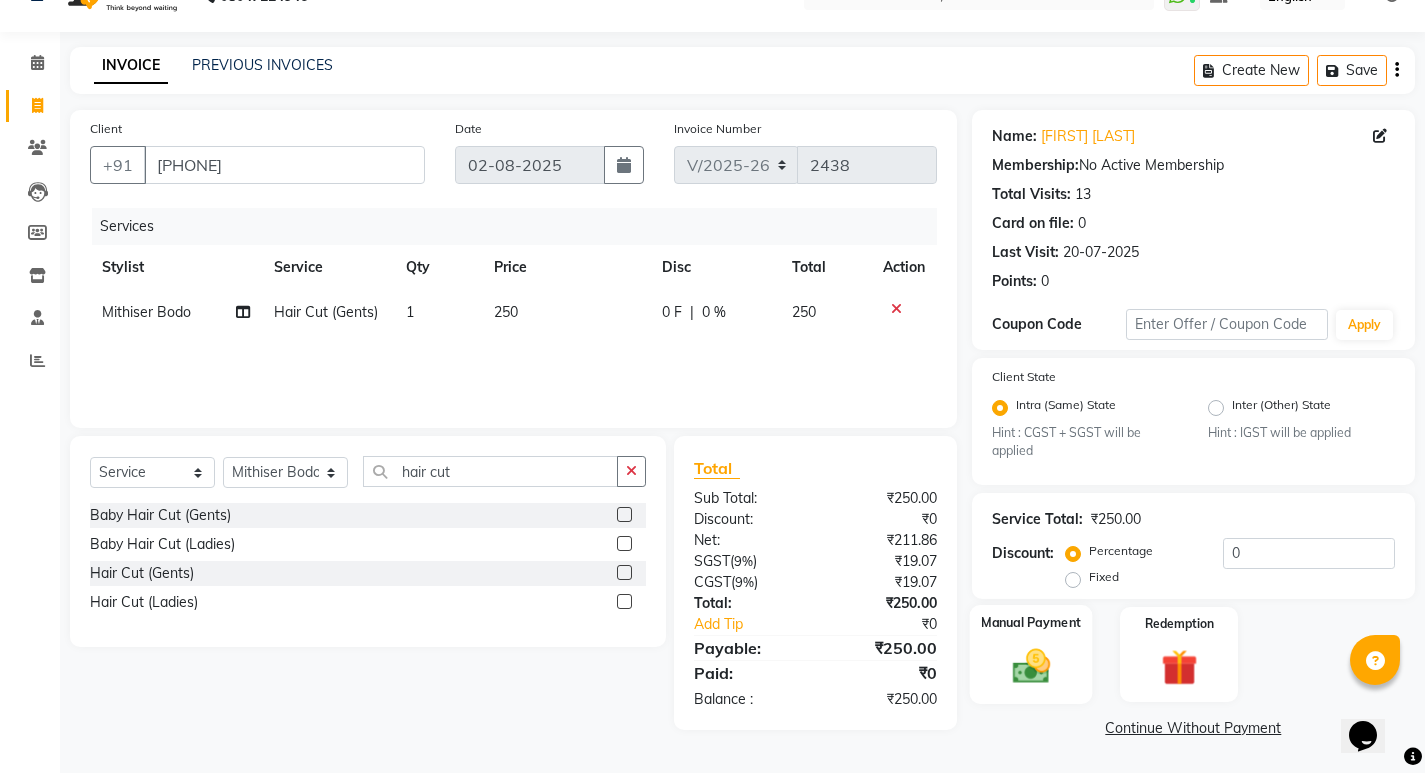 click on "Manual Payment" 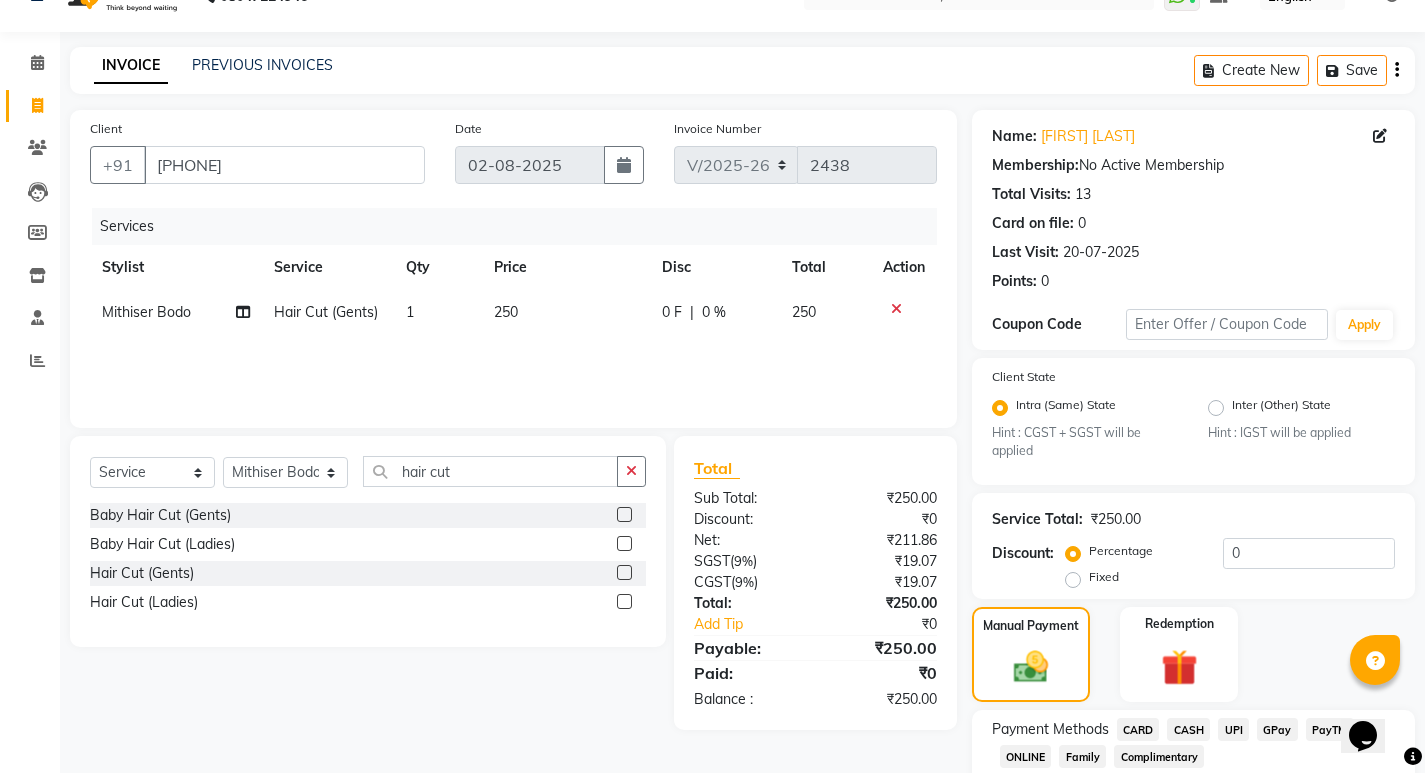 scroll, scrollTop: 168, scrollLeft: 0, axis: vertical 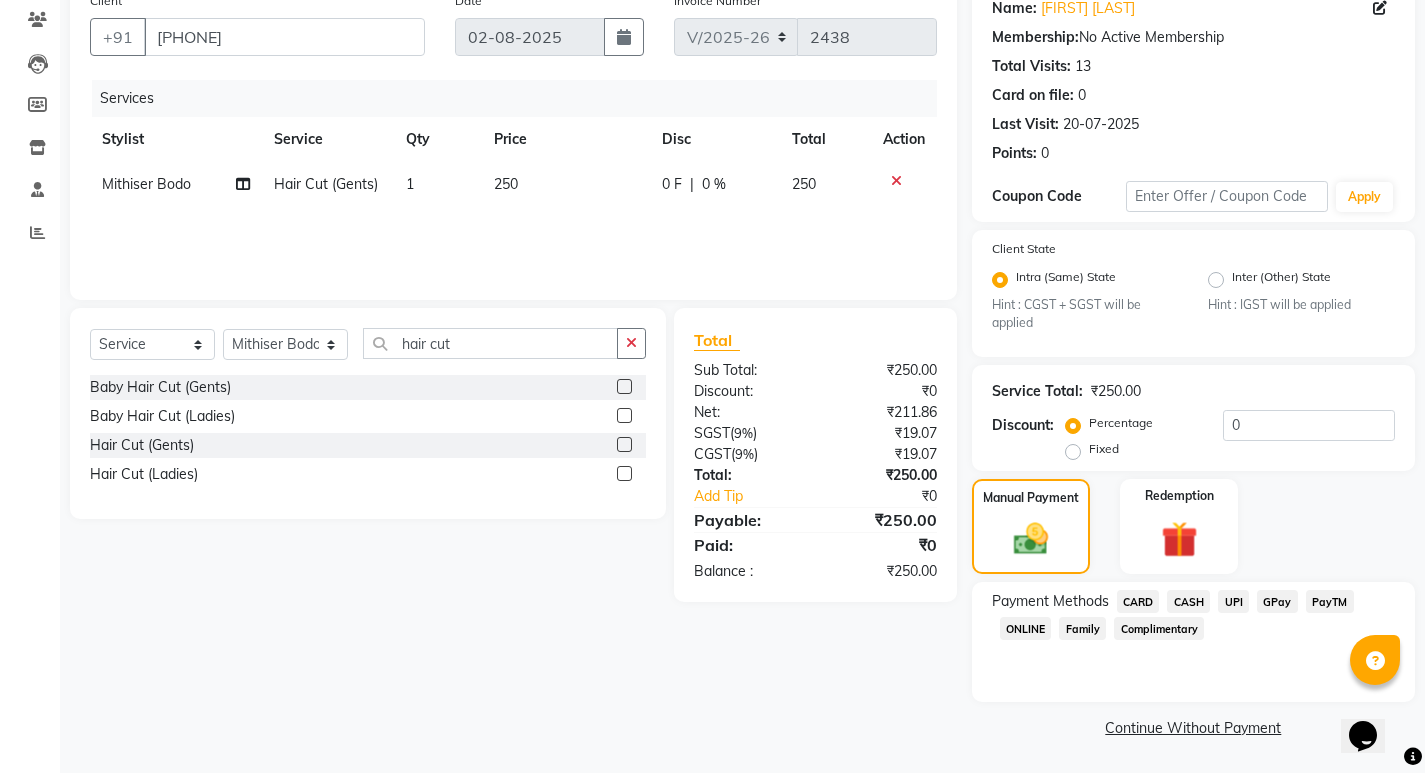 click on "UPI" 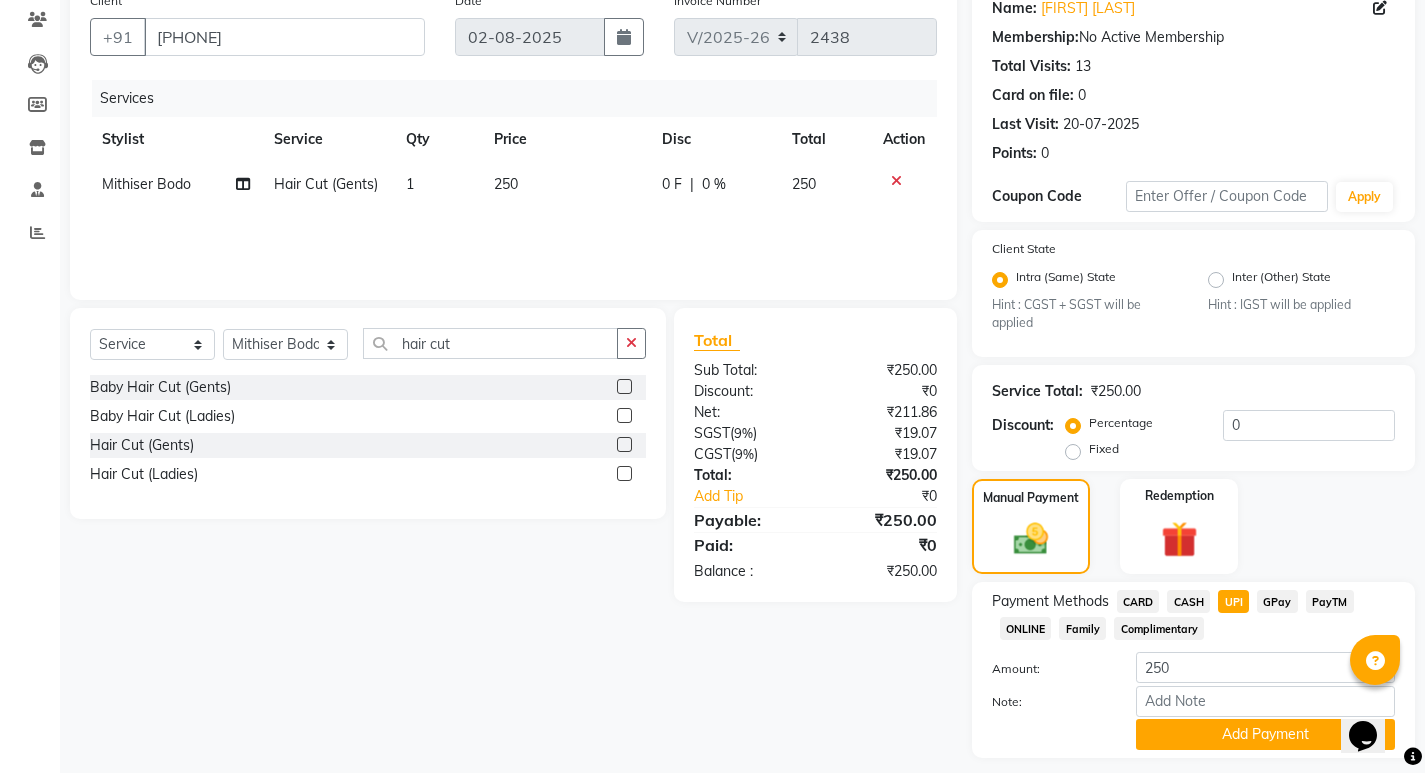 scroll, scrollTop: 224, scrollLeft: 0, axis: vertical 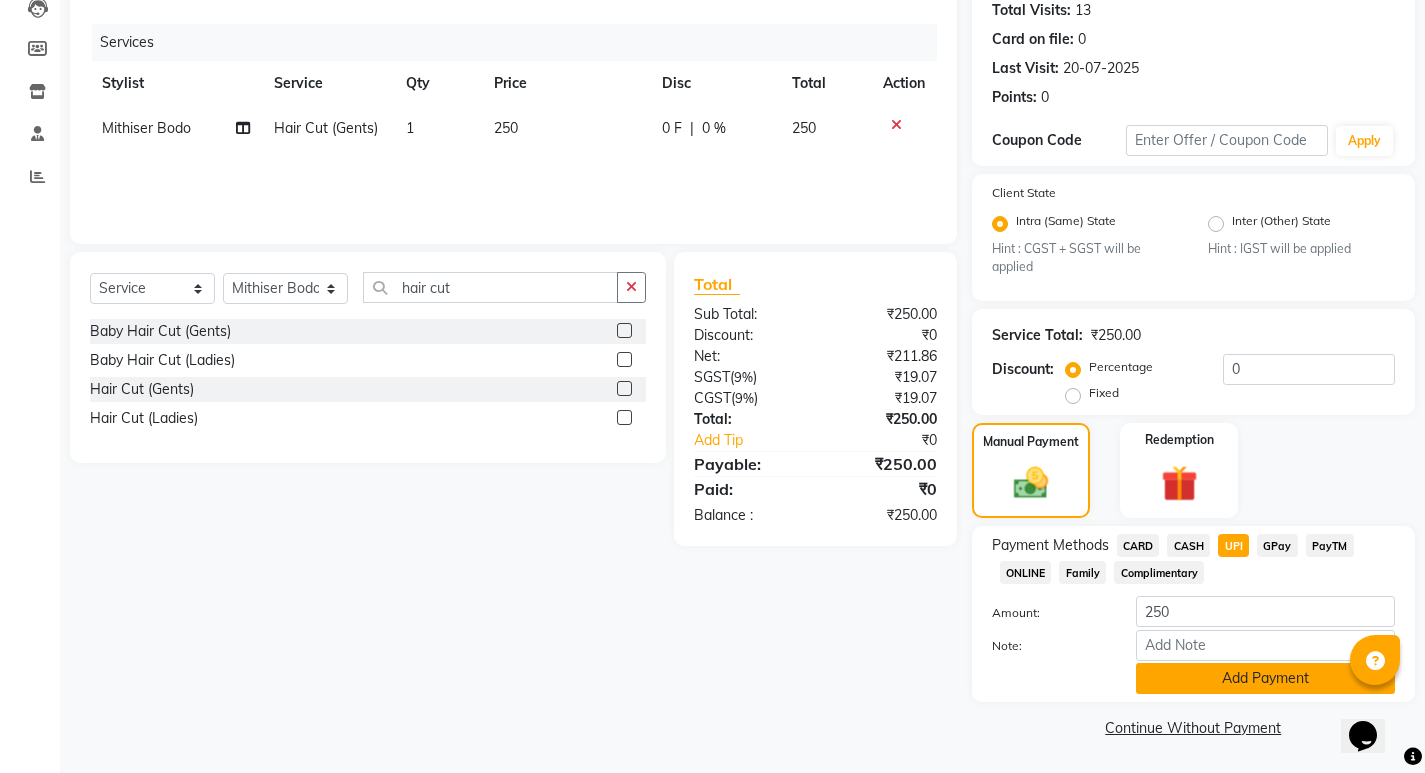 click on "Add Payment" 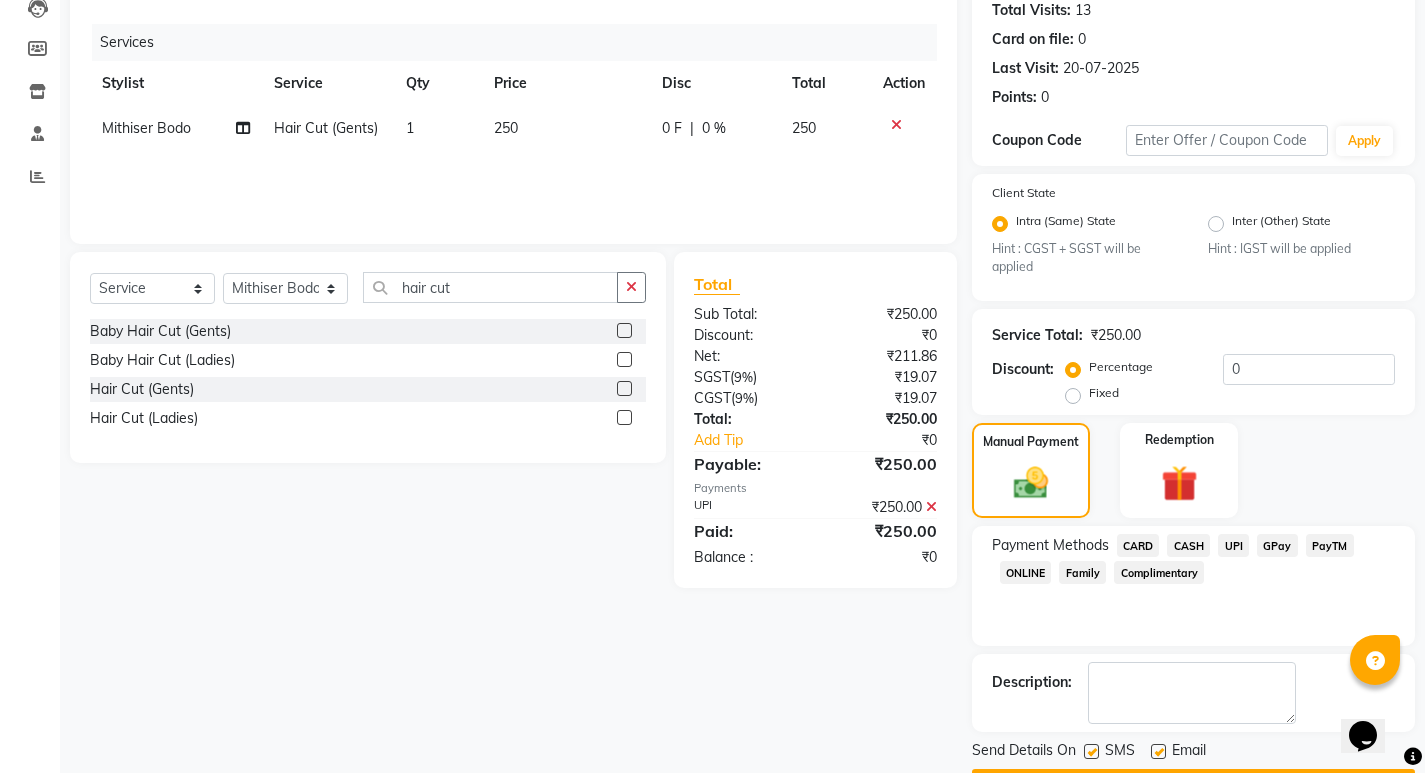 scroll, scrollTop: 281, scrollLeft: 0, axis: vertical 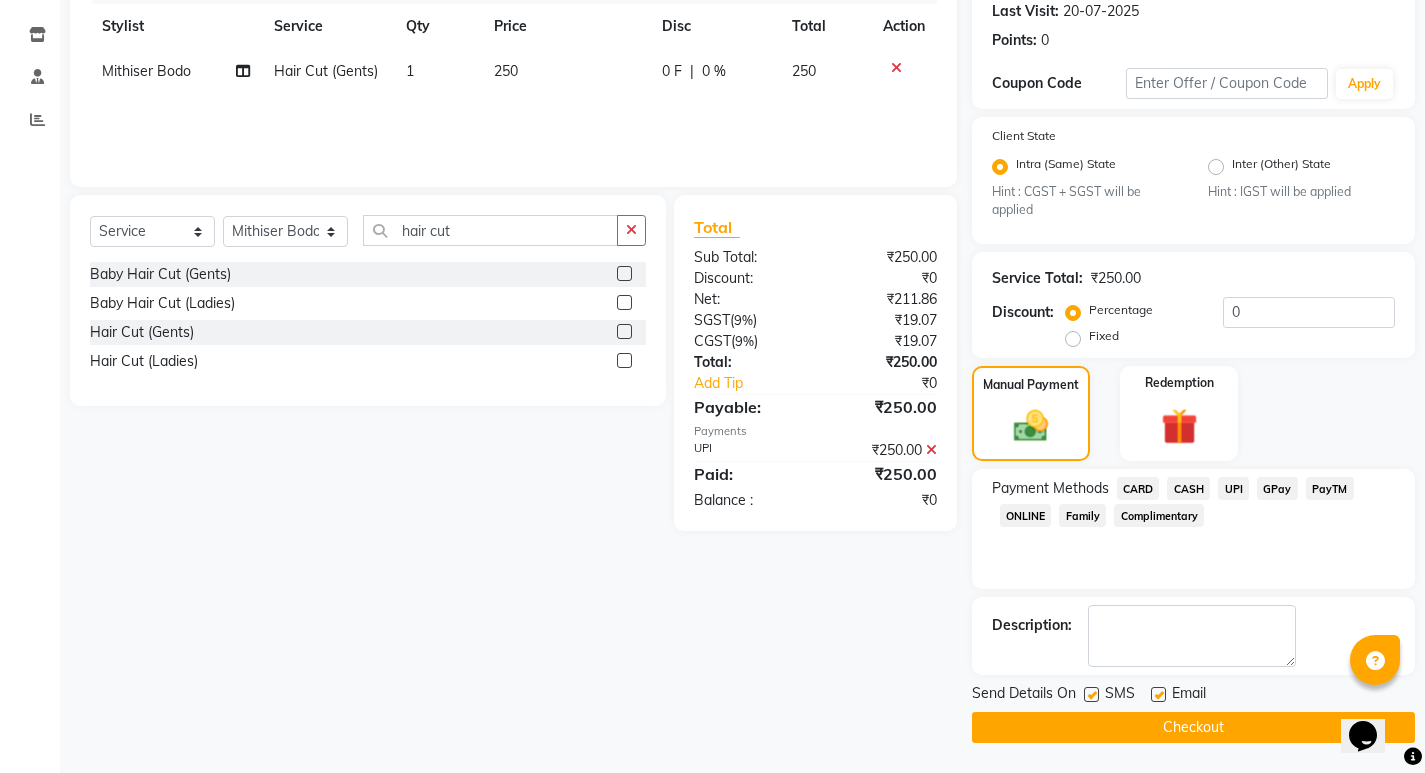 click on "Checkout" 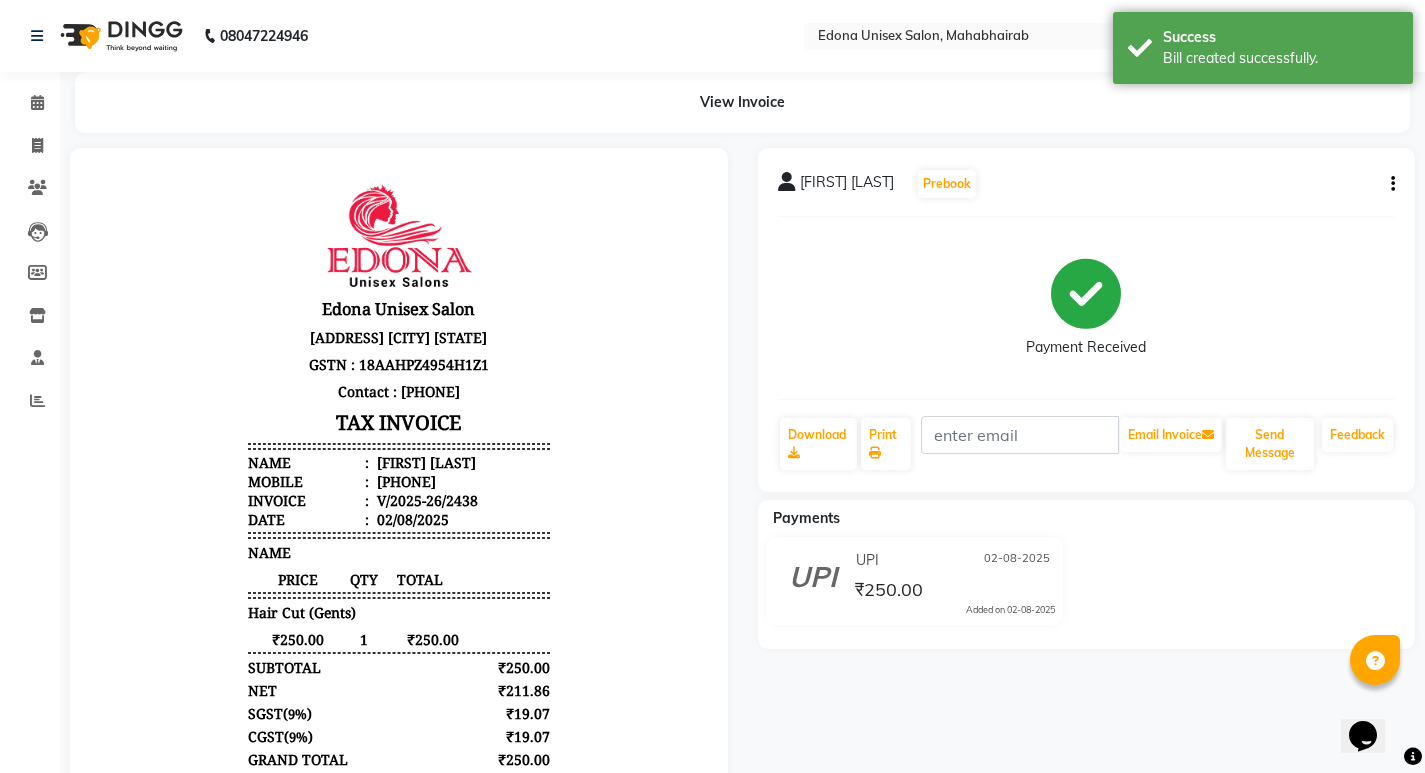 scroll, scrollTop: 0, scrollLeft: 0, axis: both 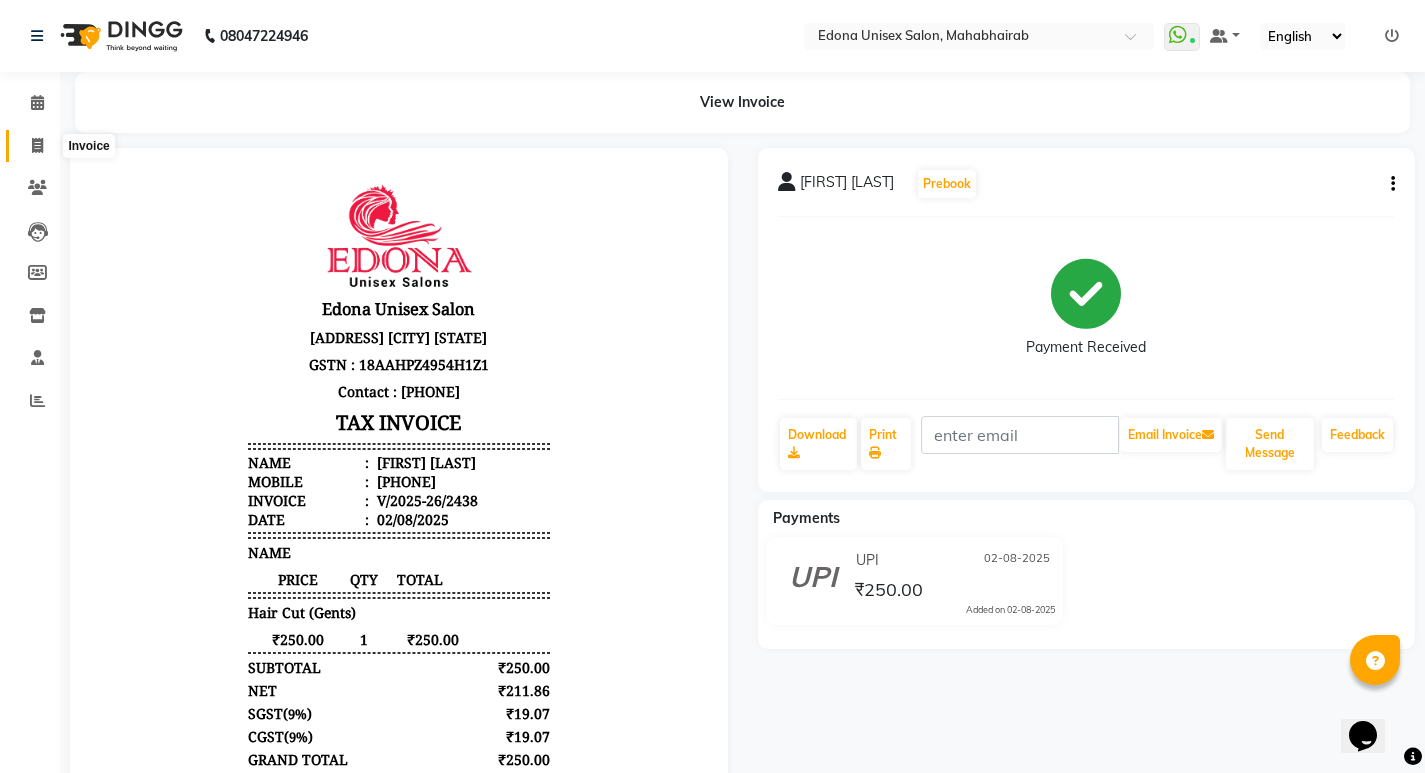 click 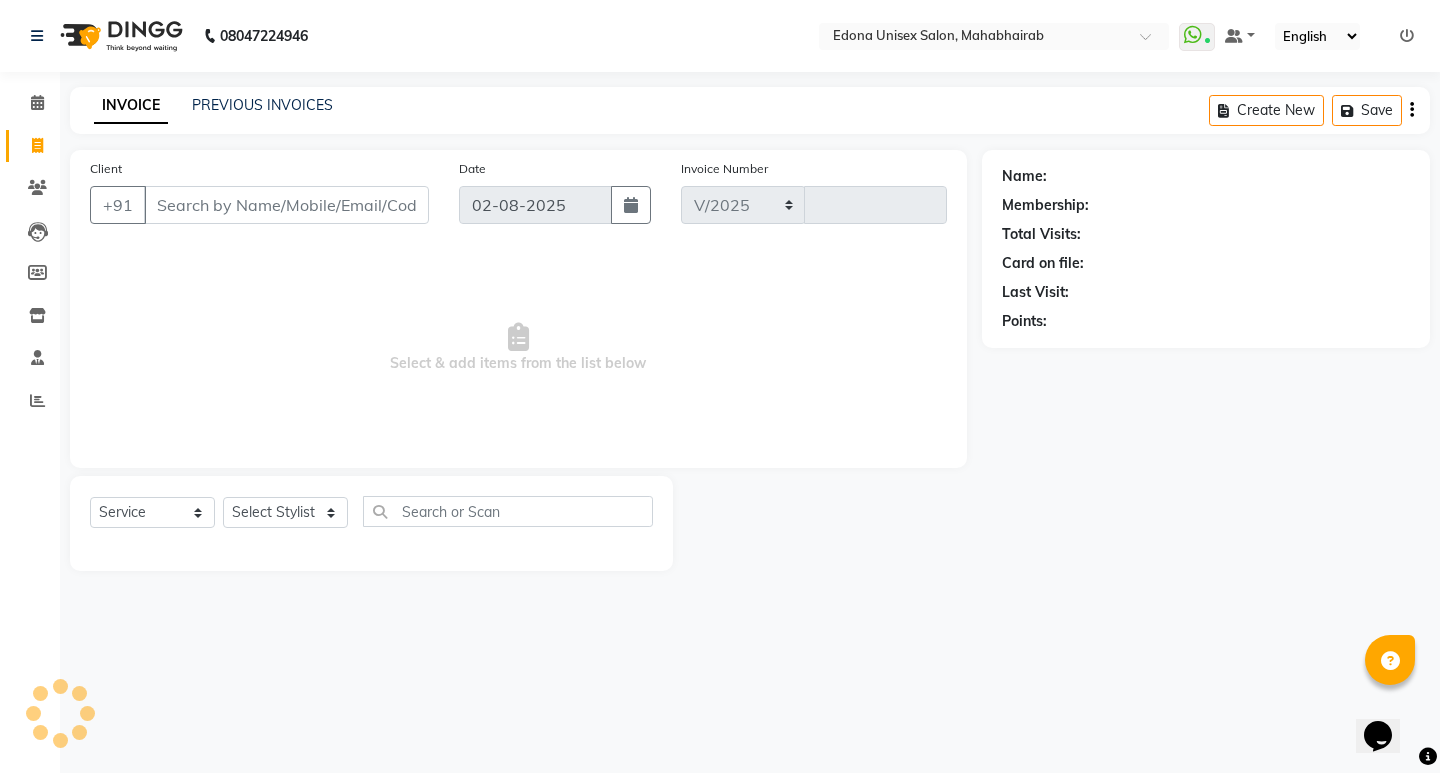 select on "5393" 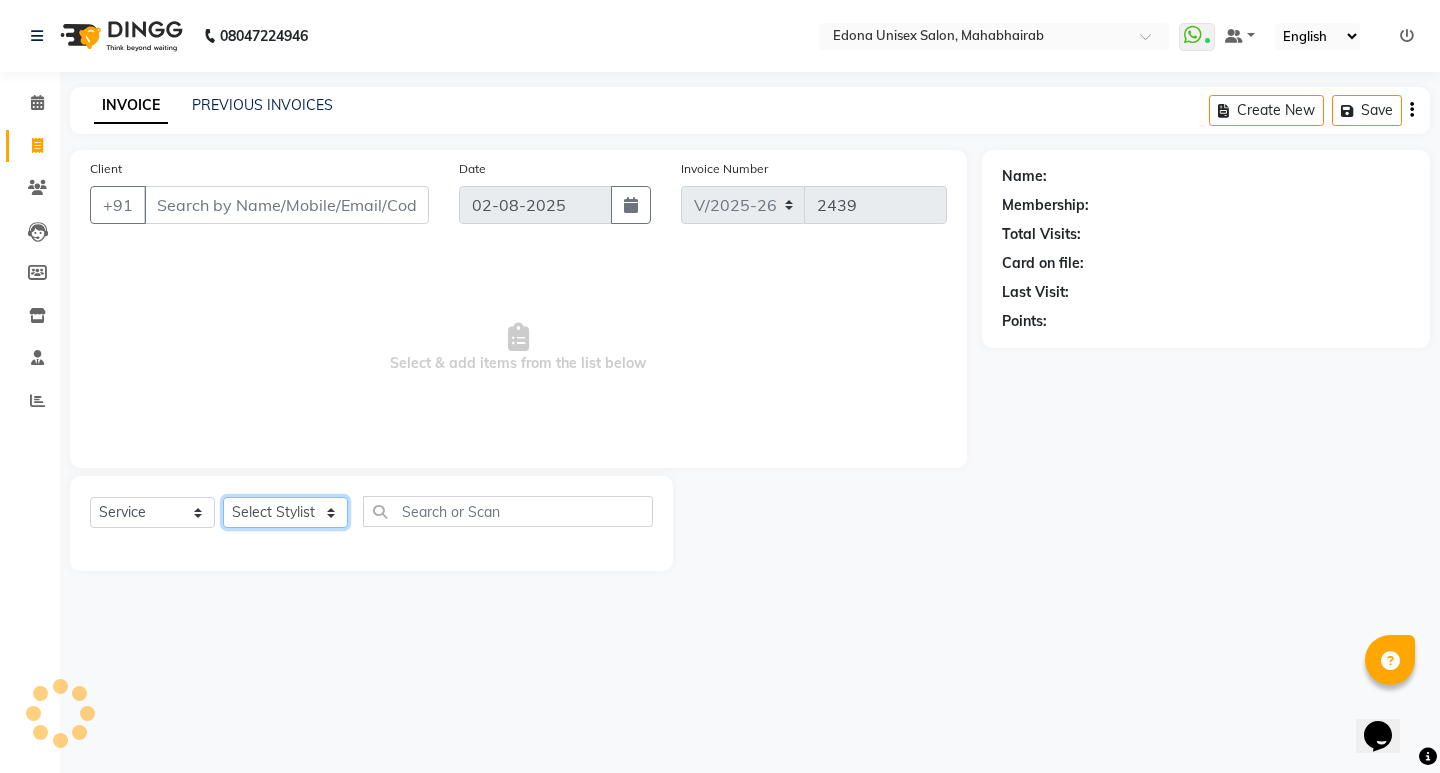 click on "Select Stylist" 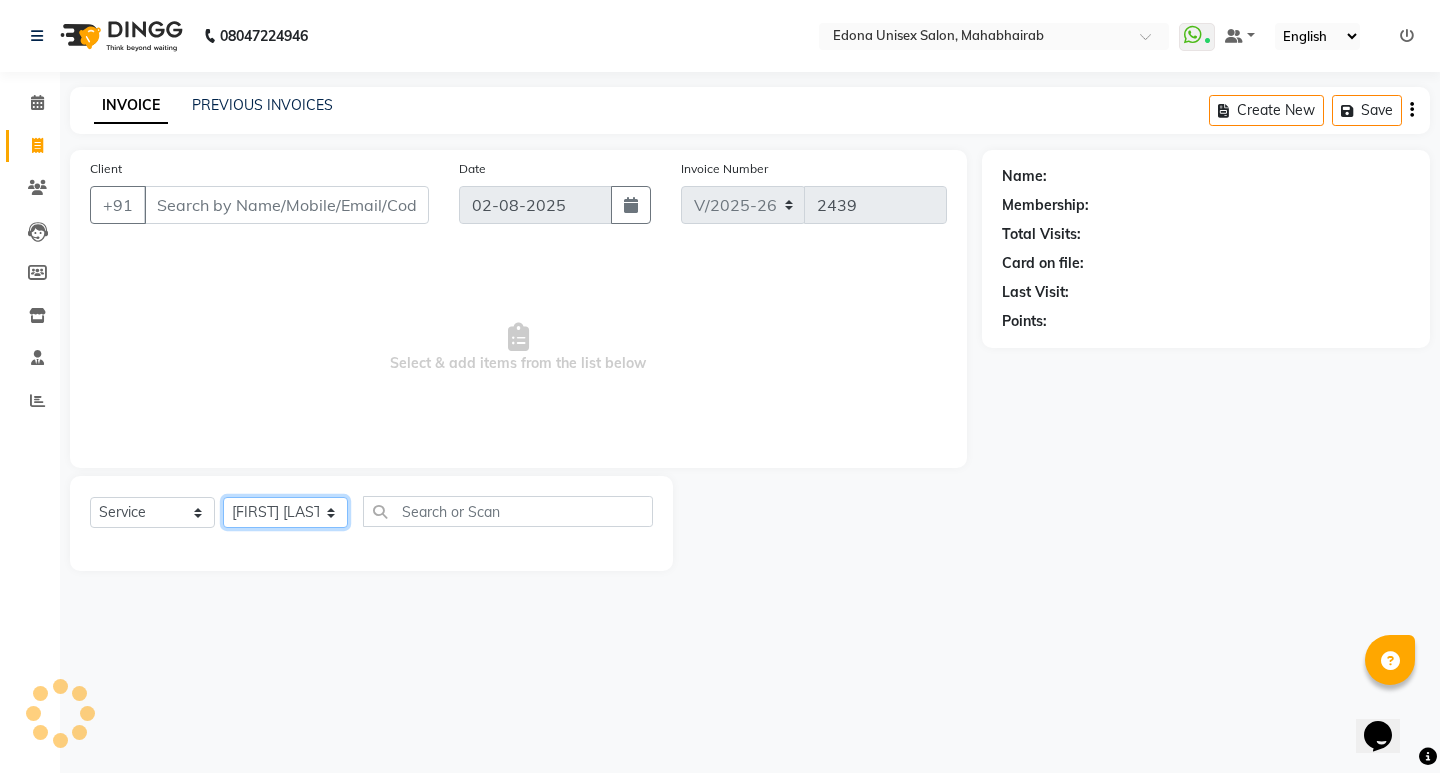 click on "Select Stylist Admin Anju Sonar Bir Basumtary Bishal Bharma Hemen Daimari Hombr Jogi Jenny kayina Kriti Kunal Lokesh Verma Mithiser Bodo Monisha Goyari Neha Pahi Prabir Das Rashmi Basumtary Reshma Sultana Roselin Basumtary Sumitra Subba" 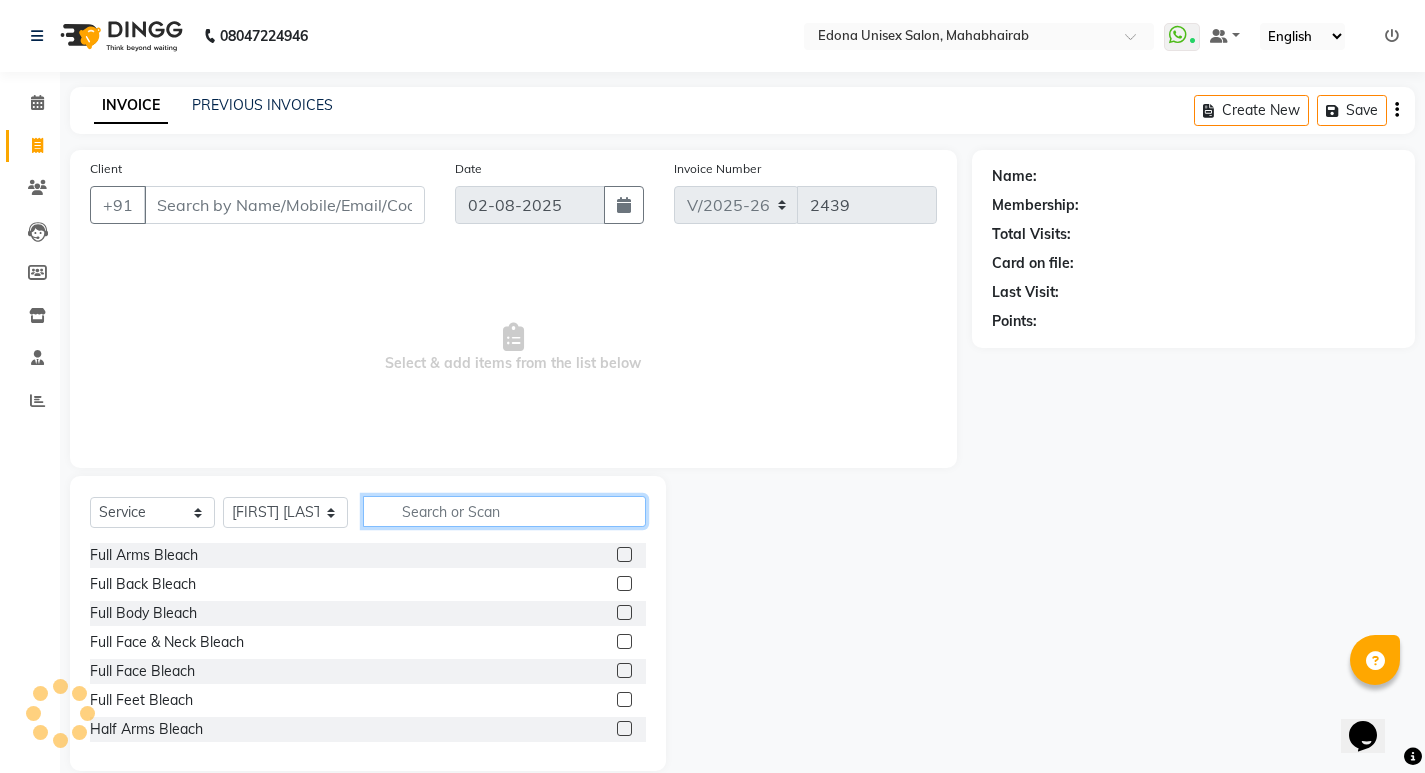 click 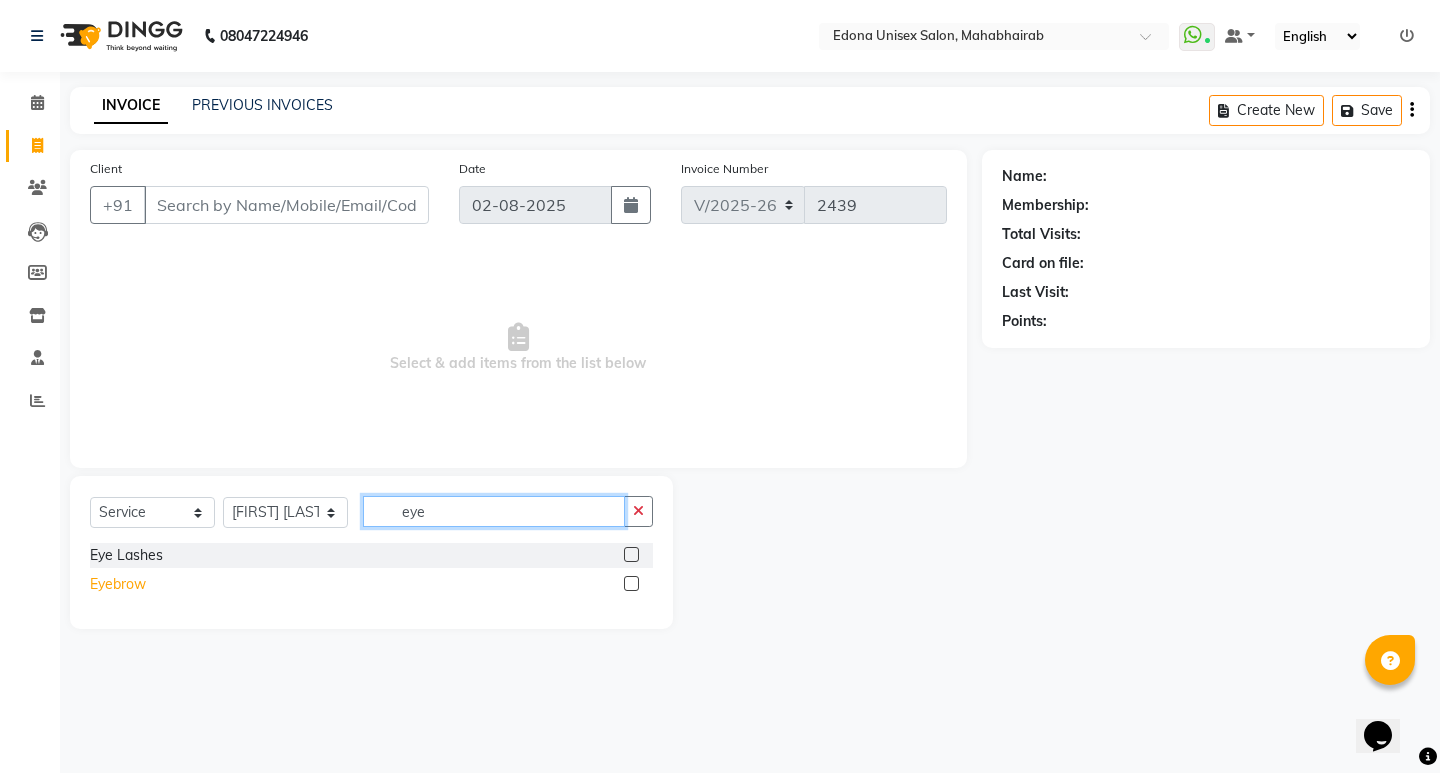 type on "eye" 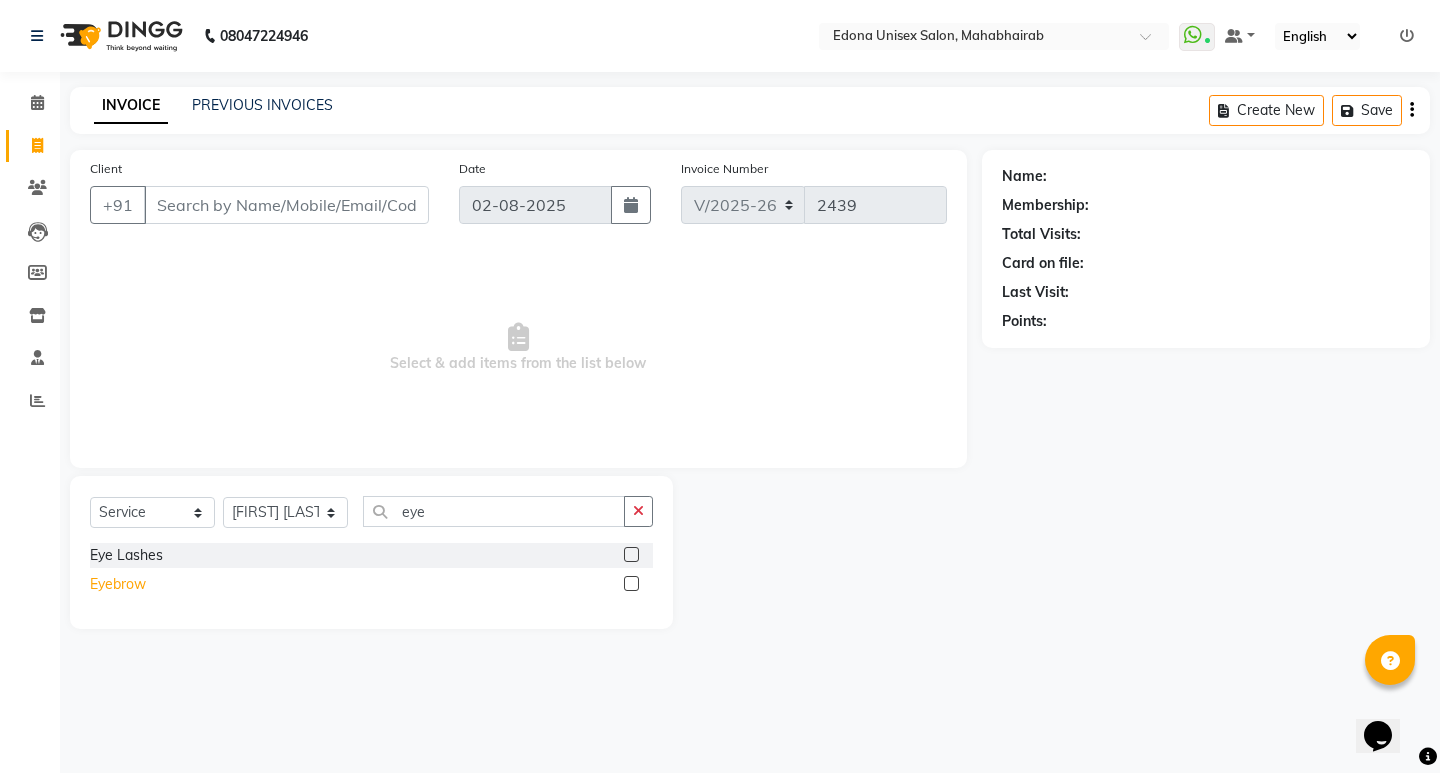 click on "Eyebrow" 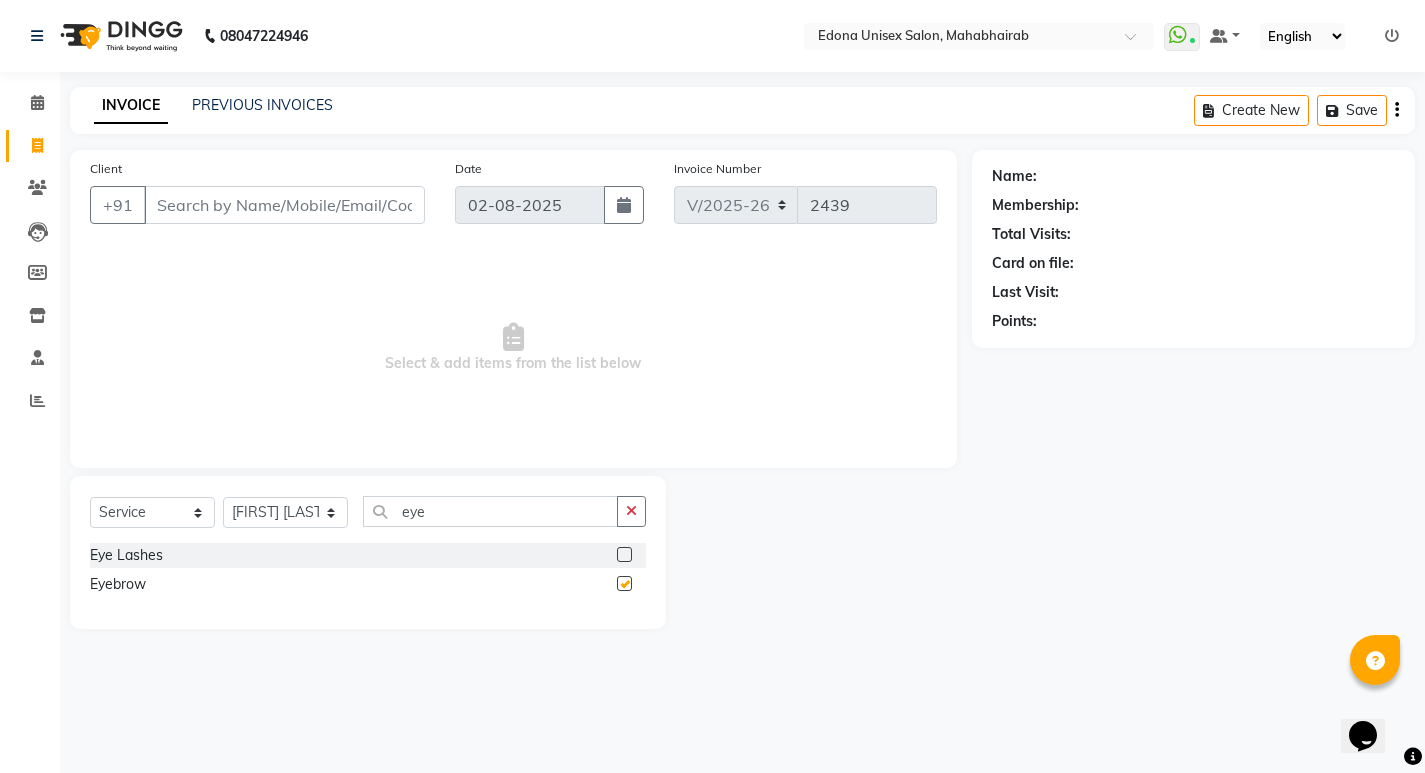 checkbox on "false" 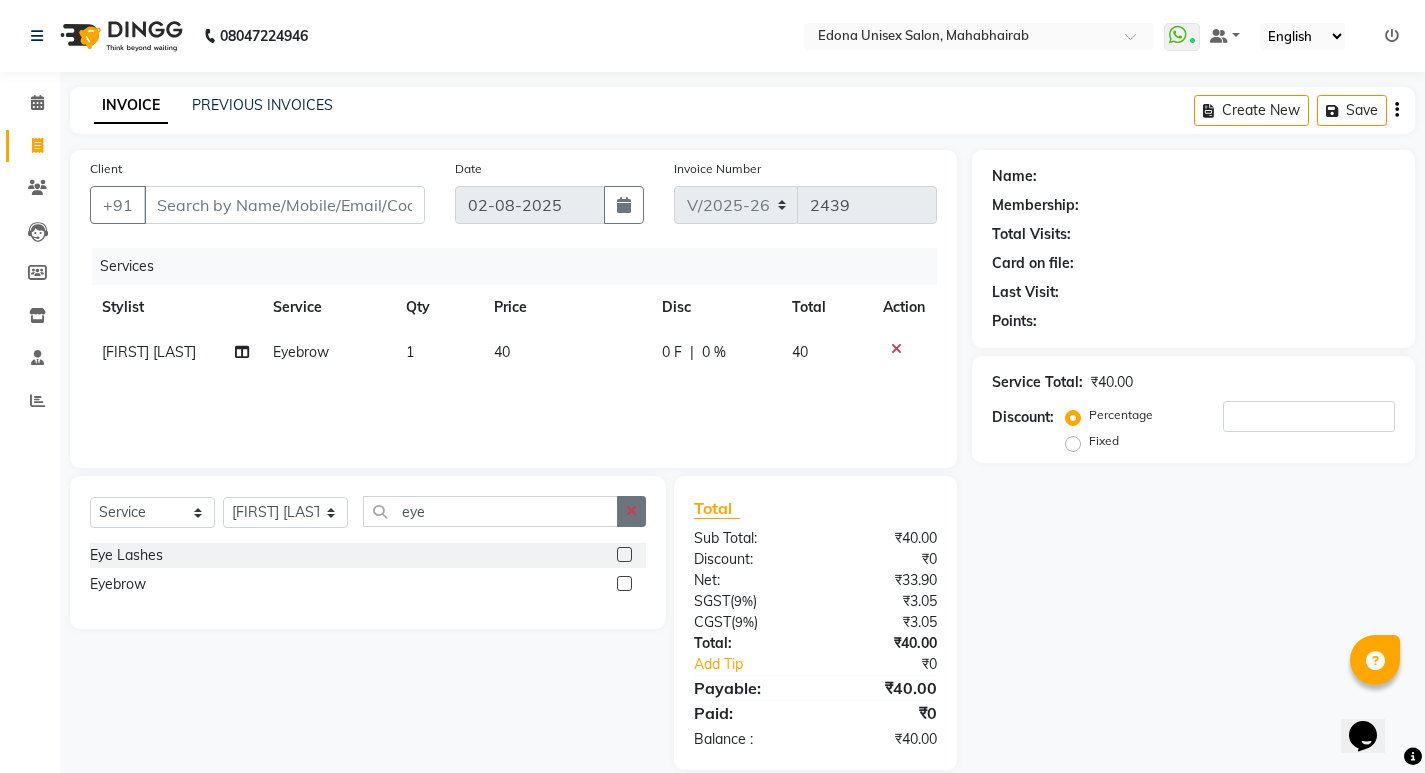 click 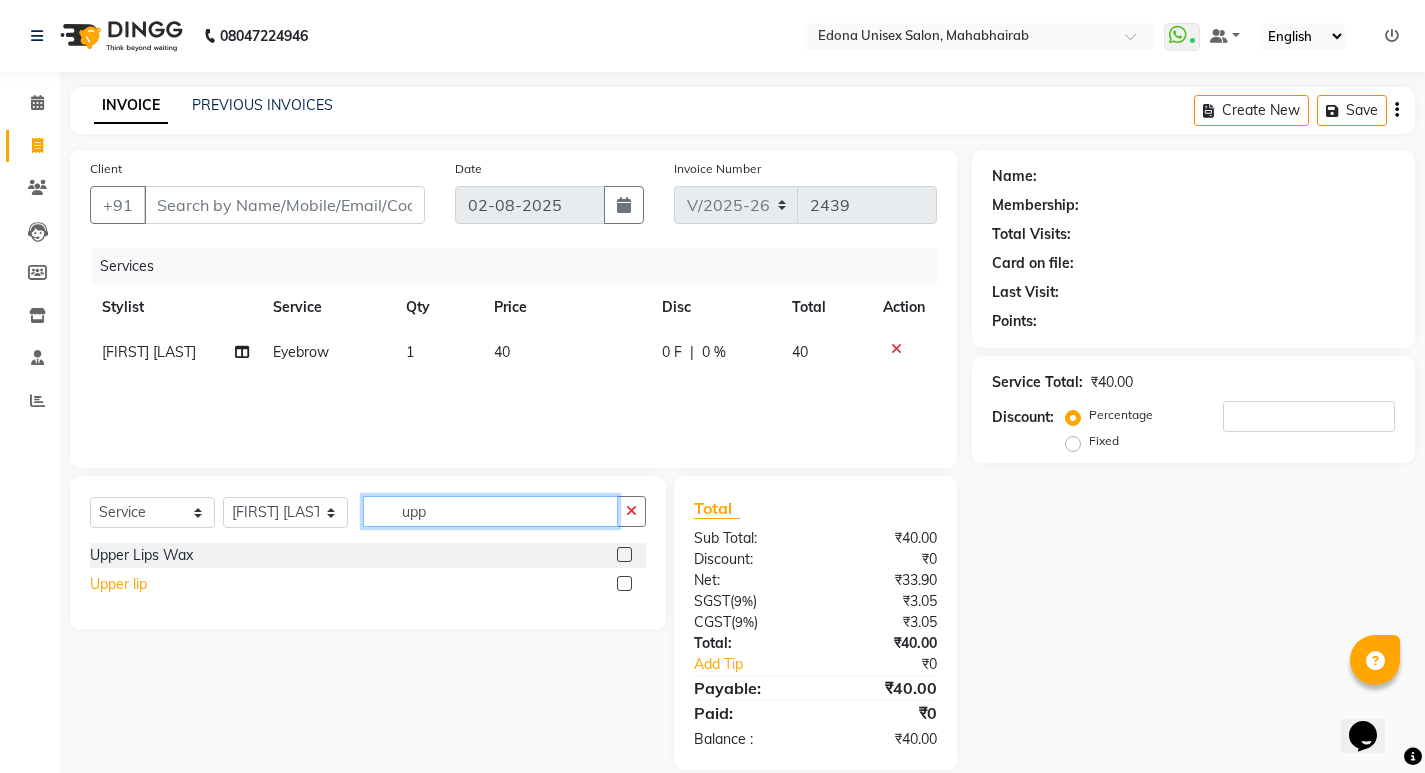 type on "upp" 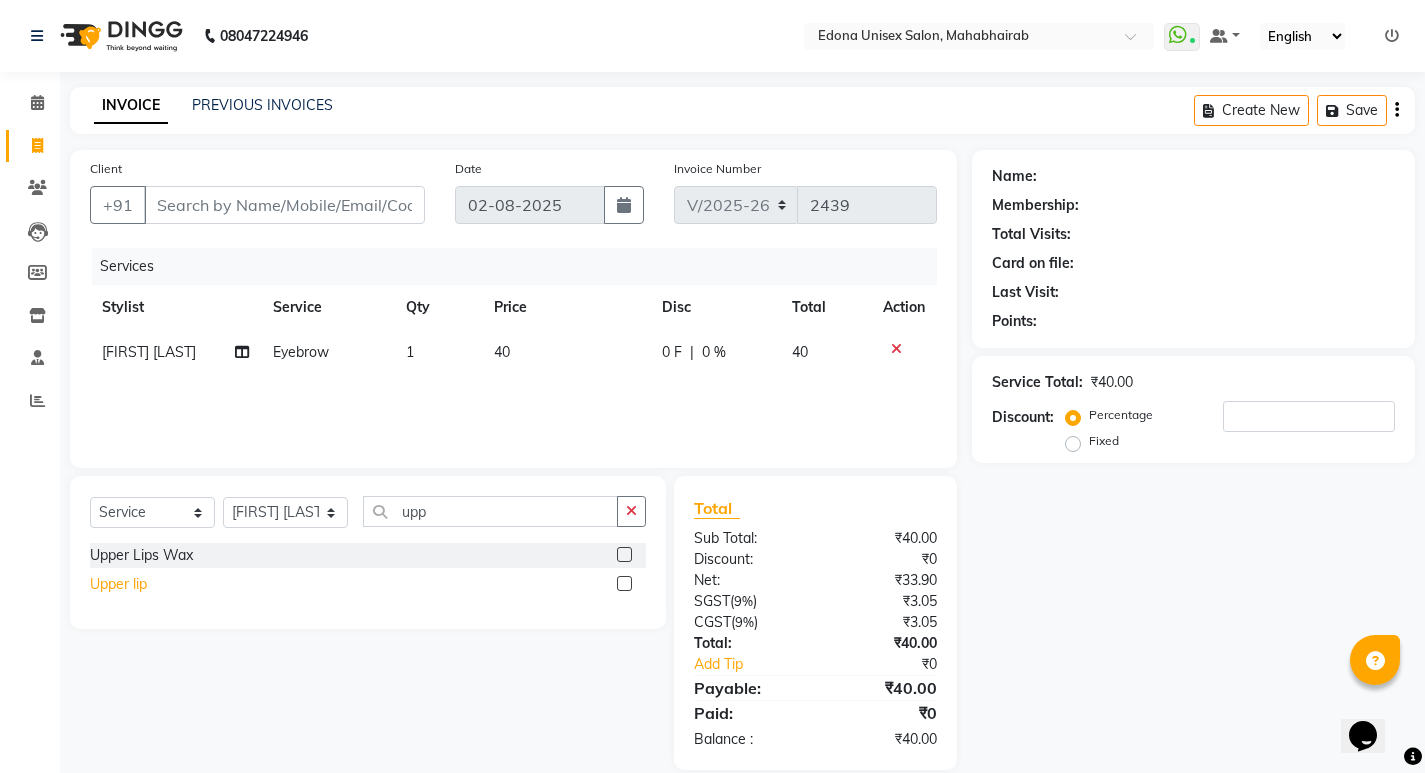 click on "Upper lip" 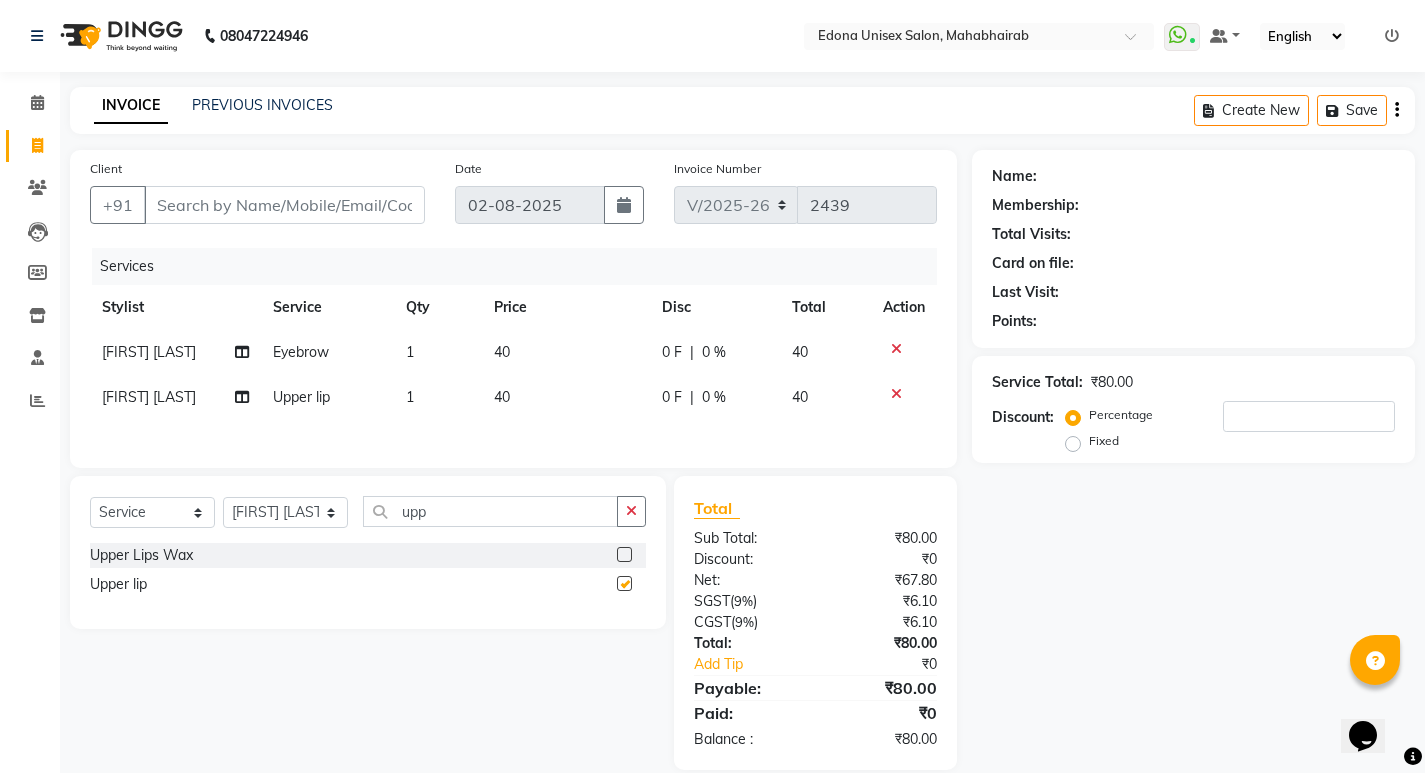 checkbox on "false" 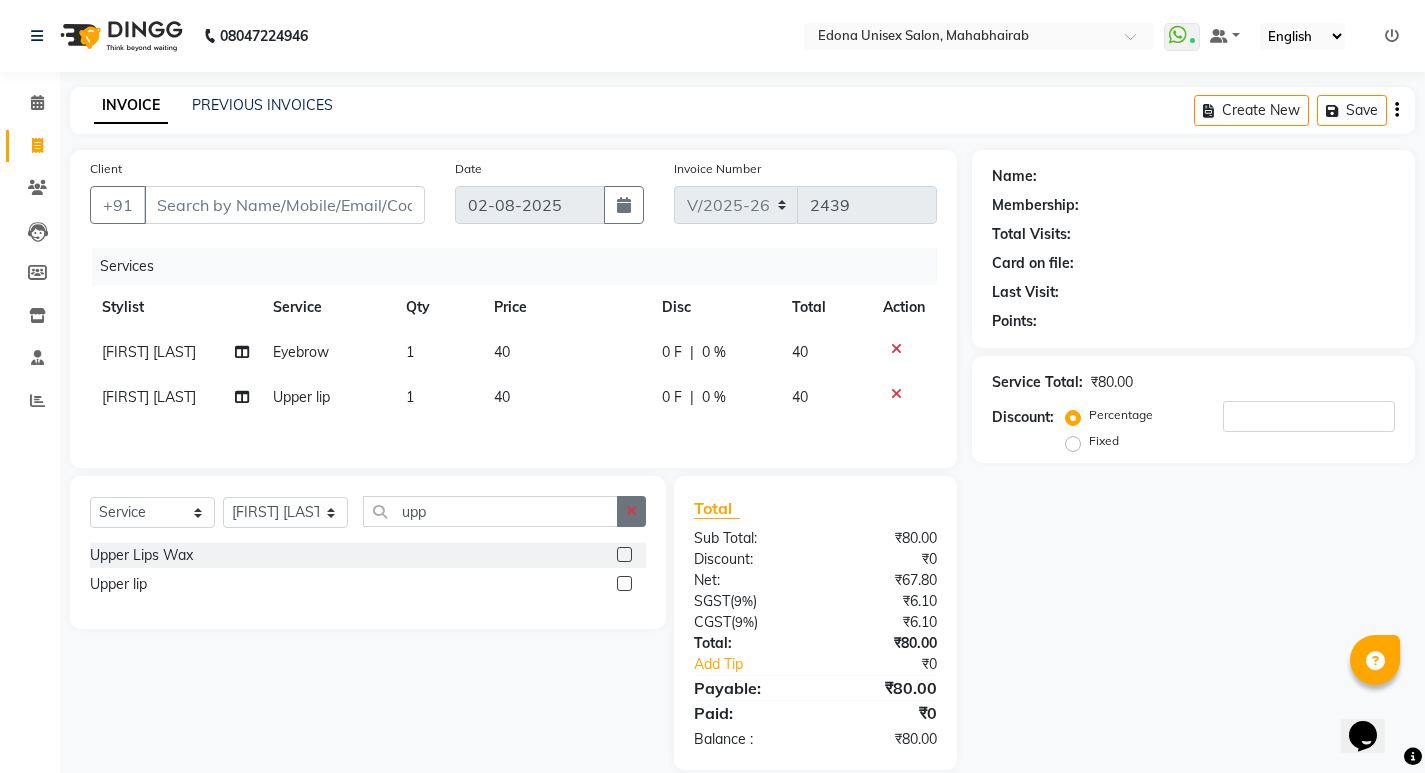 click 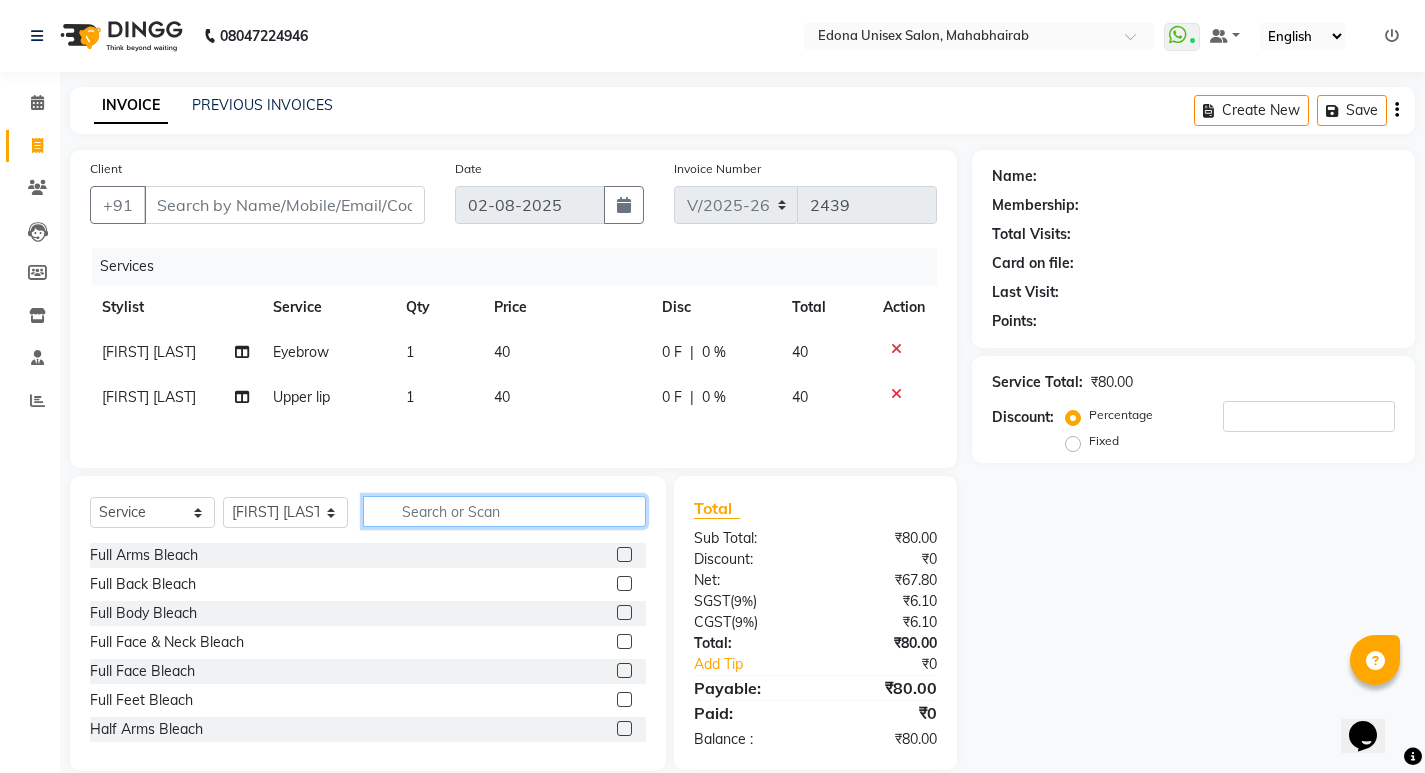 click 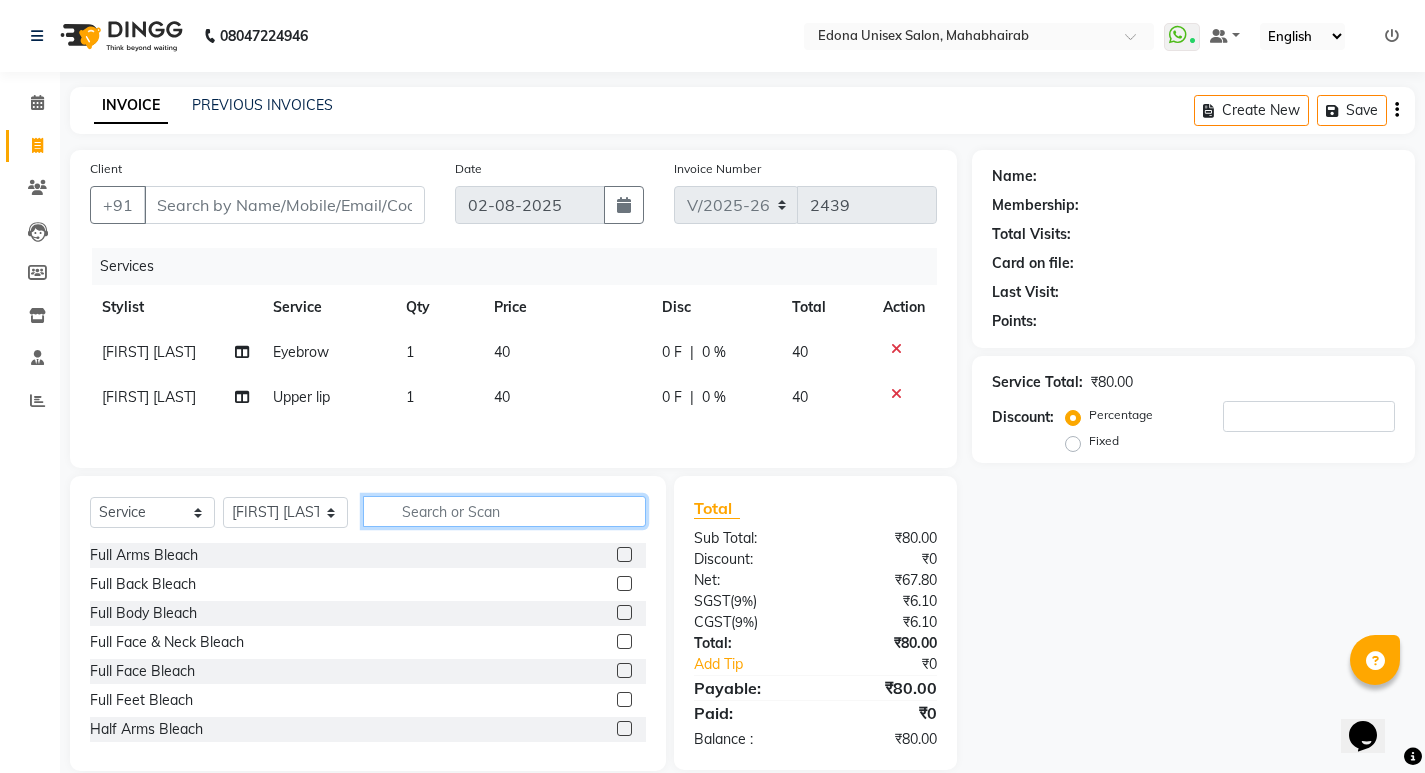 click 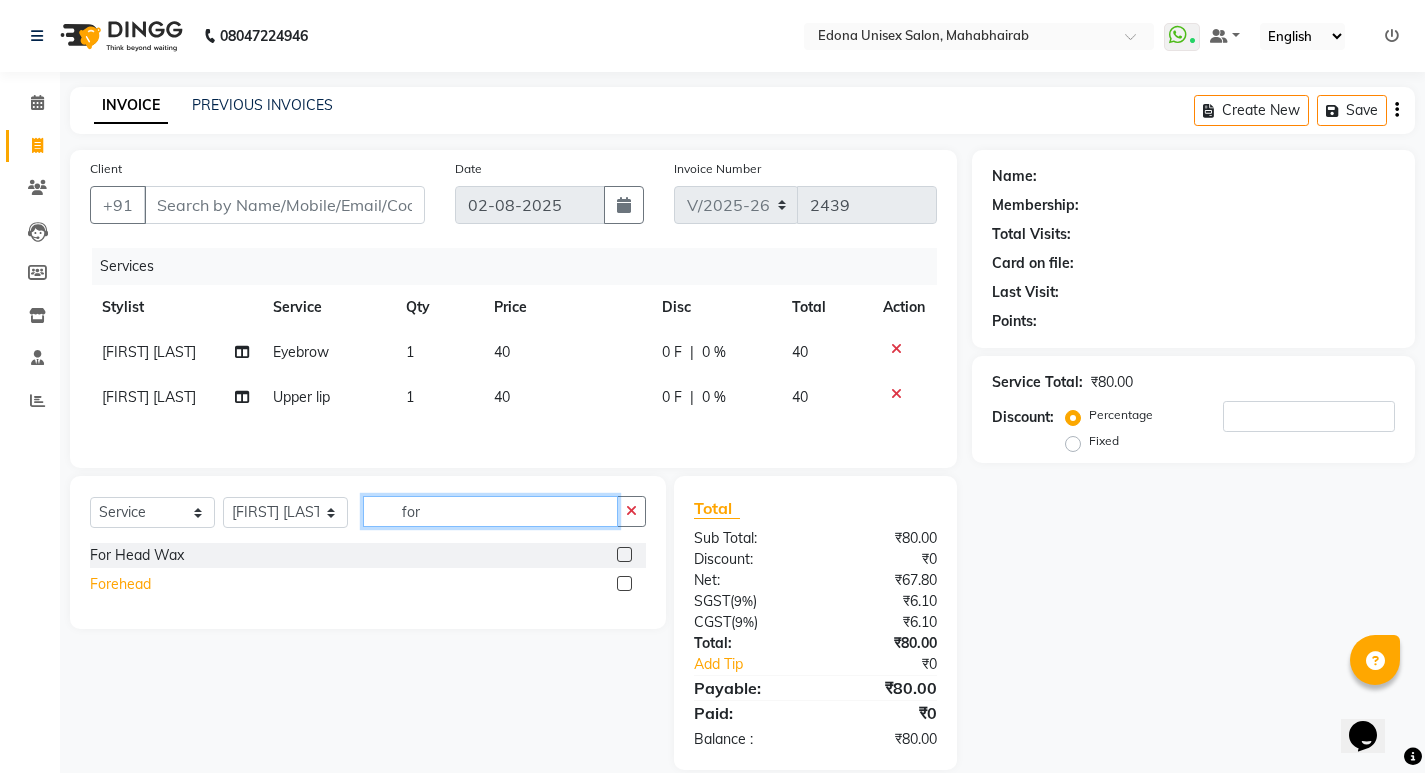type on "for" 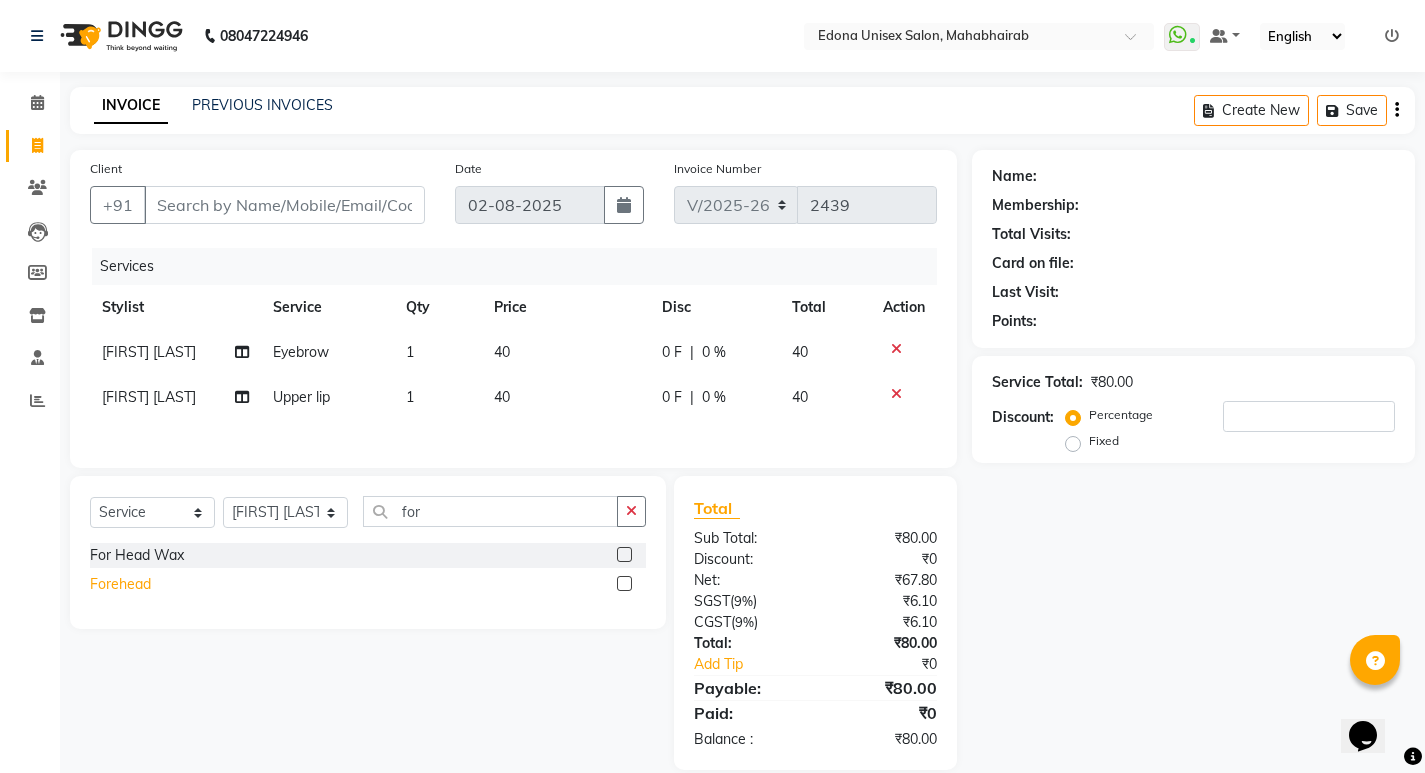 click on "Forehead" 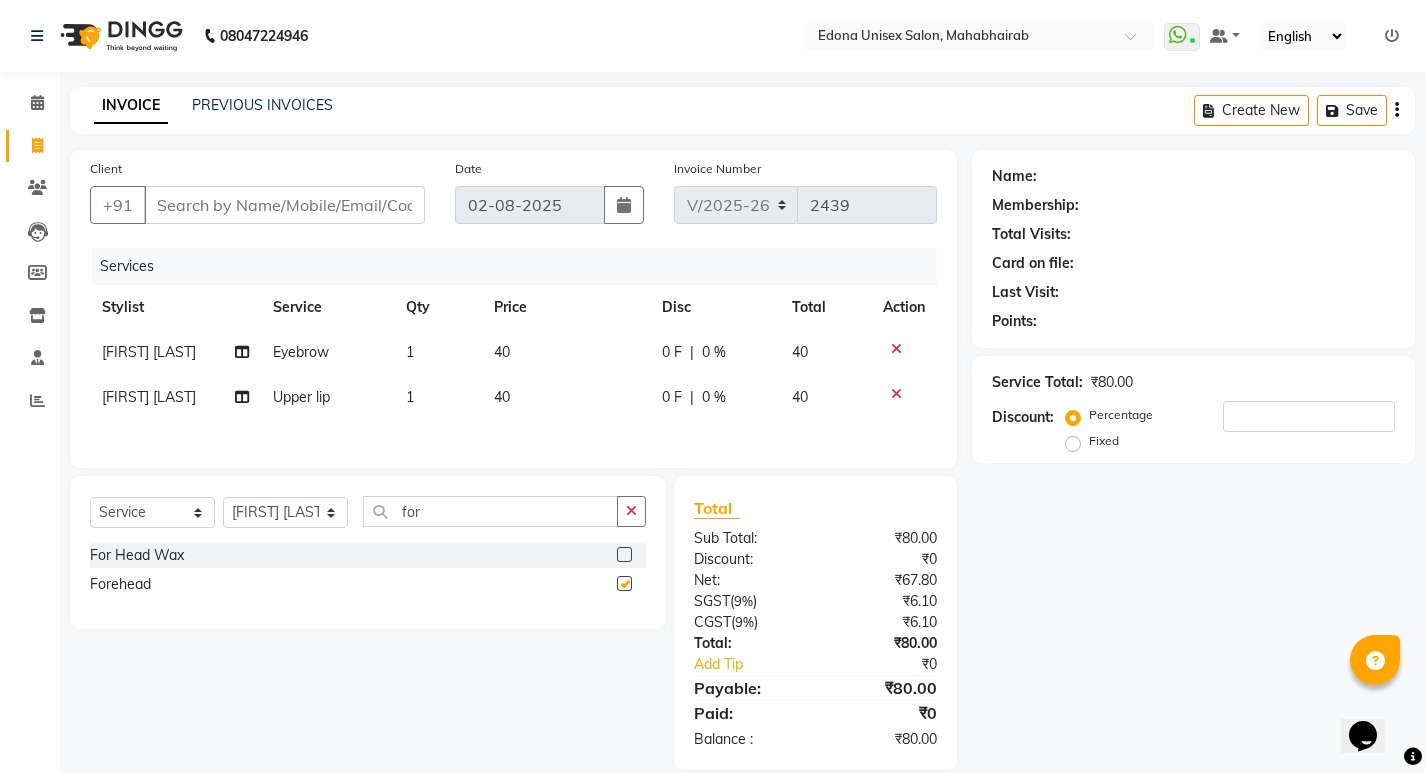 checkbox on "false" 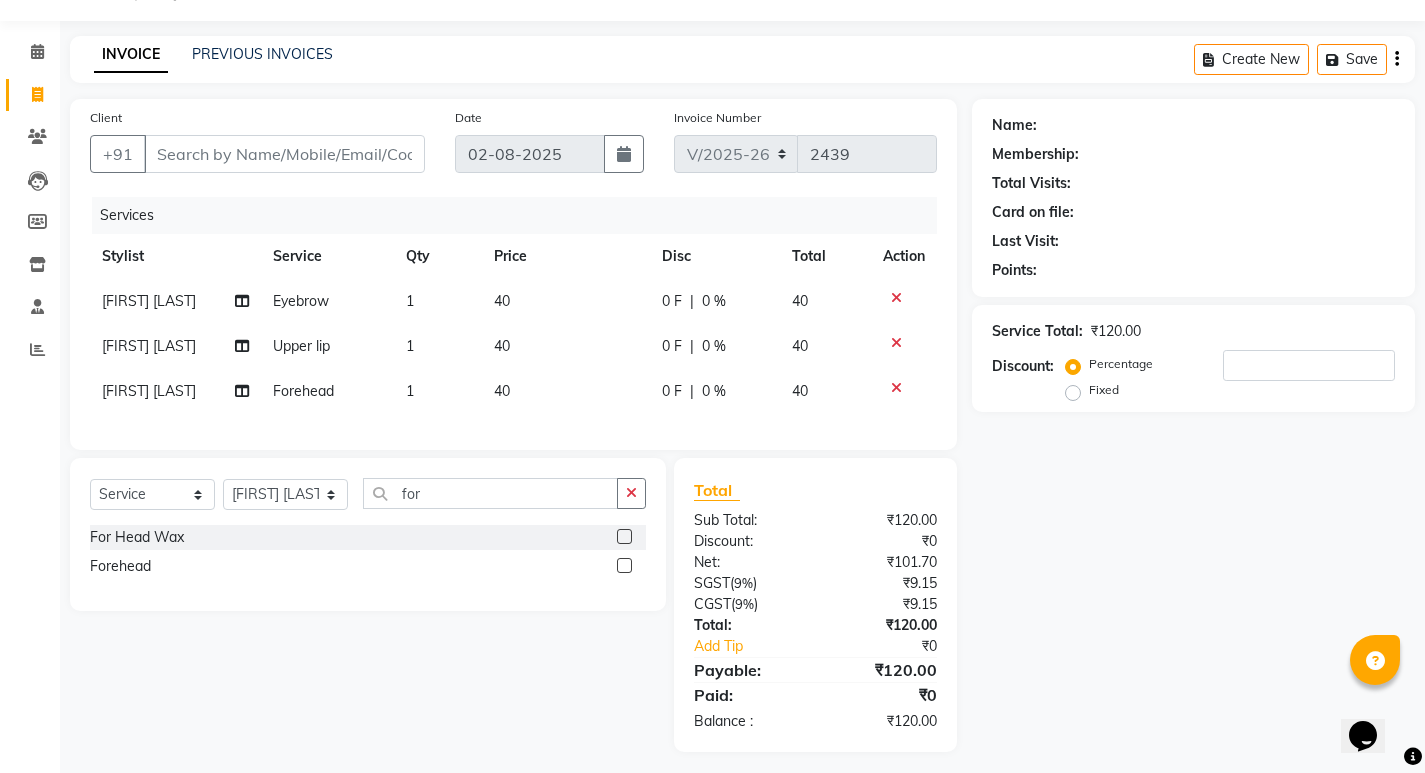 scroll, scrollTop: 75, scrollLeft: 0, axis: vertical 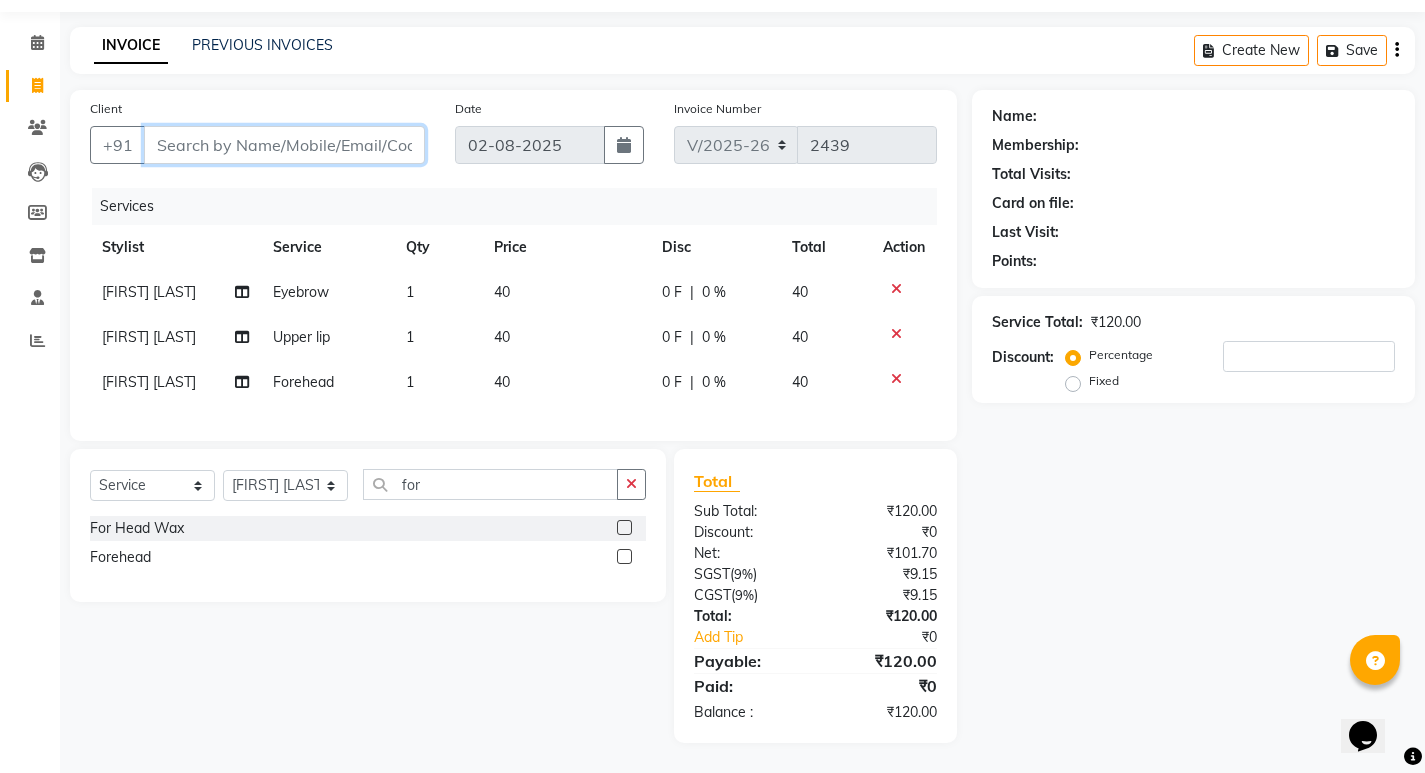 click on "Client" at bounding box center [284, 145] 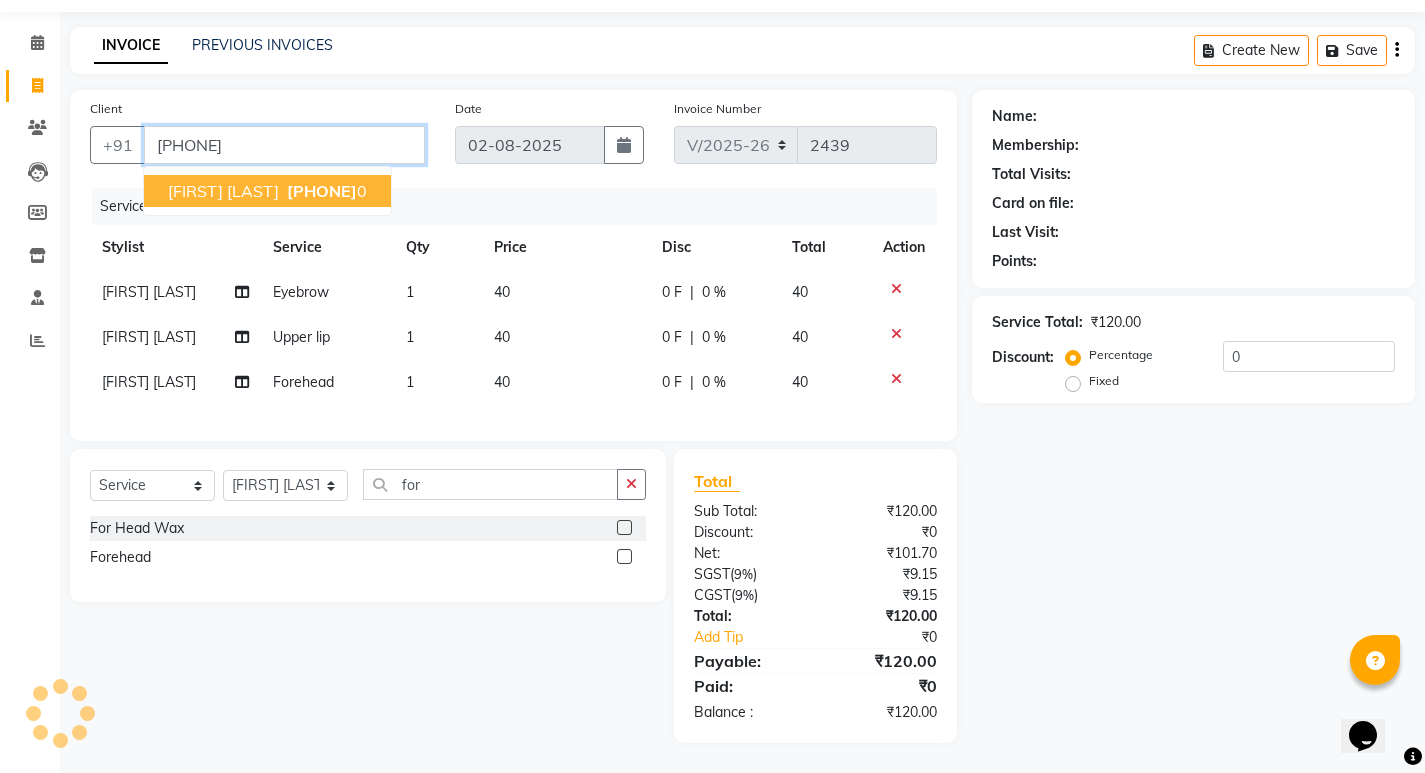 type on "8638367960" 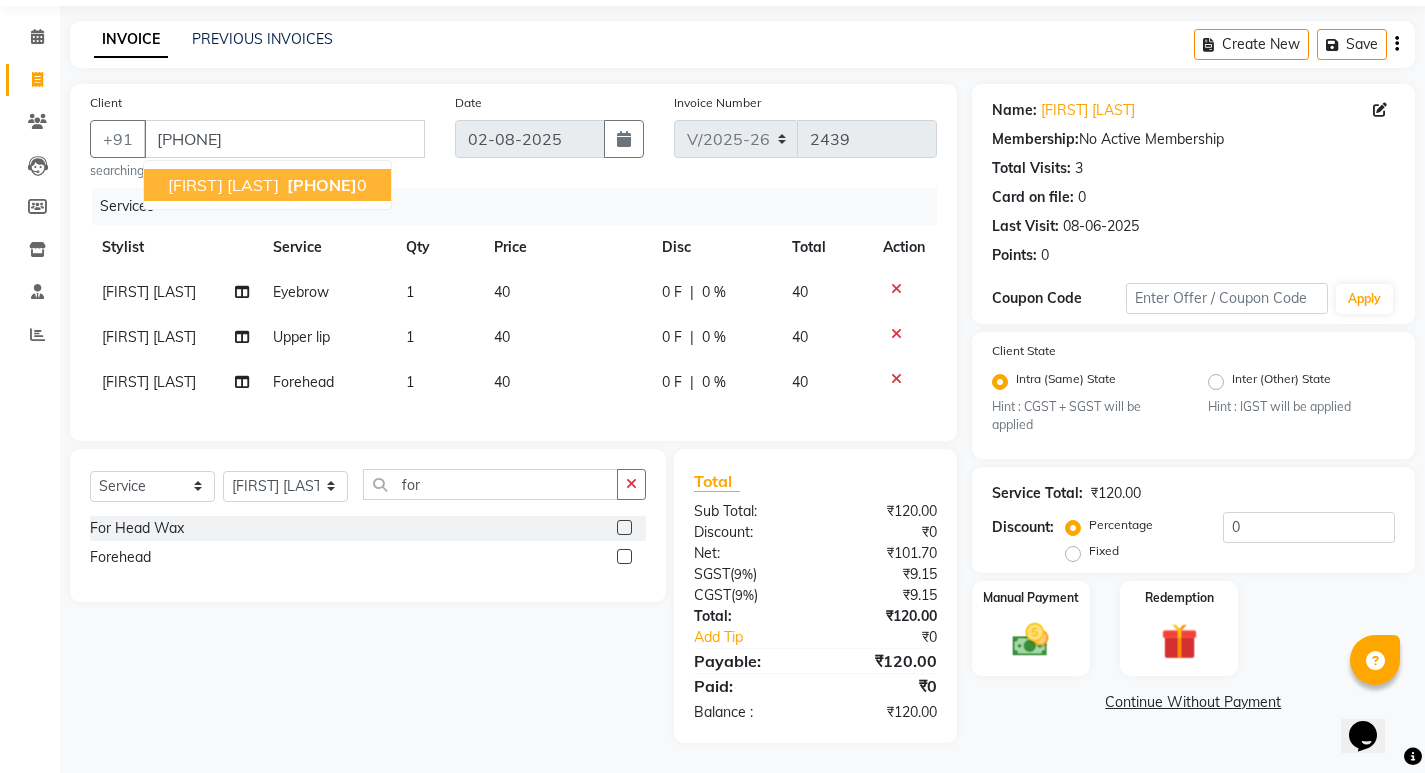 click on "863836796 0" at bounding box center [325, 185] 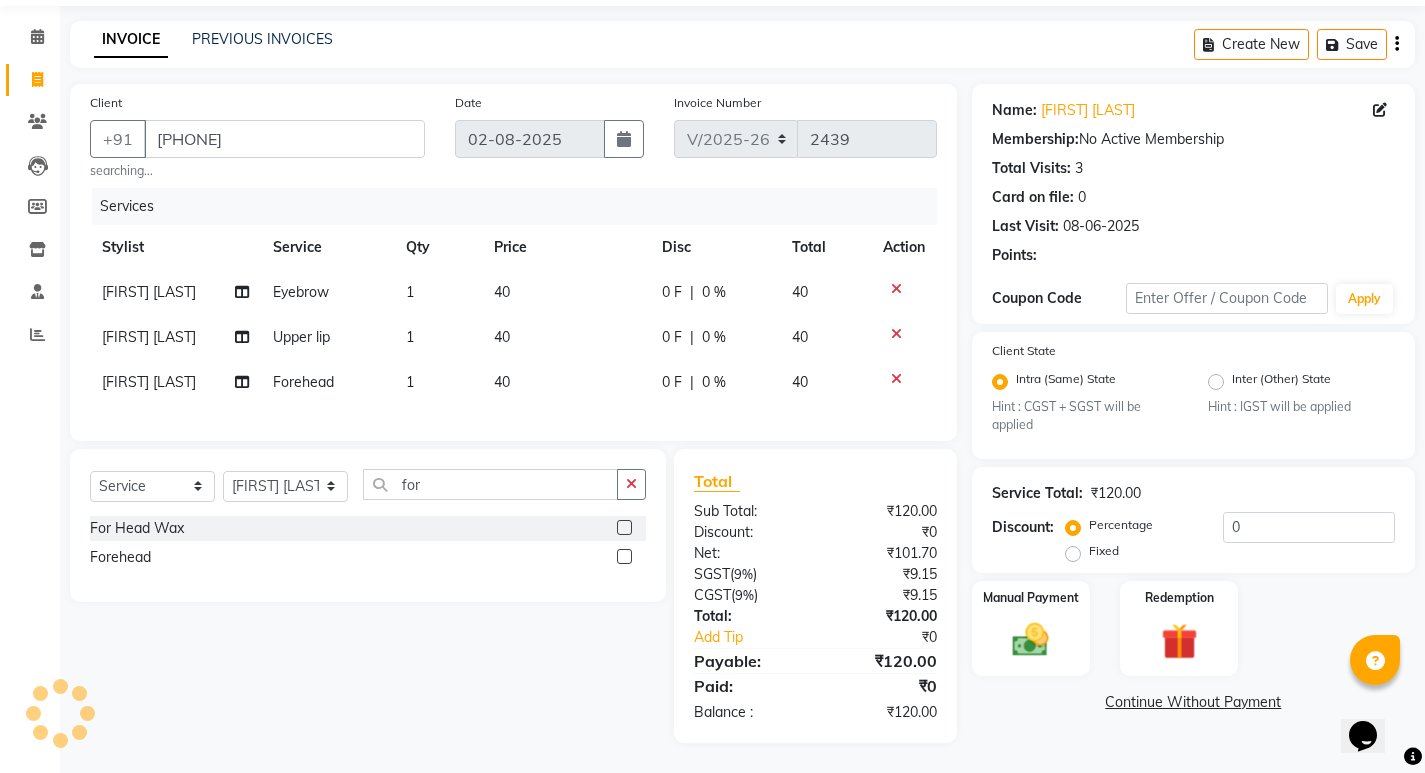 scroll, scrollTop: 81, scrollLeft: 0, axis: vertical 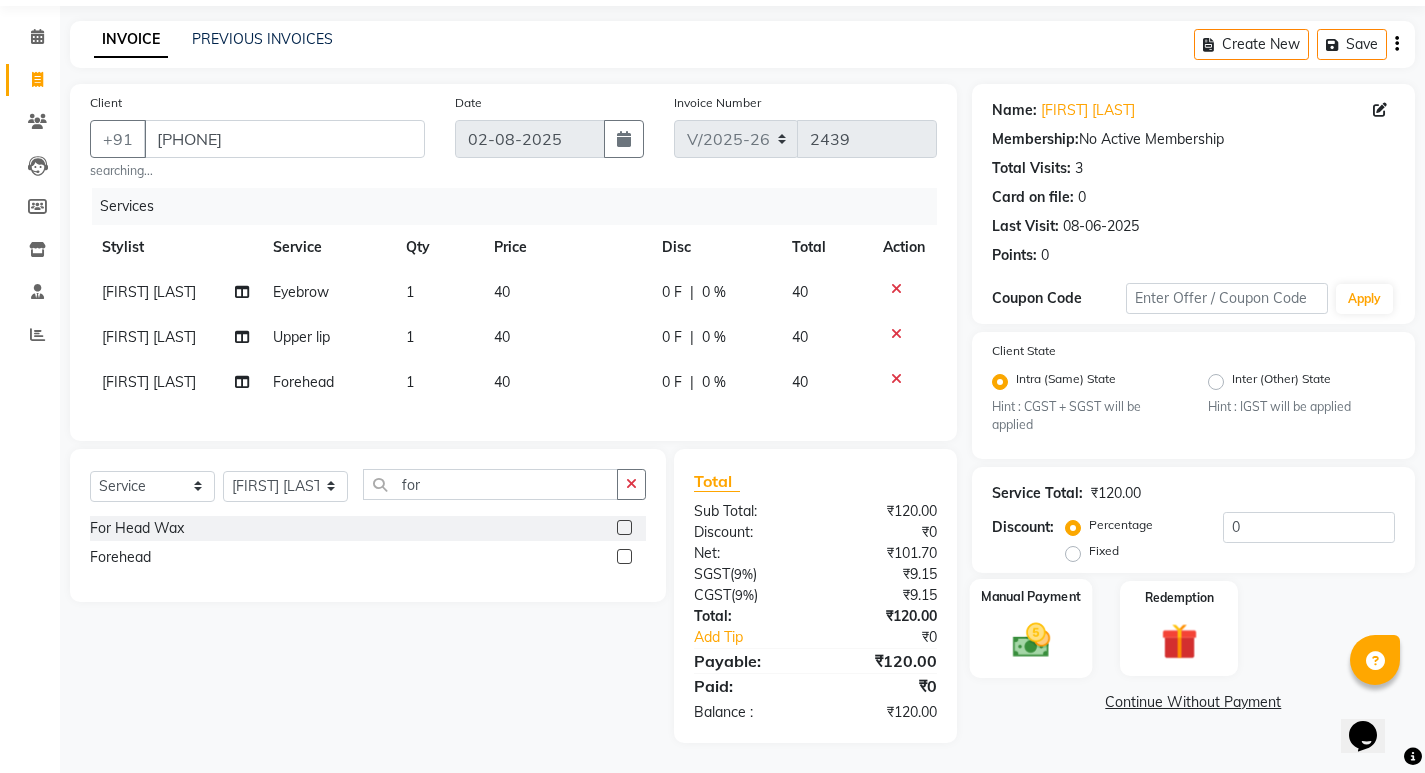click on "Manual Payment" 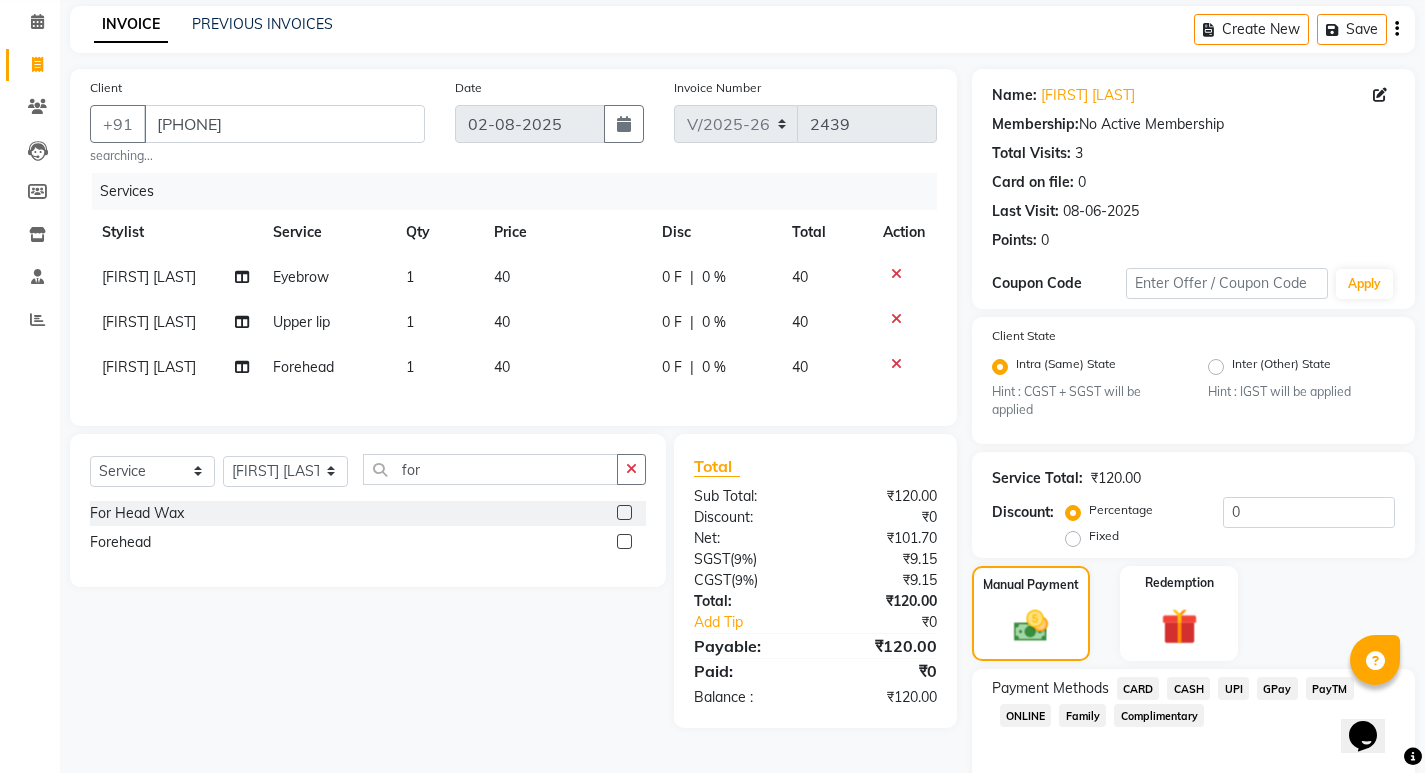 scroll, scrollTop: 168, scrollLeft: 0, axis: vertical 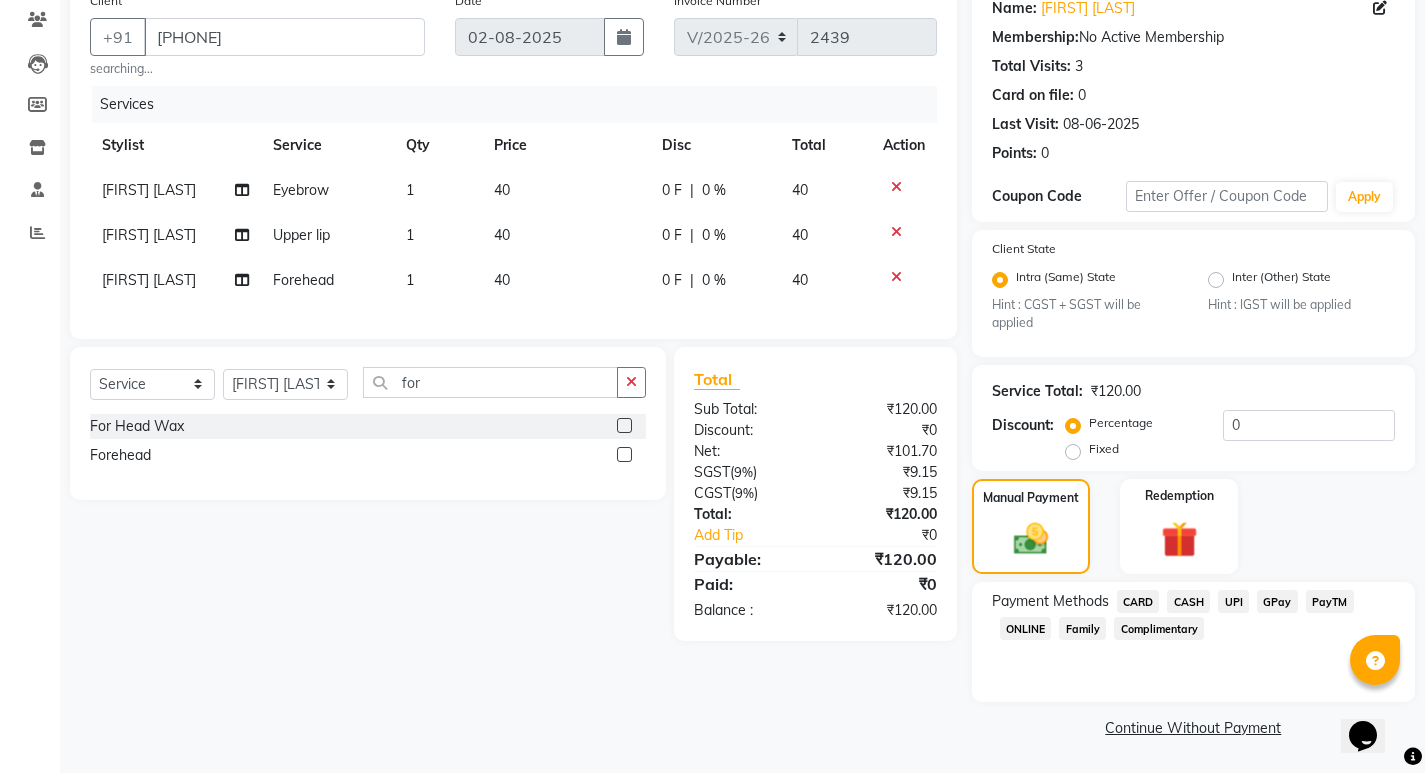 click on "CASH" 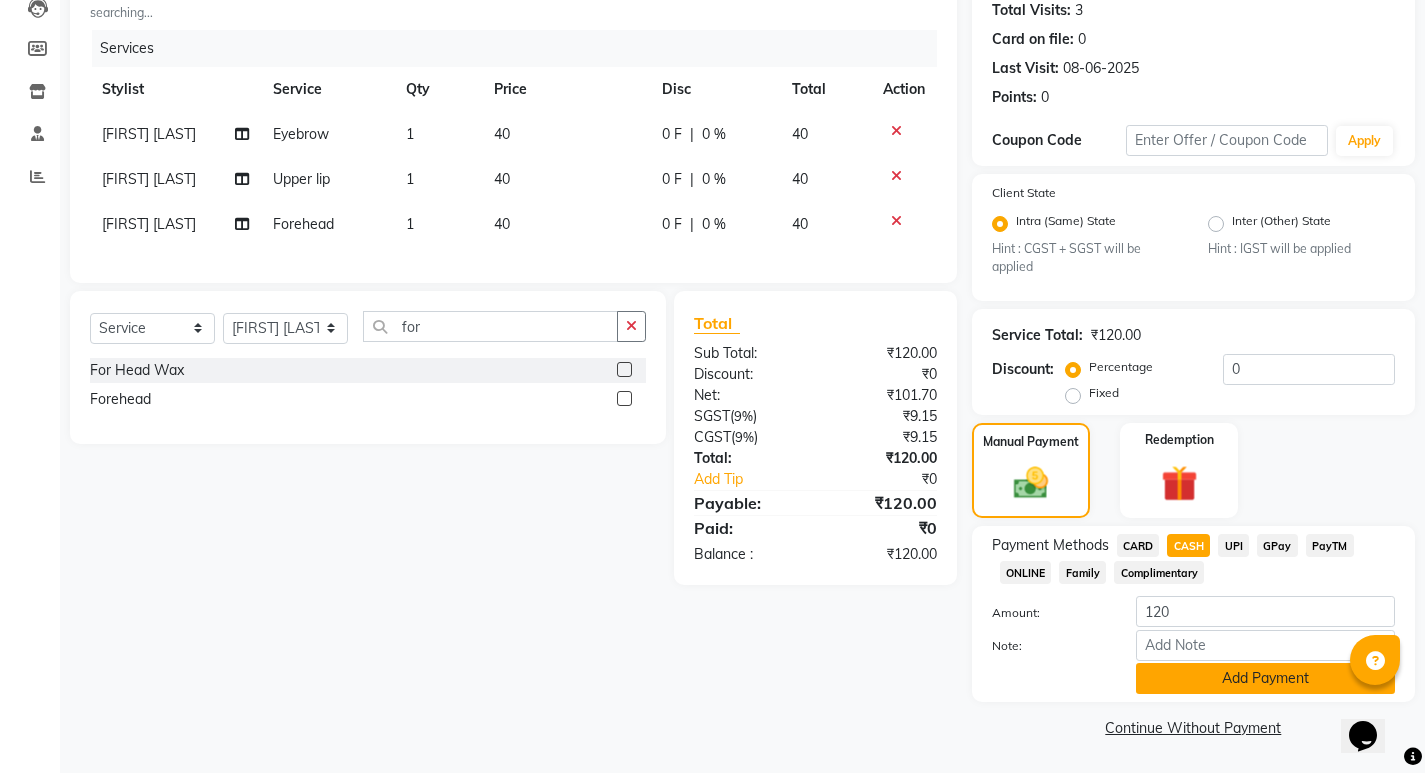 click on "Add Payment" 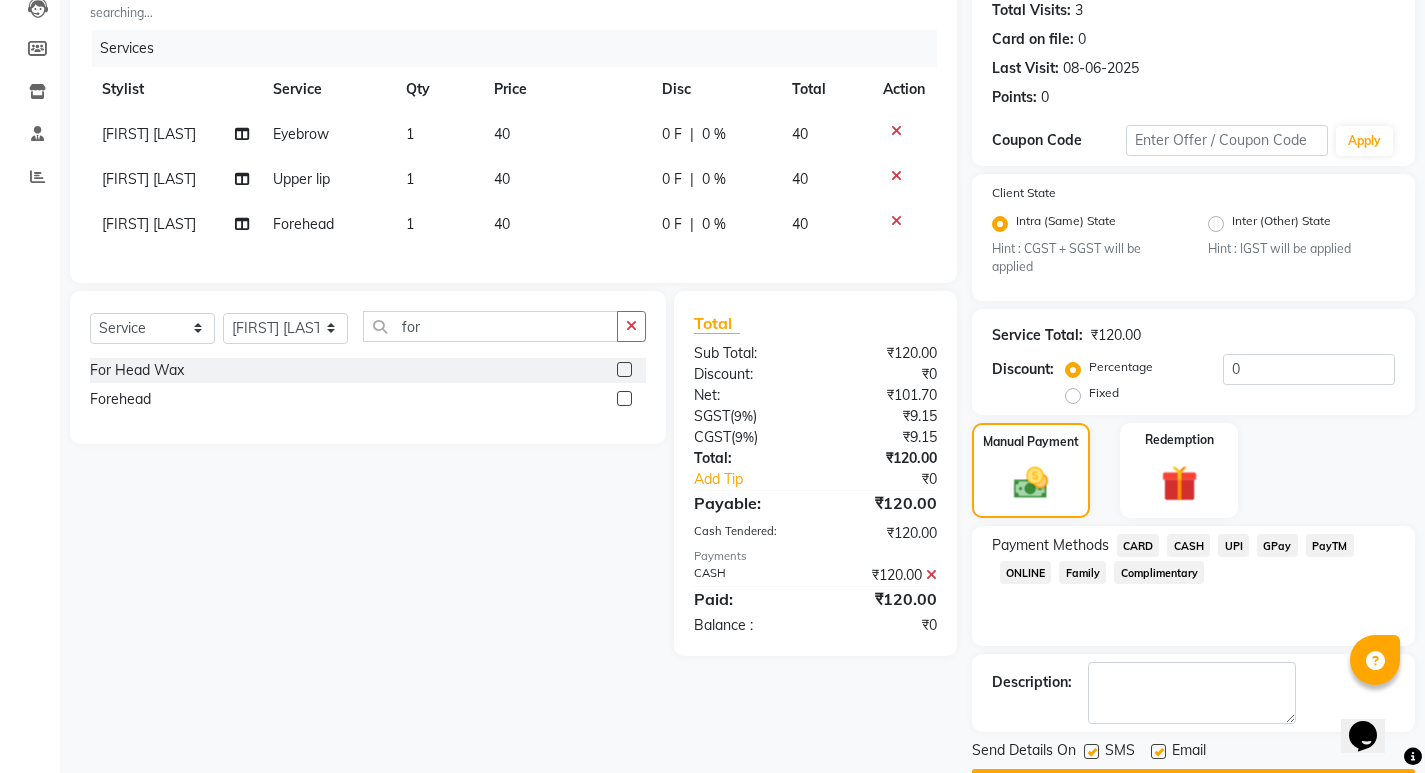 scroll, scrollTop: 281, scrollLeft: 0, axis: vertical 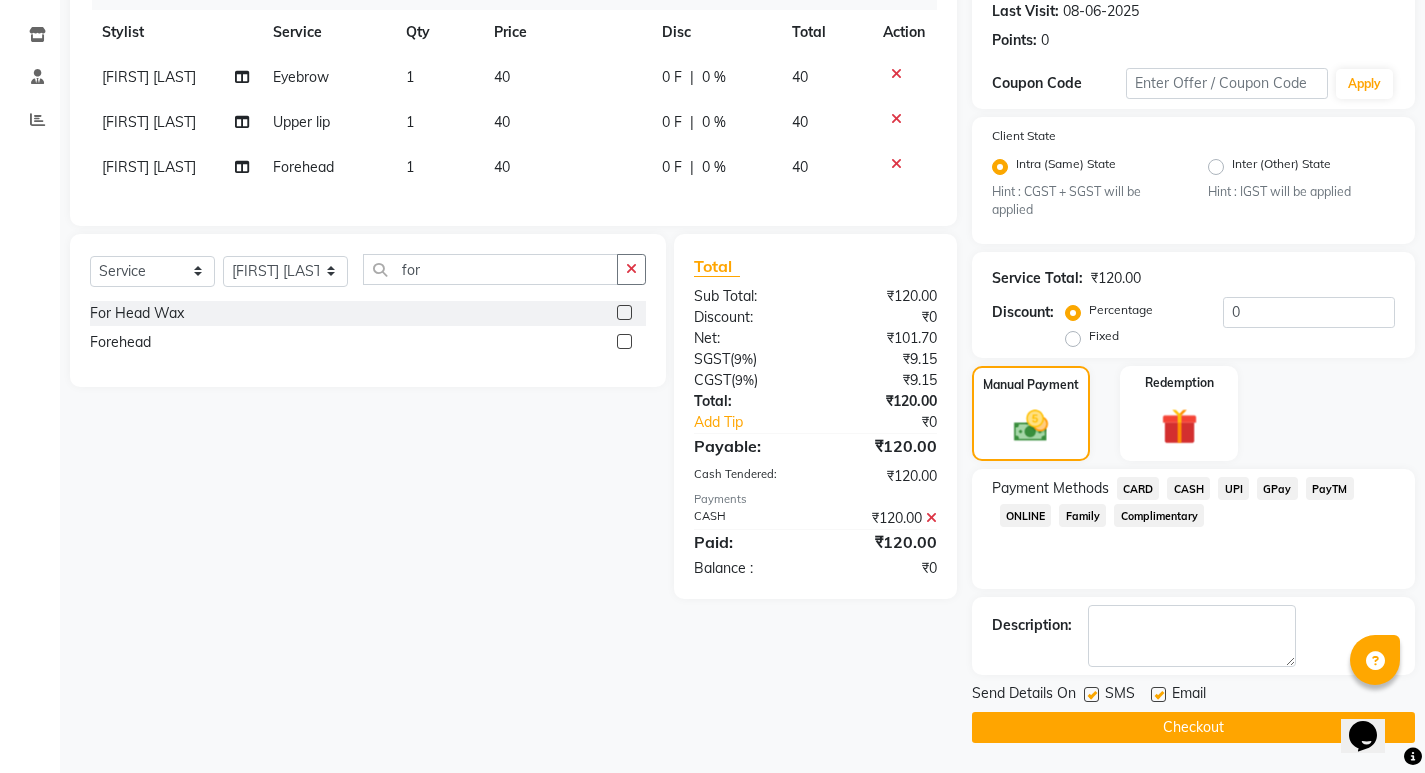 click on "Checkout" 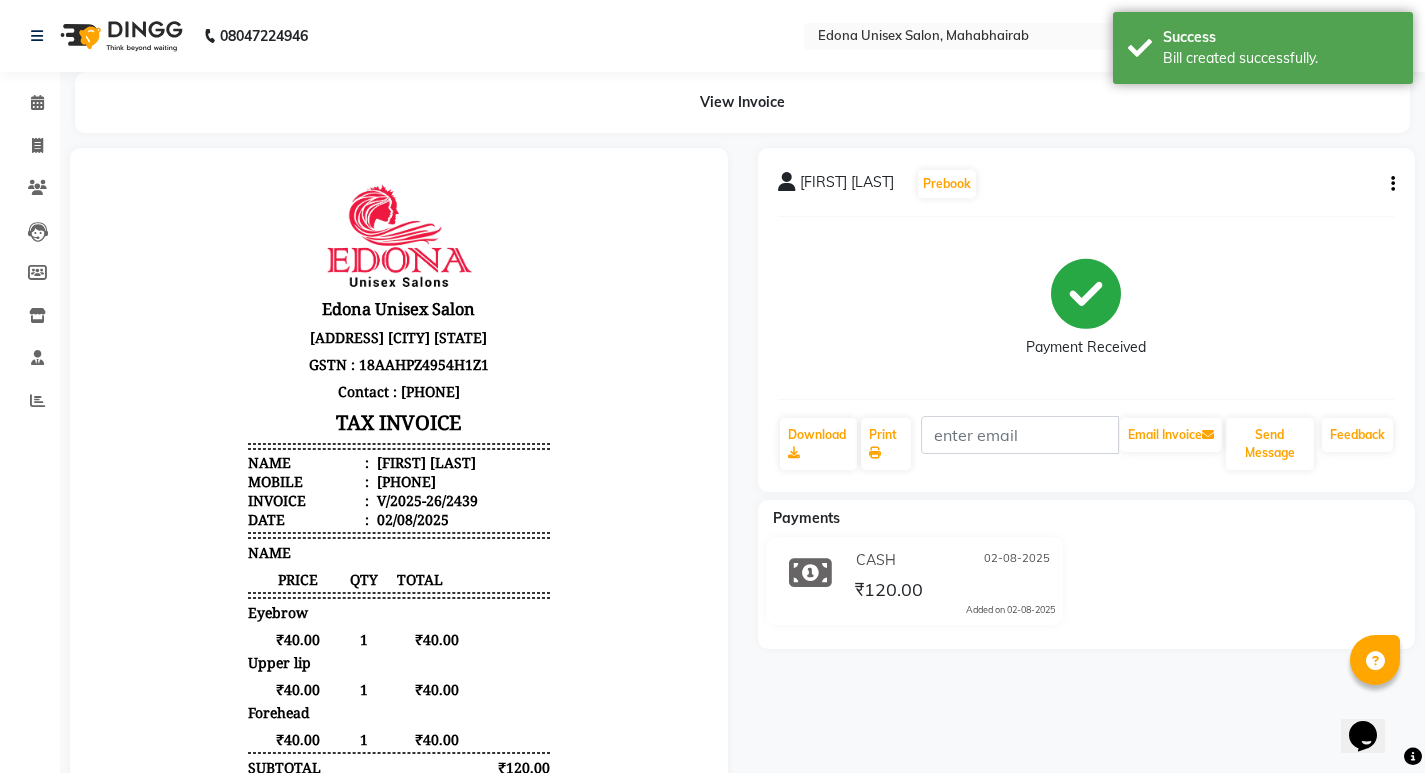 scroll, scrollTop: 0, scrollLeft: 0, axis: both 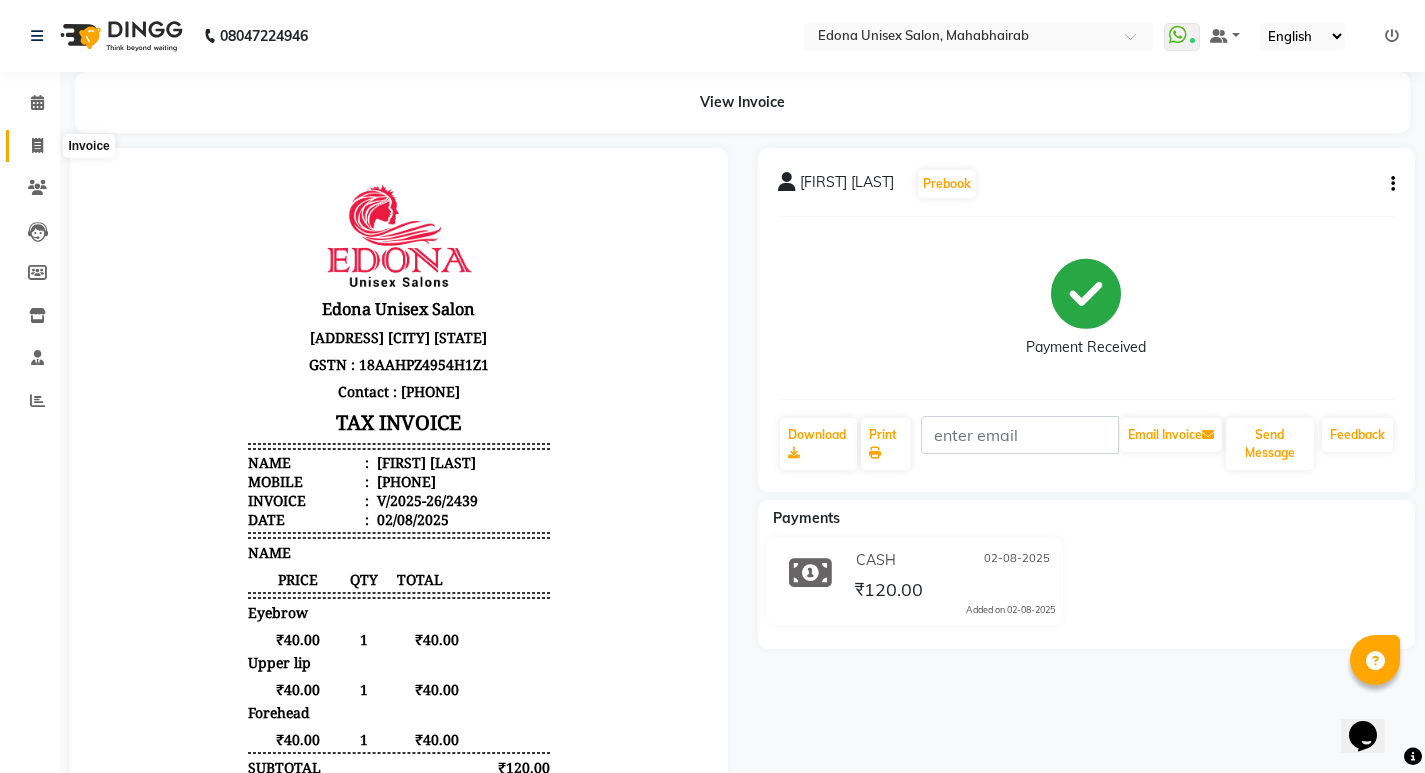 click 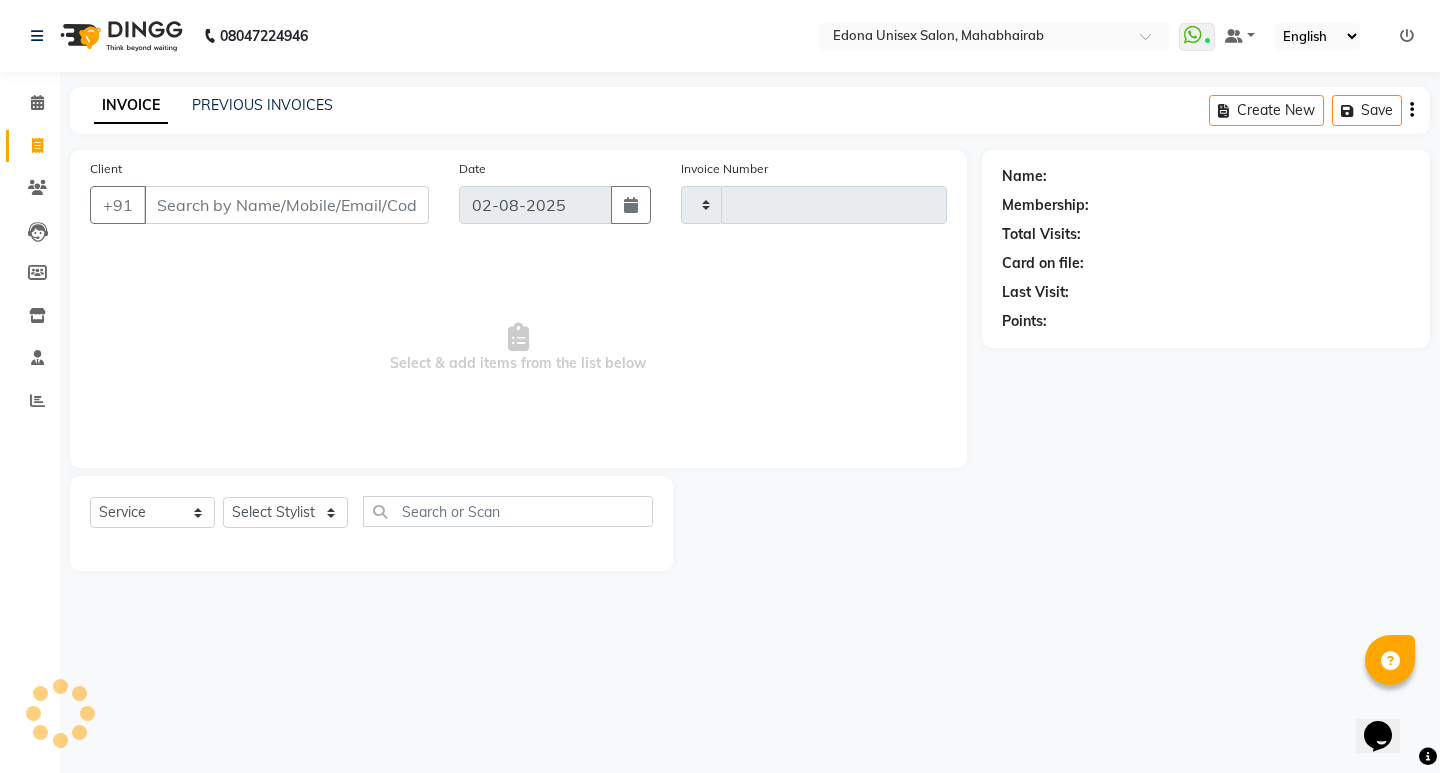 type on "2440" 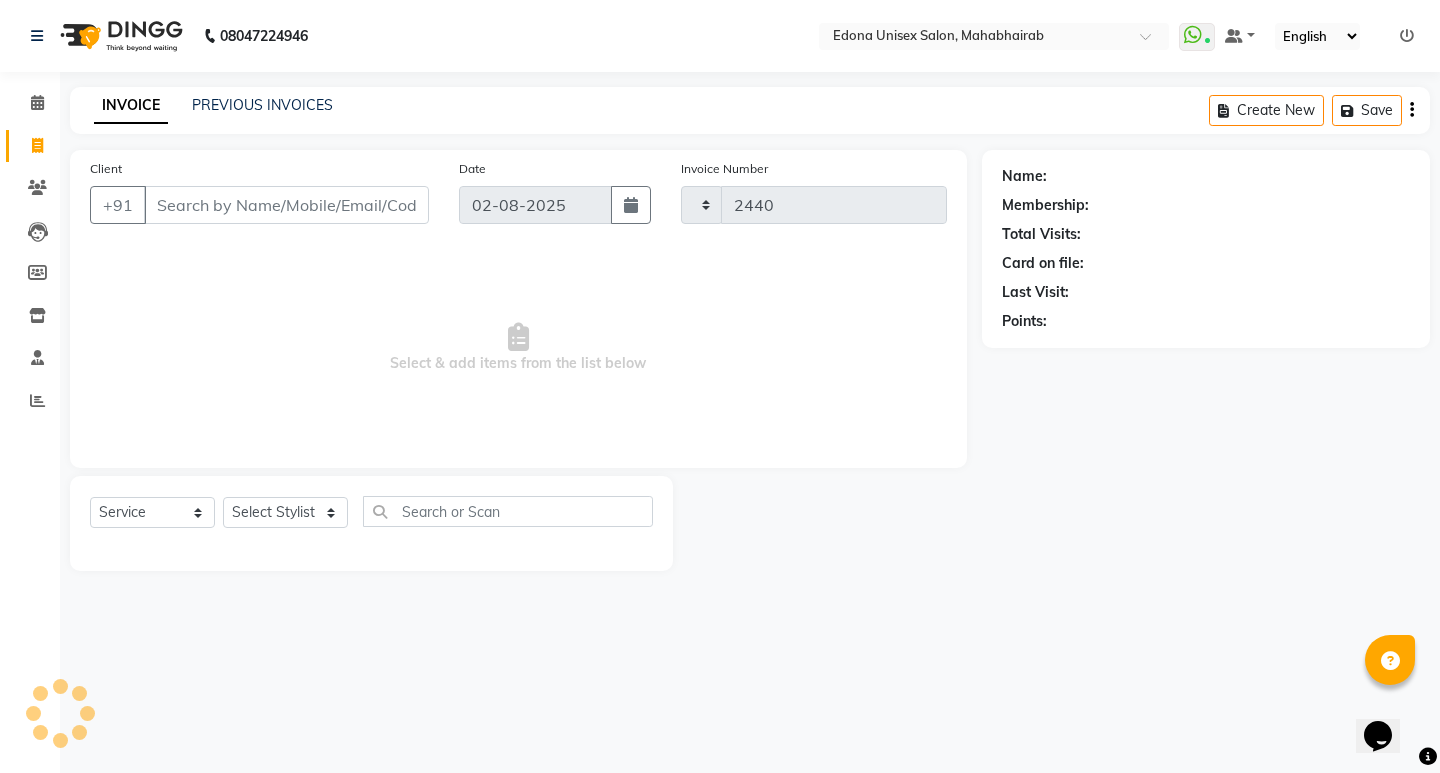 select on "5393" 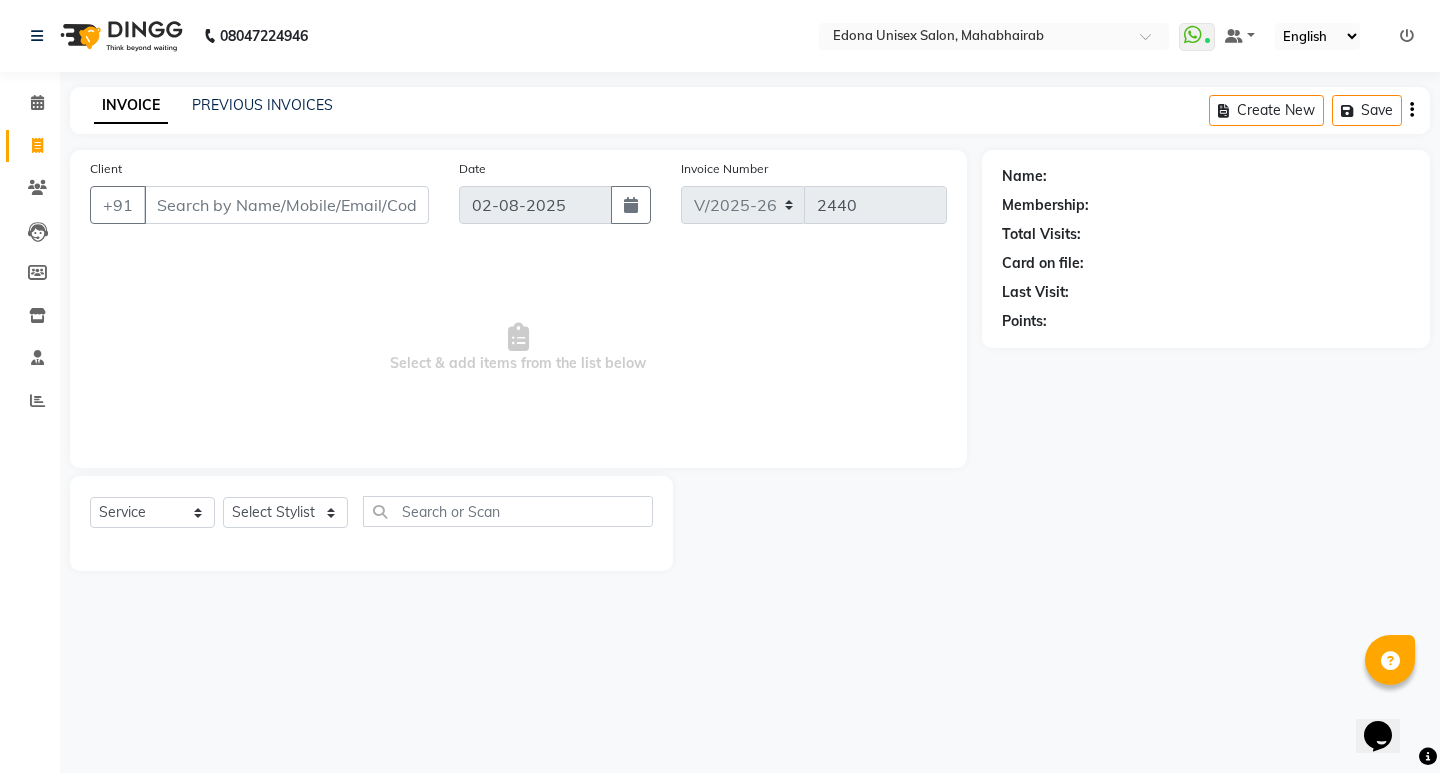click on "Select  Service  Product  Membership  Package Voucher Prepaid Gift Card  Select Stylist Admin Anju Sonar Bir Basumtary Bishal Bharma Hemen Daimari Hombr Jogi Jenny kayina Kriti Kunal Lokesh Verma Mithiser Bodo Monisha Goyari Neha Pahi Prabir Das Rashmi Basumtary Reshma Sultana Roselin Basumtary Sumitra Subba" 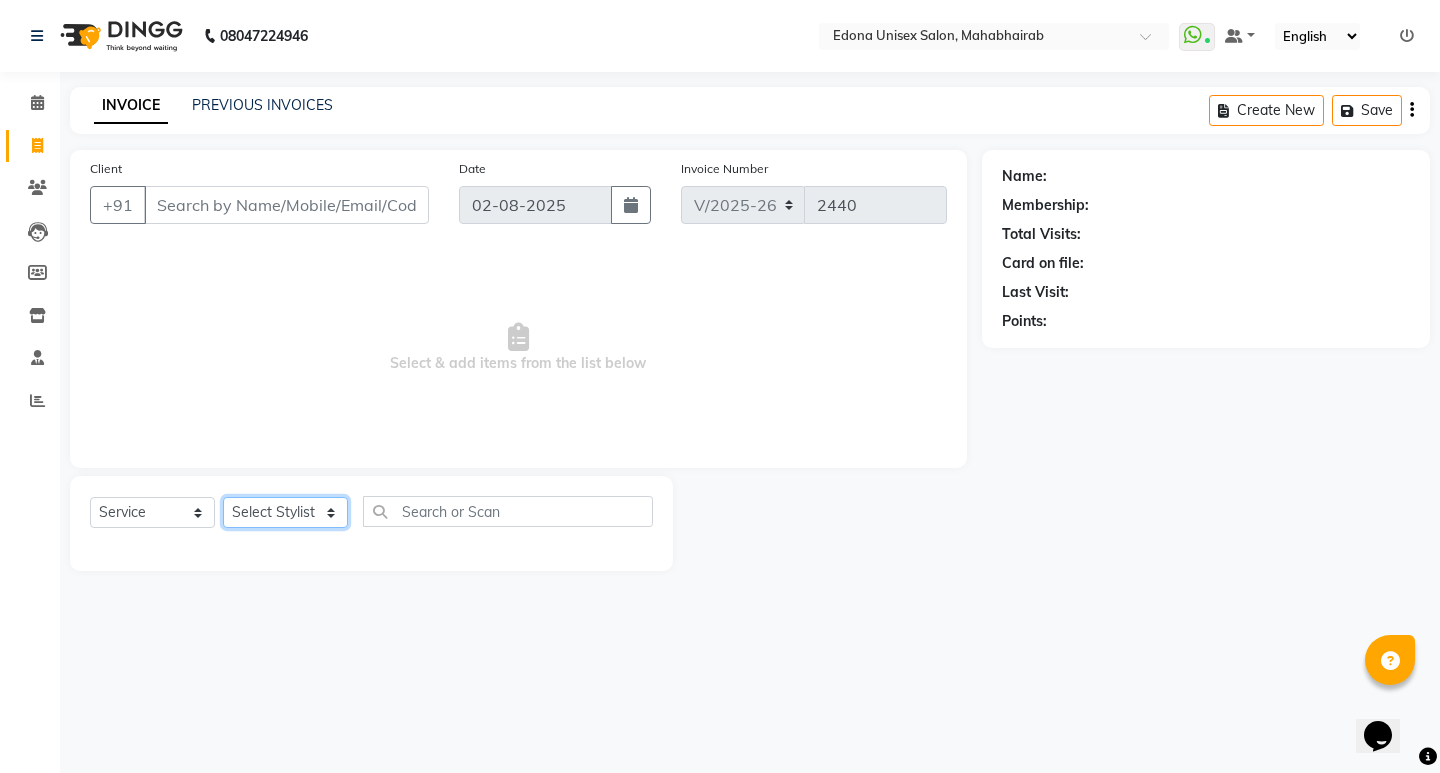 click on "Select Stylist Admin Anju Sonar Bir Basumtary Bishal Bharma Hemen Daimari Hombr Jogi Jenny kayina Kriti Kunal Lokesh Verma Mithiser Bodo Monisha Goyari Neha Pahi Prabir Das Rashmi Basumtary Reshma Sultana Roselin Basumtary Sumitra Subba" 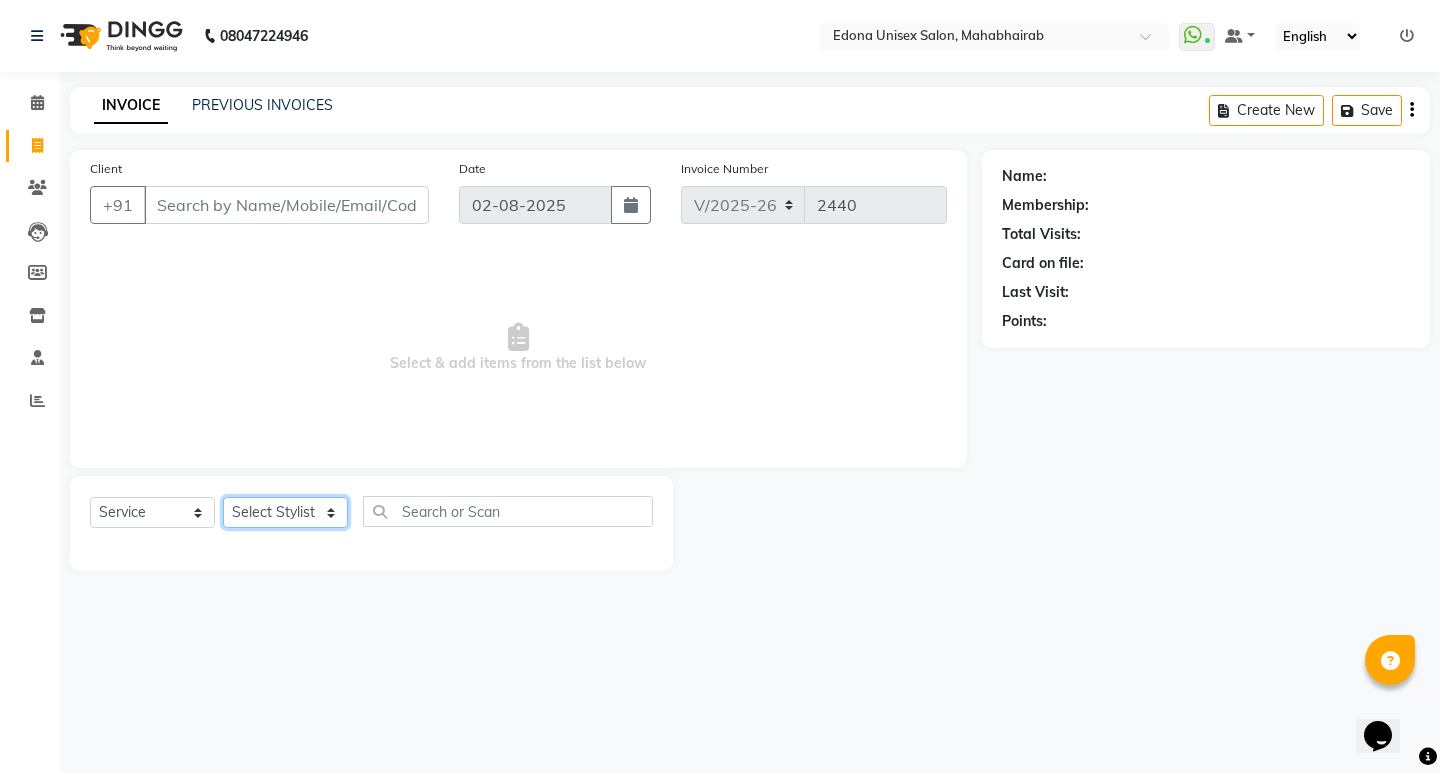 select on "87820" 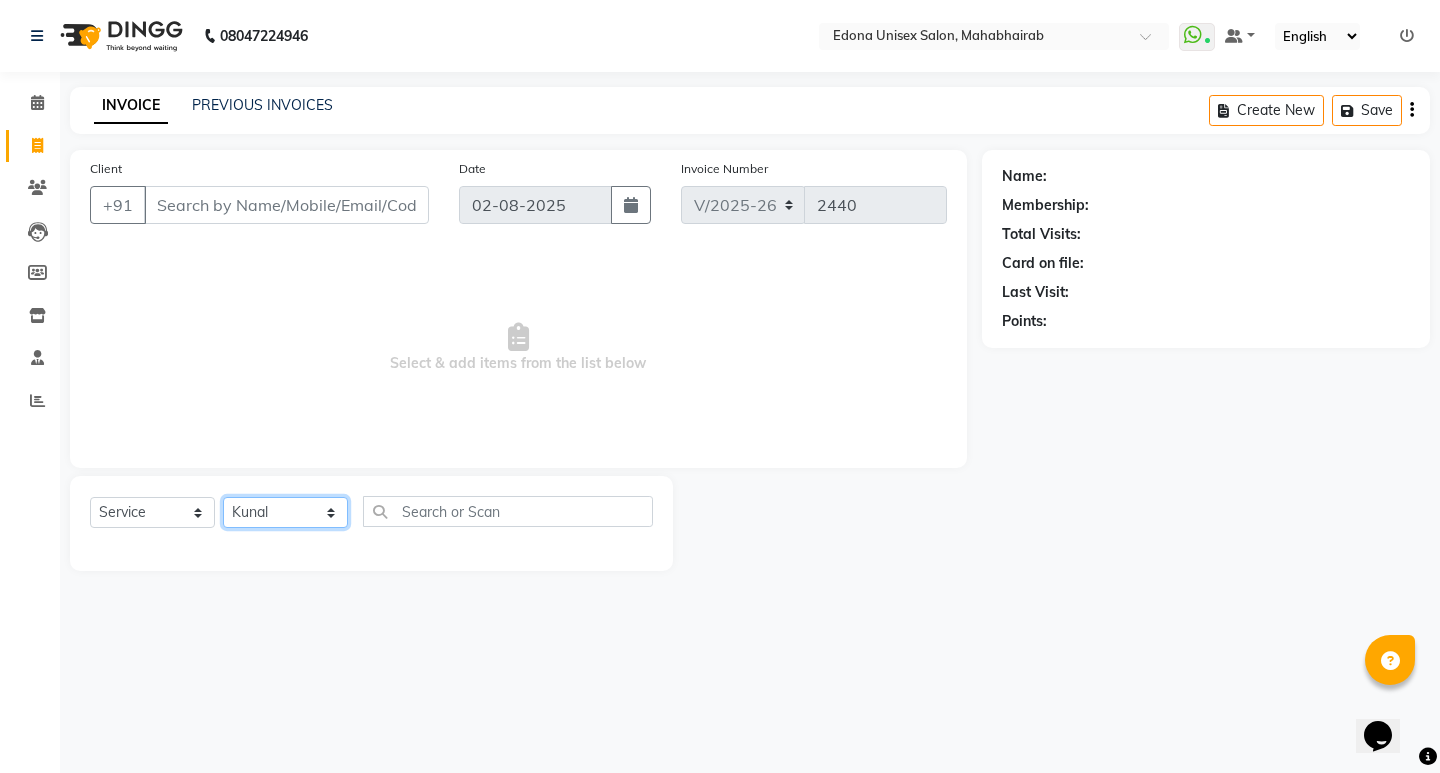 click on "Select Stylist Admin Anju Sonar Bir Basumtary Bishal Bharma Hemen Daimari Hombr Jogi Jenny kayina Kriti Kunal Lokesh Verma Mithiser Bodo Monisha Goyari Neha Pahi Prabir Das Rashmi Basumtary Reshma Sultana Roselin Basumtary Sumitra Subba" 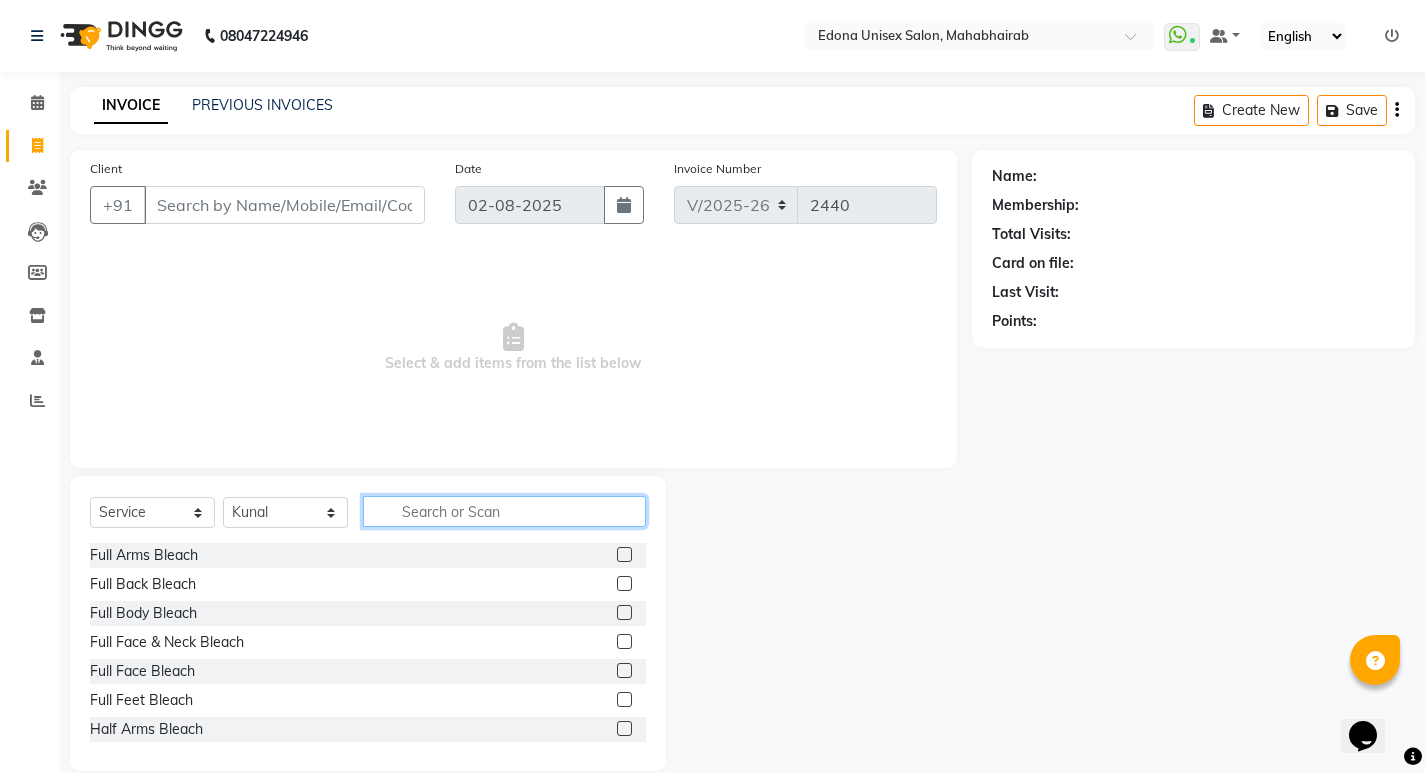 click 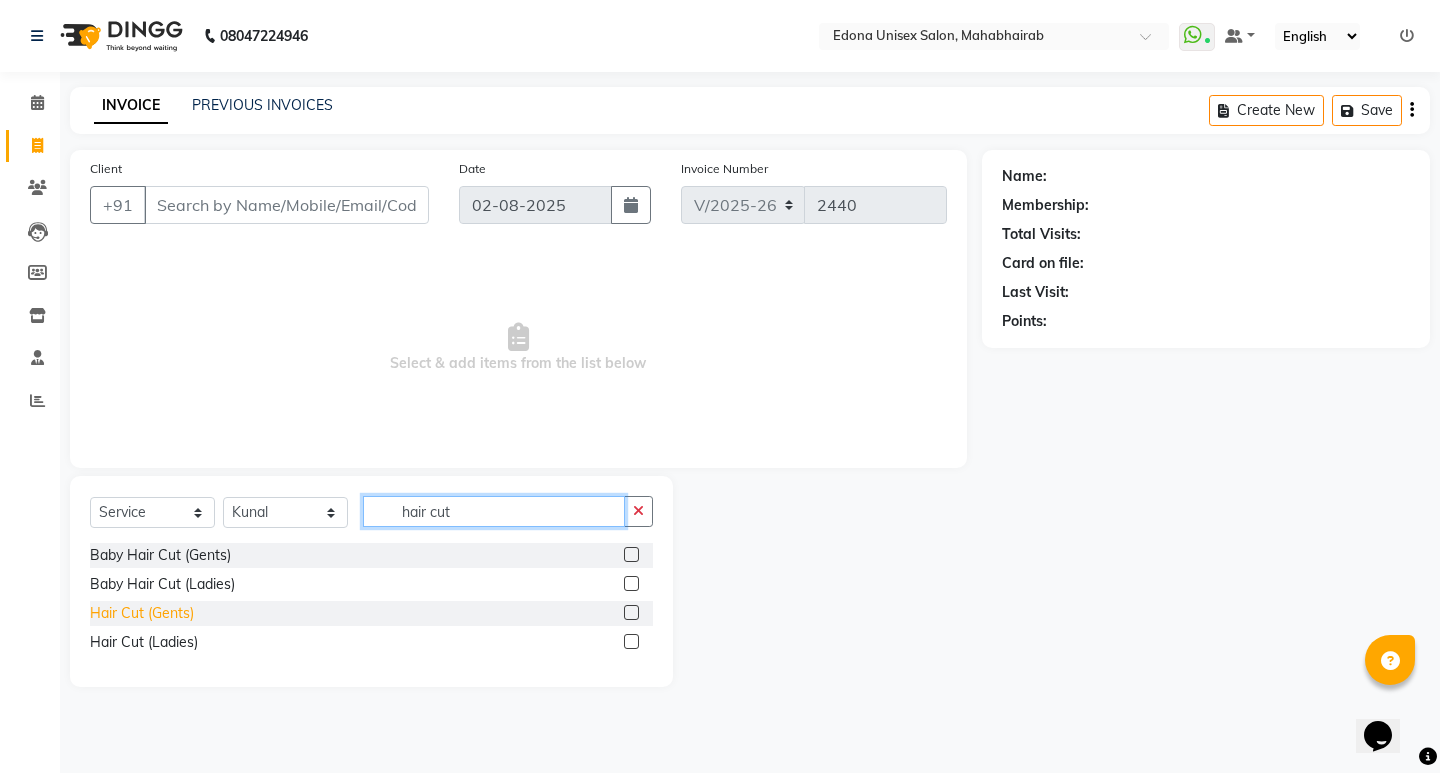 type on "hair cut" 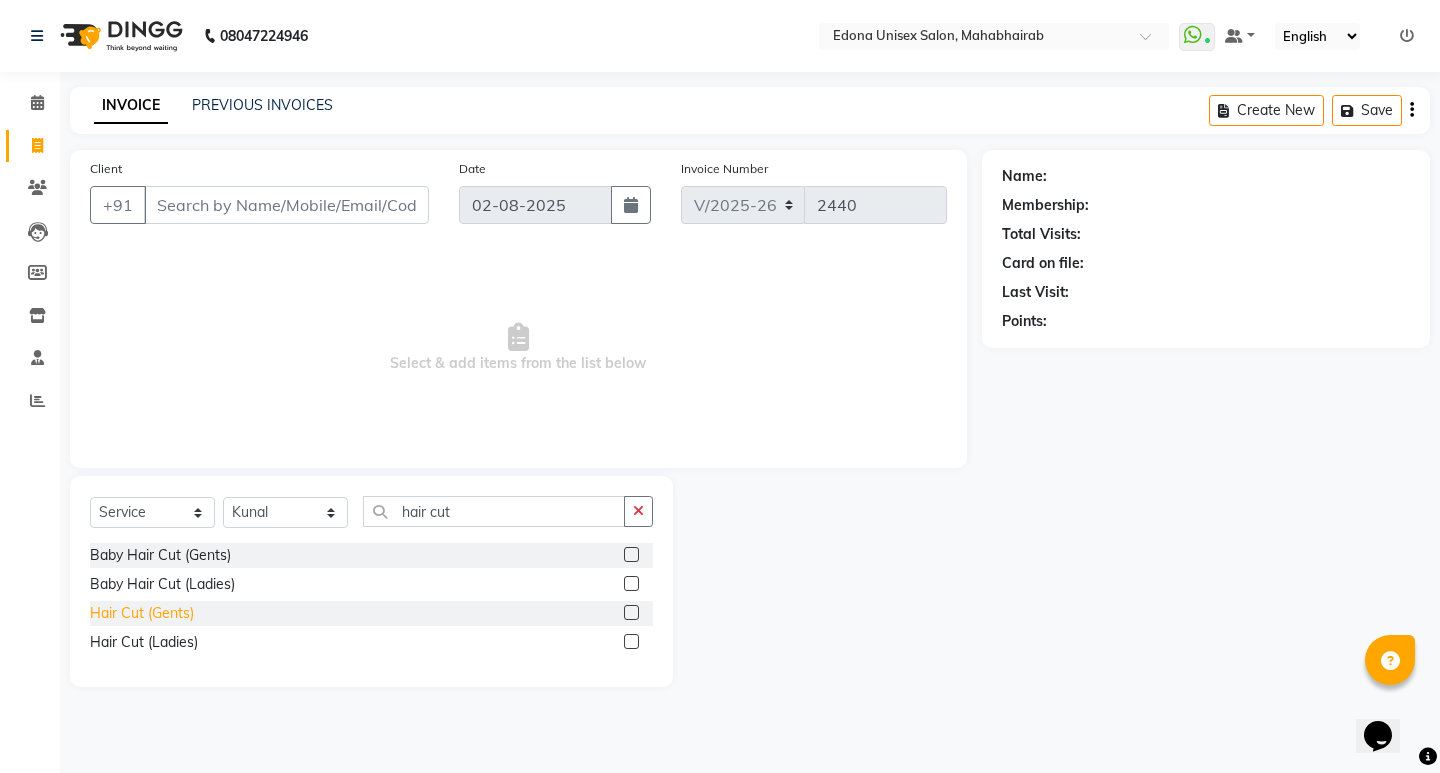 click on "Hair Cut (Gents)" 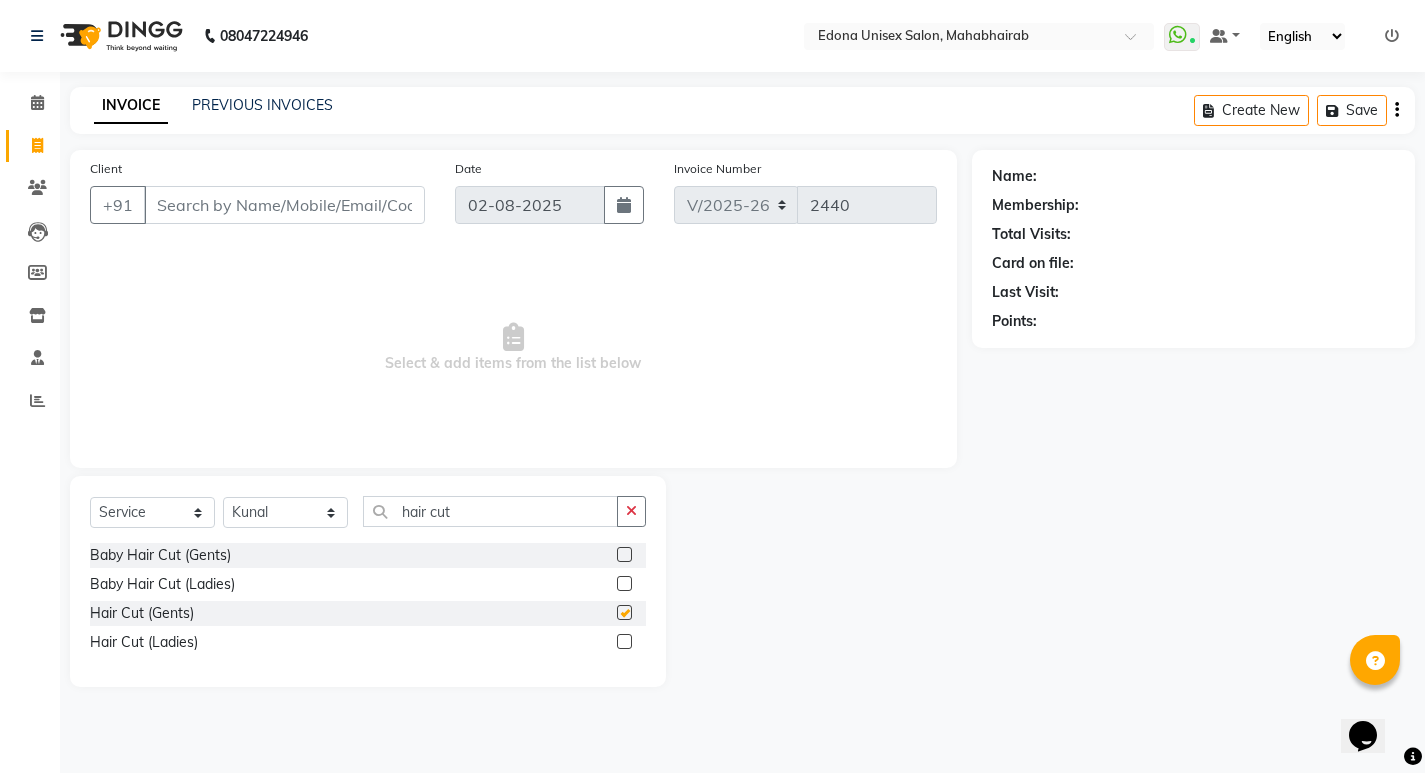 checkbox on "false" 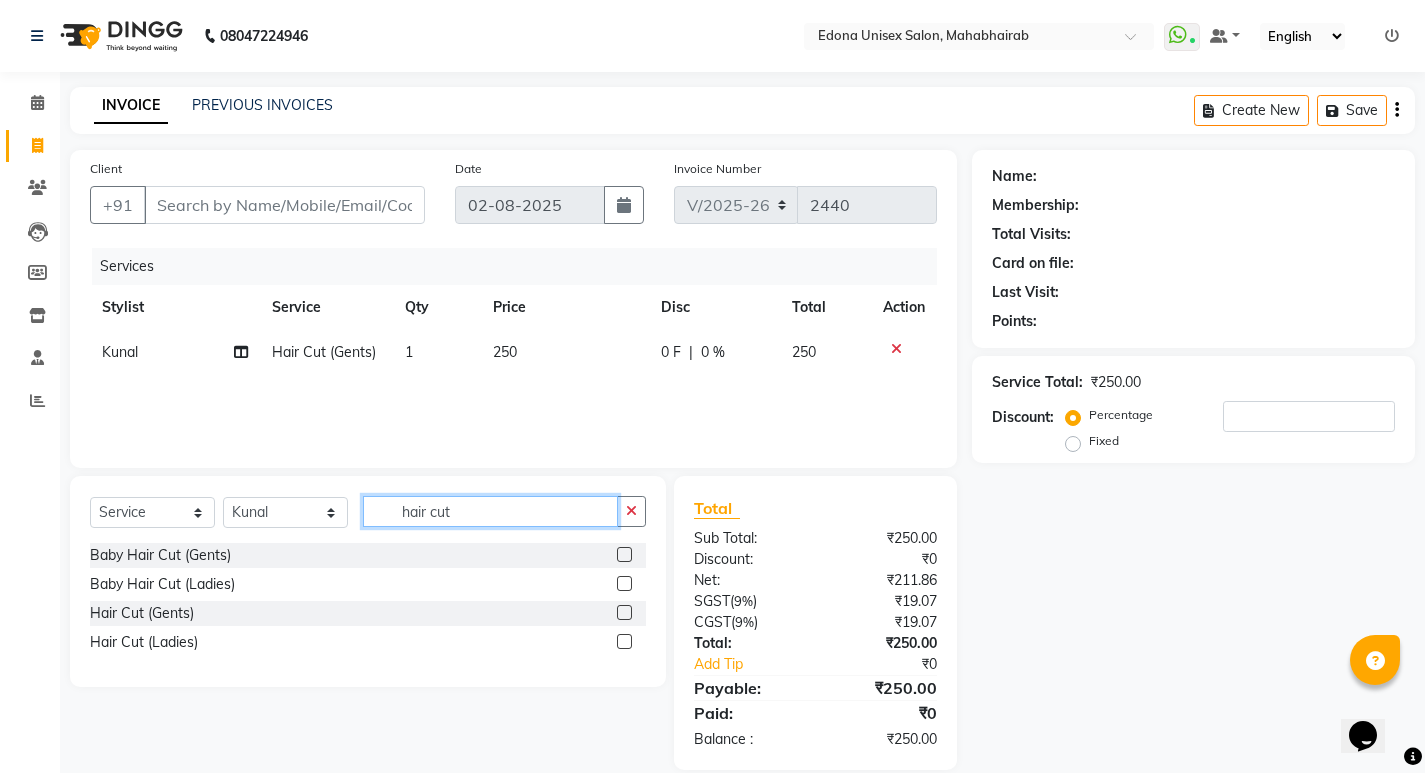 drag, startPoint x: 470, startPoint y: 510, endPoint x: 465, endPoint y: 483, distance: 27.45906 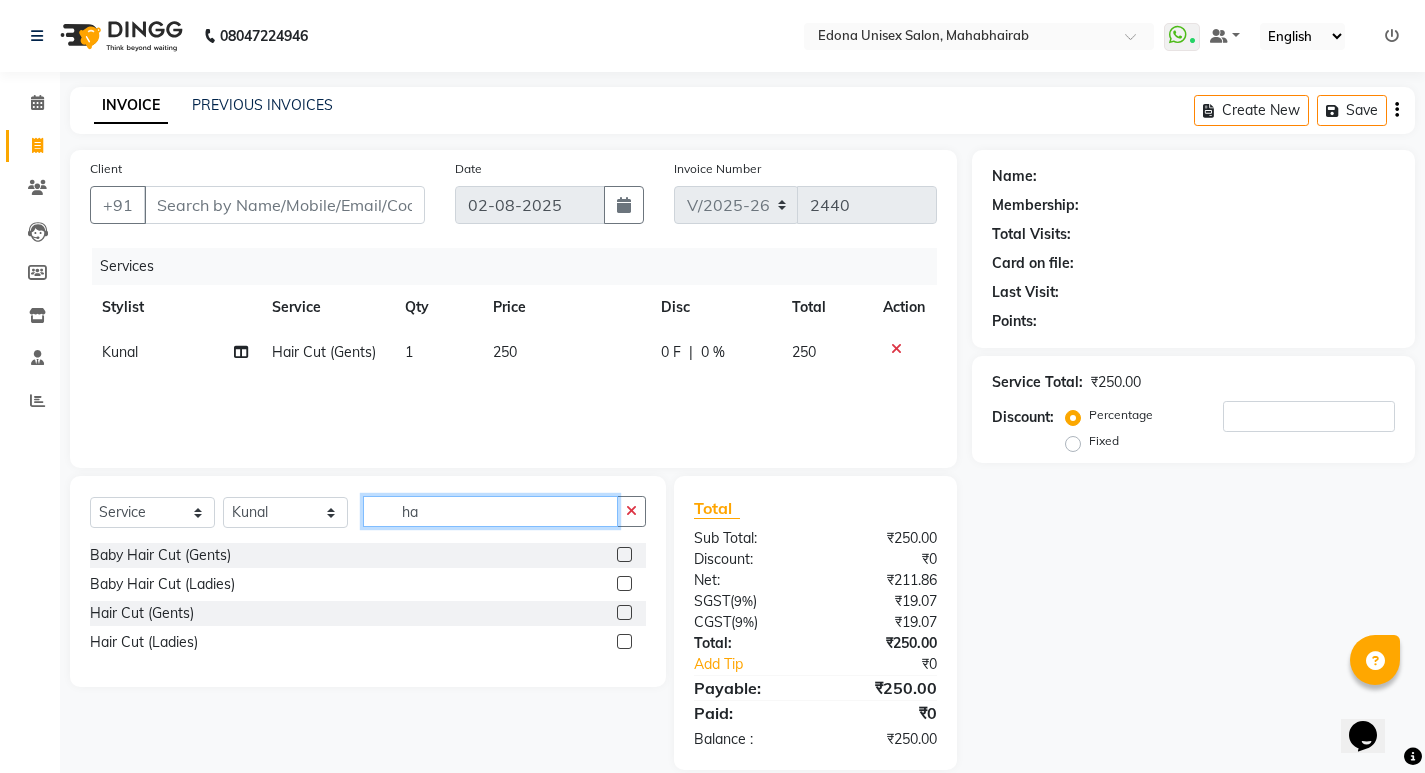 type on "h" 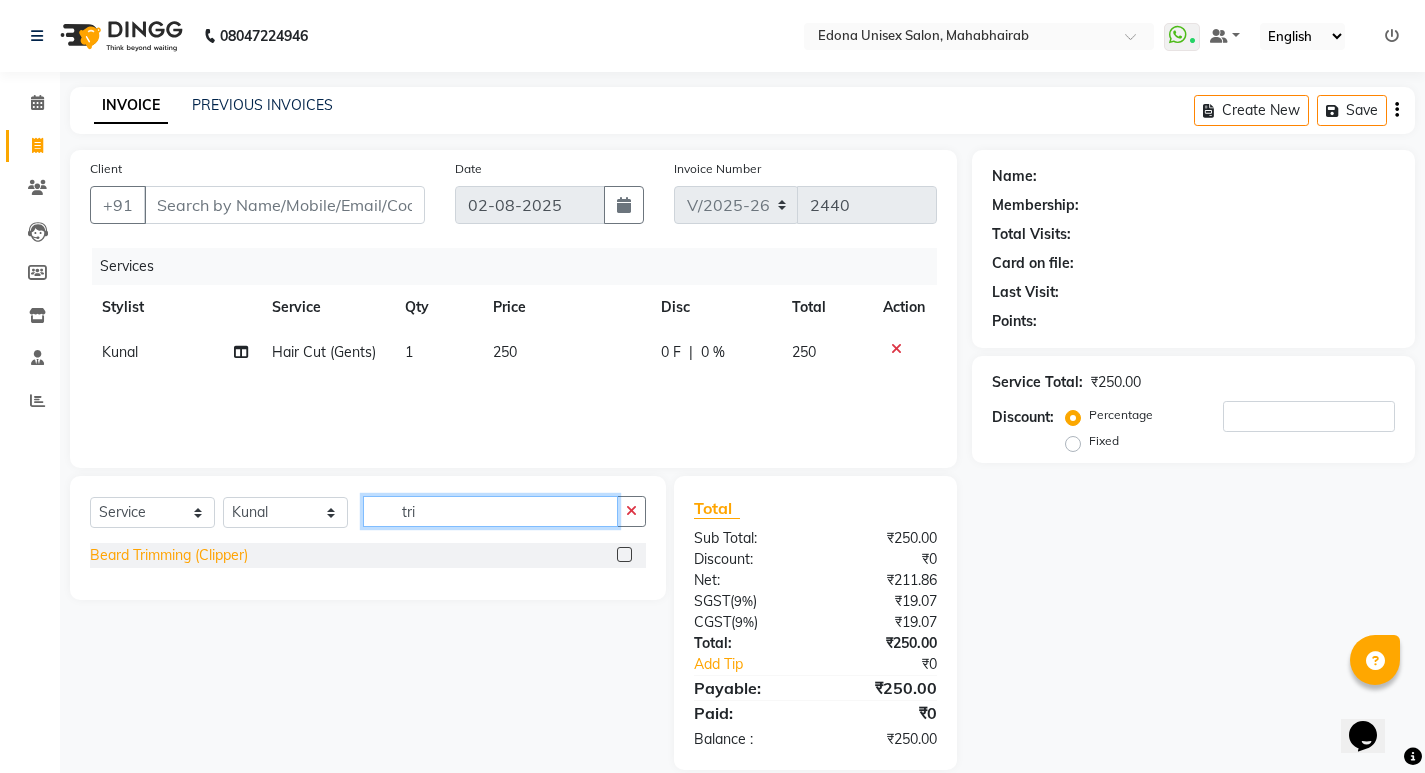 type on "tri" 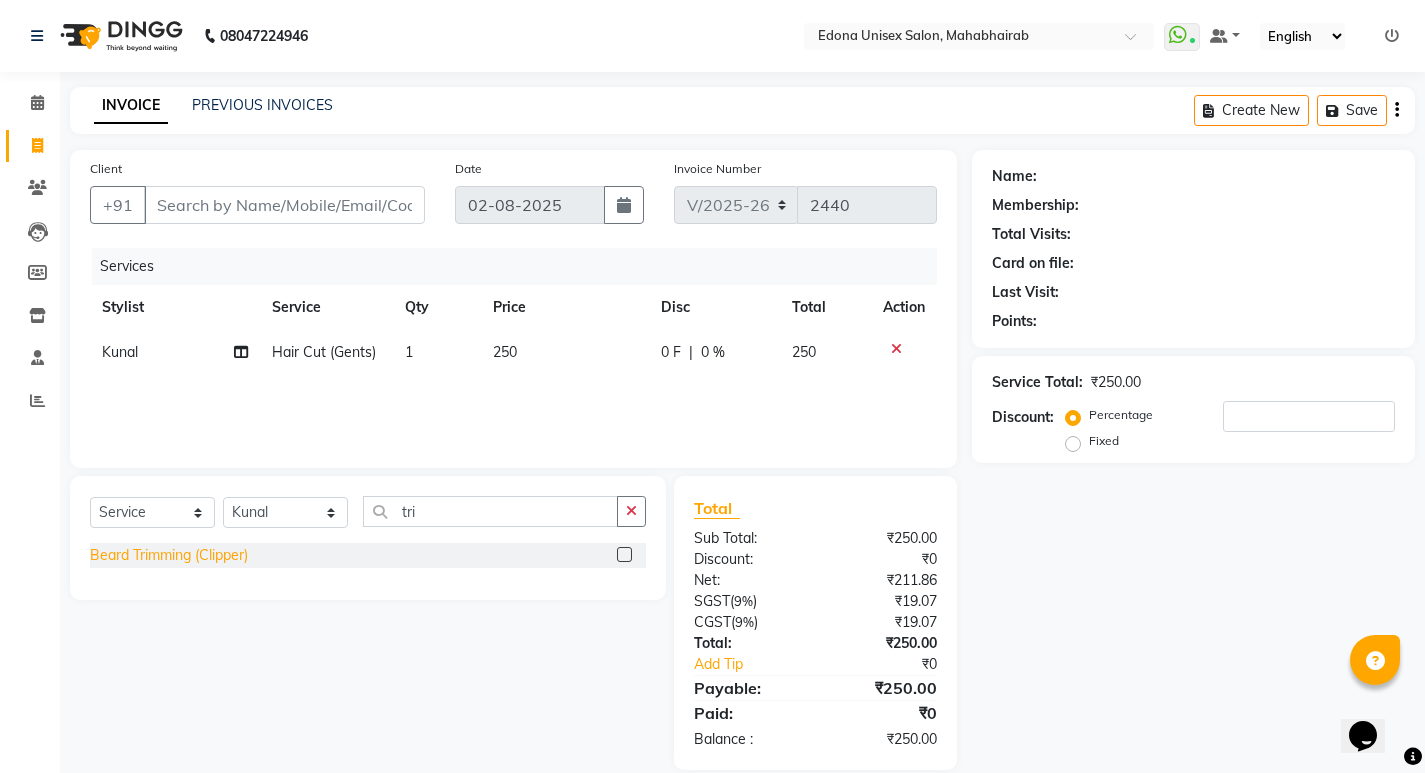click on "Beard Trimming (Clipper)" 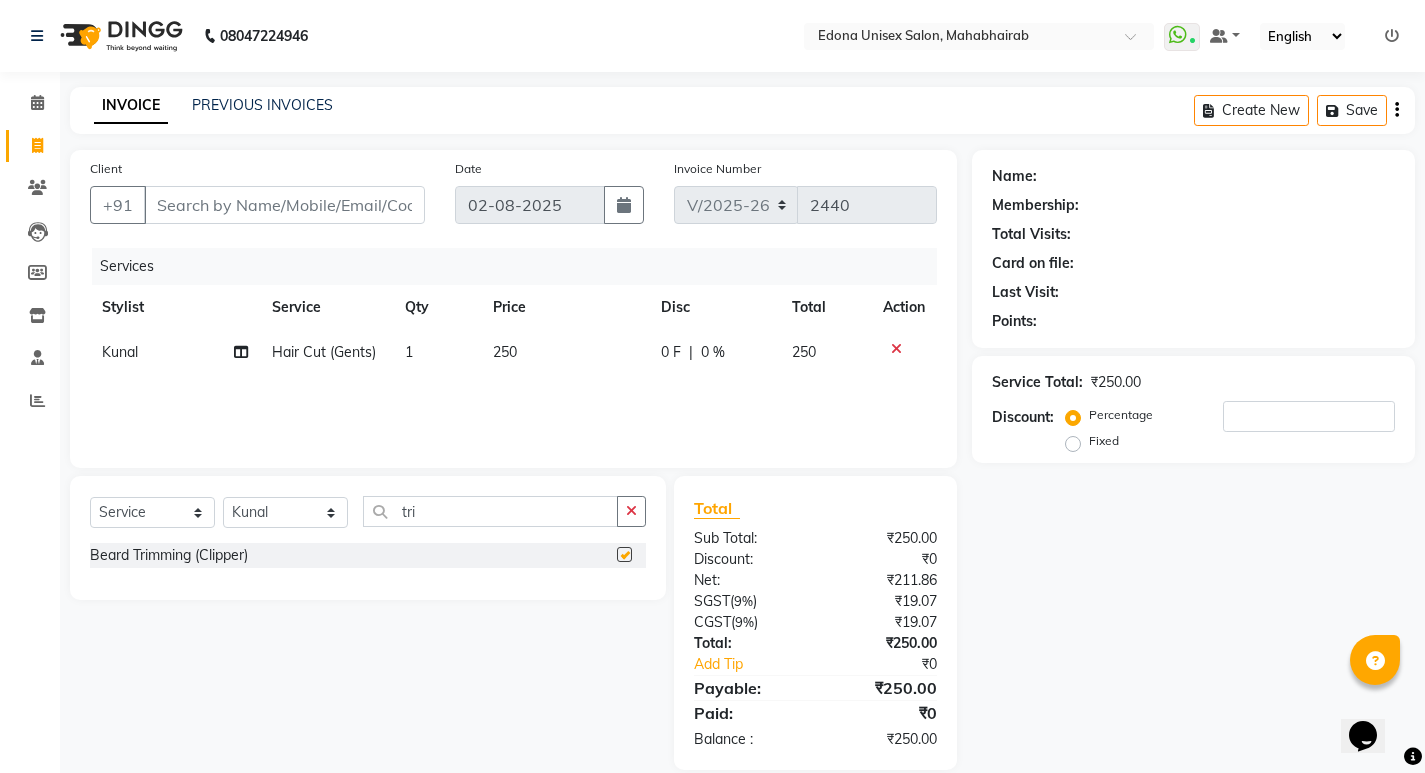 checkbox on "false" 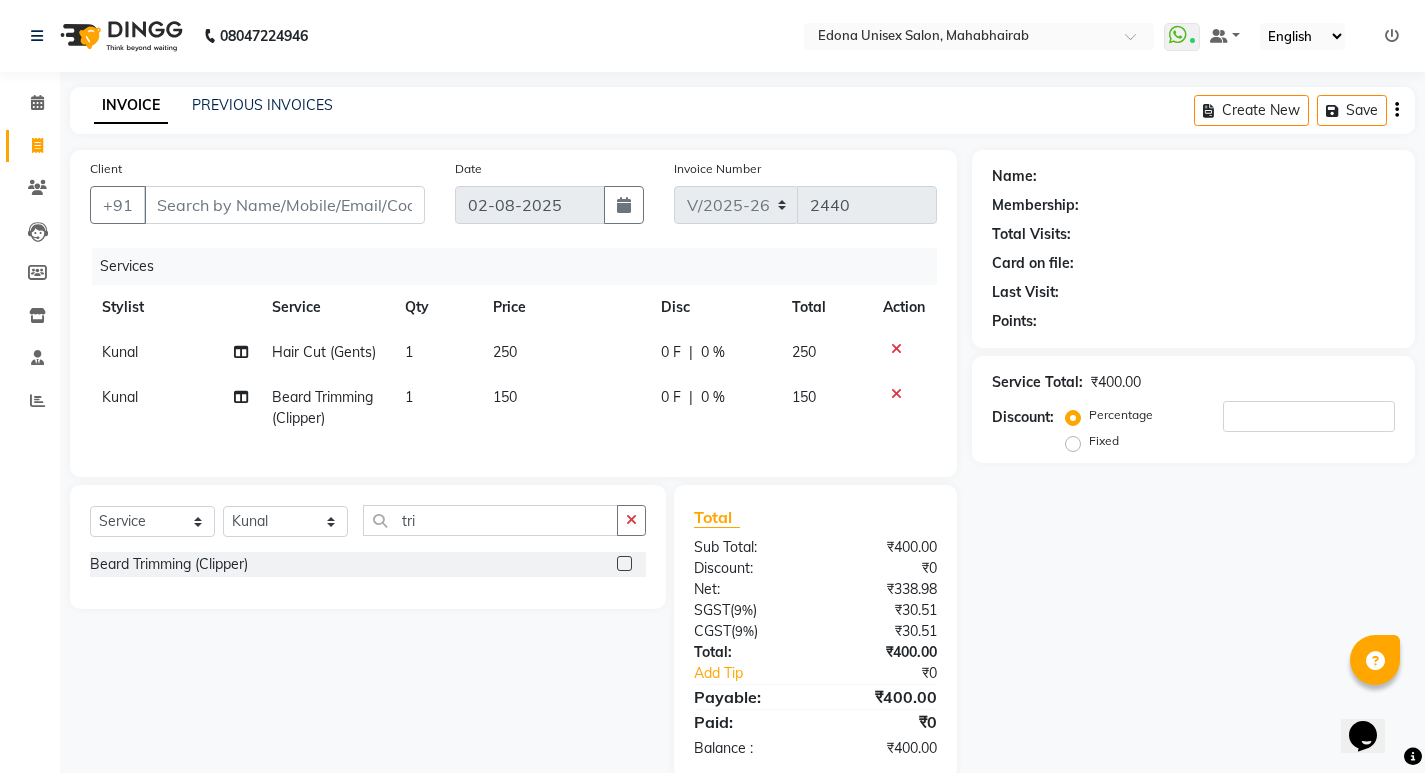 click on "150" 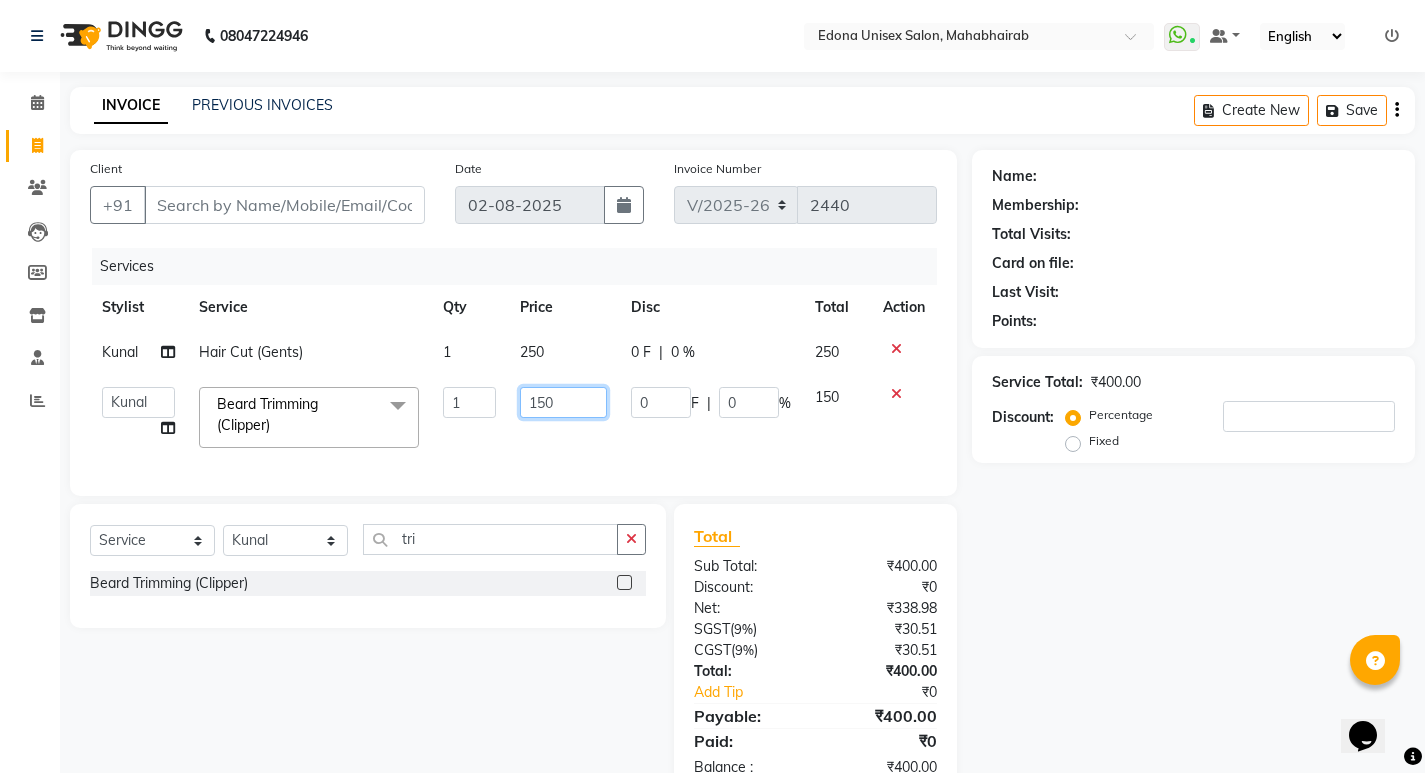 click on "150" 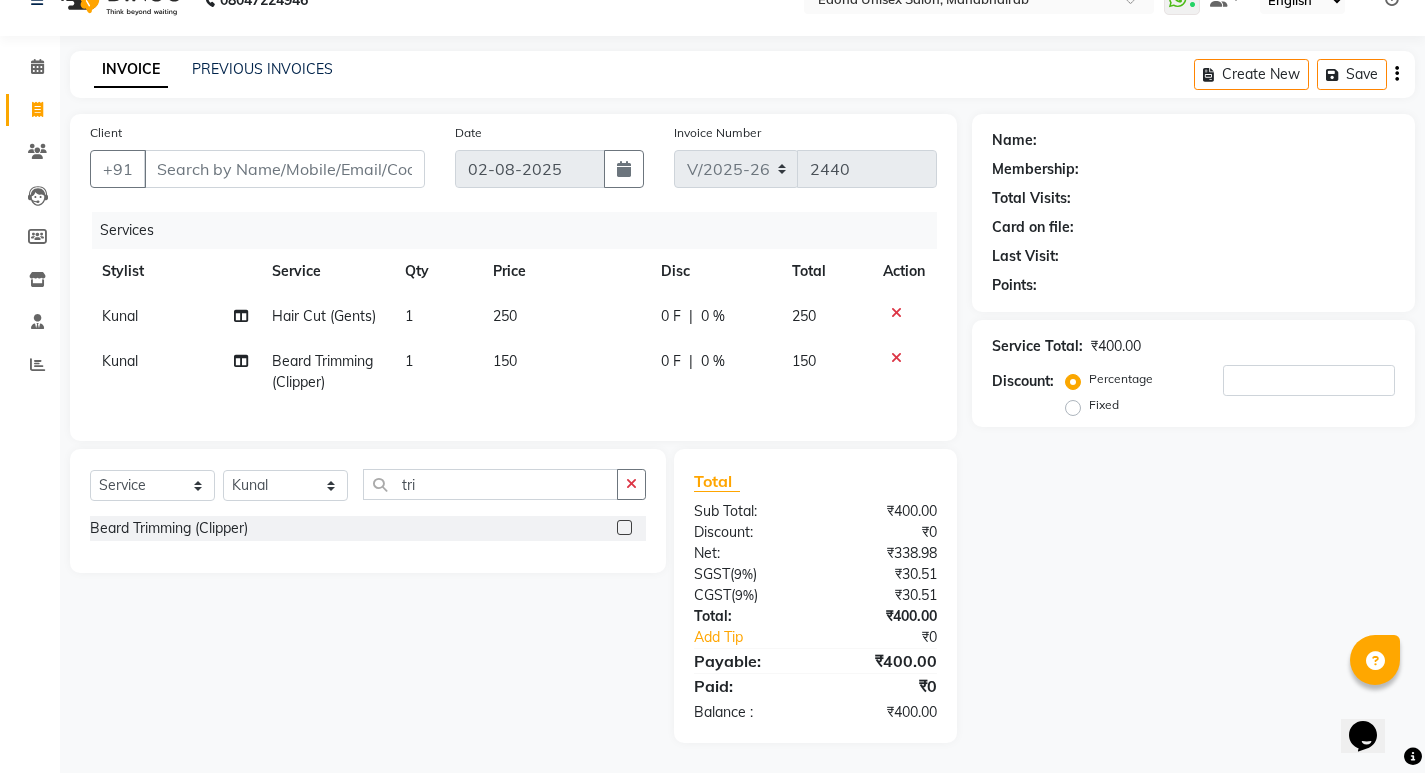 scroll, scrollTop: 0, scrollLeft: 0, axis: both 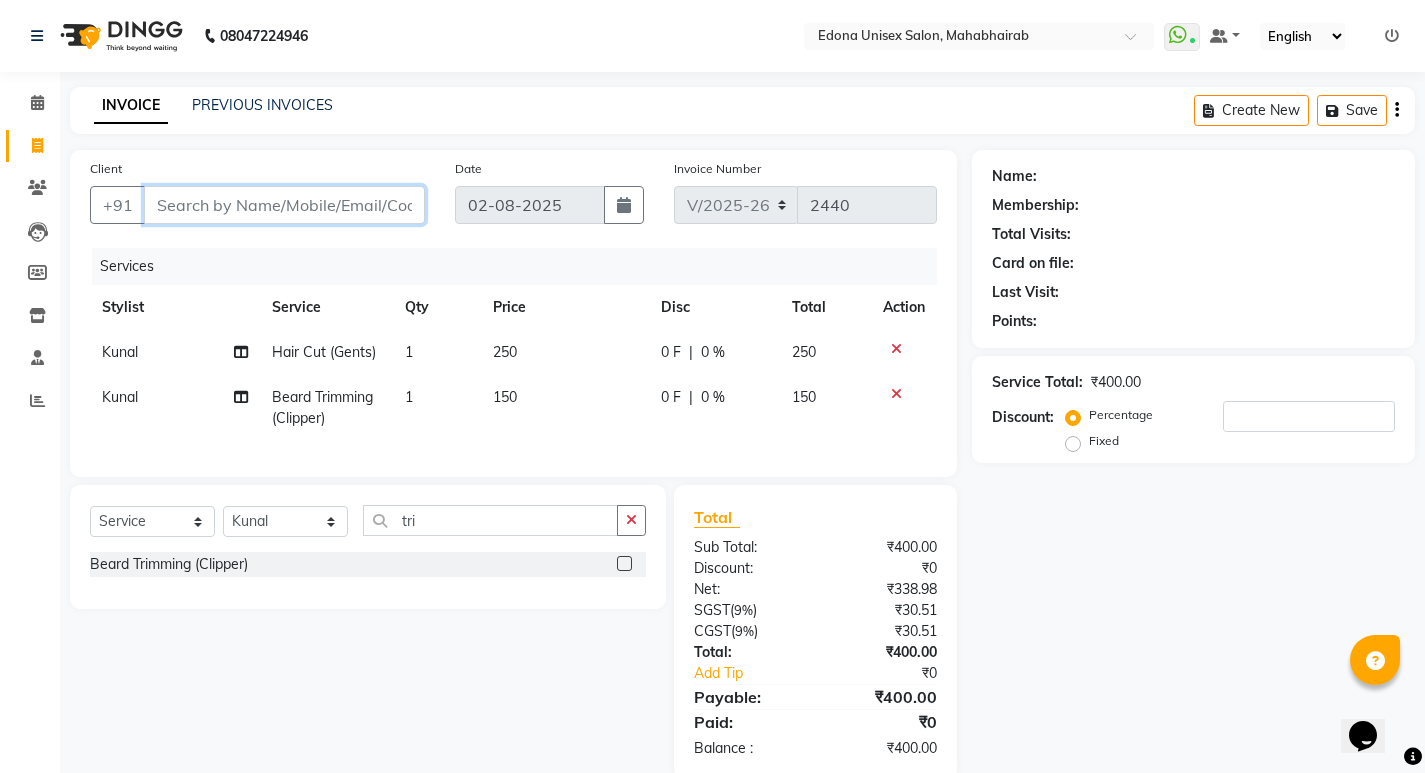 click on "Client" at bounding box center (284, 205) 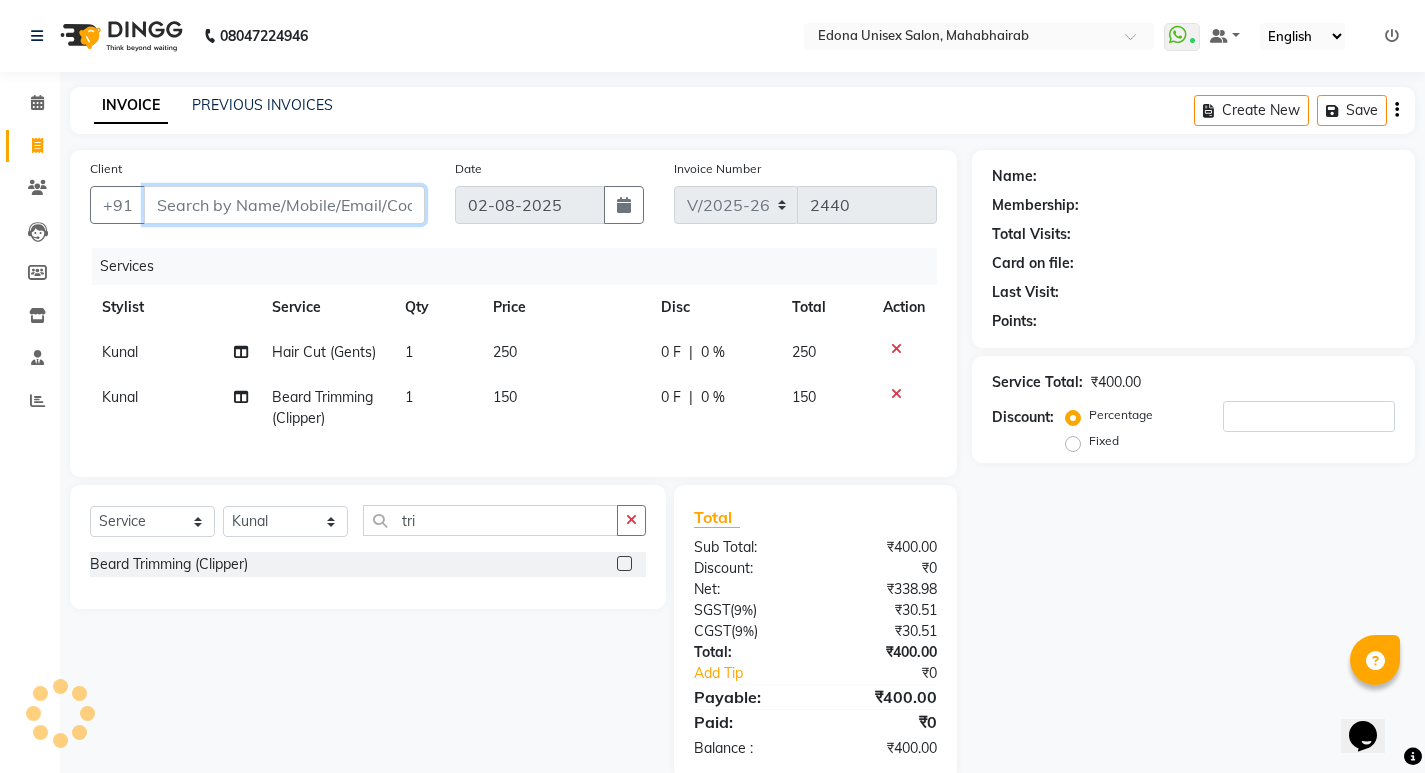 click on "Client" at bounding box center [284, 205] 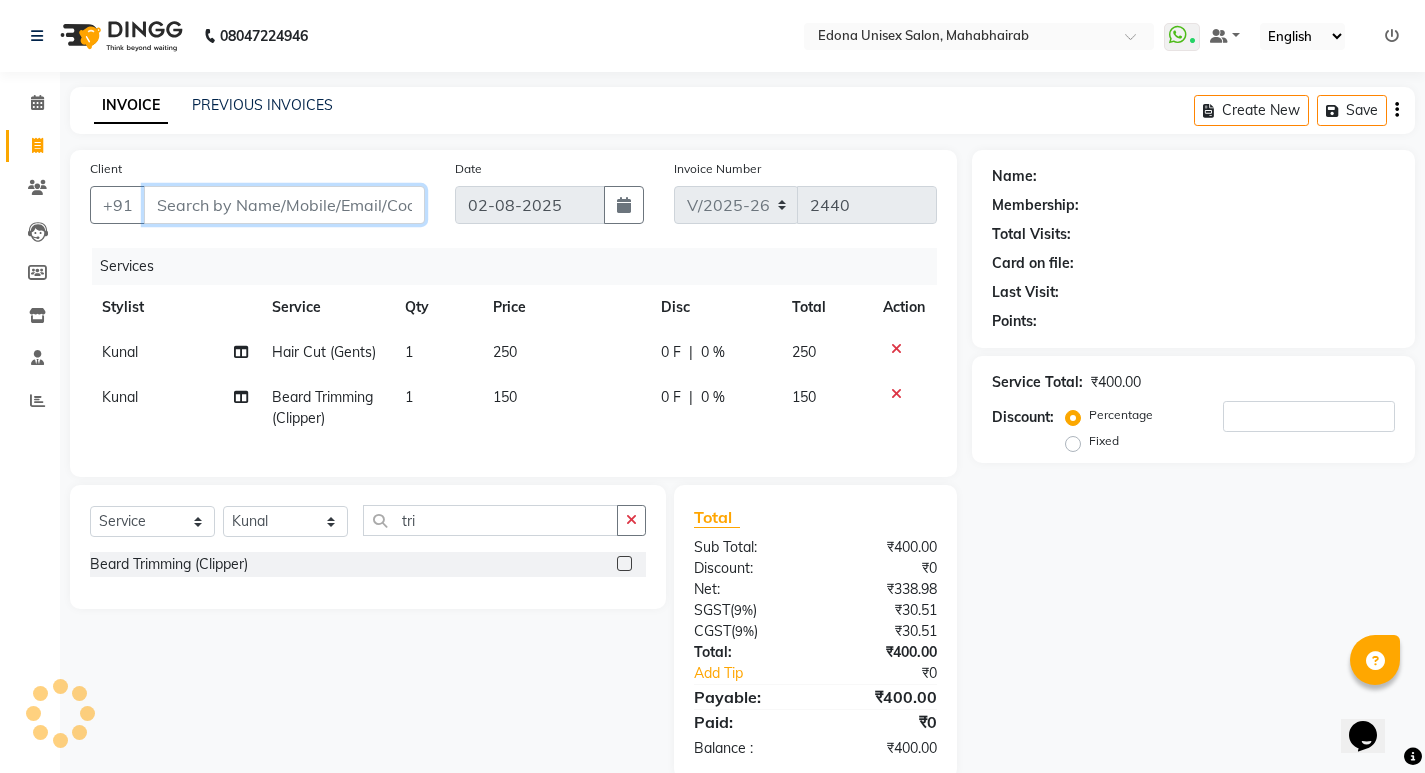 click on "Client" at bounding box center (284, 205) 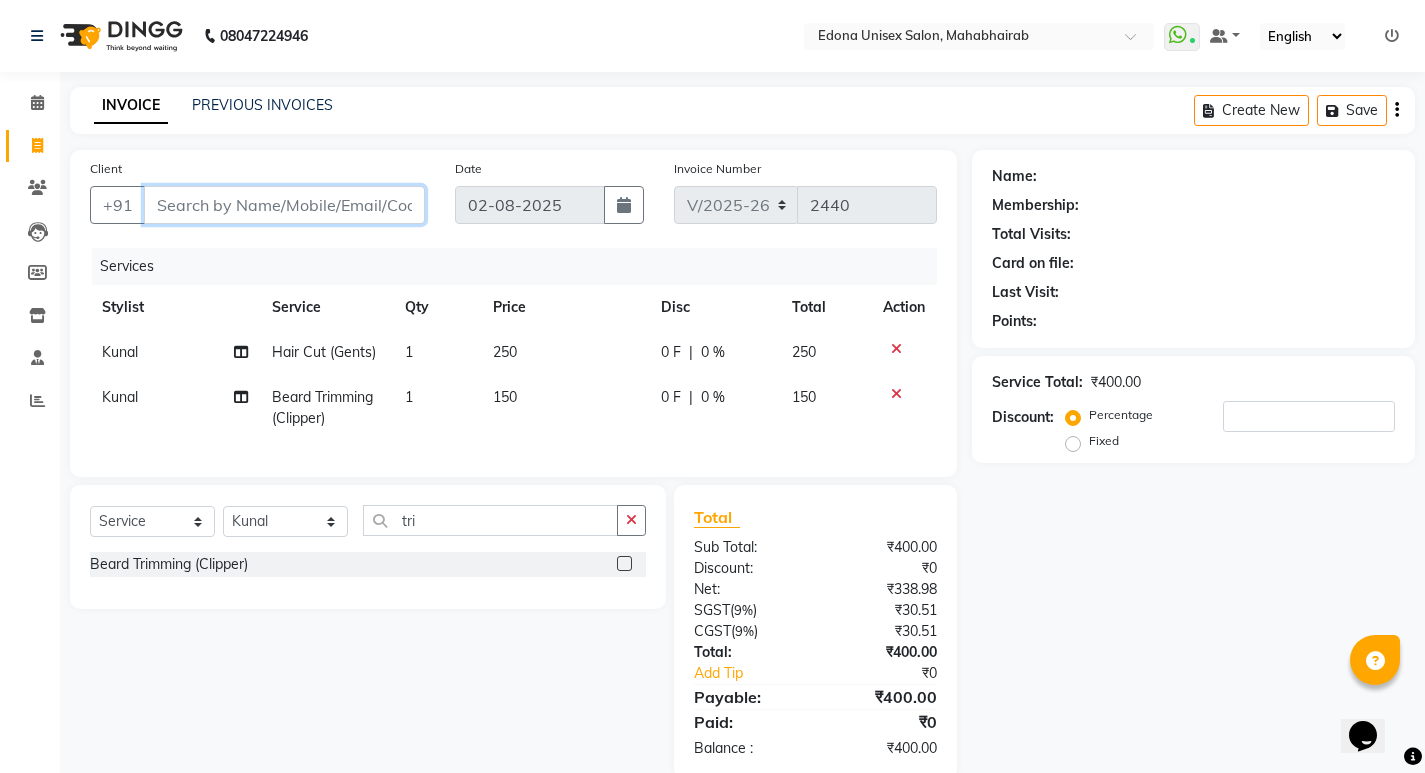 click on "Client" at bounding box center (284, 205) 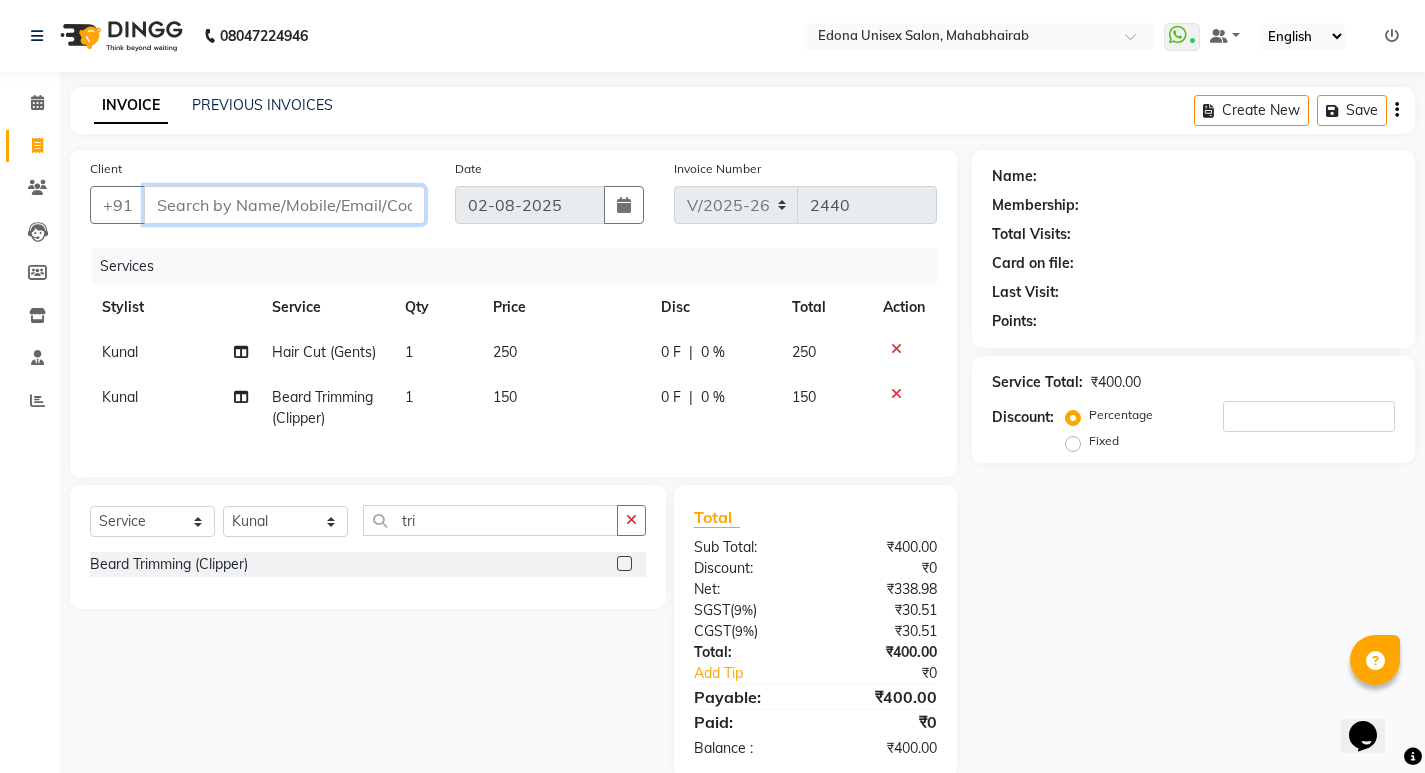 click on "Client" at bounding box center (284, 205) 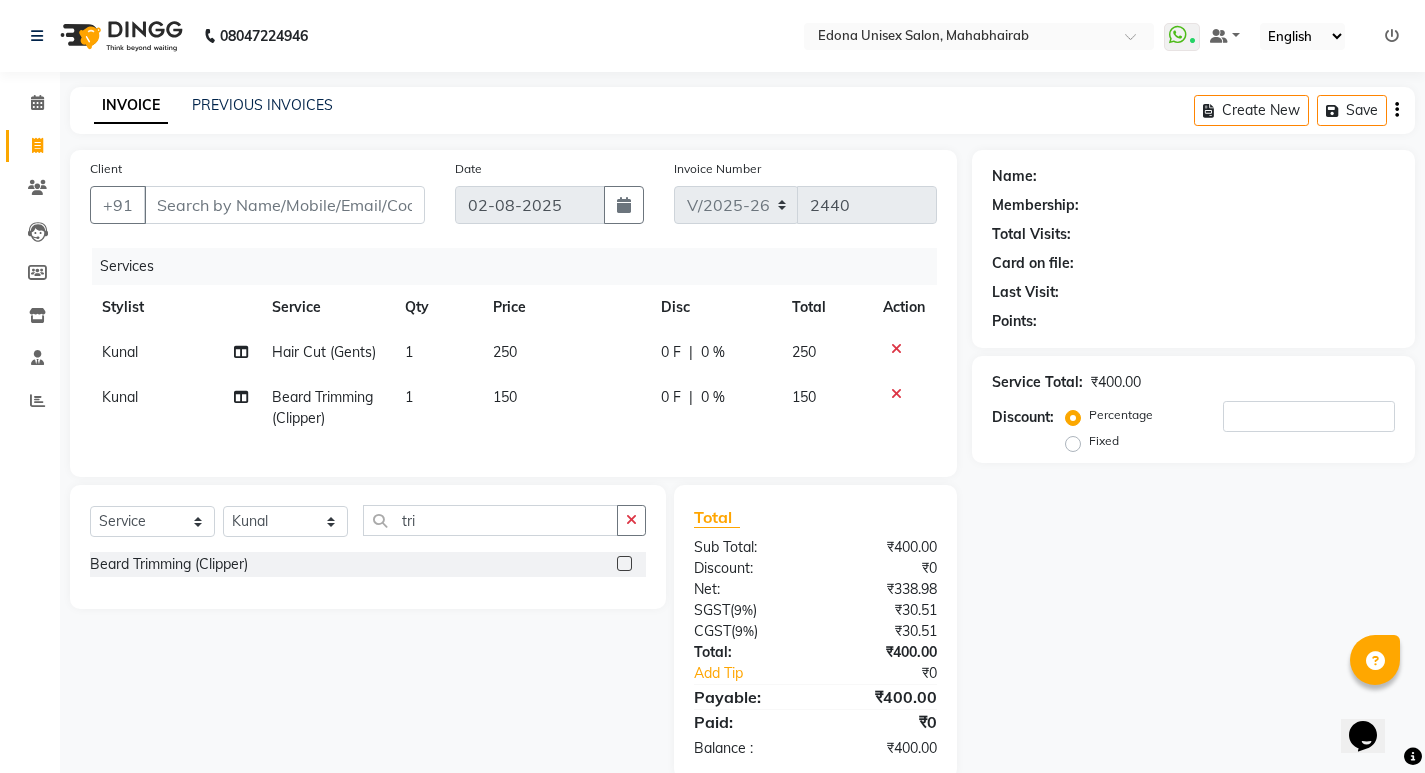 click on "Client +91" 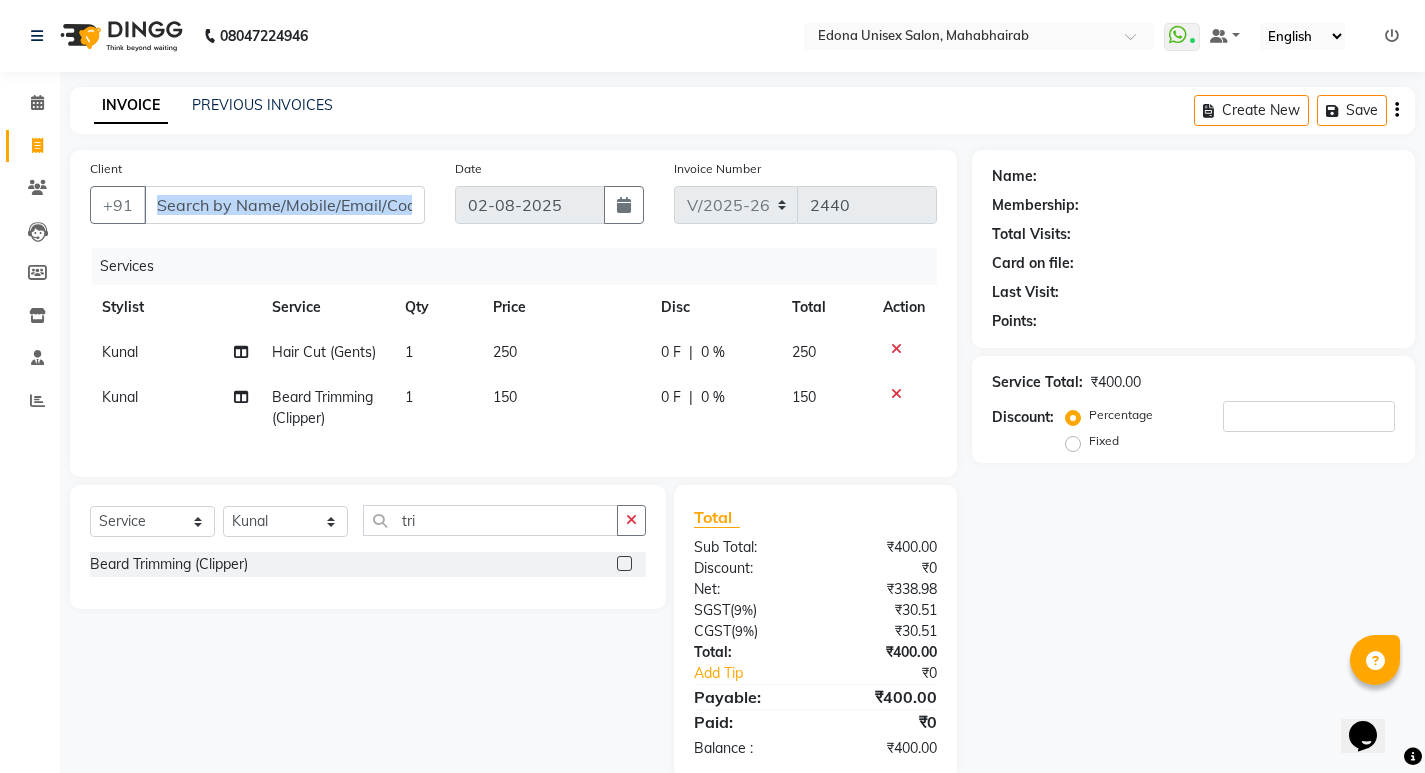 click on "Client +91" 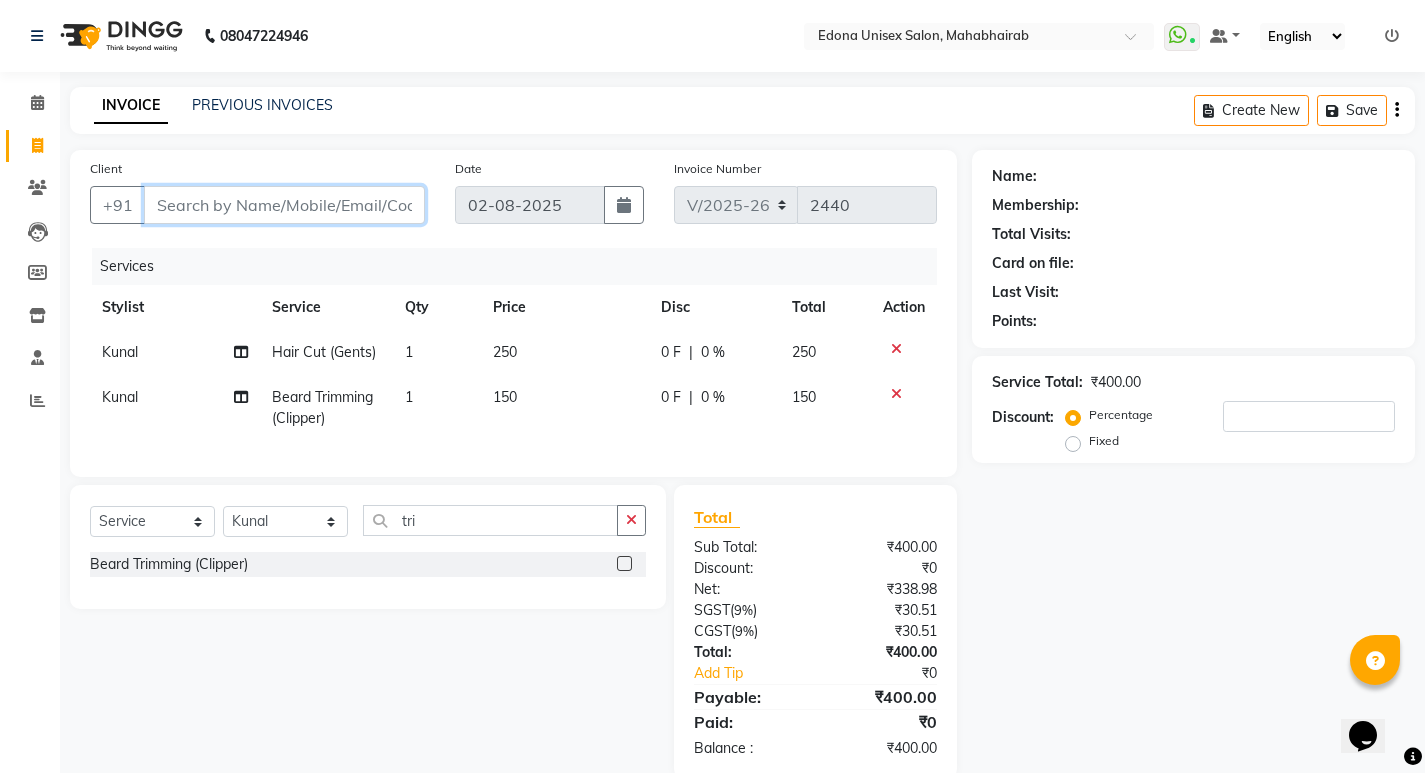 click on "Client" at bounding box center (284, 205) 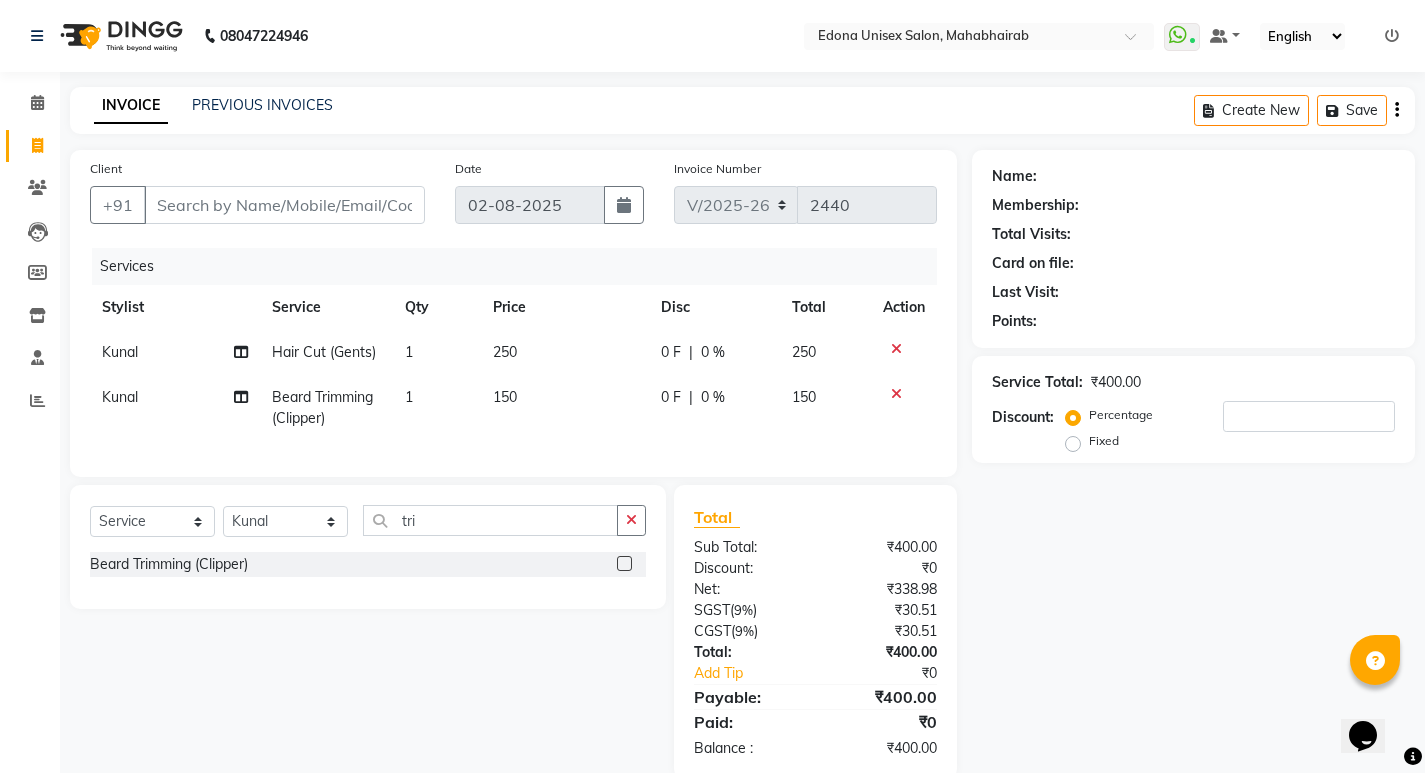 click on "INVOICE PREVIOUS INVOICES" 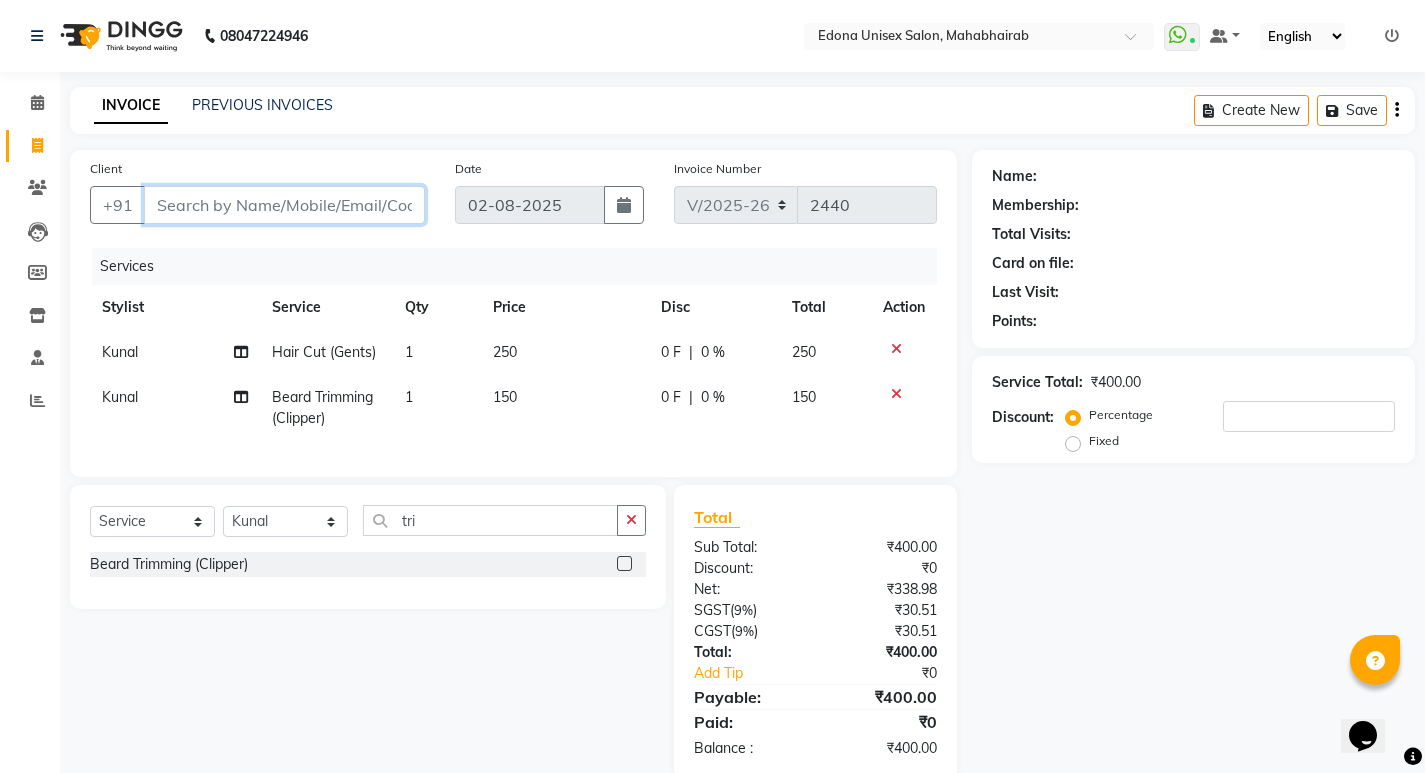 click on "Client" at bounding box center (284, 205) 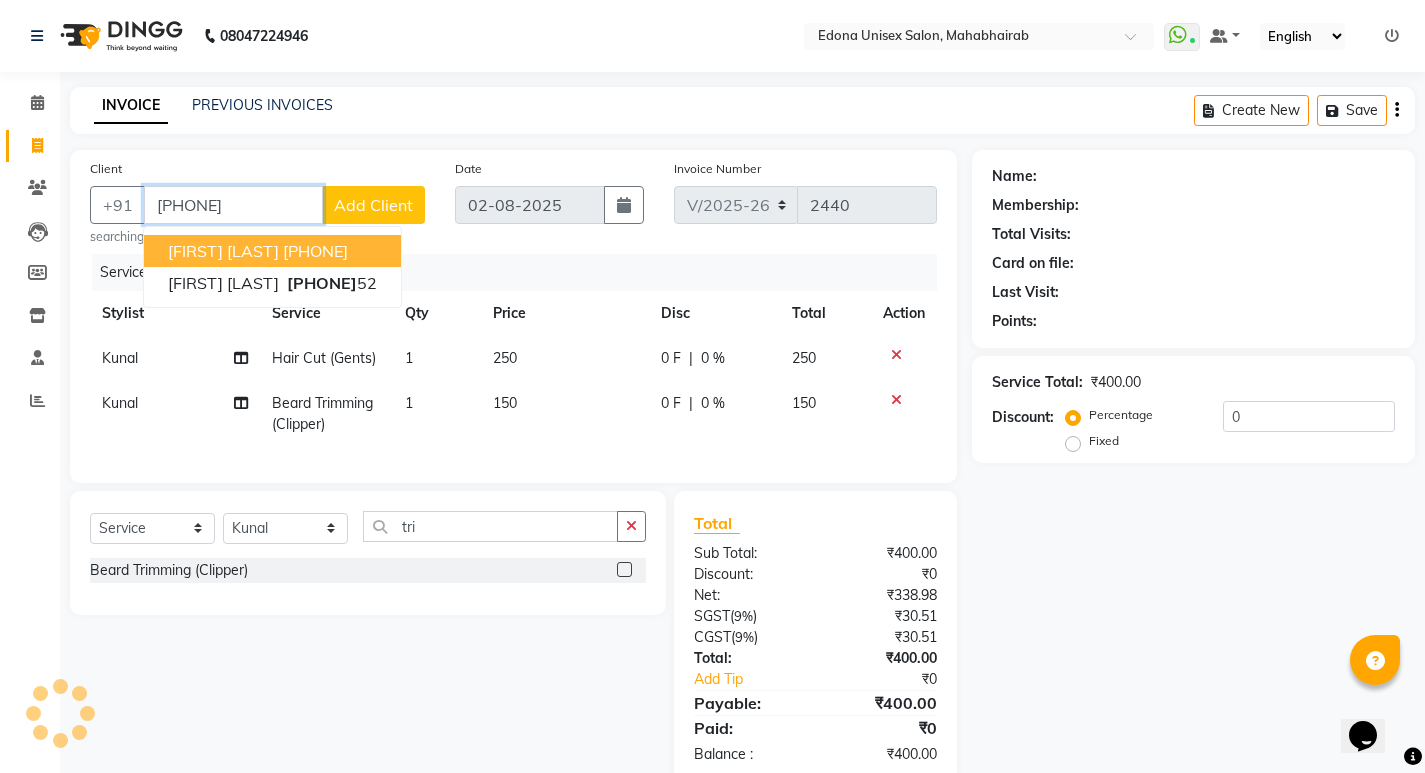 click on "8131886852" at bounding box center (233, 205) 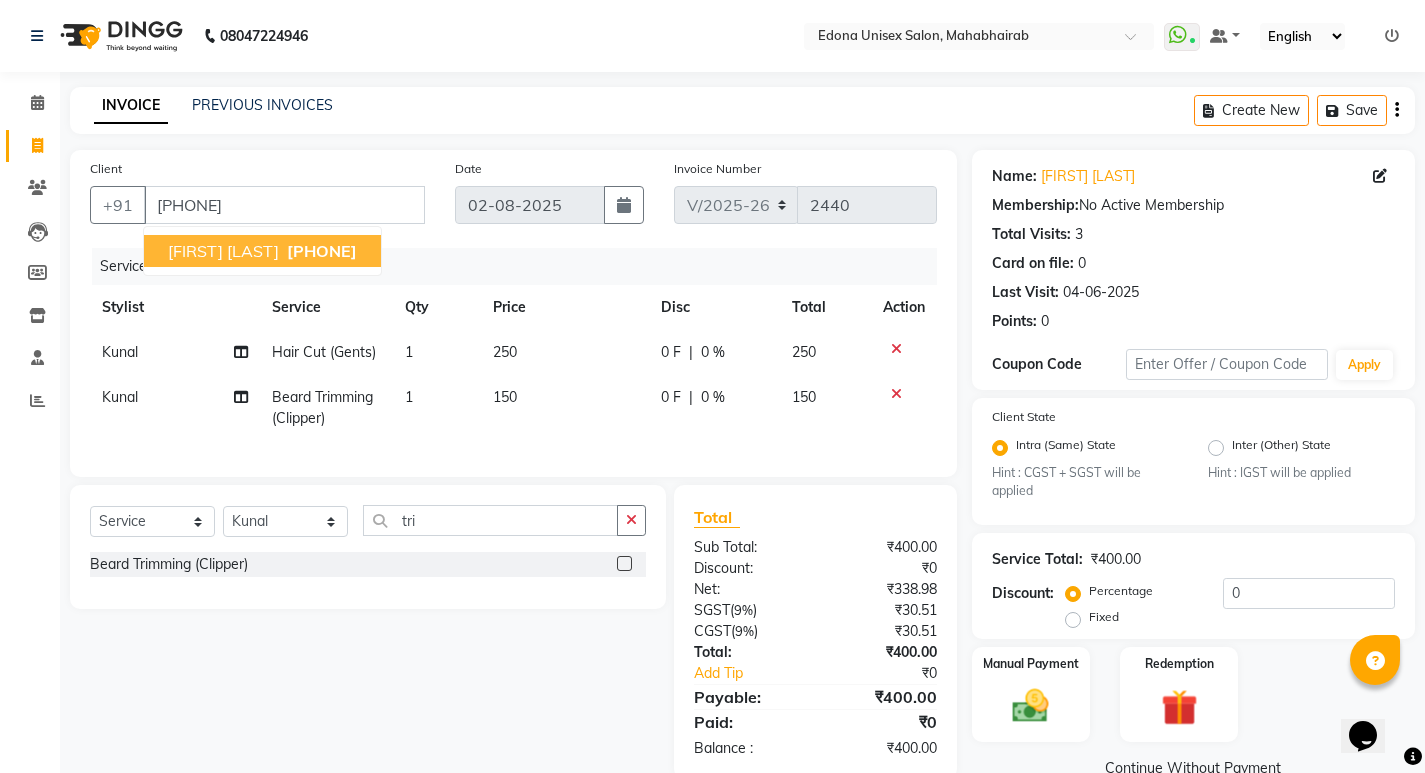 scroll, scrollTop: 51, scrollLeft: 0, axis: vertical 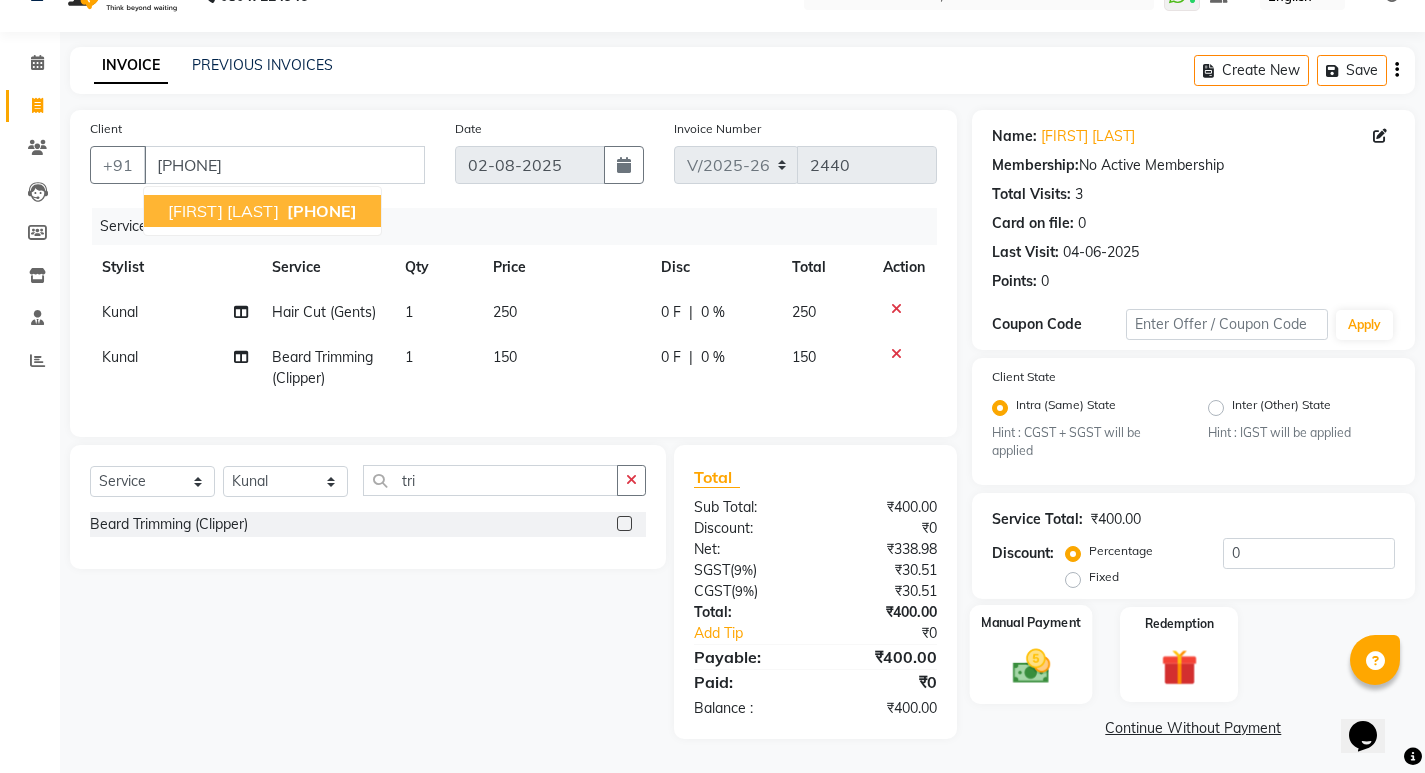 drag, startPoint x: 990, startPoint y: 639, endPoint x: 1011, endPoint y: 645, distance: 21.84033 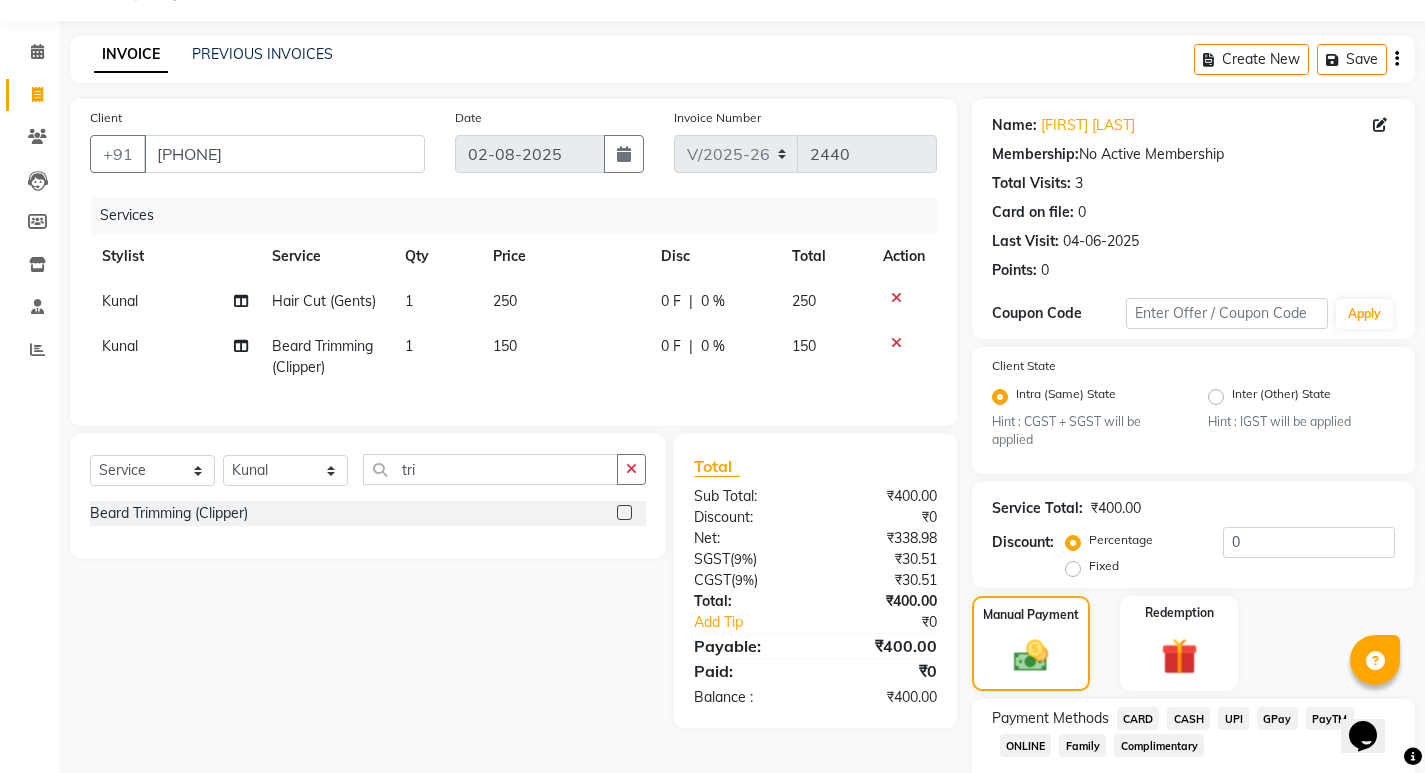 click on "UPI" 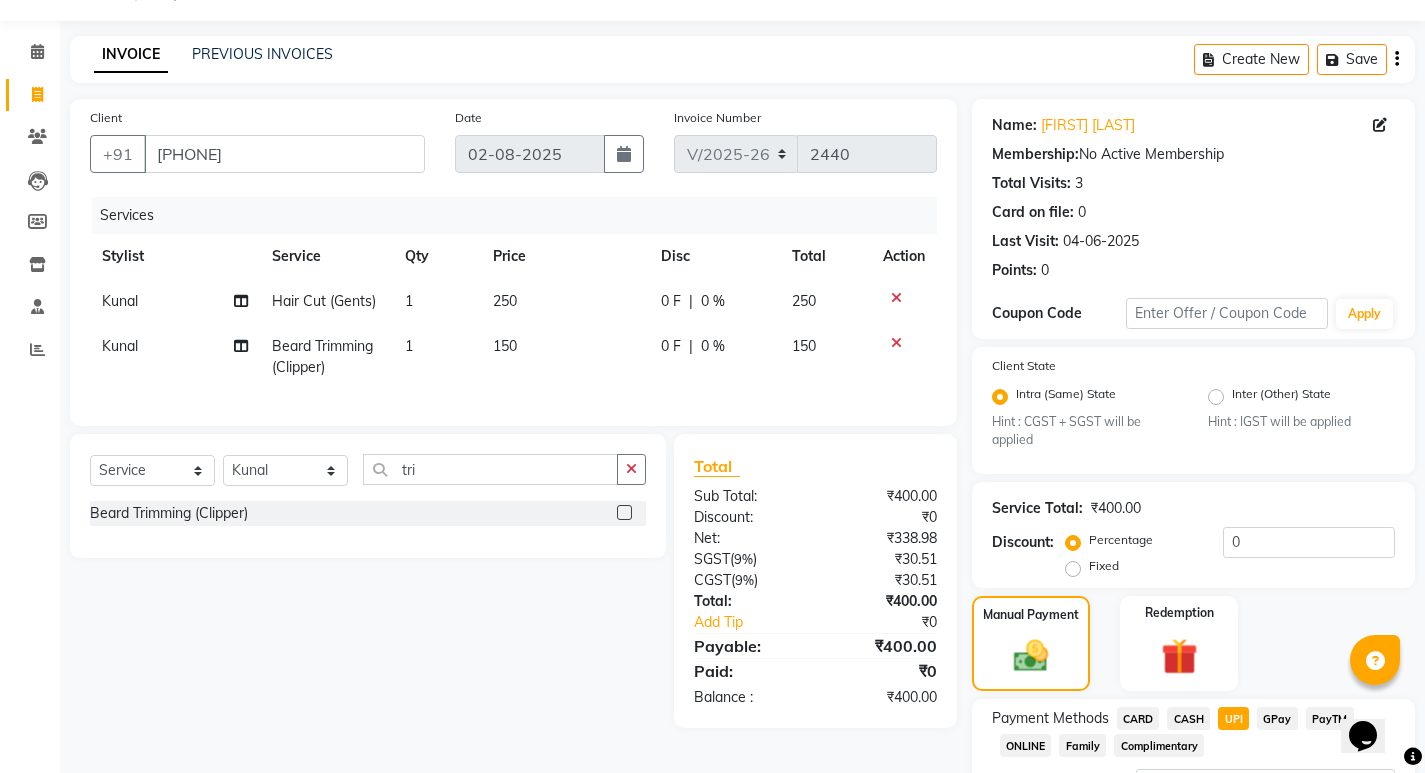 scroll, scrollTop: 224, scrollLeft: 0, axis: vertical 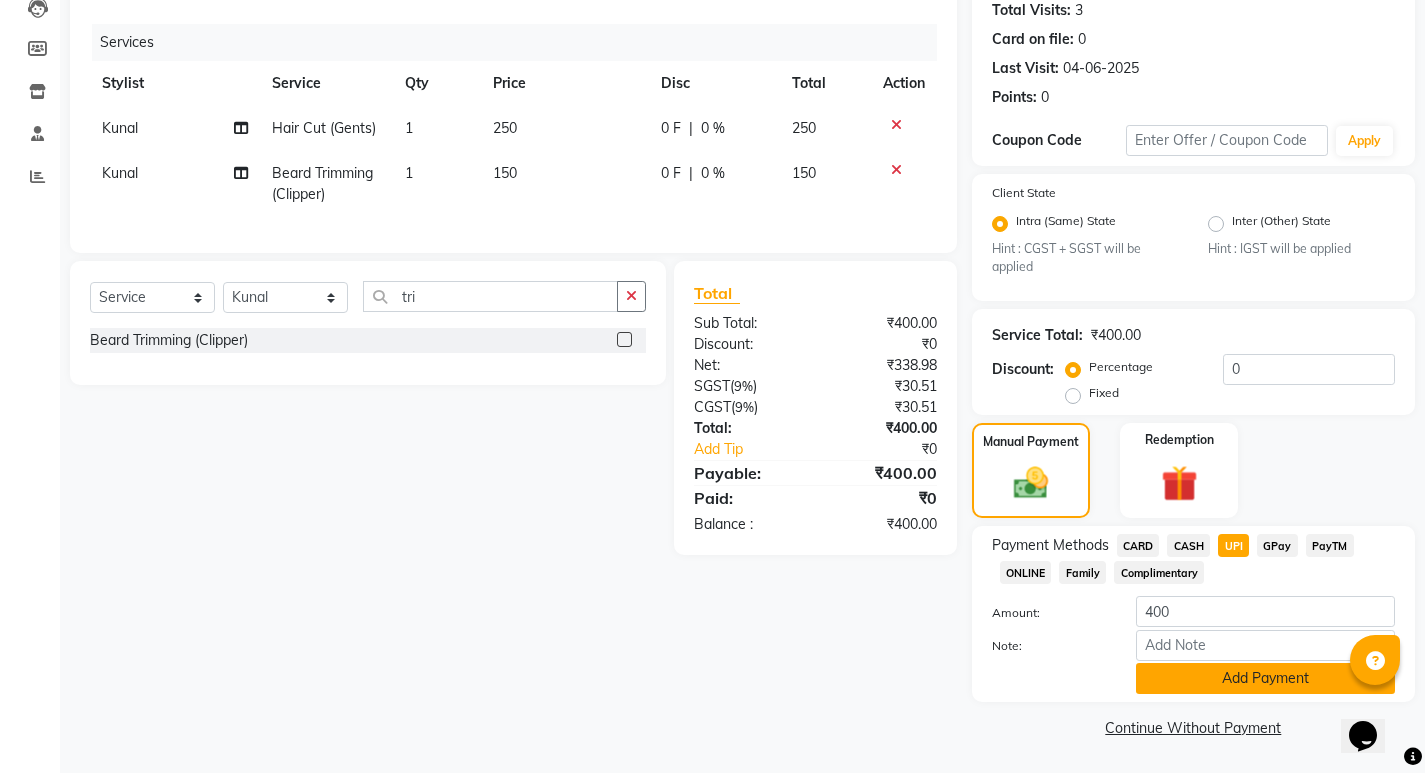 click on "Add Payment" 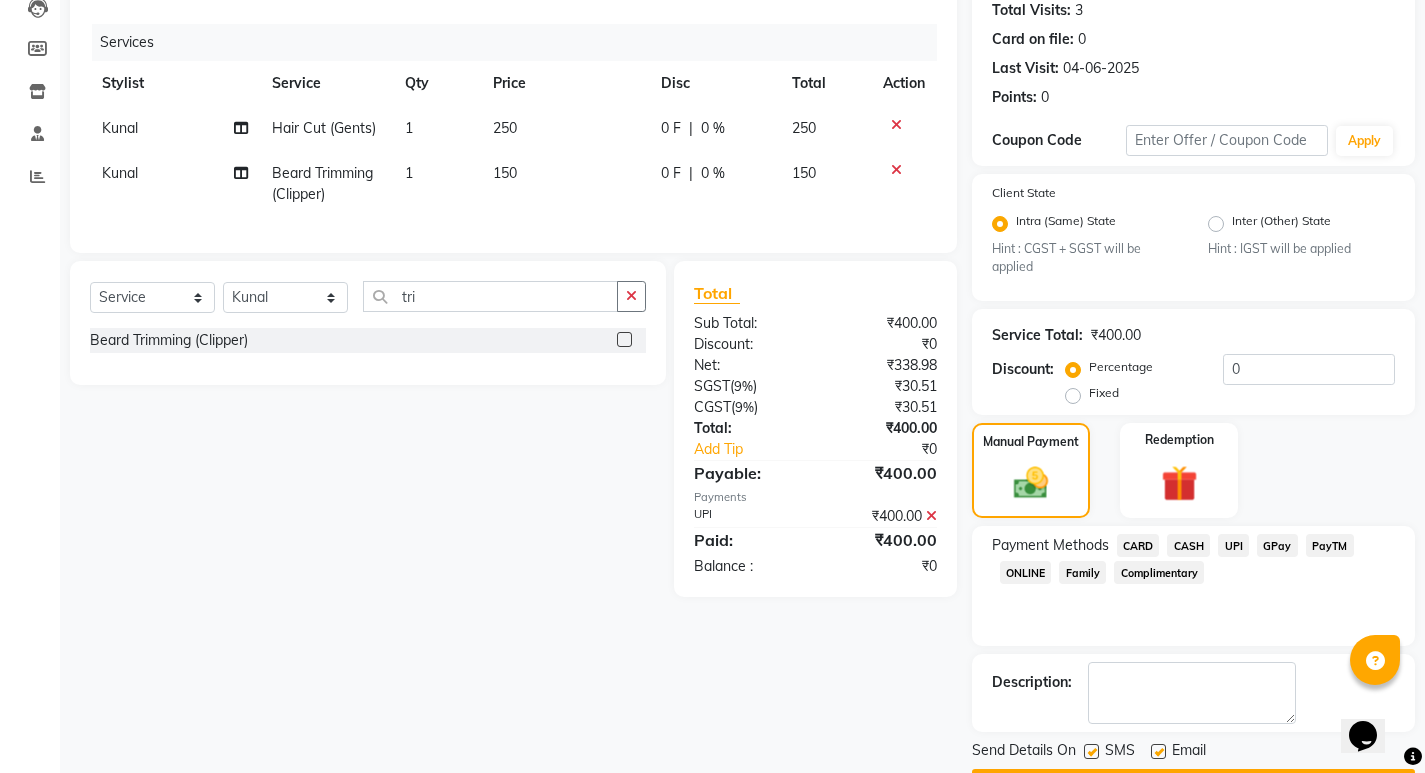 scroll, scrollTop: 281, scrollLeft: 0, axis: vertical 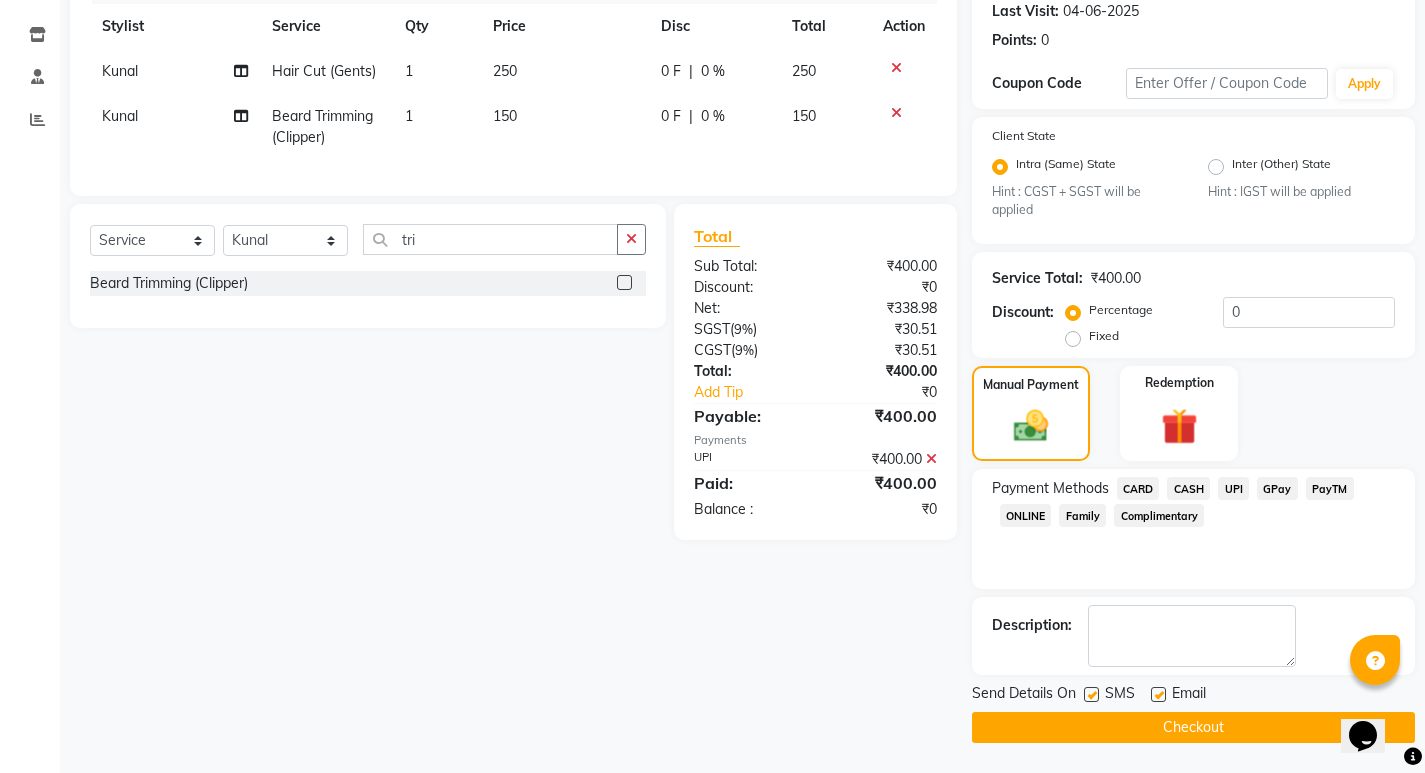 click on "Checkout" 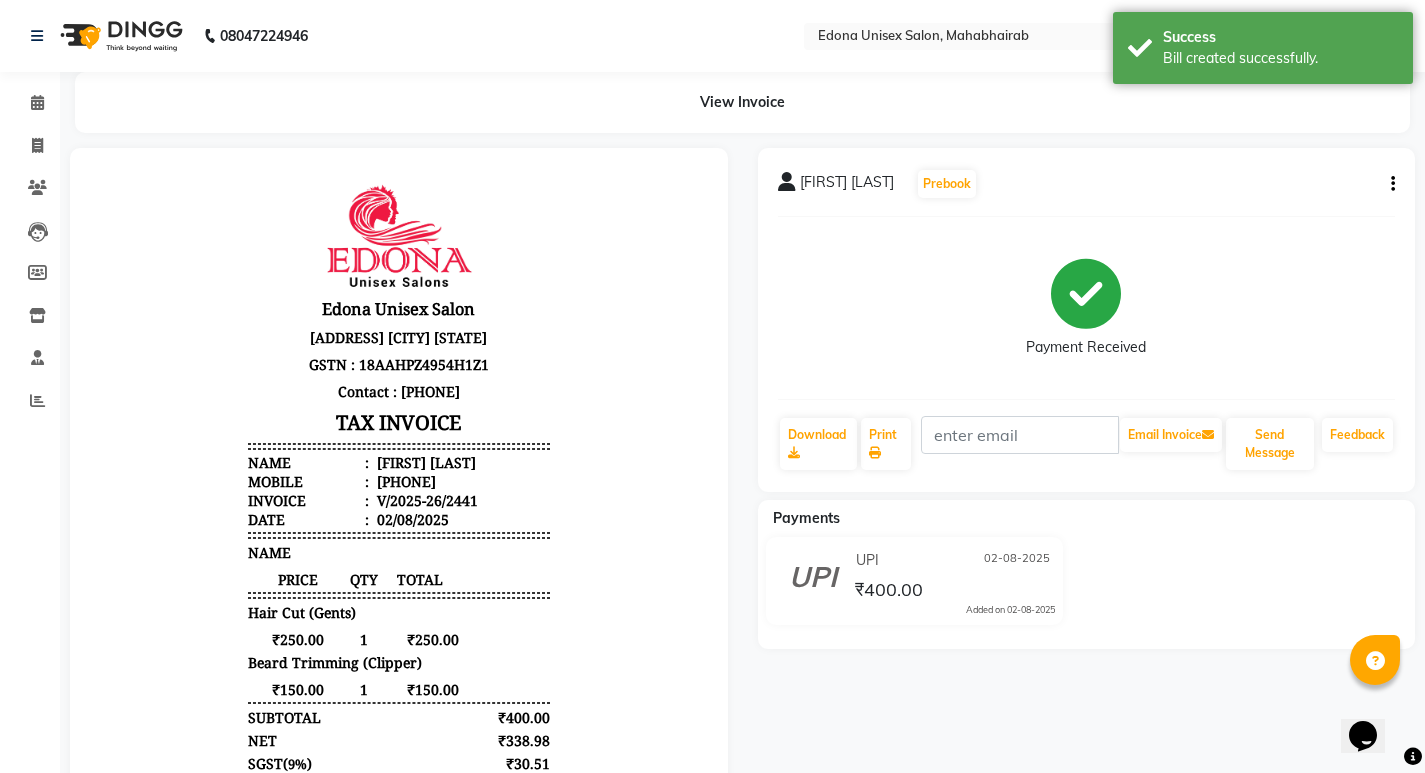 scroll, scrollTop: 0, scrollLeft: 0, axis: both 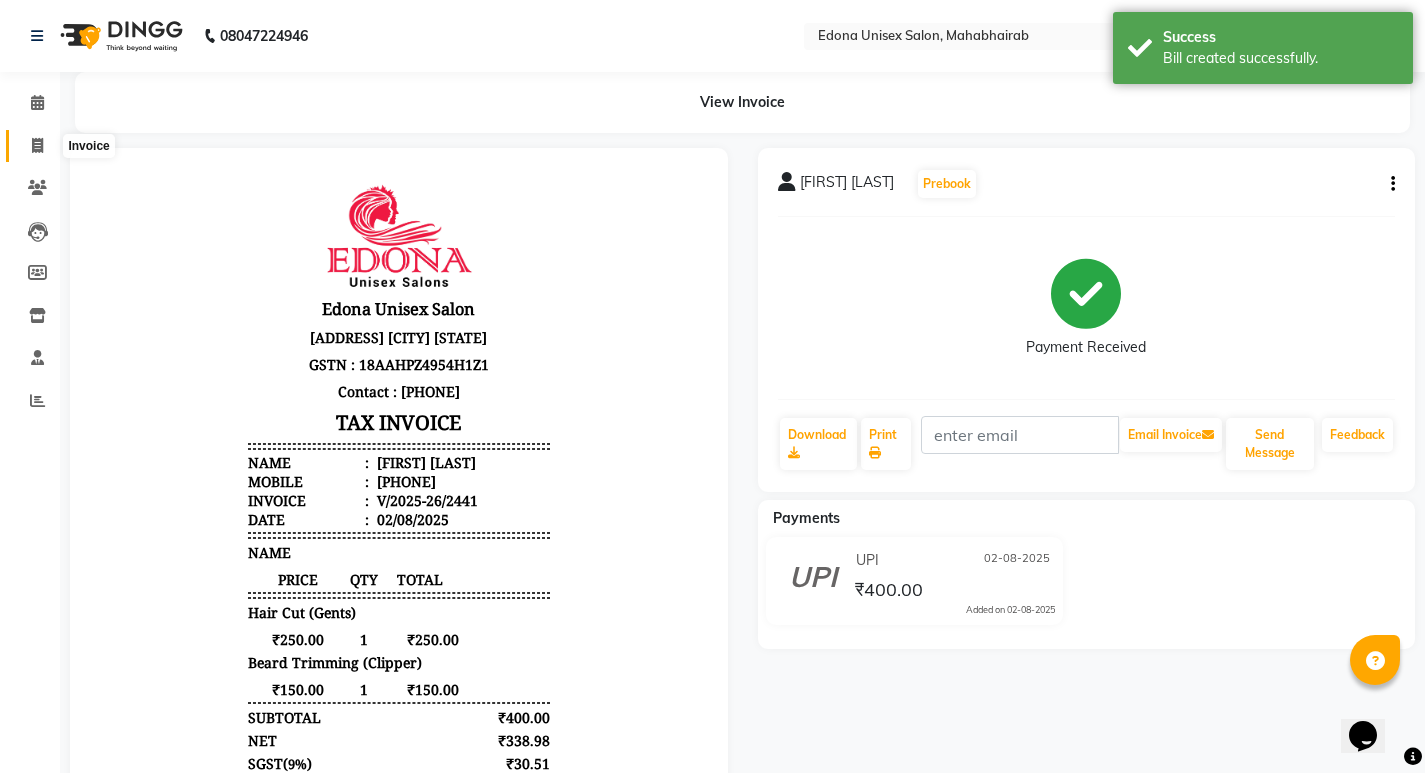 click 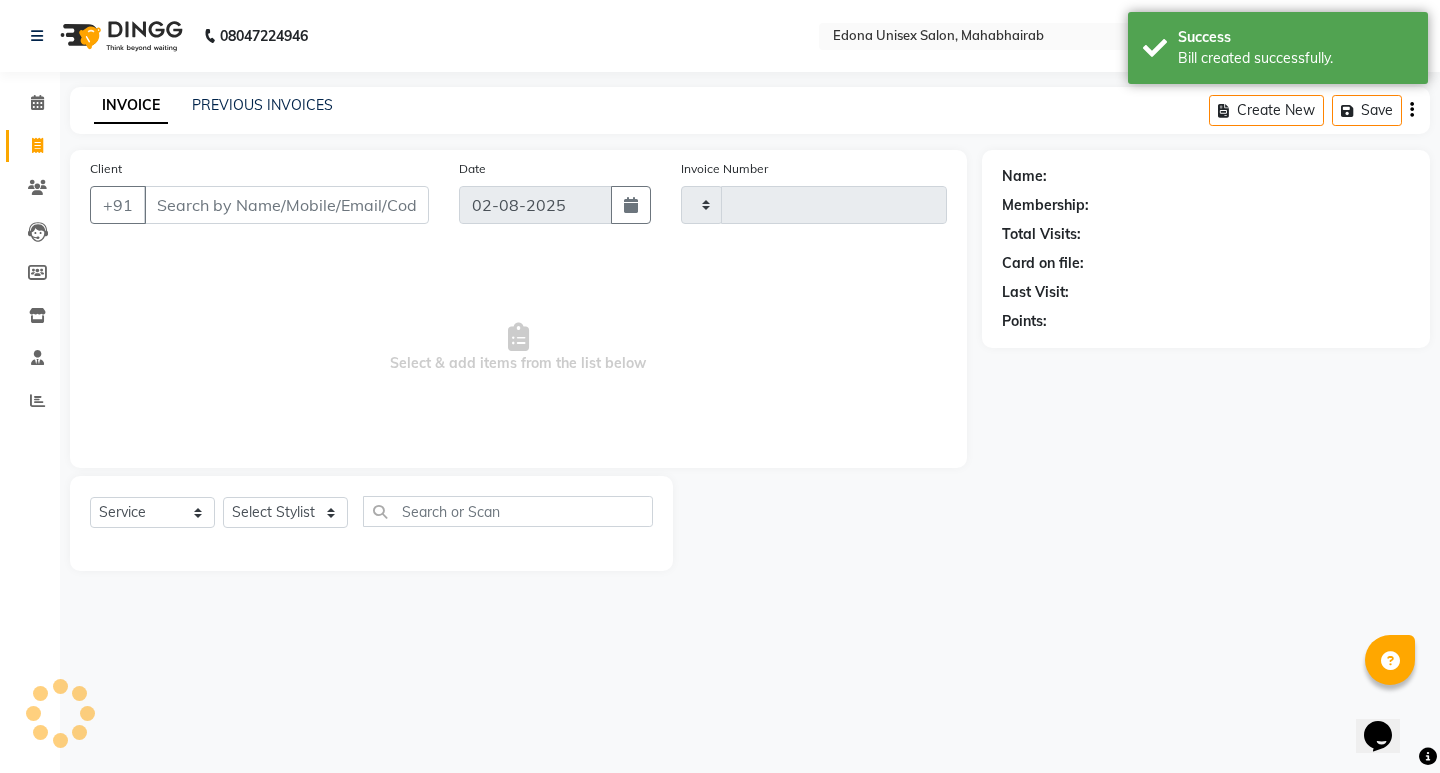 type on "2442" 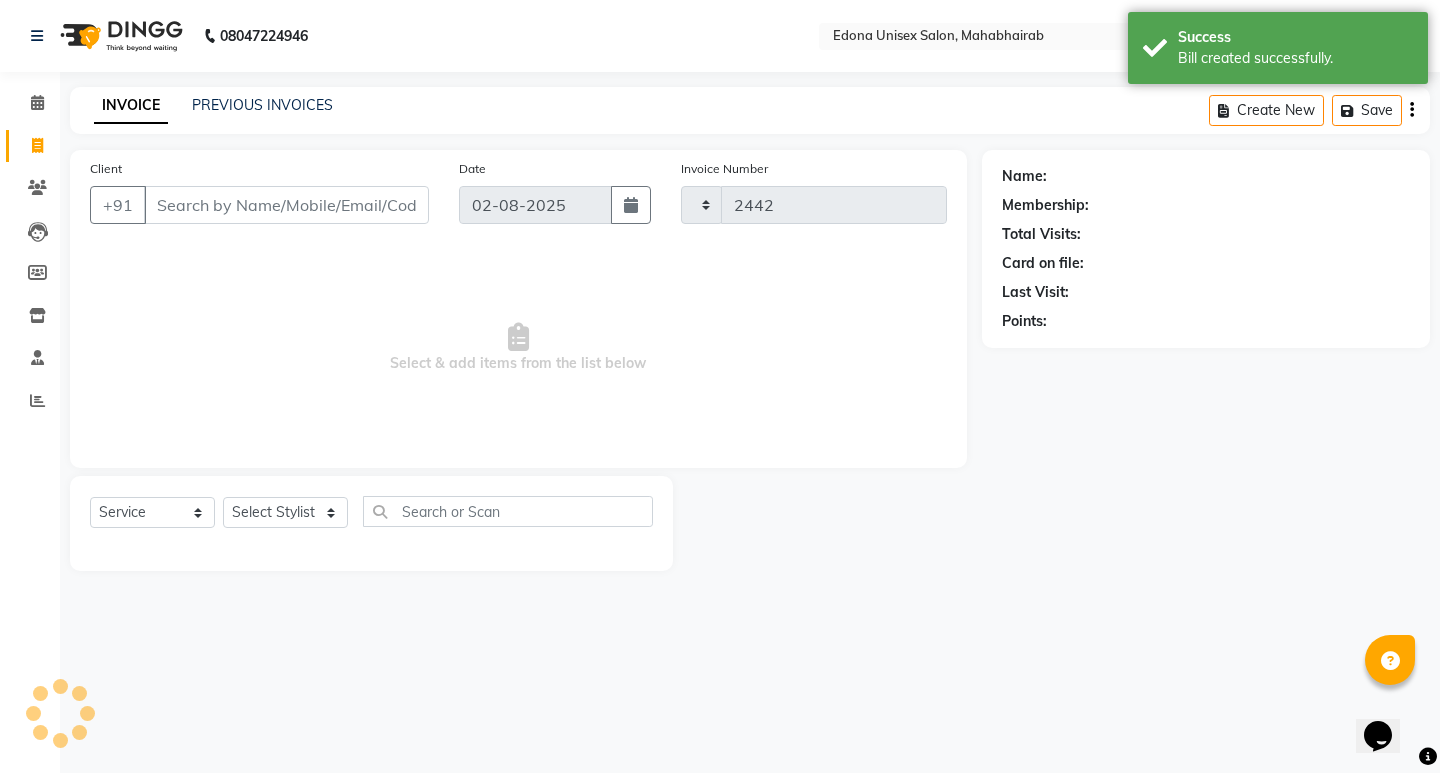select on "5393" 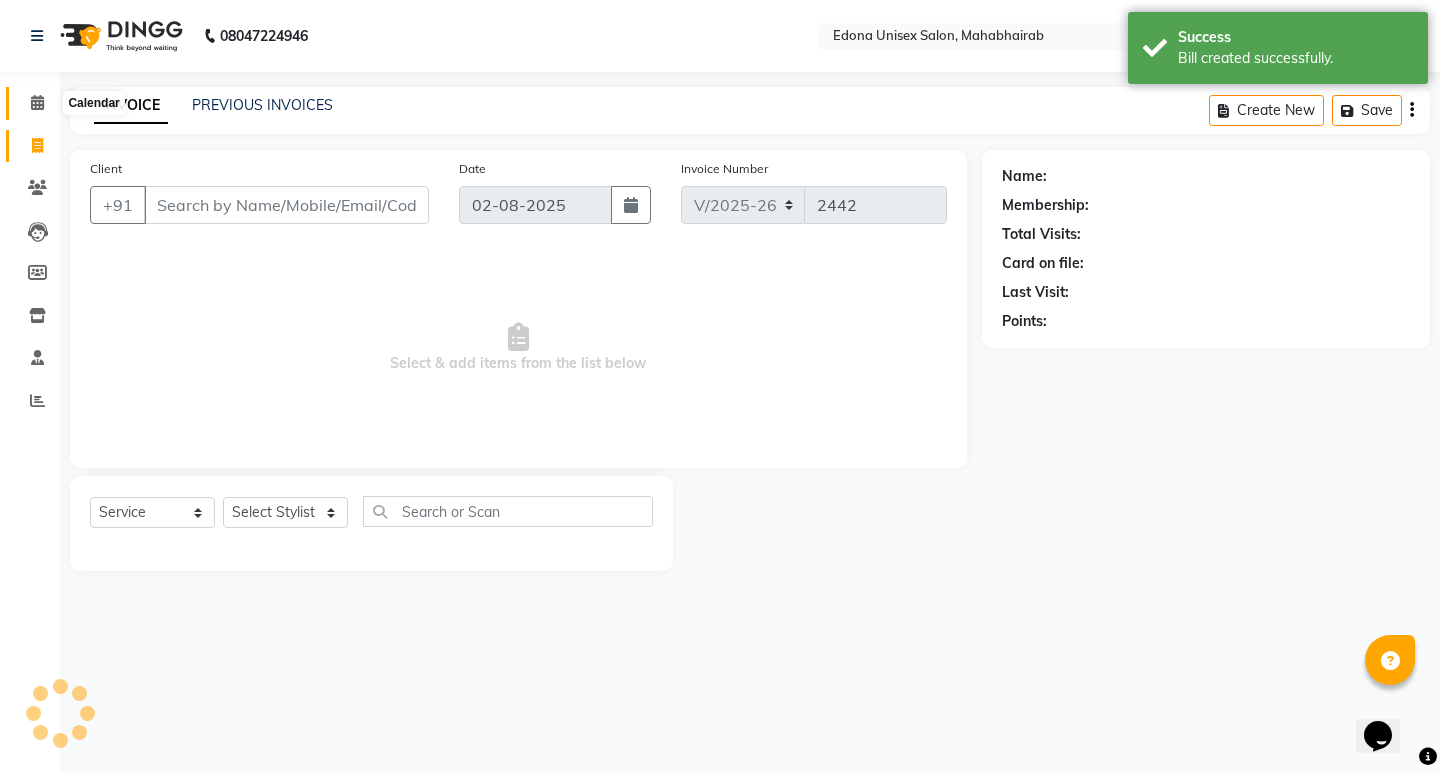 click 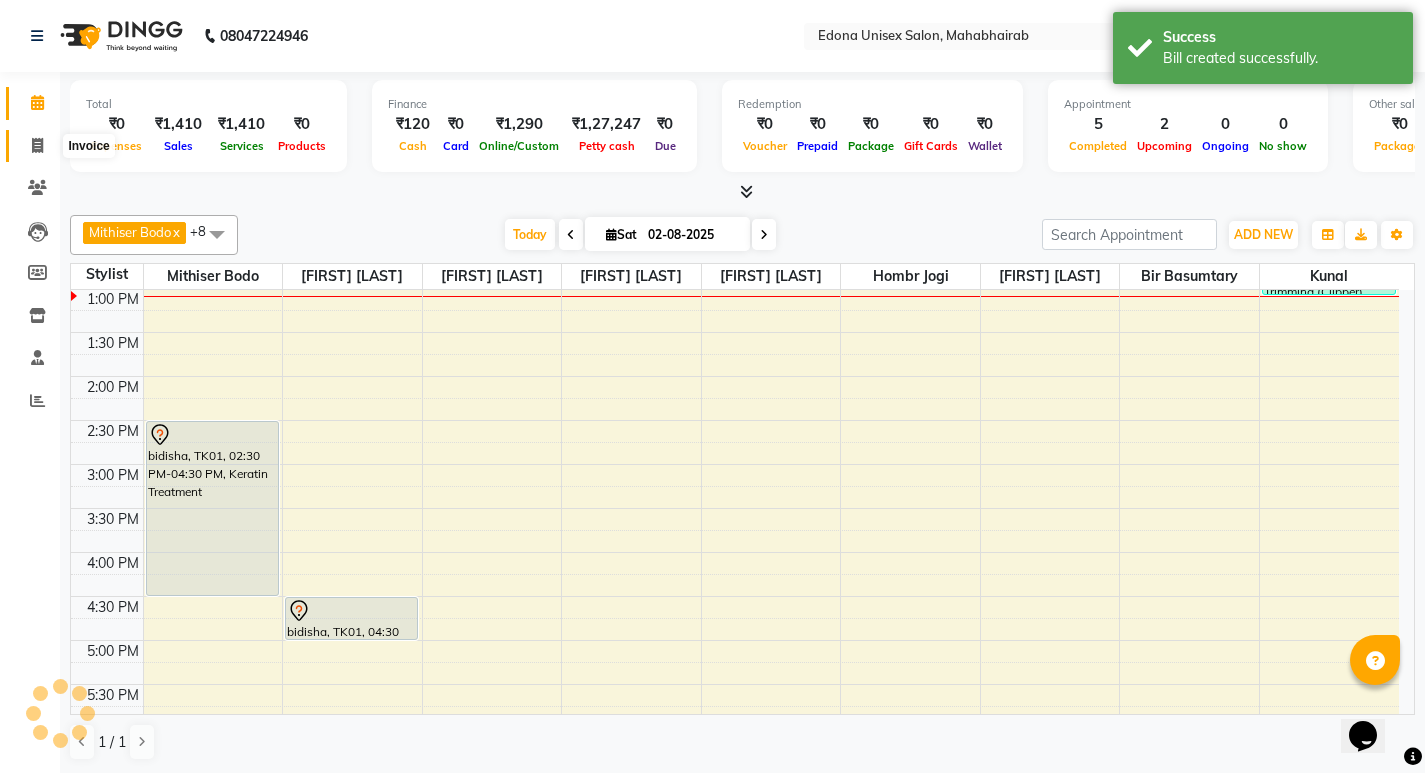 scroll, scrollTop: 0, scrollLeft: 0, axis: both 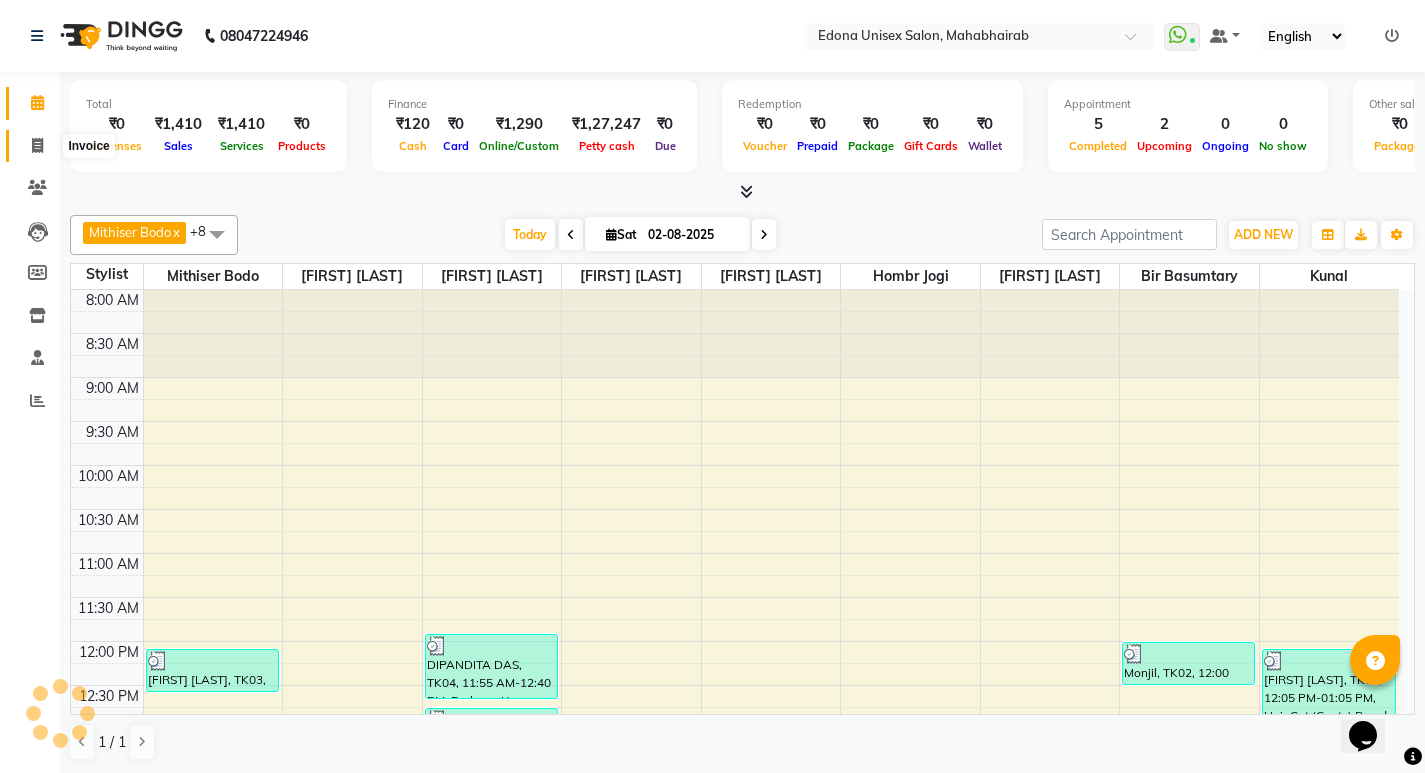click 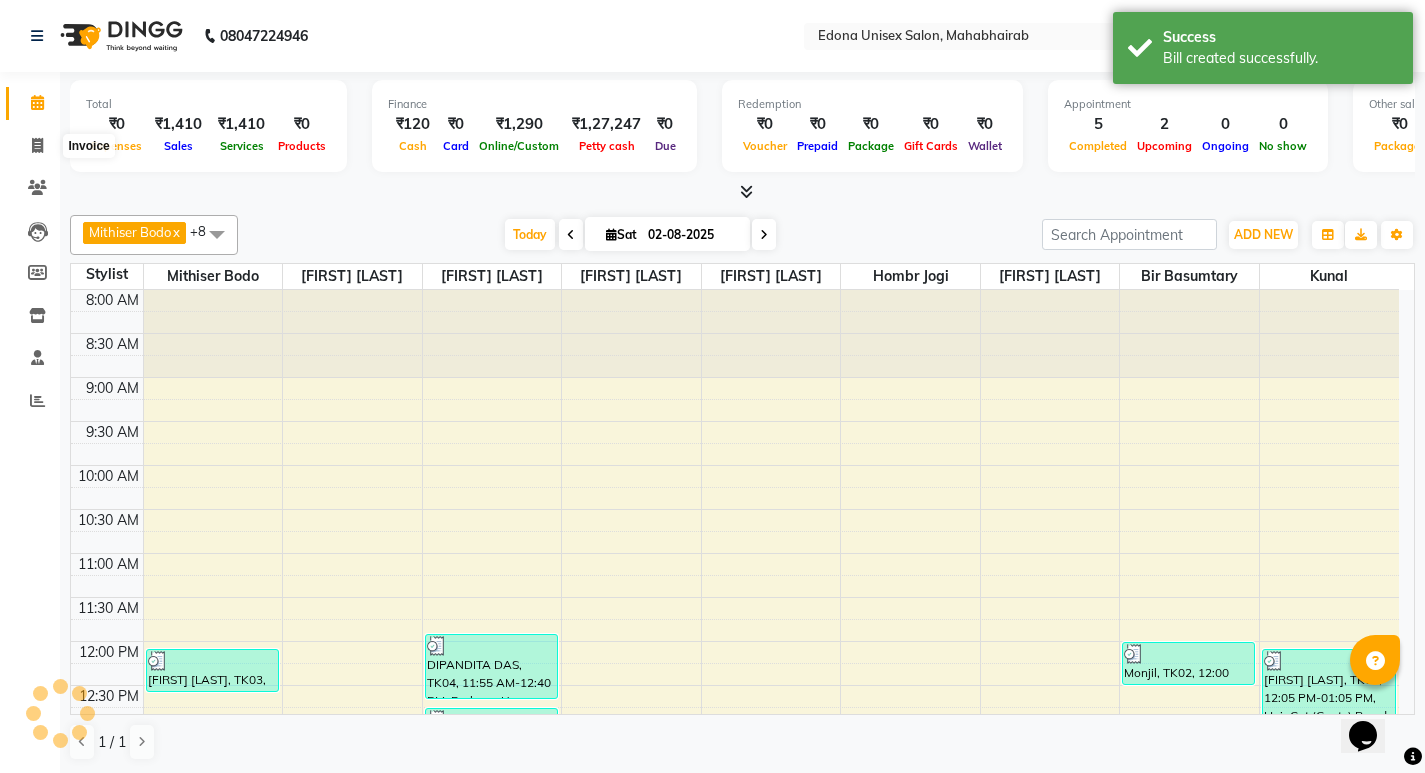 select on "service" 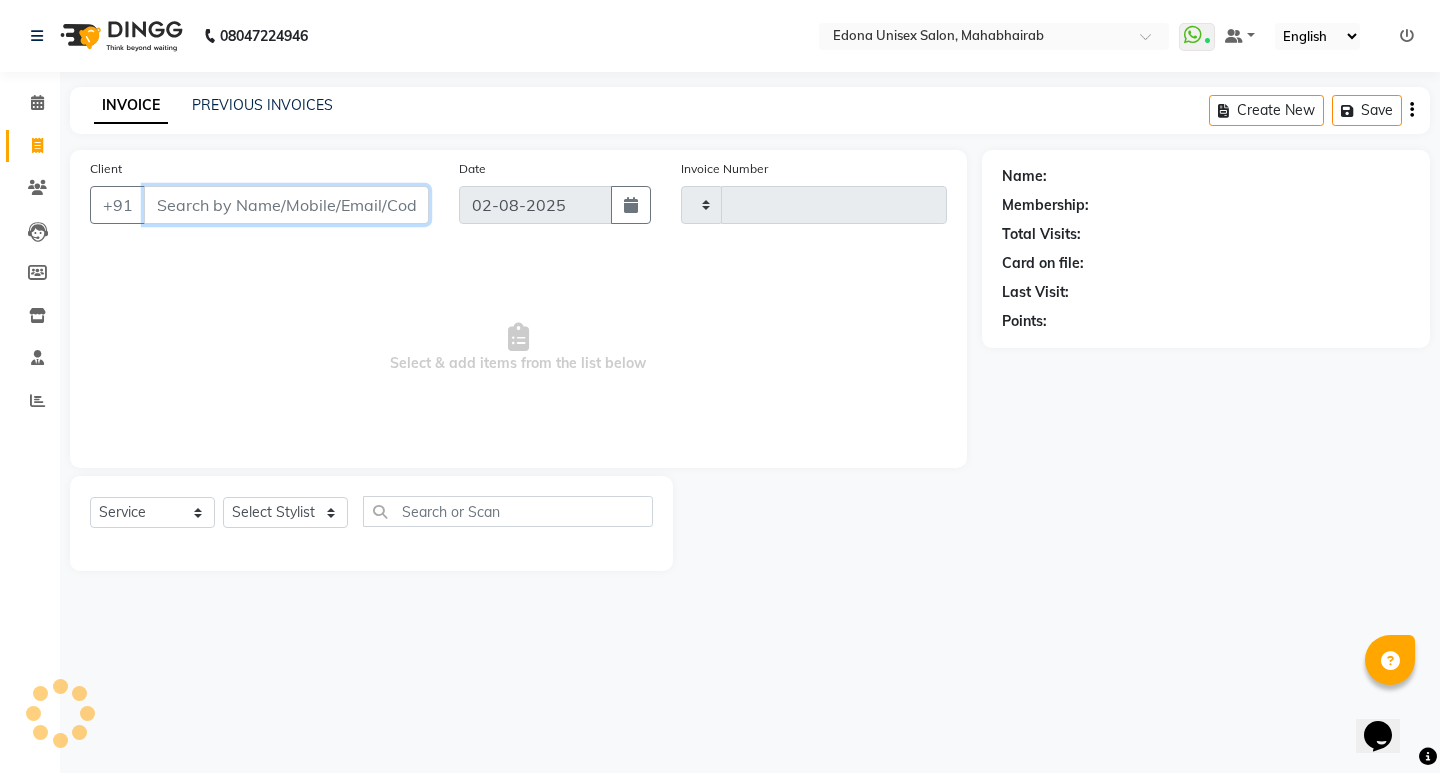 type on "2442" 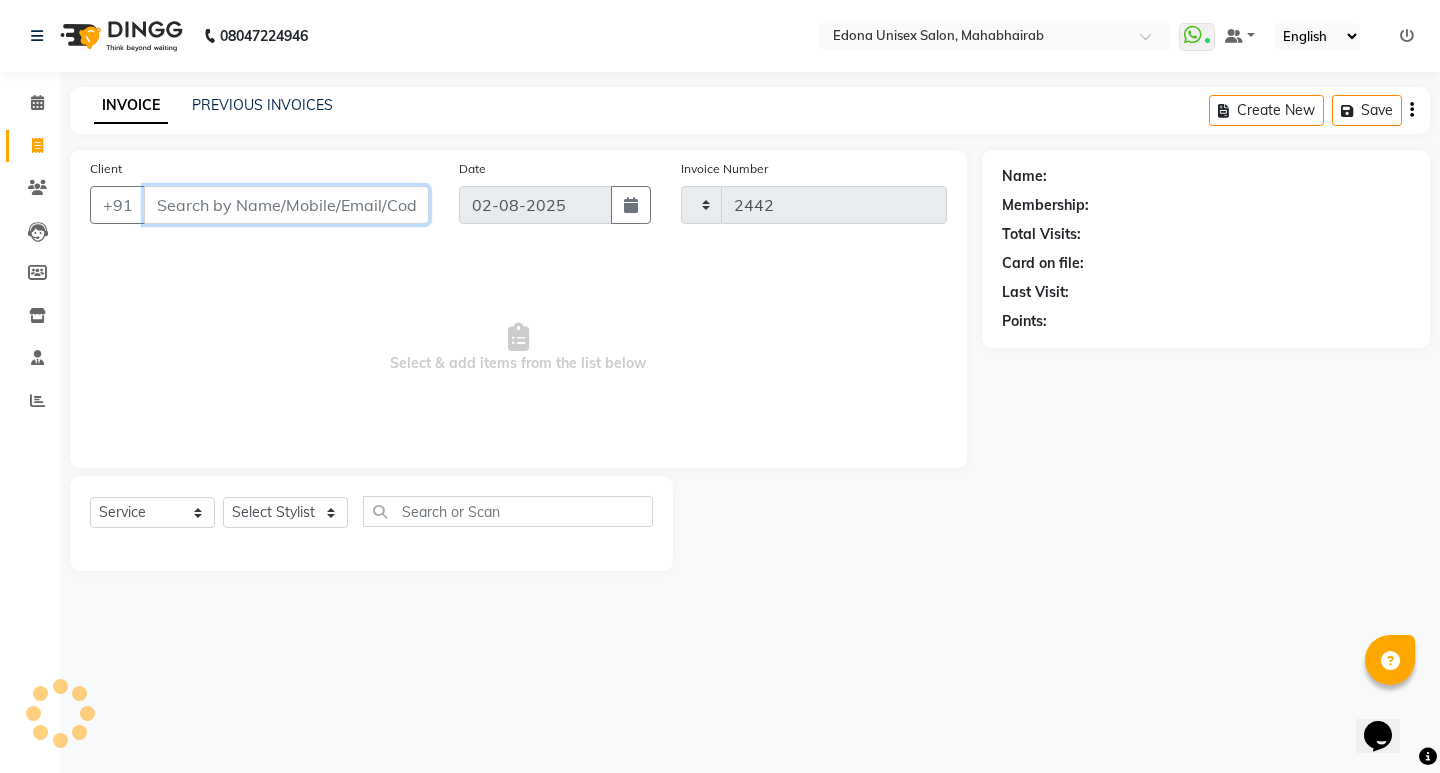 select on "5393" 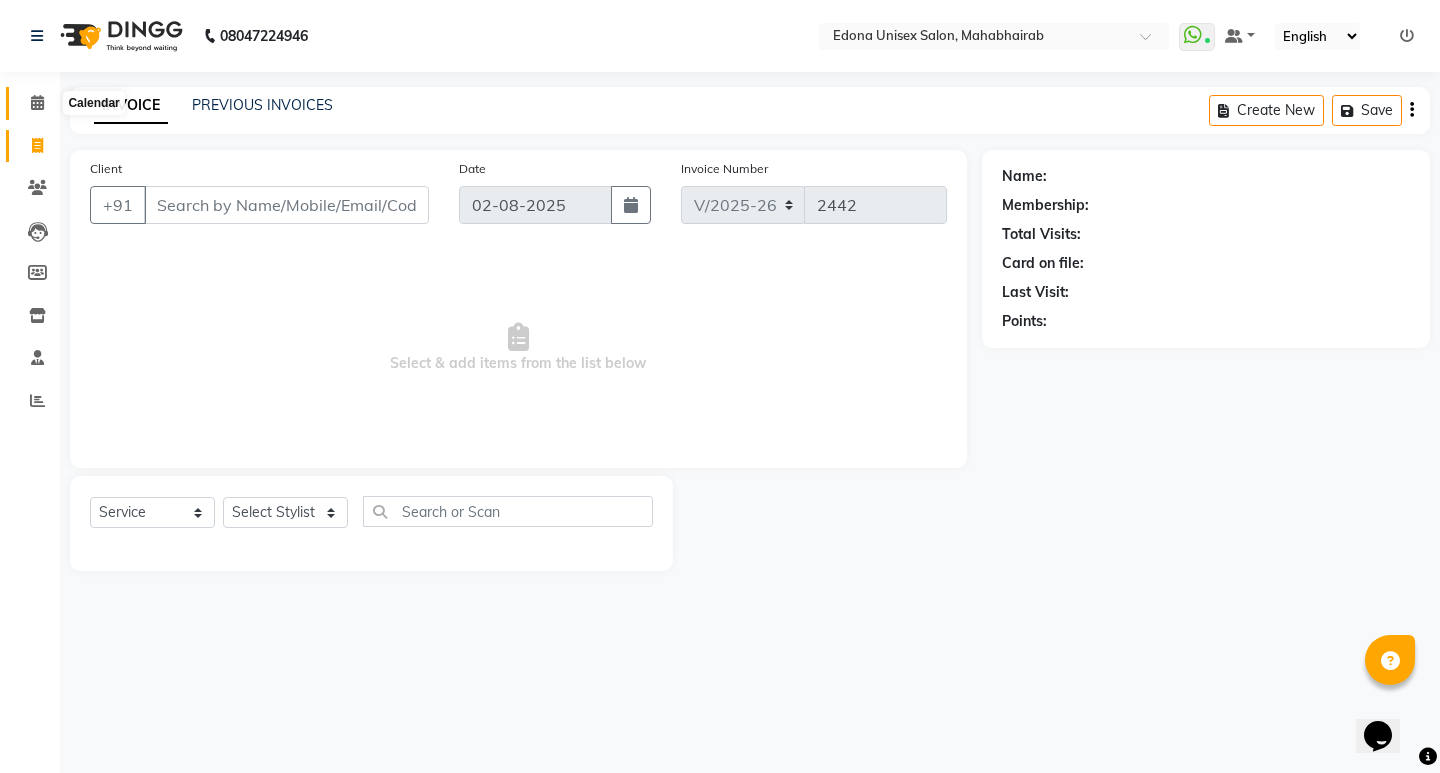 click 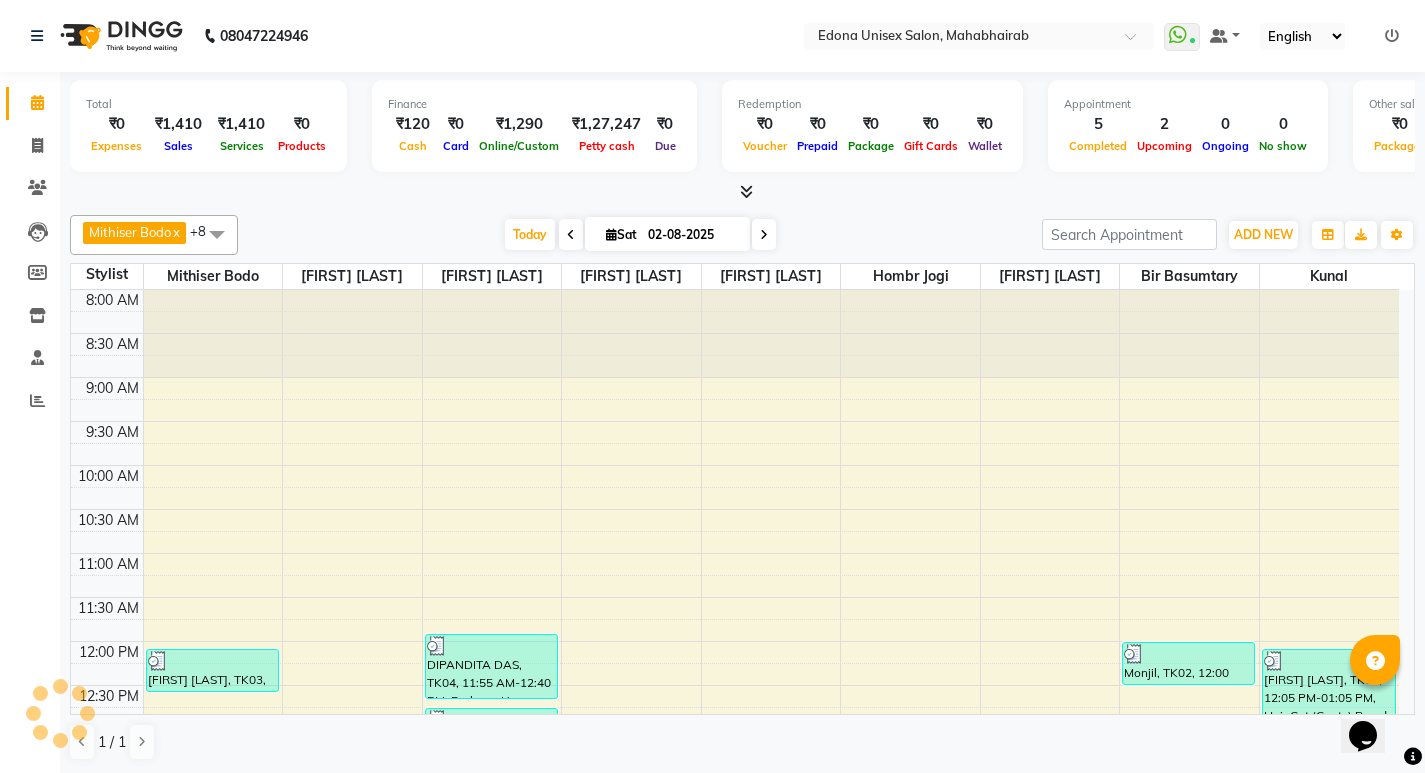 scroll, scrollTop: 0, scrollLeft: 0, axis: both 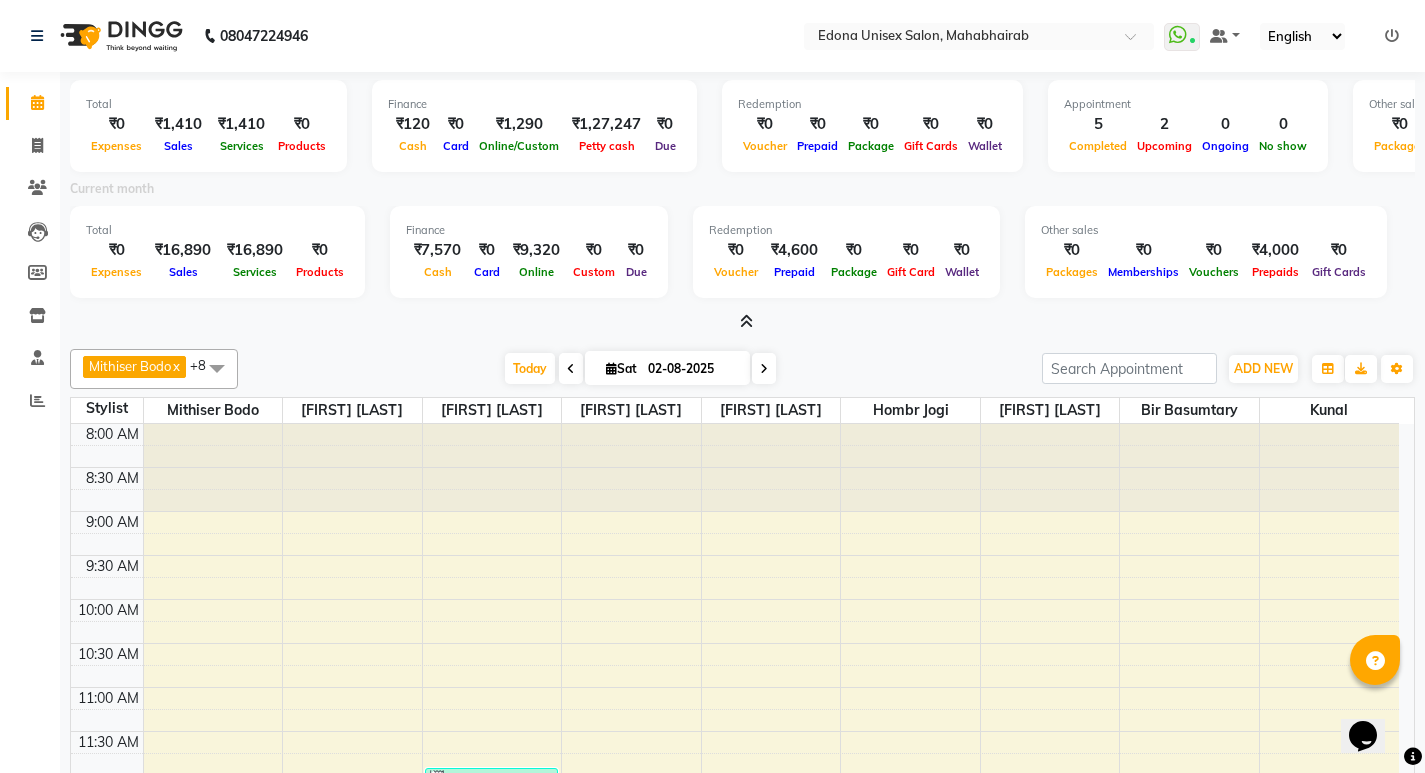 click 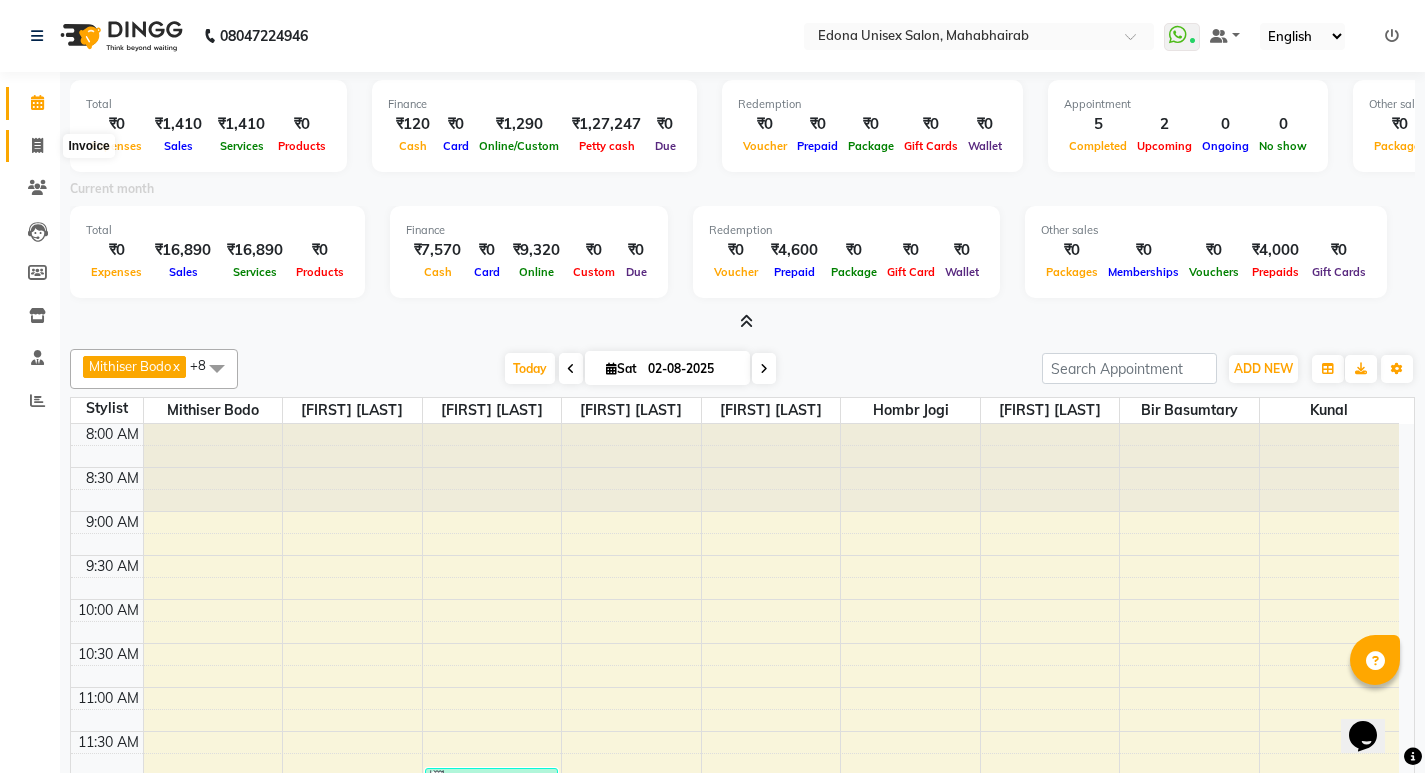 click 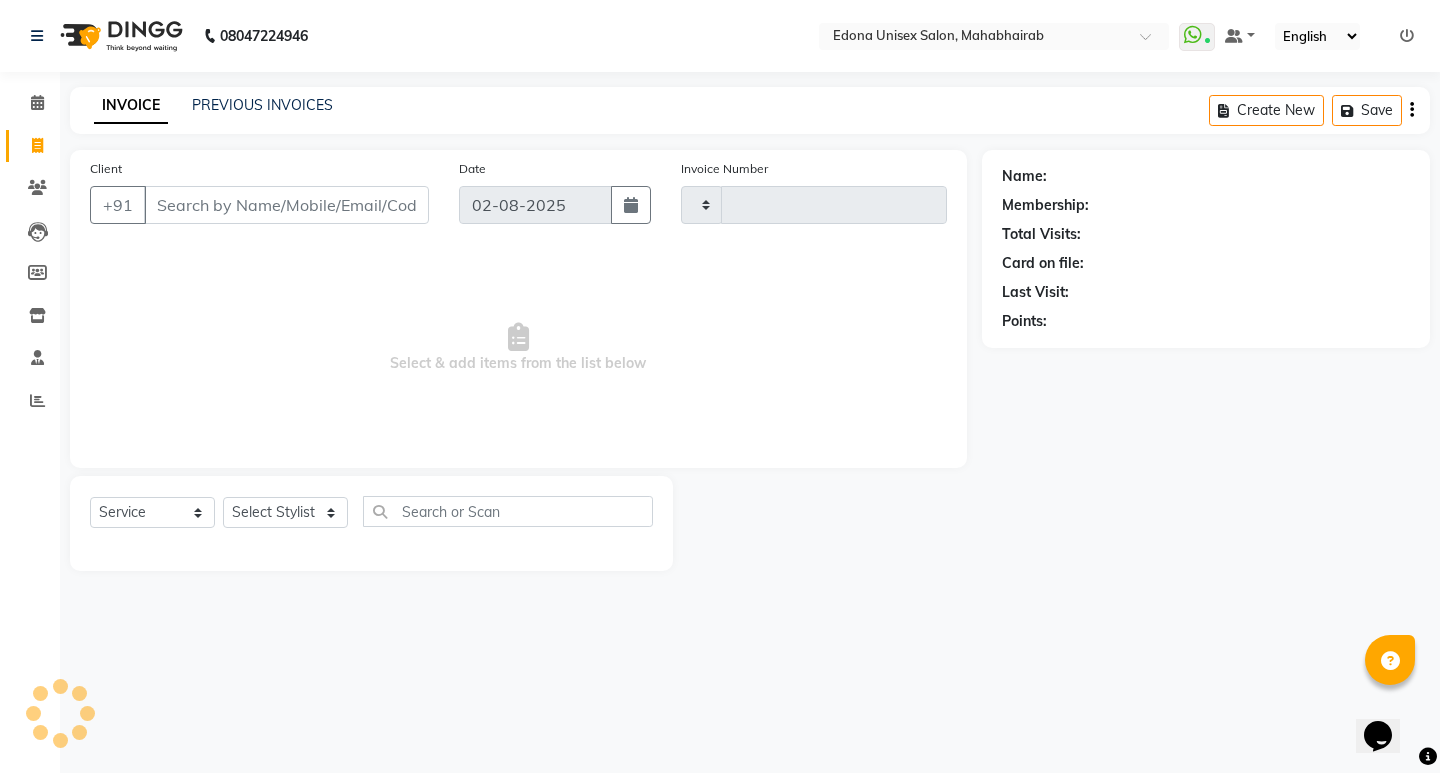 click on "Client" at bounding box center [286, 205] 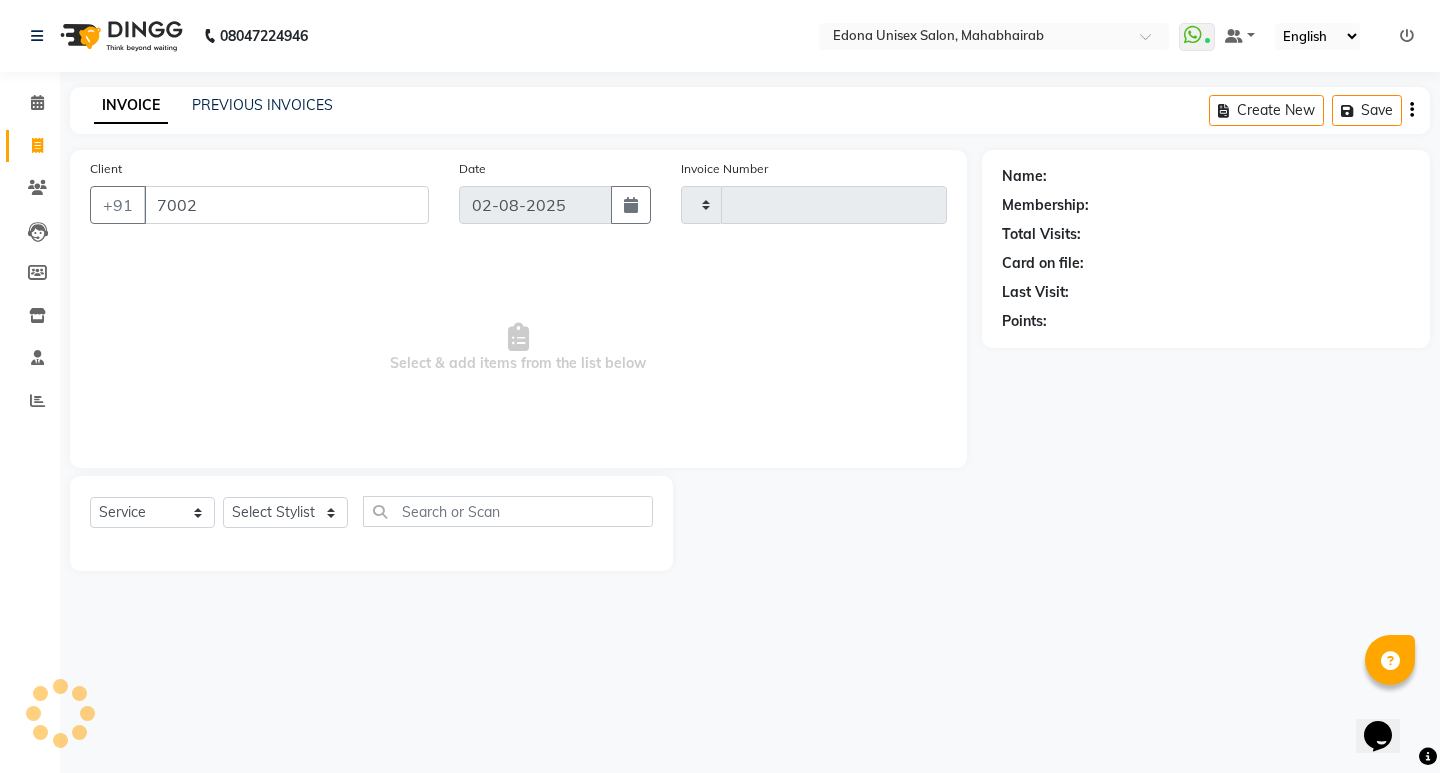 type on "70023" 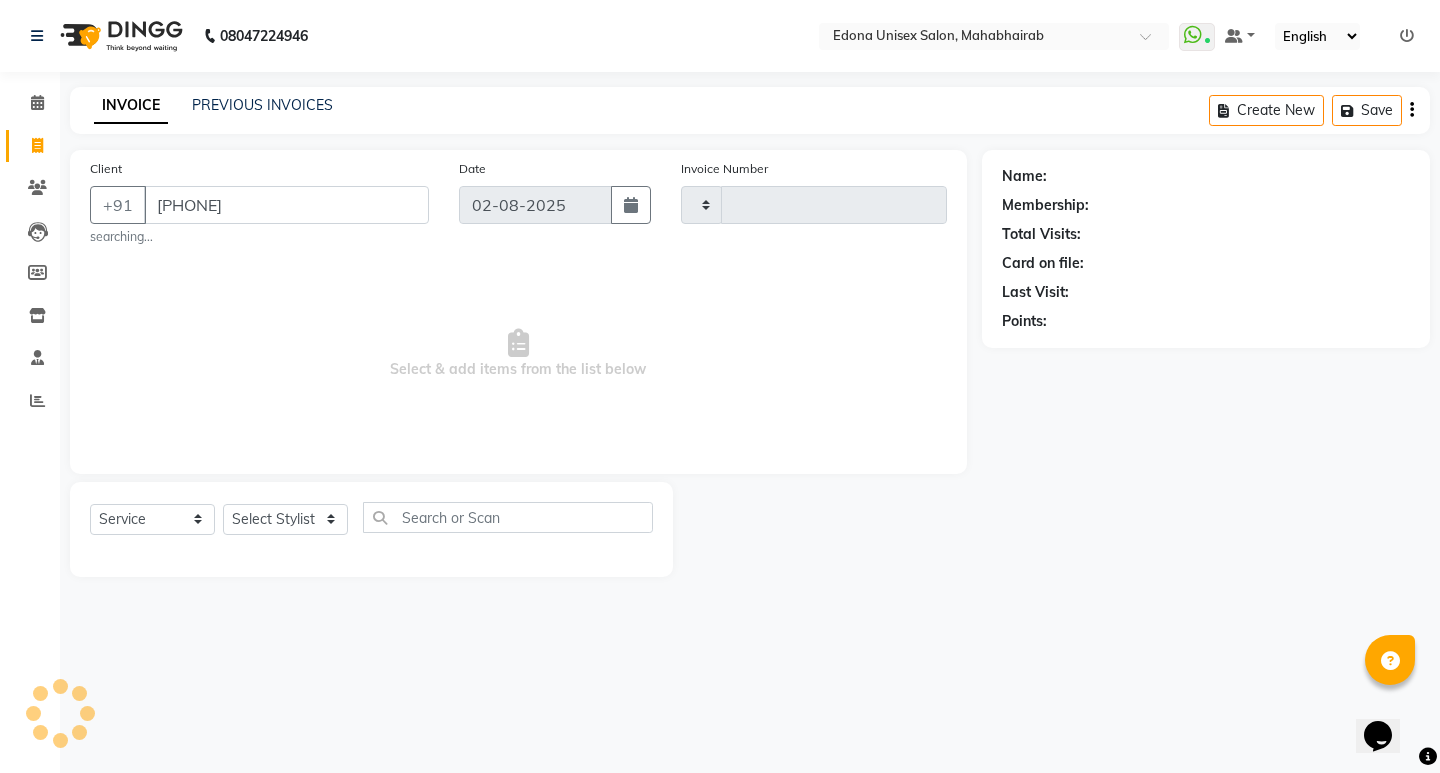 type on "2442" 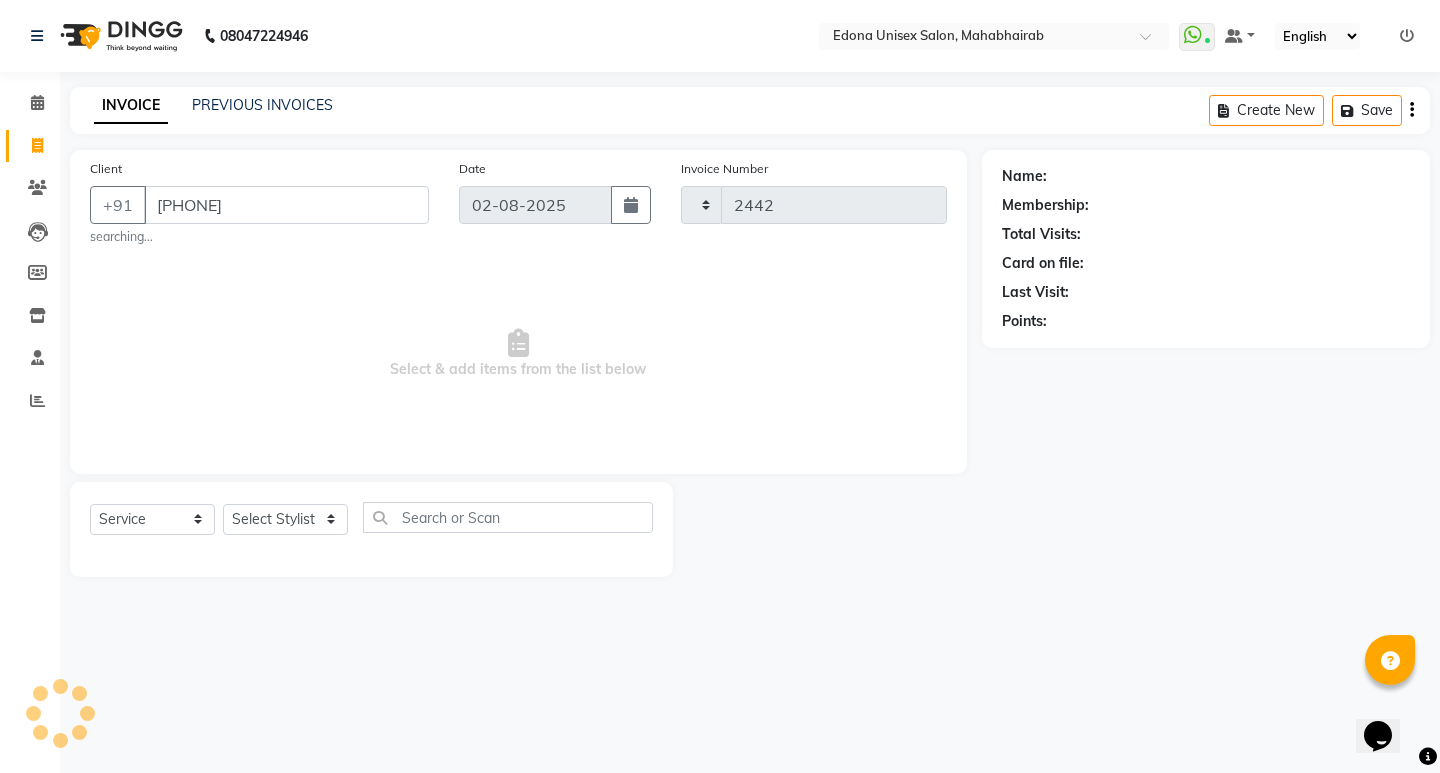 select on "5393" 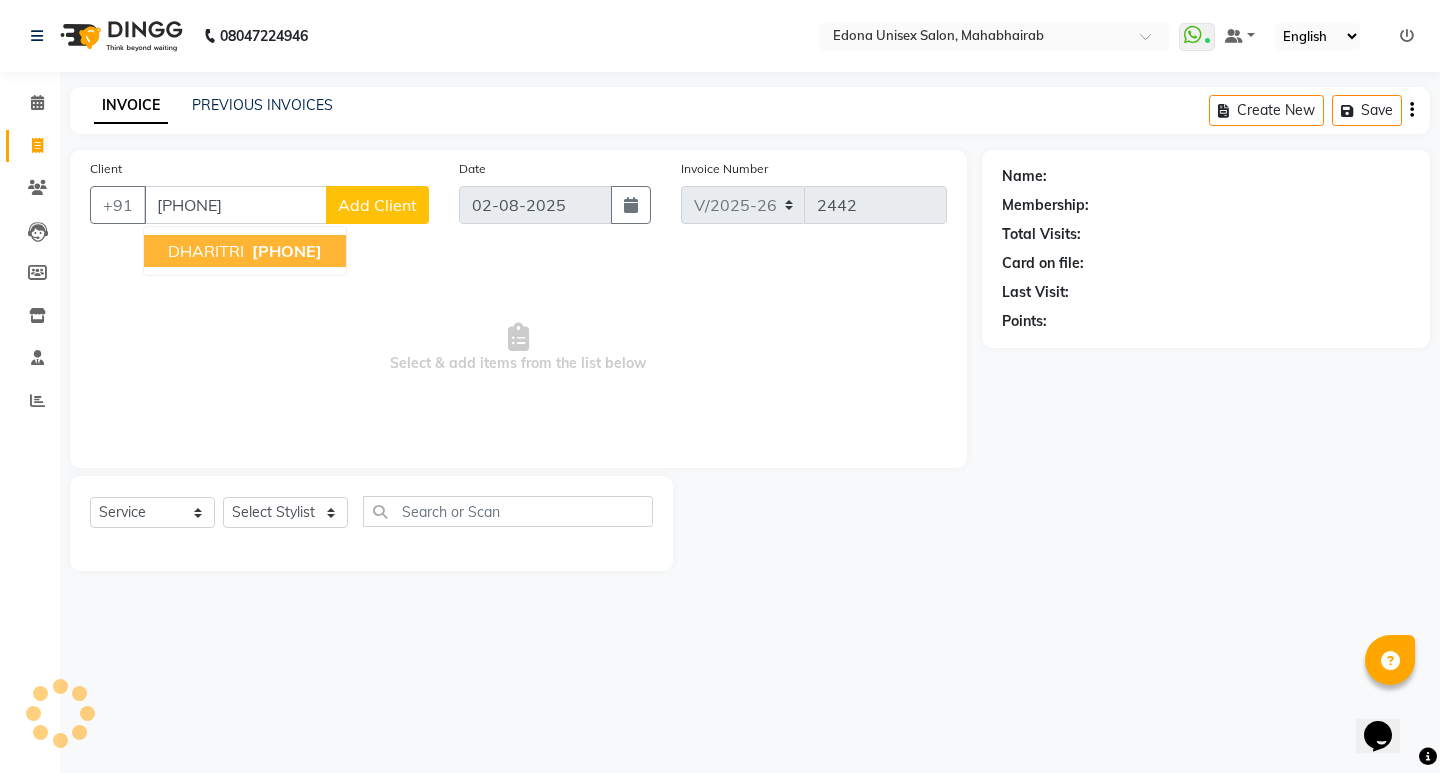 type on "7002365726" 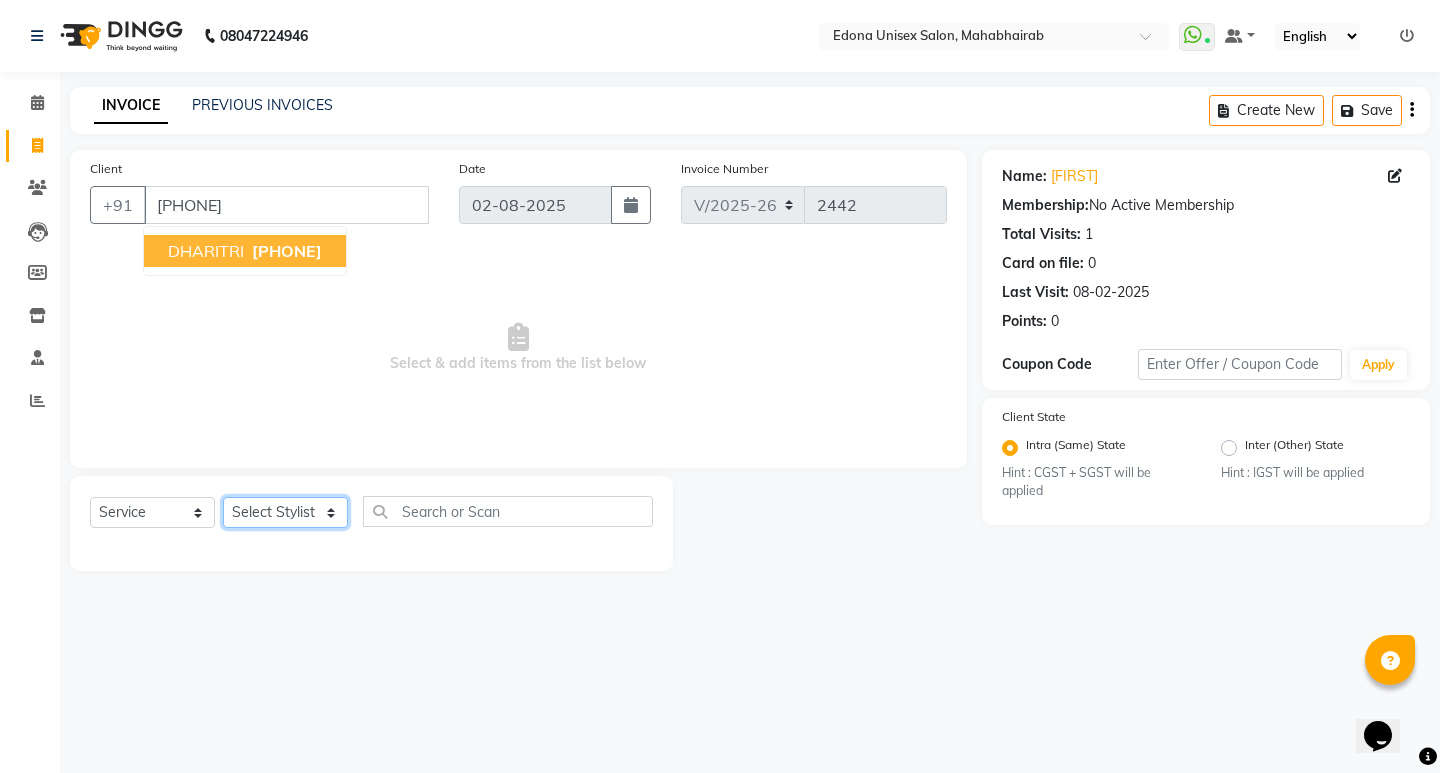 click on "Select Stylist Admin Anju Sonar Bir Basumtary Bishal Bharma Hemen Daimari Hombr Jogi Jenny kayina Kriti Kunal Lokesh Verma Mithiser Bodo Monisha Goyari Neha Pahi Prabir Das Rashmi Basumtary Reshma Sultana Roselin Basumtary Sumitra Subba" 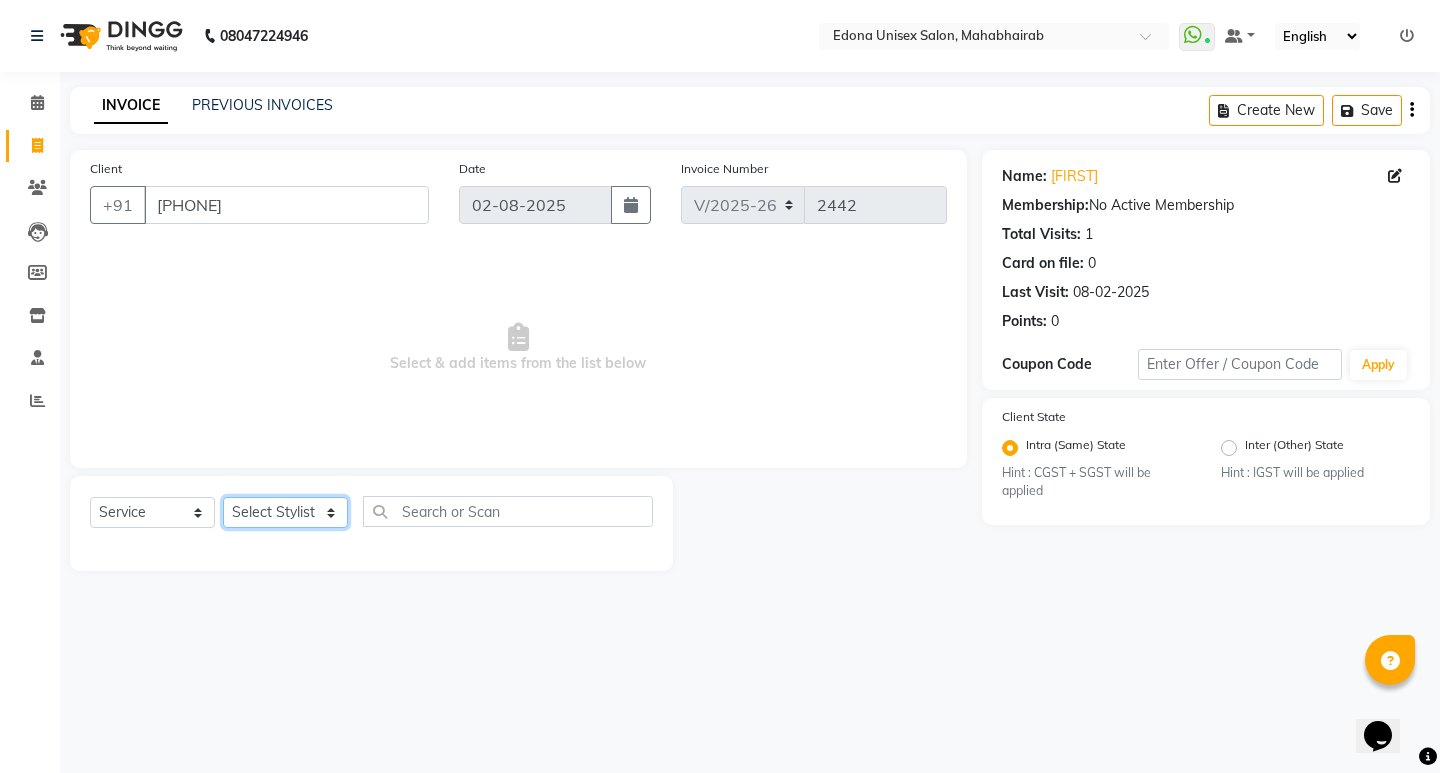 select on "35904" 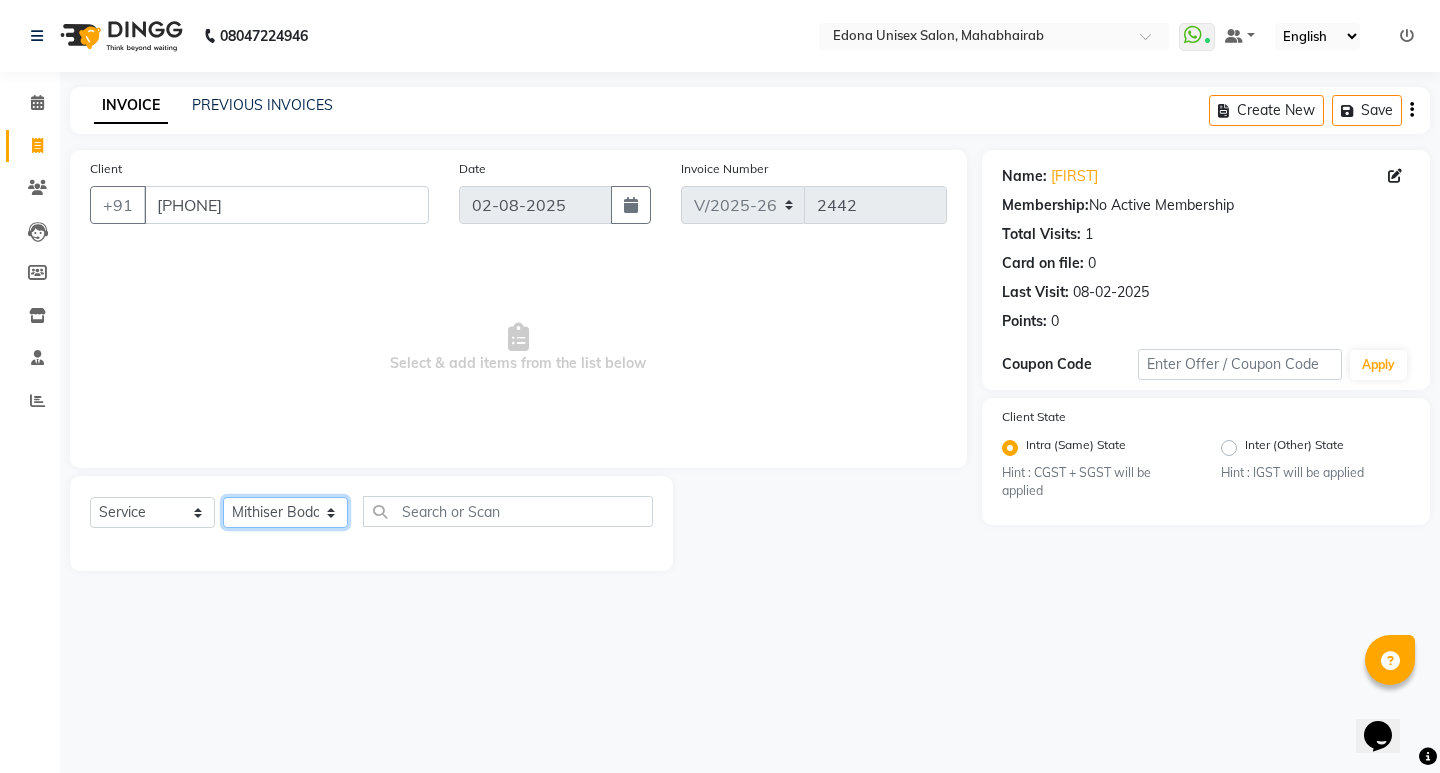 click on "Select Stylist Admin Anju Sonar Bir Basumtary Bishal Bharma Hemen Daimari Hombr Jogi Jenny kayina Kriti Kunal Lokesh Verma Mithiser Bodo Monisha Goyari Neha Pahi Prabir Das Rashmi Basumtary Reshma Sultana Roselin Basumtary Sumitra Subba" 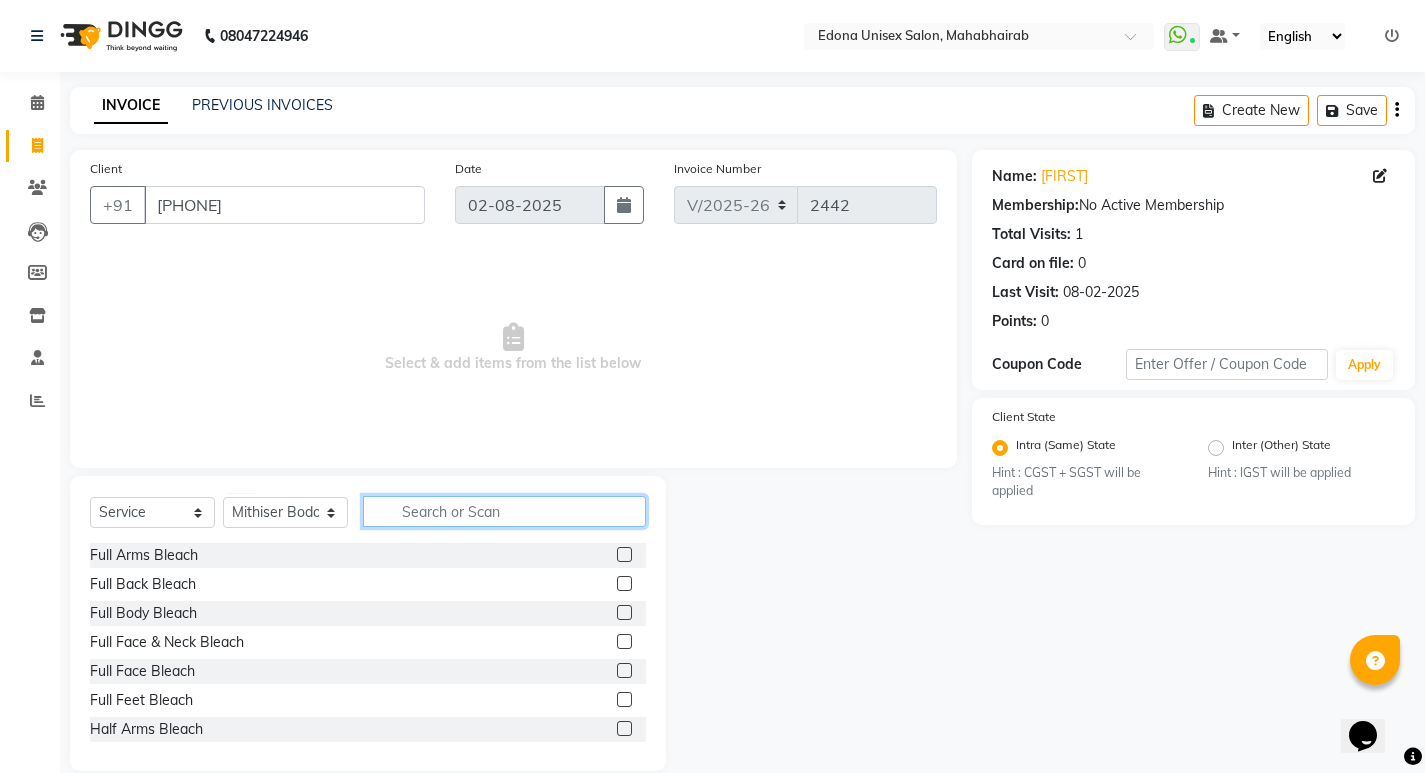 click 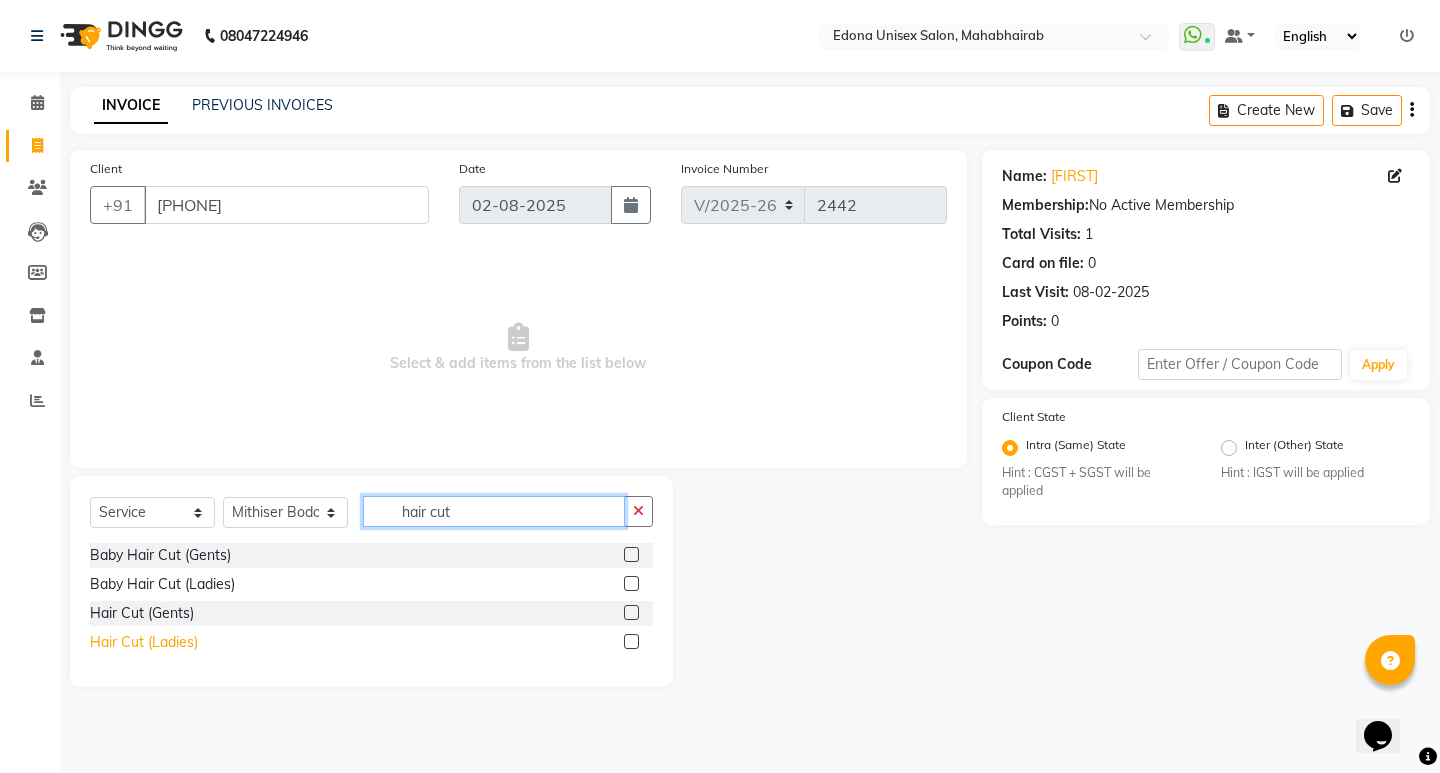 type on "hair cut" 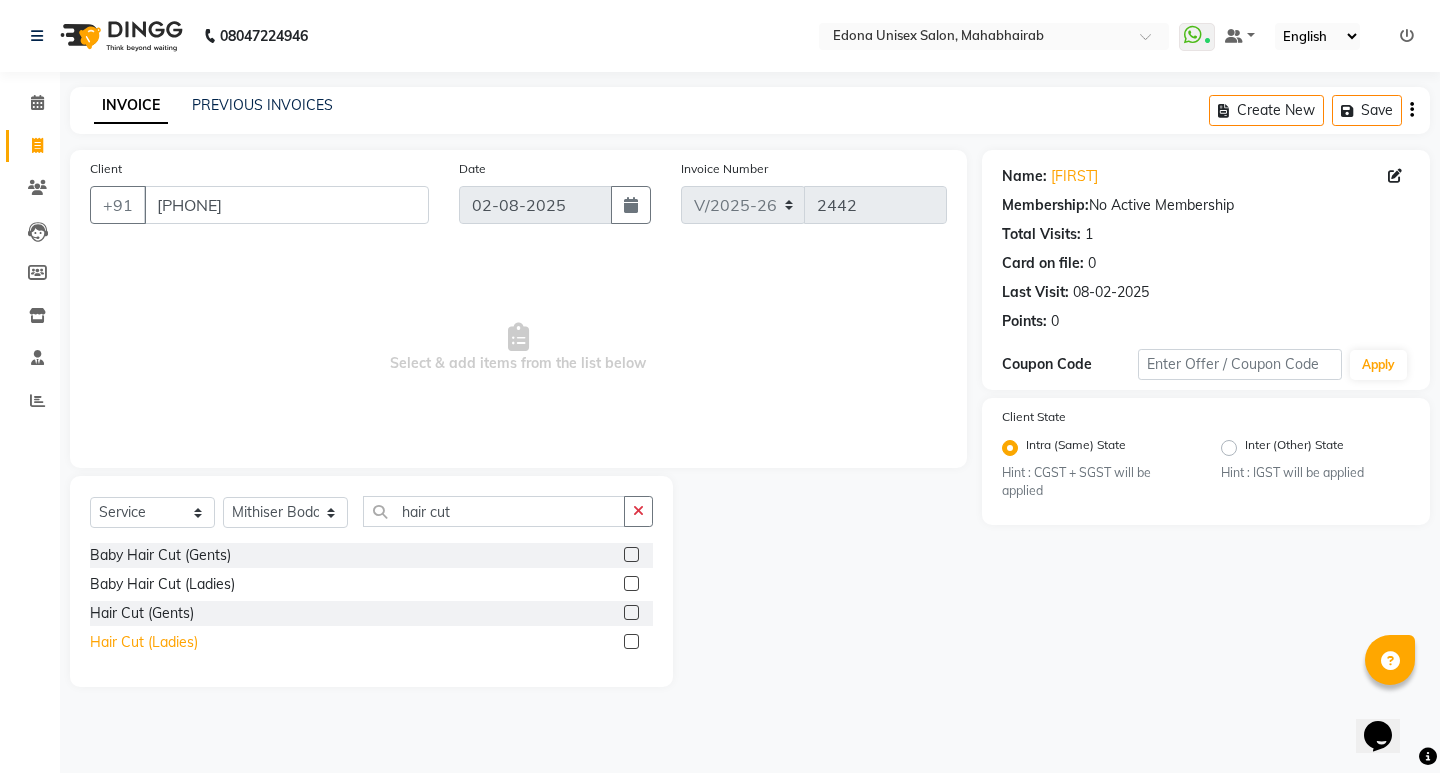 click on "Hair Cut (Ladies)" 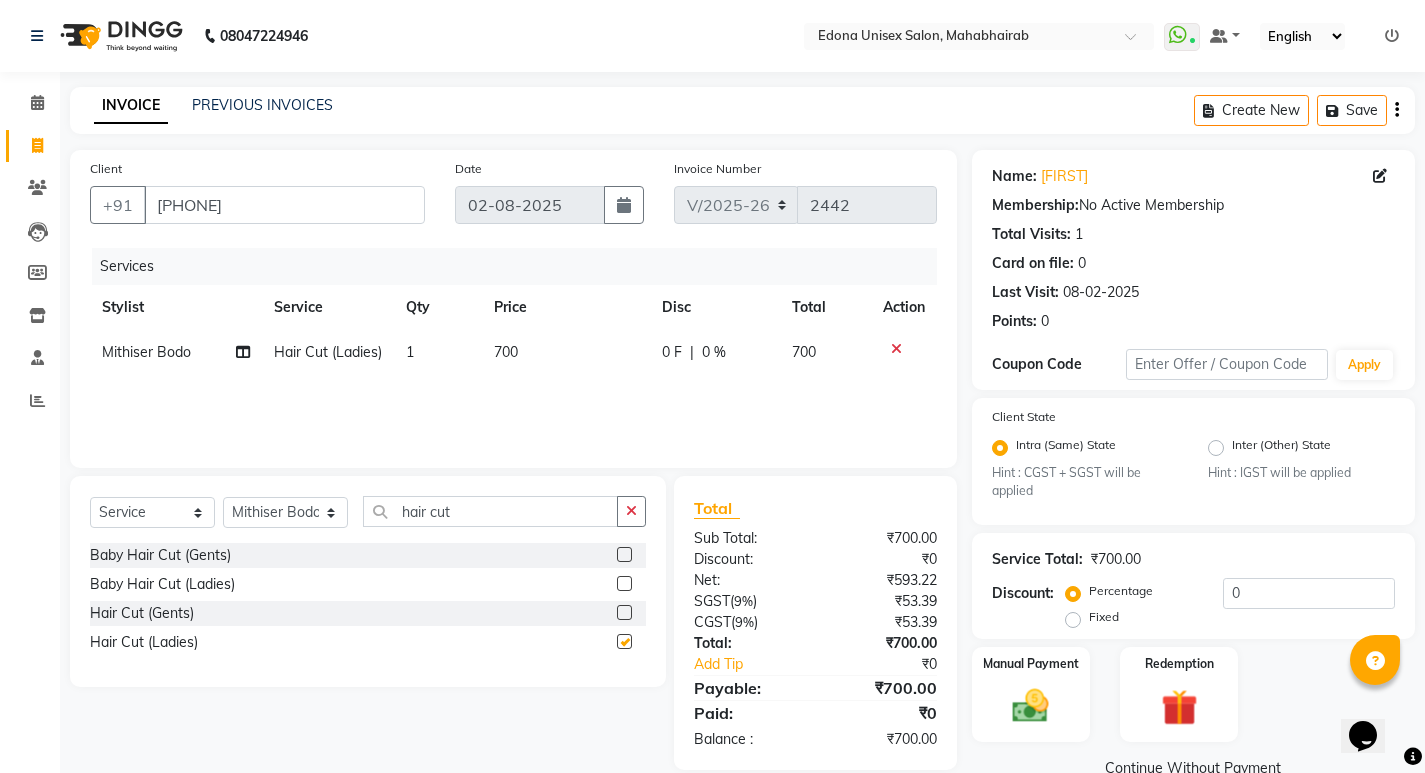 checkbox on "false" 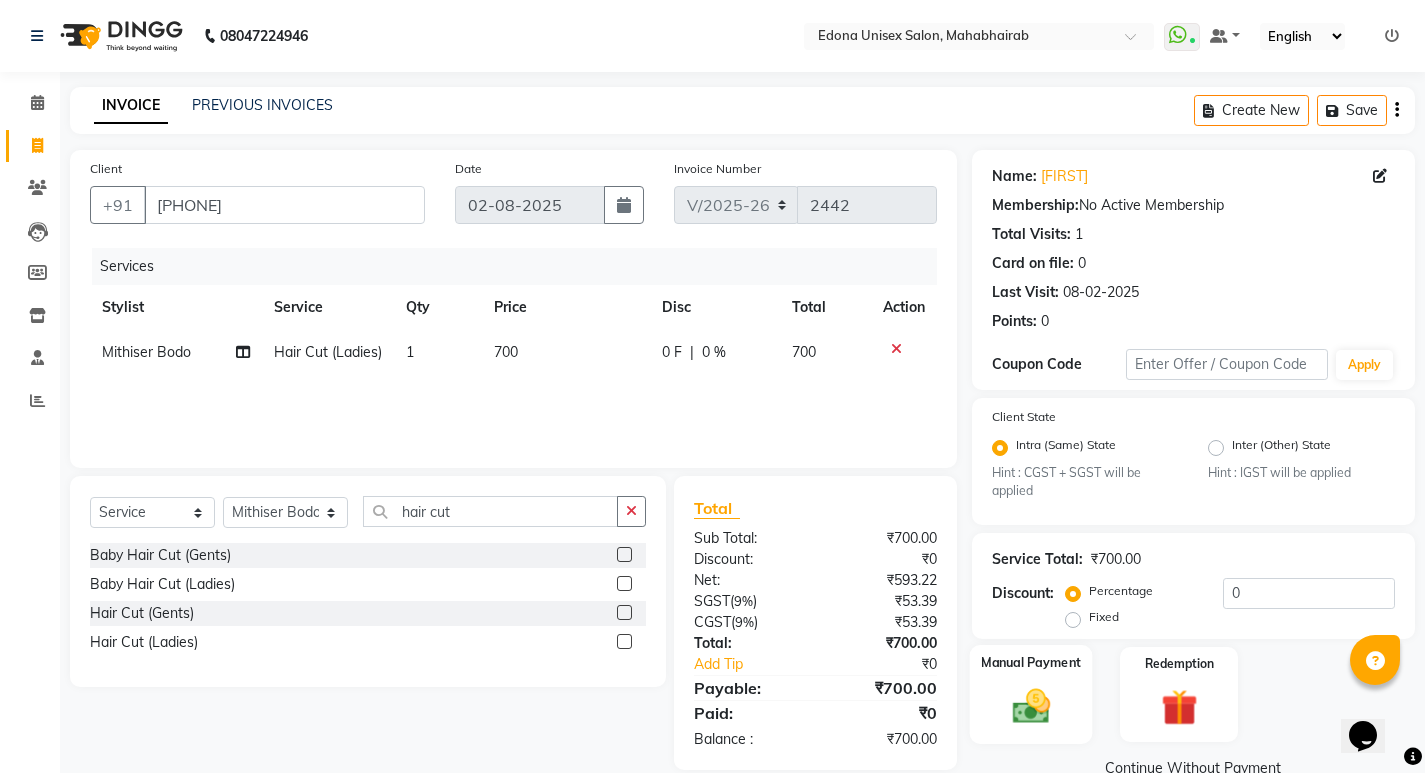 click on "Manual Payment" 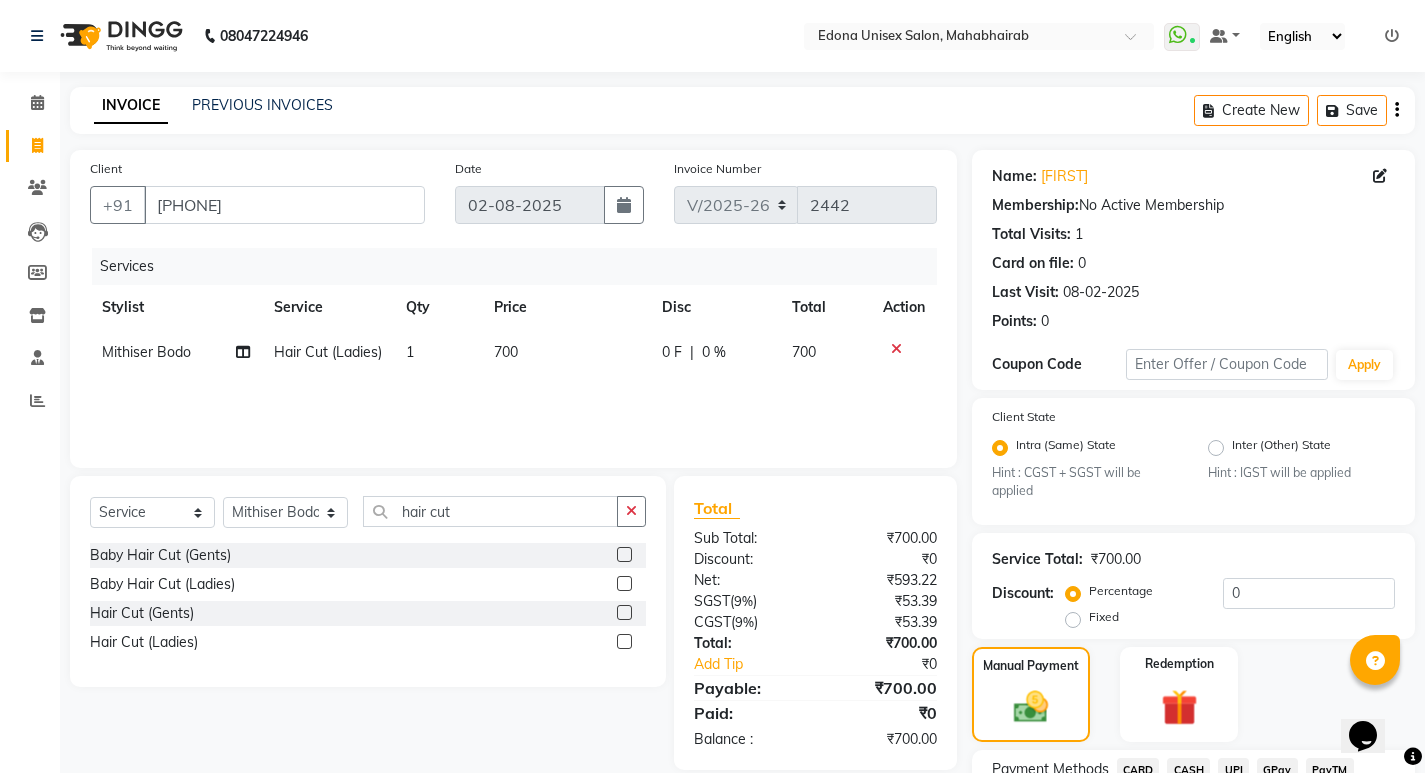scroll, scrollTop: 168, scrollLeft: 0, axis: vertical 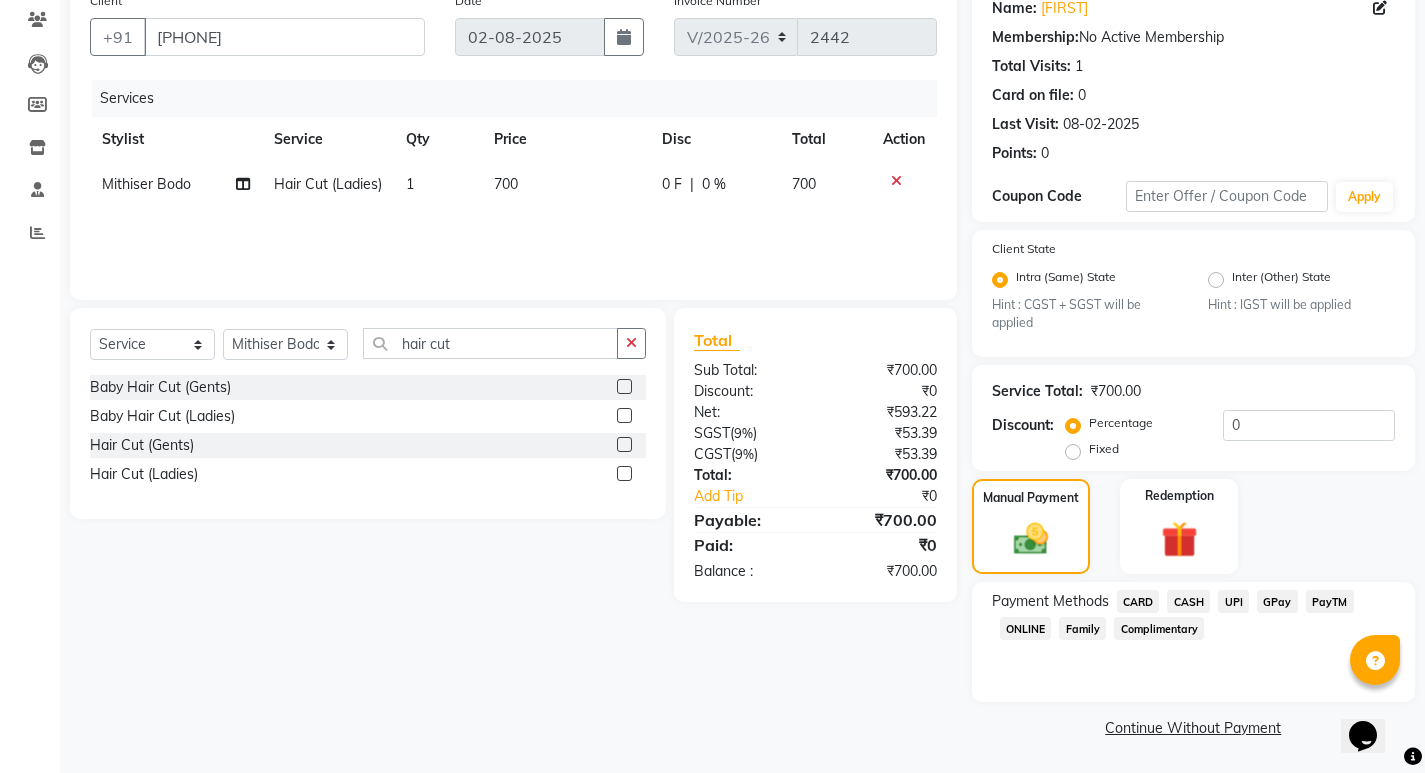 click on "UPI" 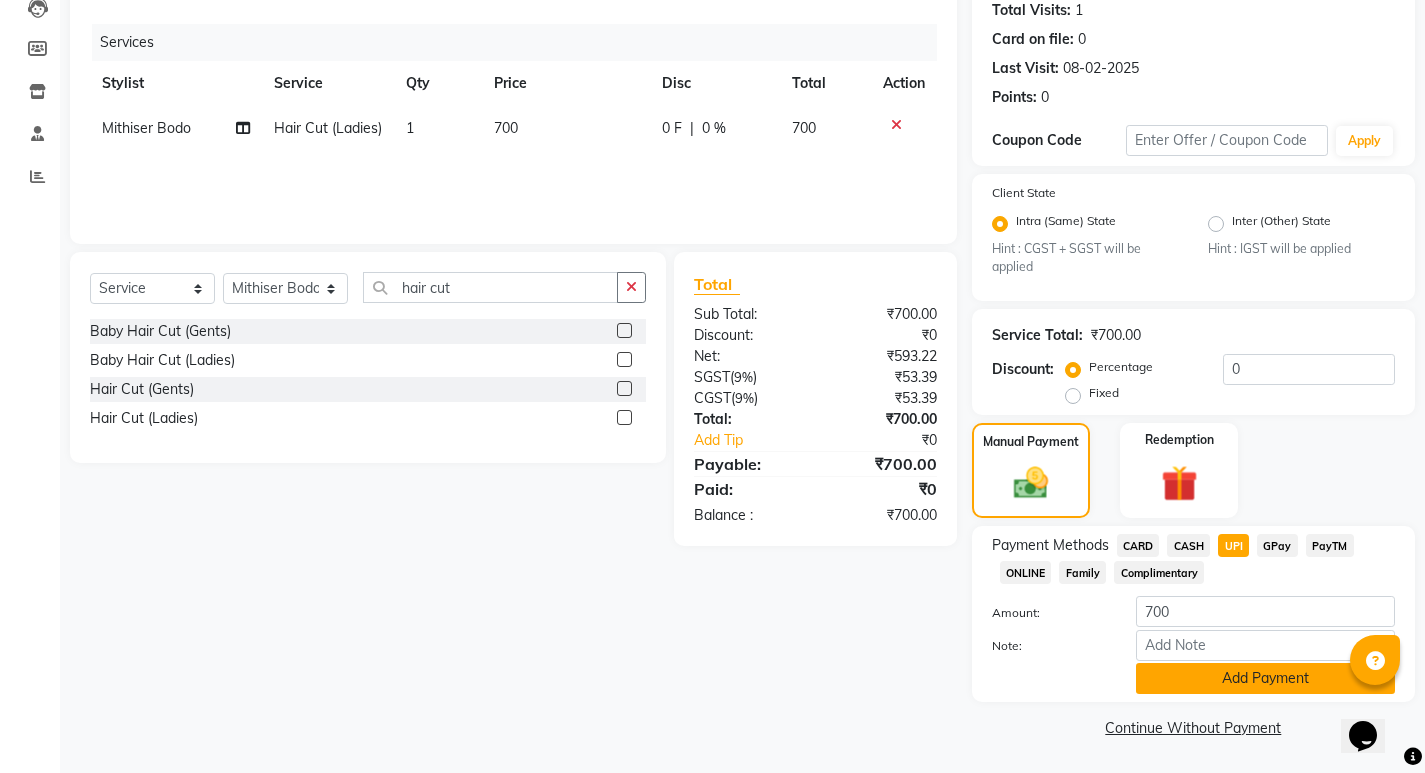 click on "Add Payment" 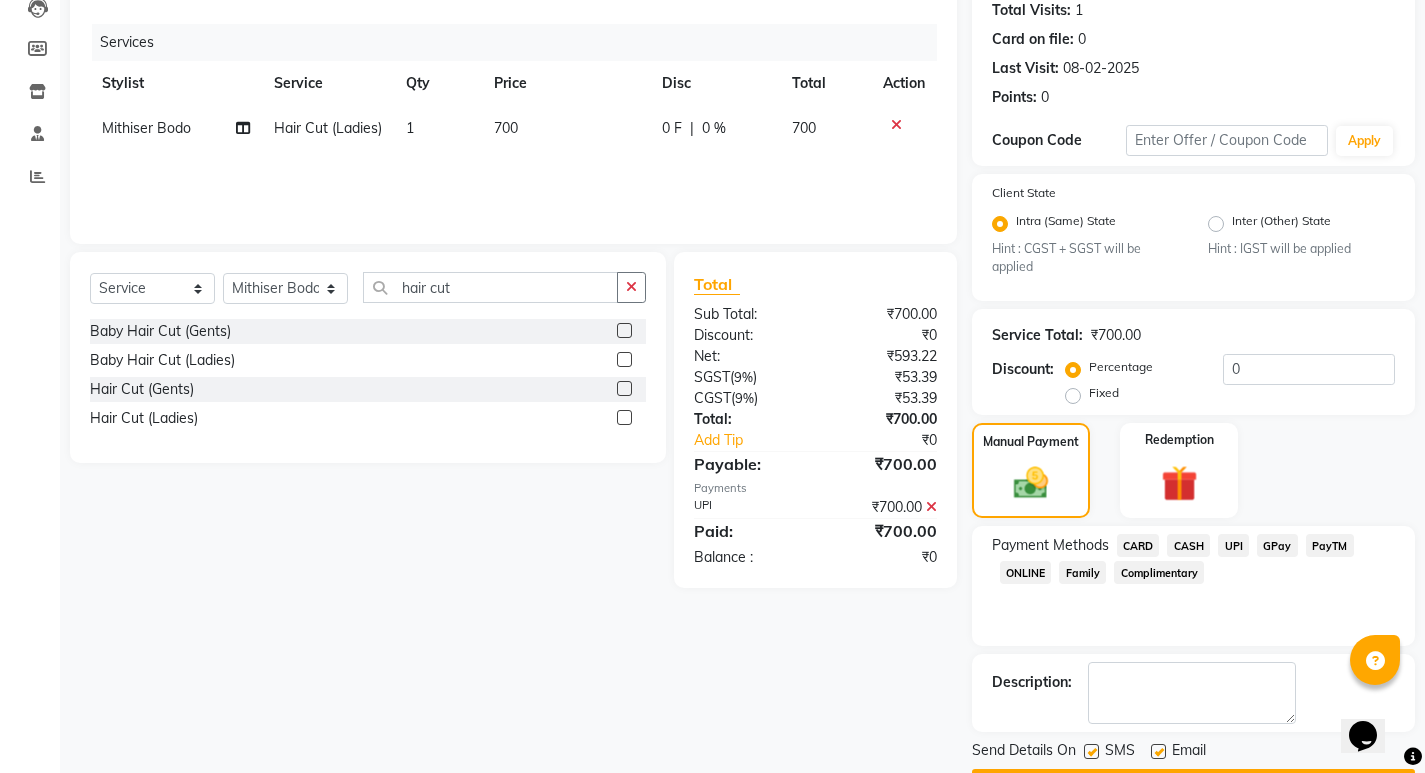 scroll, scrollTop: 281, scrollLeft: 0, axis: vertical 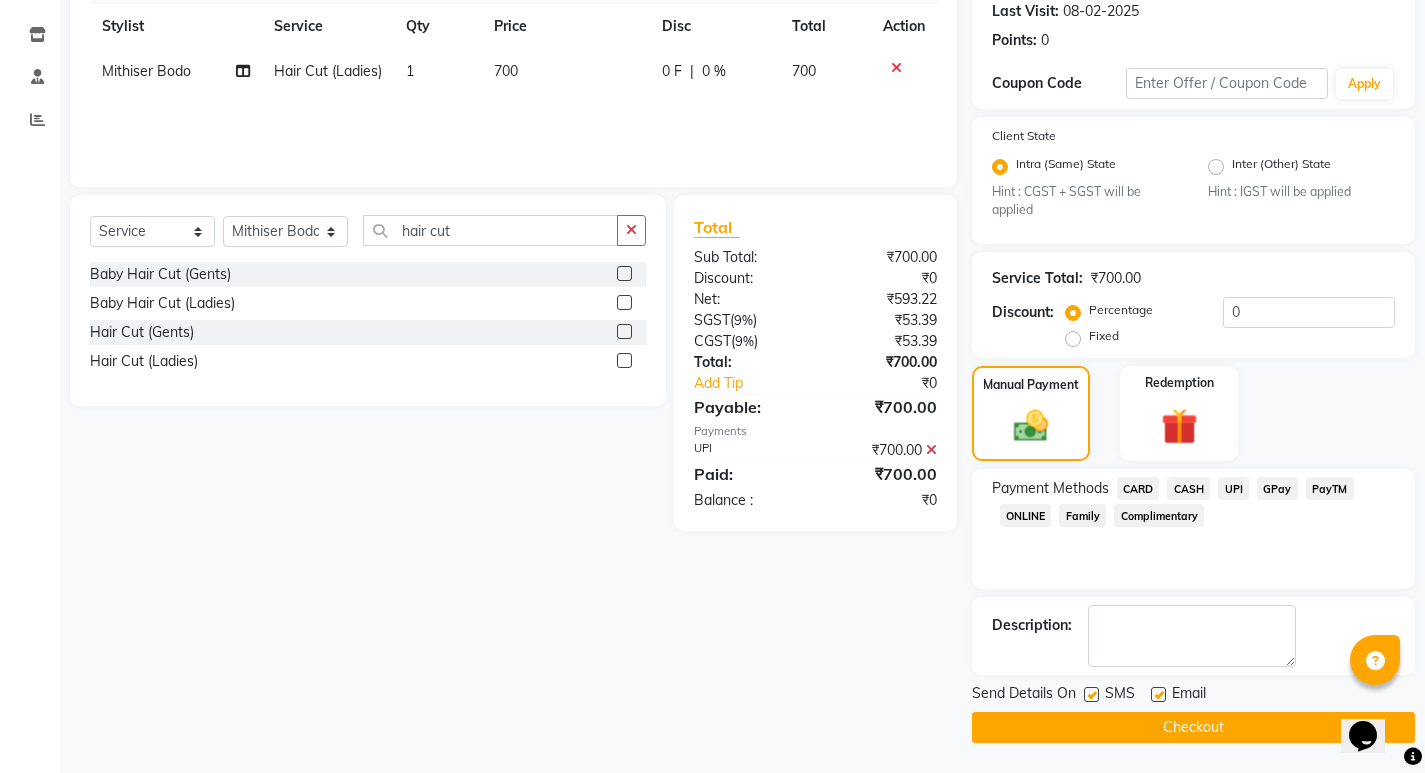 click on "Checkout" 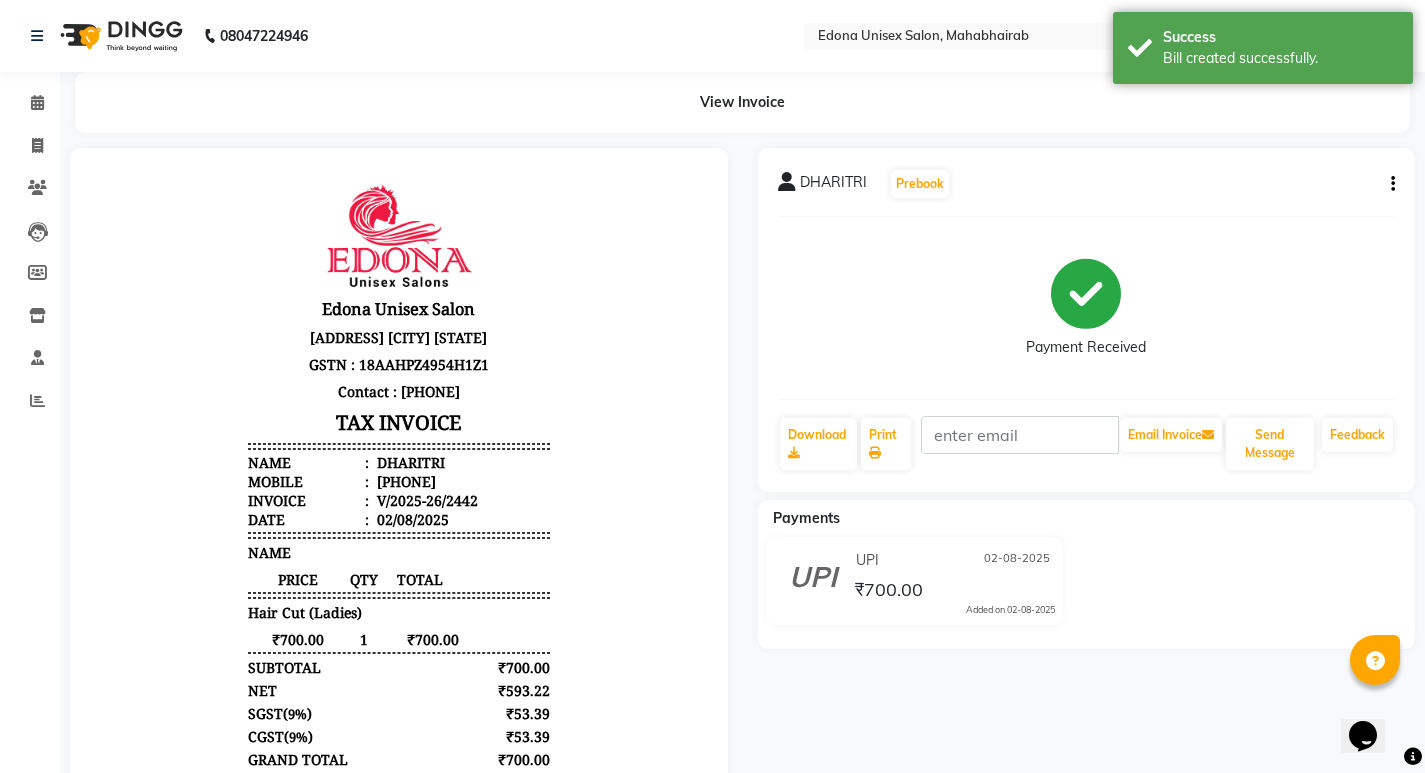 scroll, scrollTop: 0, scrollLeft: 0, axis: both 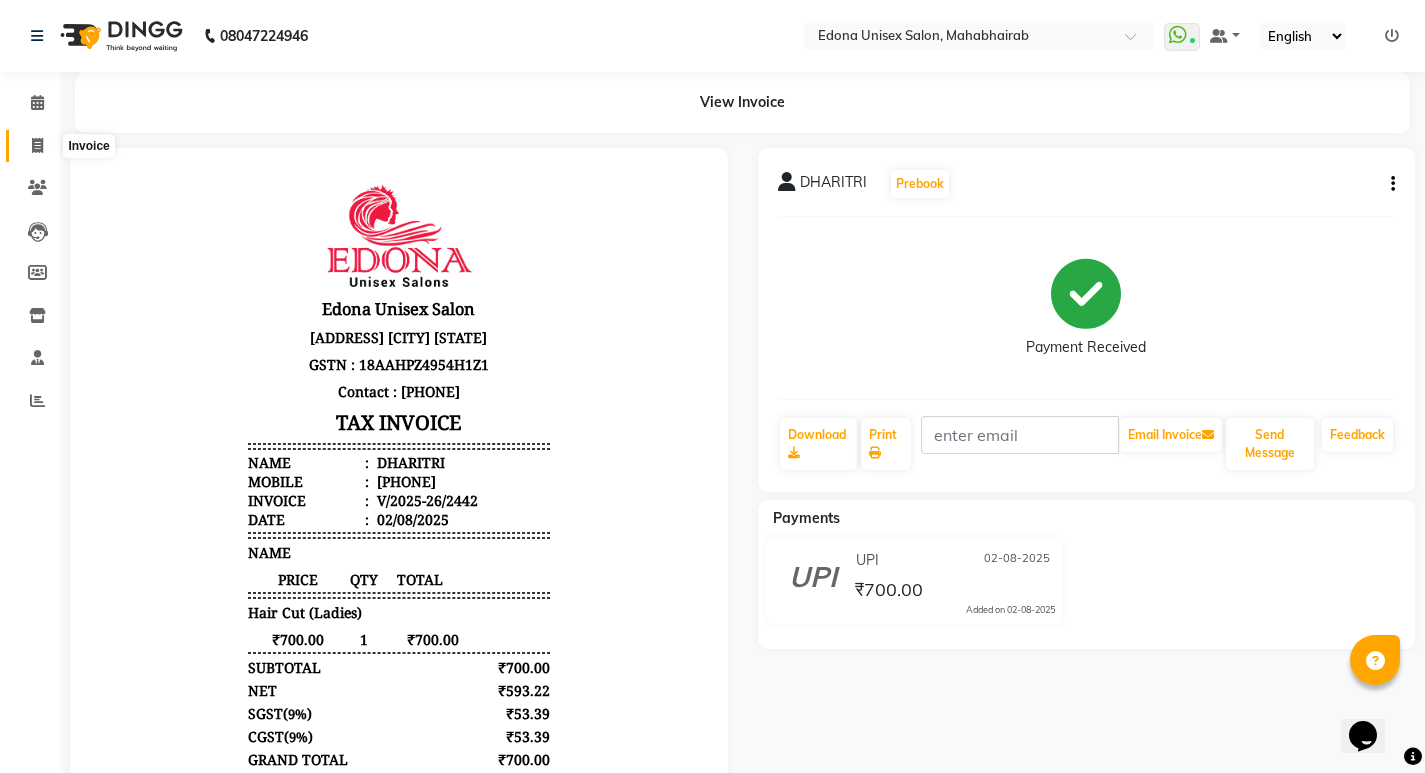 click 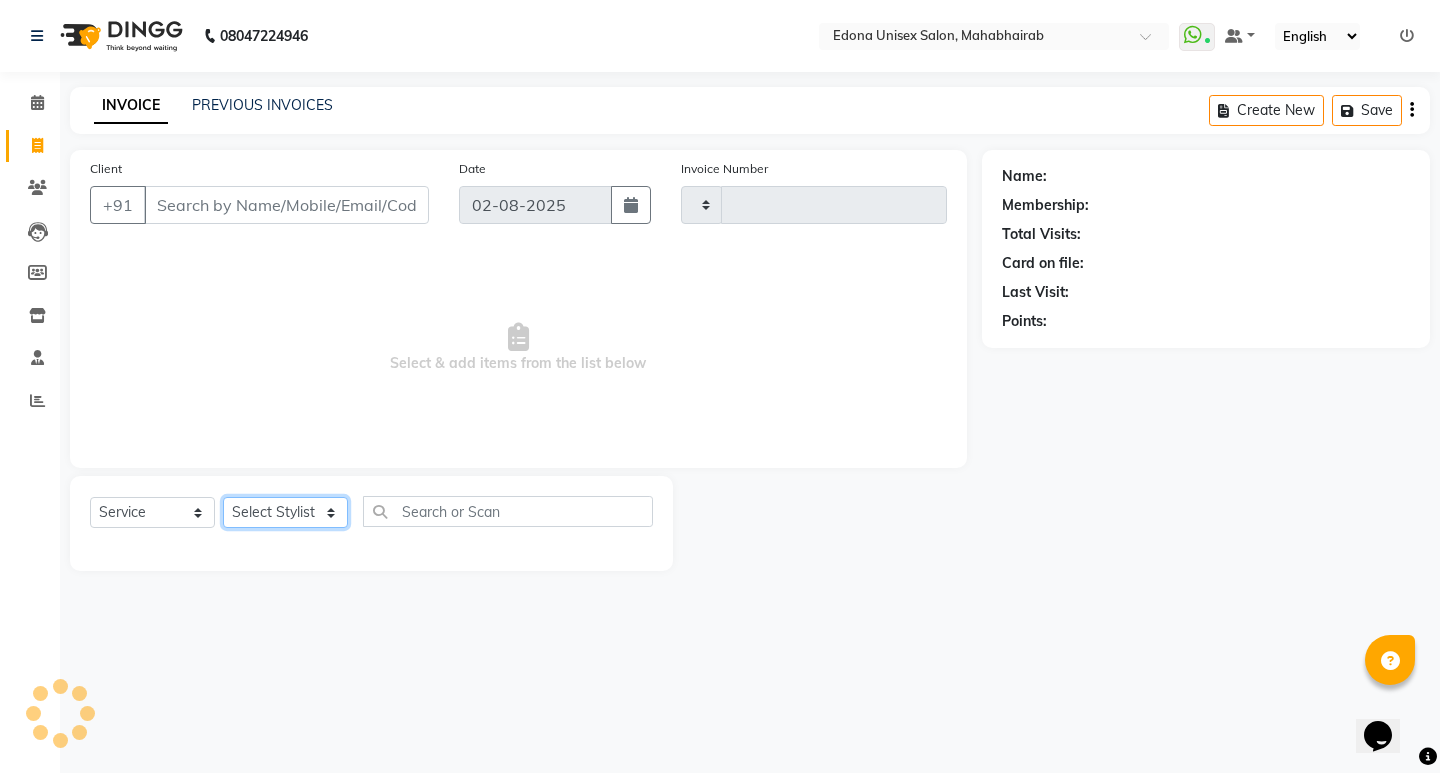 drag, startPoint x: 320, startPoint y: 516, endPoint x: 307, endPoint y: 516, distance: 13 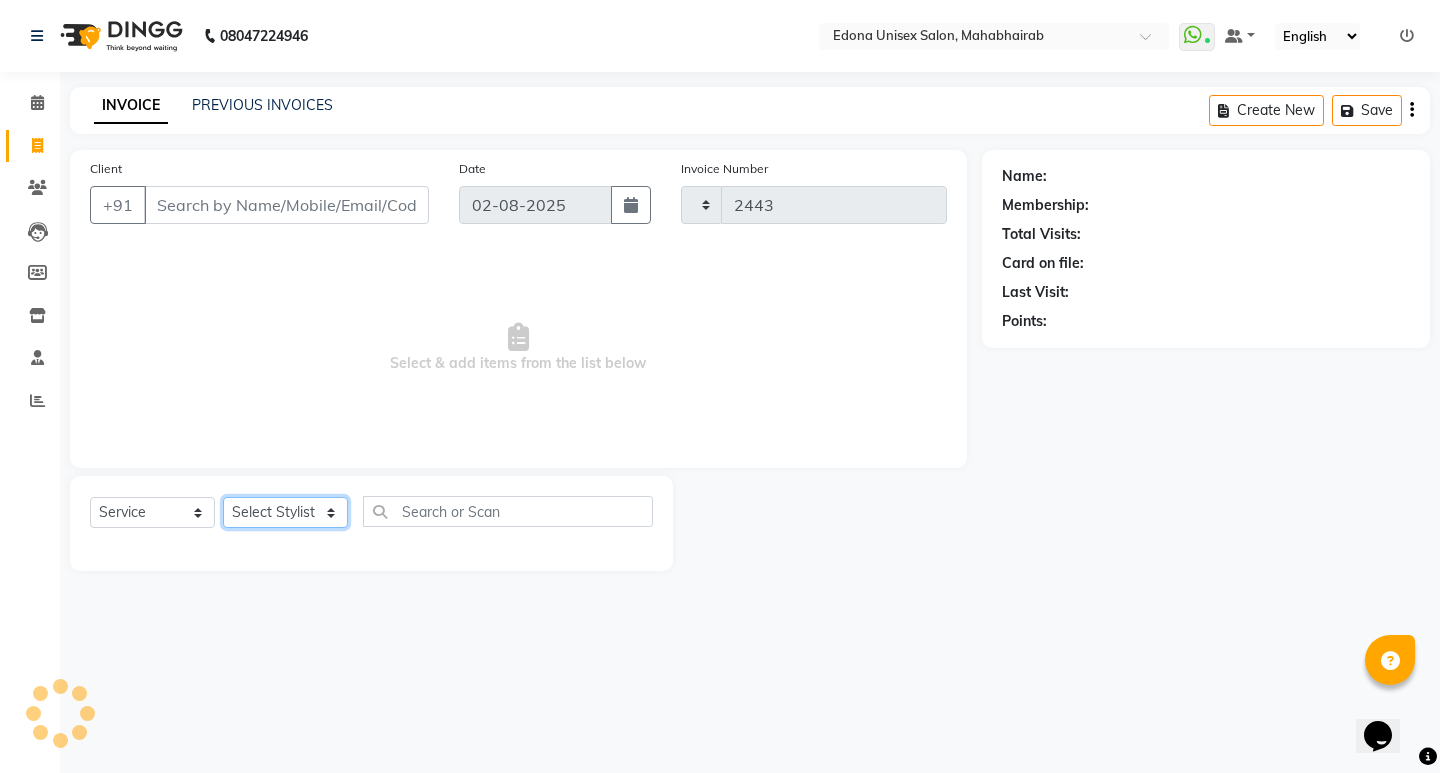 select on "5393" 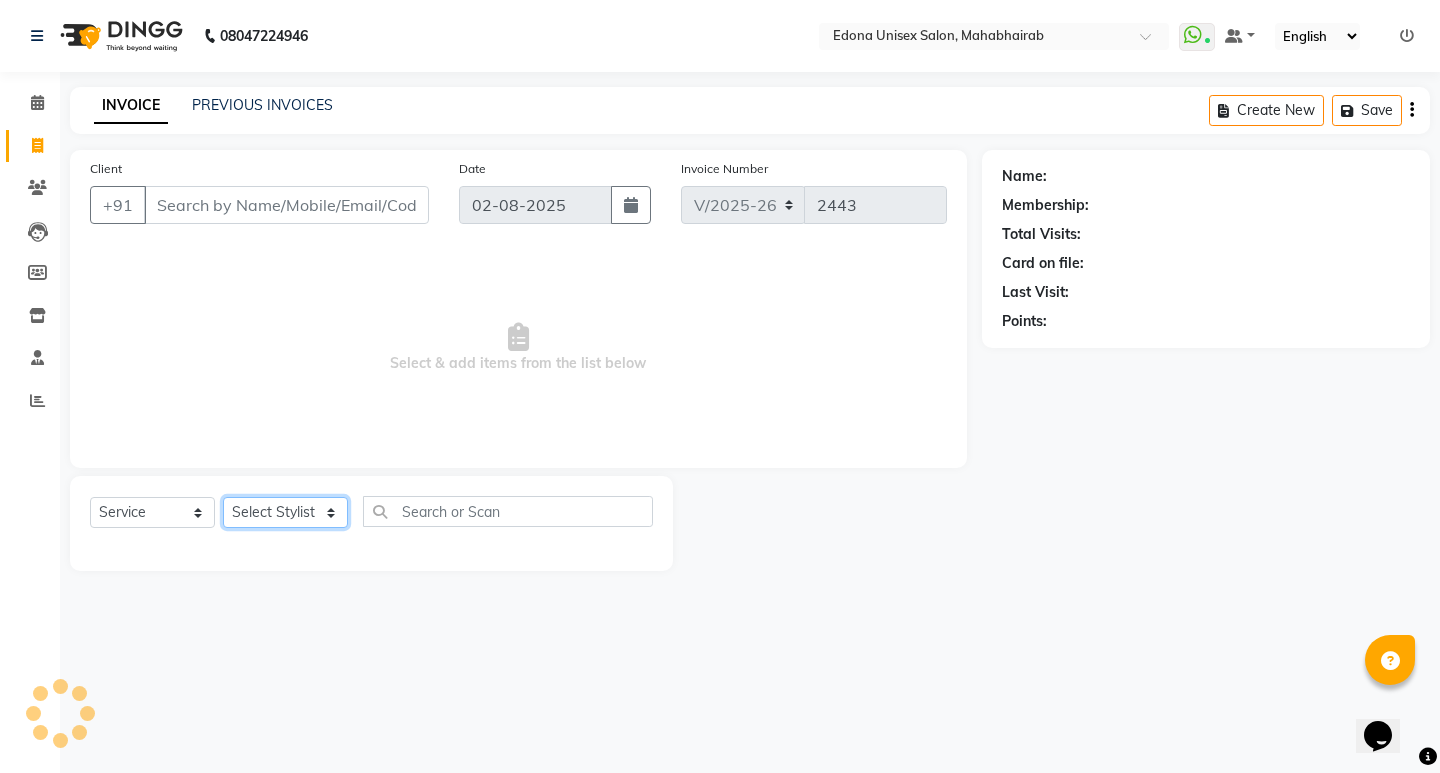 click on "Select Stylist" 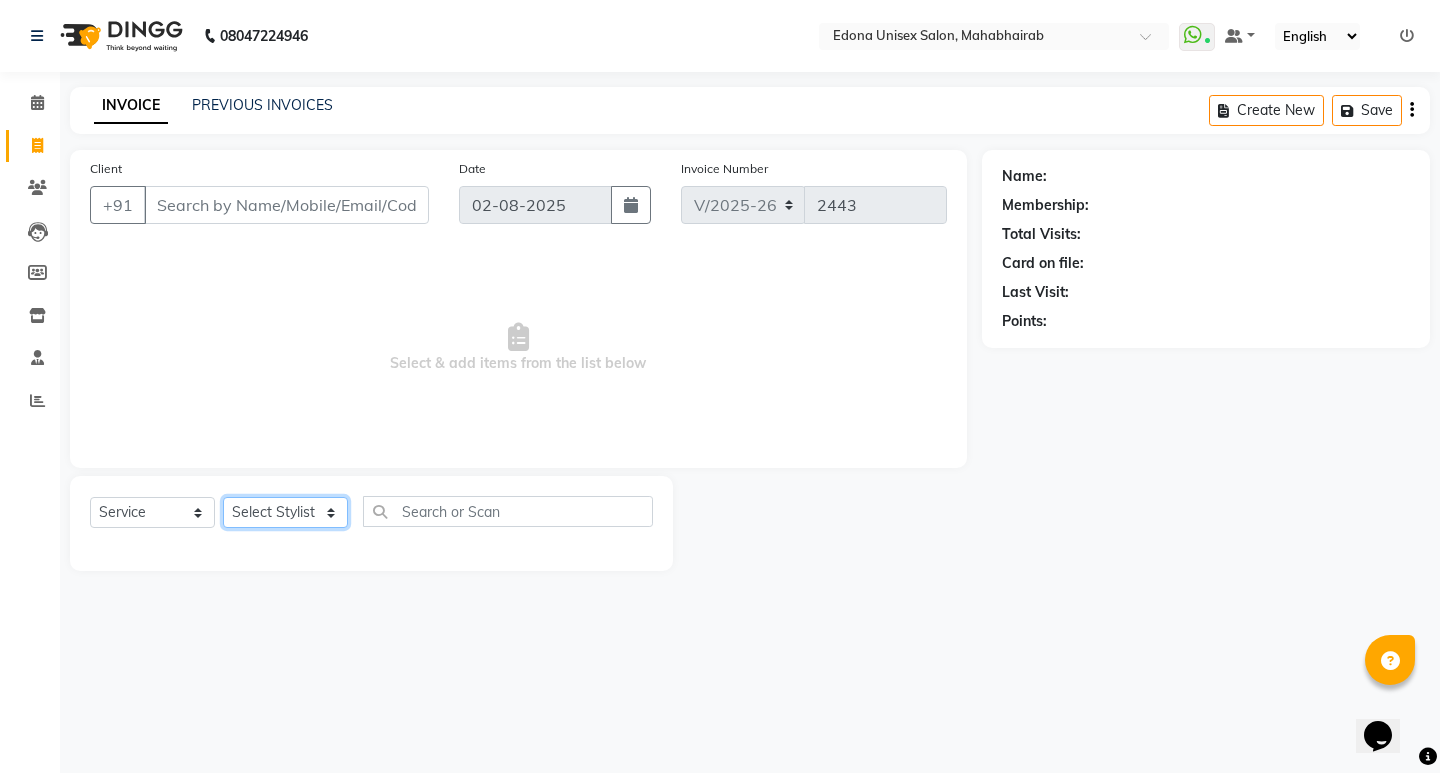 select on "35909" 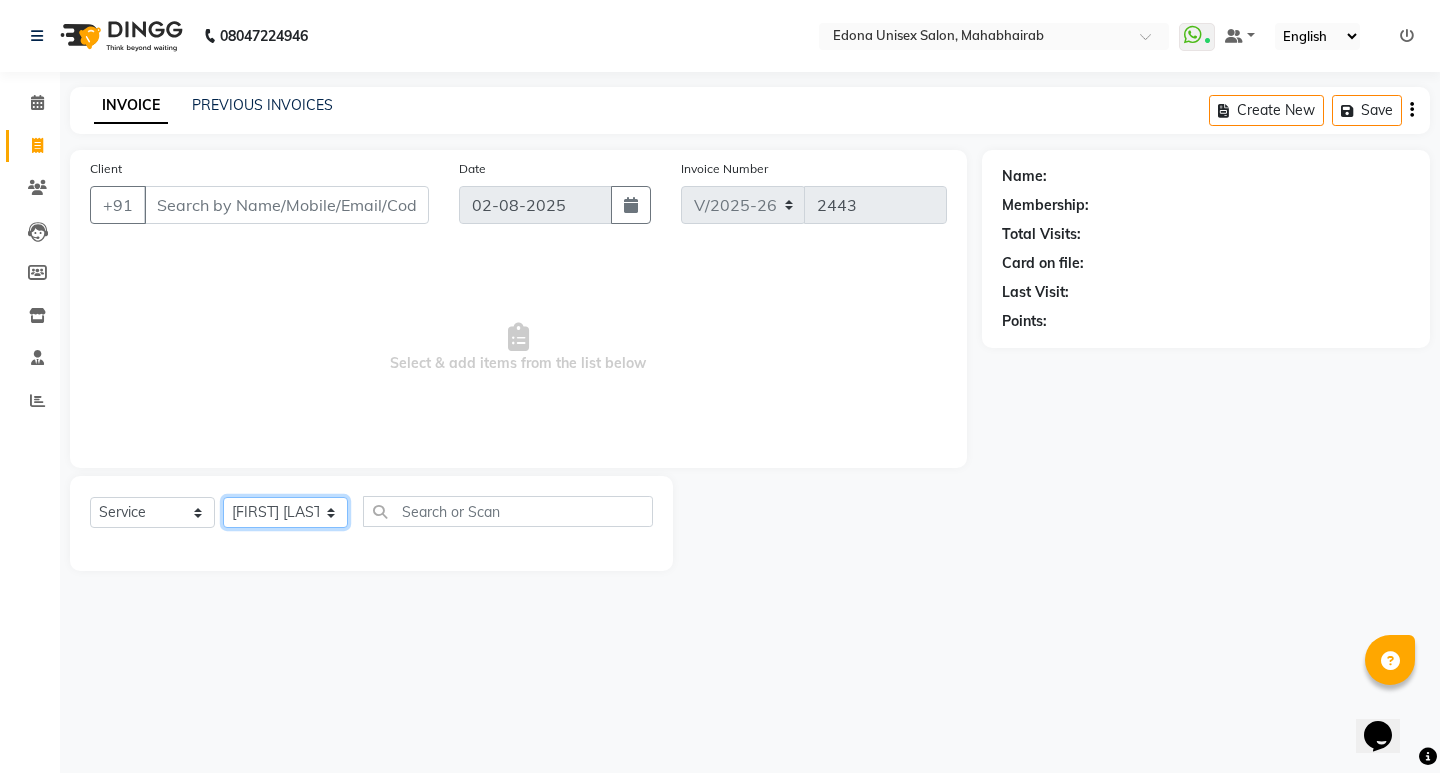click on "Select Stylist Admin Anju Sonar Bir Basumtary Bishal Bharma Hemen Daimari Hombr Jogi Jenny kayina Kriti Kunal Lokesh Verma Mithiser Bodo Monisha Goyari Neha Pahi Prabir Das Rashmi Basumtary Reshma Sultana Roselin Basumtary Sumitra Subba" 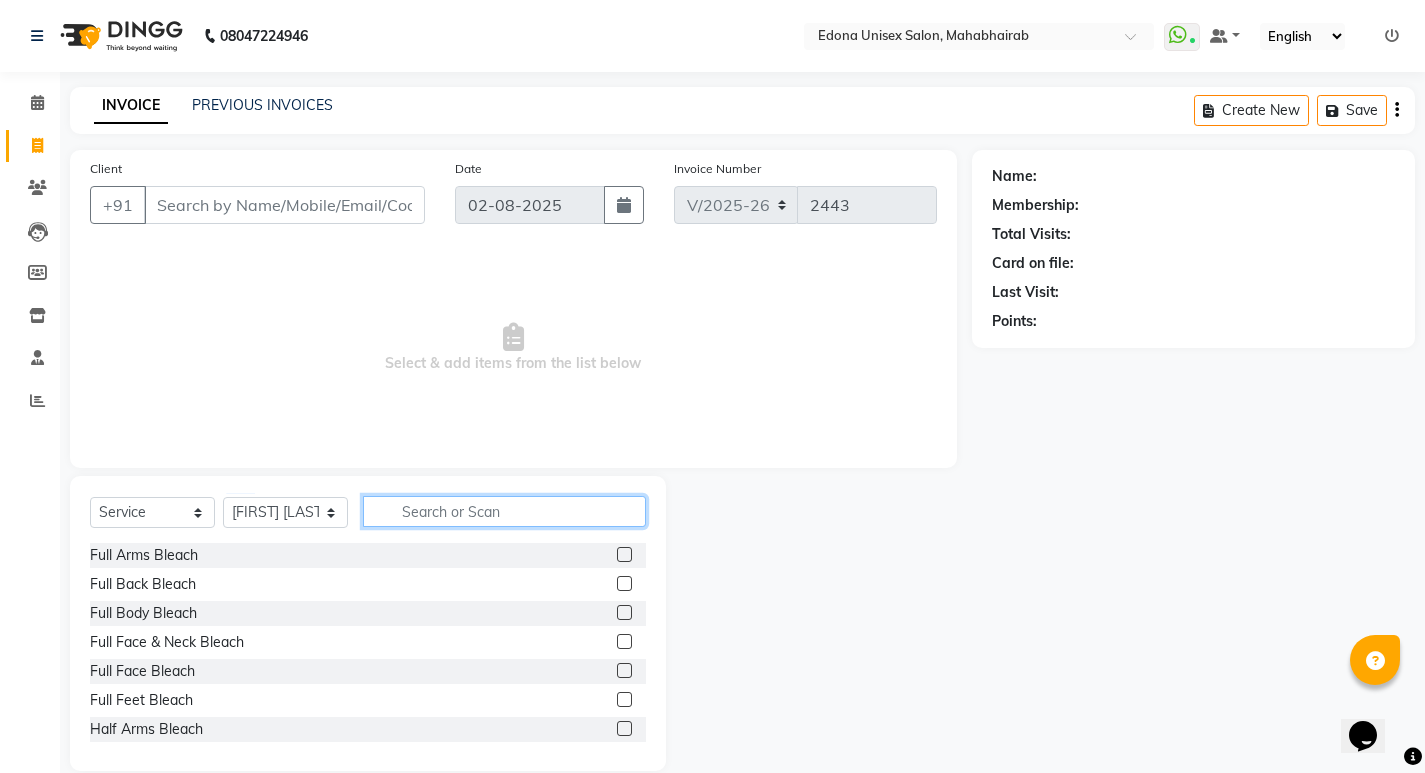 drag, startPoint x: 503, startPoint y: 511, endPoint x: 499, endPoint y: 488, distance: 23.345236 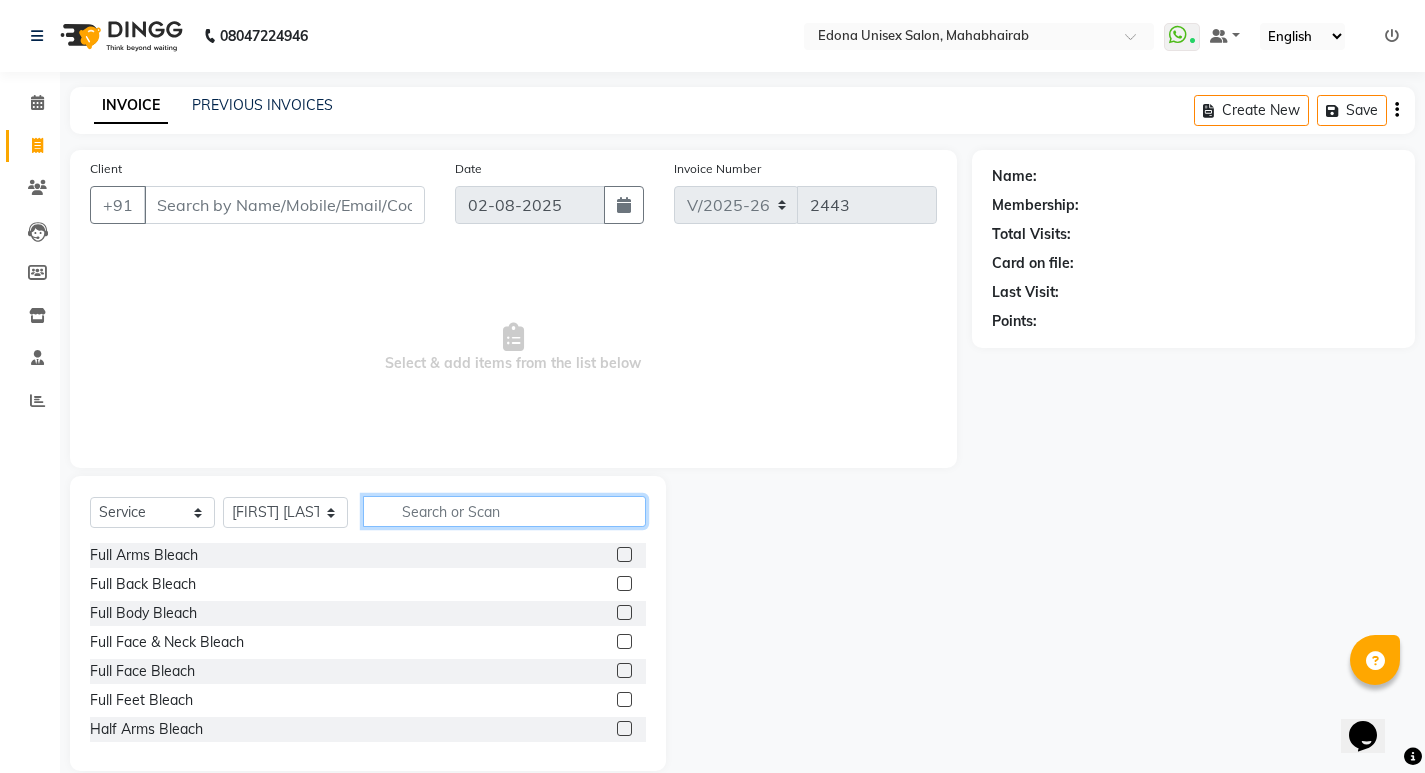 type on "v" 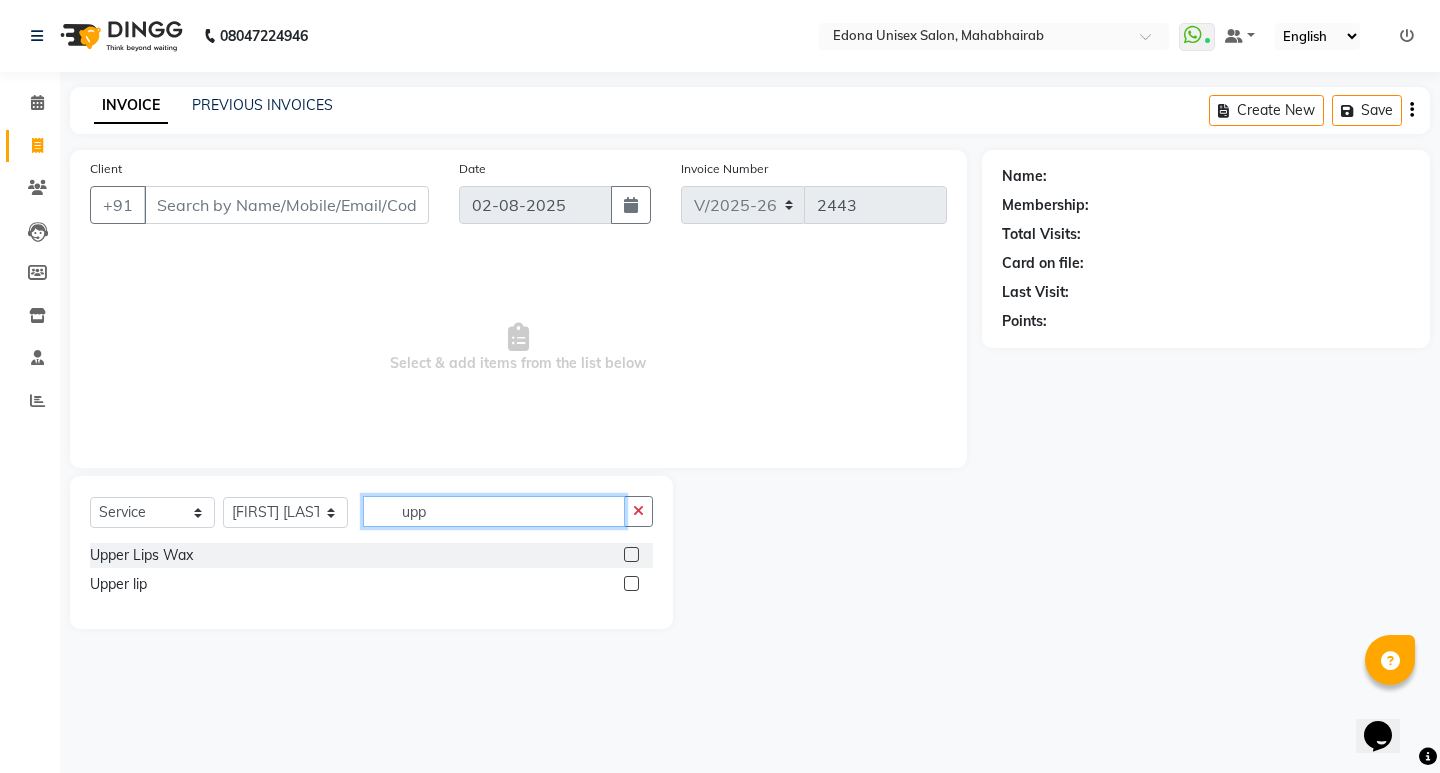 type on "upp" 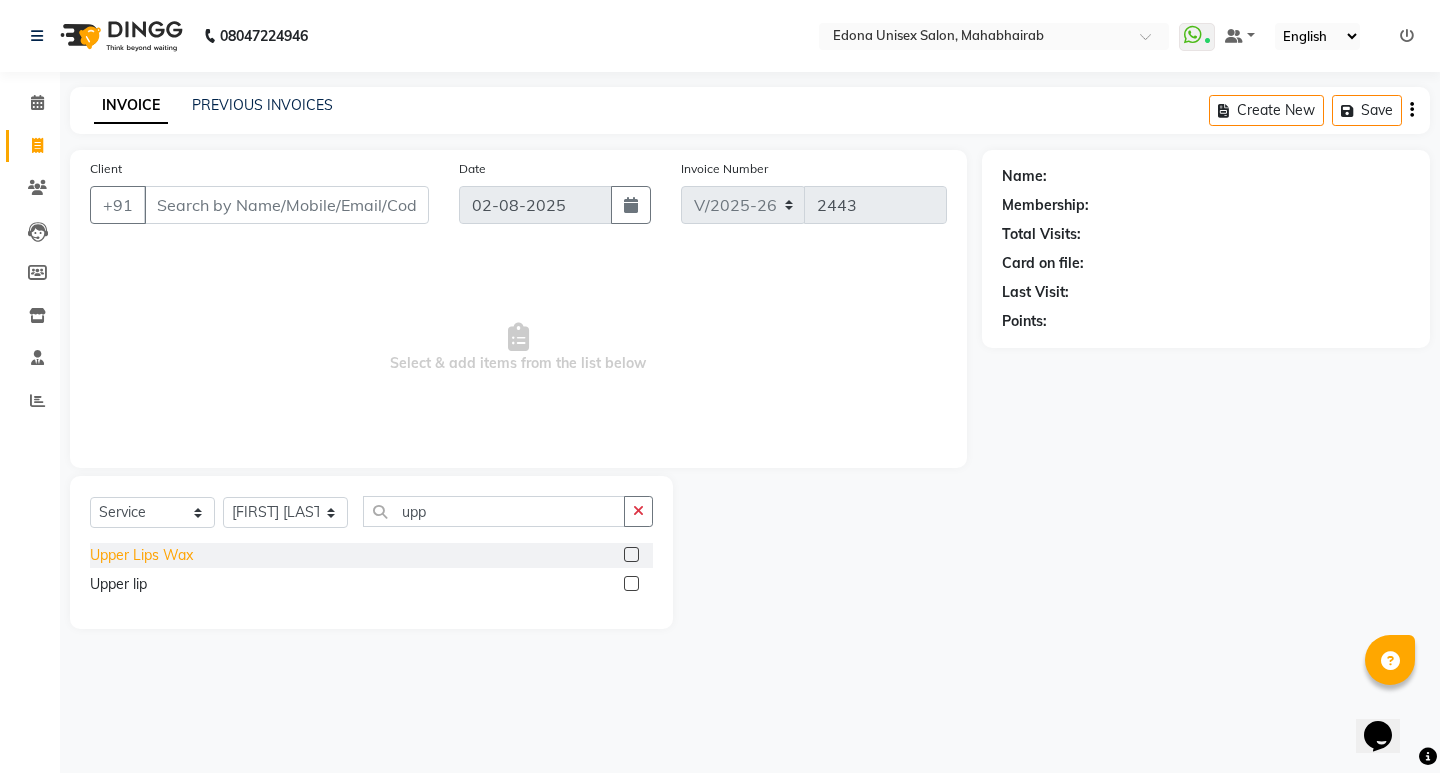click on "Select  Service  Product  Membership  Package Voucher Prepaid Gift Card  Select Stylist Admin Anju Sonar Bir Basumtary Bishal Bharma Hemen Daimari Hombr Jogi Jenny kayina Kriti Kunal Lokesh Verma Mithiser Bodo Monisha Goyari Neha Pahi Prabir Das Rashmi Basumtary Reshma Sultana Roselin Basumtary Sumitra Subba upp" 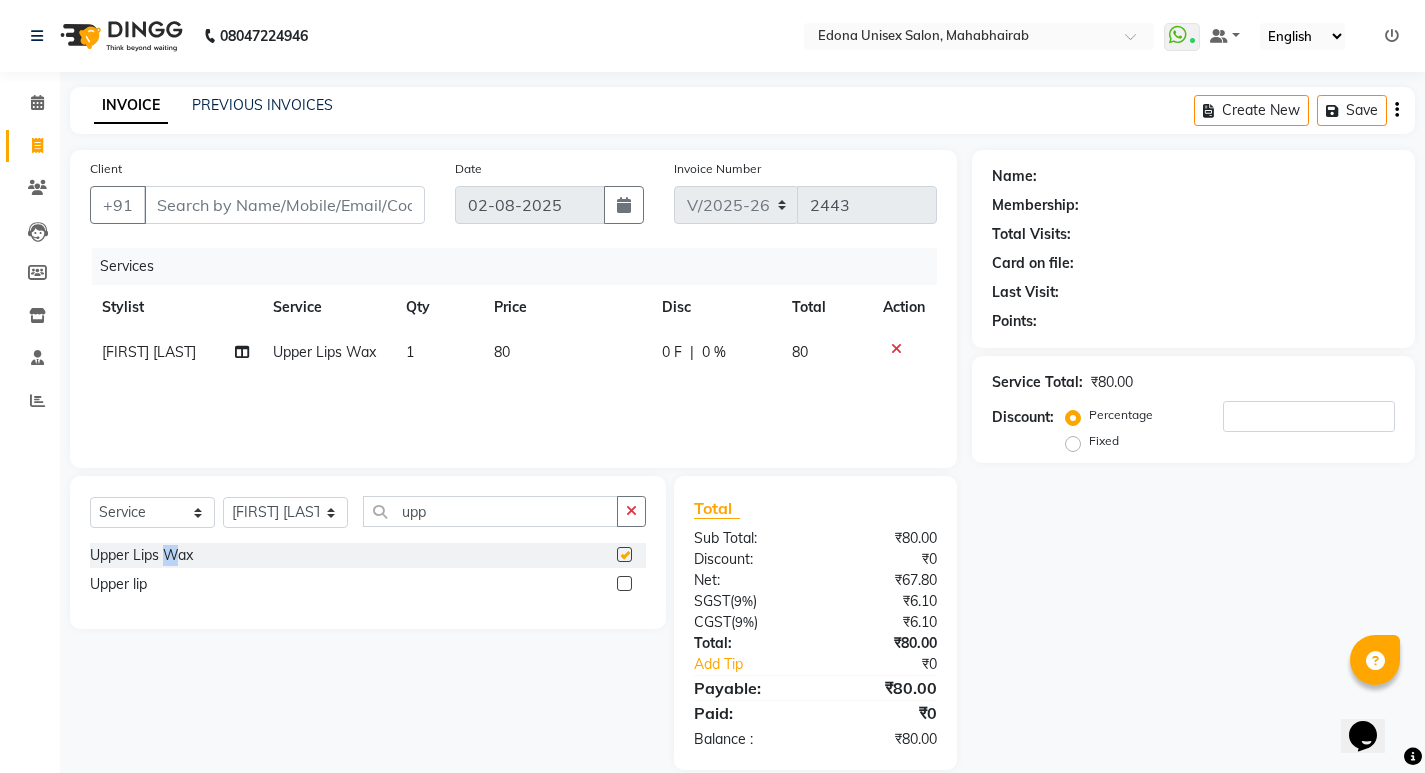 checkbox on "false" 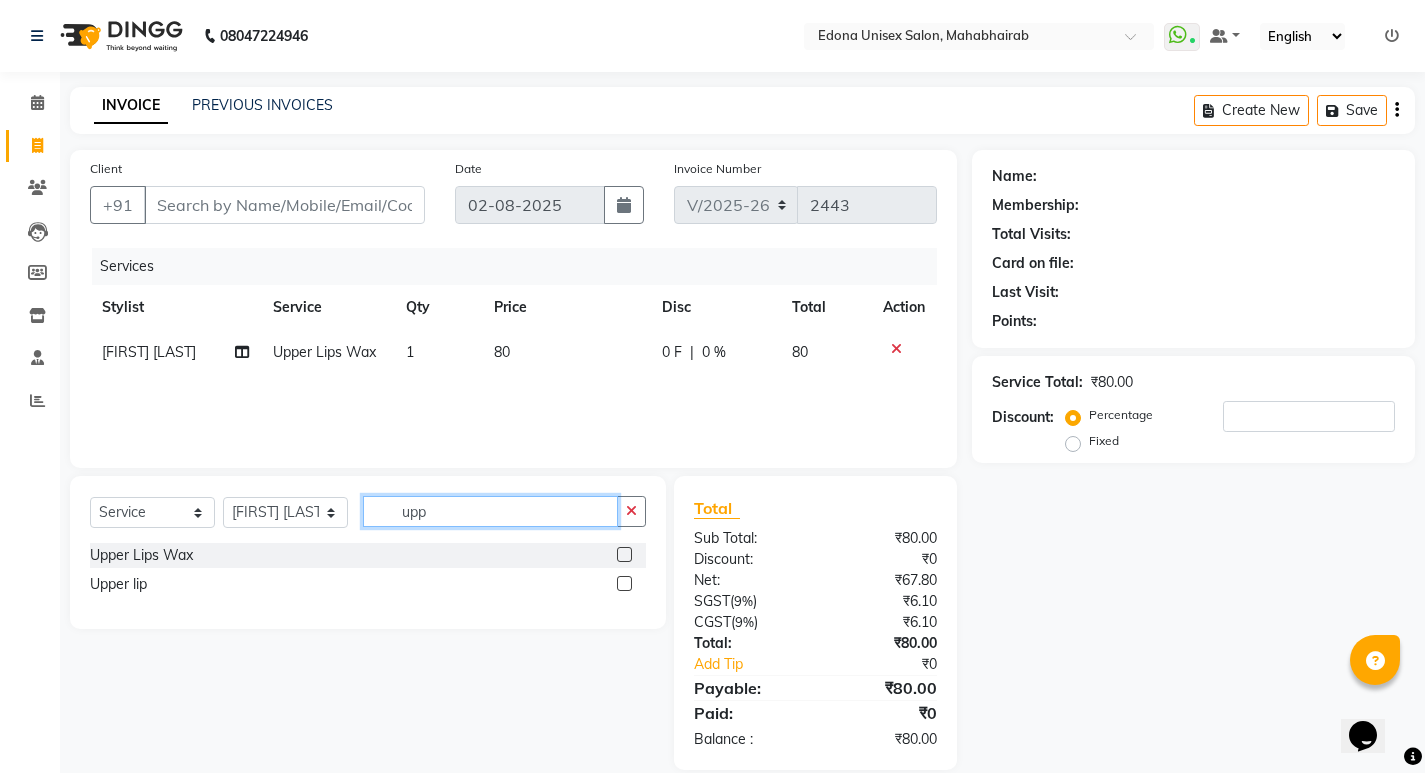 drag, startPoint x: 511, startPoint y: 505, endPoint x: 506, endPoint y: 491, distance: 14.866069 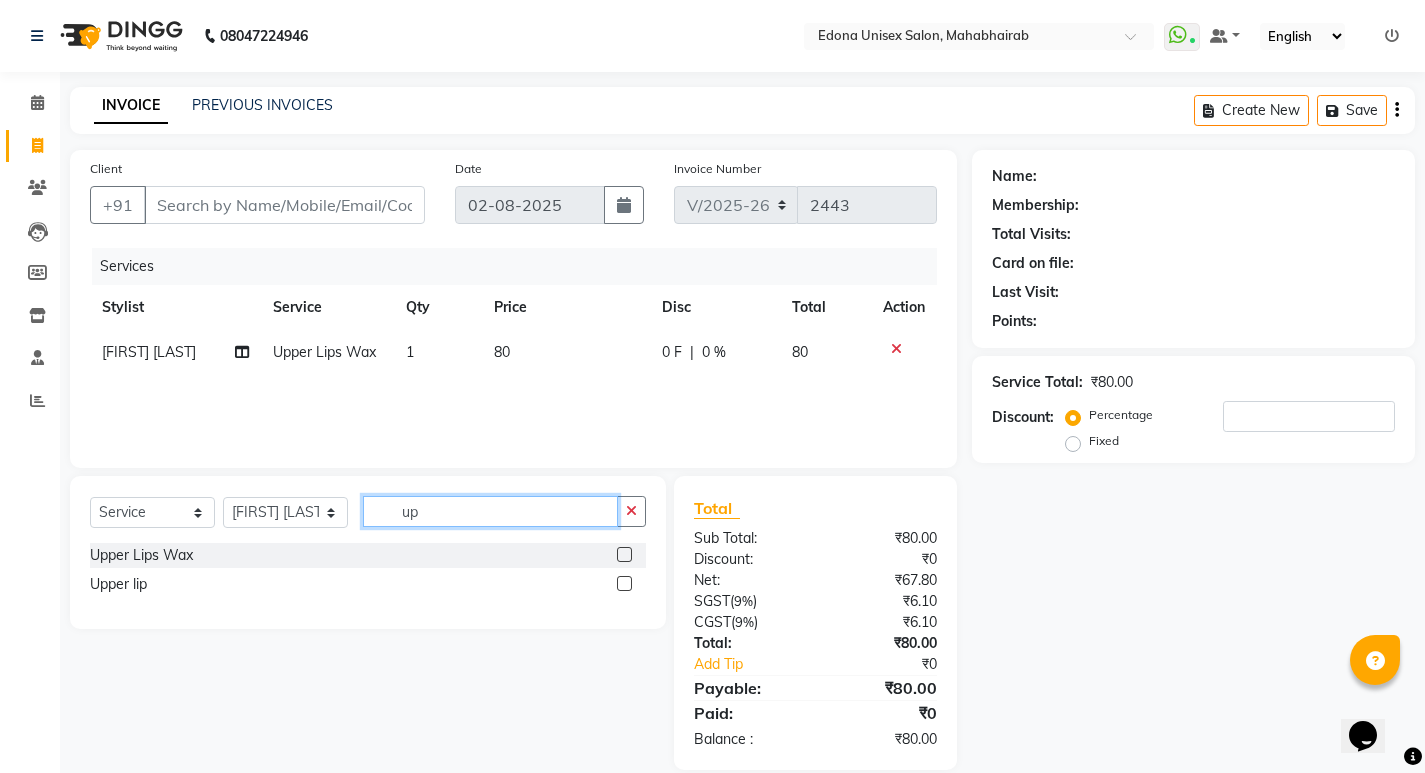 type on "u" 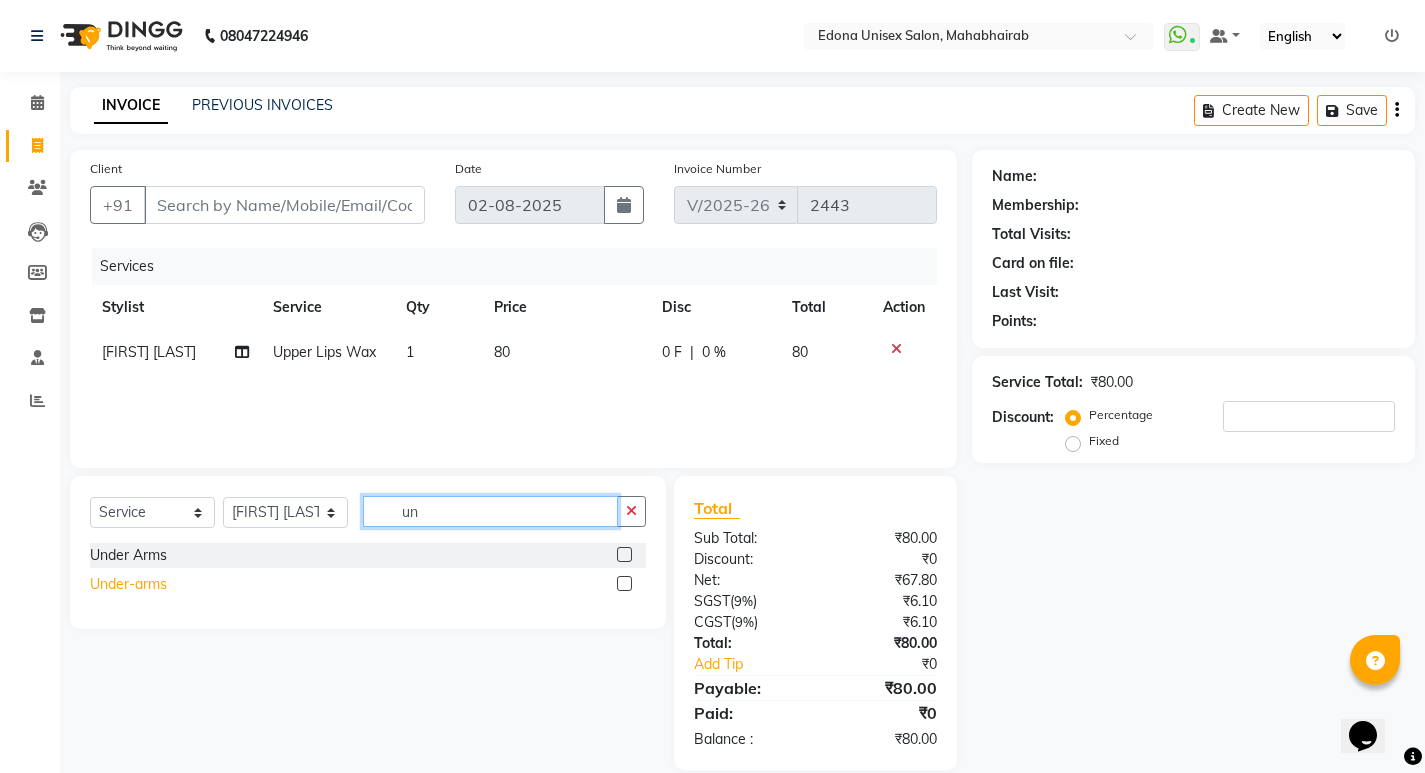 type on "un" 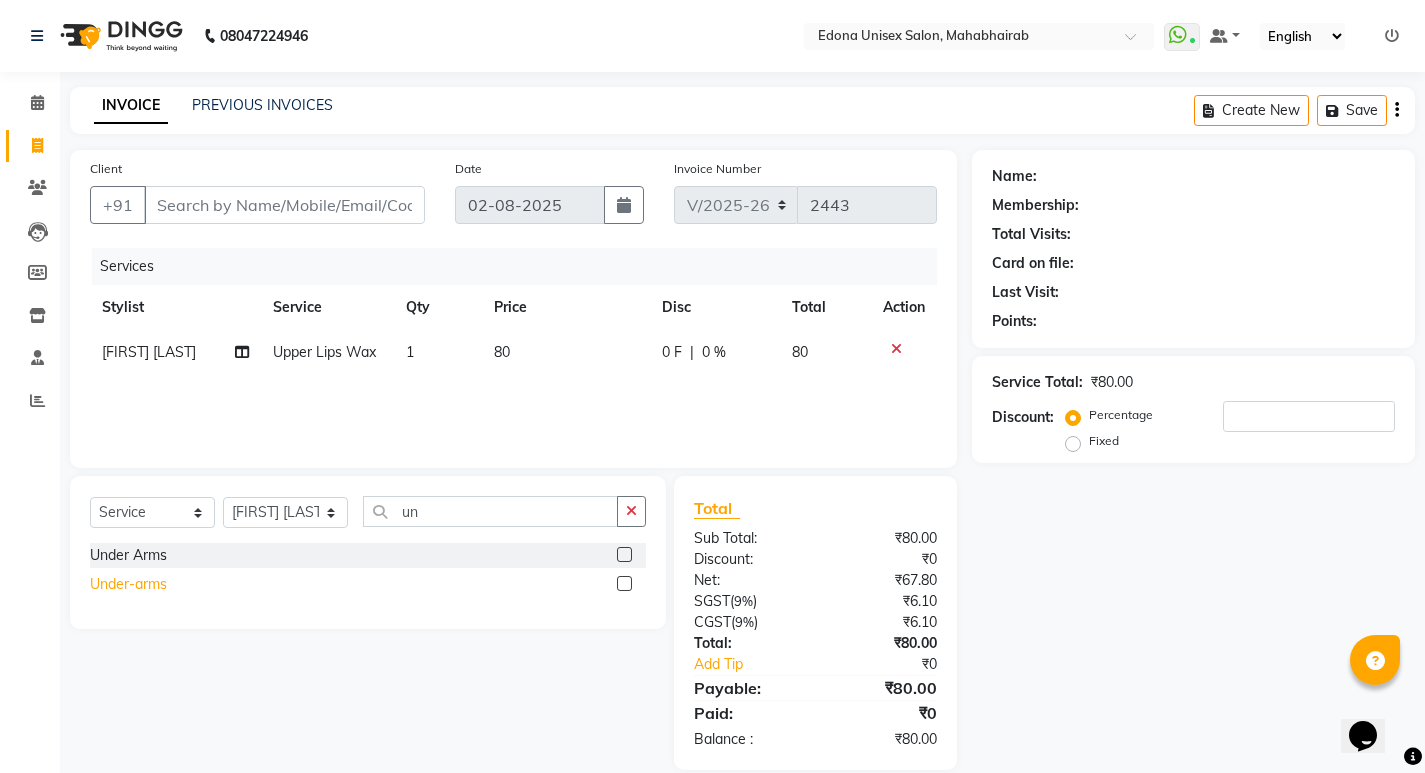 click on "Under-arms" 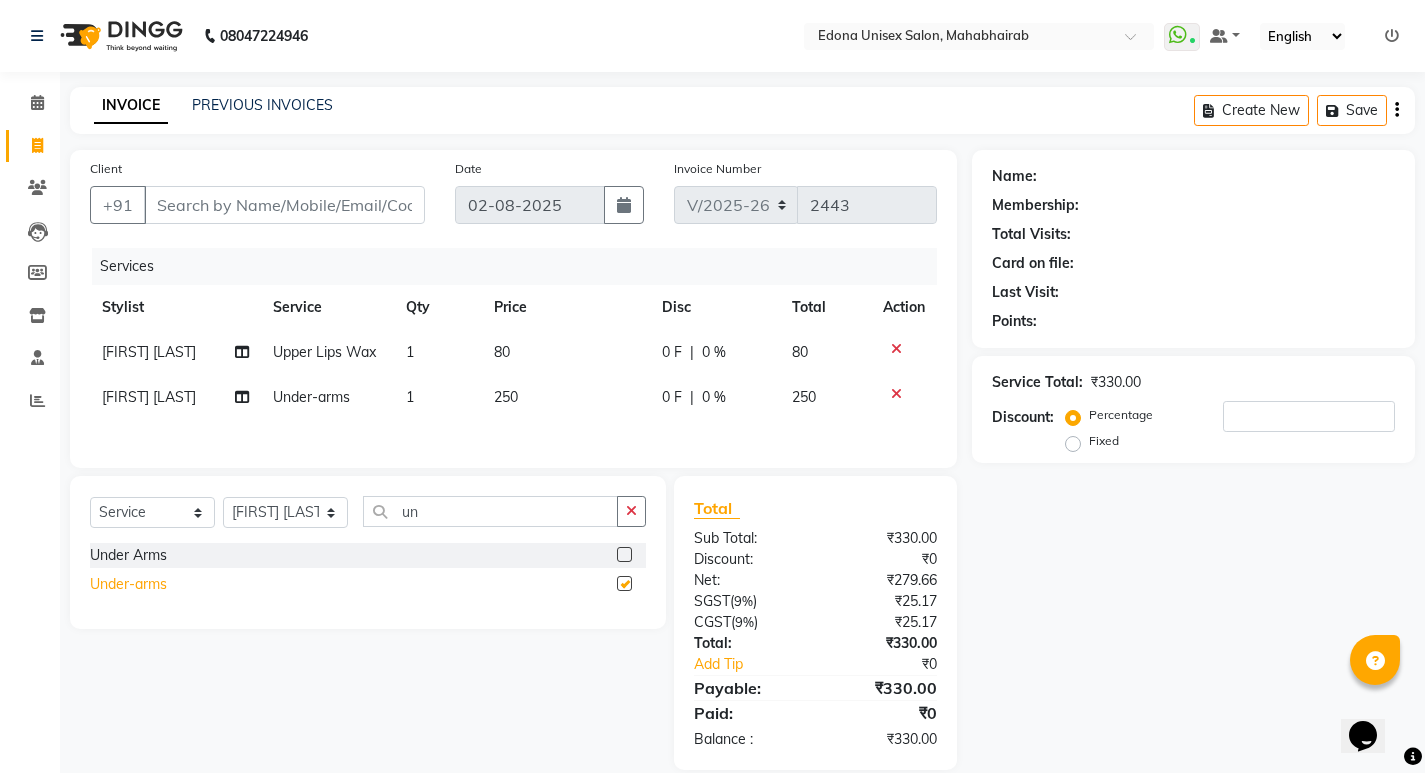 checkbox on "false" 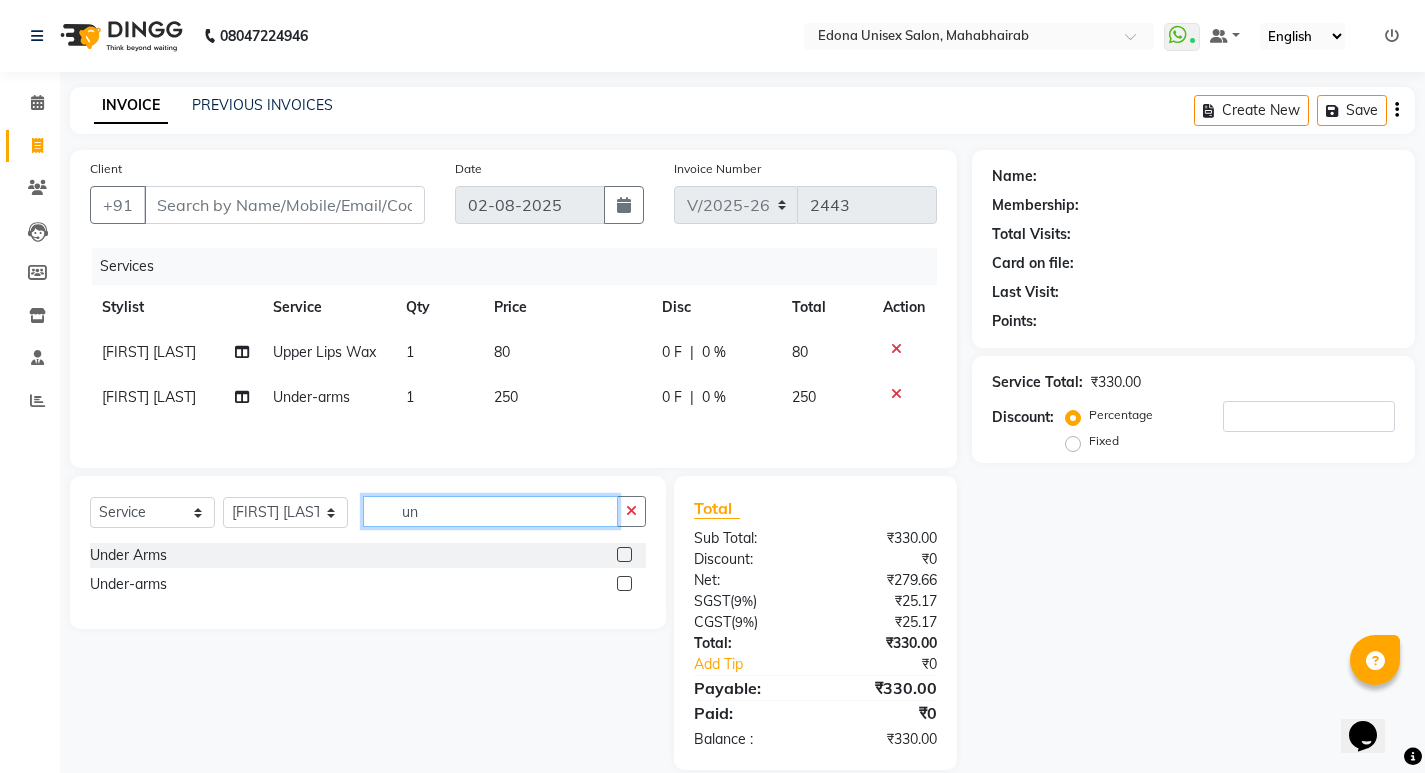 click on "un" 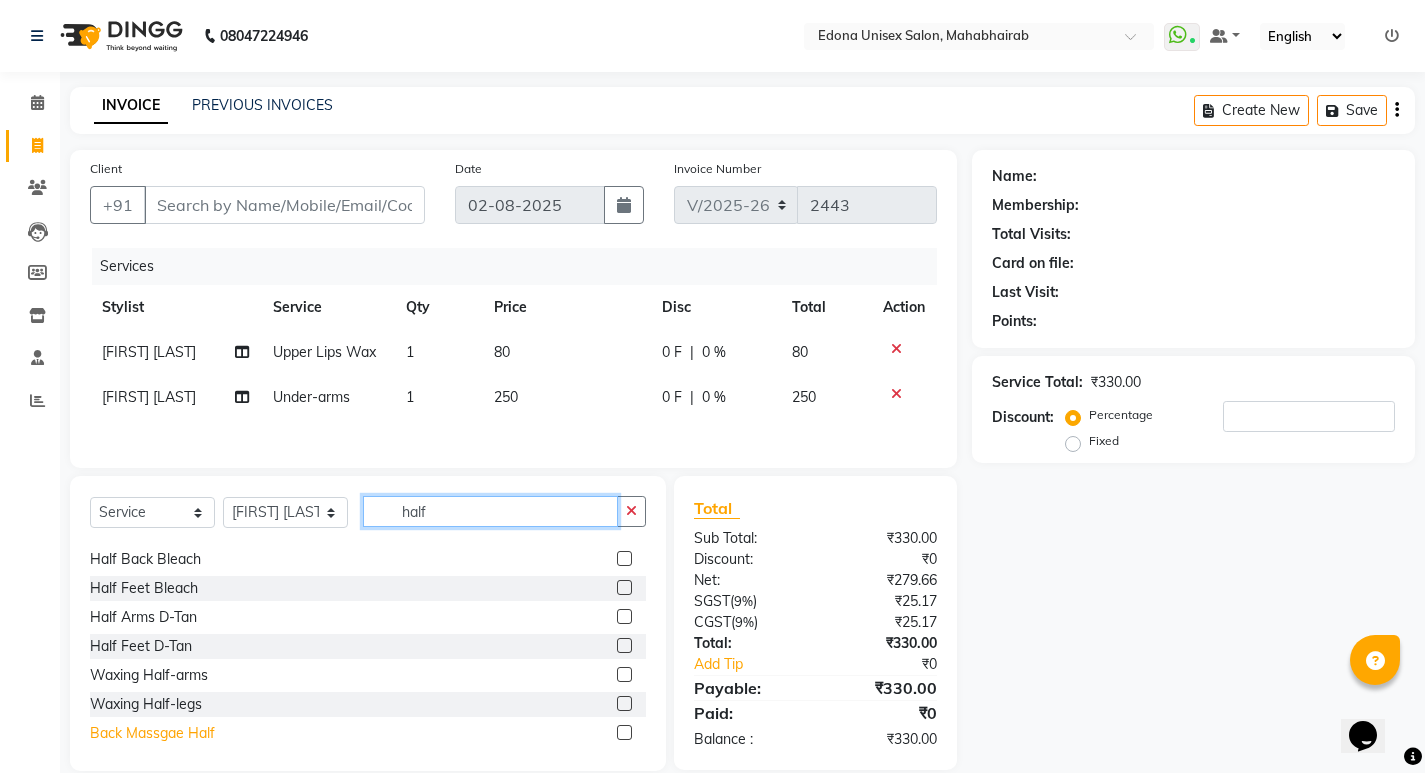 scroll, scrollTop: 32, scrollLeft: 0, axis: vertical 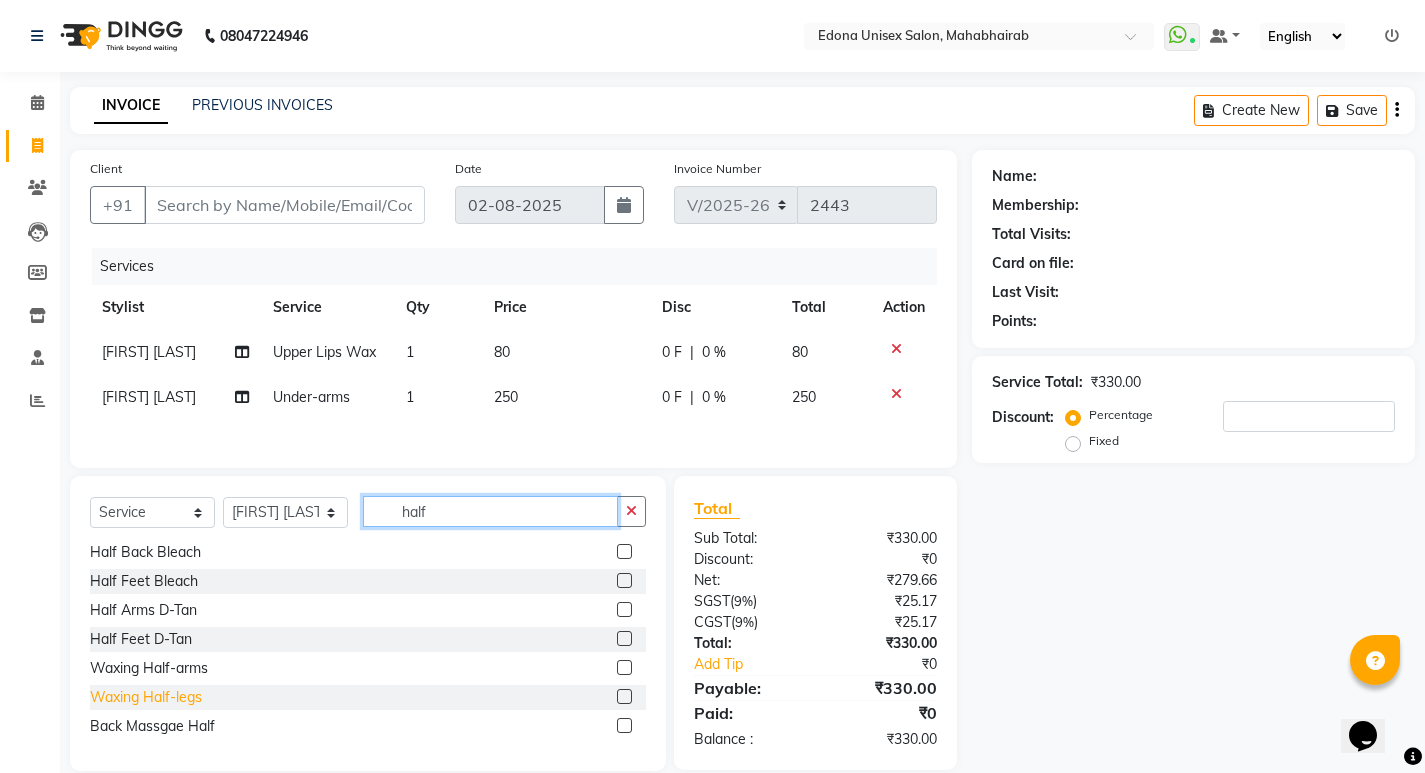 type on "half" 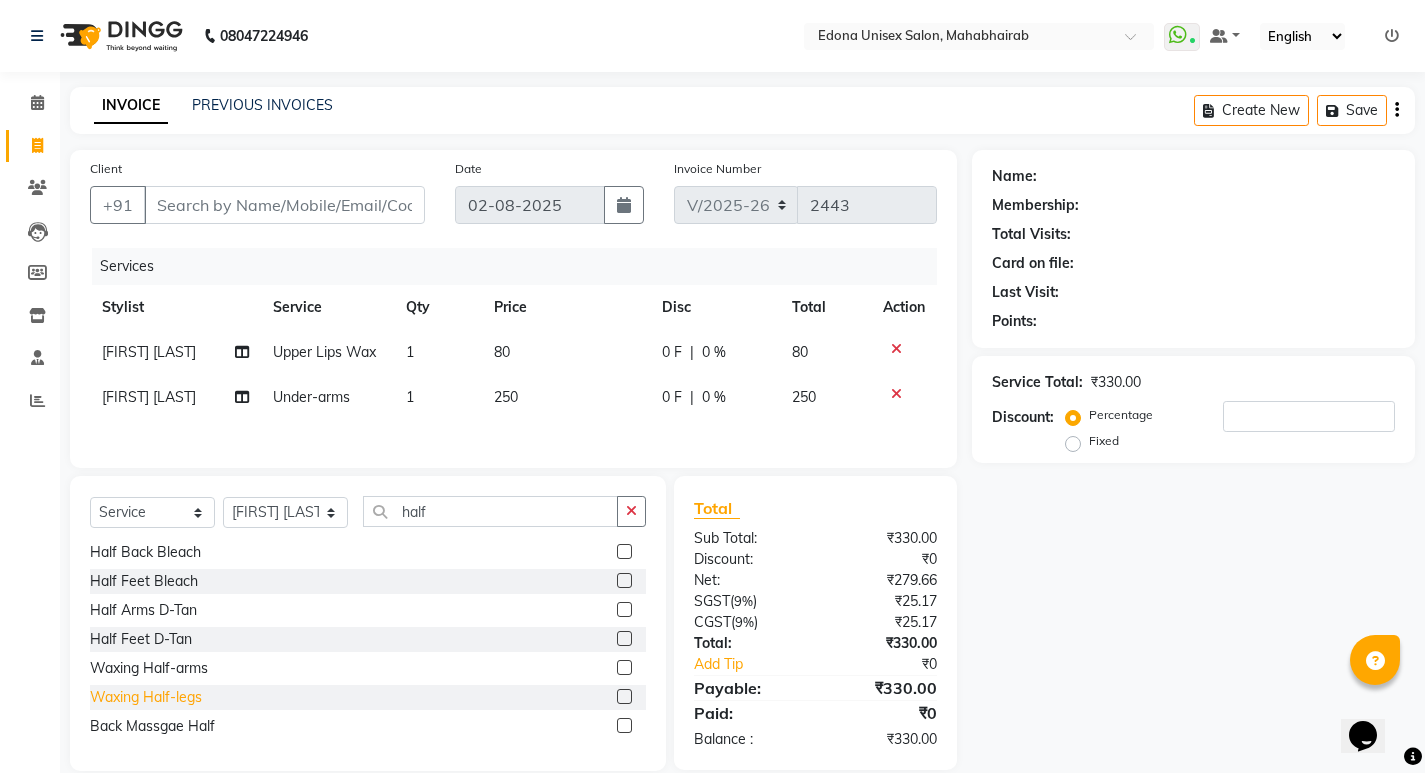 click on "Waxing Half-legs" 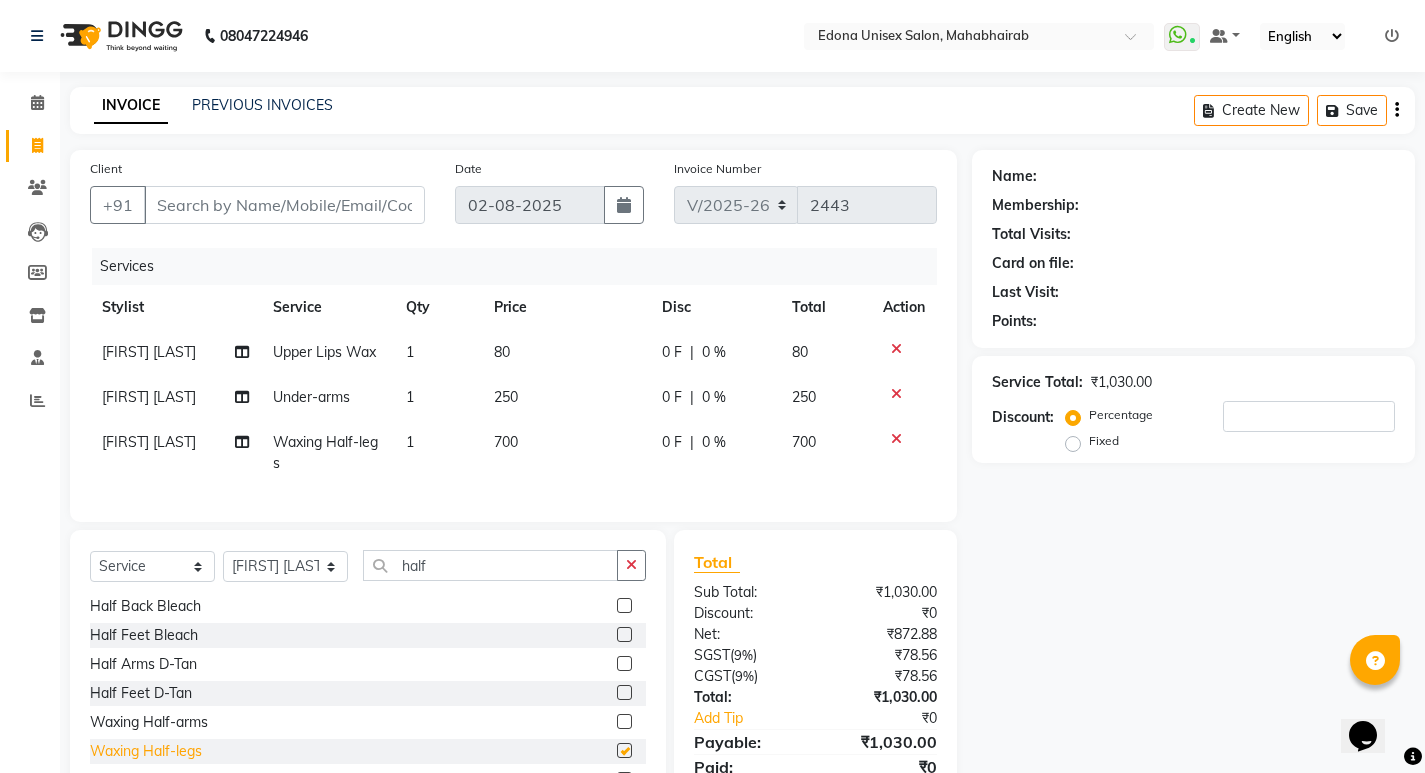 checkbox on "false" 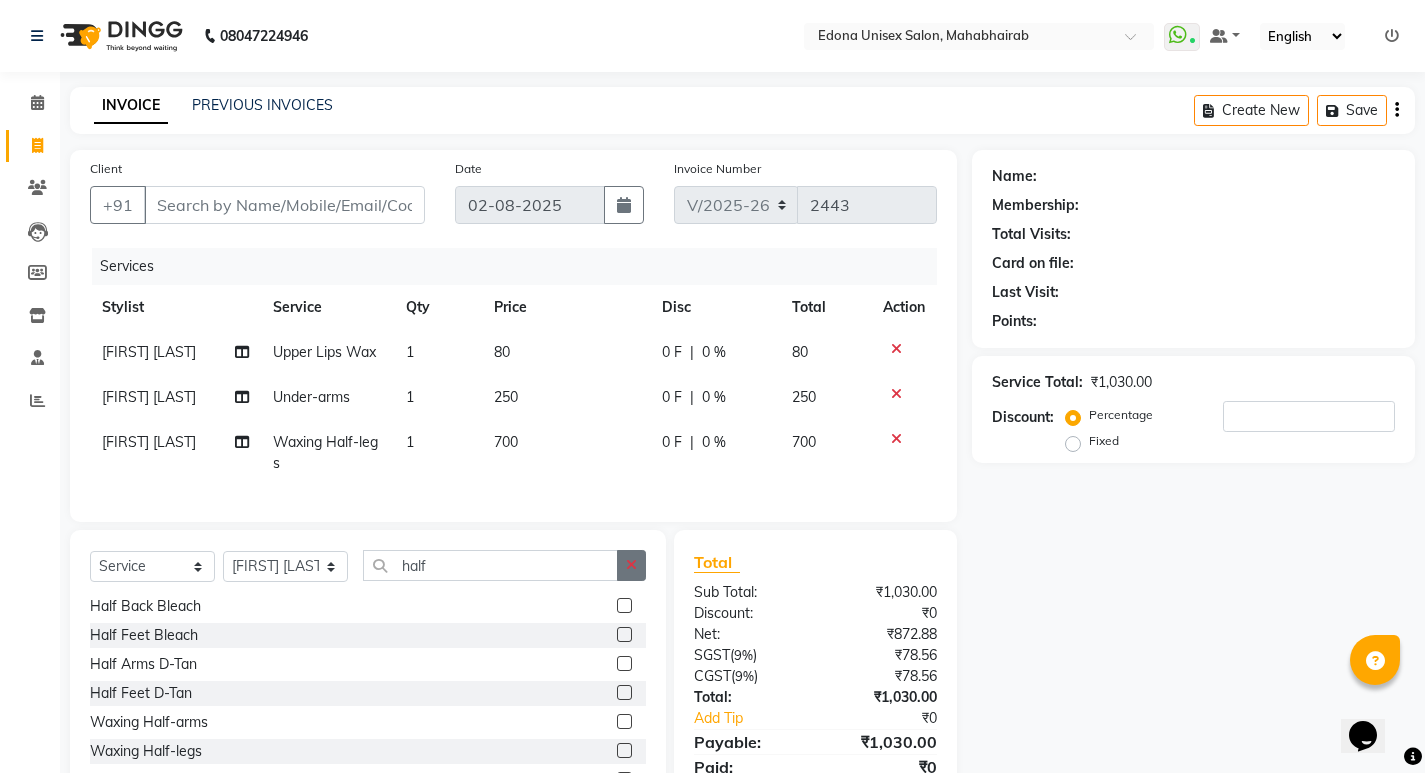 click 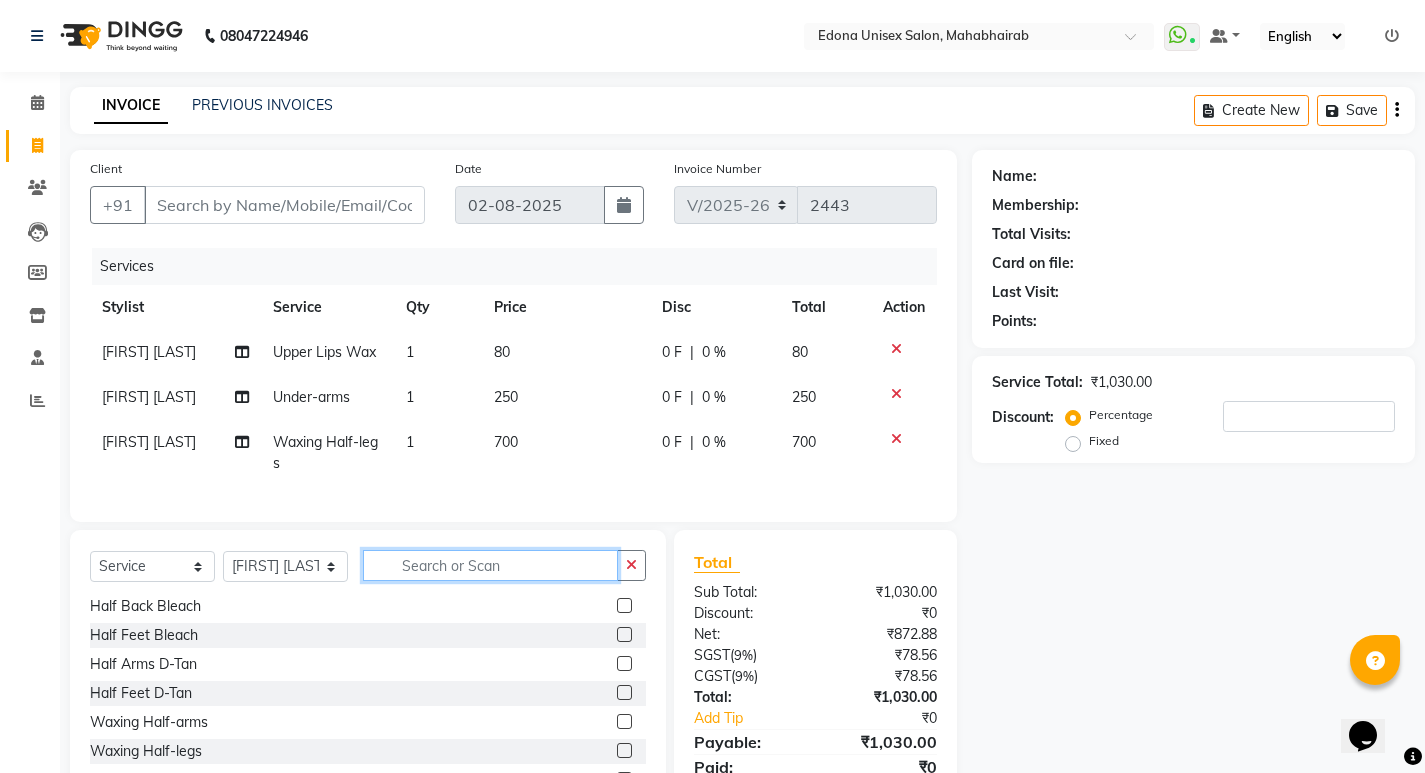 scroll, scrollTop: 206, scrollLeft: 0, axis: vertical 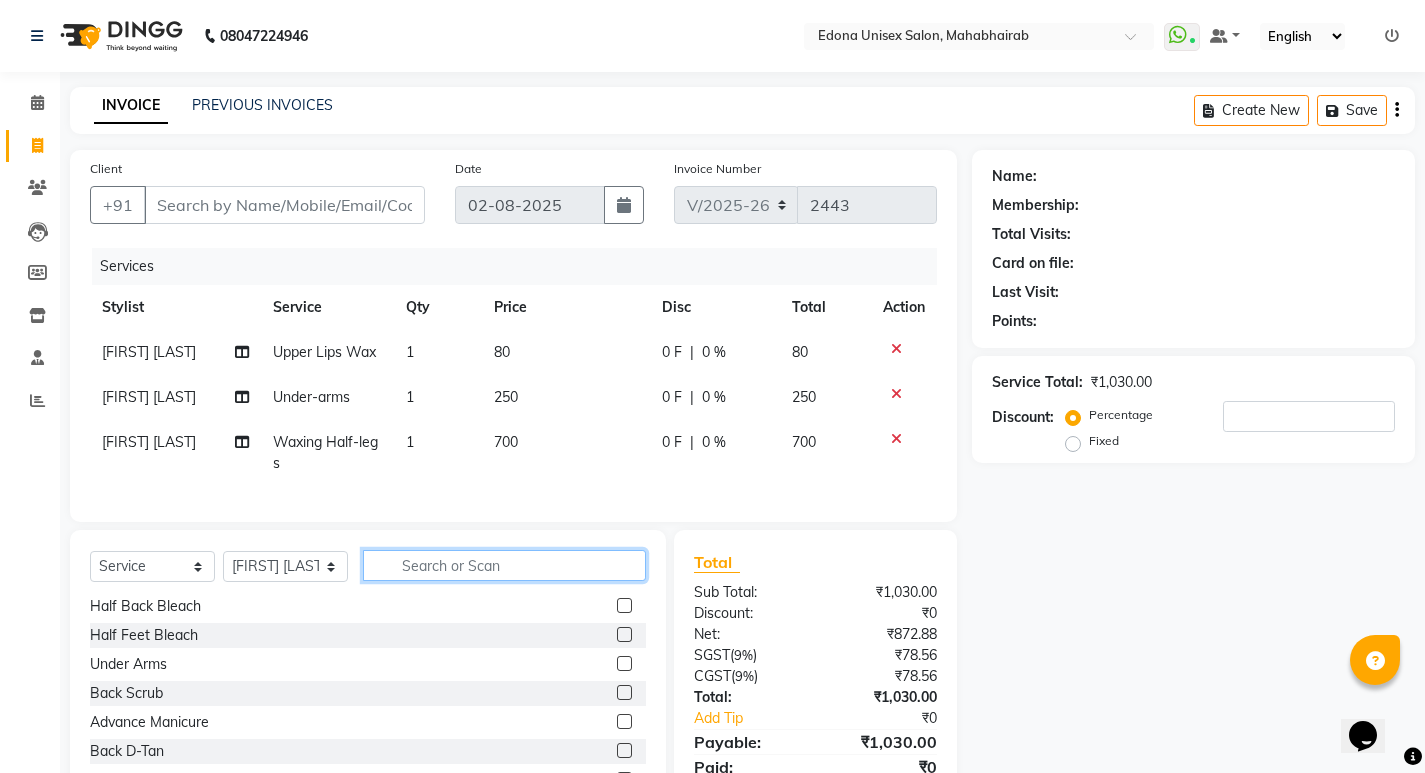 click 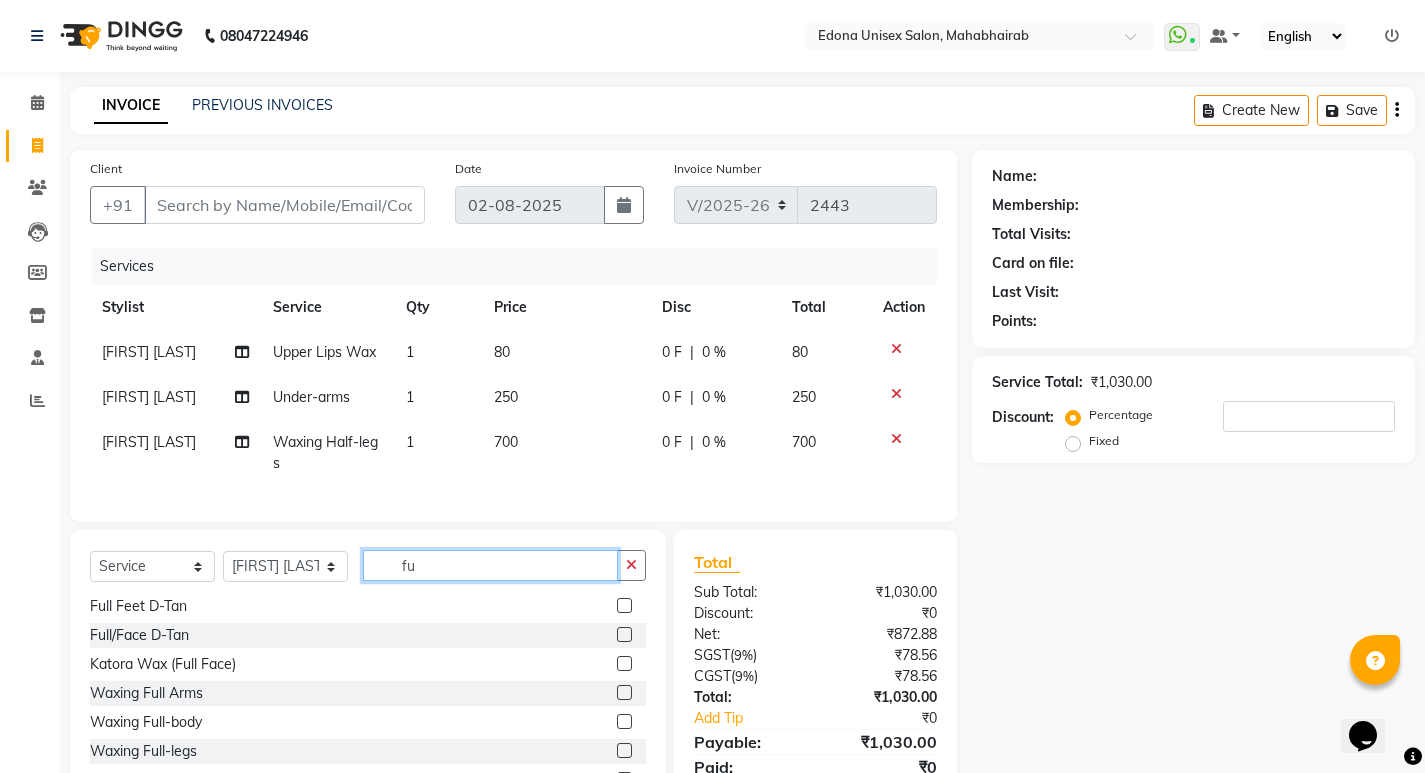 scroll, scrollTop: 119, scrollLeft: 0, axis: vertical 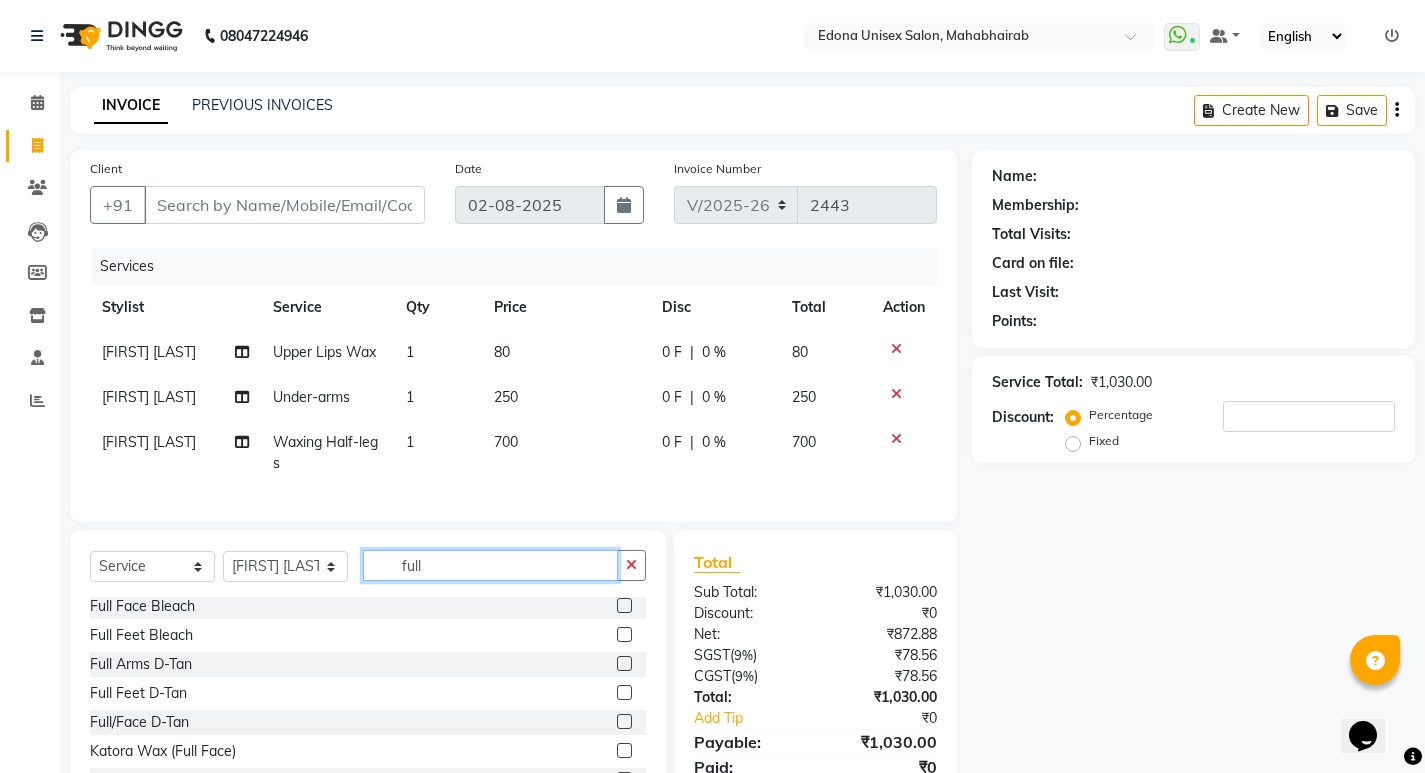 type on "full" 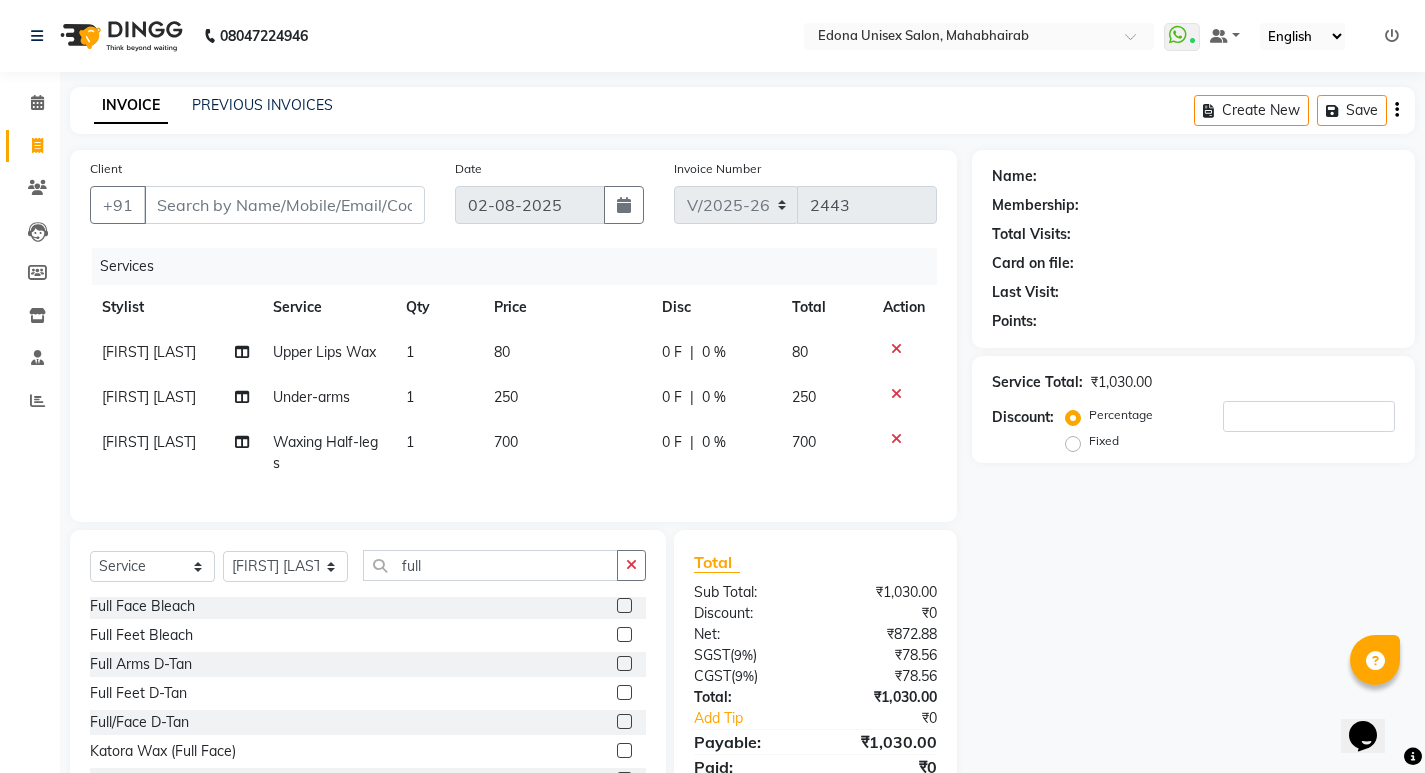 click on "[FIRST] [LAST]" 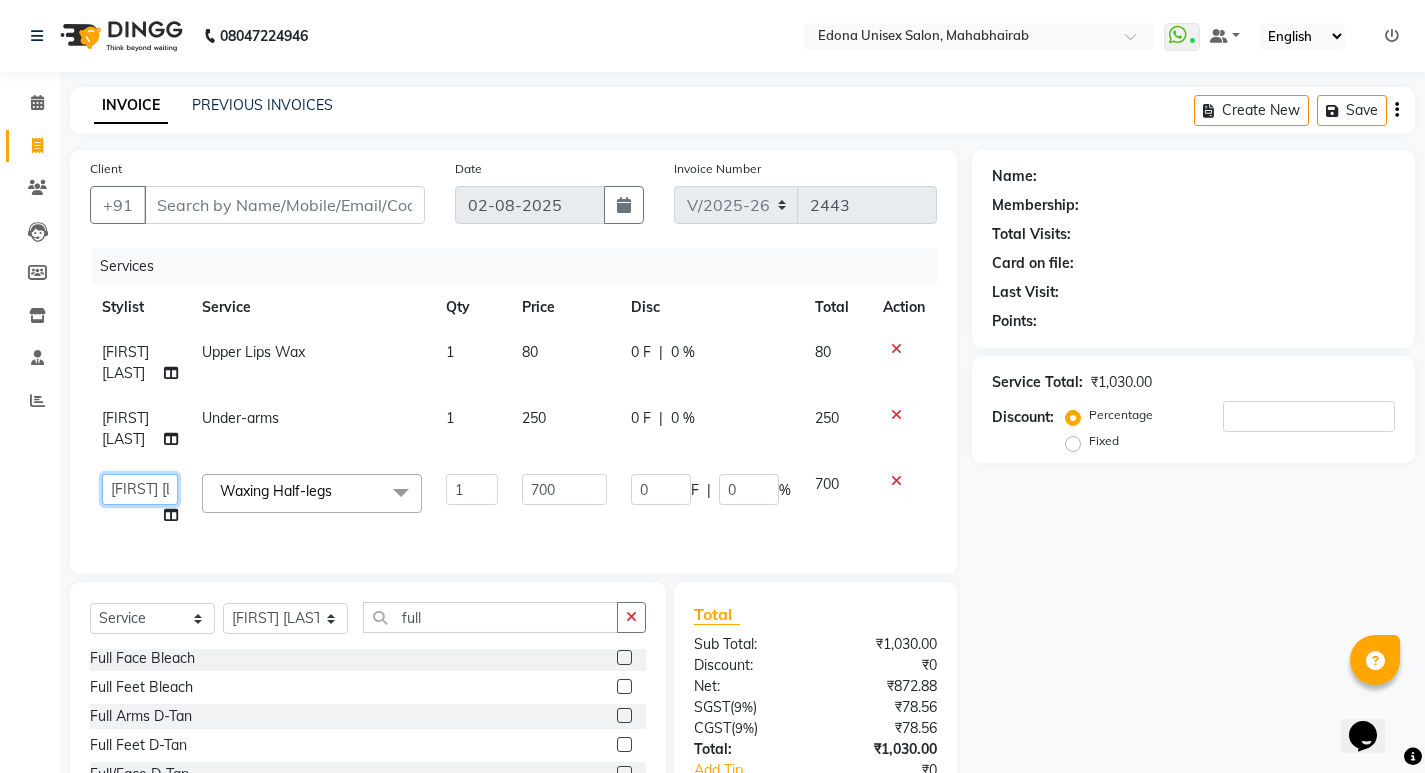 click on "Admin   Anju Sonar   Bir Basumtary   Bishal Bharma   Hemen Daimari   Hombr Jogi   Jenny kayina   Kriti   Kunal   Lokesh Verma   Mithiser Bodo   Monisha Goyari   Neha   Pahi   Prabir Das   Rashmi Basumtary   Reshma Sultana   Roselin Basumtary   Sumitra Subba" 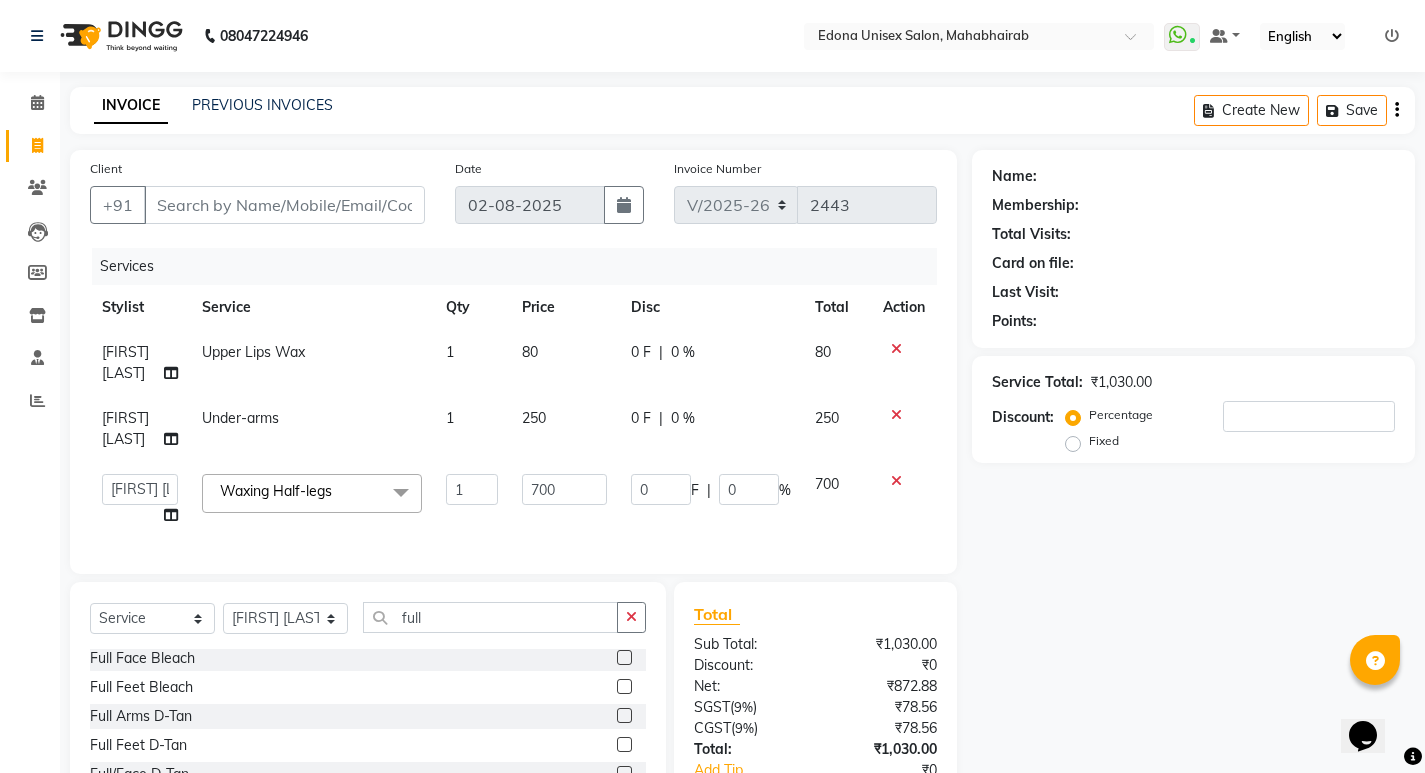 select on "37934" 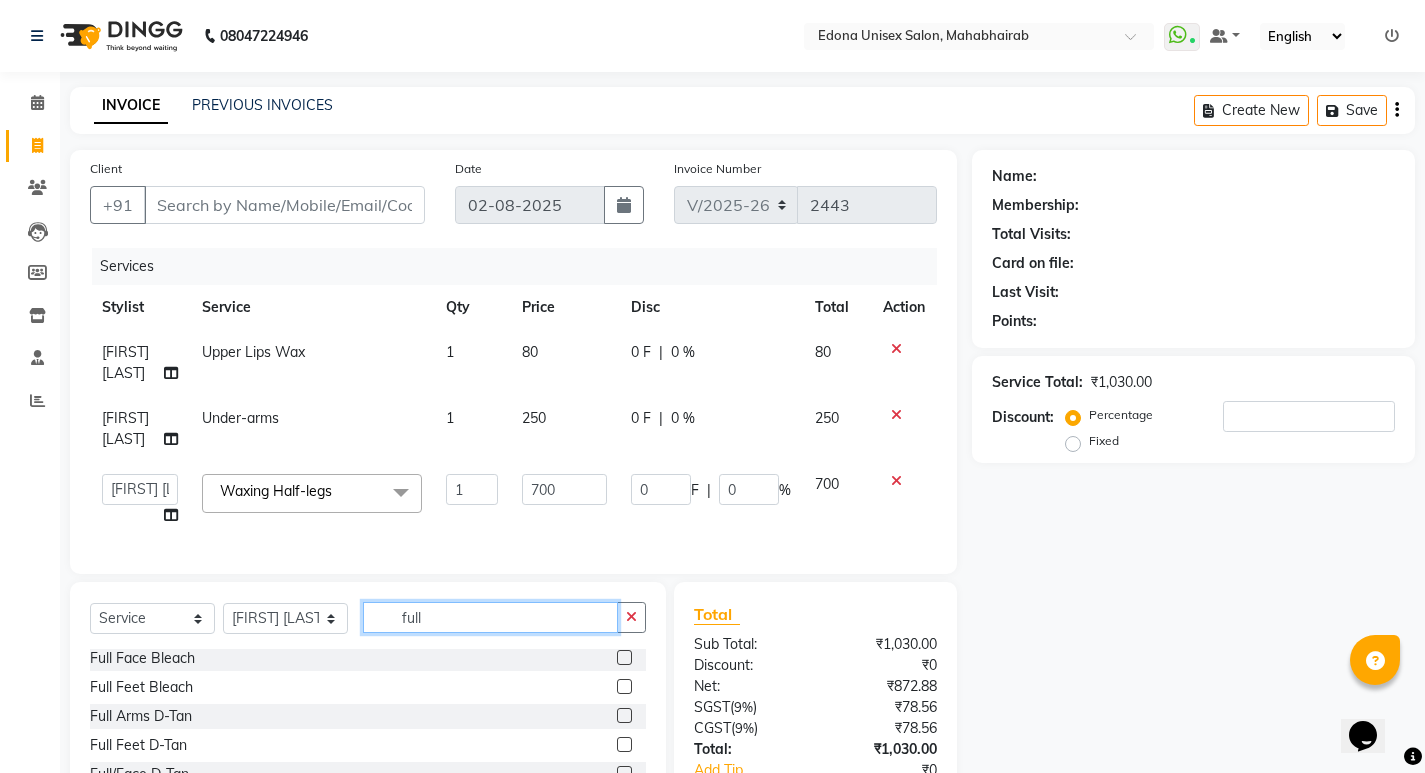 click on "full" 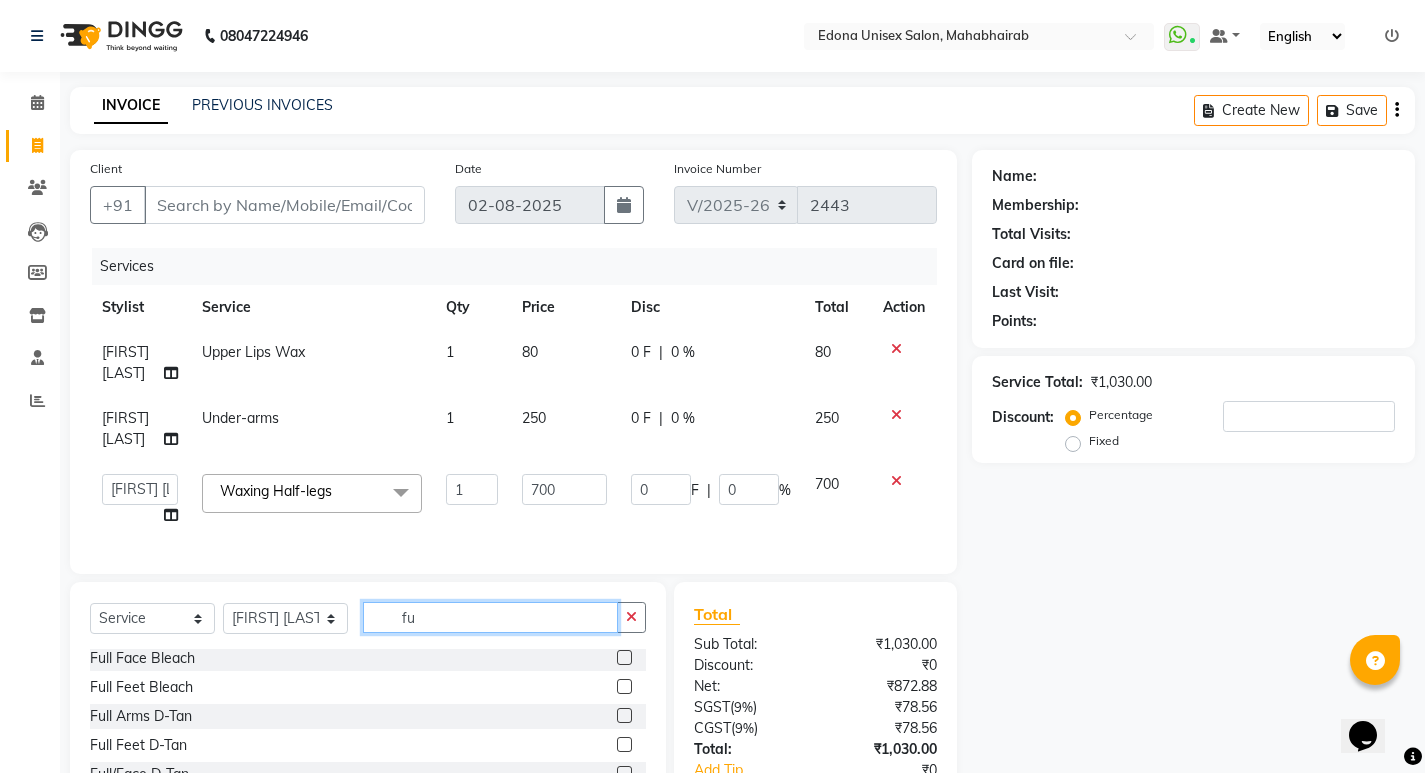 type on "f" 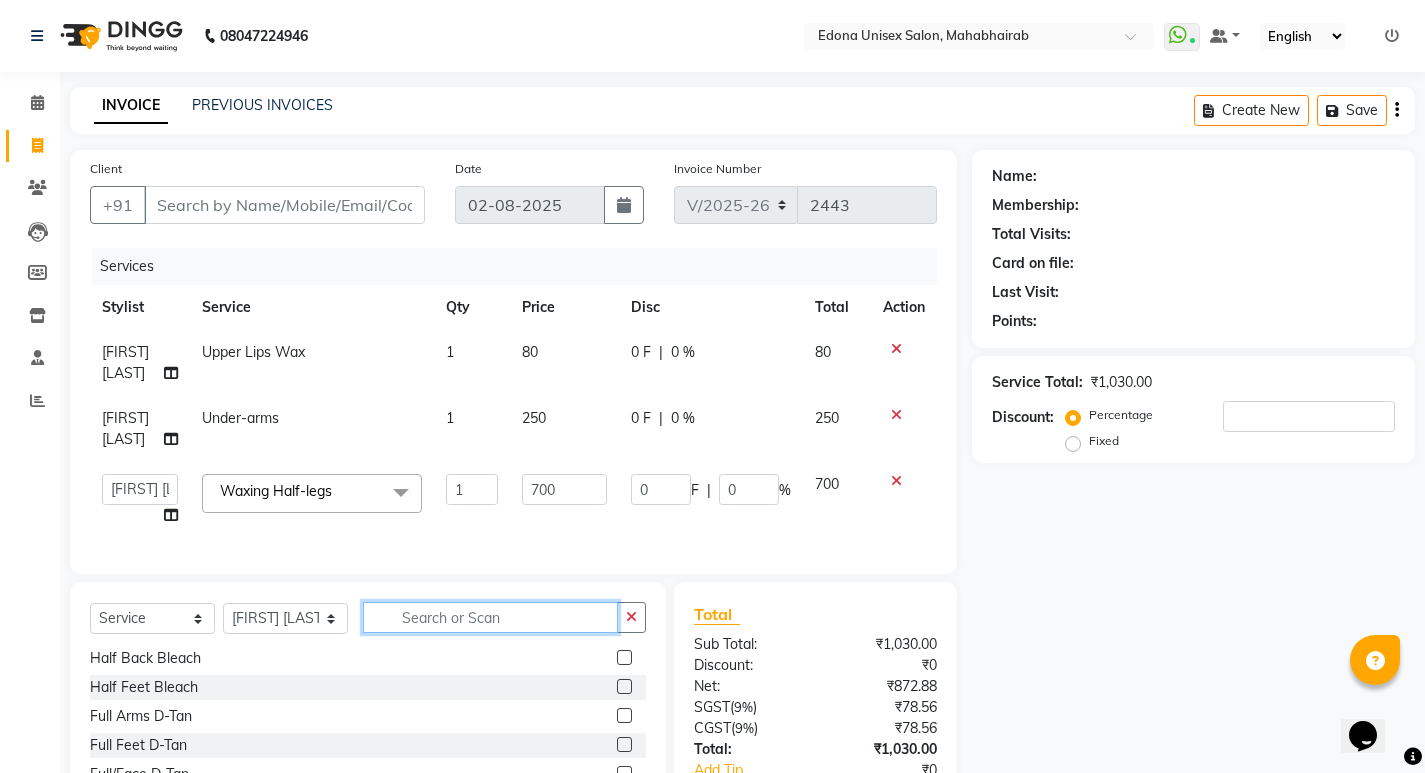 scroll, scrollTop: 322, scrollLeft: 0, axis: vertical 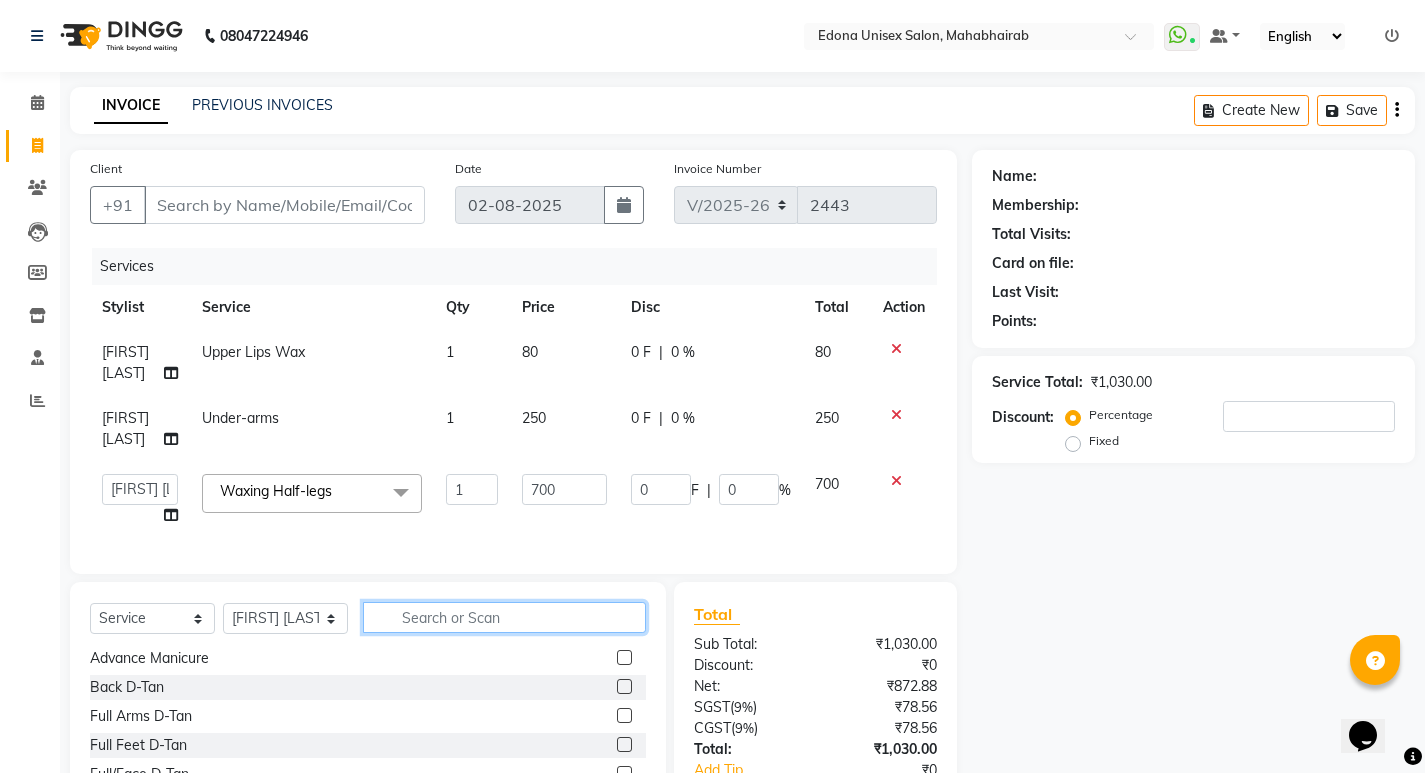 type 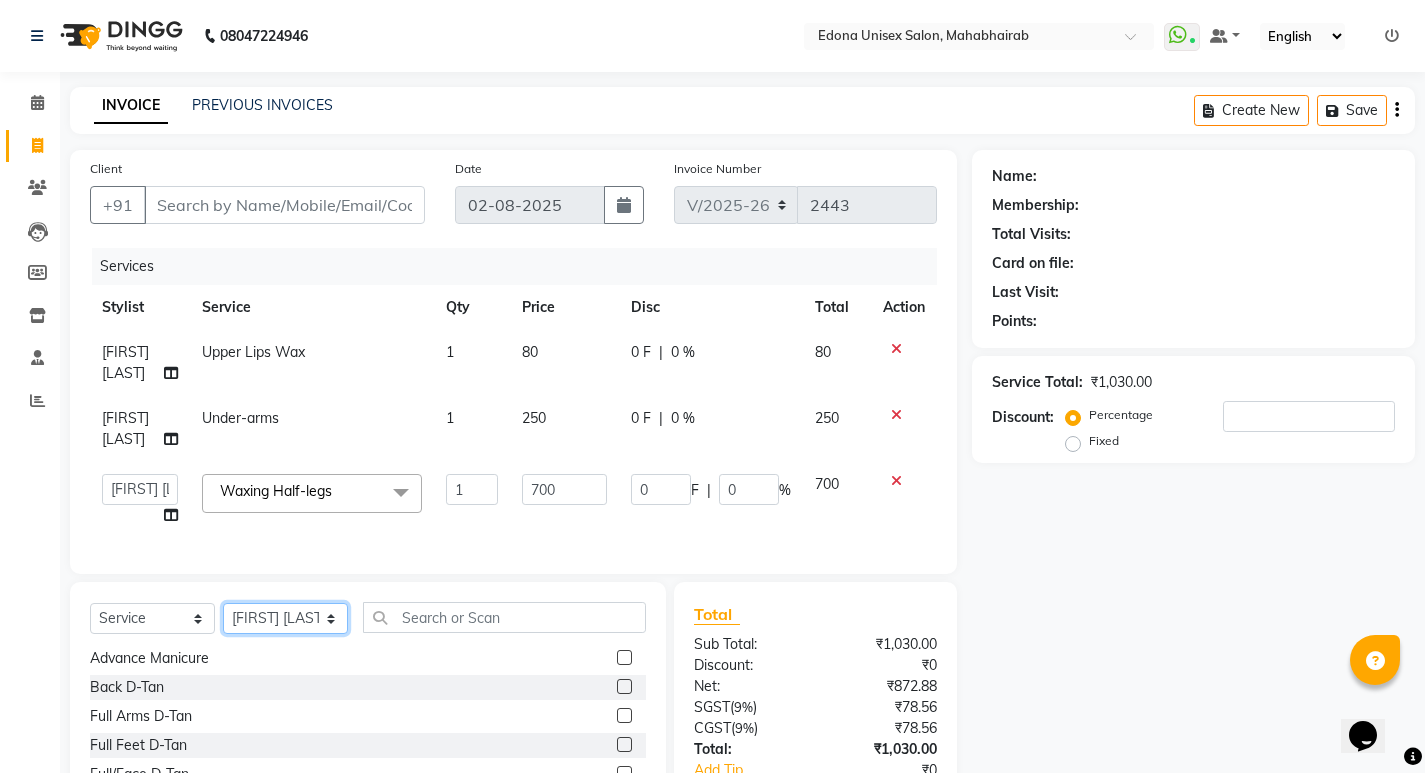 click on "Select Stylist Admin Anju Sonar Bir Basumtary Bishal Bharma Hemen Daimari Hombr Jogi Jenny kayina Kriti Kunal Lokesh Verma Mithiser Bodo Monisha Goyari Neha Pahi Prabir Das Rashmi Basumtary Reshma Sultana Roselin Basumtary Sumitra Subba" 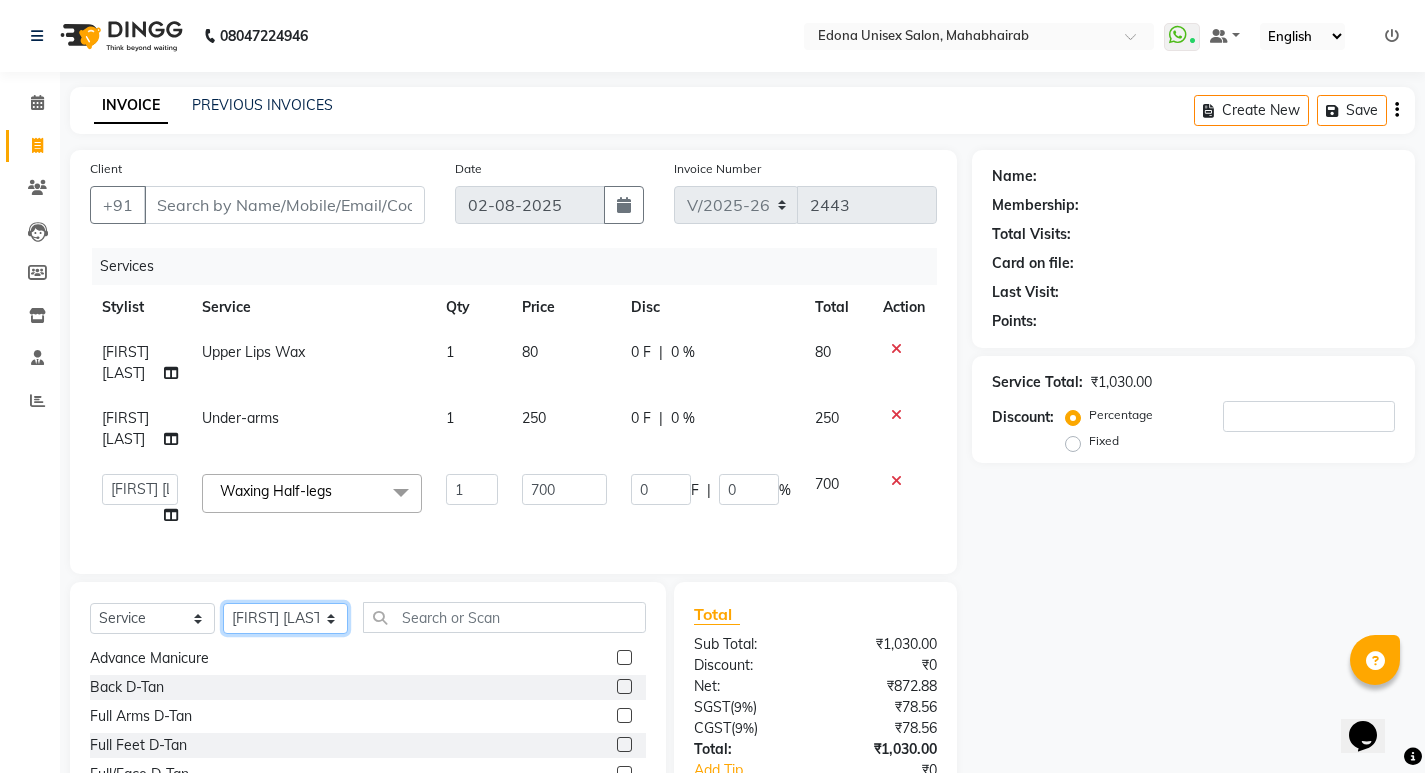 select on "35911" 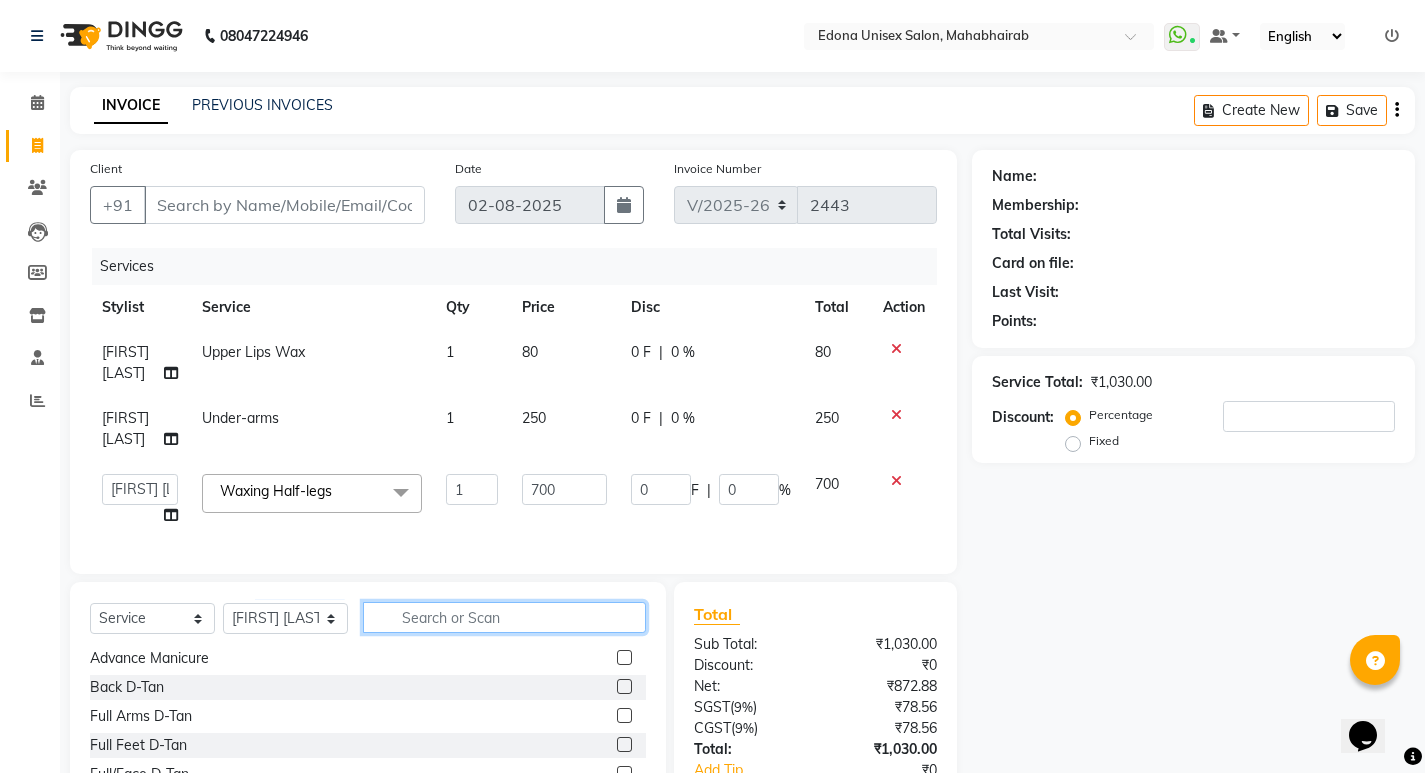 click 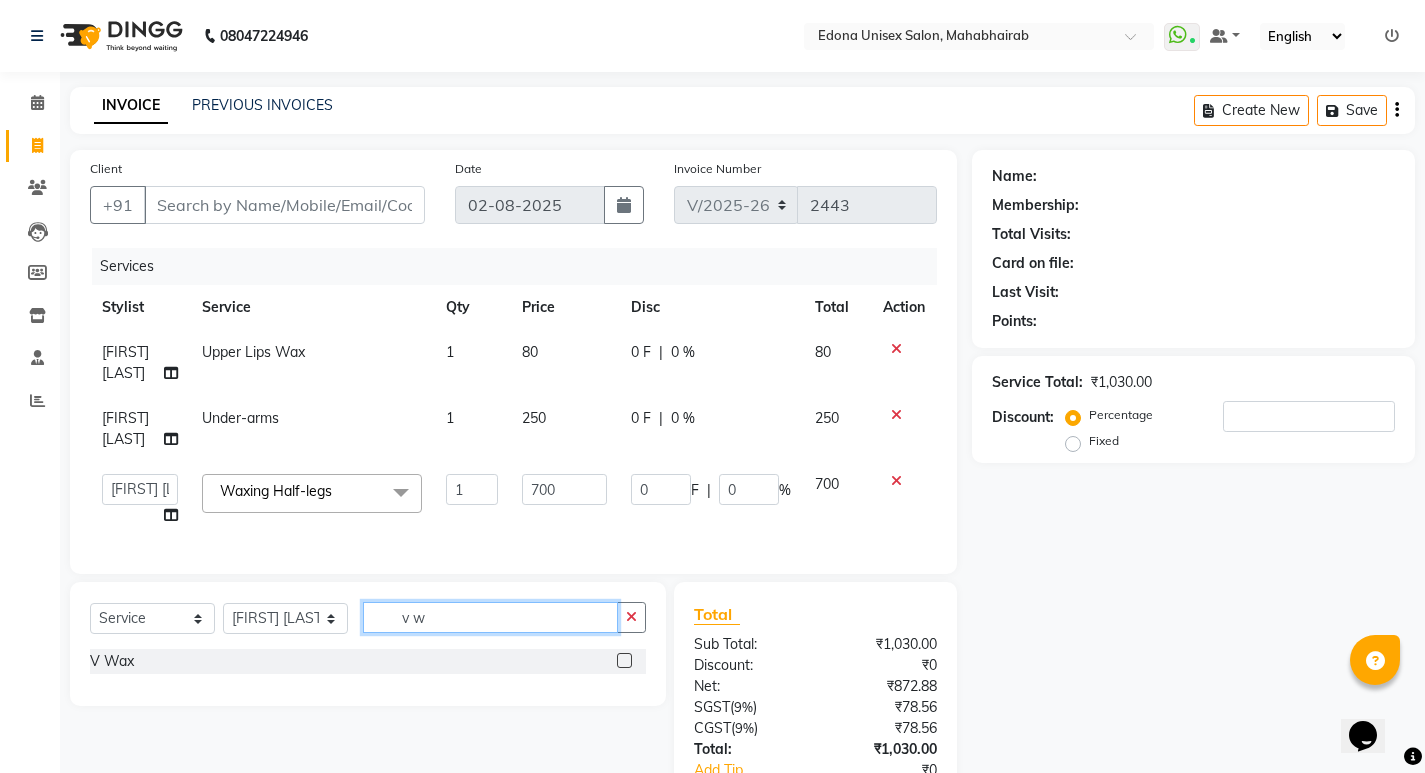 scroll, scrollTop: 0, scrollLeft: 0, axis: both 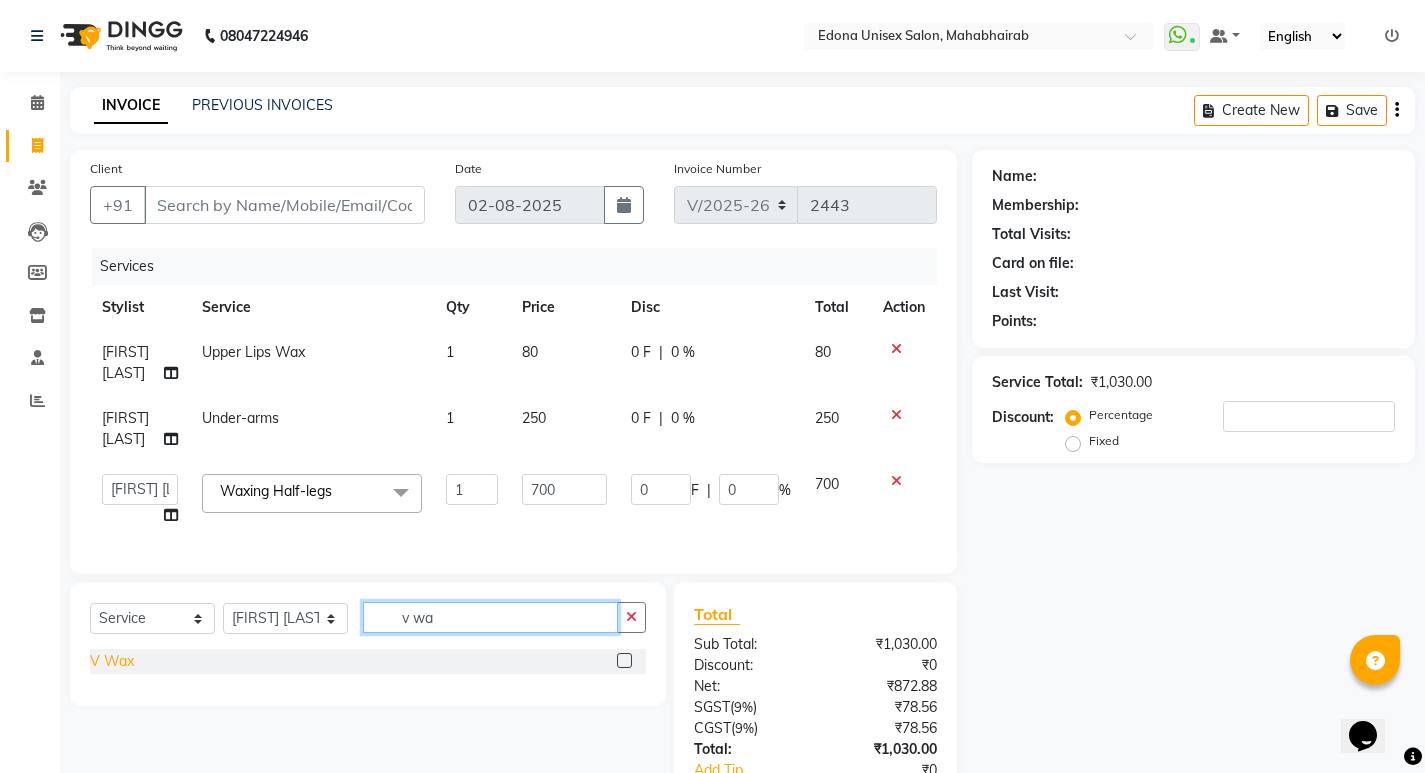 type on "v wa" 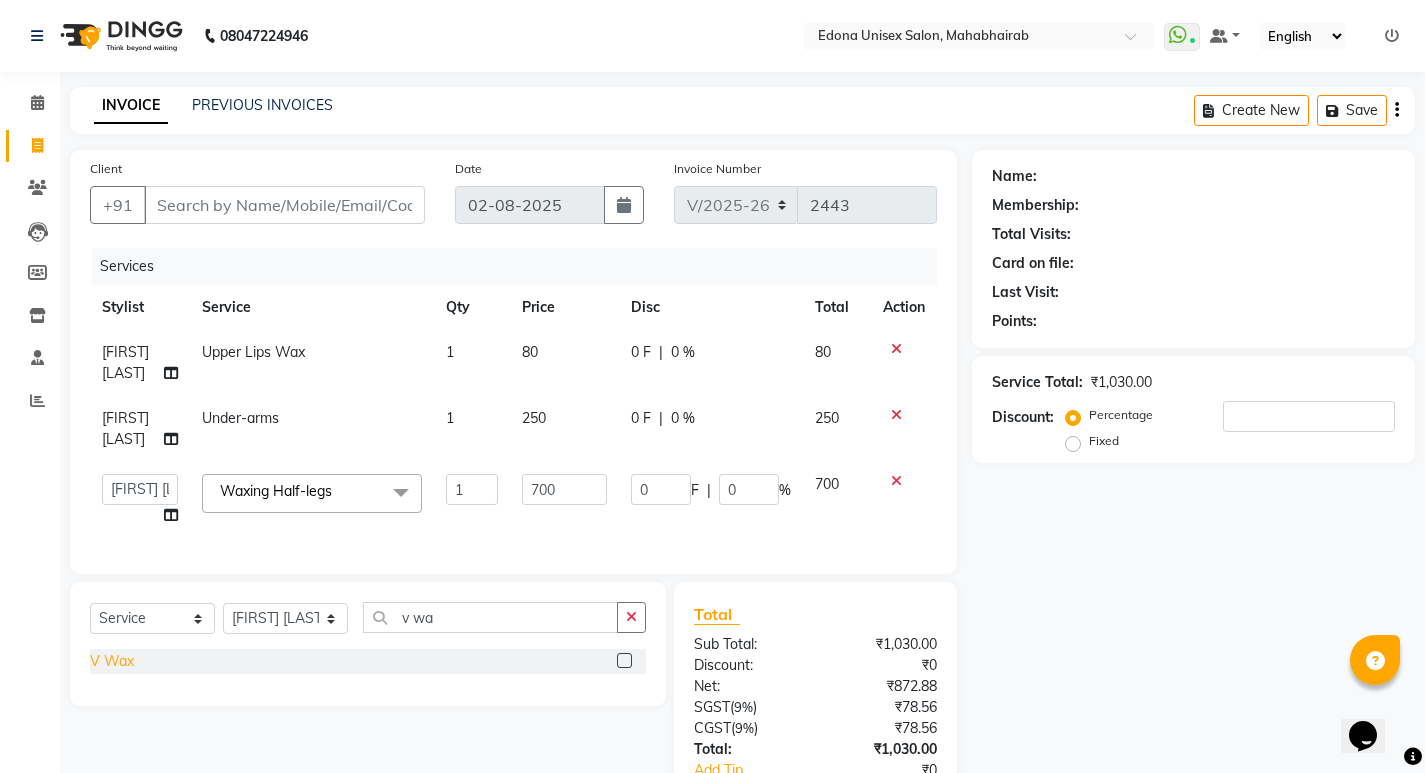 click on "V Wax" 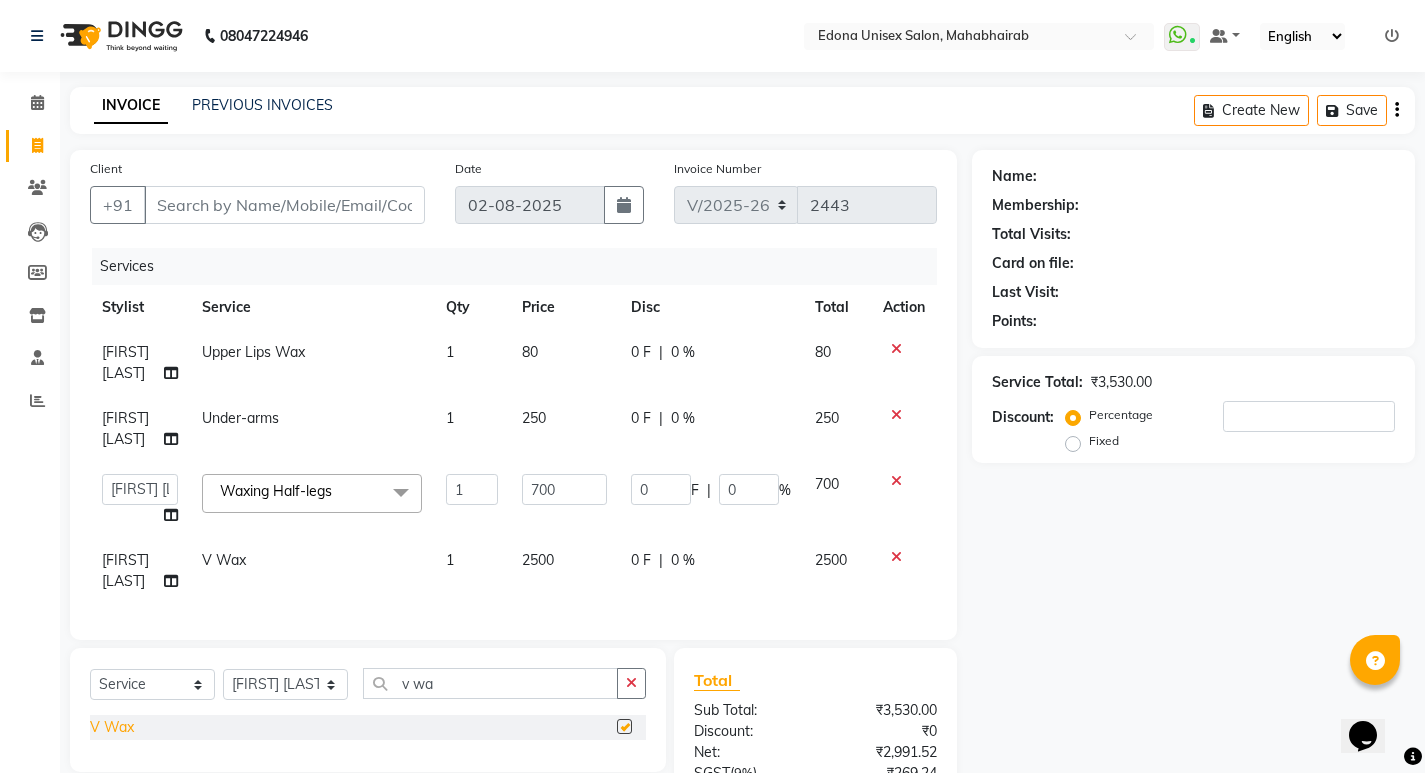 checkbox on "false" 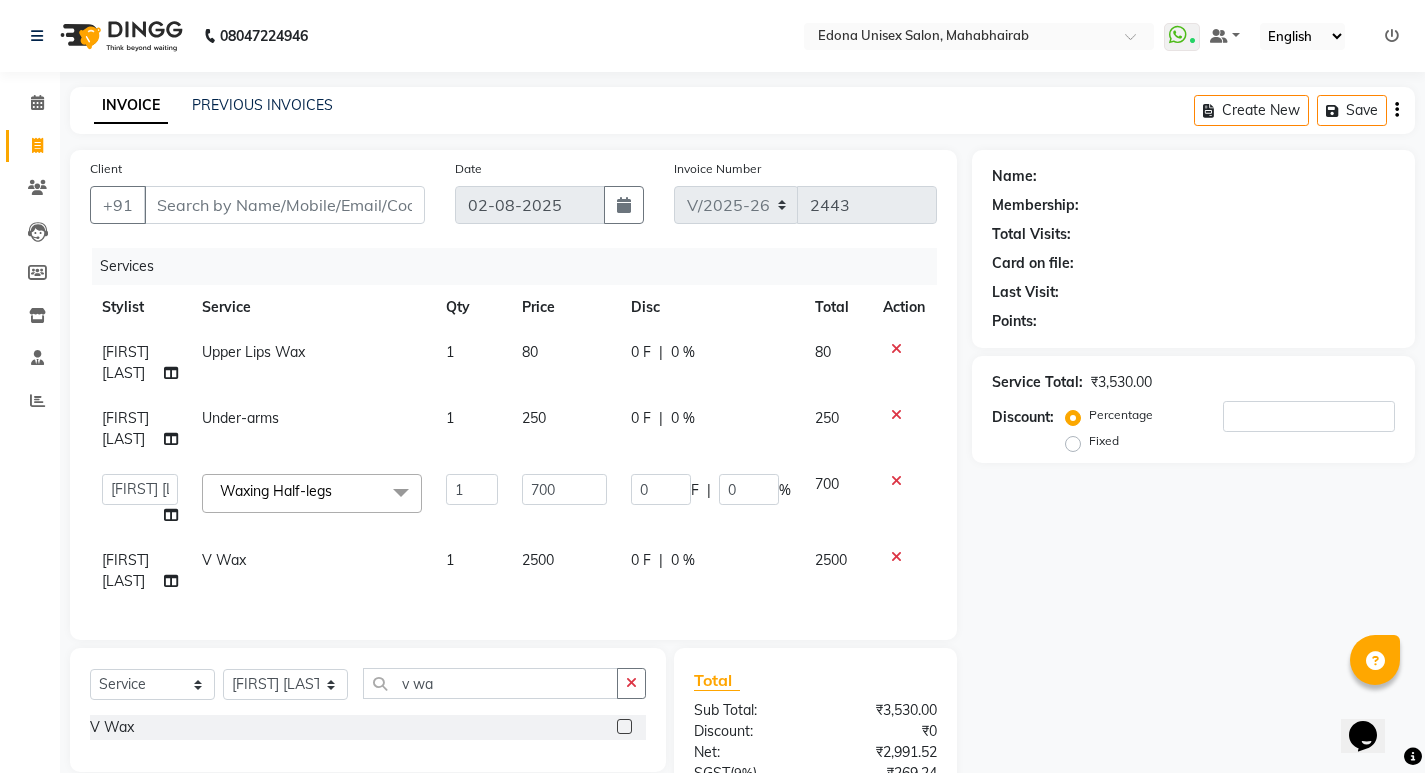 click on "Waxing Half-legs" 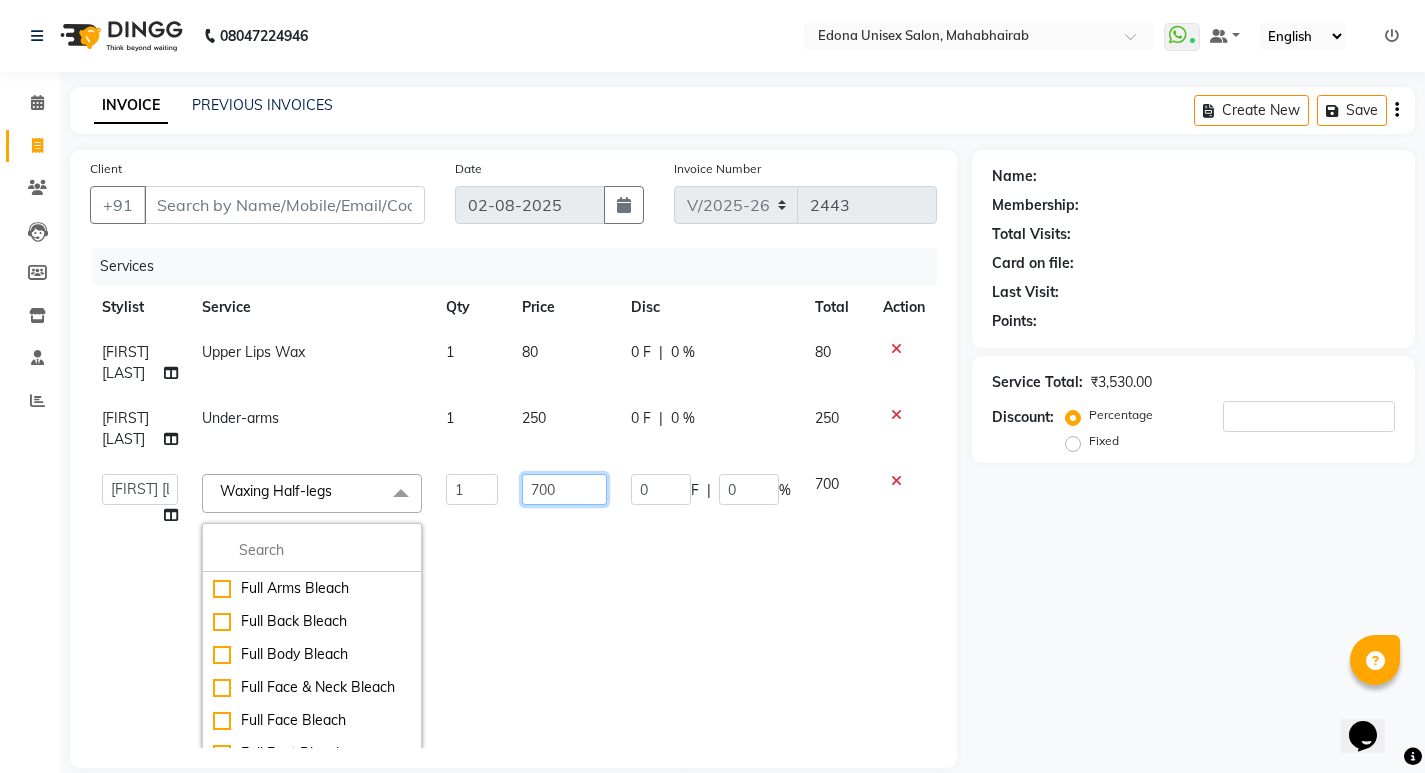 click on "700" 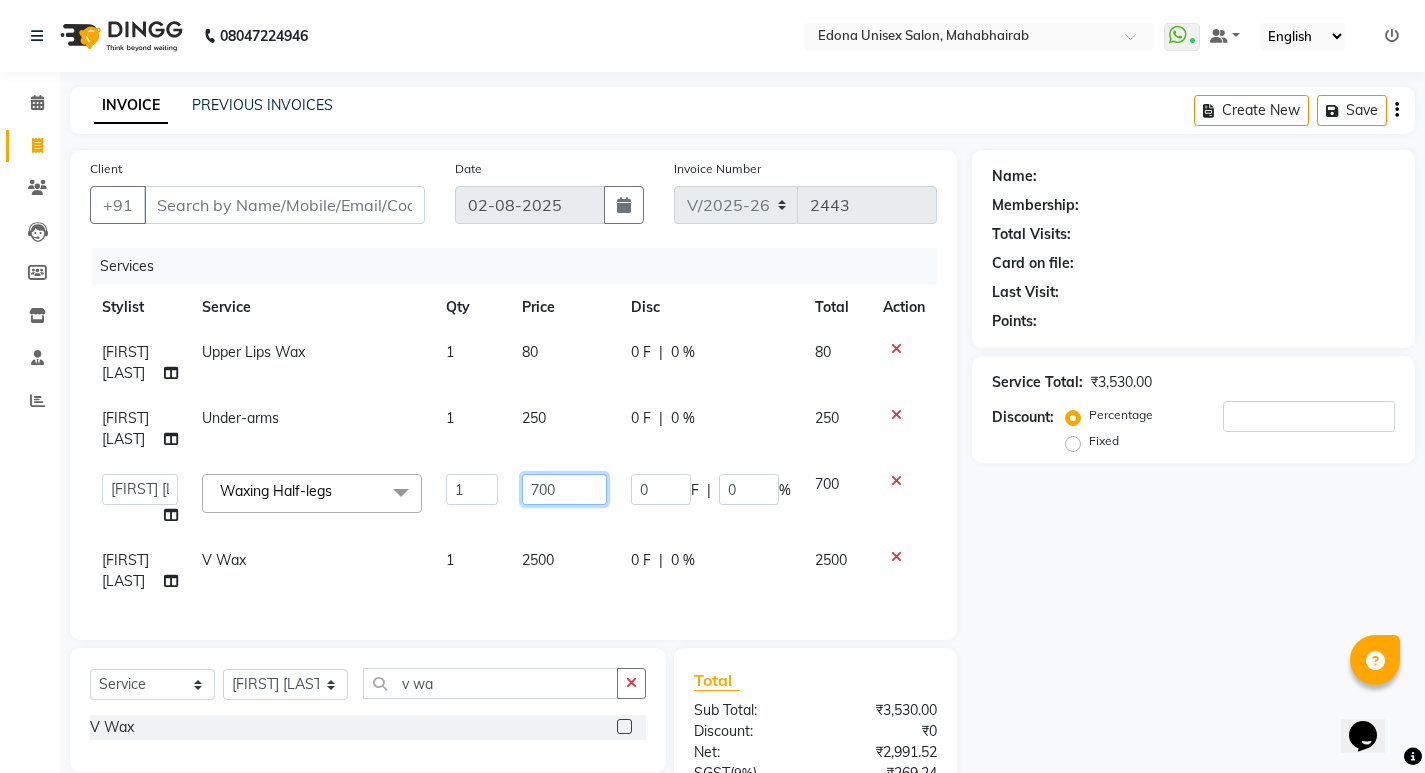 scroll, scrollTop: 214, scrollLeft: 0, axis: vertical 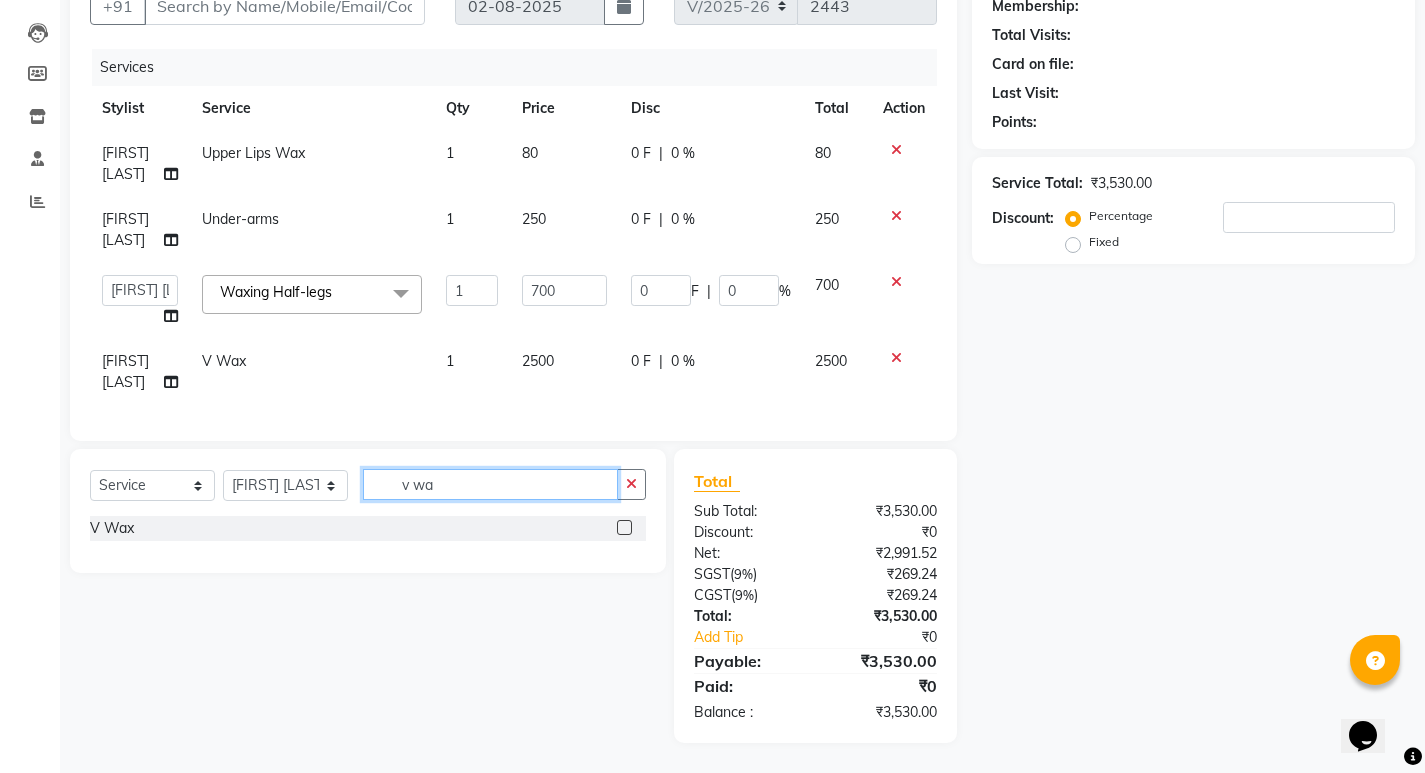 click on "v wa" 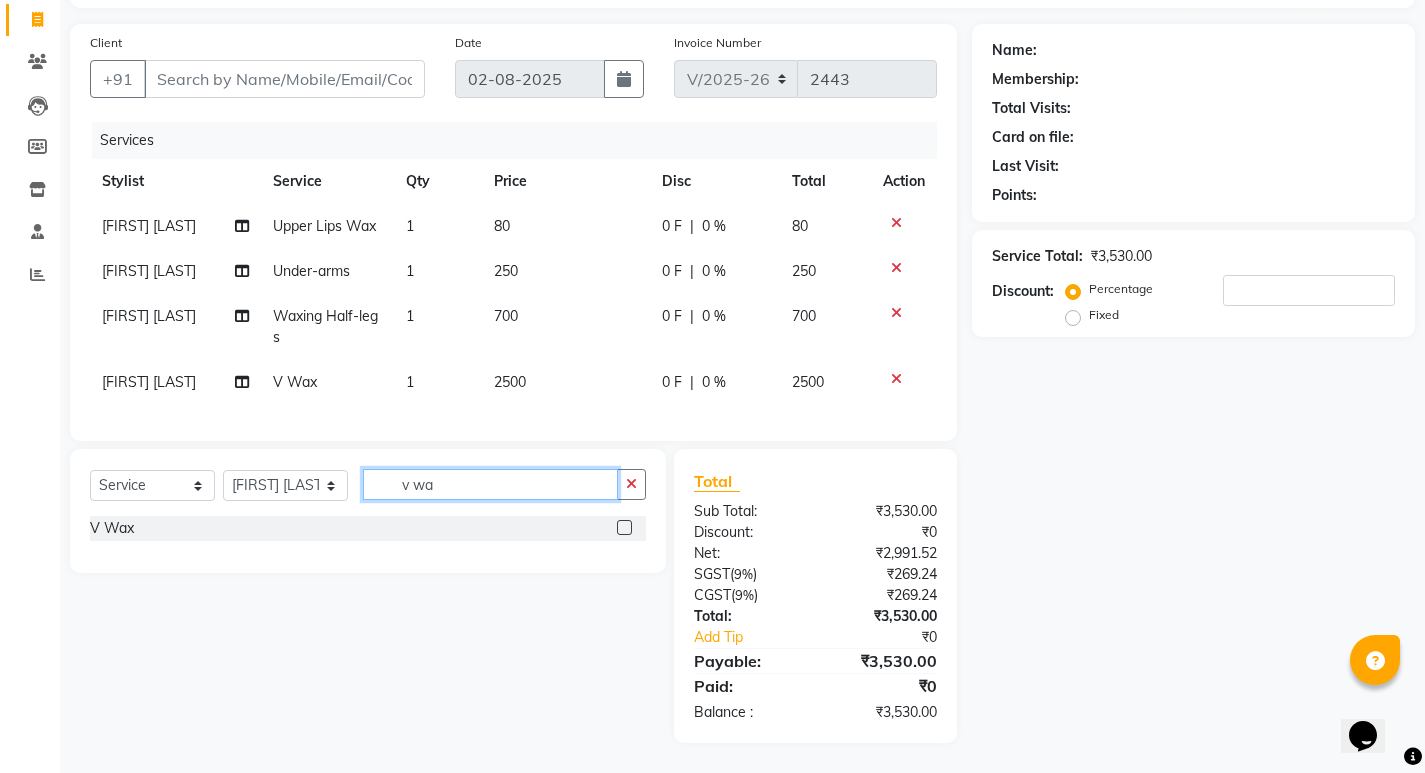 scroll, scrollTop: 141, scrollLeft: 0, axis: vertical 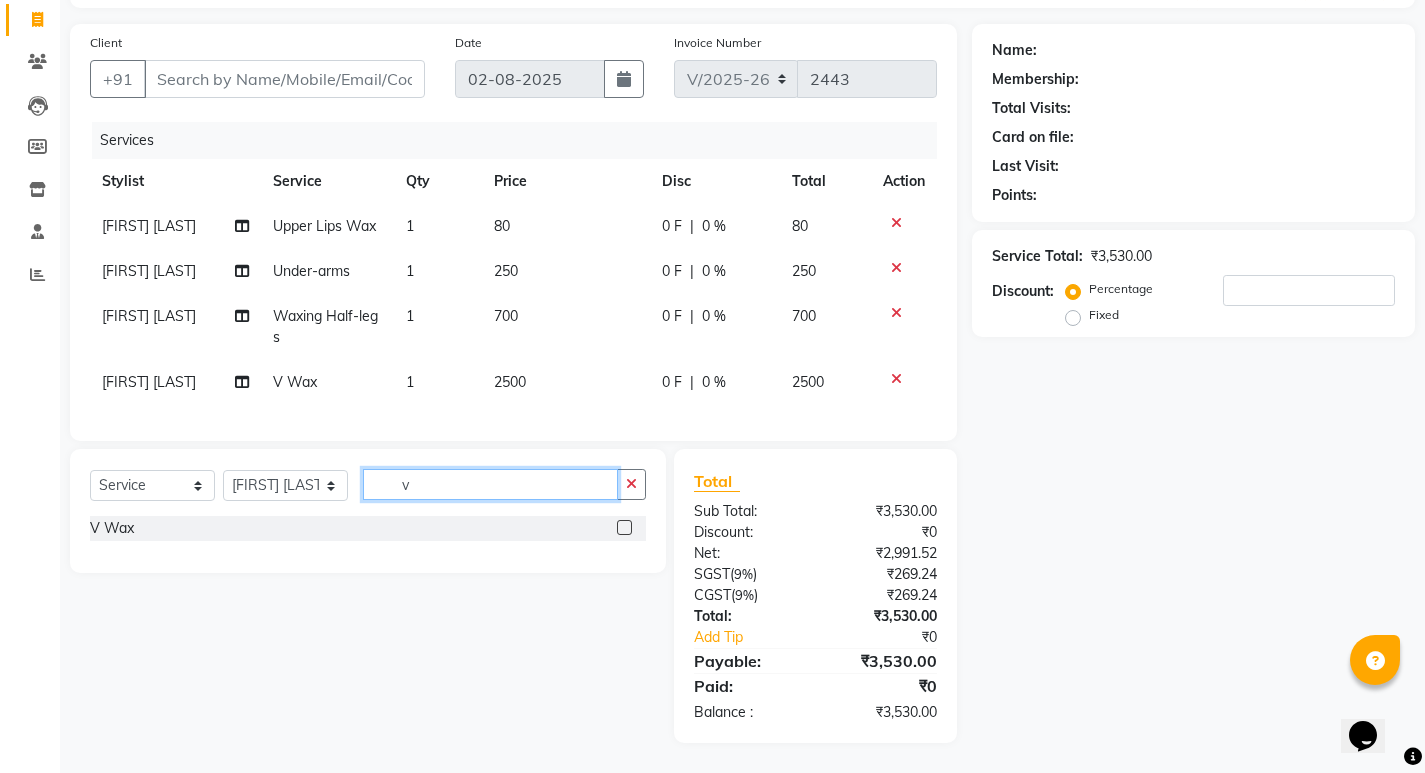 type on "v" 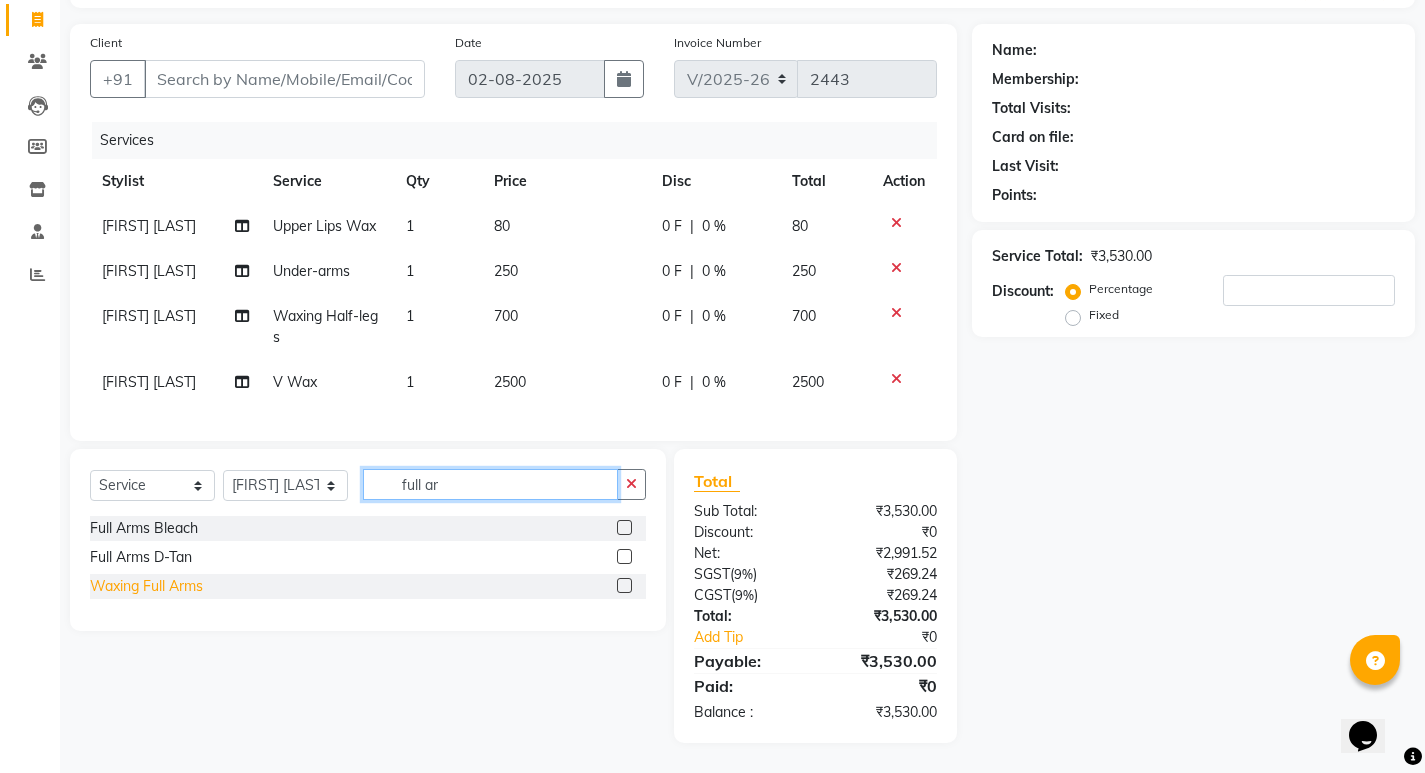 type on "full ar" 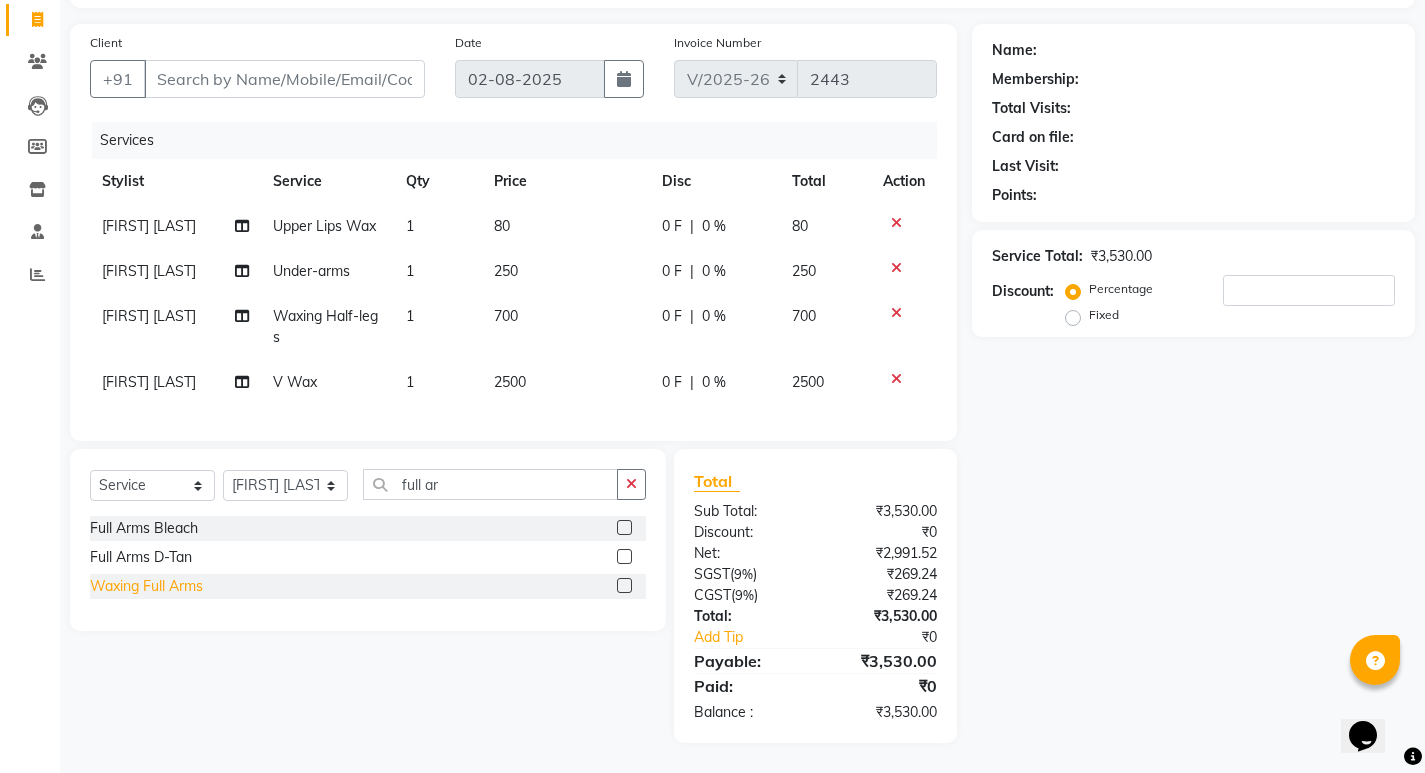 click on "Waxing Full Arms" 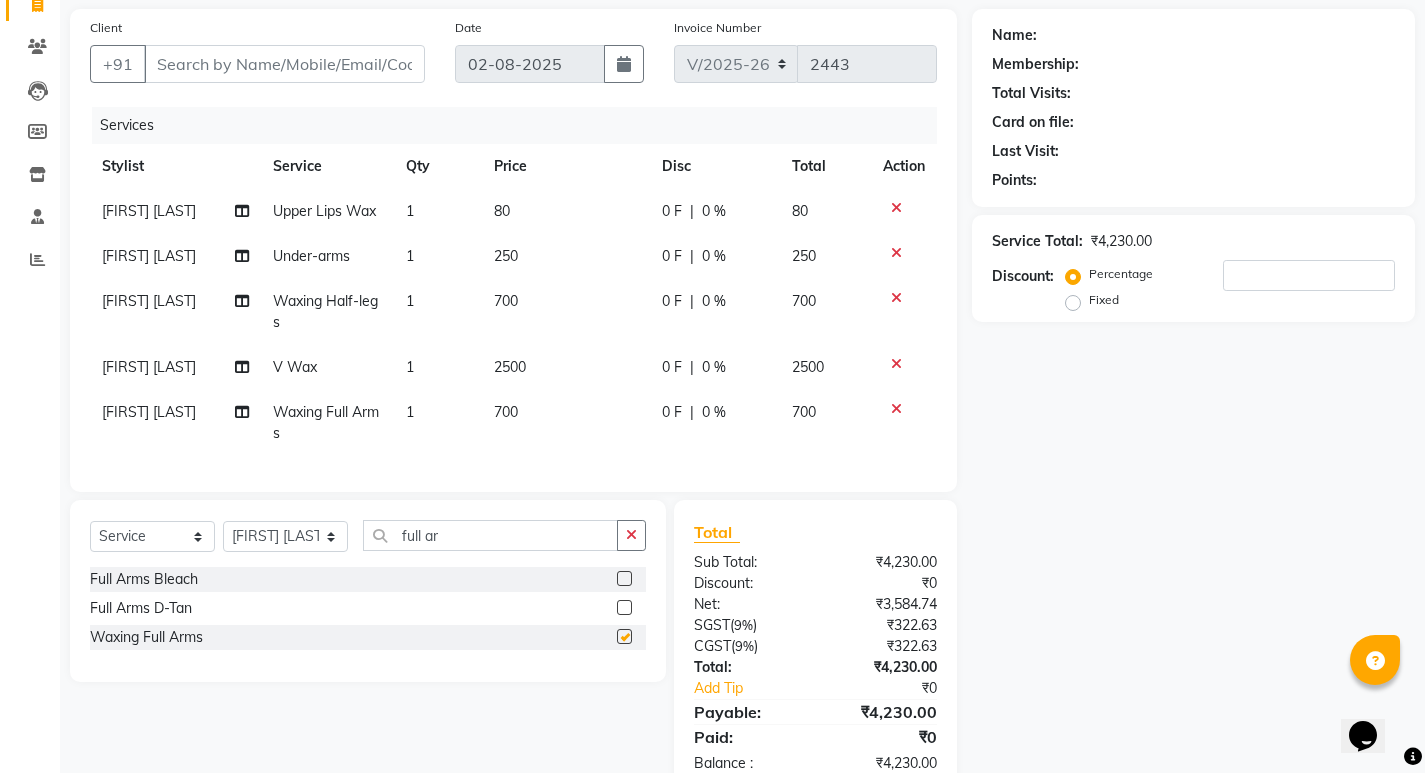 checkbox on "false" 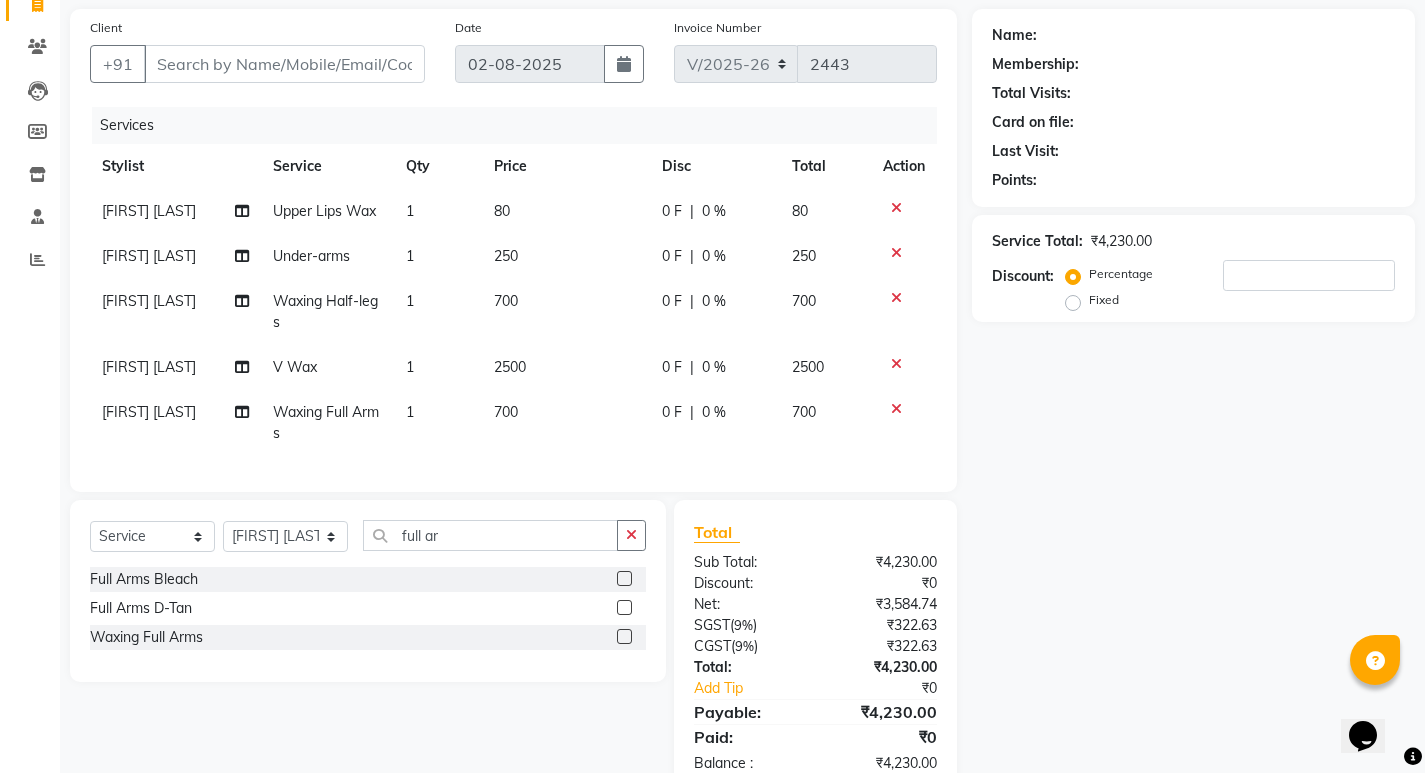 click on "[FIRST] [LAST]" 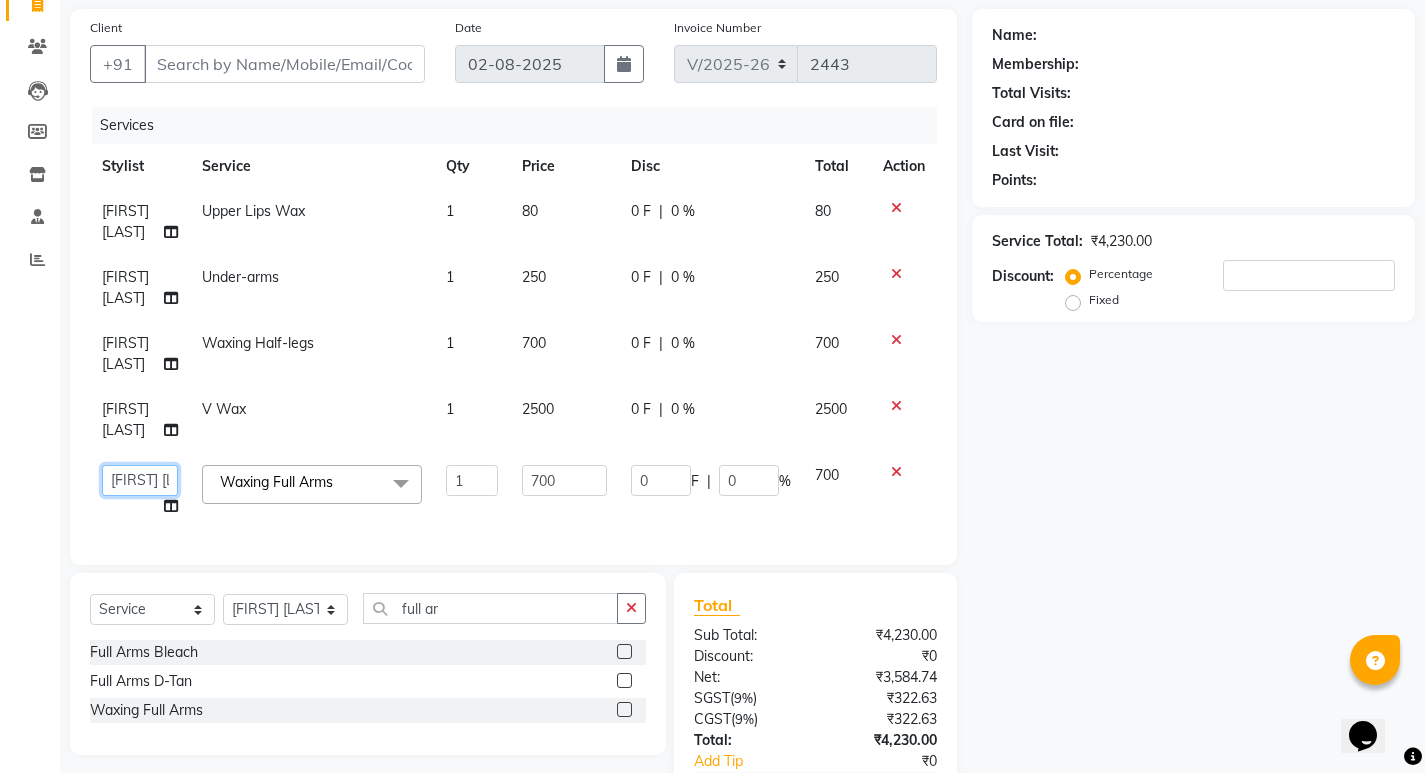 click on "Admin   Anju Sonar   Bir Basumtary   Bishal Bharma   Hemen Daimari   Hombr Jogi   Jenny kayina   Kriti   Kunal   Lokesh Verma   Mithiser Bodo   Monisha Goyari   Neha   Pahi   Prabir Das   Rashmi Basumtary   Reshma Sultana   Roselin Basumtary   Sumitra Subba" 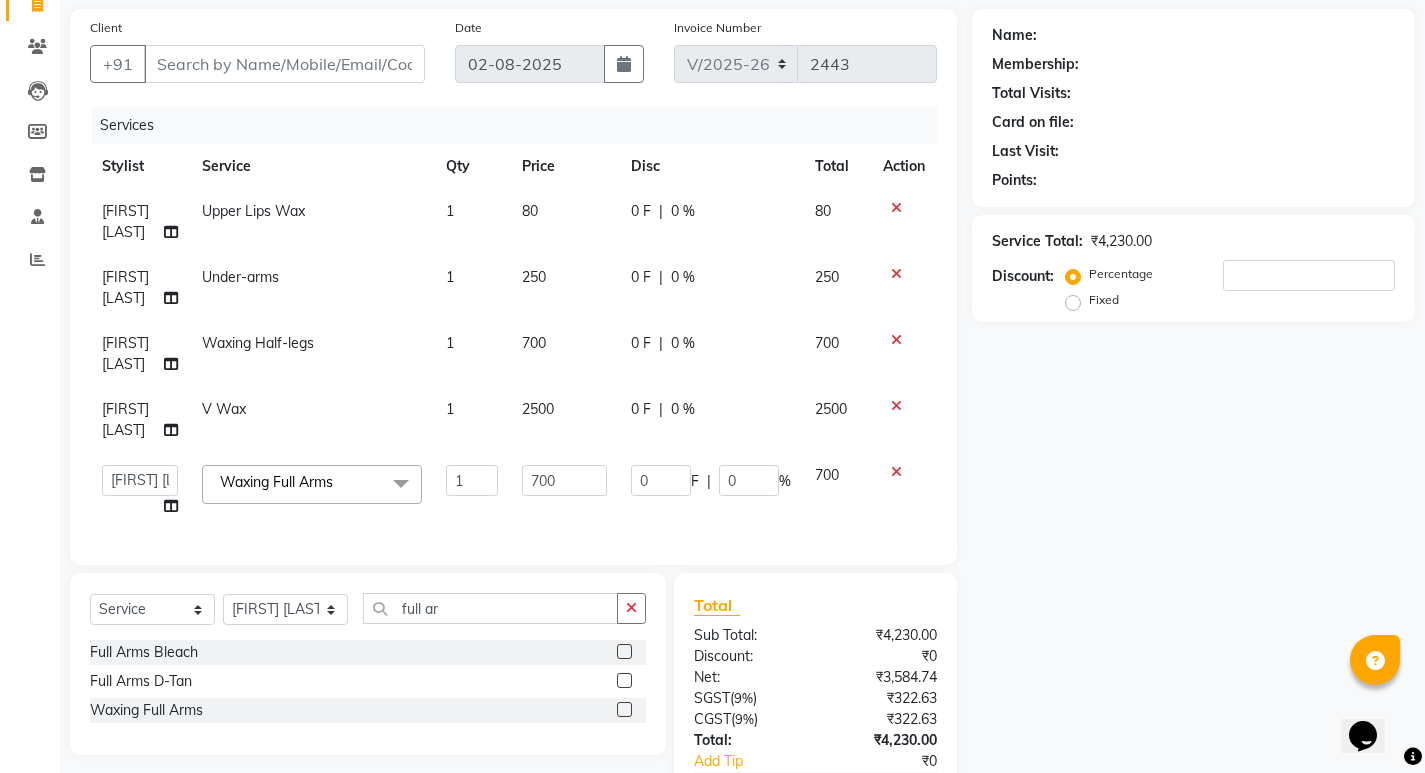 select on "35909" 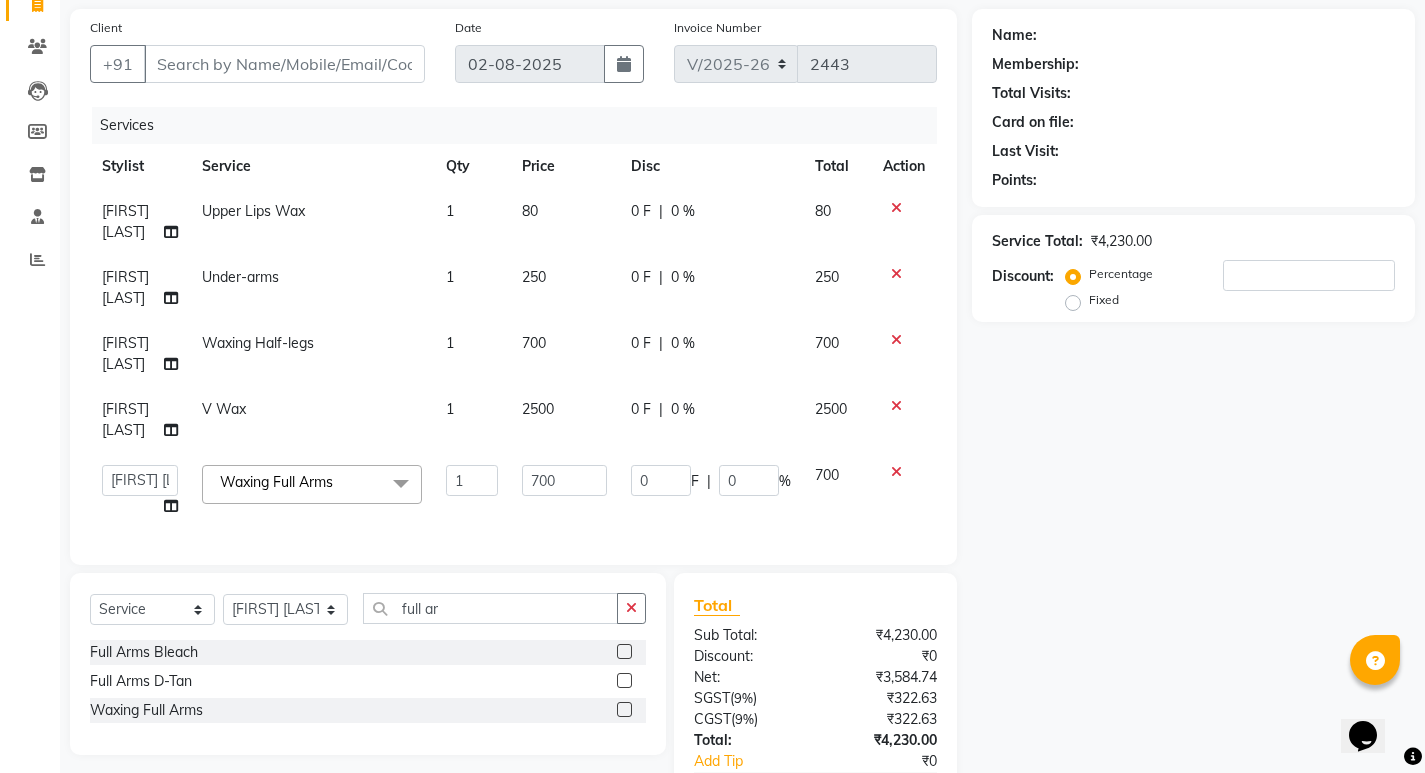click on "Waxing Full Arms  x" 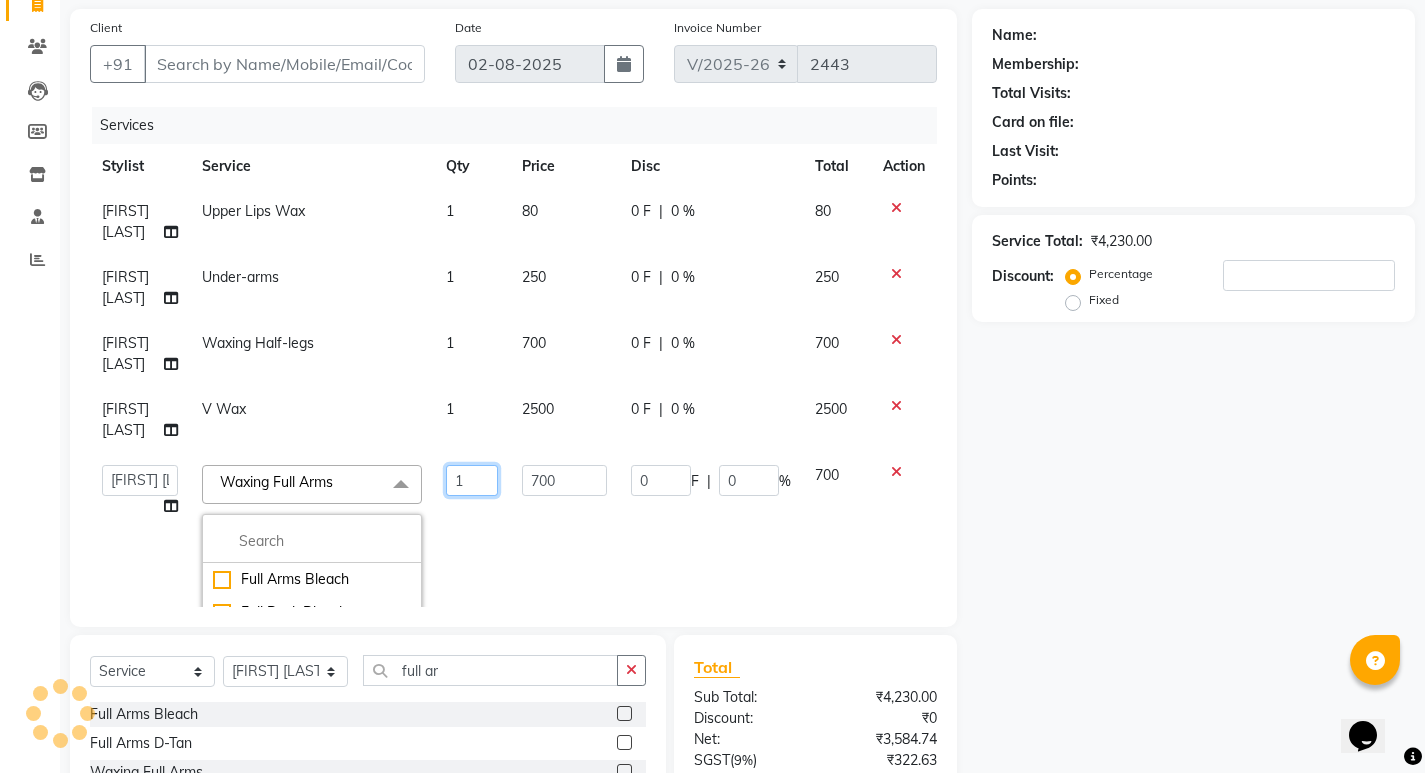 click on "1" 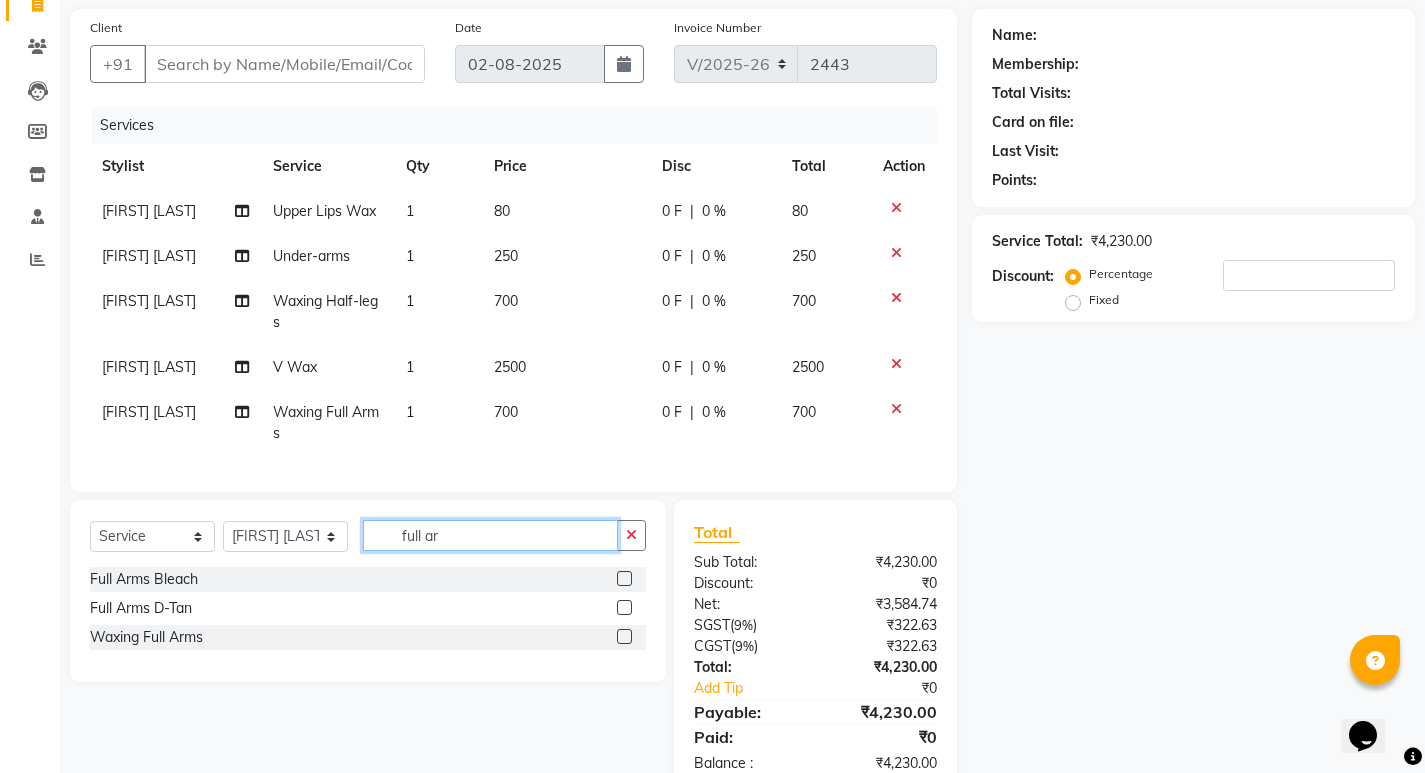 click on "full ar" 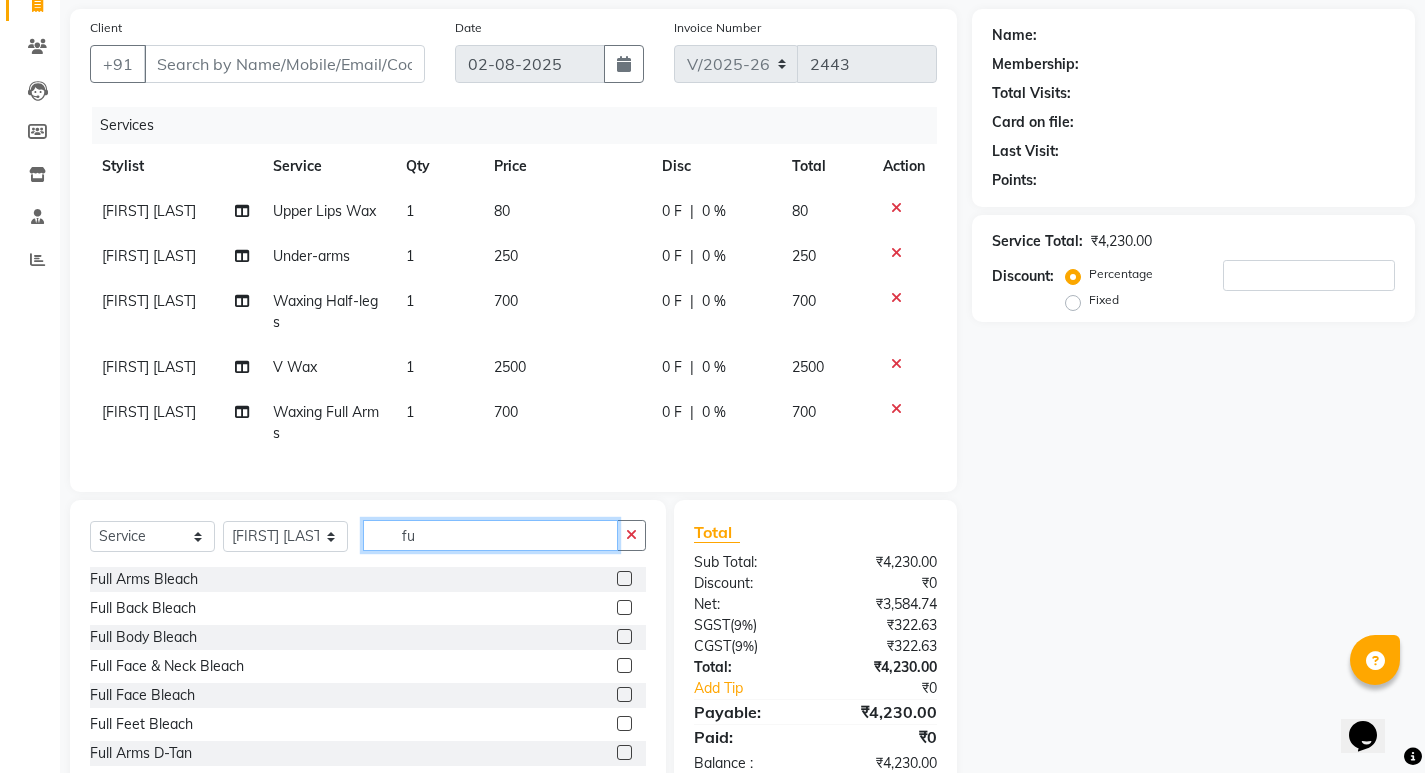 type on "f" 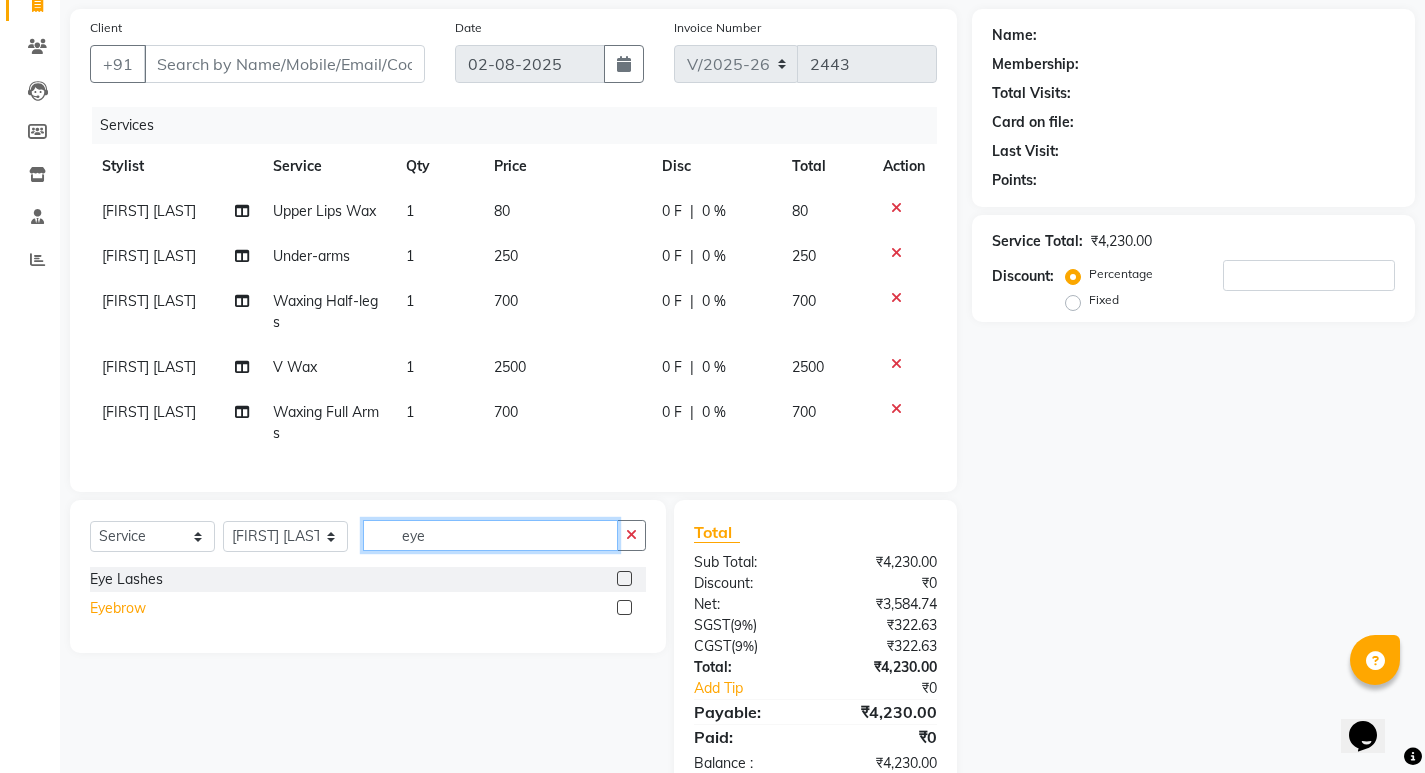 type on "eye" 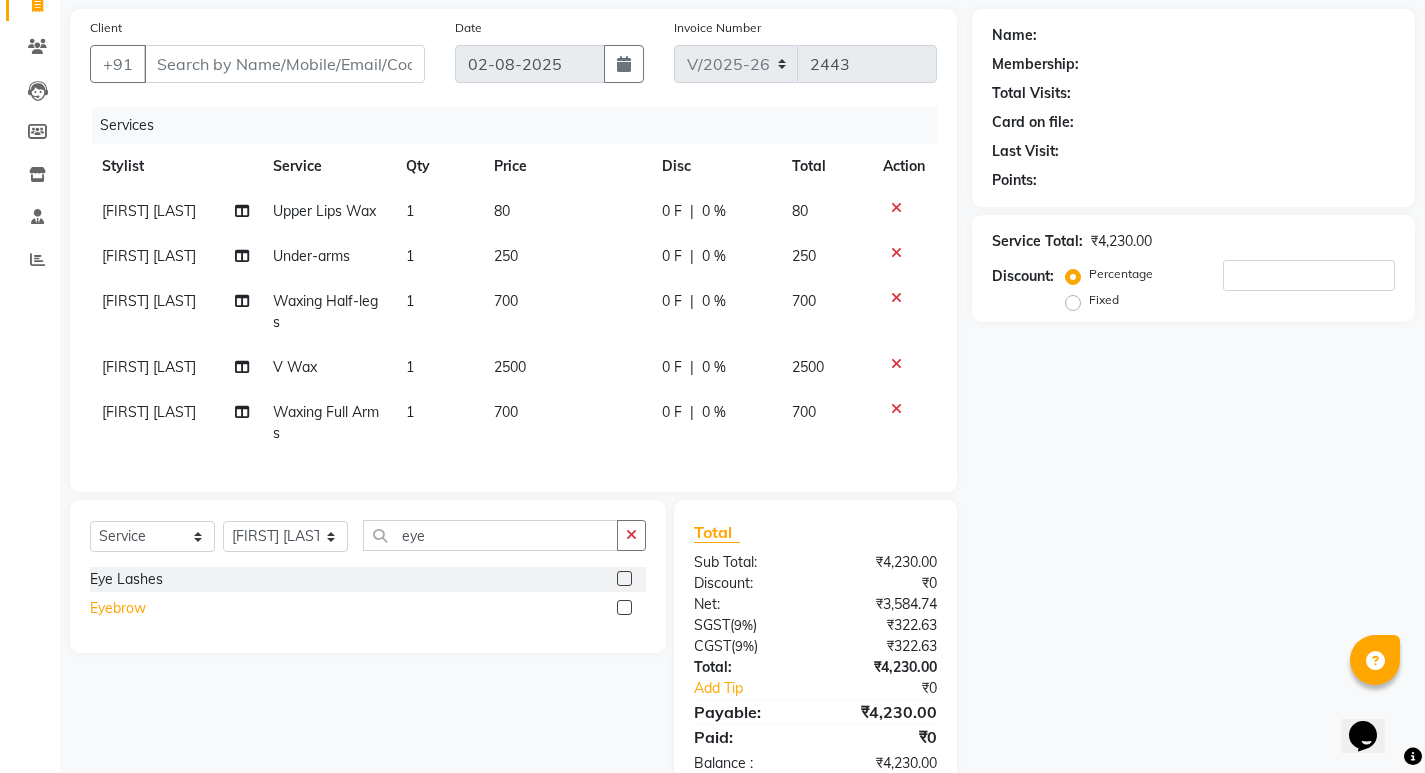 click on "Eyebrow" 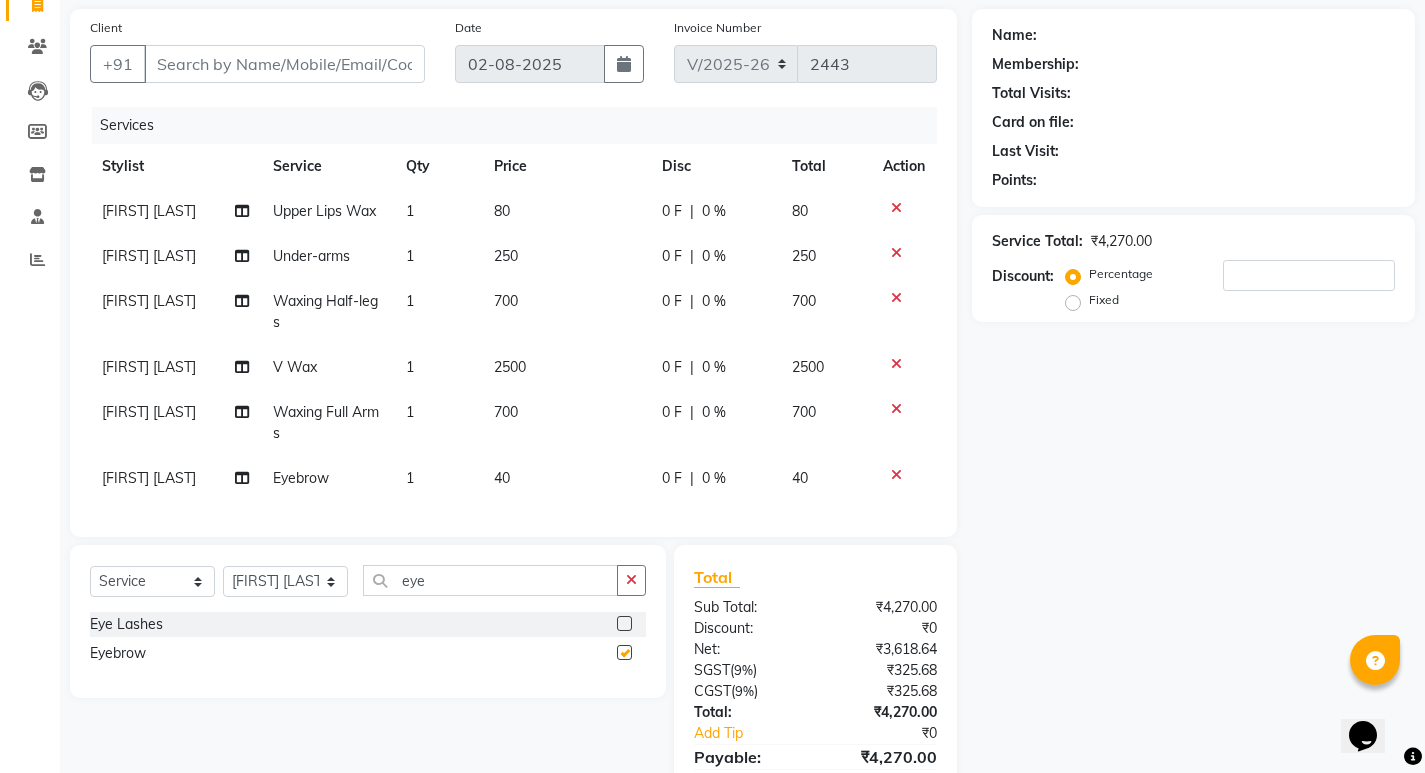 checkbox on "false" 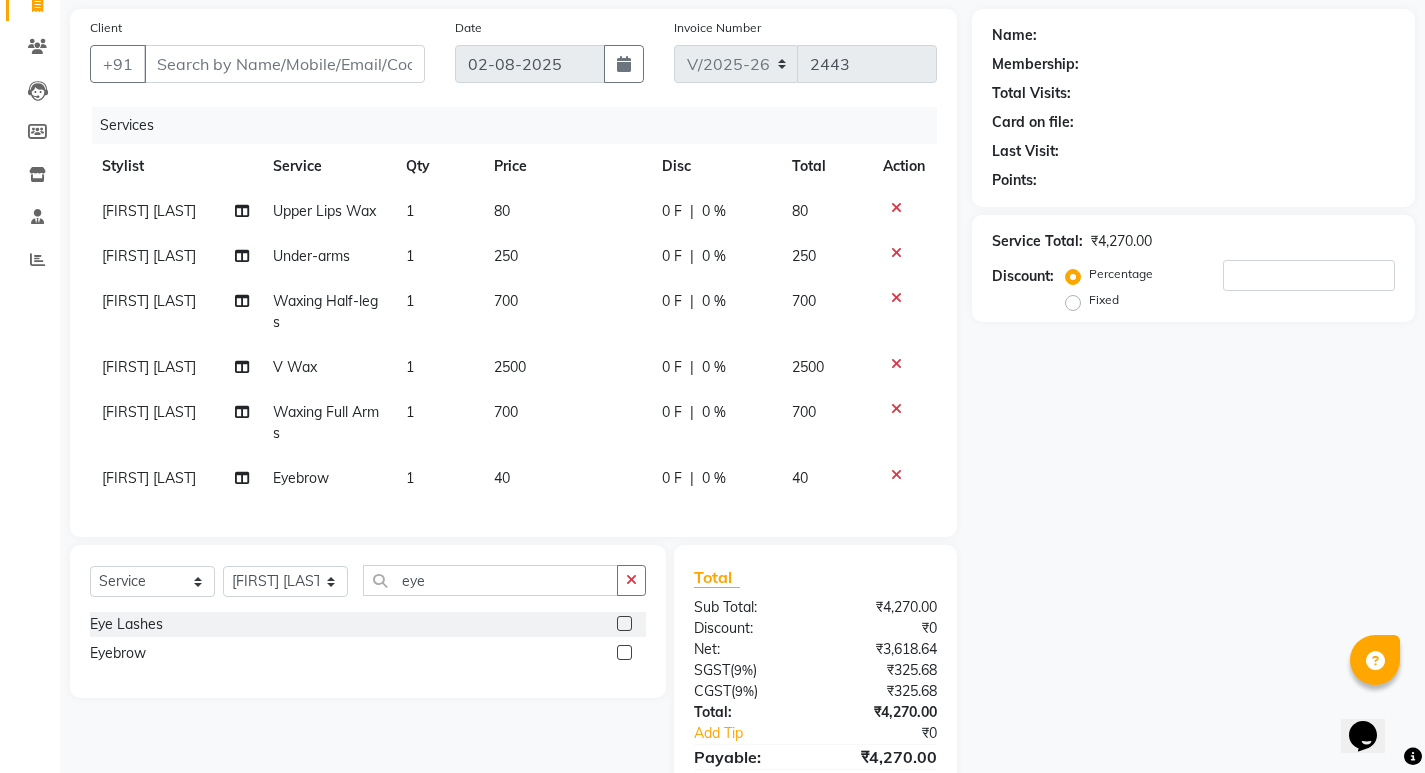 drag, startPoint x: 635, startPoint y: 605, endPoint x: 618, endPoint y: 589, distance: 23.345236 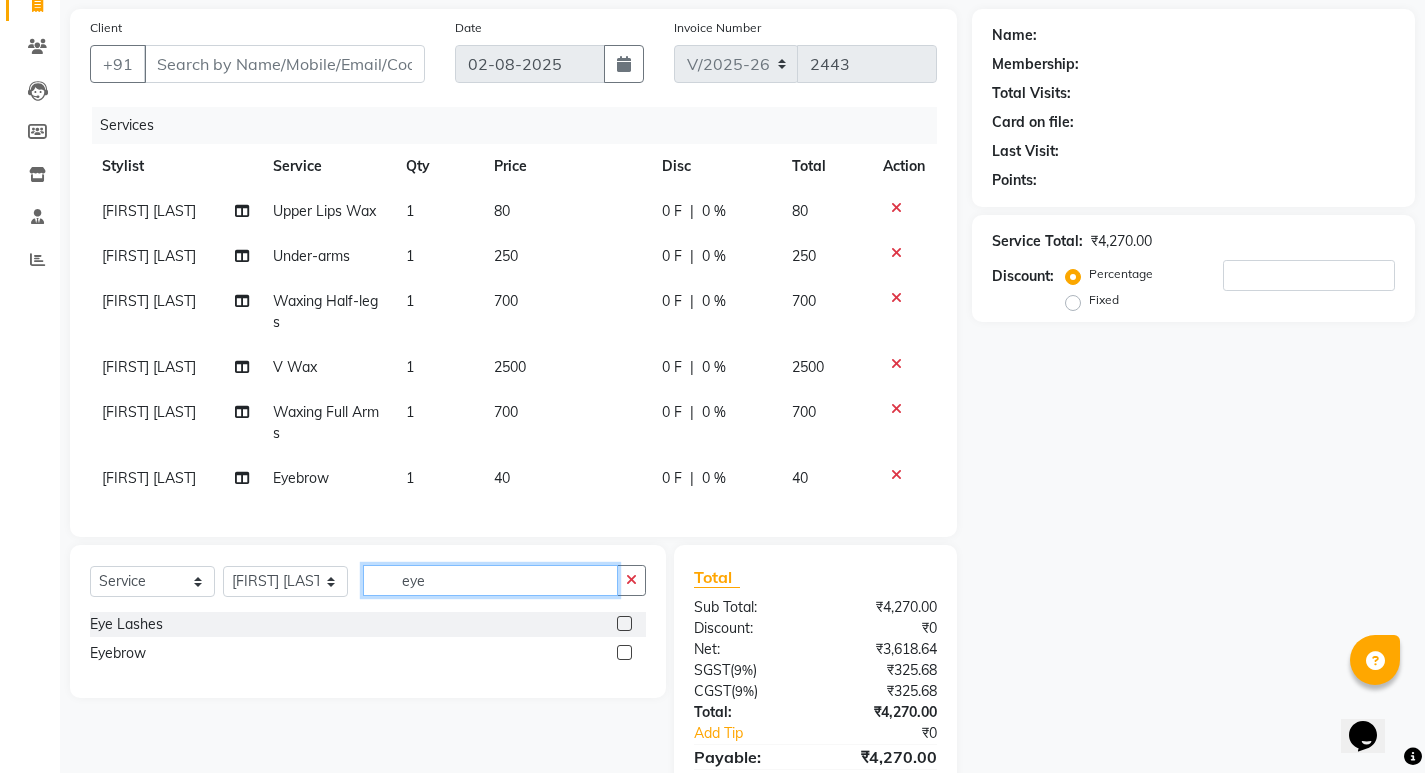 type 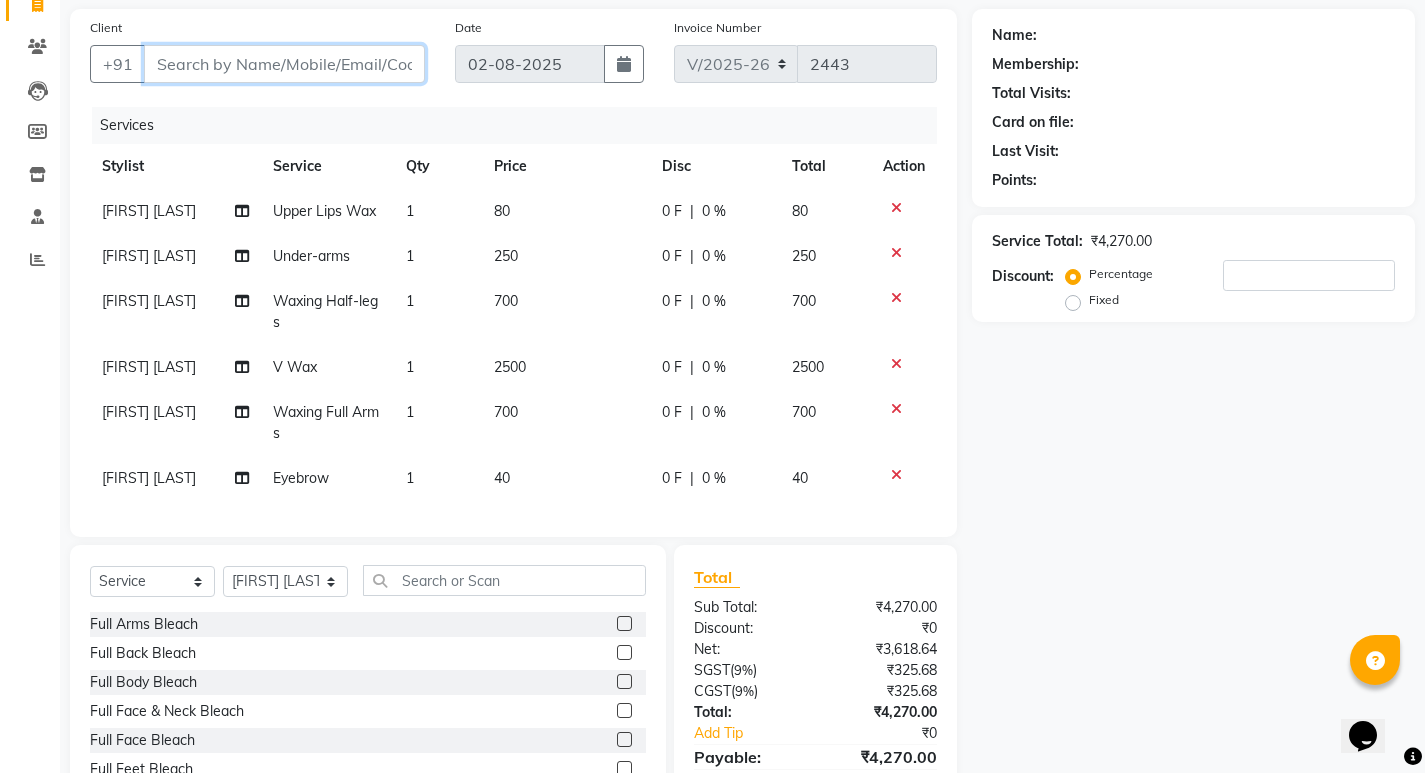 click on "Client" at bounding box center (284, 64) 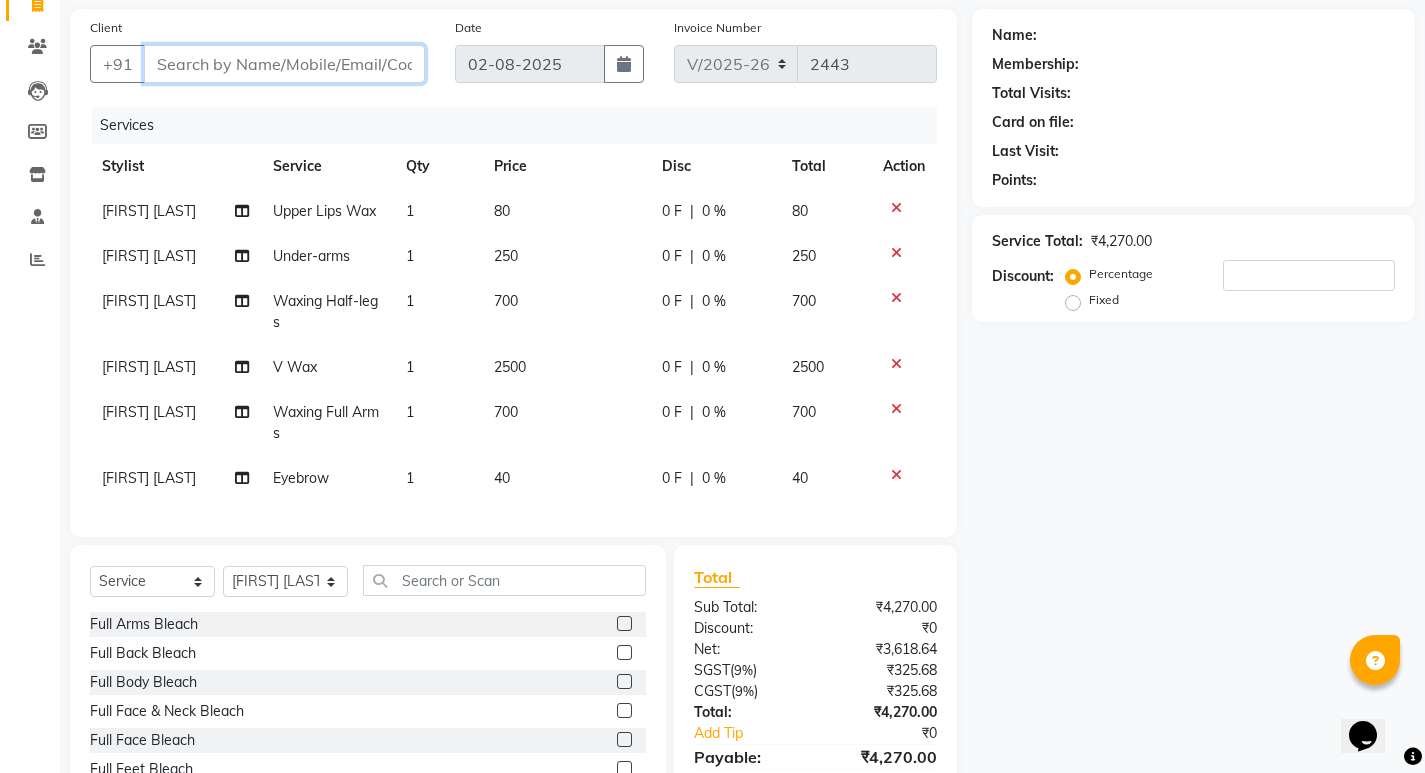 type on "r" 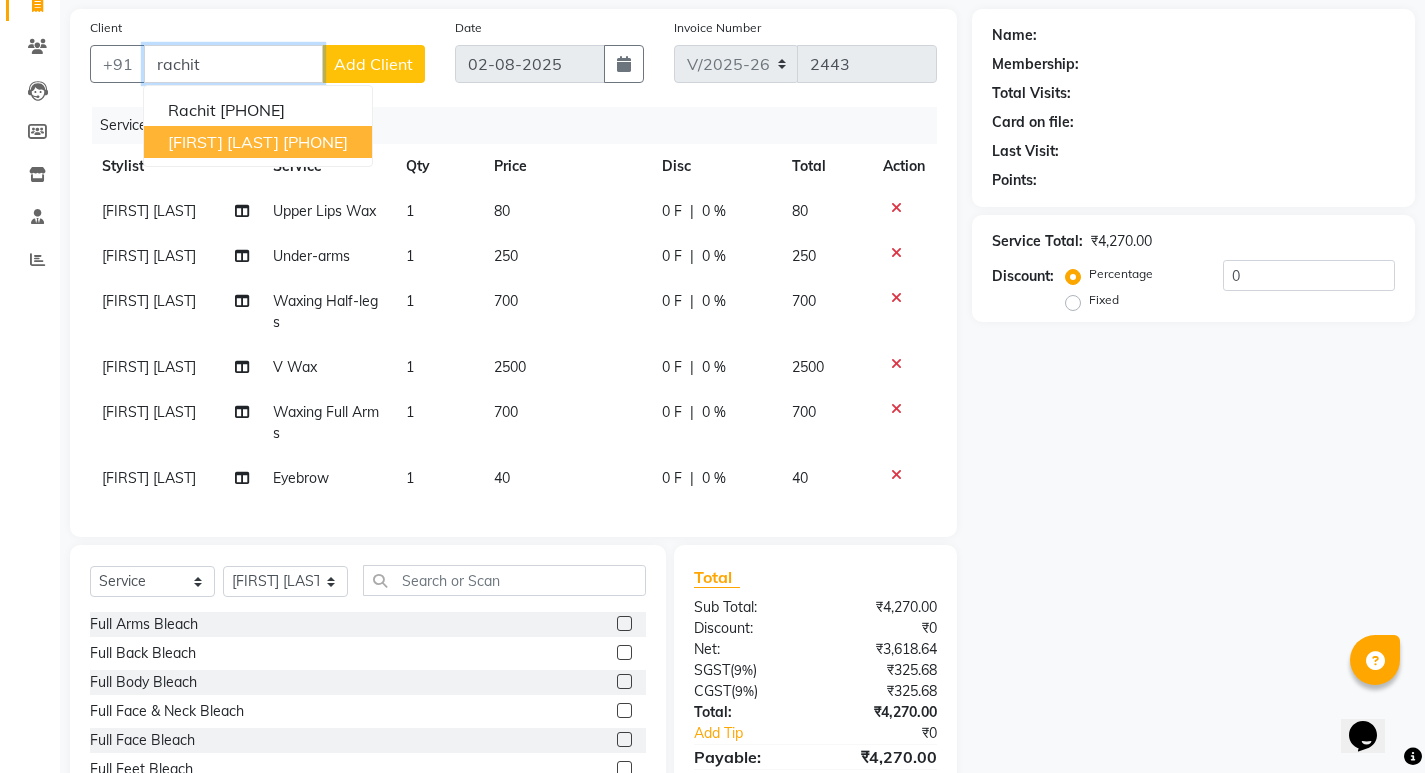 click on "8013027534" at bounding box center (315, 142) 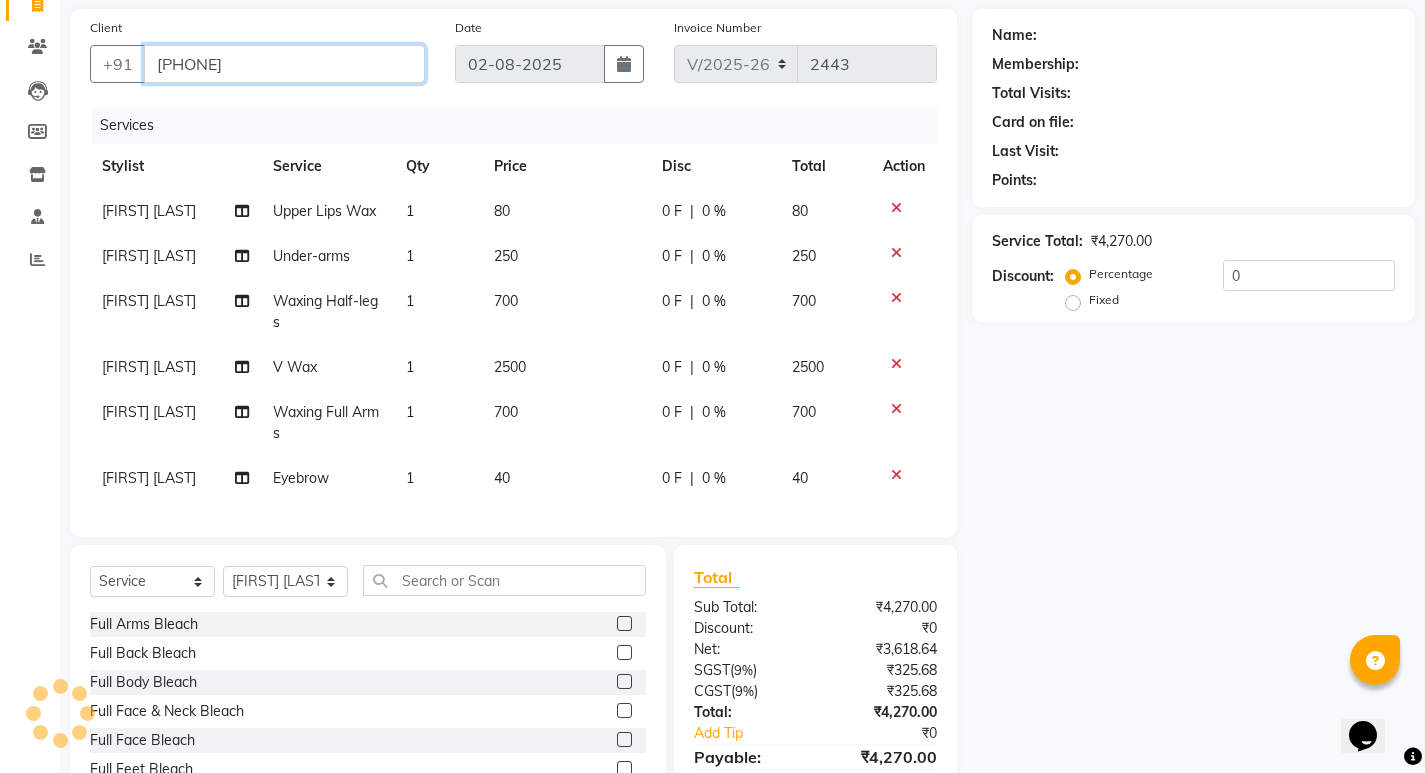 type on "8013027534" 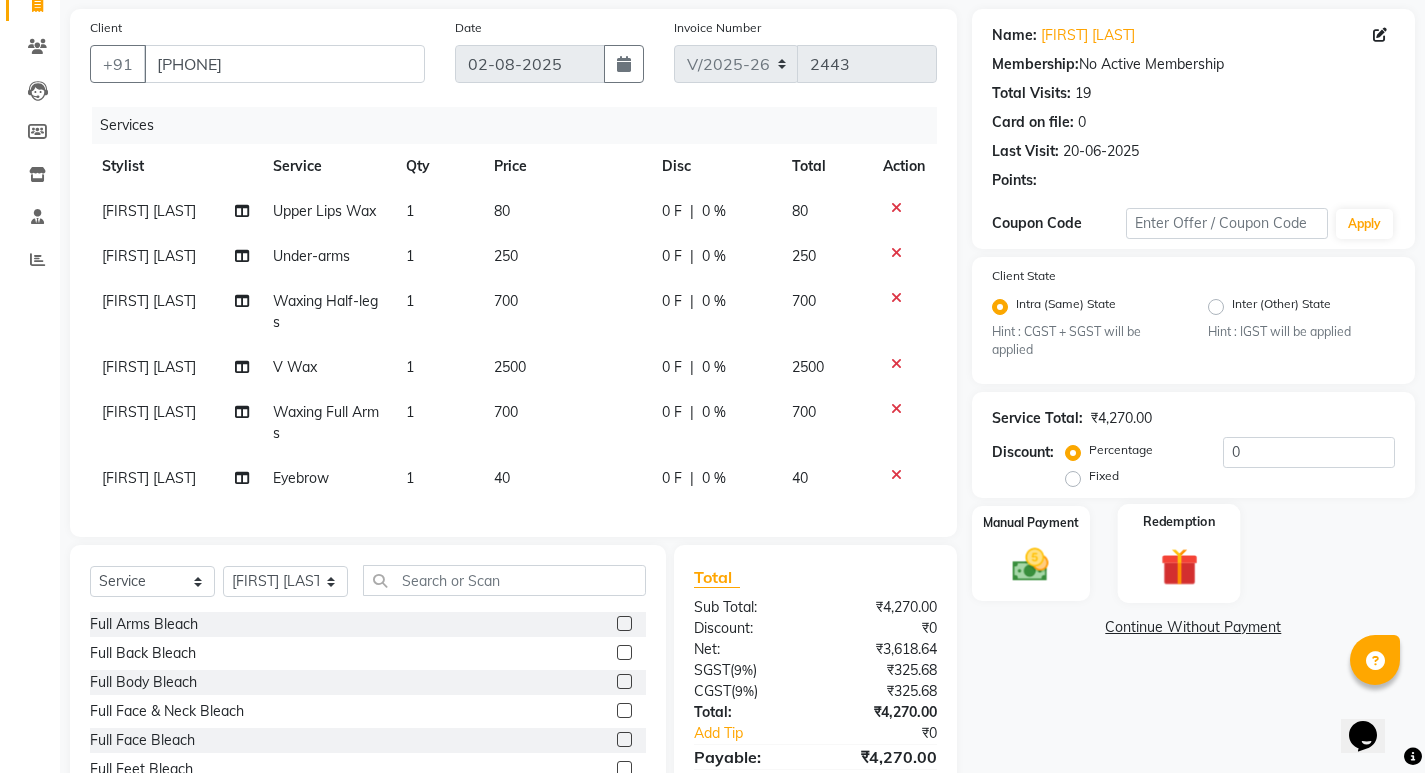 scroll, scrollTop: 253, scrollLeft: 0, axis: vertical 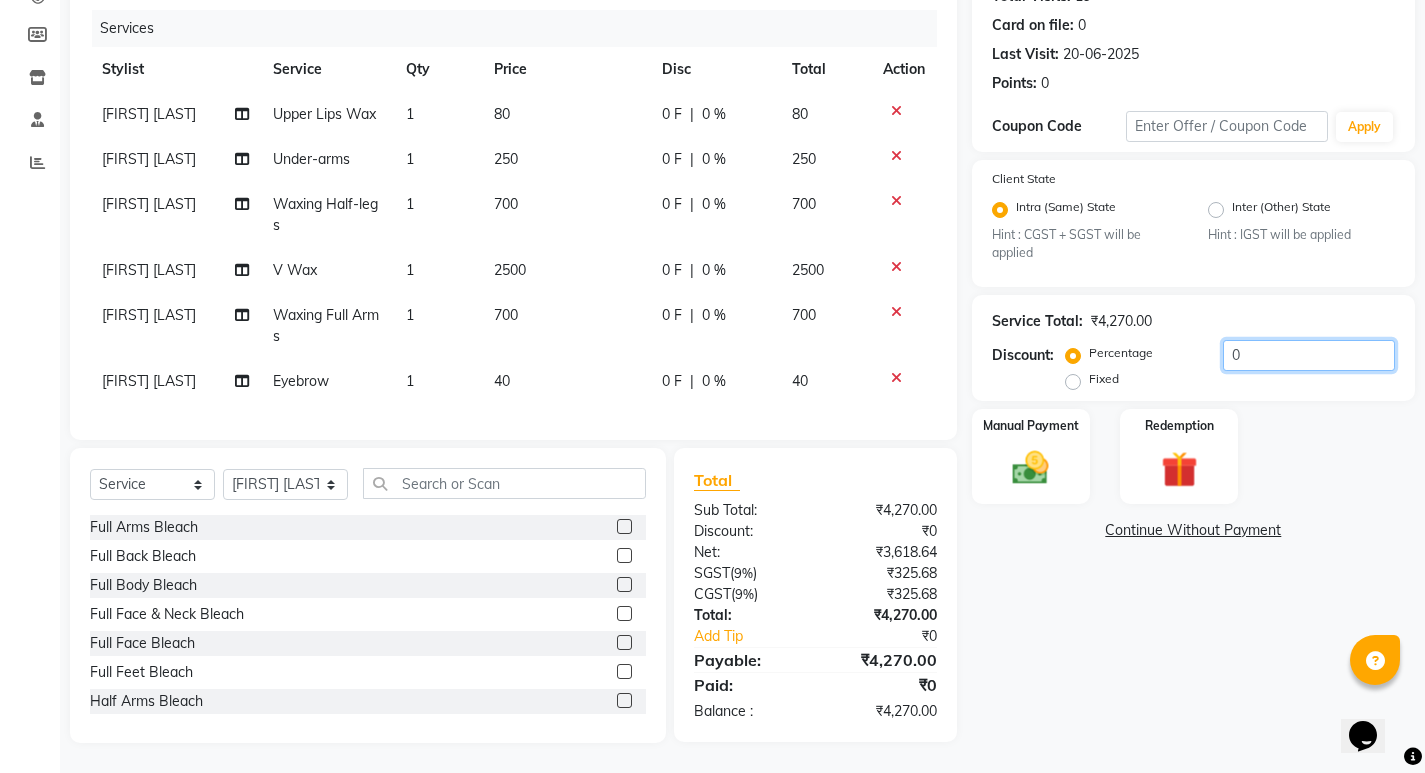 click on "0" 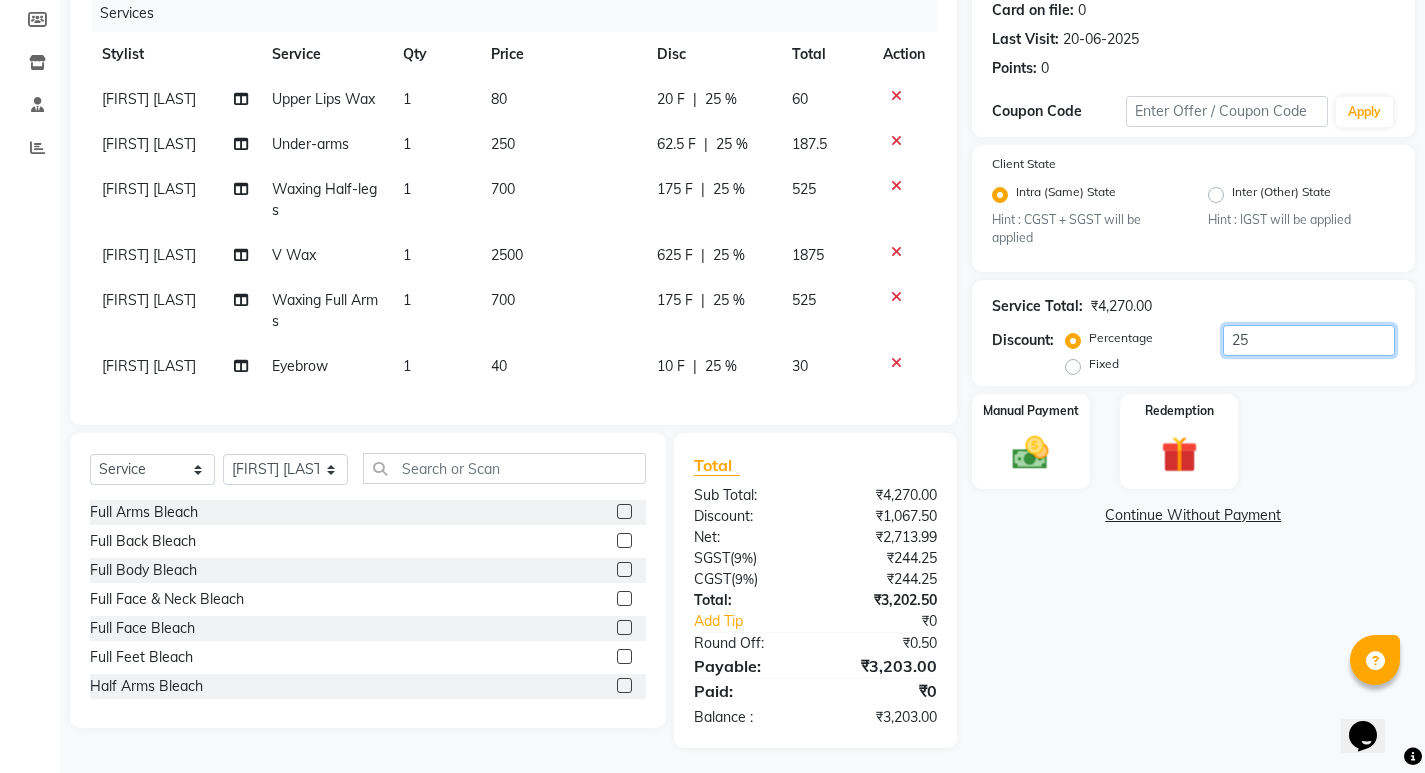 scroll, scrollTop: 273, scrollLeft: 0, axis: vertical 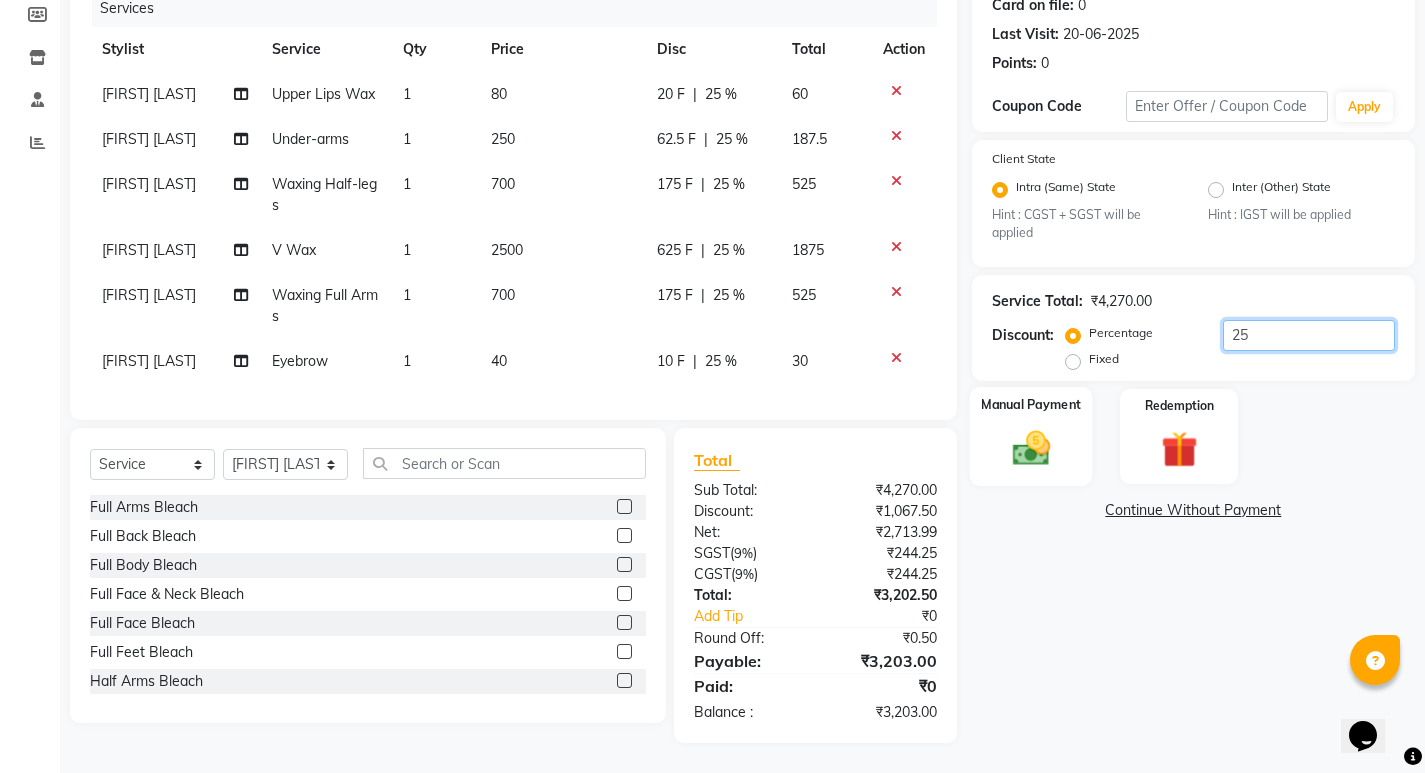 type on "25" 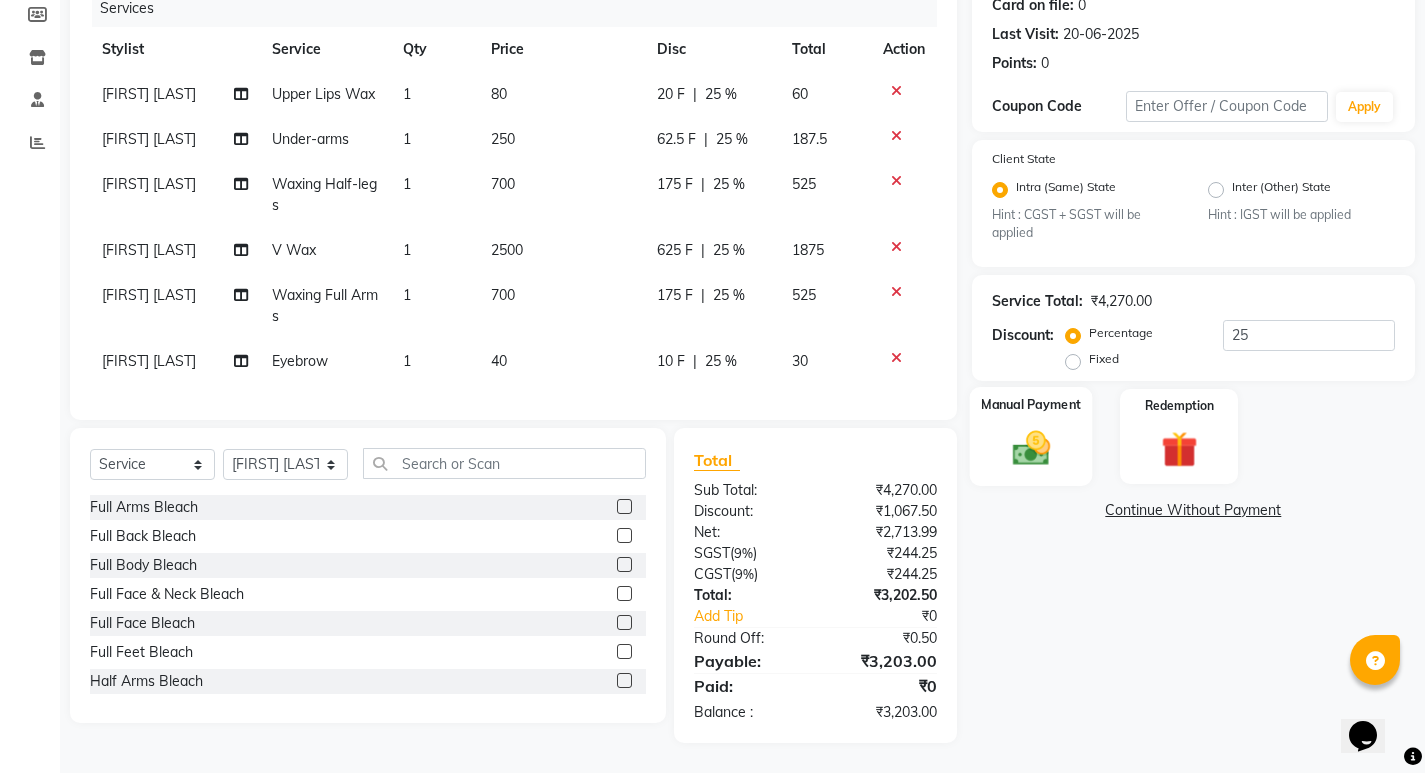 click on "Manual Payment" 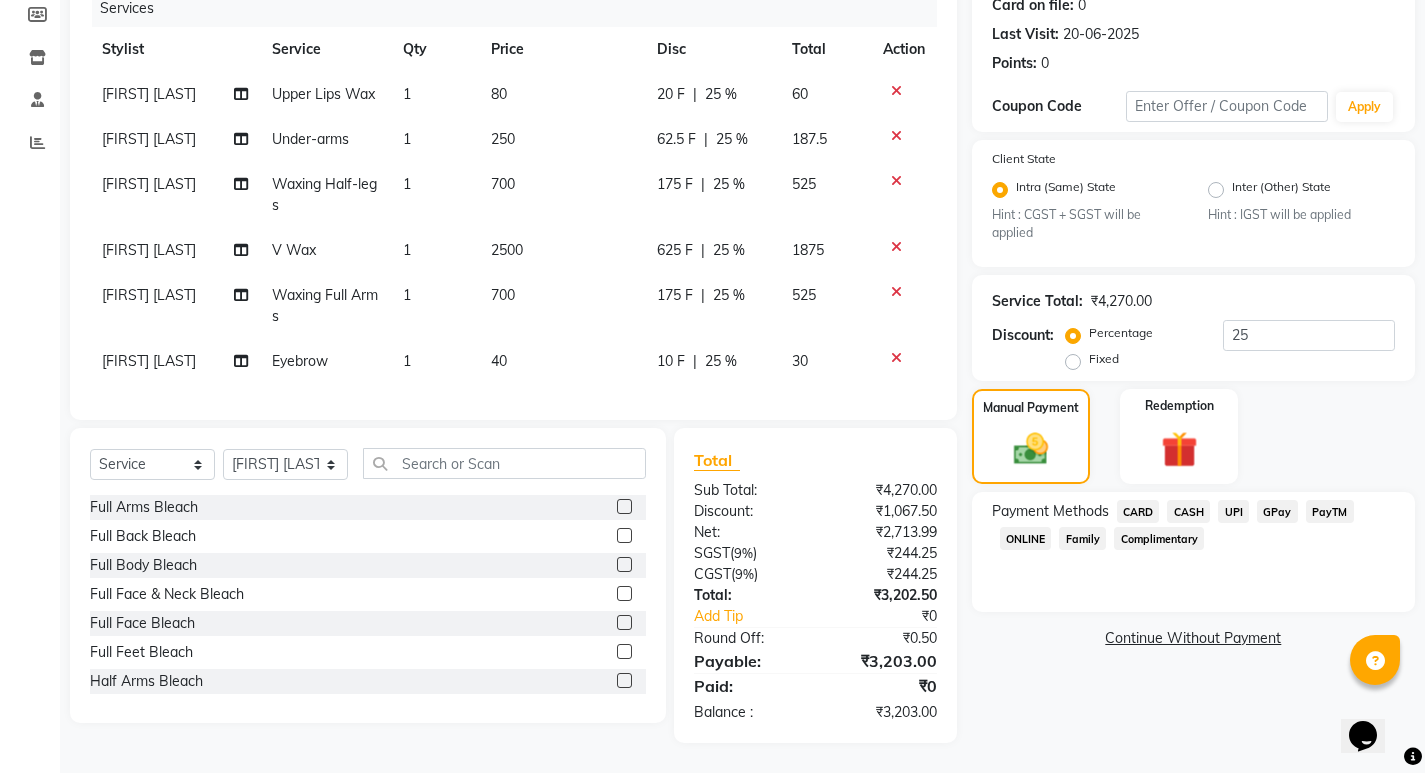 click on "Family" 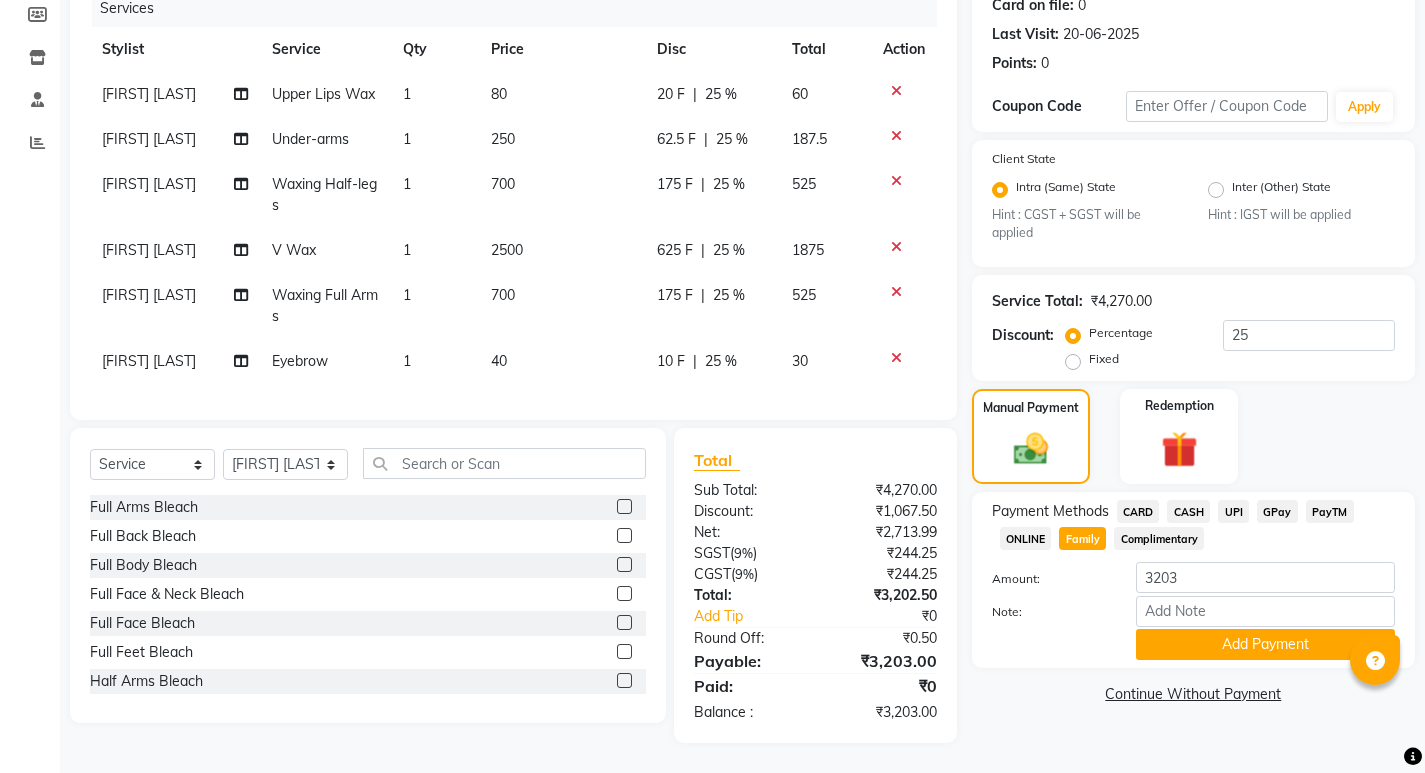 drag, startPoint x: 173, startPoint y: 341, endPoint x: 190, endPoint y: 346, distance: 17.720045 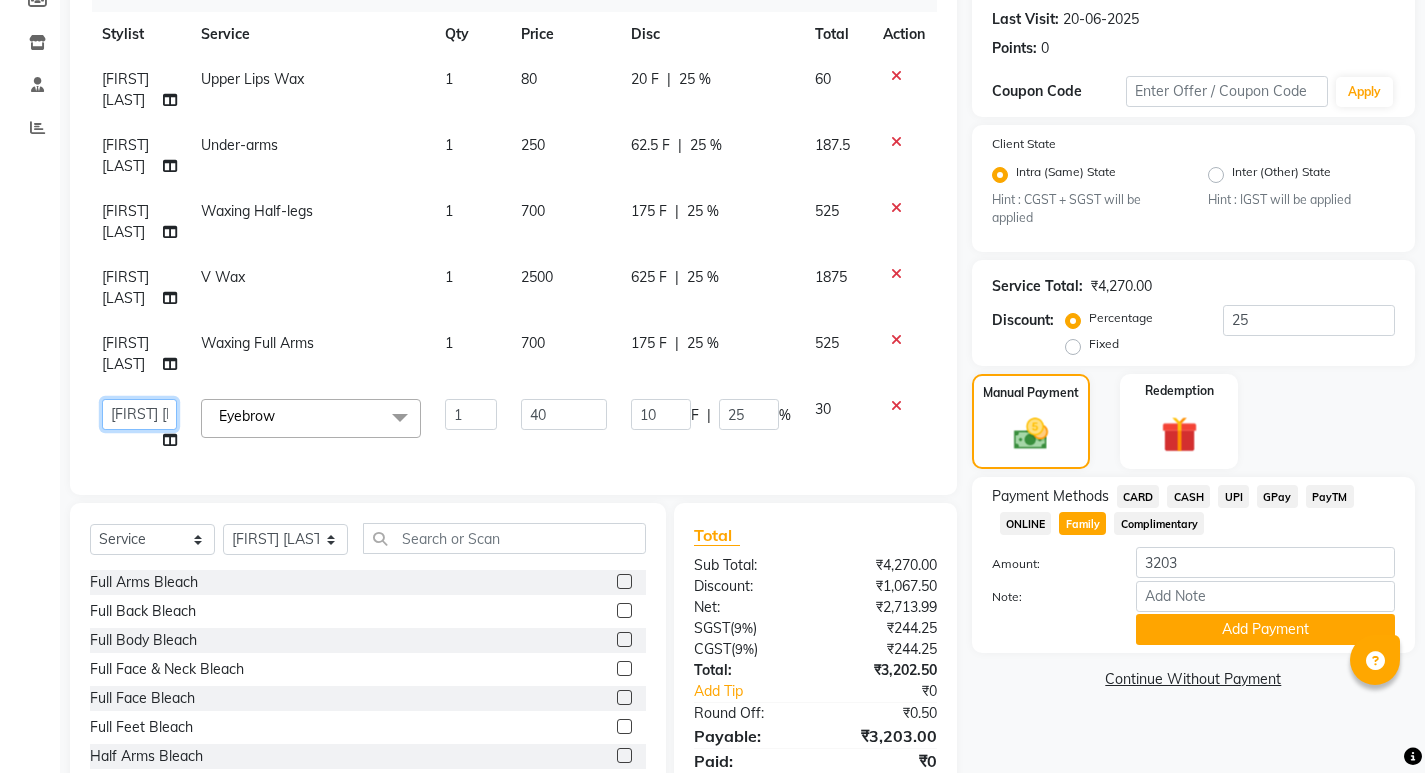 click on "Admin   Anju Sonar   Bir Basumtary   Bishal Bharma   Hemen Daimari   Hombr Jogi   Jenny kayina   Kriti   Kunal   Lokesh Verma   Mithiser Bodo   Monisha Goyari   Neha   Pahi   Prabir Das   Rashmi Basumtary   Reshma Sultana   Roselin Basumtary   Sumitra Subba" 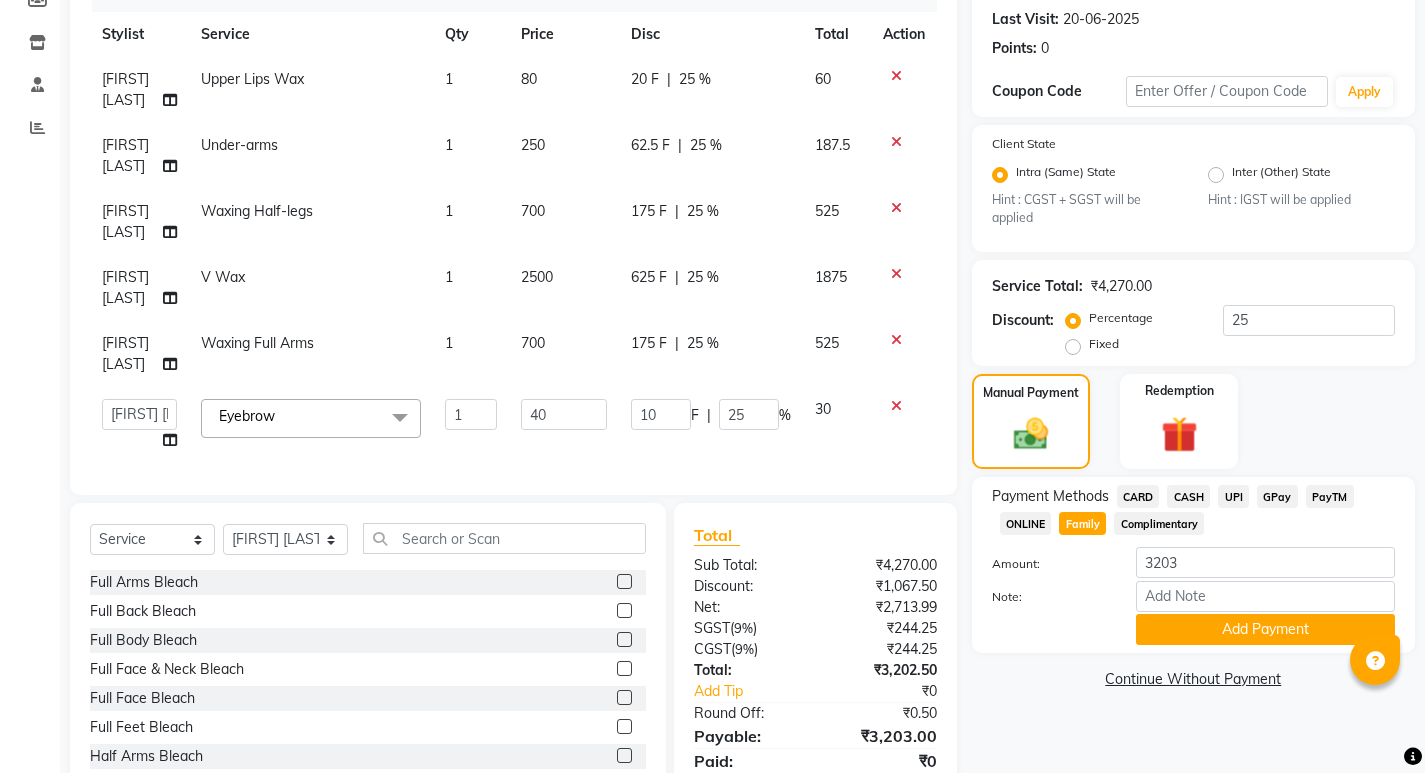 select on "35909" 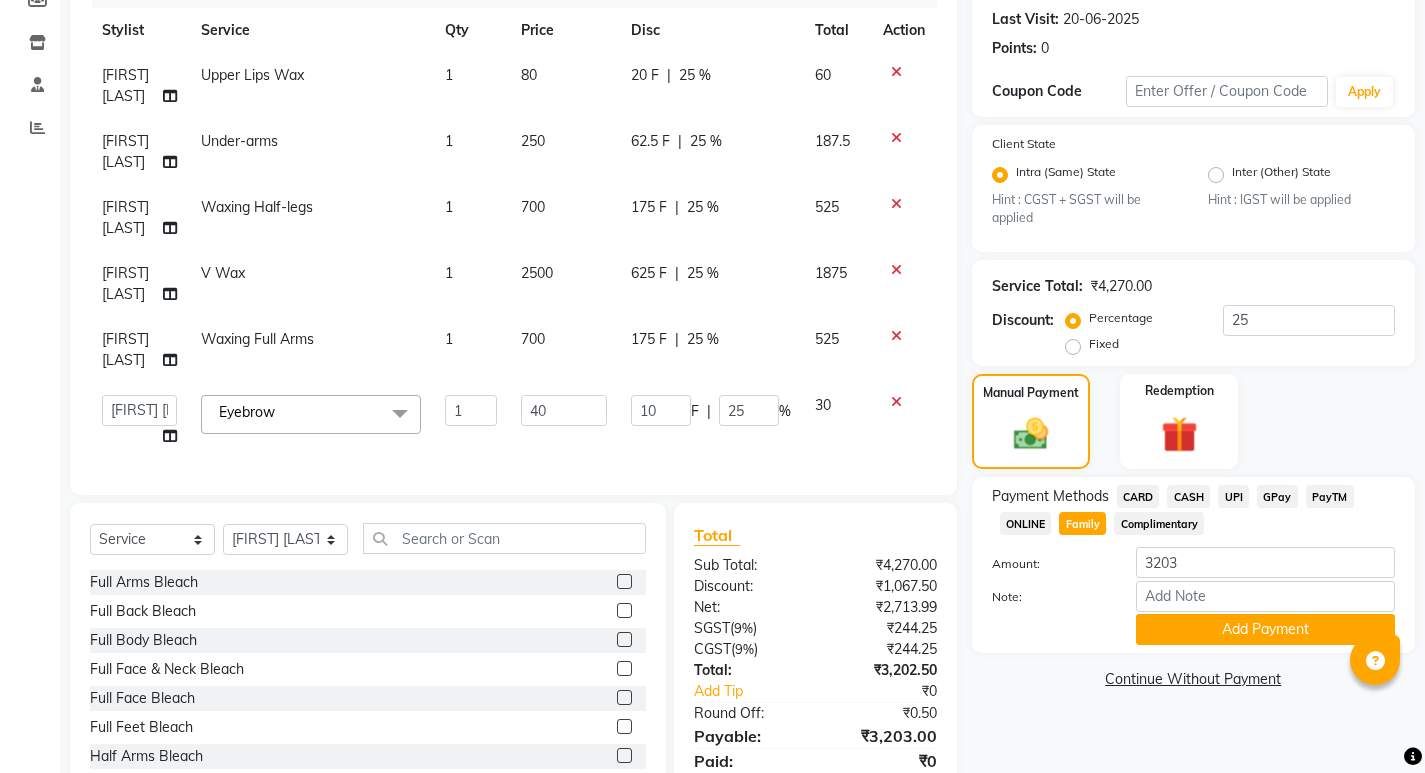 scroll, scrollTop: 103, scrollLeft: 0, axis: vertical 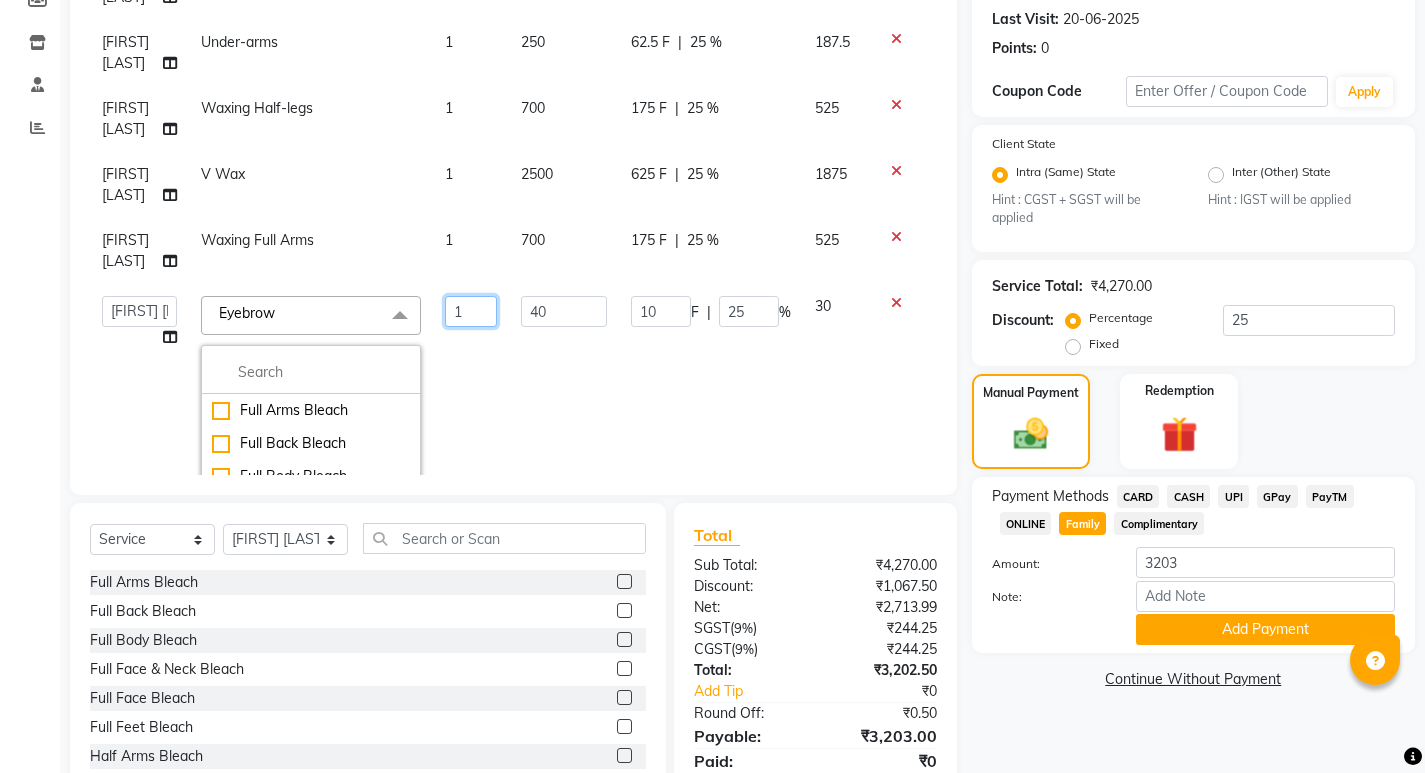 click on "1" 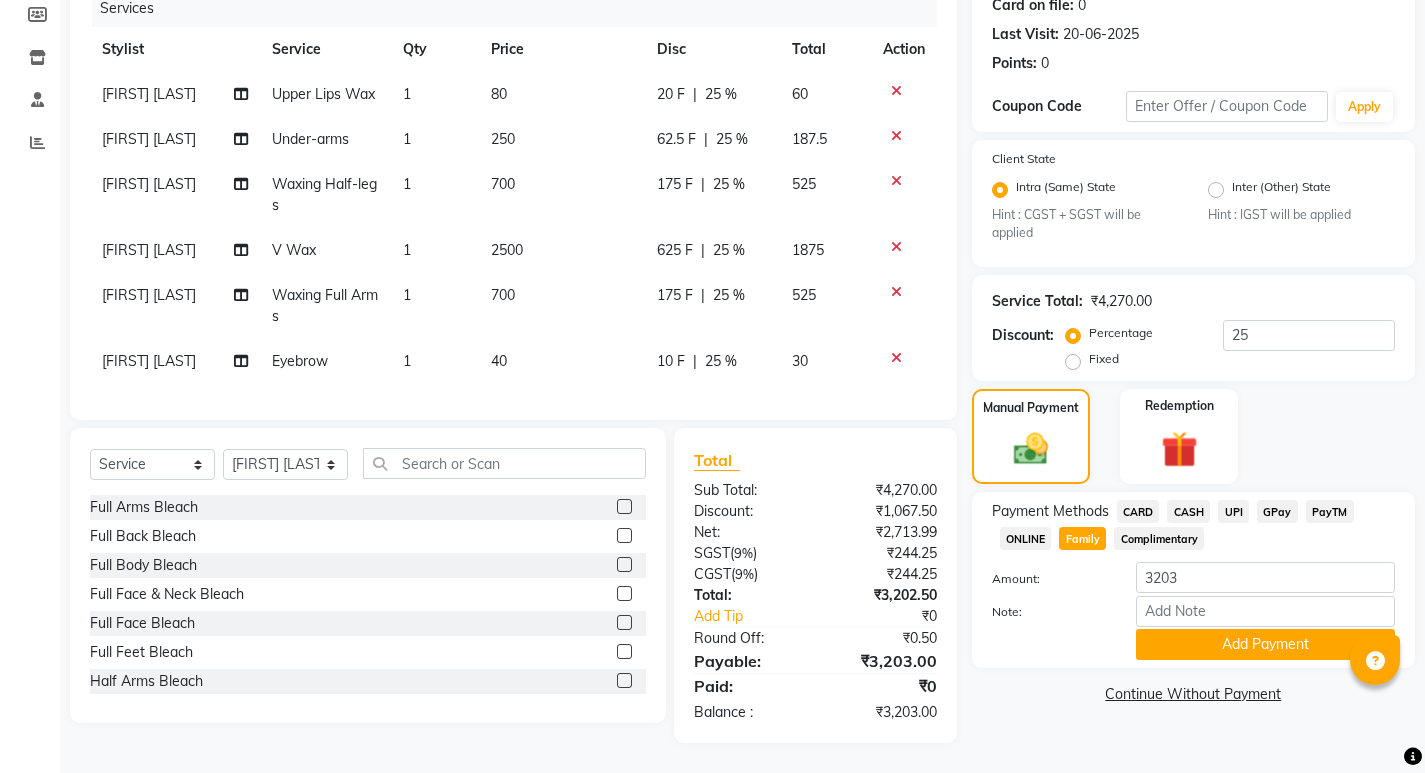 scroll, scrollTop: 0, scrollLeft: 0, axis: both 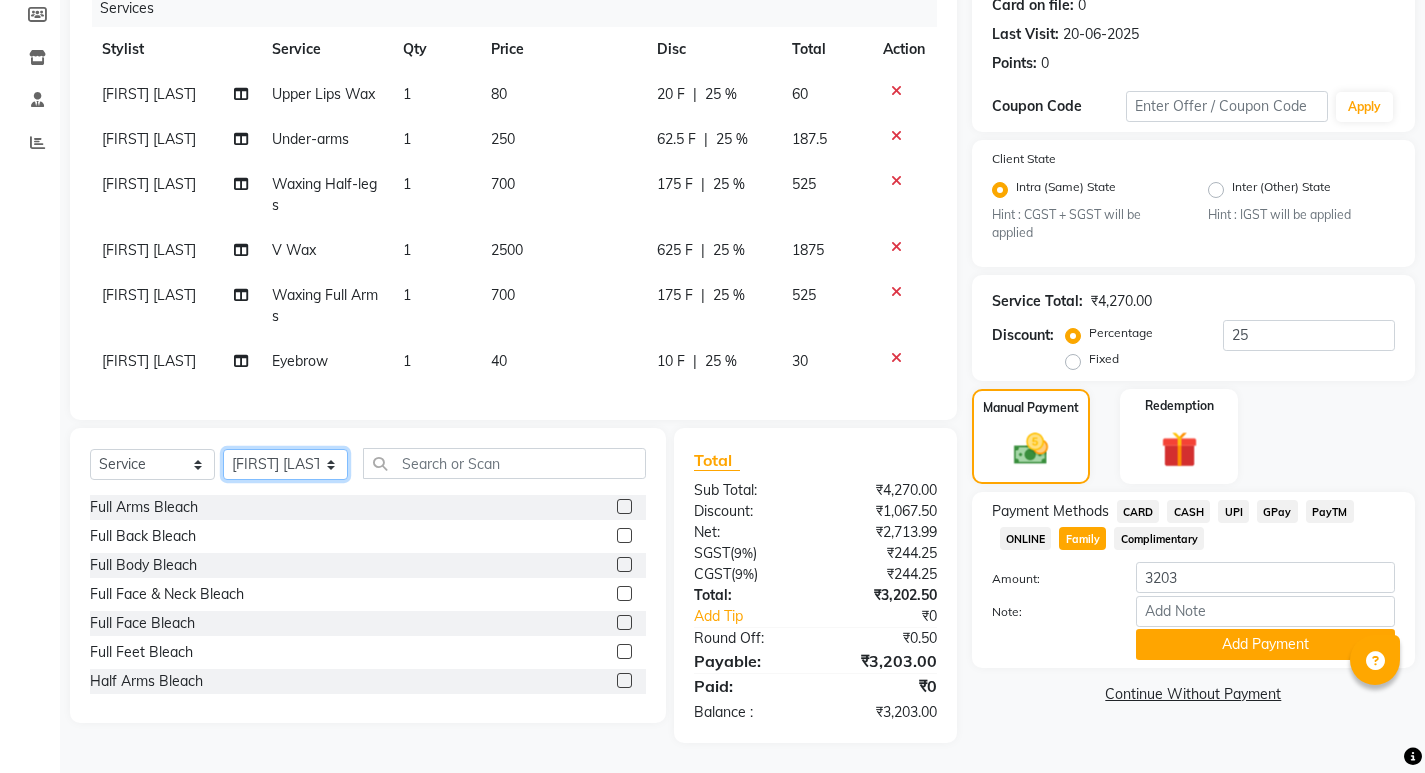 click on "Select Stylist Admin Anju Sonar Bir Basumtary Bishal Bharma Hemen Daimari Hombr Jogi Jenny kayina Kriti Kunal Lokesh Verma Mithiser Bodo Monisha Goyari Neha Pahi Prabir Das Rashmi Basumtary Reshma Sultana Roselin Basumtary Sumitra Subba" 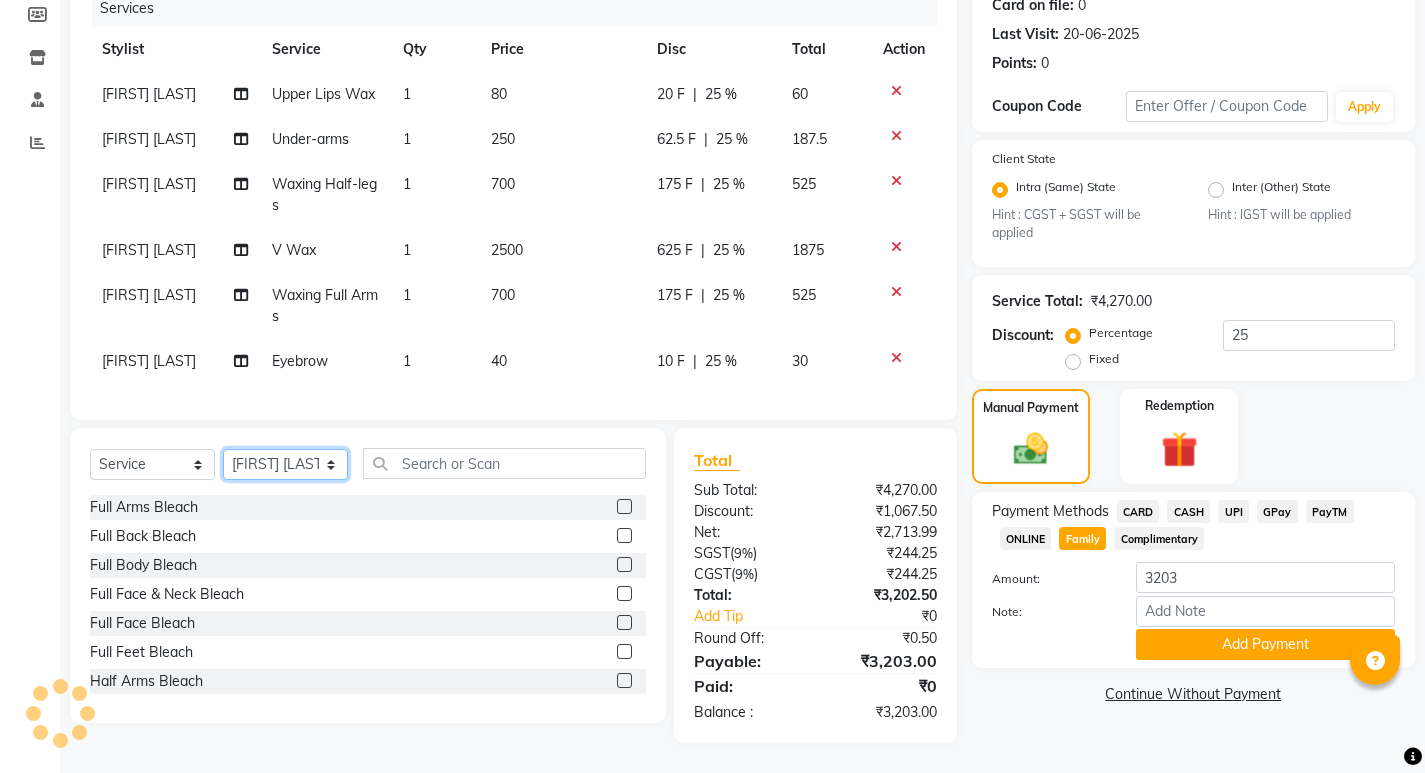 select on "35909" 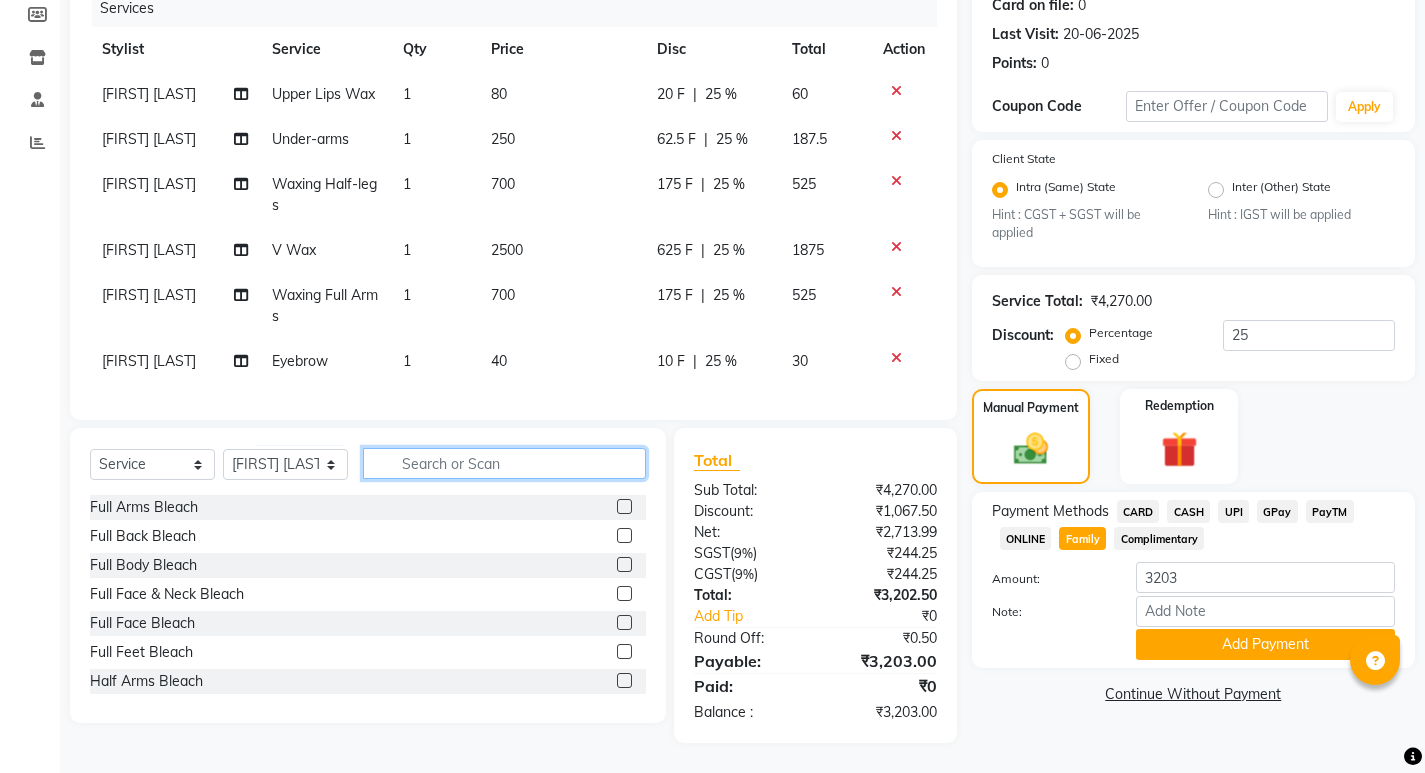 click 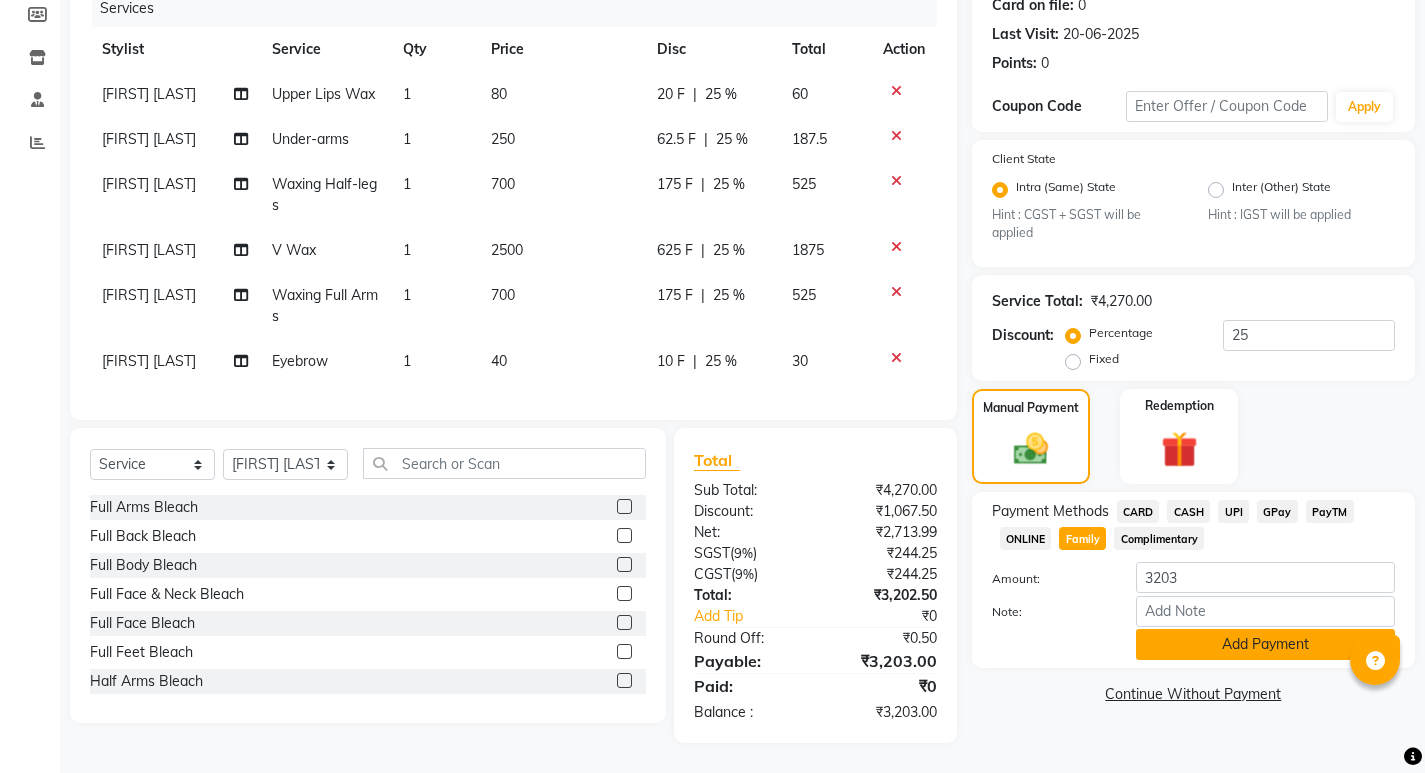 click on "Add Payment" 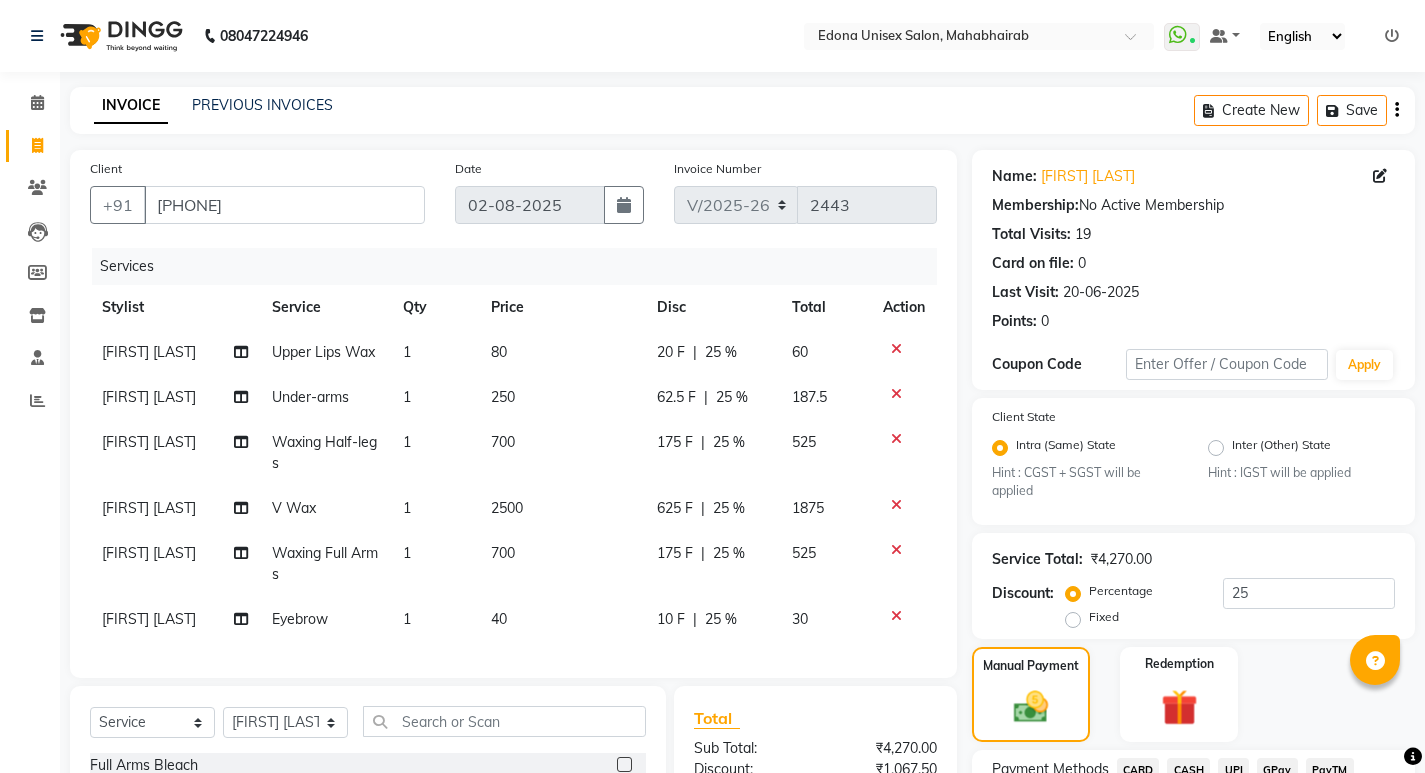 scroll, scrollTop: 315, scrollLeft: 0, axis: vertical 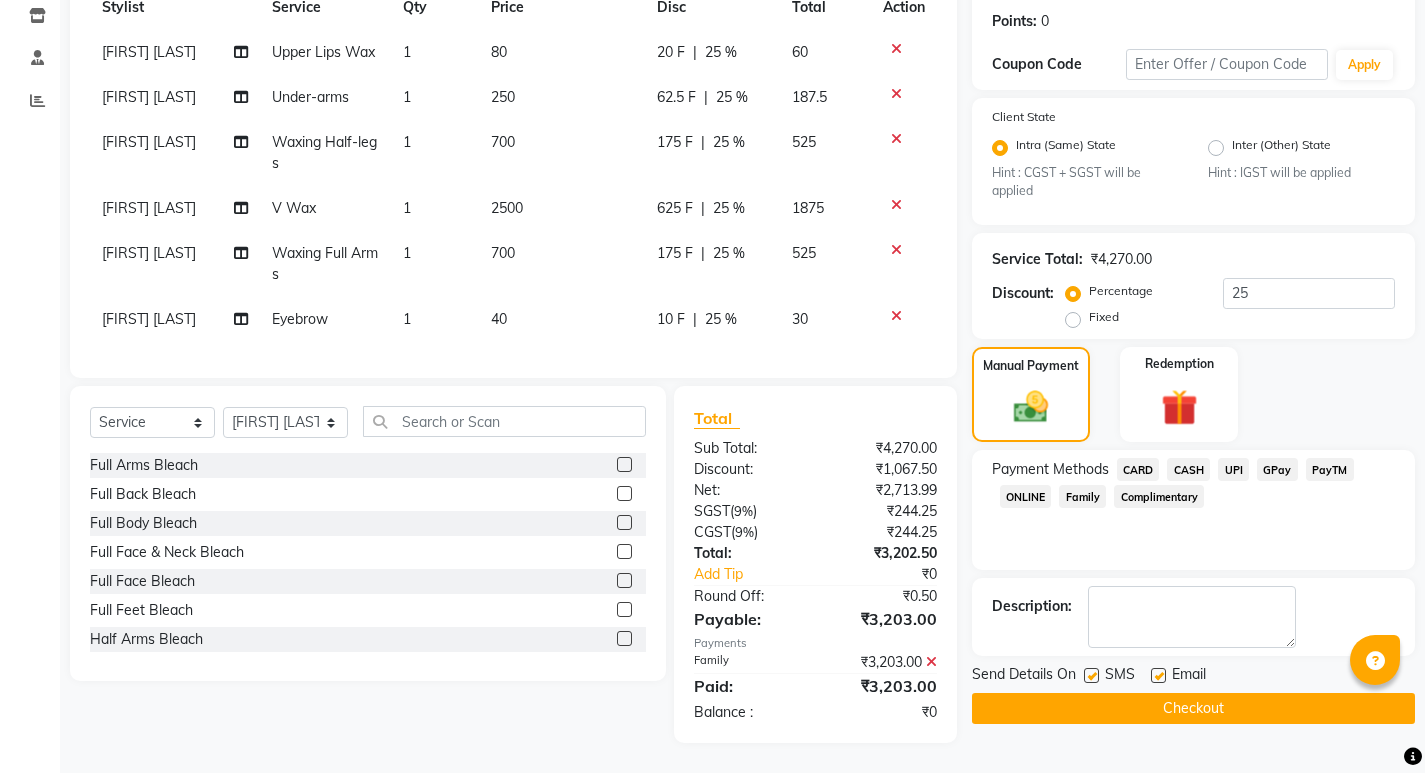 click on "Checkout" 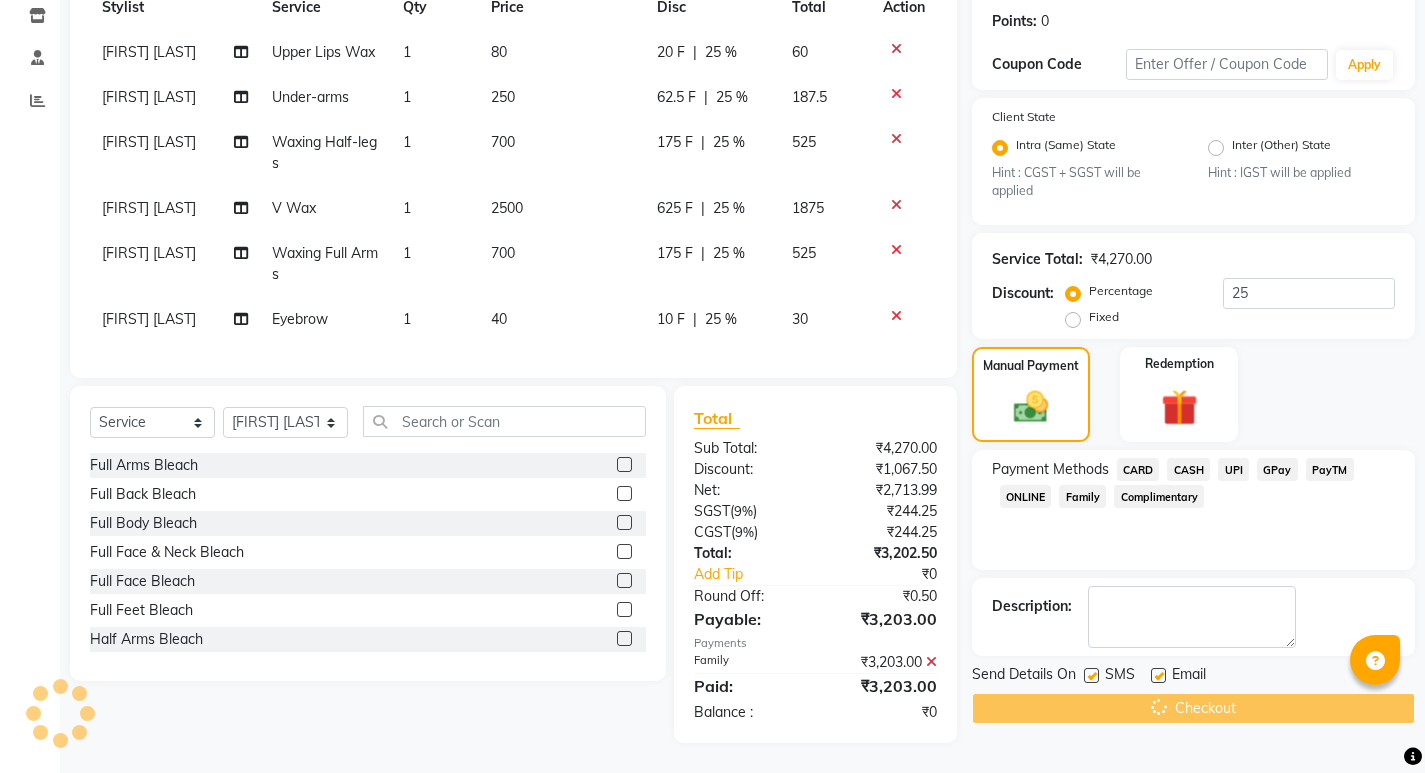 scroll, scrollTop: 0, scrollLeft: 0, axis: both 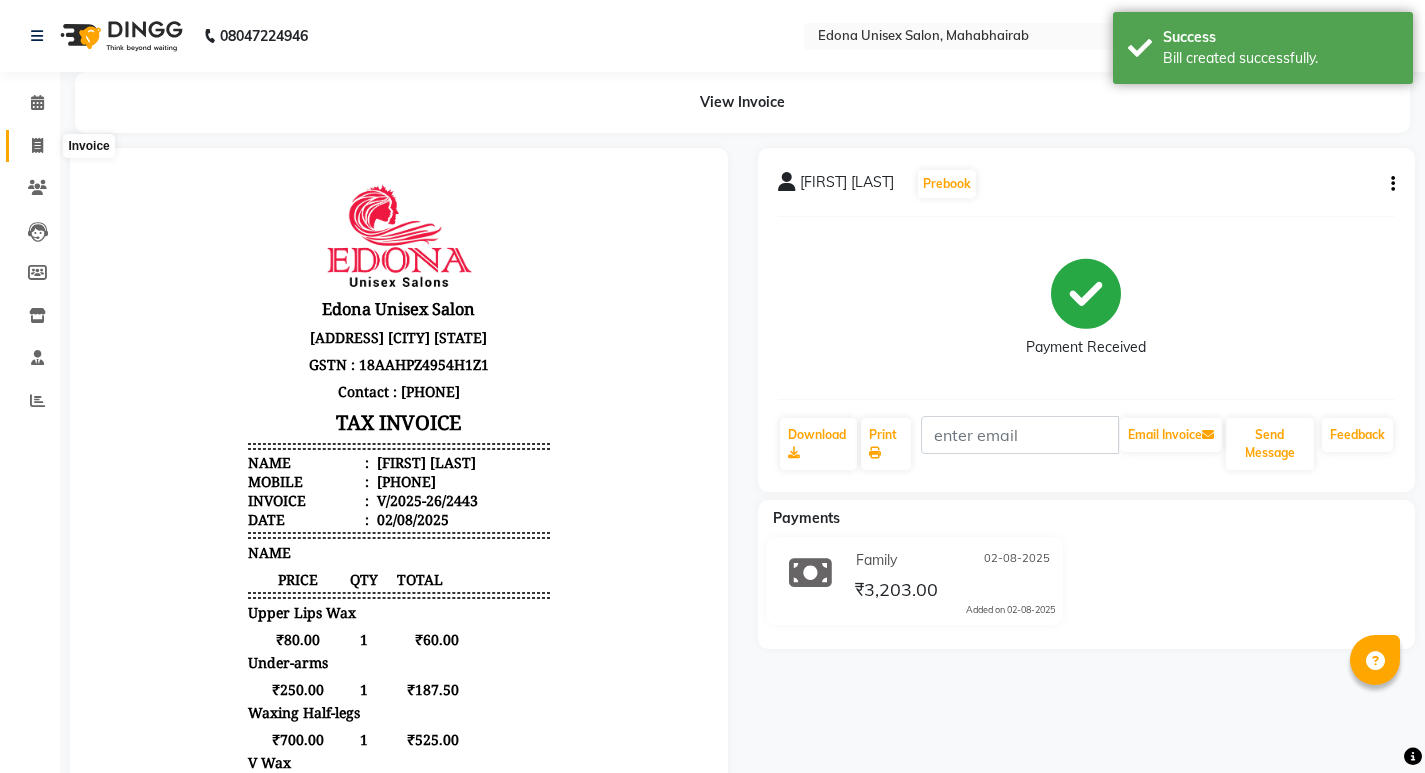 click 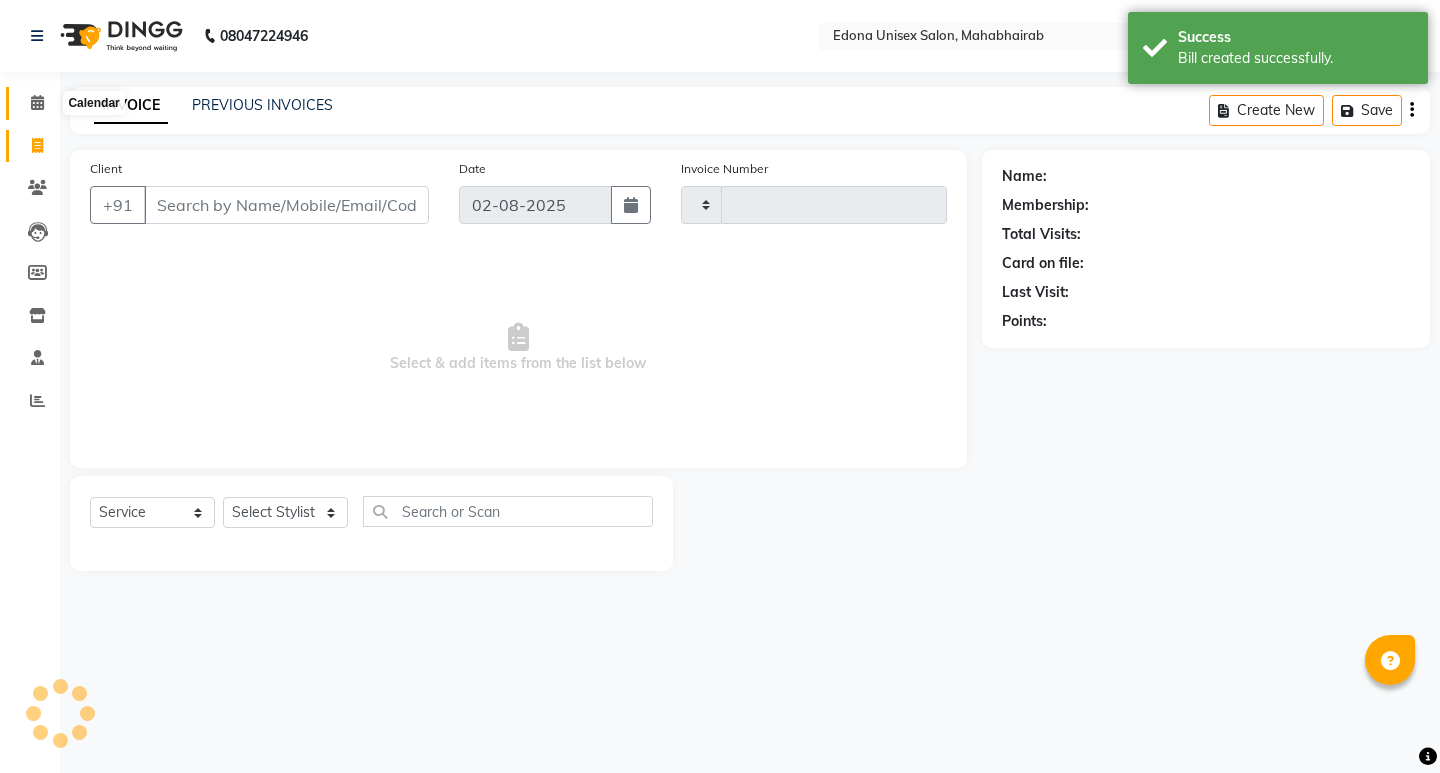 click 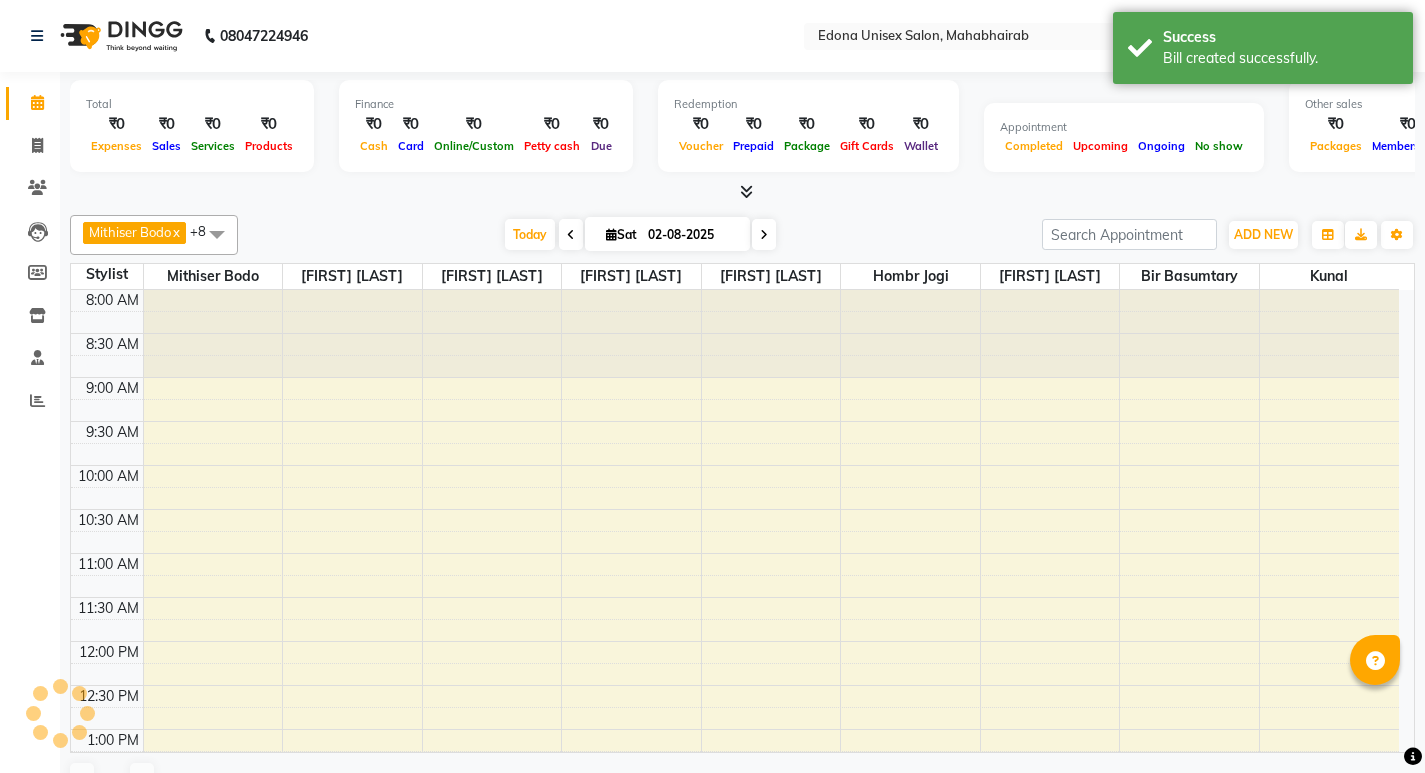 scroll, scrollTop: 441, scrollLeft: 0, axis: vertical 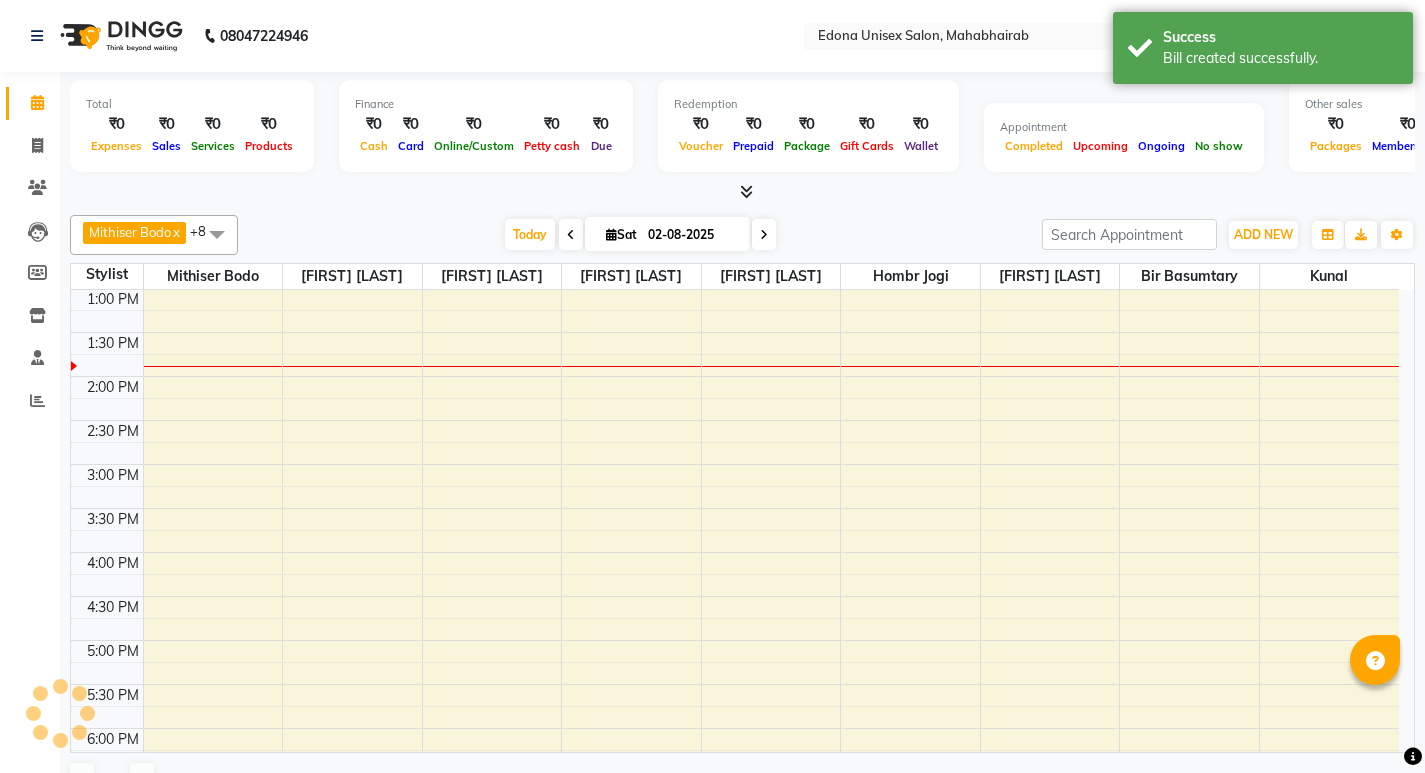 click on "Mithiser Bodo  x Rashmi Basumtary  x Reshma Sultana  x Roselin Basumtary  x Anju Sonar  x Bir Basumtary  x Prabir Das  x Hombr Jogi  x Kunal  x +8 Select All Admin Anju Sonar Bir Basumtary Hemen Daimari Hombr Jogi Jenny kayina Kriti Kunal Lokesh Verma Mithiser Bodo Monisha Goyari Neha Pahi Prabir Das Rashmi Basumtary Reshma Sultana Roselin Basumtary Sumitra Subba Today  Sat 02-08-2025 Toggle Dropdown Add Appointment Add Invoice Add Attendance Add Client Toggle Dropdown Add Appointment Add Invoice Add Attendance Add Client ADD NEW Toggle Dropdown Add Appointment Add Invoice Add Attendance Add Client Mithiser Bodo  x Rashmi Basumtary  x Reshma Sultana  x Roselin Basumtary  x Anju Sonar  x Bir Basumtary  x Prabir Das  x Hombr Jogi  x Kunal  x +8 Select All Admin Anju Sonar Bir Basumtary Hemen Daimari Hombr Jogi Jenny kayina Kriti Kunal Lokesh Verma Mithiser Bodo Monisha Goyari Neha Pahi Prabir Das Rashmi Basumtary Reshma Sultana Roselin Basumtary Sumitra Subba Group By  Staff View   Room View" 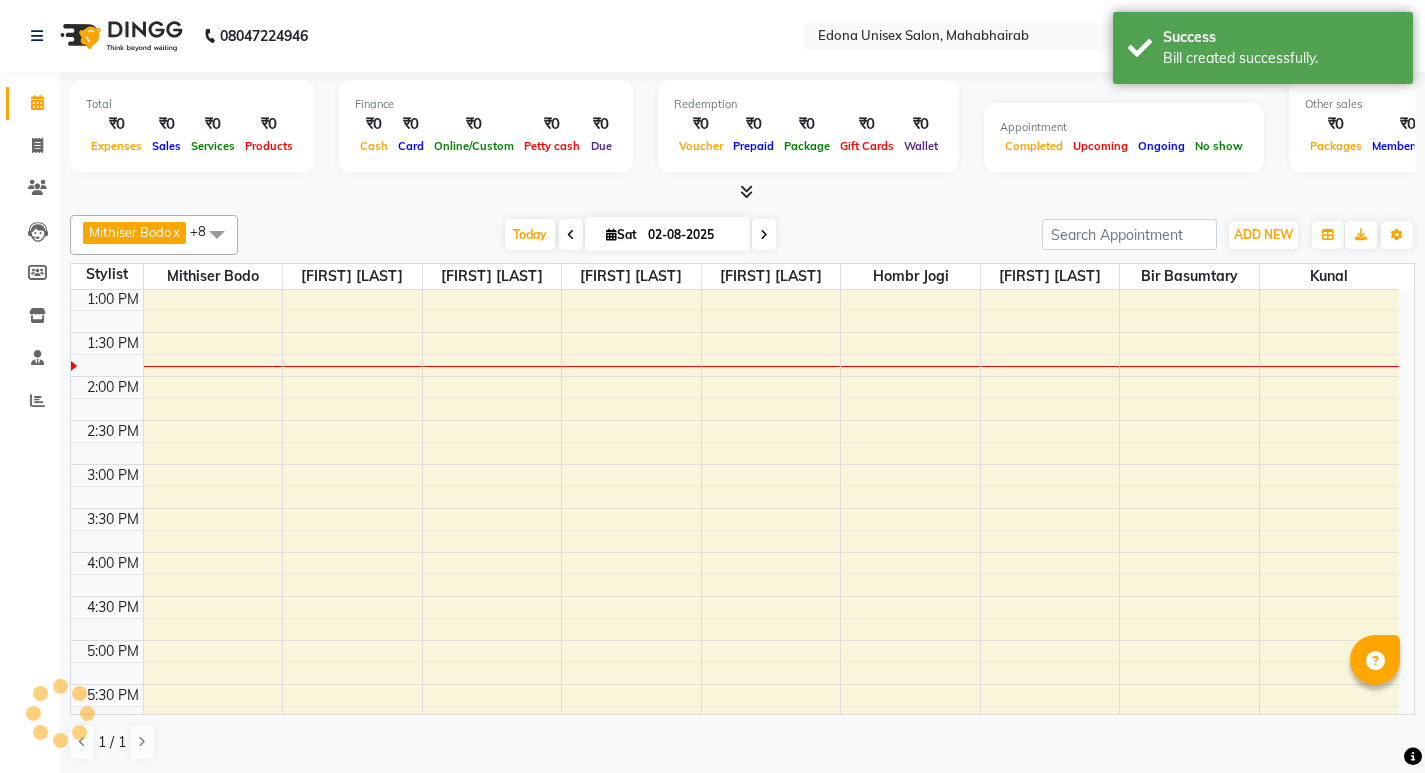 scroll, scrollTop: 0, scrollLeft: 0, axis: both 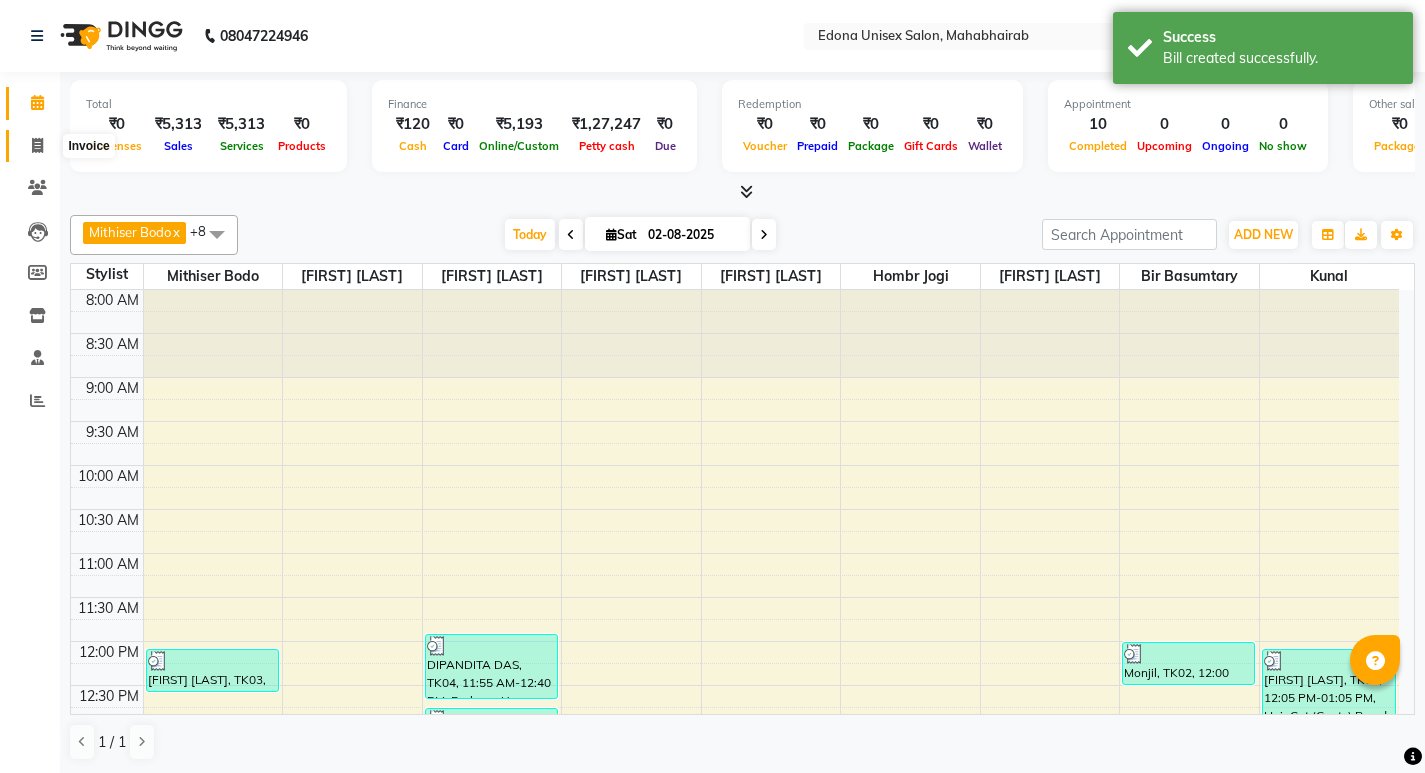 click 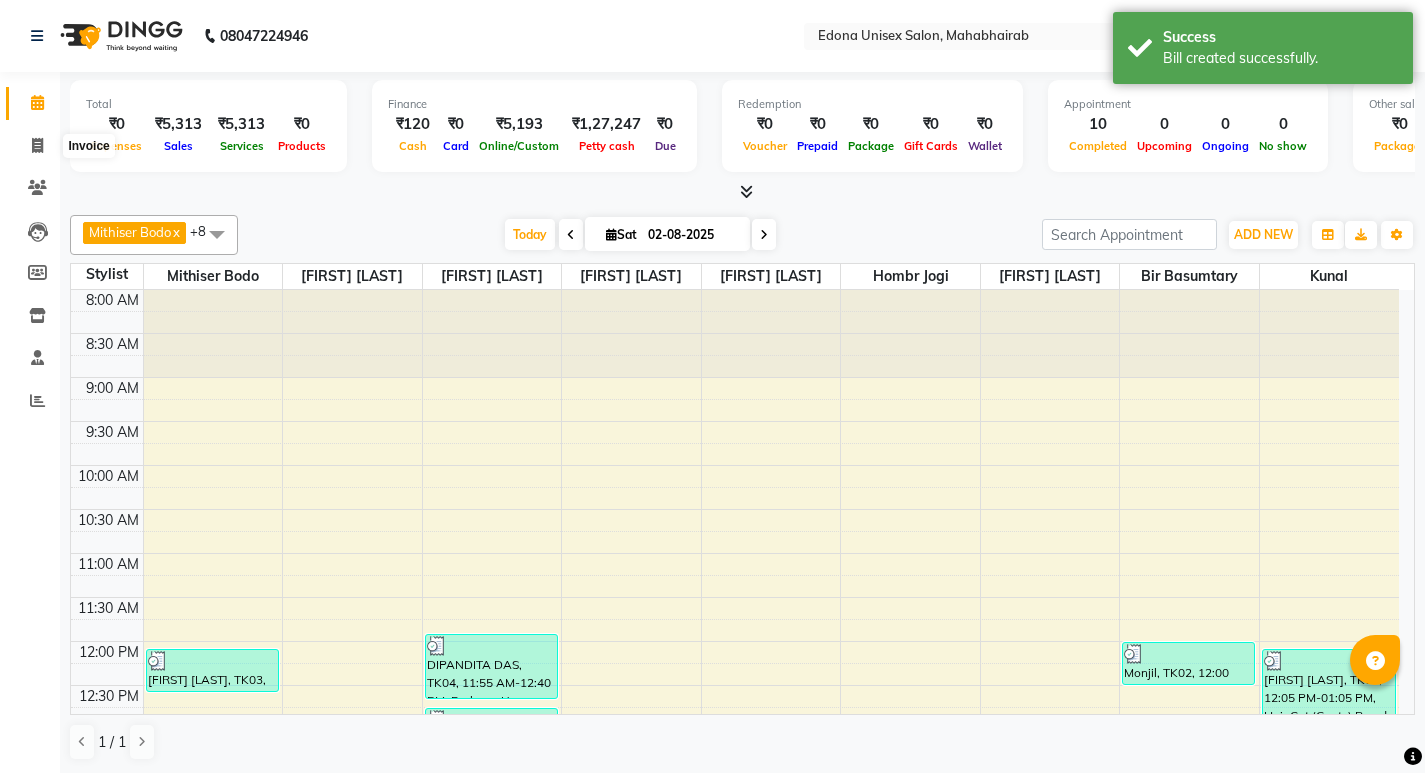 select on "service" 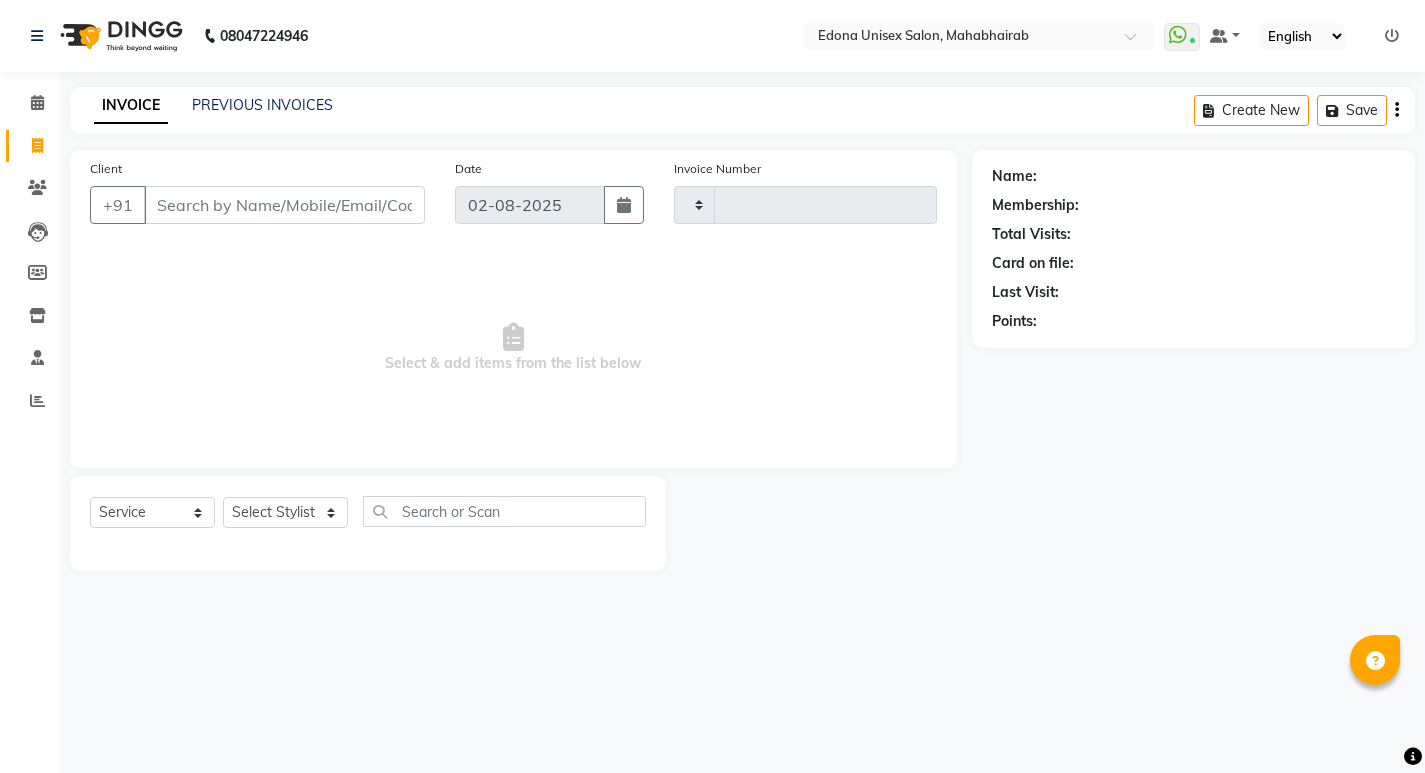 type on "2444" 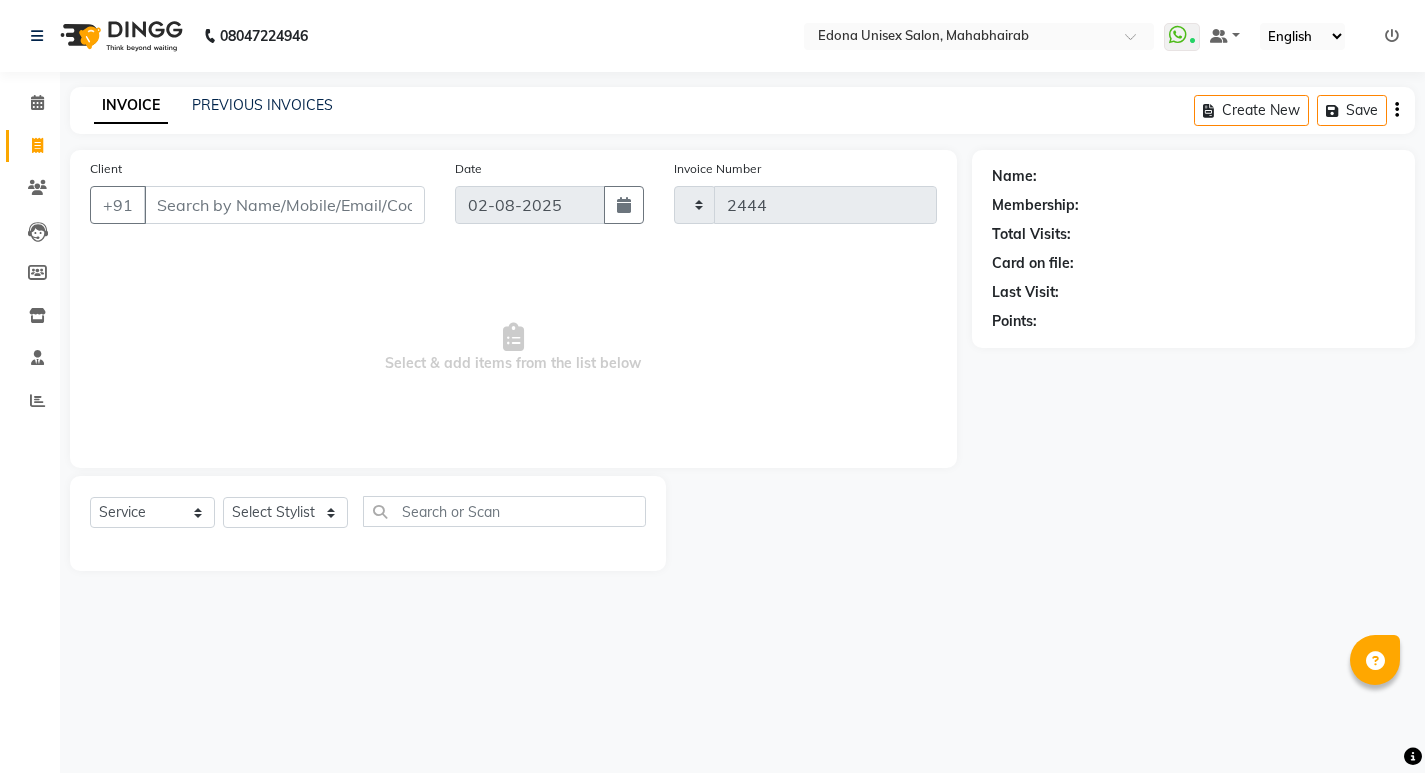 select on "5393" 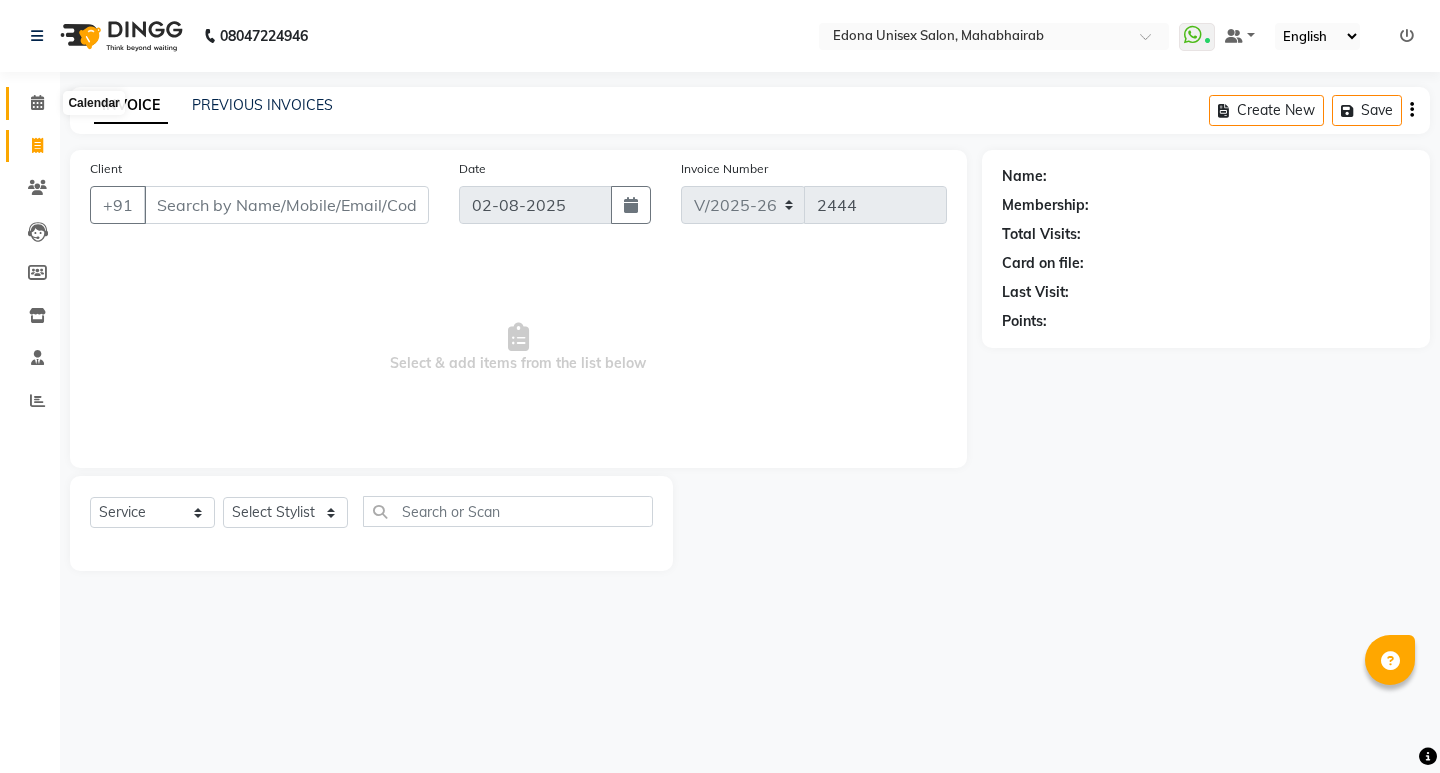 click 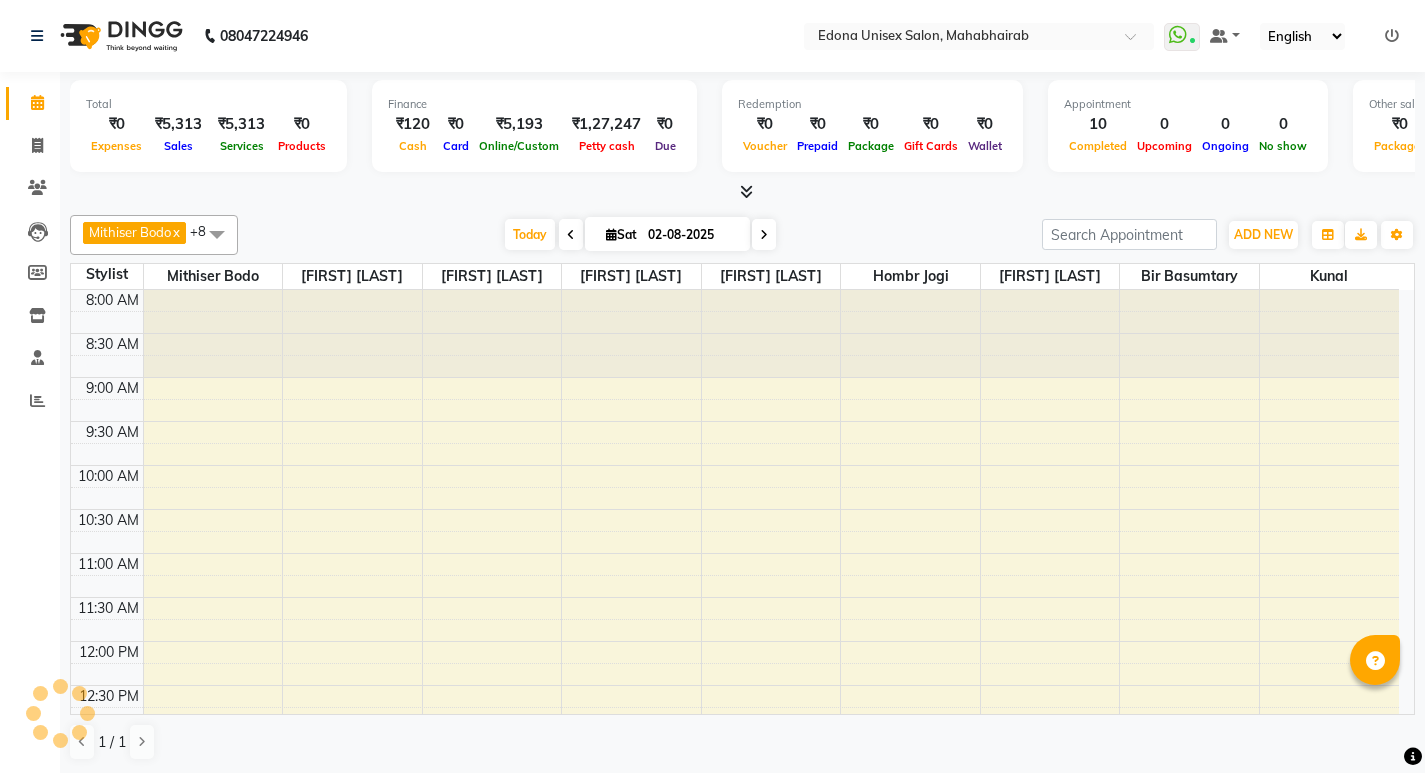 scroll, scrollTop: 0, scrollLeft: 0, axis: both 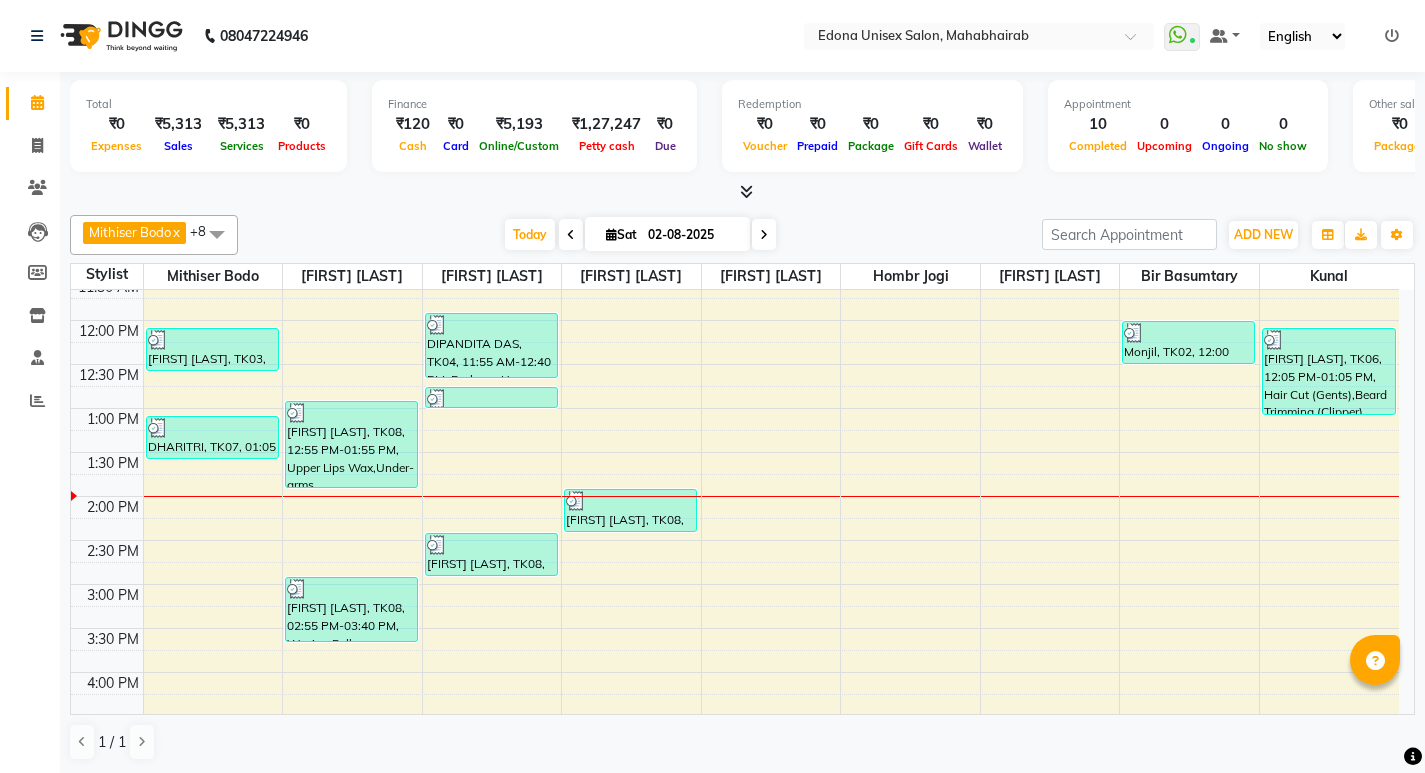 click on "8:00 AM 8:30 AM 9:00 AM 9:30 AM 10:00 AM 10:30 AM 11:00 AM 11:30 AM 12:00 PM 12:30 PM 1:00 PM 1:30 PM 2:00 PM 2:30 PM 3:00 PM 3:30 PM 4:00 PM 4:30 PM 5:00 PM 5:30 PM 6:00 PM 6:30 PM 7:00 PM 7:30 PM 8:00 PM 8:30 PM     Bhibu Saikia, TK03, 12:05 PM-12:35 PM, Hair Cut (Gents)     DHARITRI, TK07, 01:05 PM-01:35 PM, Hair Cut (Ladies)     Rachita Saraf, TK08, 12:55 PM-01:55 PM, Upper Lips Wax,Under-arms     Rachita Saraf, TK08, 02:55 PM-03:40 PM, Waxing Full Arms,Eyebrow     DIPANDITA DAS, TK04, 11:55 AM-12:40 PM, Eyebrow,Upper lip,Forehead     navanata, TK05, 12:45 PM-01:00 PM, Eyebrow     Rachita Saraf, TK08, 02:25 PM-02:55 PM, V Wax     Rachita Saraf, TK08, 01:55 PM-02:25 PM, Waxing Half-legs     Monjil, TK02, 12:00 PM-12:30 PM, Baby Hair Cut (Ladies)     SHUVAM DUTTA, TK06, 12:05 PM-01:05 PM, Hair Cut (Gents),Beard Trimming (Clipper)" at bounding box center [735, 540] 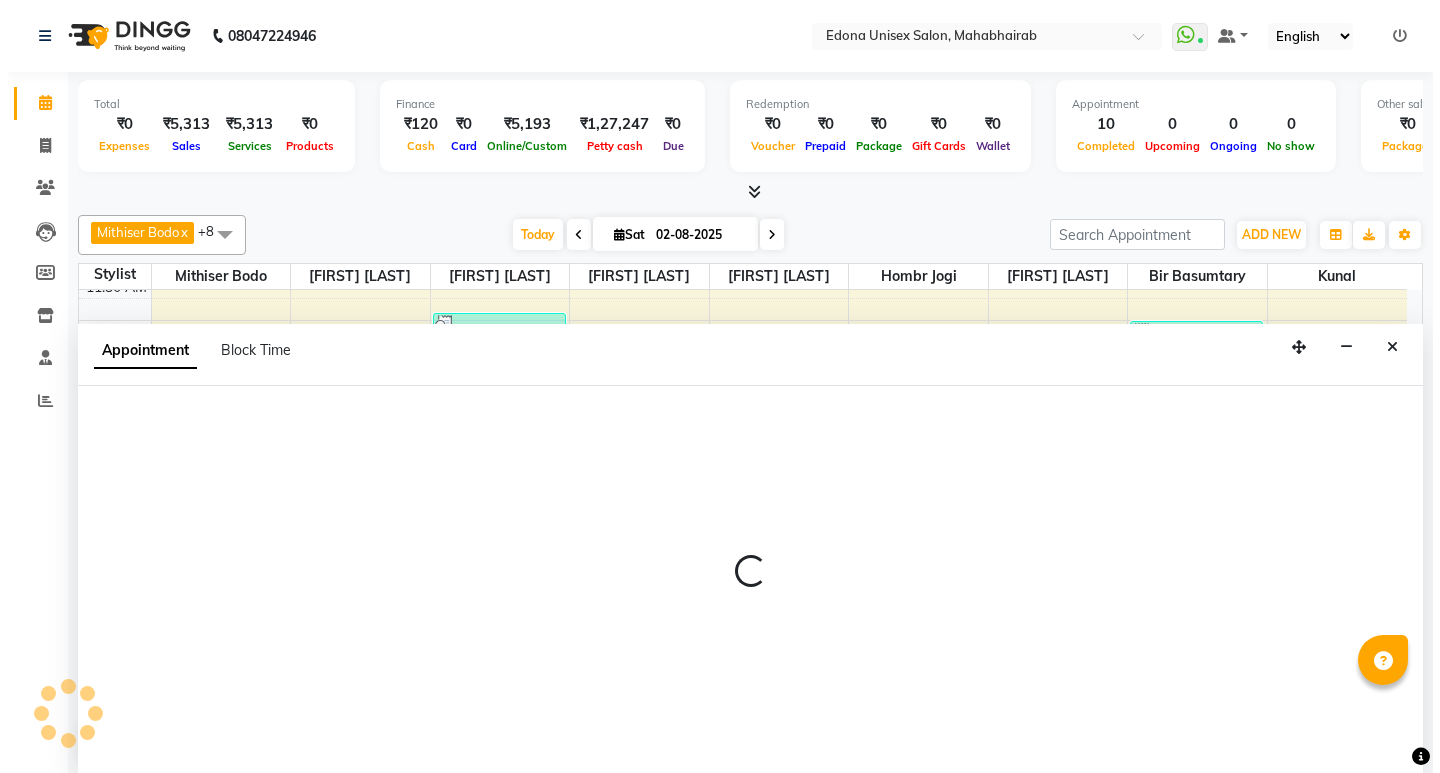 scroll, scrollTop: 1, scrollLeft: 0, axis: vertical 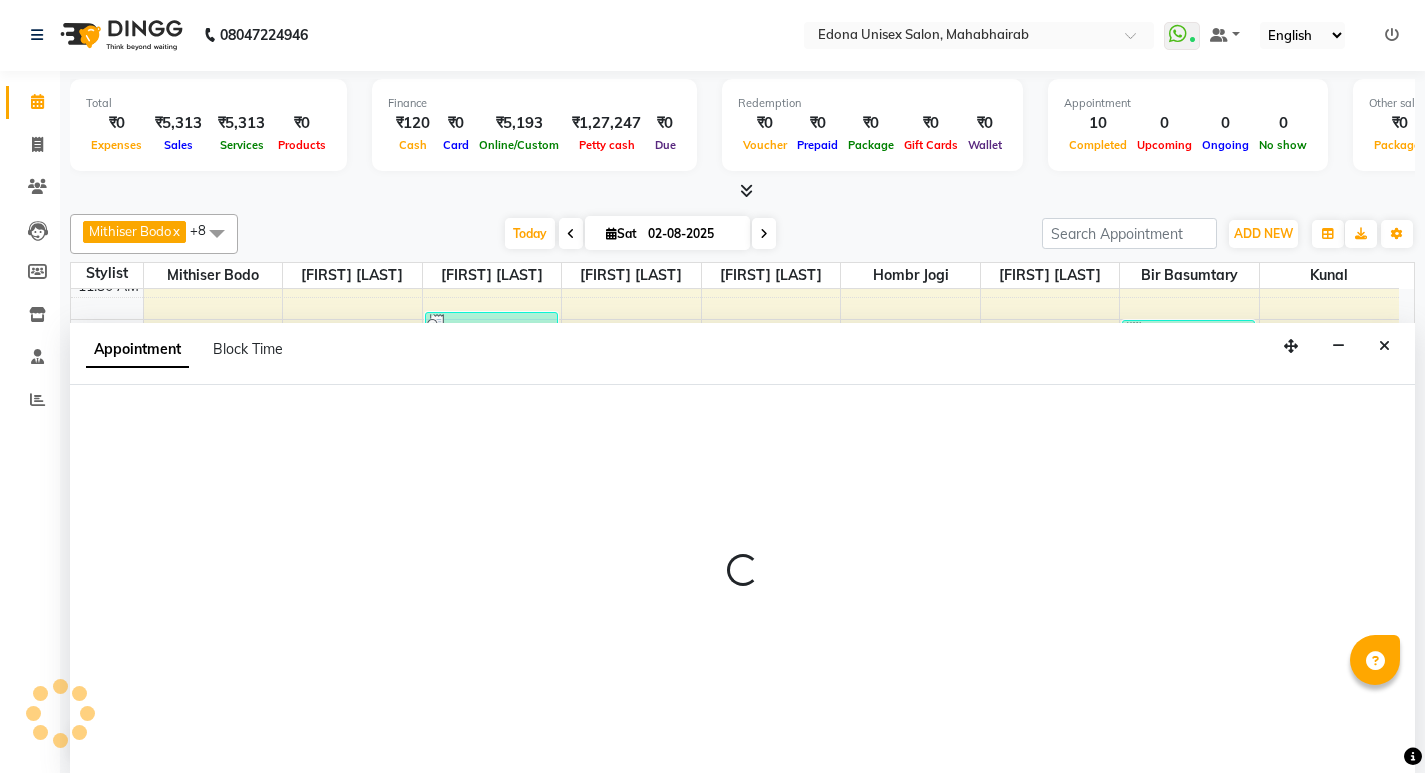 select on "69793" 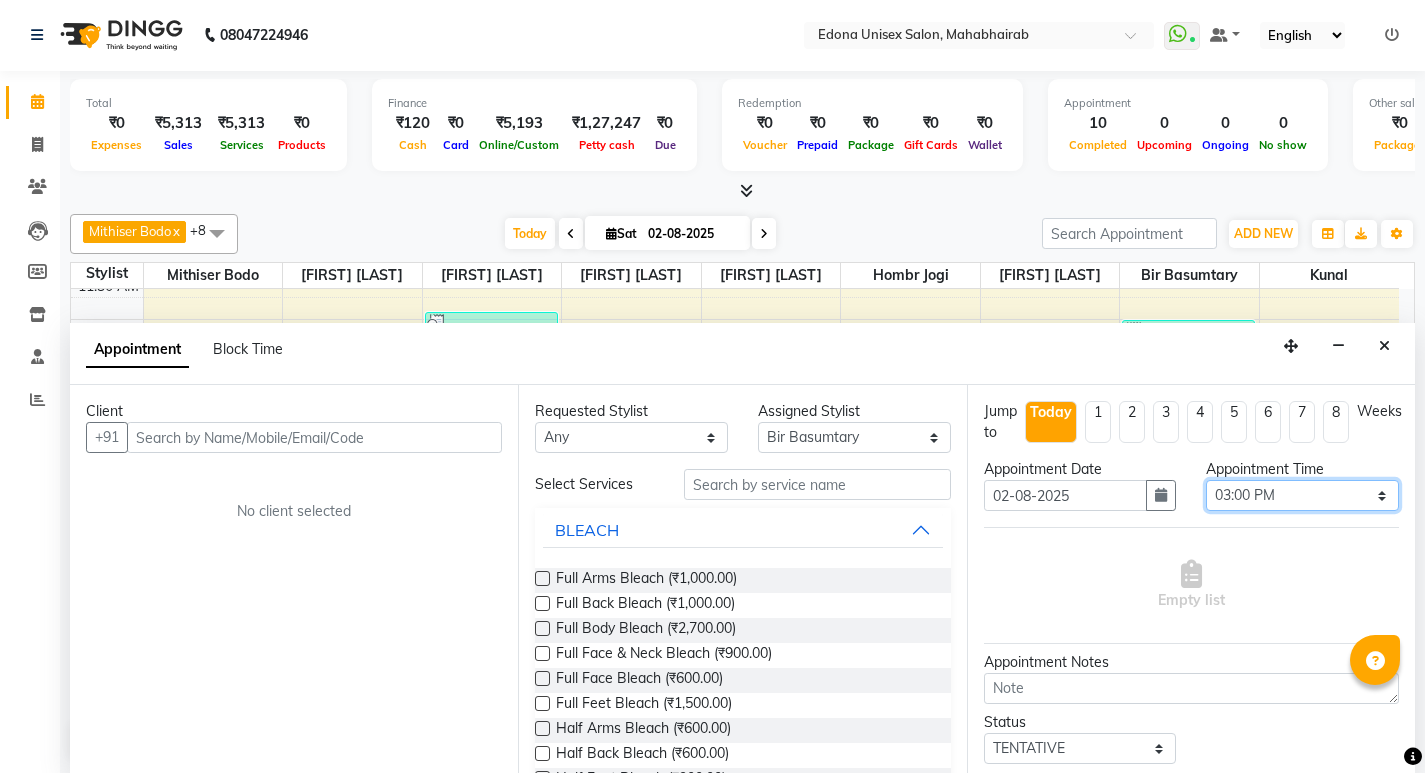 click on "Select 09:00 AM 09:15 AM 09:30 AM 09:45 AM 10:00 AM 10:15 AM 10:30 AM 10:45 AM 11:00 AM 11:15 AM 11:30 AM 11:45 AM 12:00 PM 12:15 PM 12:30 PM 12:45 PM 01:00 PM 01:15 PM 01:30 PM 01:45 PM 02:00 PM 02:15 PM 02:30 PM 02:45 PM 03:00 PM 03:15 PM 03:30 PM 03:45 PM 04:00 PM 04:15 PM 04:30 PM 04:45 PM 05:00 PM 05:15 PM 05:30 PM 05:45 PM 06:00 PM 06:15 PM 06:30 PM 06:45 PM 07:00 PM 07:15 PM 07:30 PM 07:45 PM 08:00 PM" at bounding box center [1302, 495] 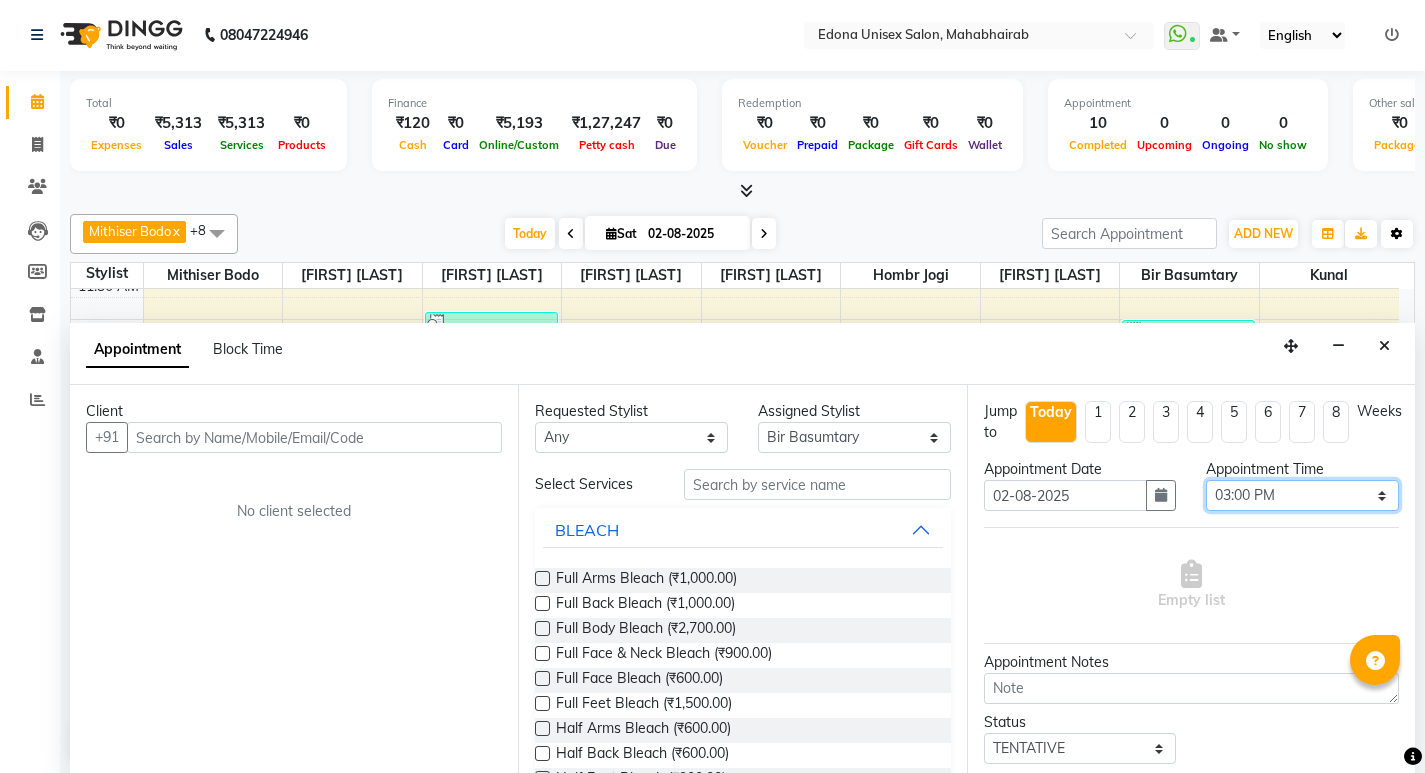 select on "930" 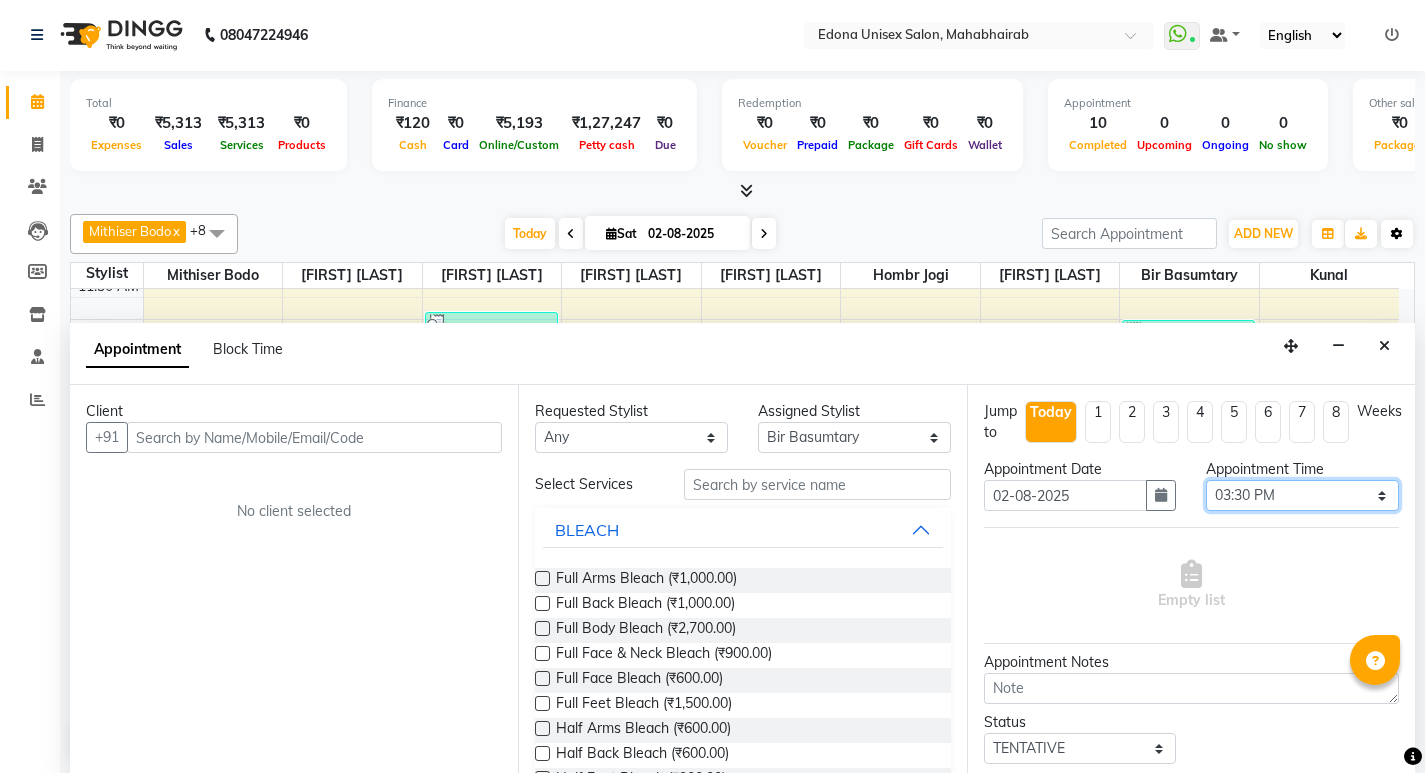 click on "Select 09:00 AM 09:15 AM 09:30 AM 09:45 AM 10:00 AM 10:15 AM 10:30 AM 10:45 AM 11:00 AM 11:15 AM 11:30 AM 11:45 AM 12:00 PM 12:15 PM 12:30 PM 12:45 PM 01:00 PM 01:15 PM 01:30 PM 01:45 PM 02:00 PM 02:15 PM 02:30 PM 02:45 PM 03:00 PM 03:15 PM 03:30 PM 03:45 PM 04:00 PM 04:15 PM 04:30 PM 04:45 PM 05:00 PM 05:15 PM 05:30 PM 05:45 PM 06:00 PM 06:15 PM 06:30 PM 06:45 PM 07:00 PM 07:15 PM 07:30 PM 07:45 PM 08:00 PM" at bounding box center [1302, 495] 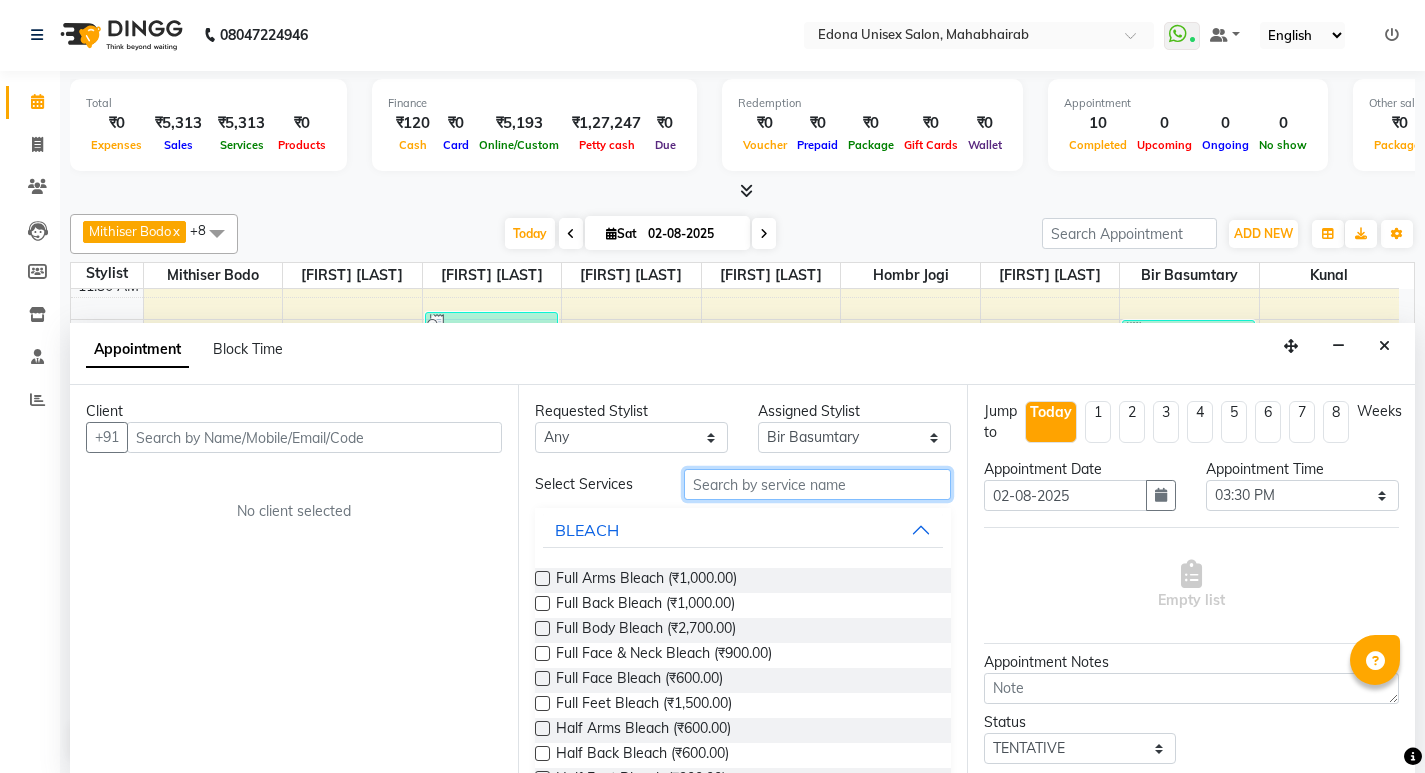 click at bounding box center (817, 484) 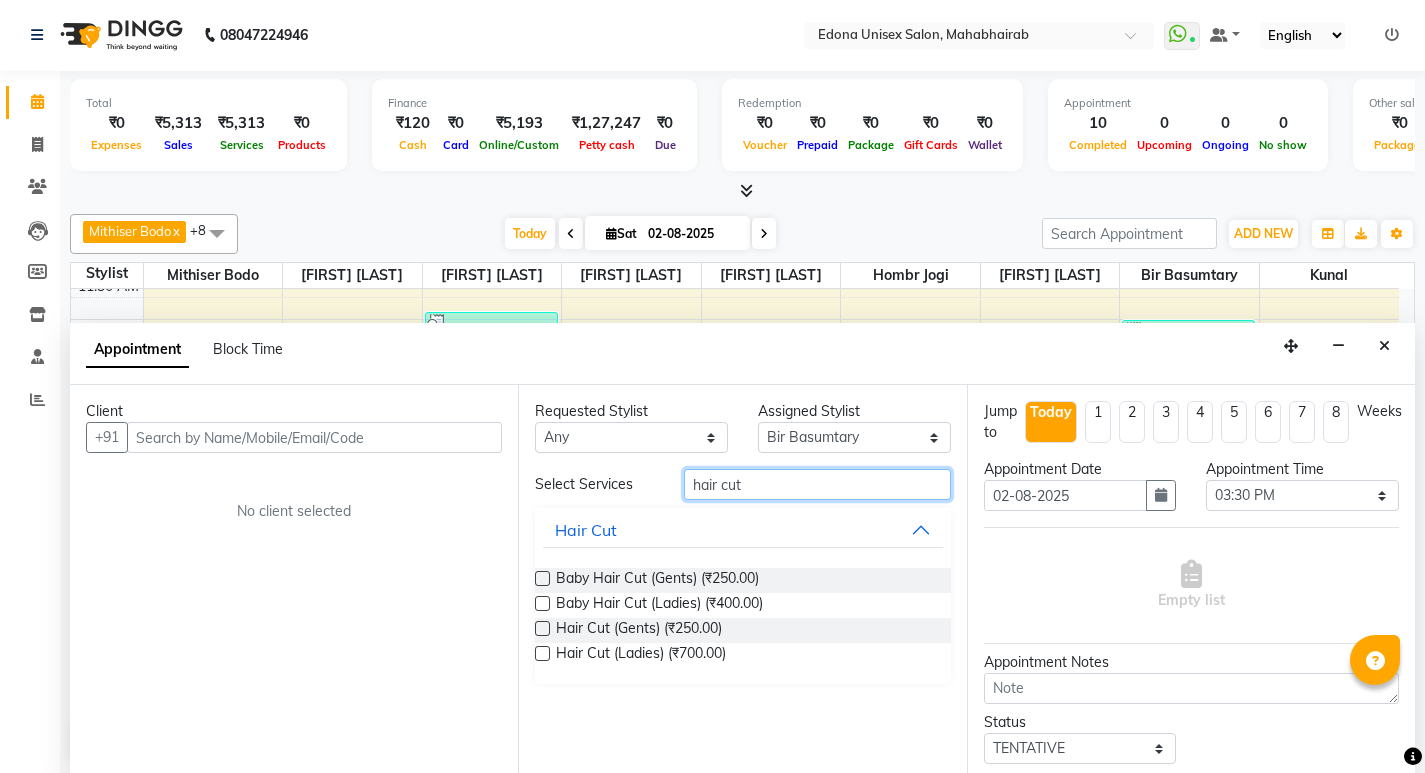 type on "hair cut" 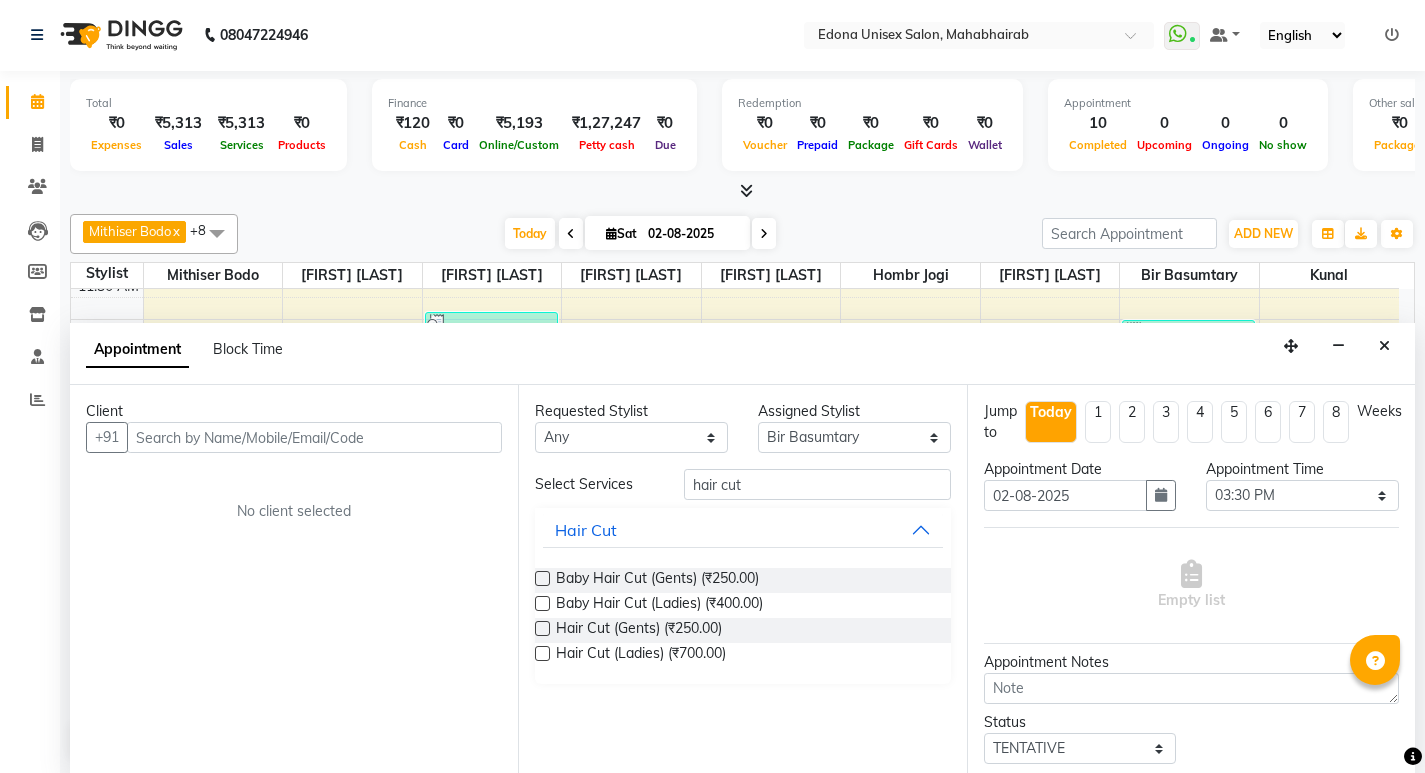 click on "Hair Cut (Gents) (₹250.00)" at bounding box center [639, 630] 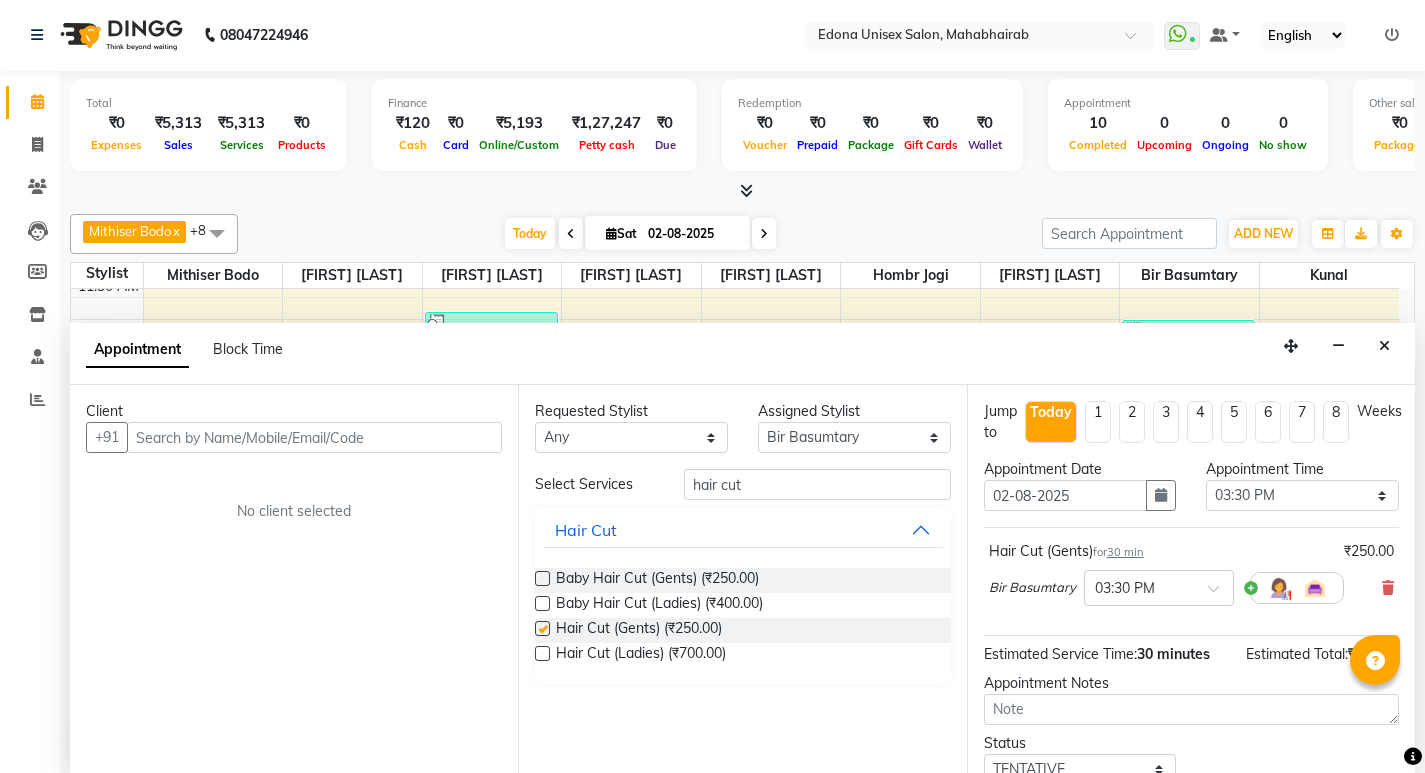 checkbox on "false" 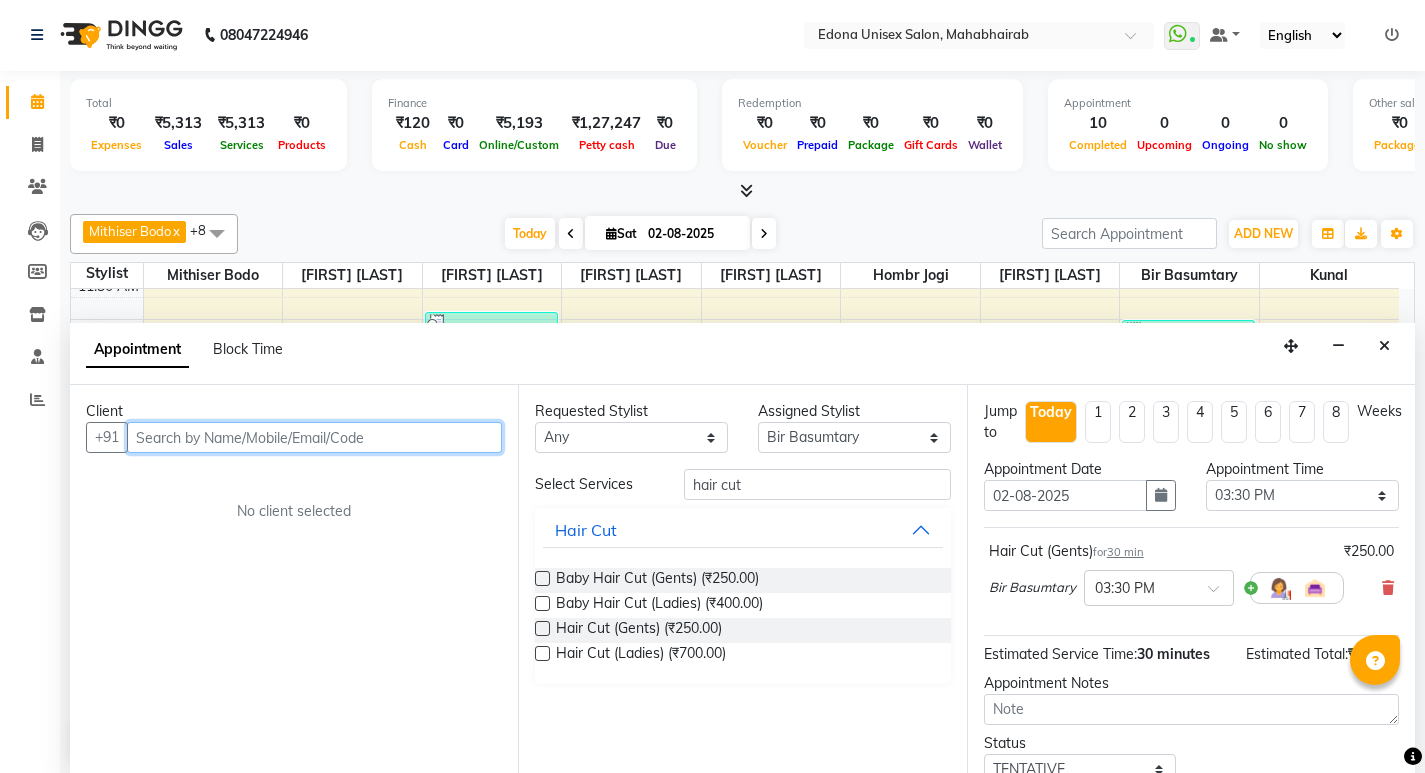 click at bounding box center [314, 437] 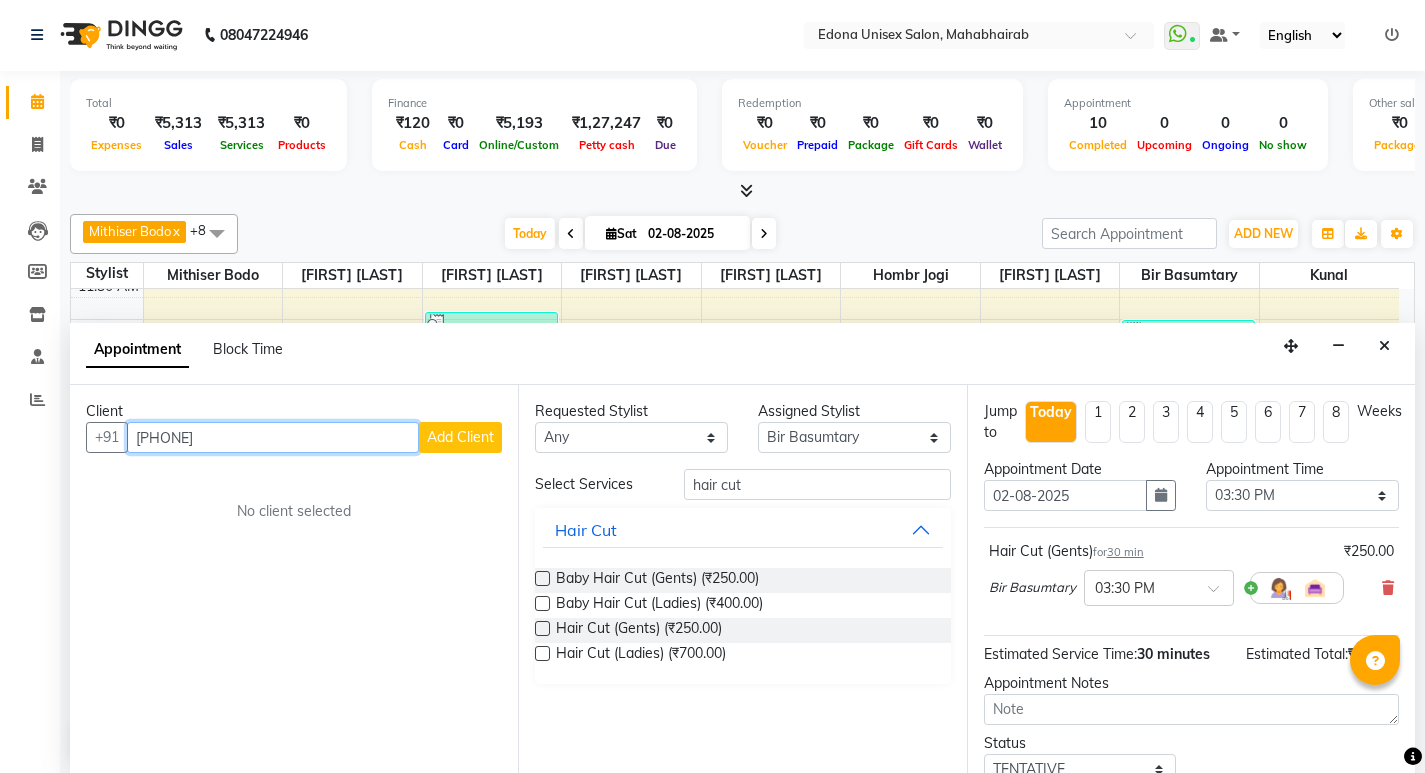 type on "8638523410" 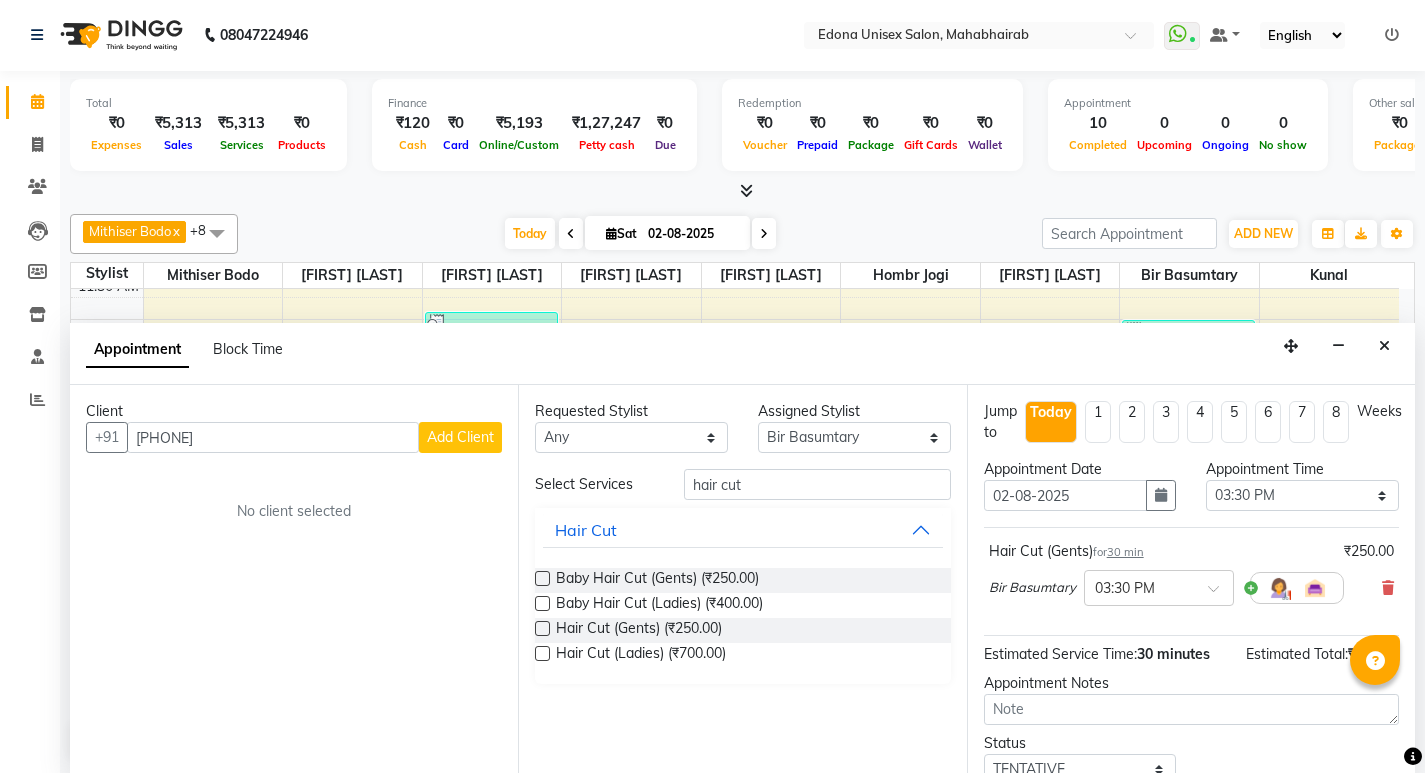 click on "Add Client" at bounding box center (460, 437) 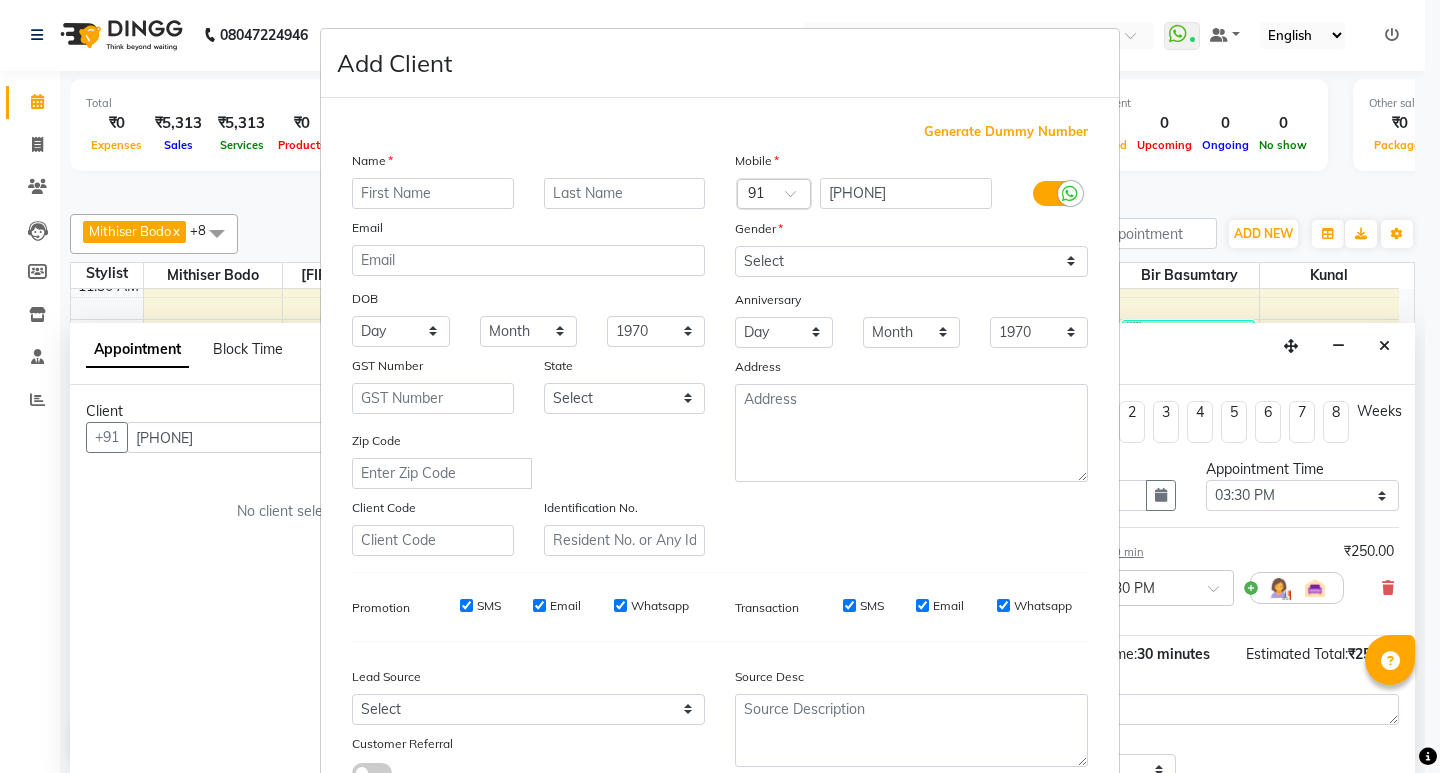 type on "D" 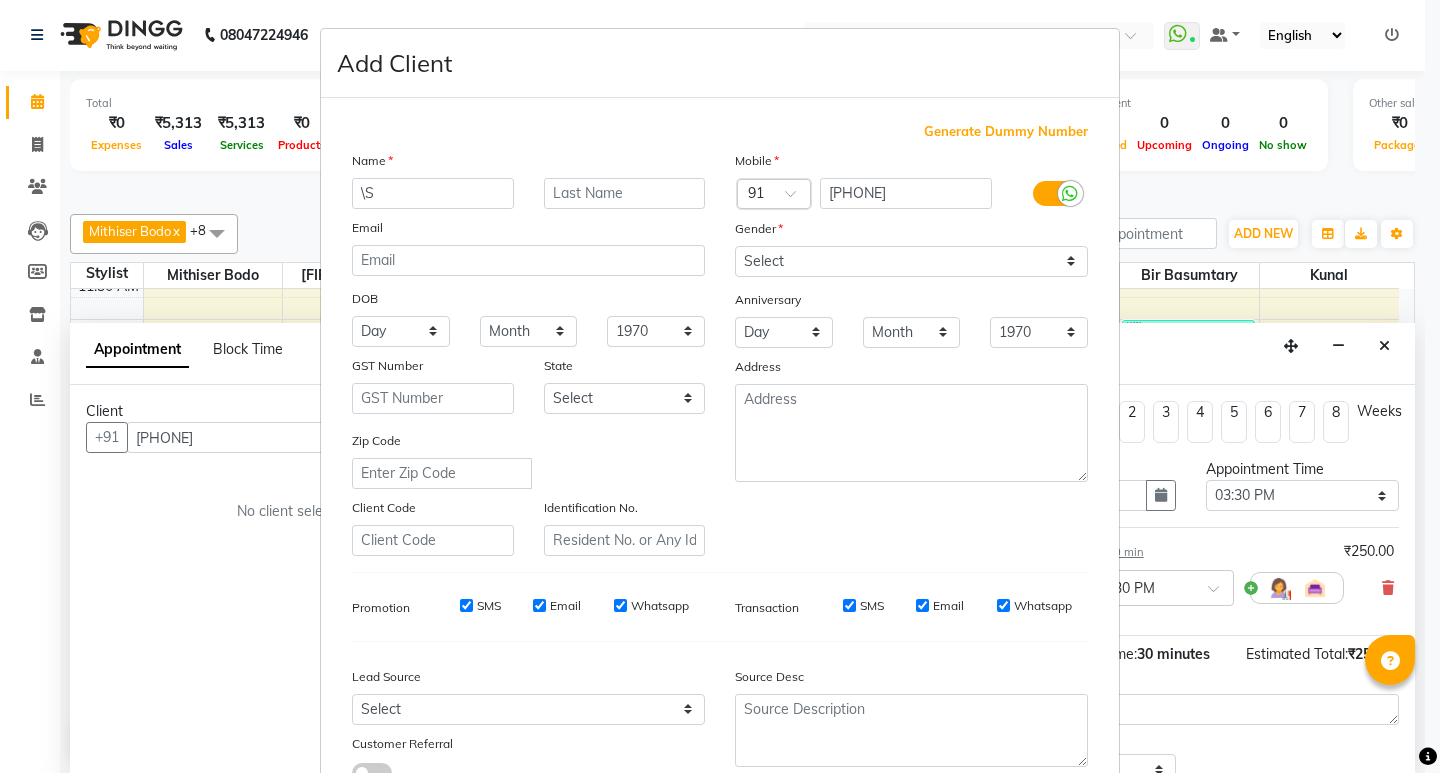 type on "\" 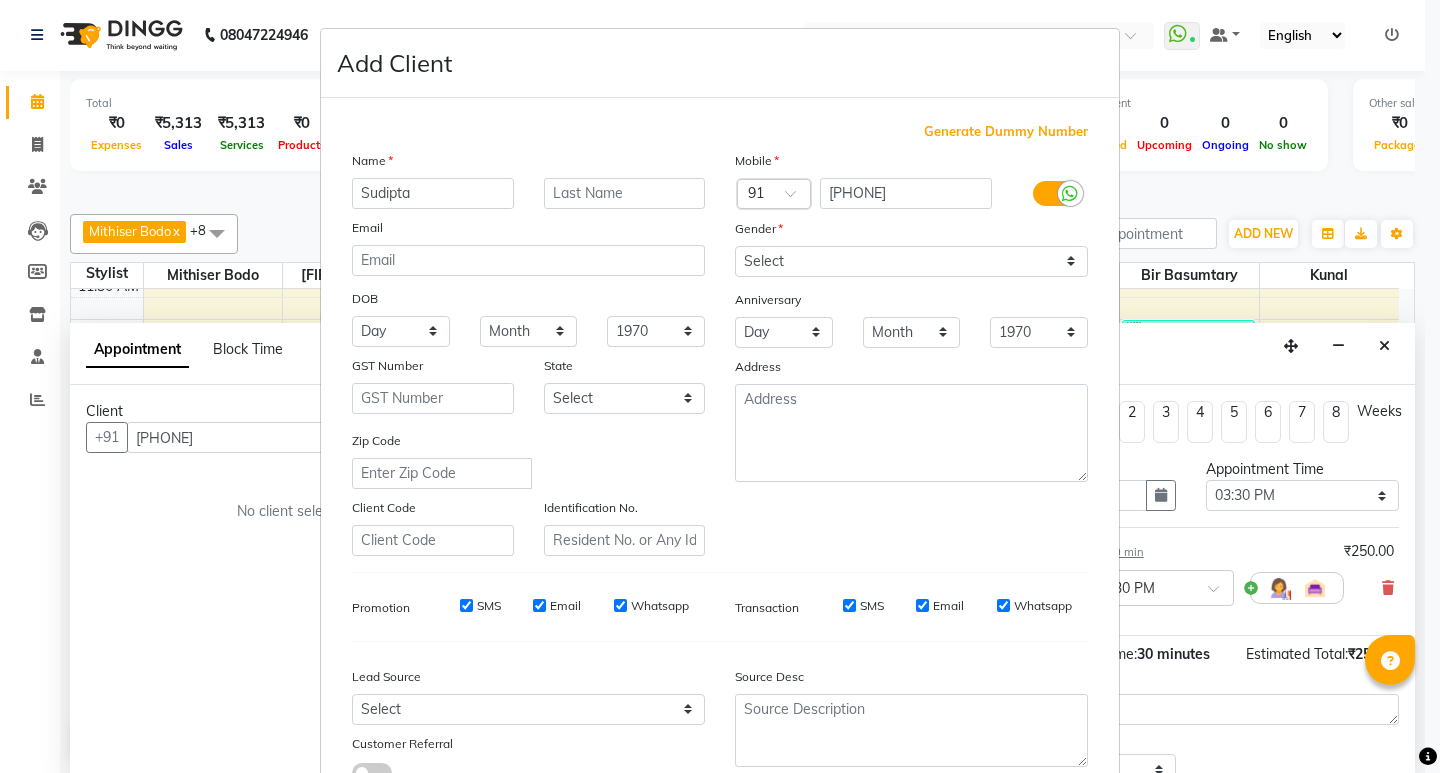 type on "Sudipta" 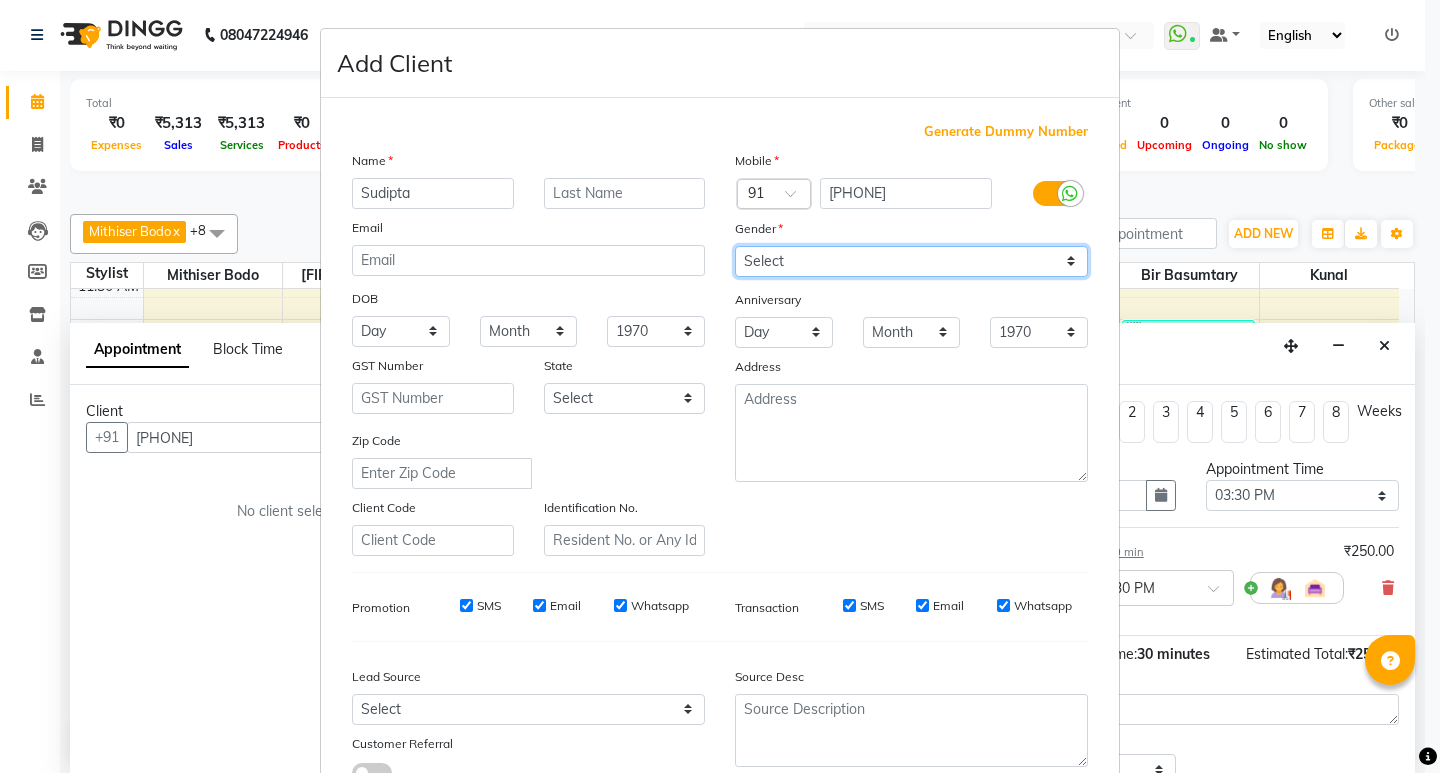 drag, startPoint x: 839, startPoint y: 257, endPoint x: 849, endPoint y: 274, distance: 19.723083 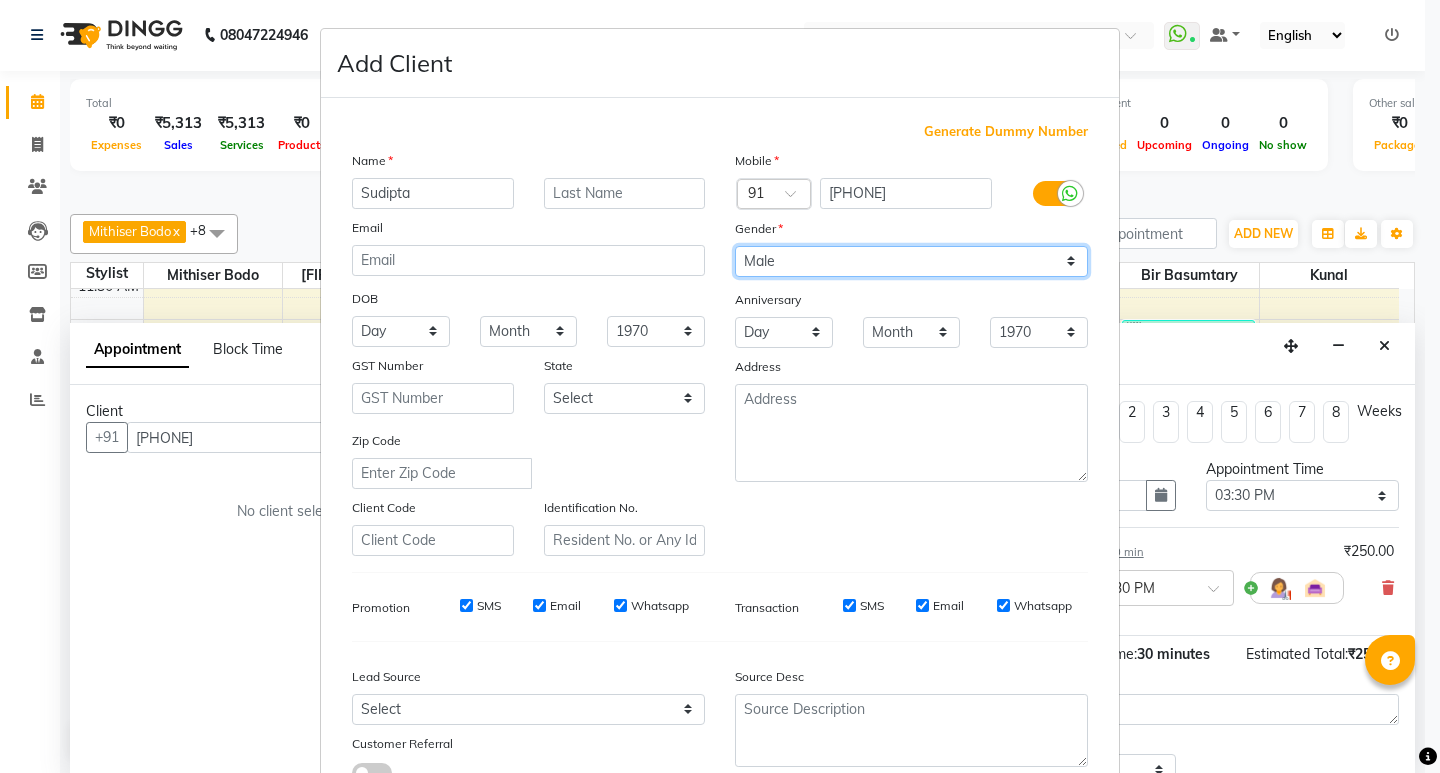 click on "Select Male Female Other Prefer Not To Say" at bounding box center [911, 261] 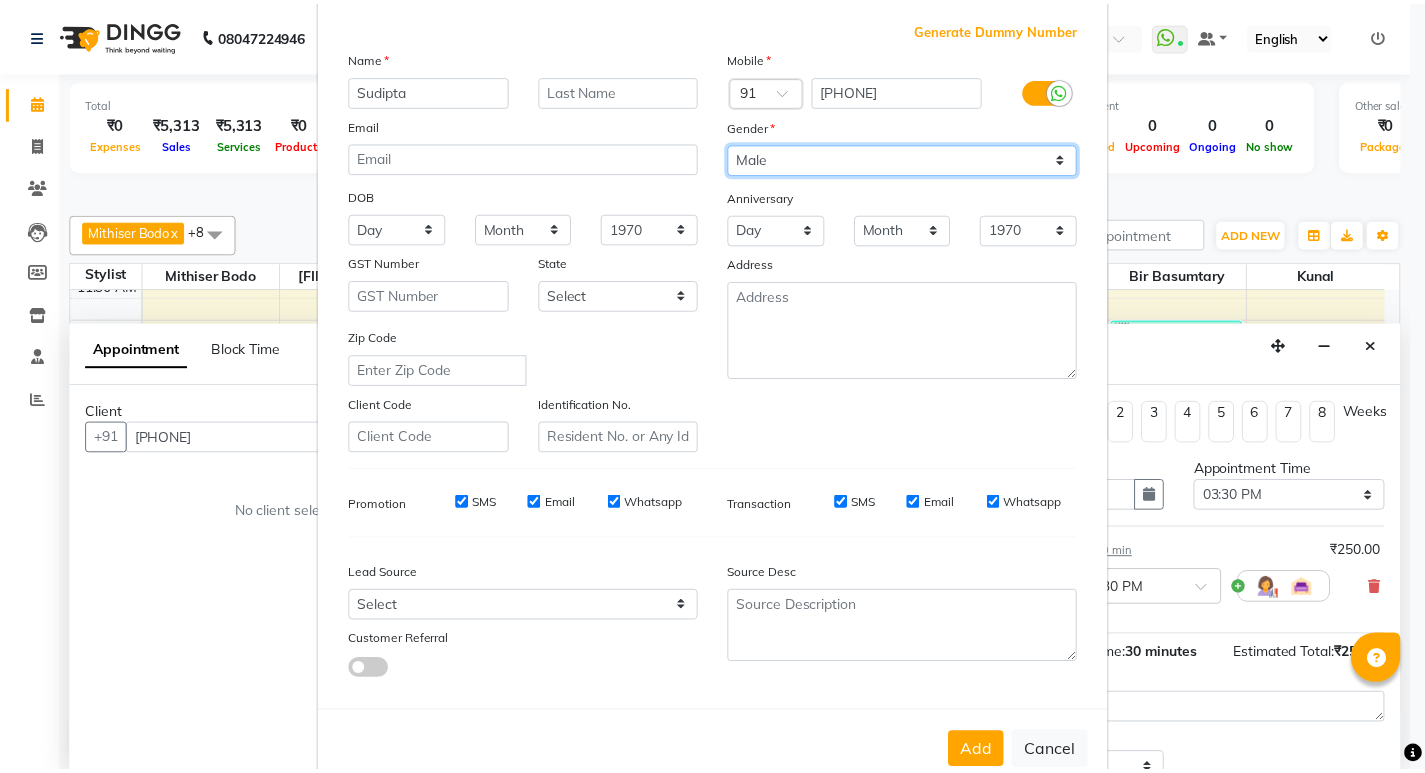 scroll, scrollTop: 150, scrollLeft: 0, axis: vertical 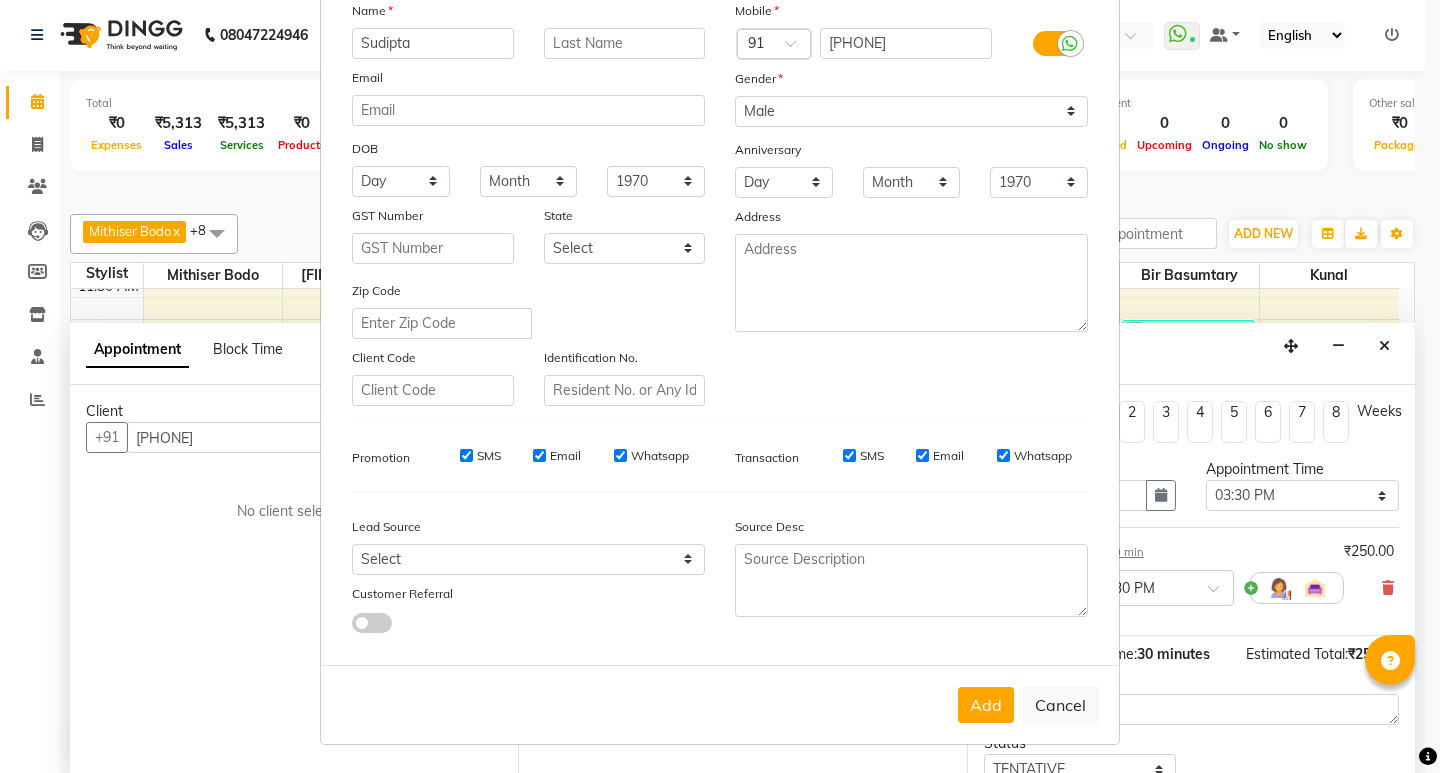 click on "Add" at bounding box center [986, 705] 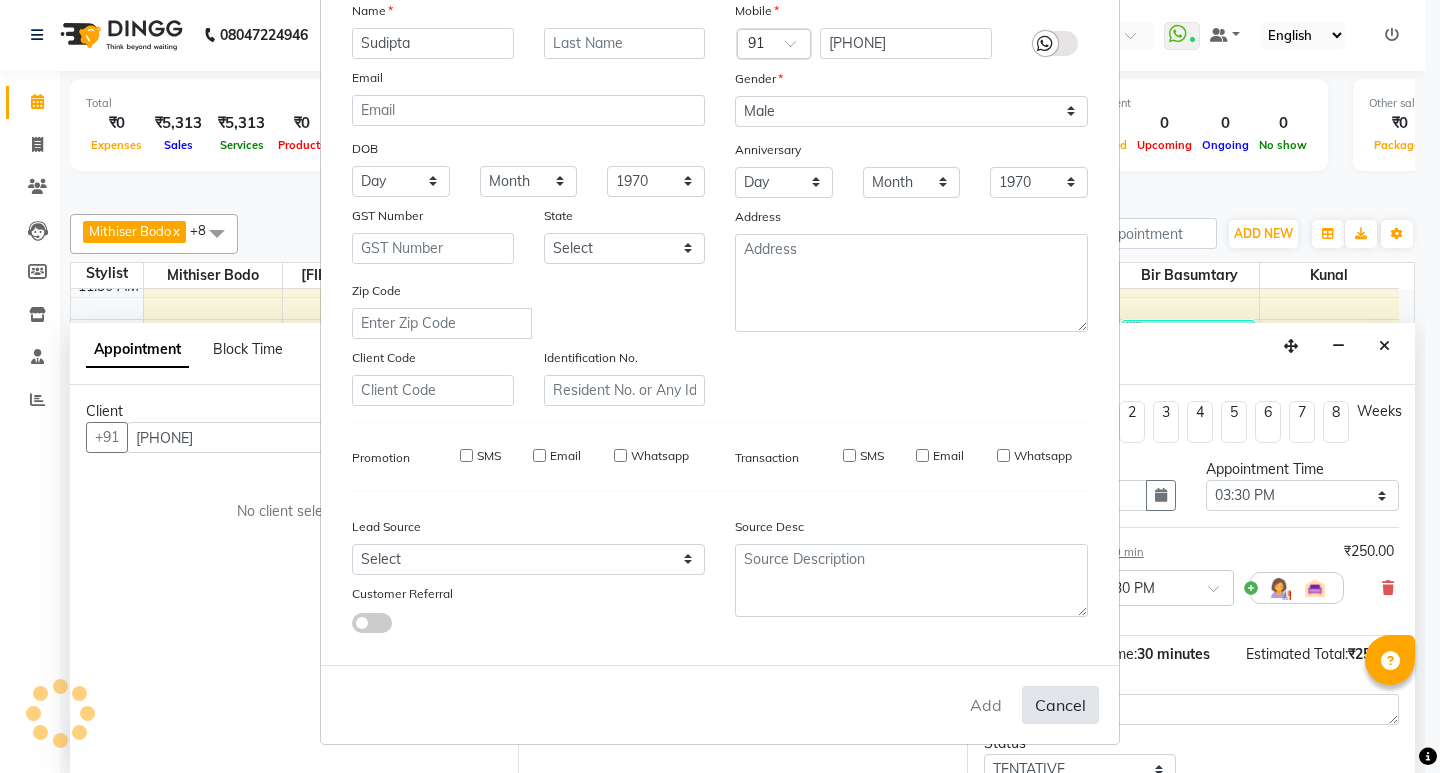type 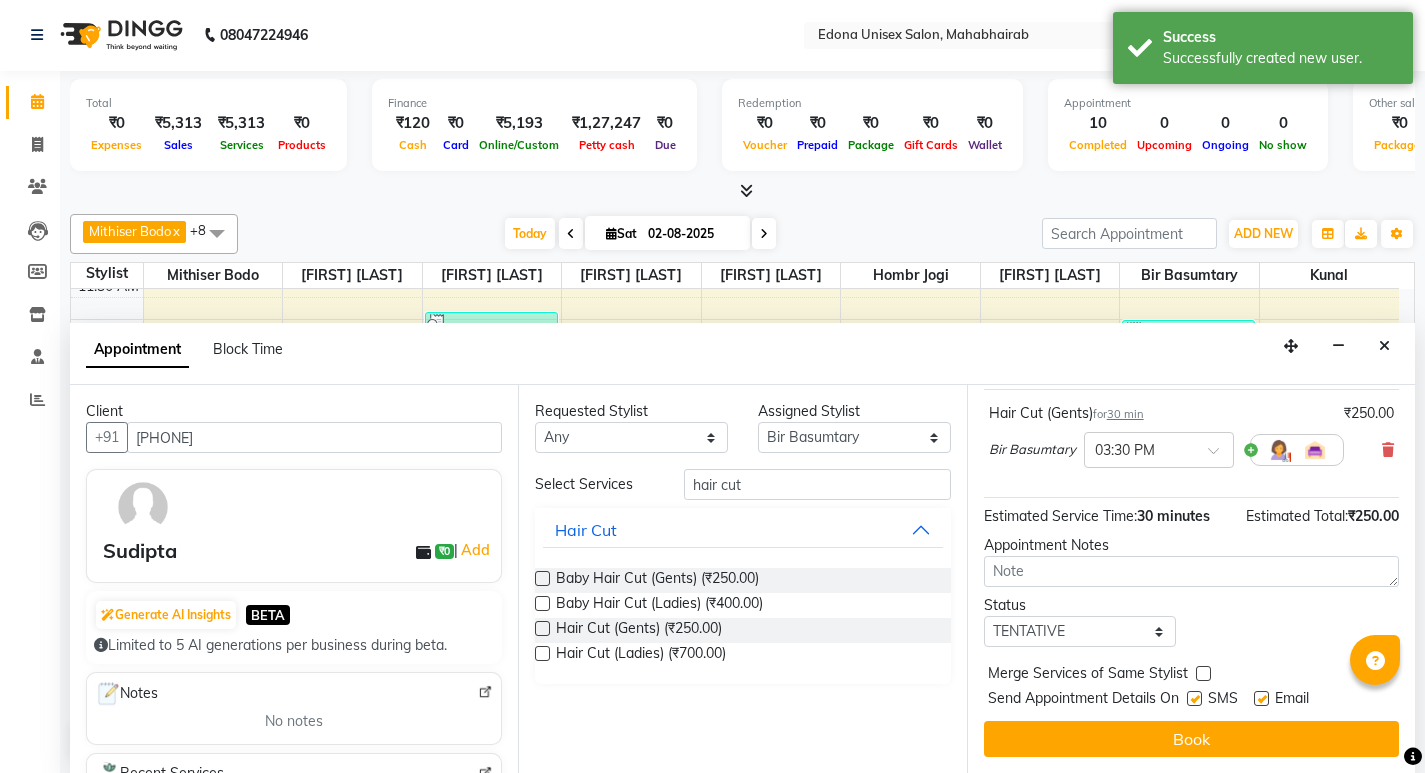 scroll, scrollTop: 138, scrollLeft: 0, axis: vertical 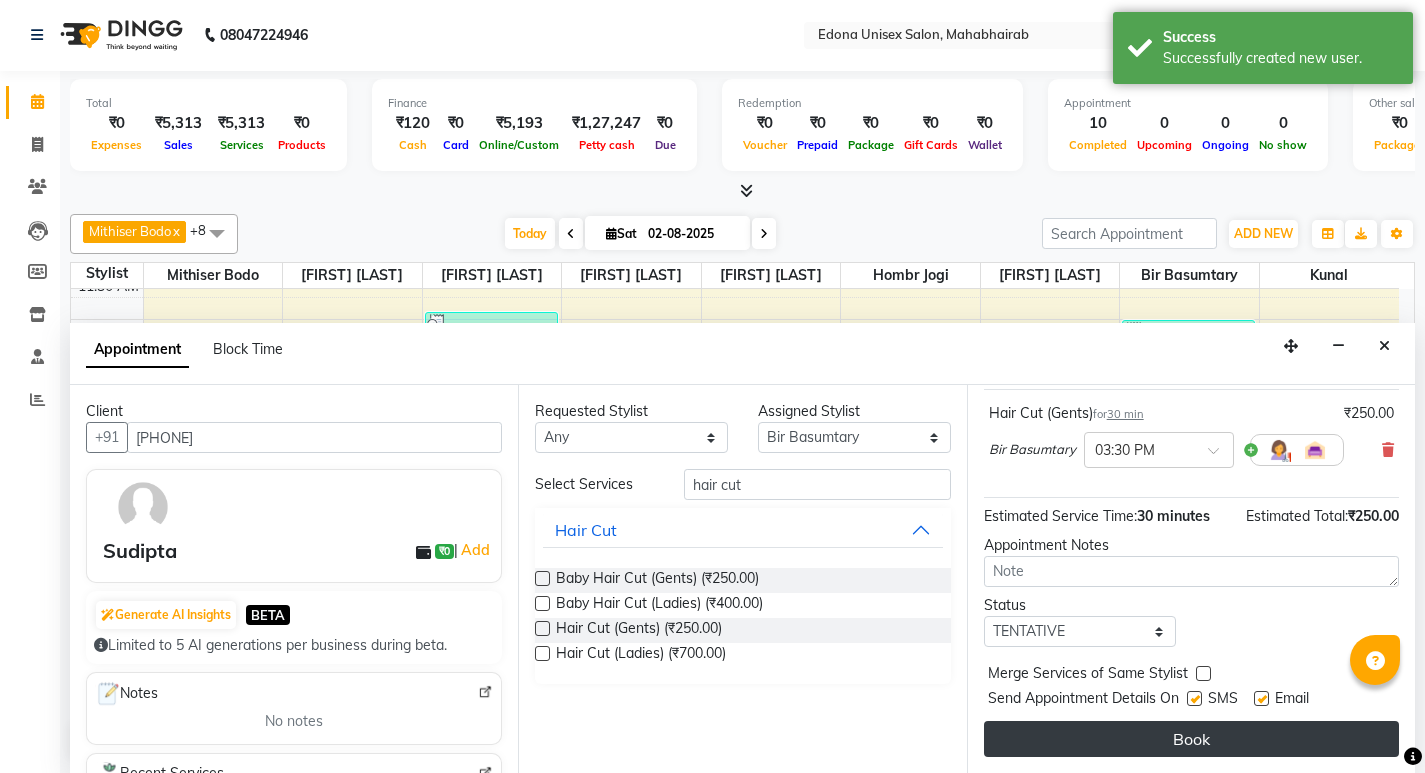 click on "Book" at bounding box center [1191, 739] 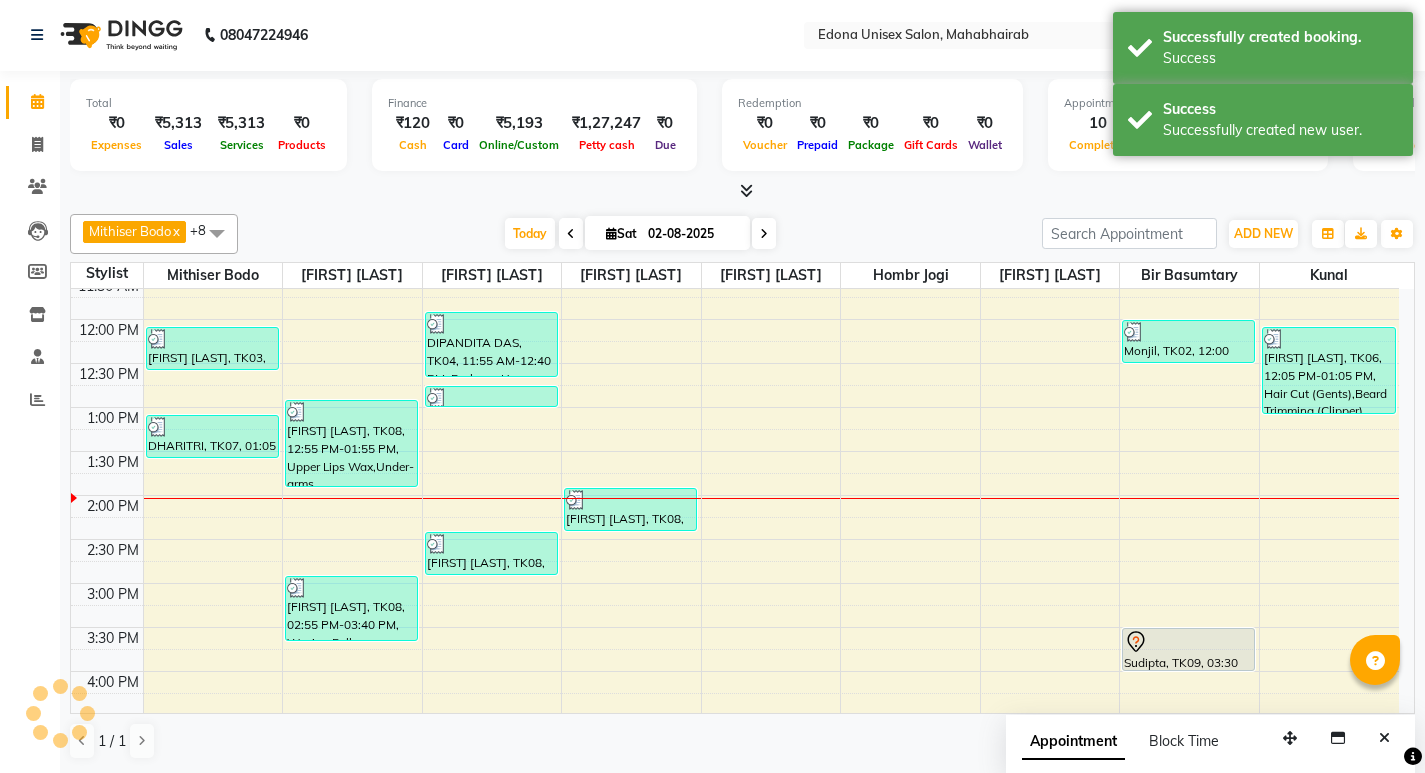 scroll, scrollTop: 0, scrollLeft: 0, axis: both 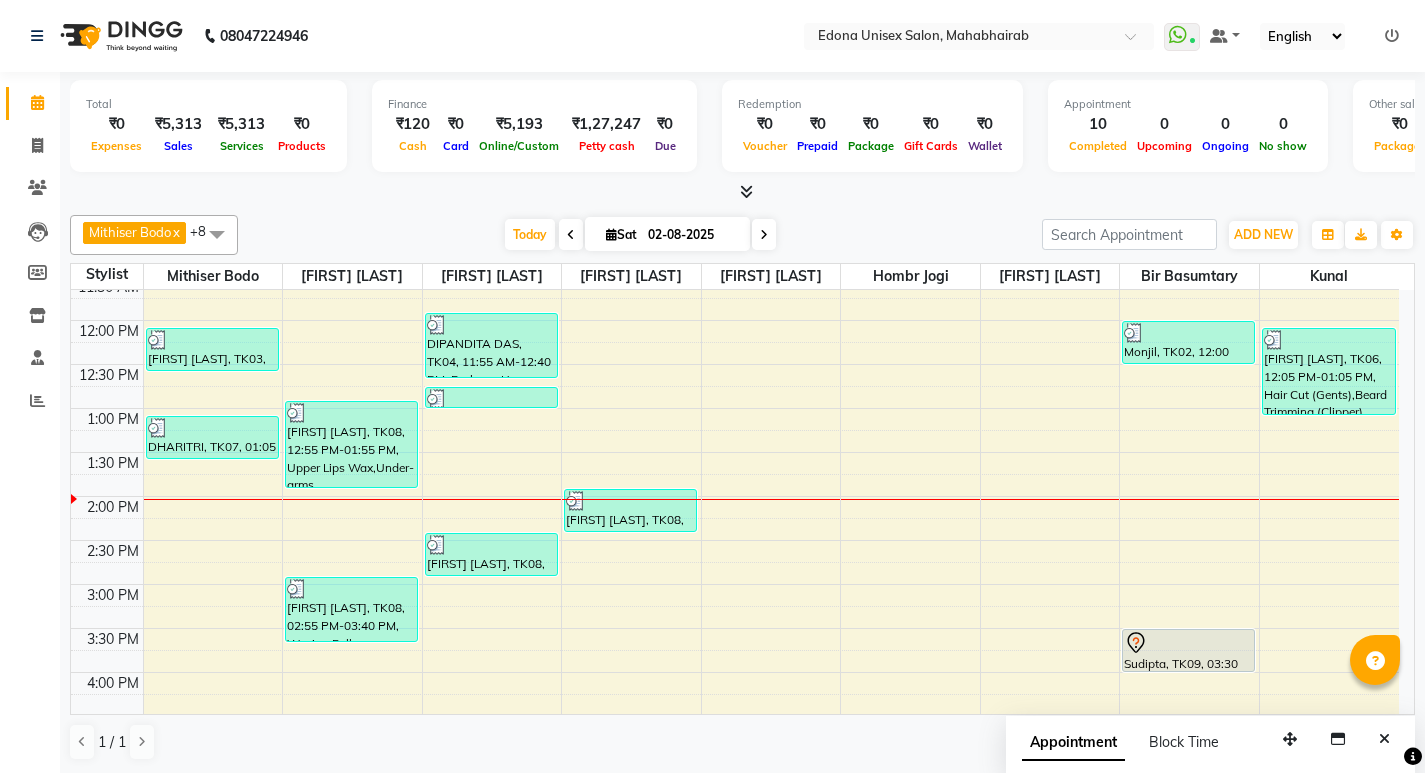 click at bounding box center (742, 192) 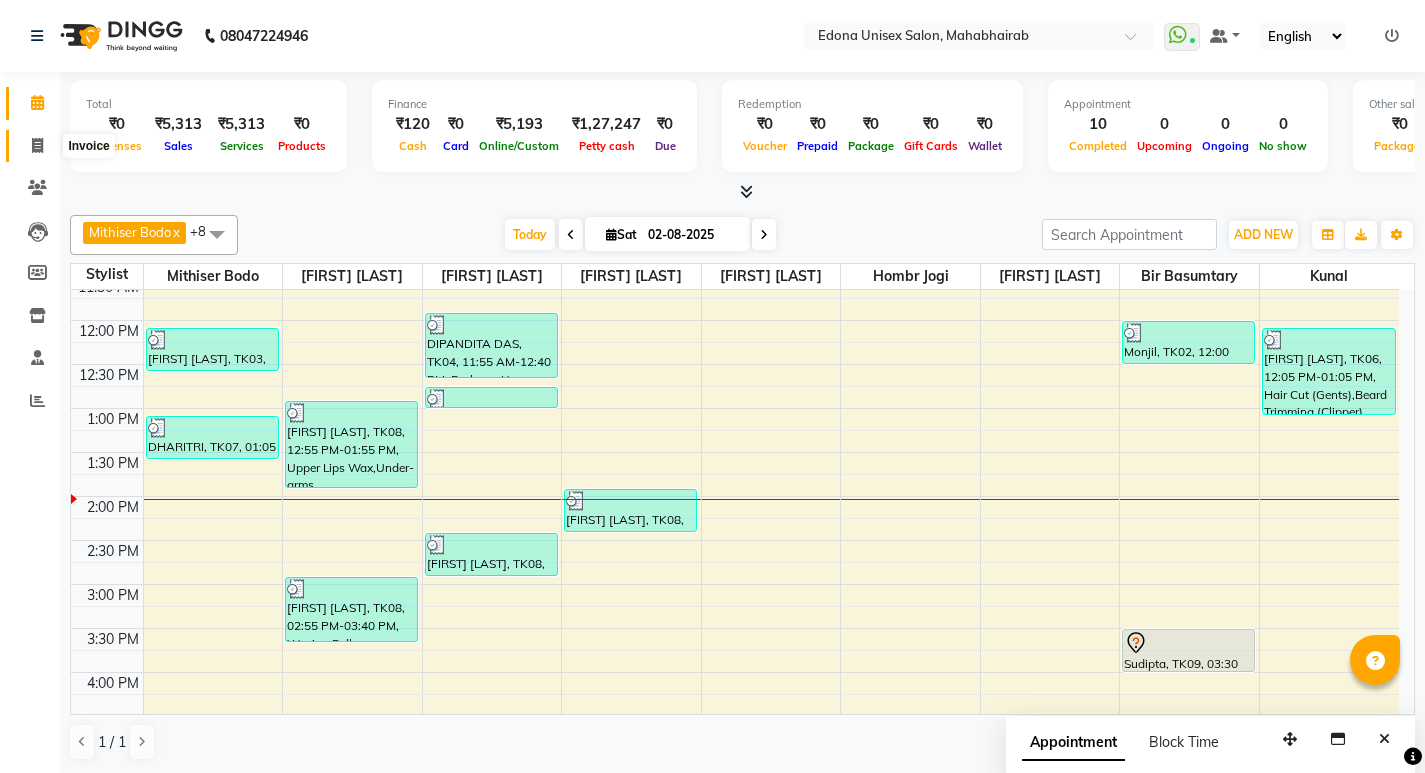 click 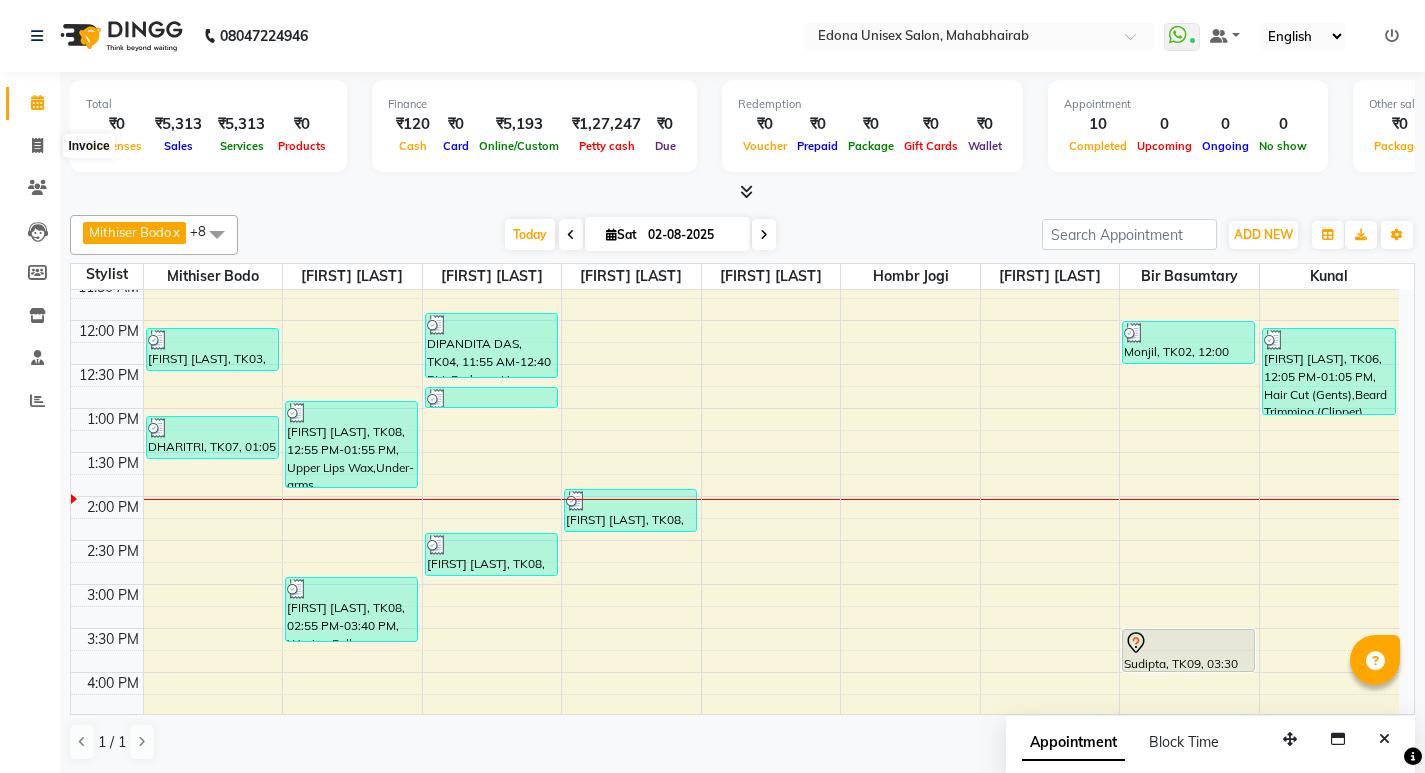 select on "service" 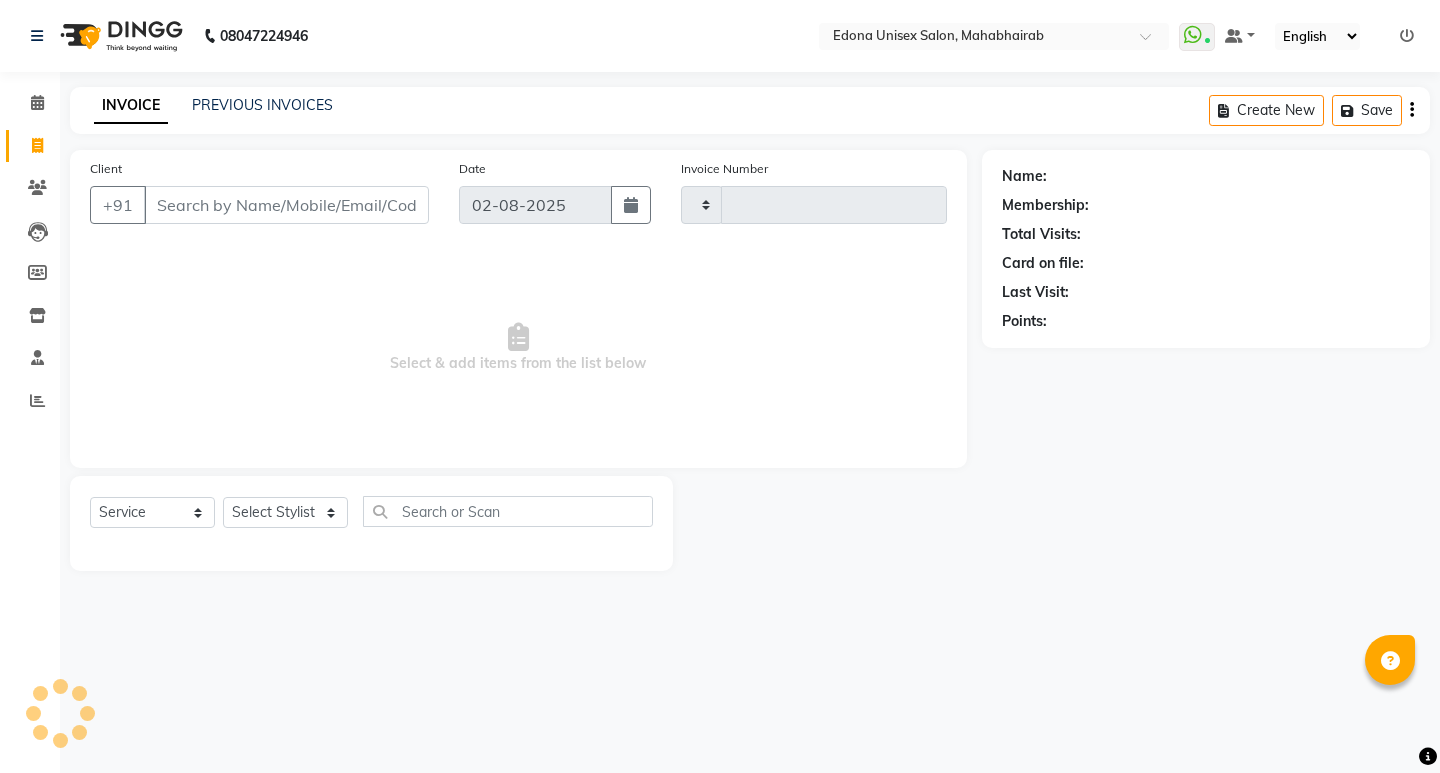 type on "2444" 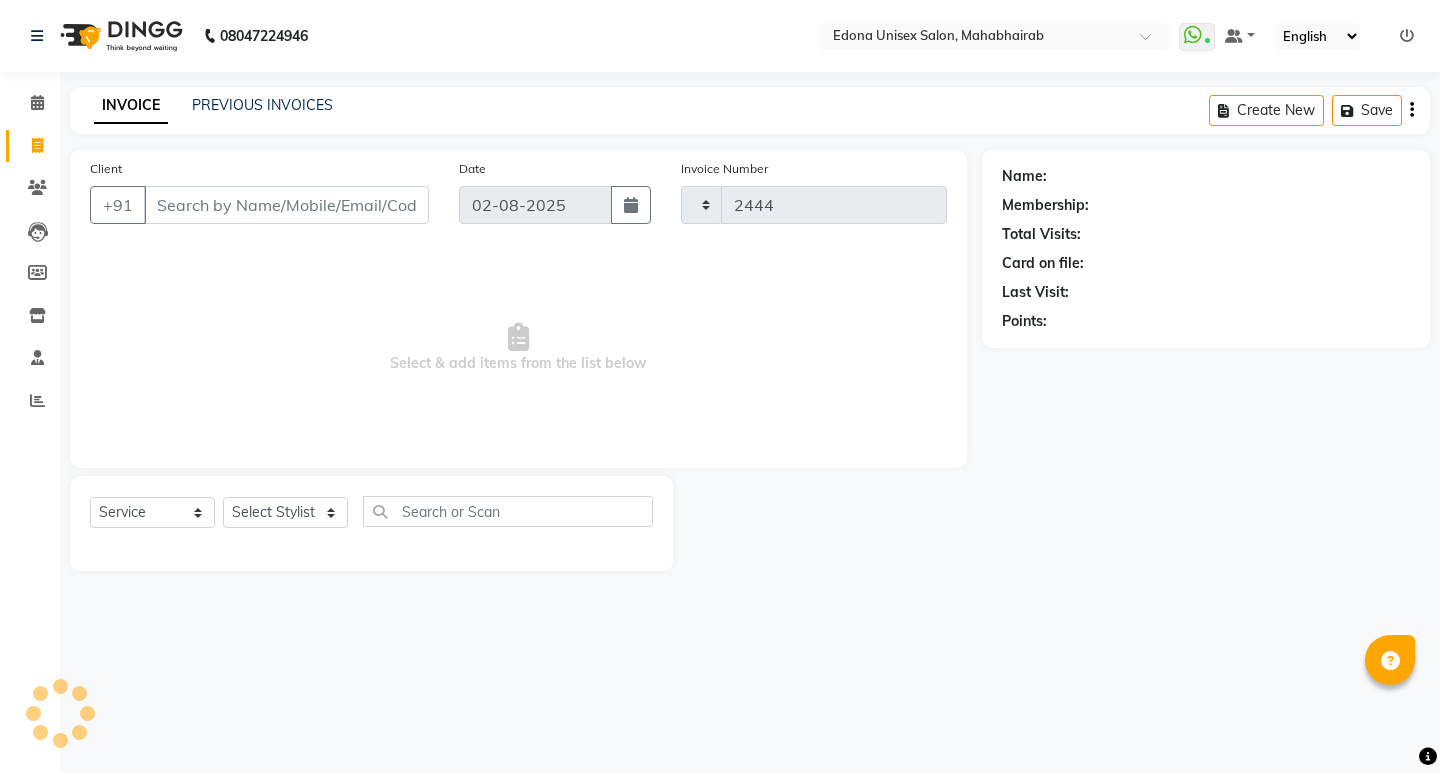 select on "5393" 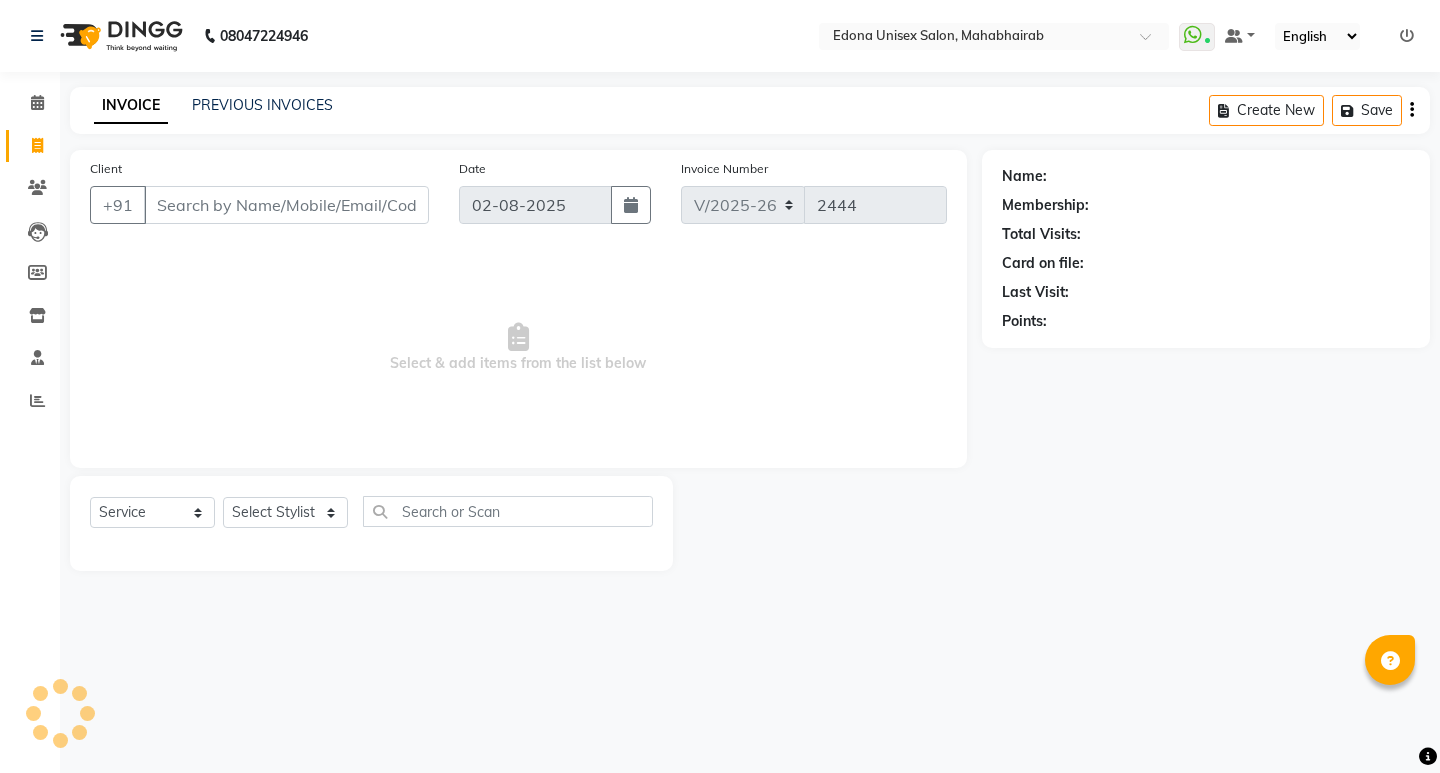 click on "Client" at bounding box center [286, 205] 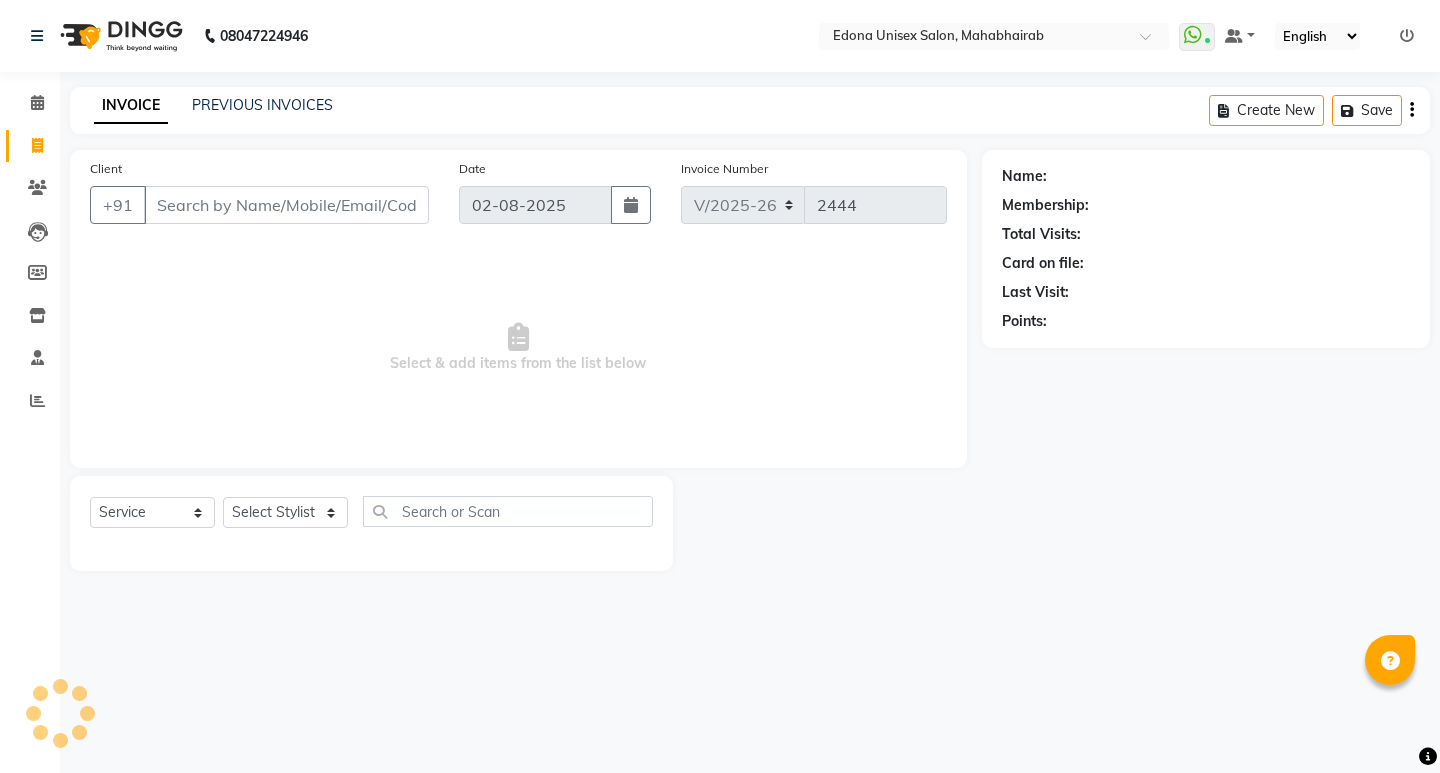 click on "Client" at bounding box center [286, 205] 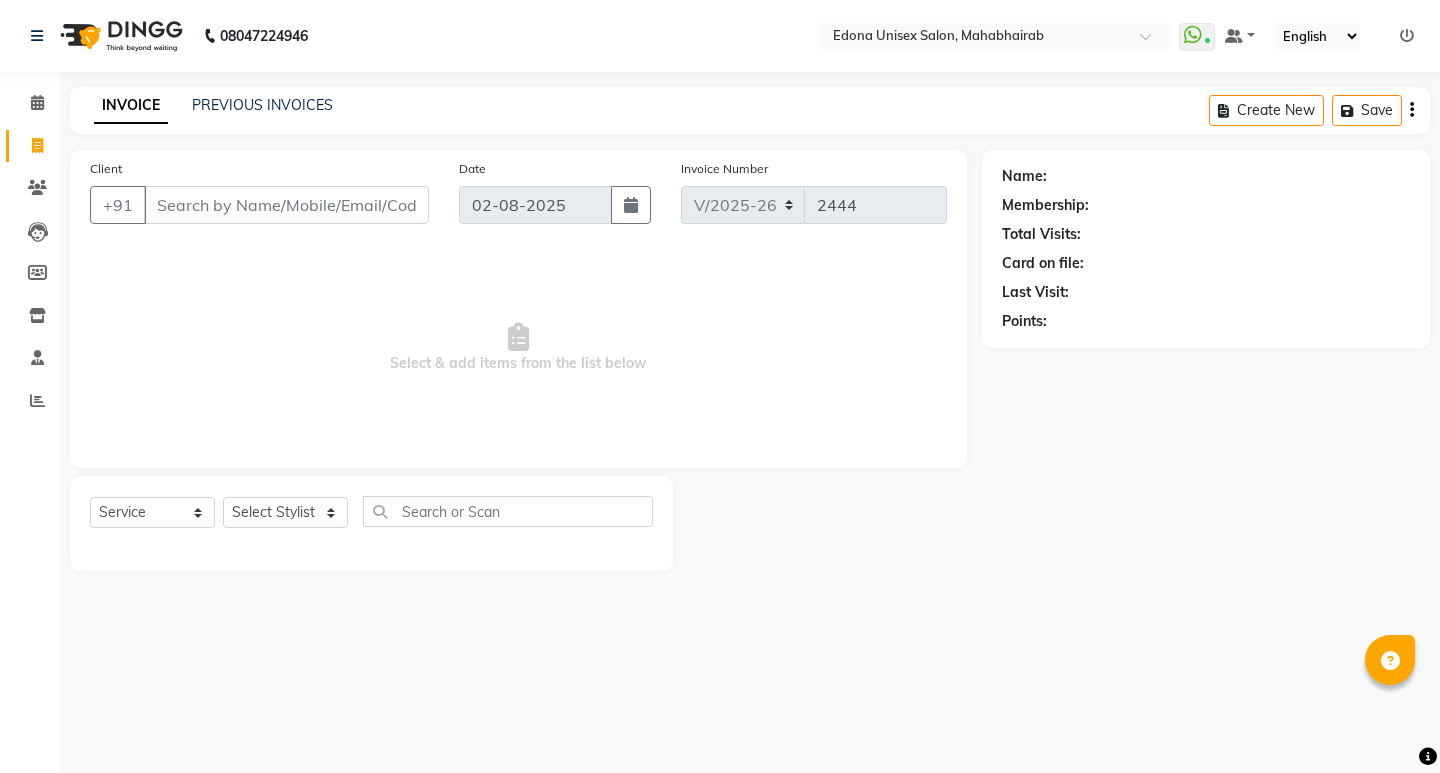 click on "Client" at bounding box center (286, 205) 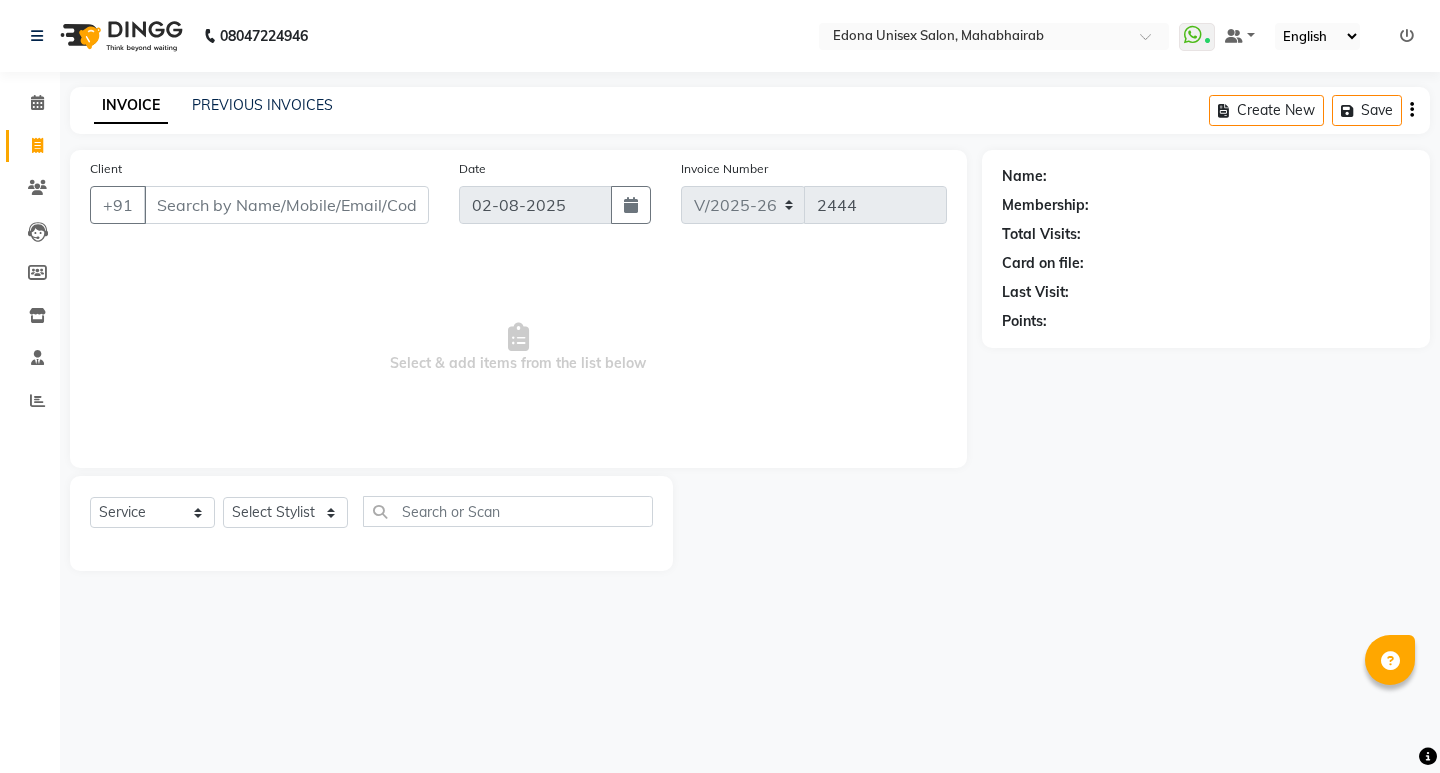 drag, startPoint x: 337, startPoint y: 208, endPoint x: 357, endPoint y: 358, distance: 151.32745 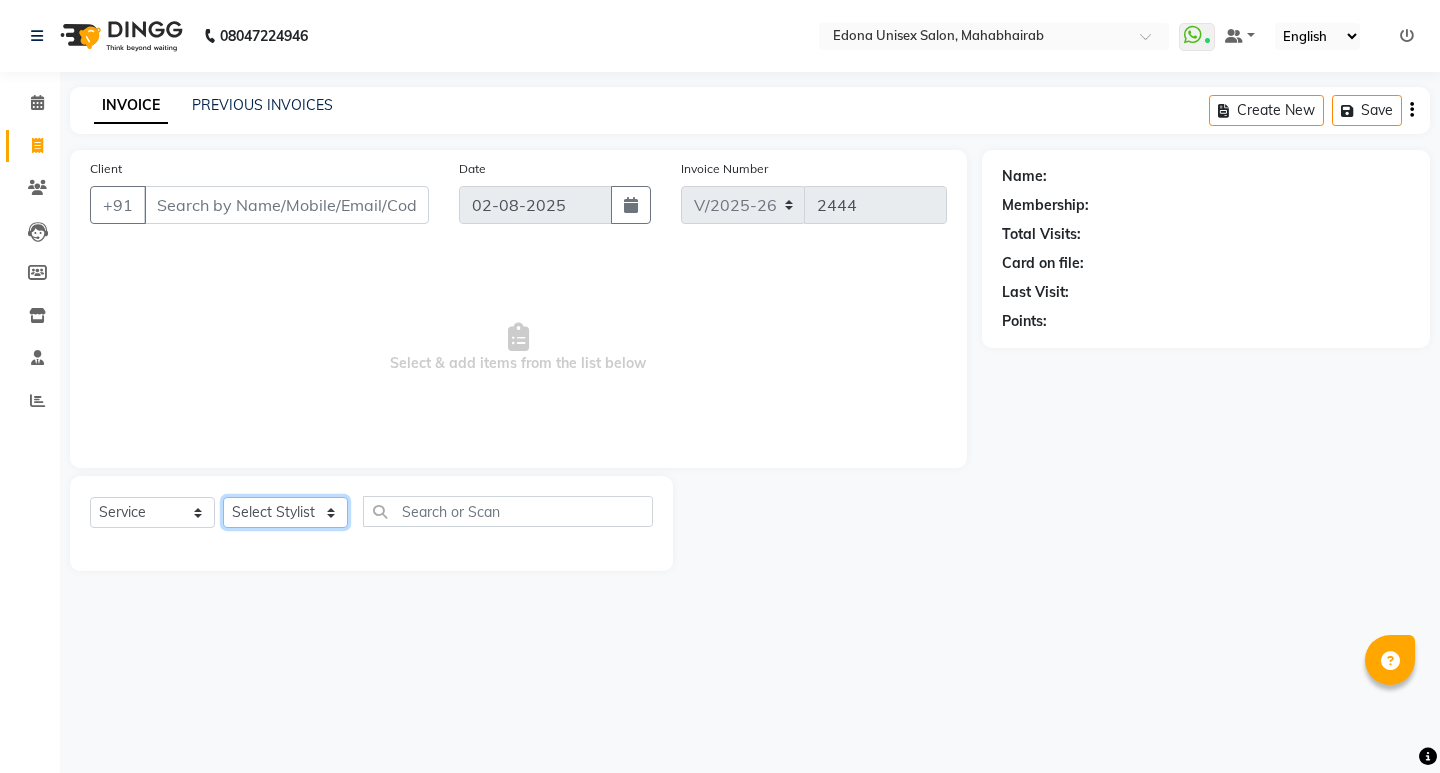 click on "Select Stylist Admin Anju Sonar Bir Basumtary Bishal Bharma Hemen Daimari Hombr Jogi Jenny kayina Kriti Kunal Lokesh Verma Mithiser Bodo Monisha Goyari Neha Pahi Prabir Das Rashmi Basumtary Reshma Sultana Roselin Basumtary Sumitra Subba" 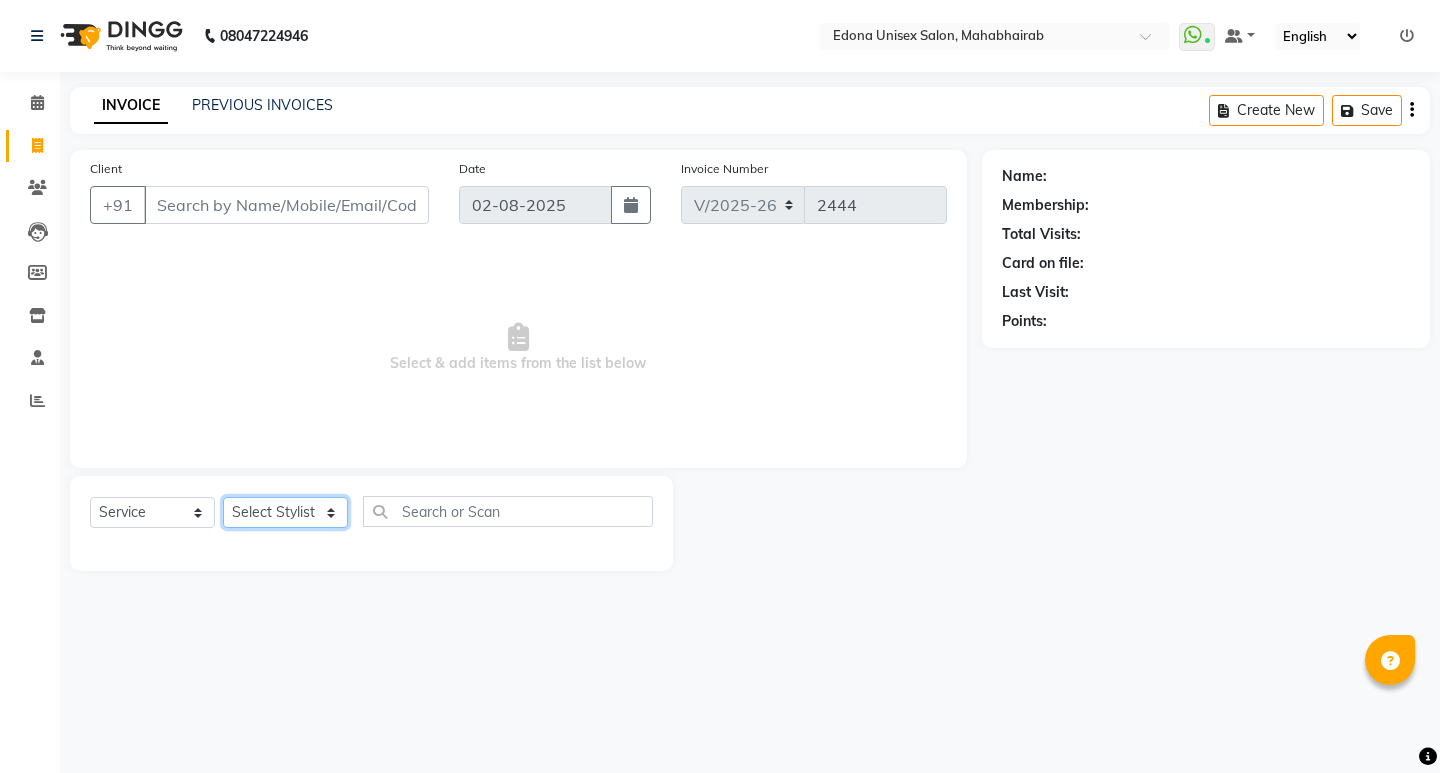 select on "87820" 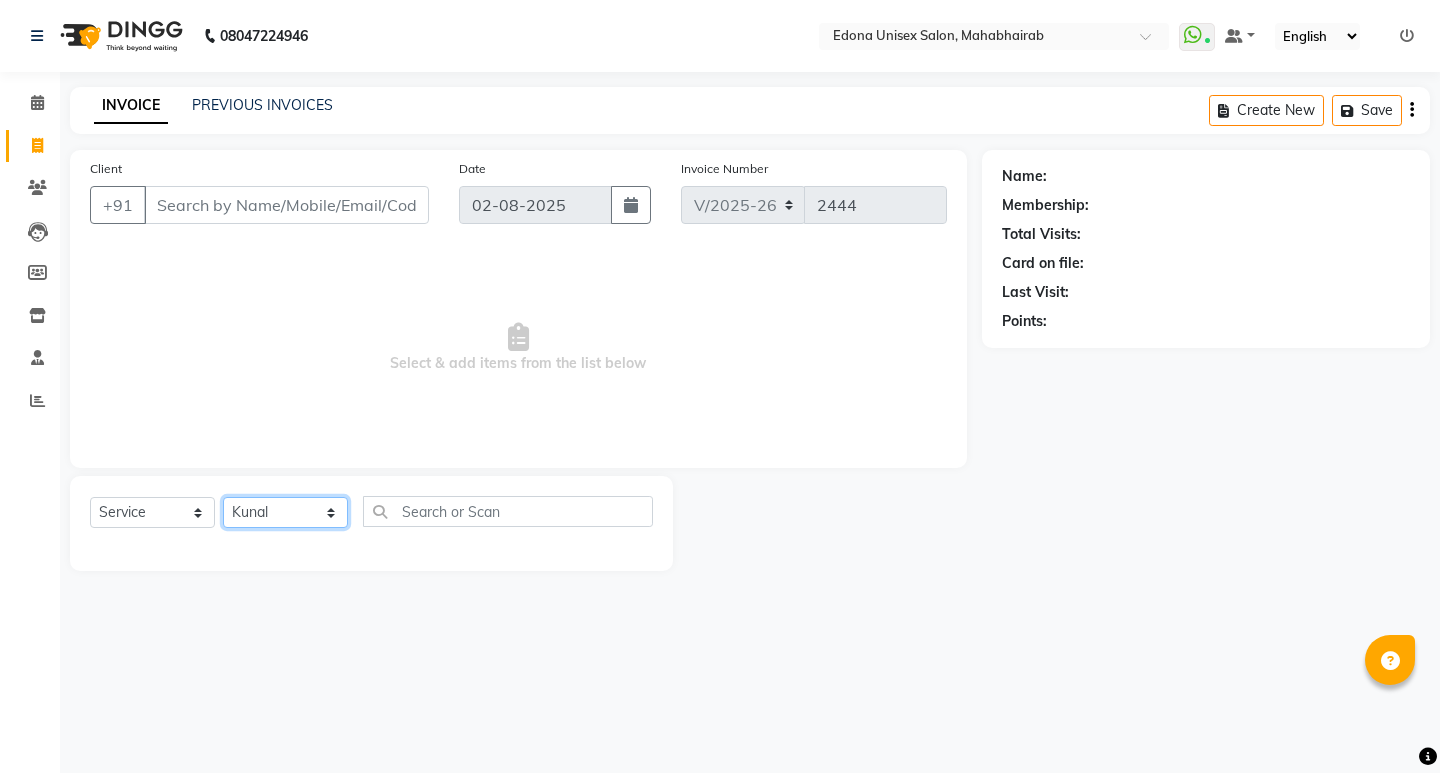 click on "Select Stylist Admin Anju Sonar Bir Basumtary Bishal Bharma Hemen Daimari Hombr Jogi Jenny kayina Kriti Kunal Lokesh Verma Mithiser Bodo Monisha Goyari Neha Pahi Prabir Das Rashmi Basumtary Reshma Sultana Roselin Basumtary Sumitra Subba" 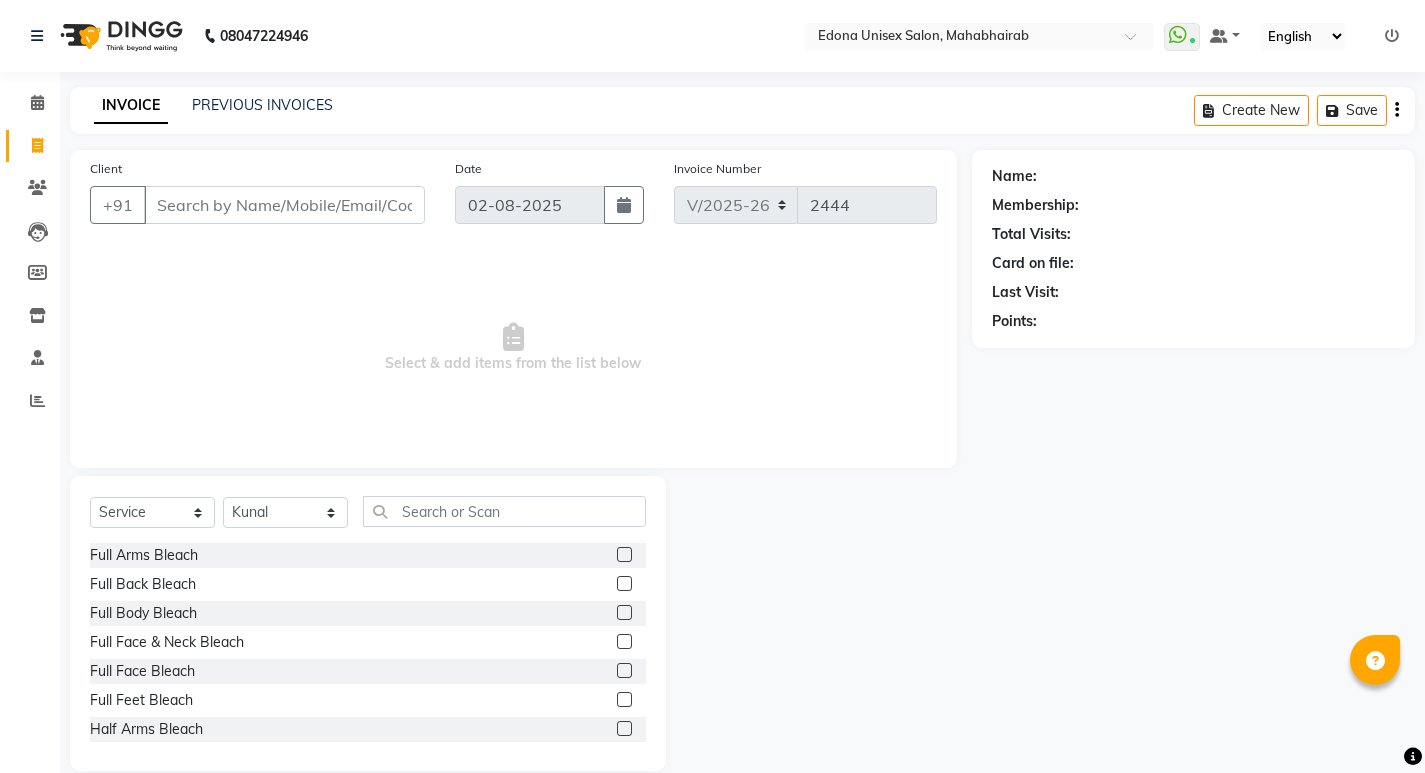 click on "Select  Service  Product  Membership  Package Voucher Prepaid Gift Card  Select Stylist Admin Anju Sonar Bir Basumtary Bishal Bharma Hemen Daimari Hombr Jogi Jenny kayina Kriti Kunal Lokesh Verma Mithiser Bodo Monisha Goyari Neha Pahi Prabir Das Rashmi Basumtary Reshma Sultana Roselin Basumtary Sumitra Subba" 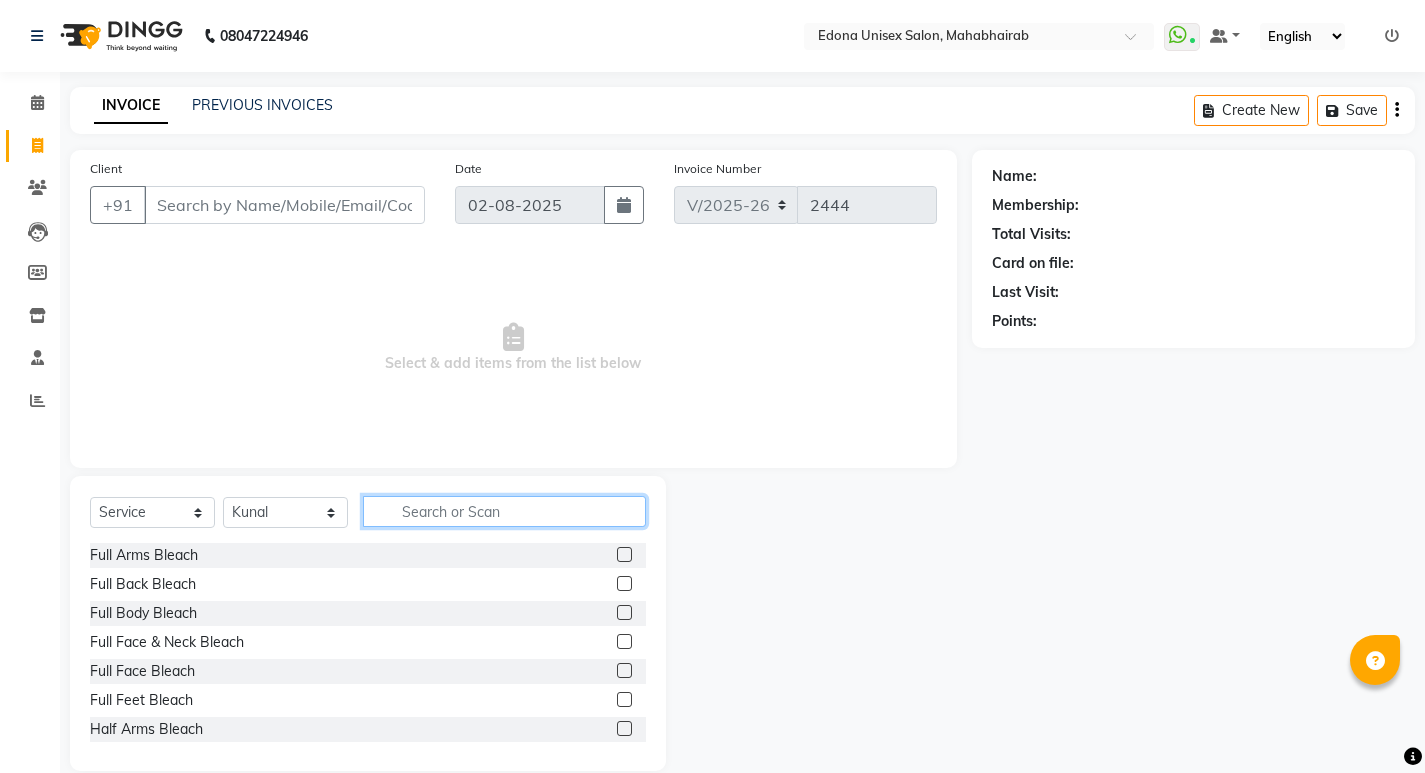 click 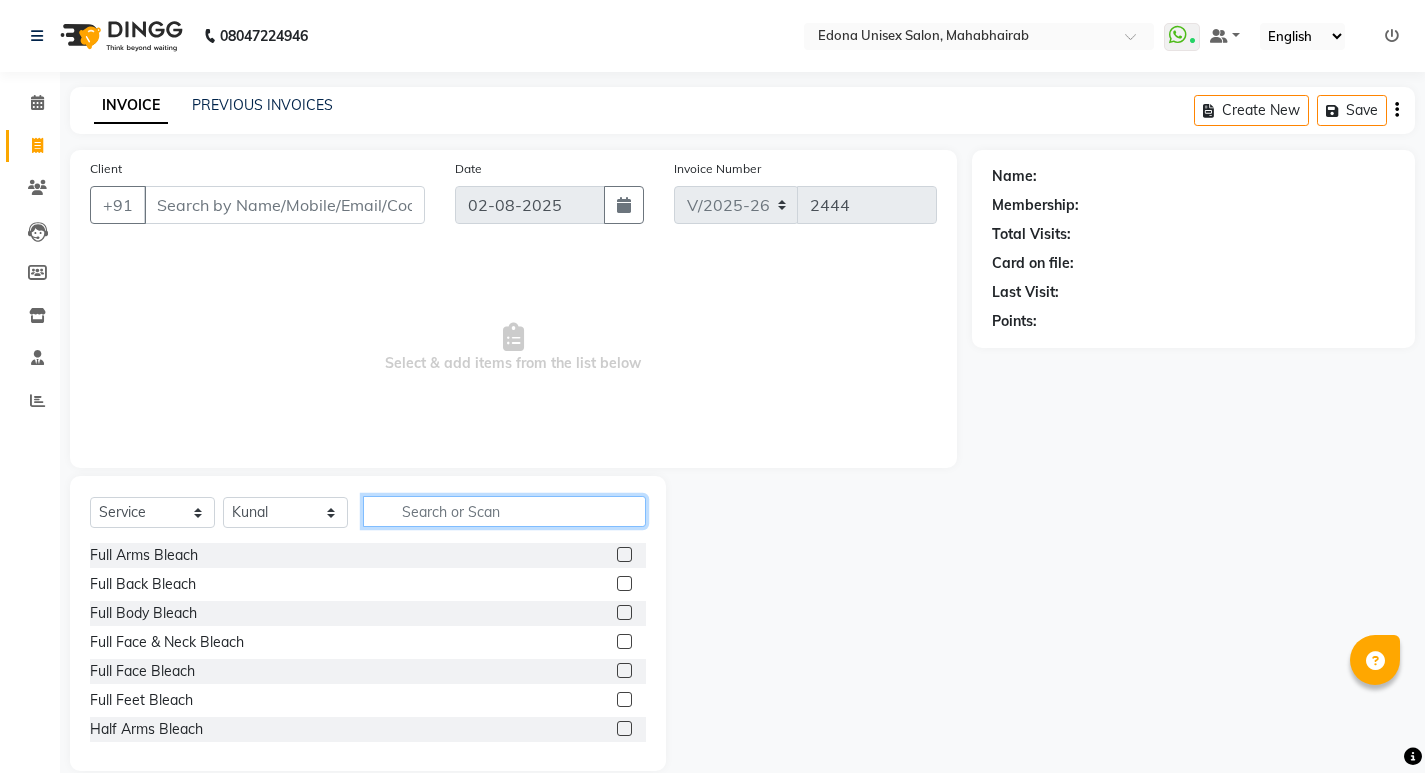 type on "g" 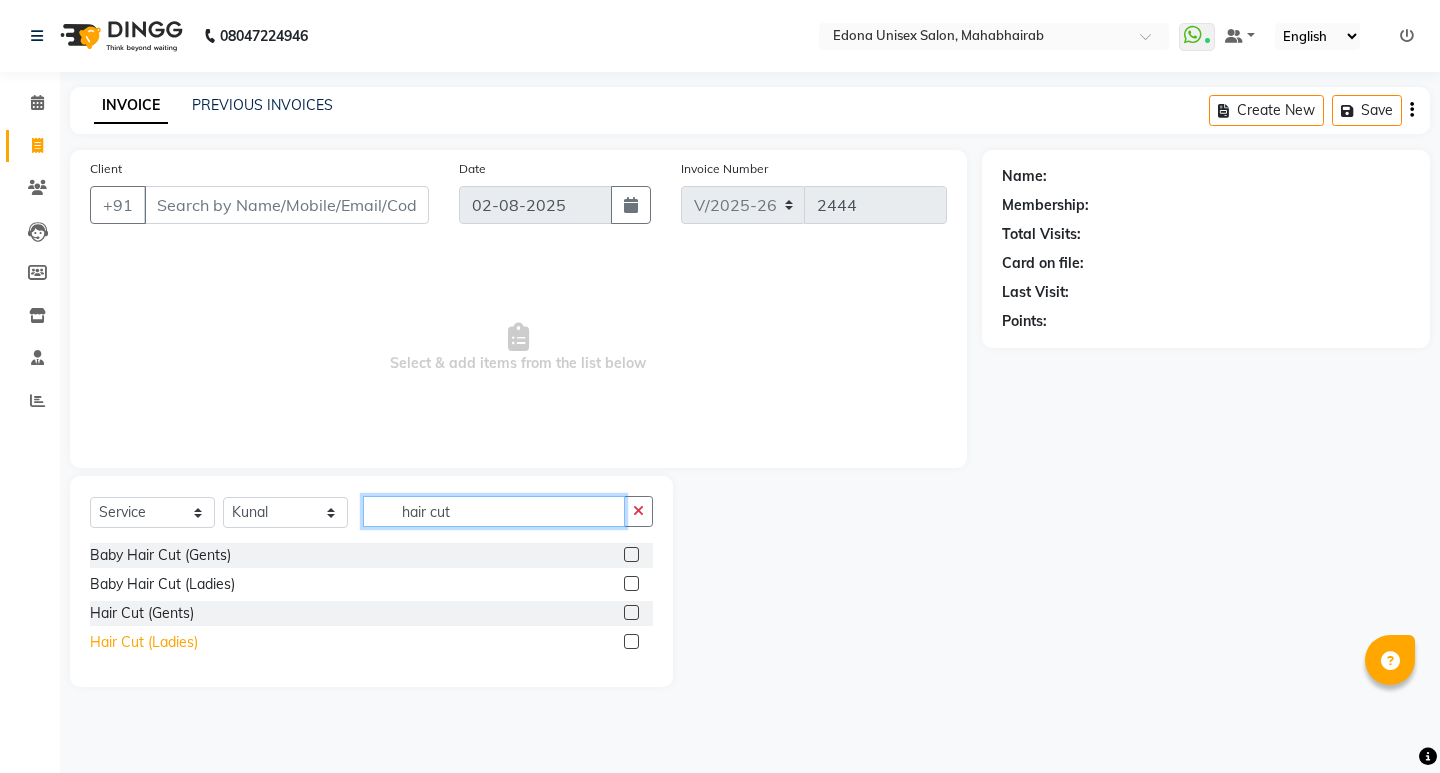 type on "hair cut" 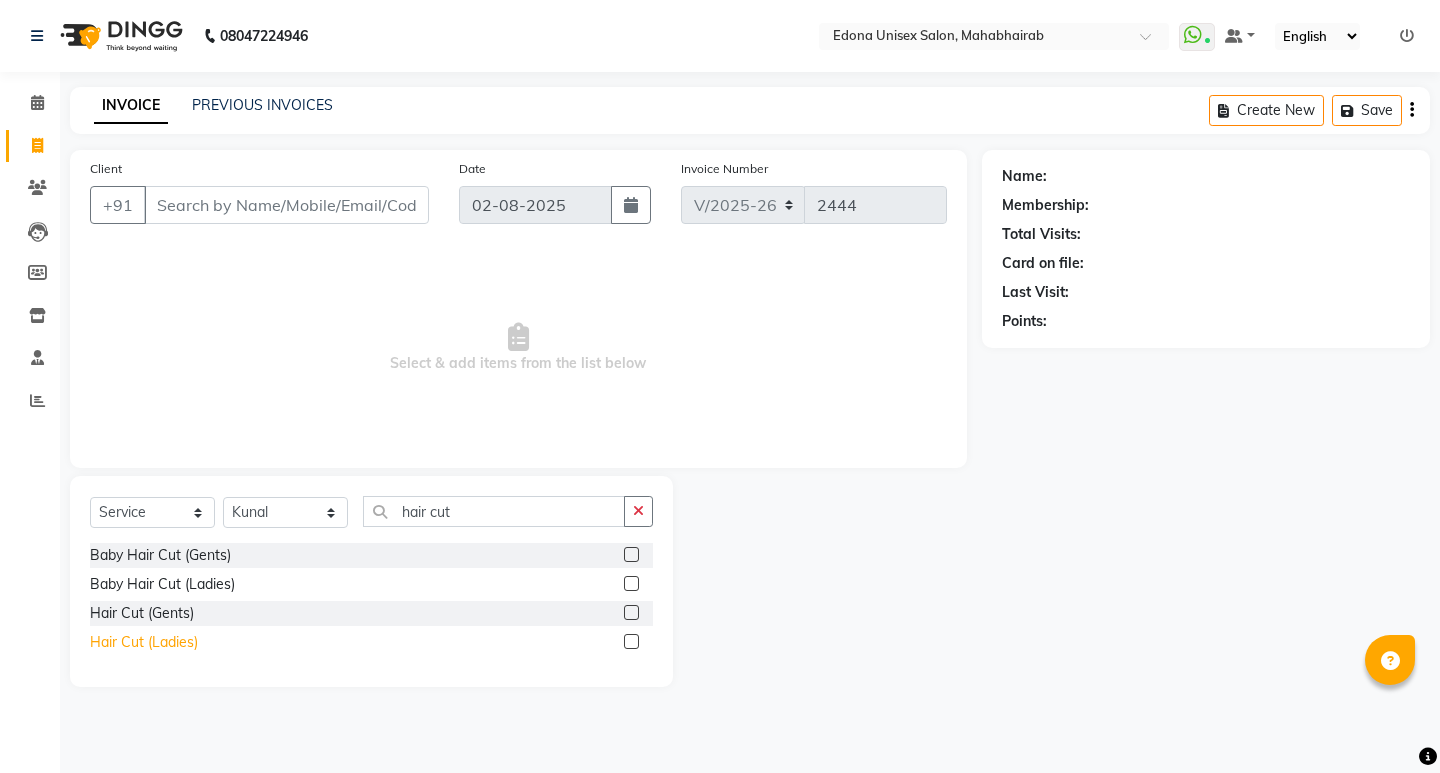 click on "Hair Cut (Ladies)" 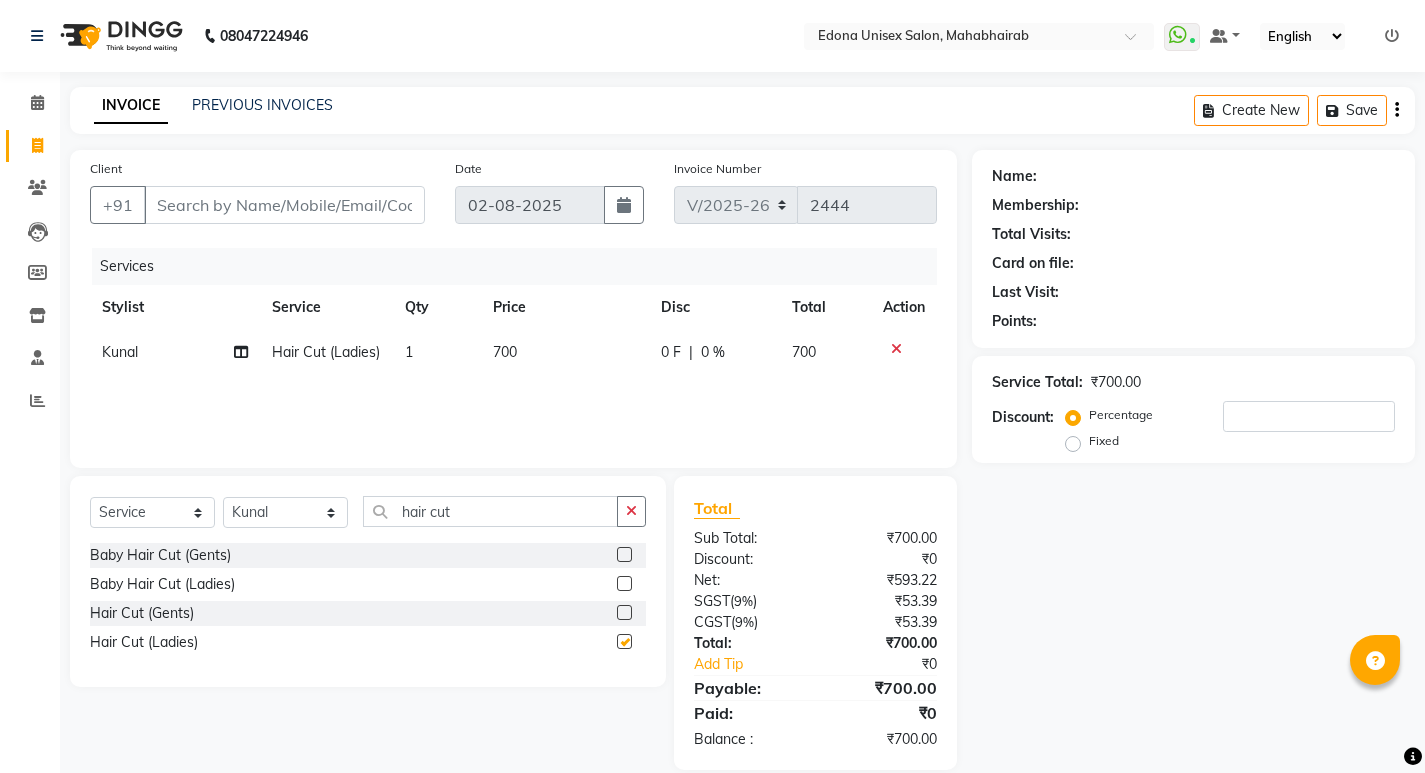 checkbox on "false" 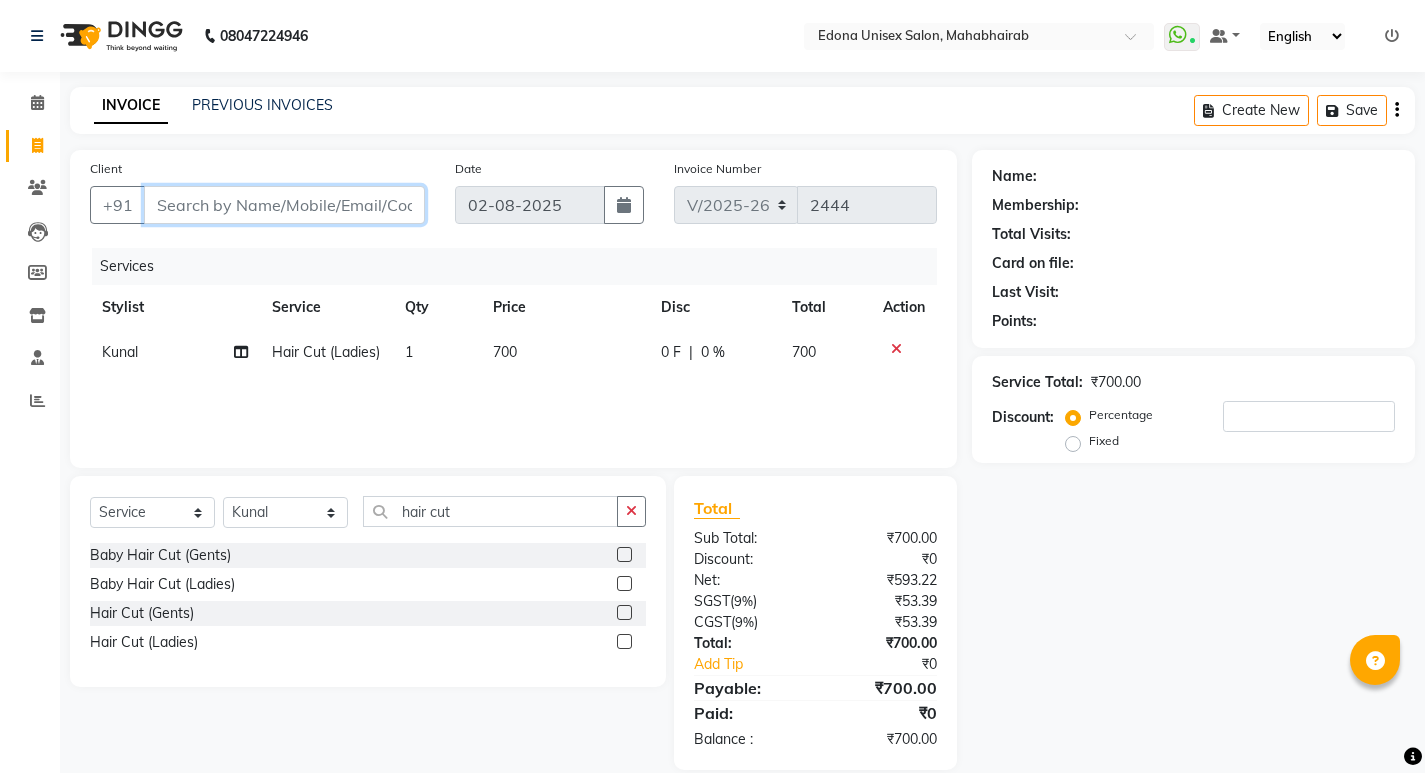 click on "Client" at bounding box center (284, 205) 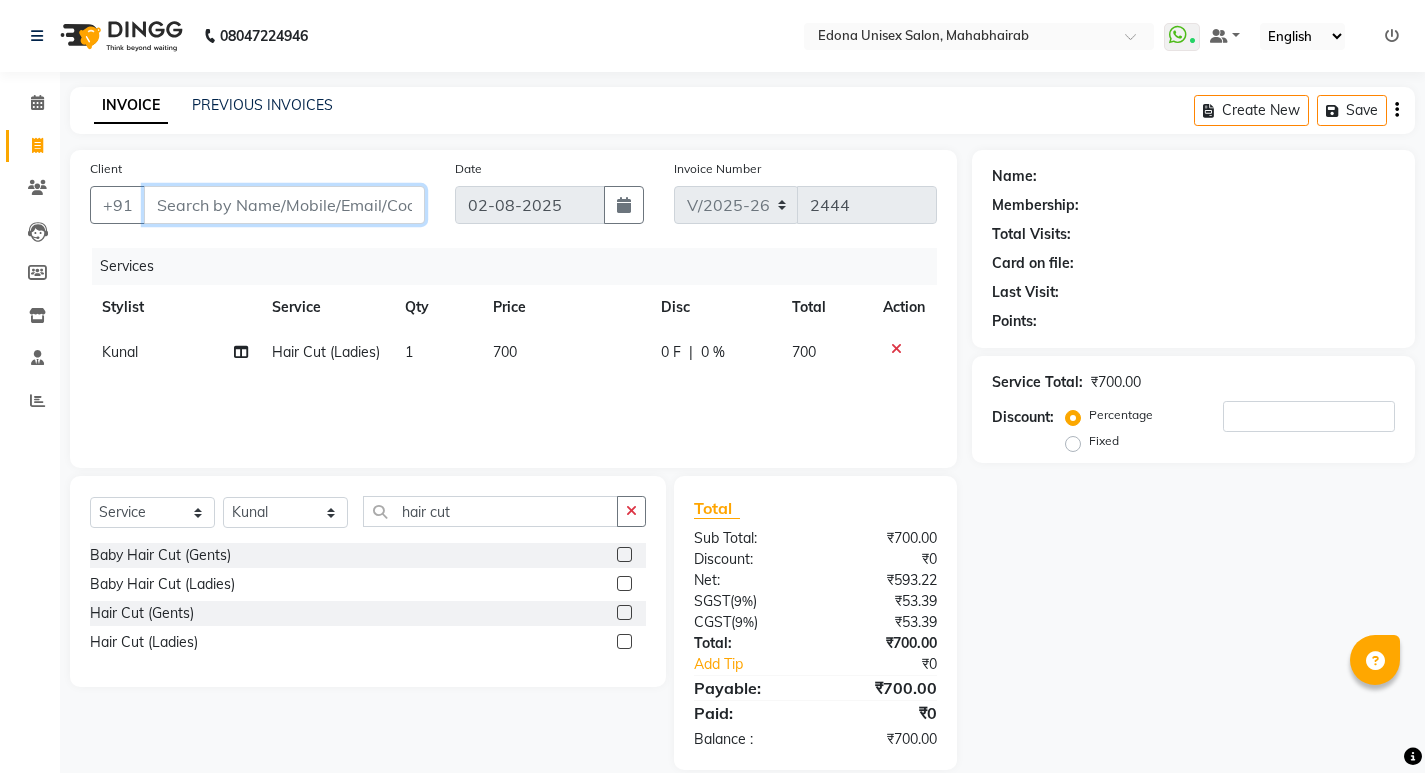 click on "Client" at bounding box center [284, 205] 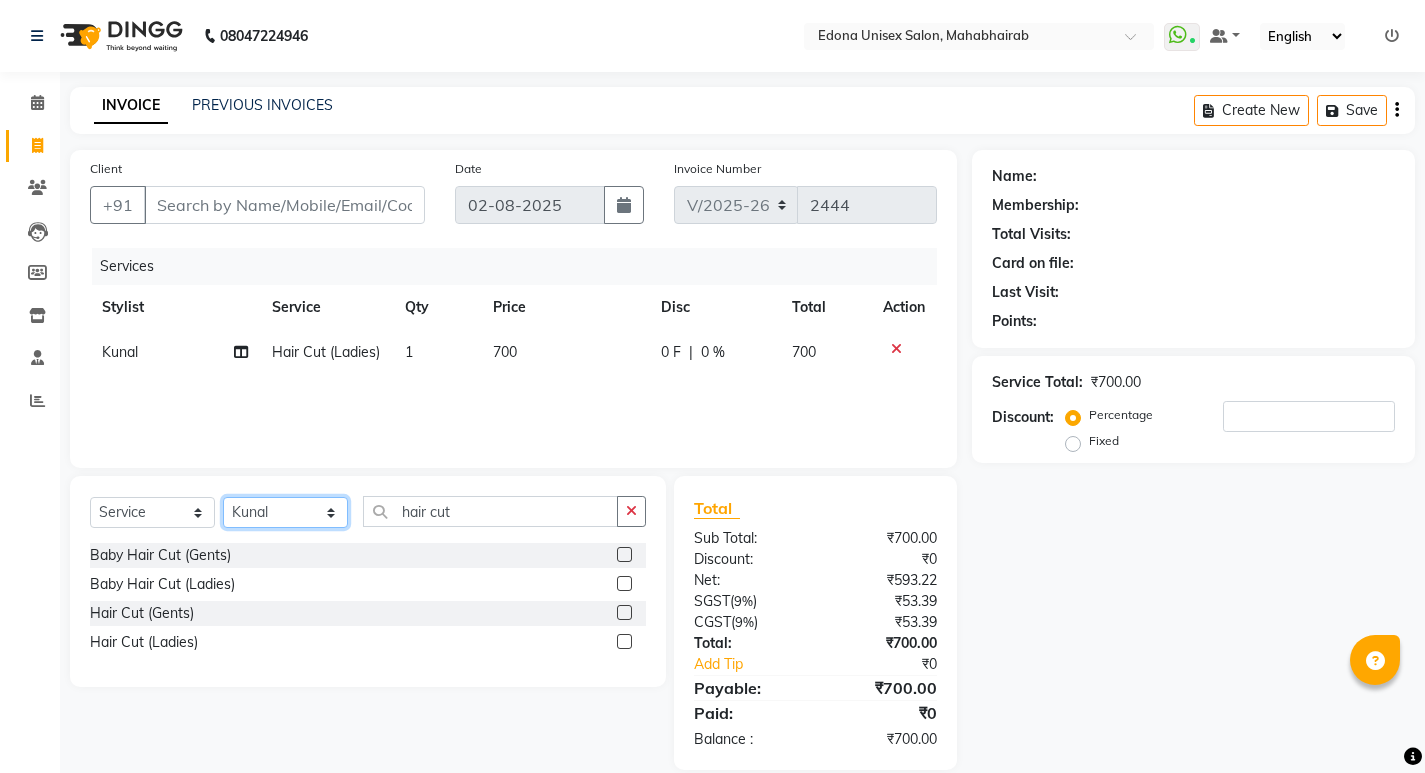 click on "Select Stylist Admin Anju Sonar Bir Basumtary Bishal Bharma Hemen Daimari Hombr Jogi Jenny kayina Kriti Kunal Lokesh Verma Mithiser Bodo Monisha Goyari Neha Pahi Prabir Das Rashmi Basumtary Reshma Sultana Roselin Basumtary Sumitra Subba" 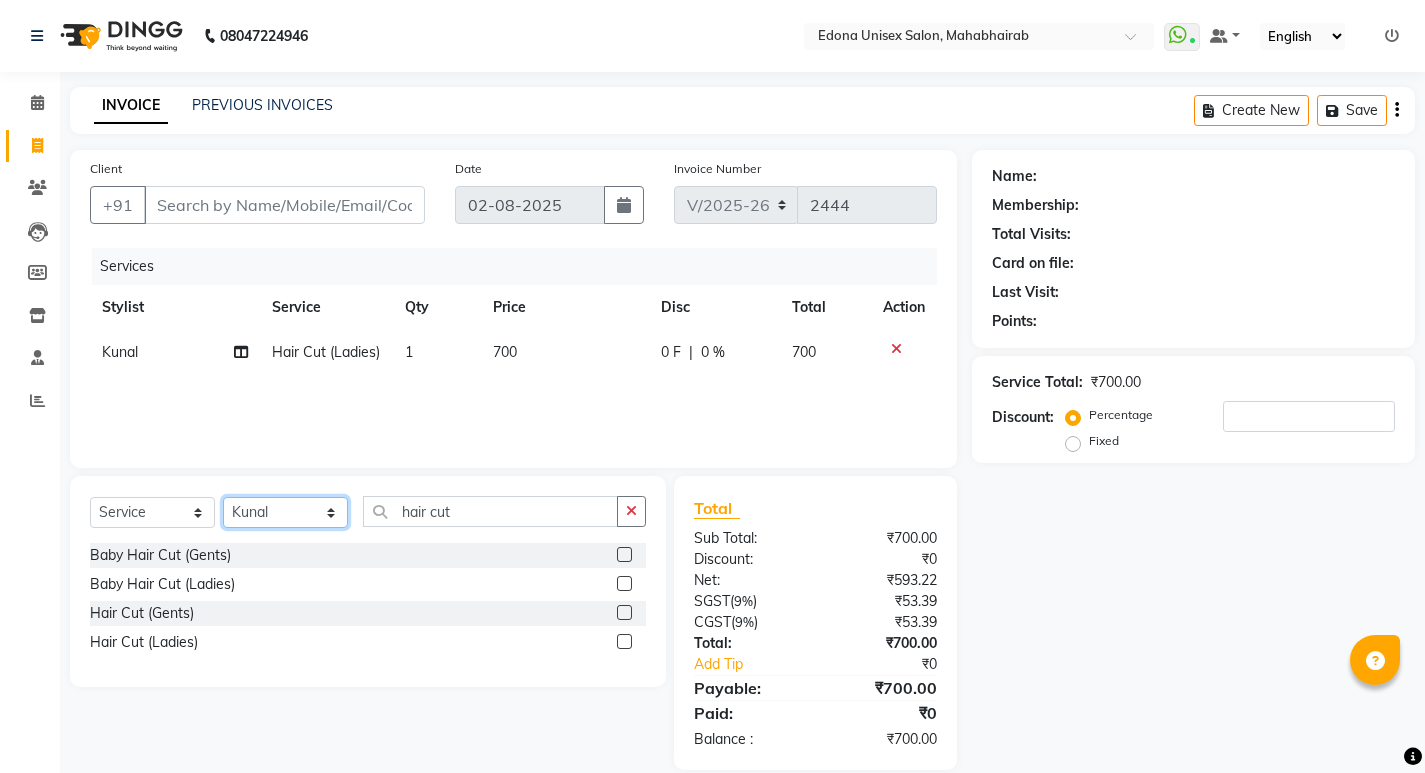 select on "37934" 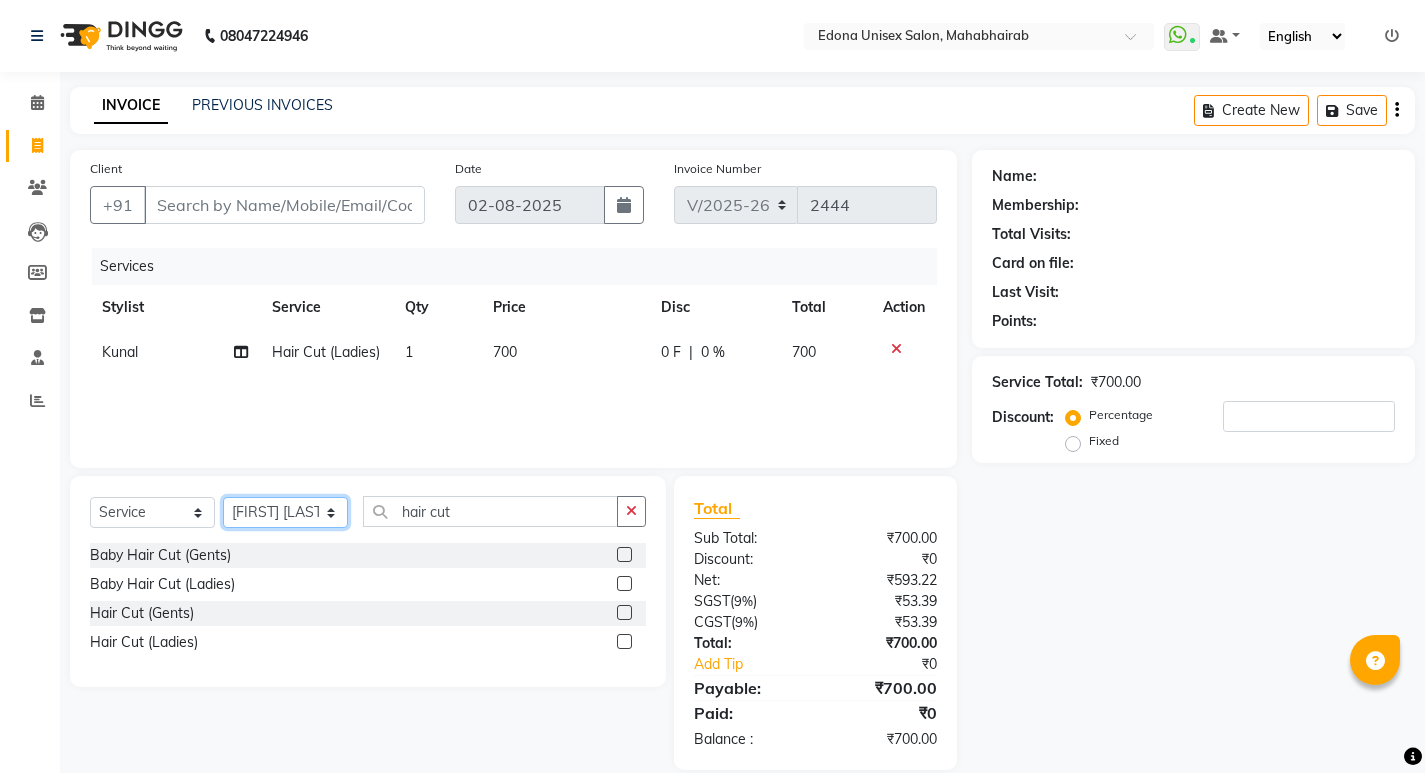 click on "Select Stylist Admin Anju Sonar Bir Basumtary Bishal Bharma Hemen Daimari Hombr Jogi Jenny kayina Kriti Kunal Lokesh Verma Mithiser Bodo Monisha Goyari Neha Pahi Prabir Das Rashmi Basumtary Reshma Sultana Roselin Basumtary Sumitra Subba" 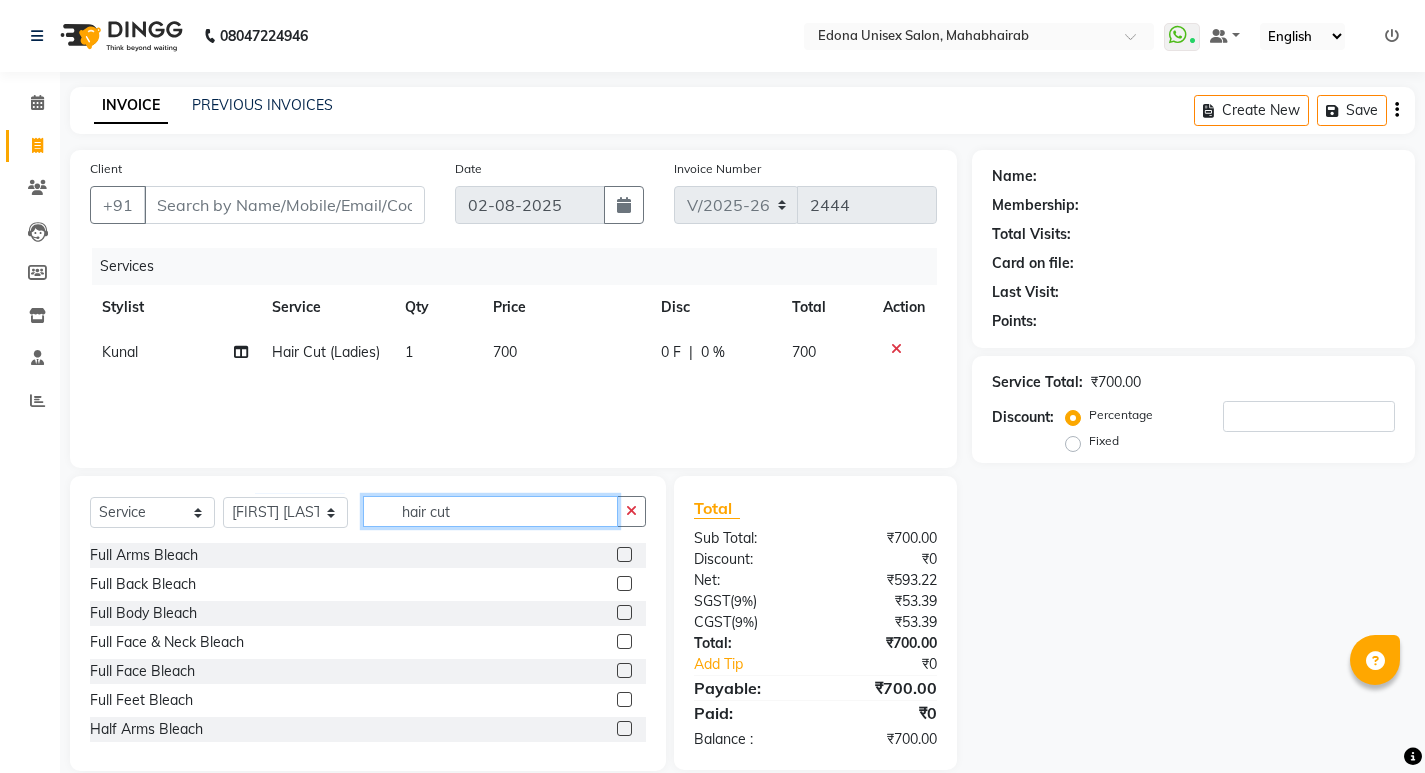 click on "hair cut" 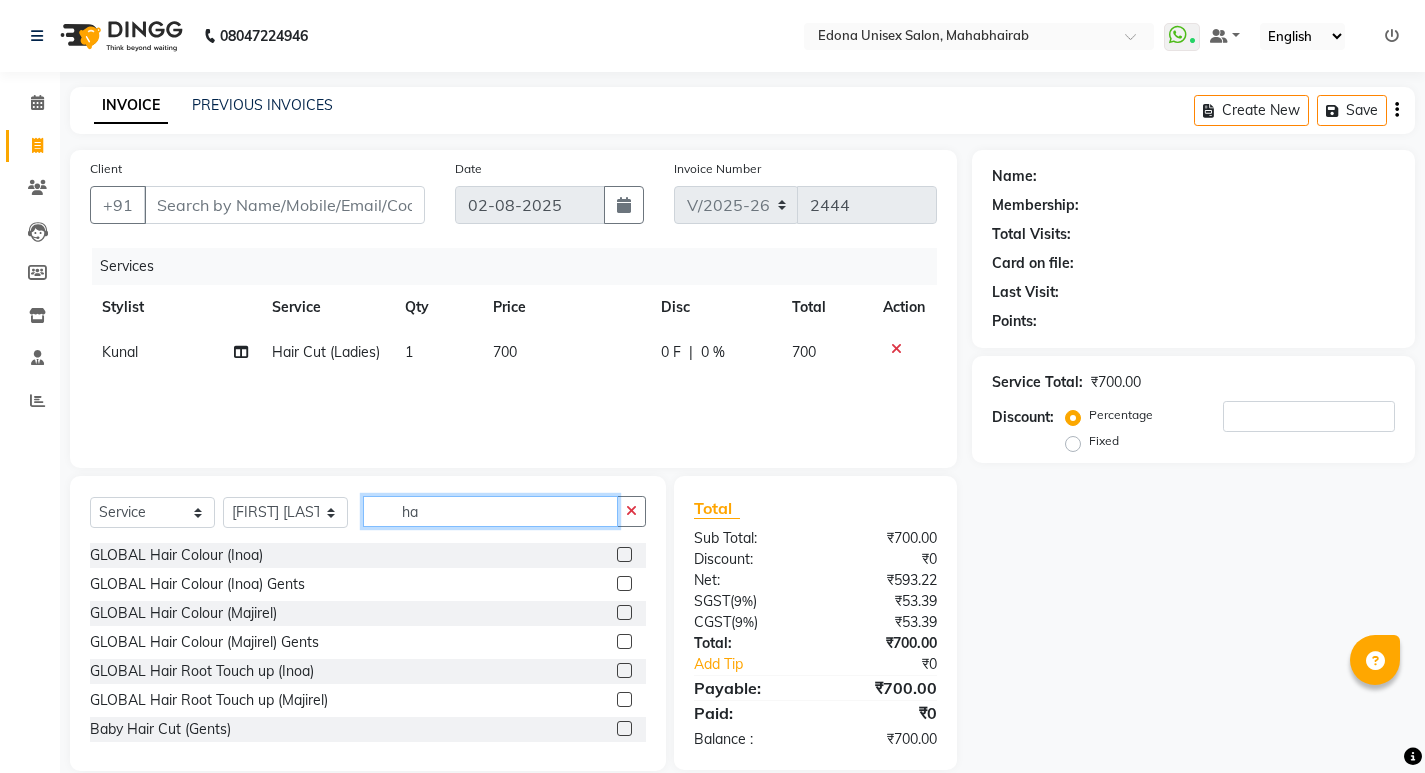 type on "h" 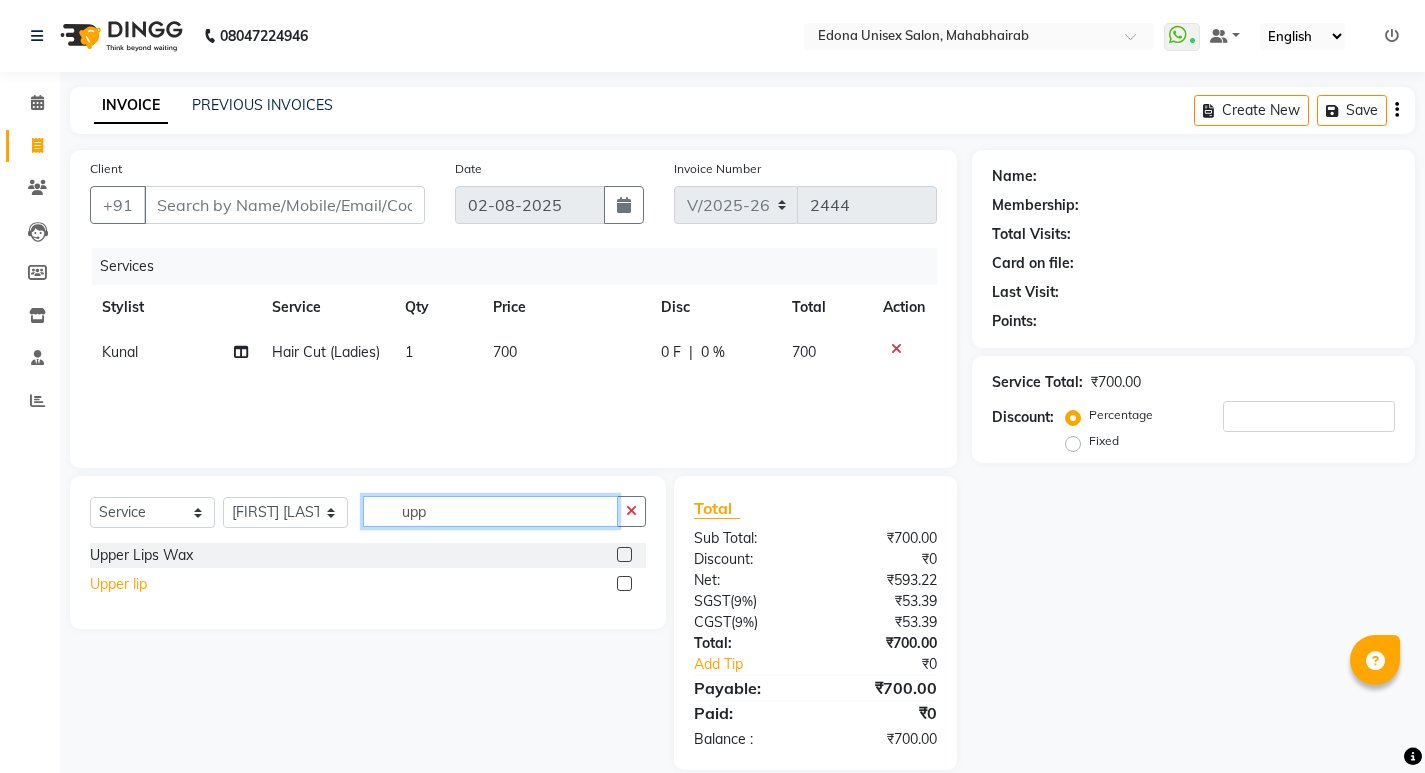 type on "upp" 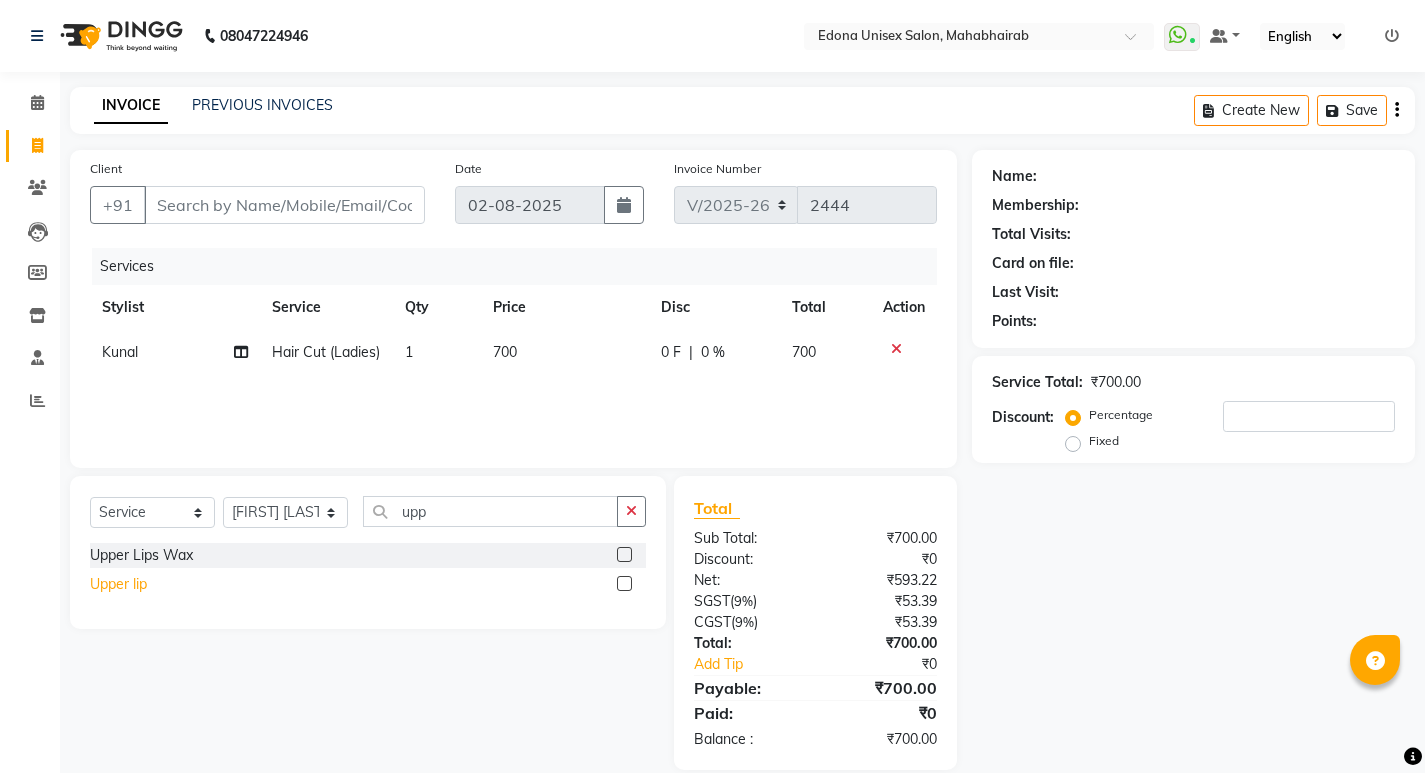 click on "Upper lip" 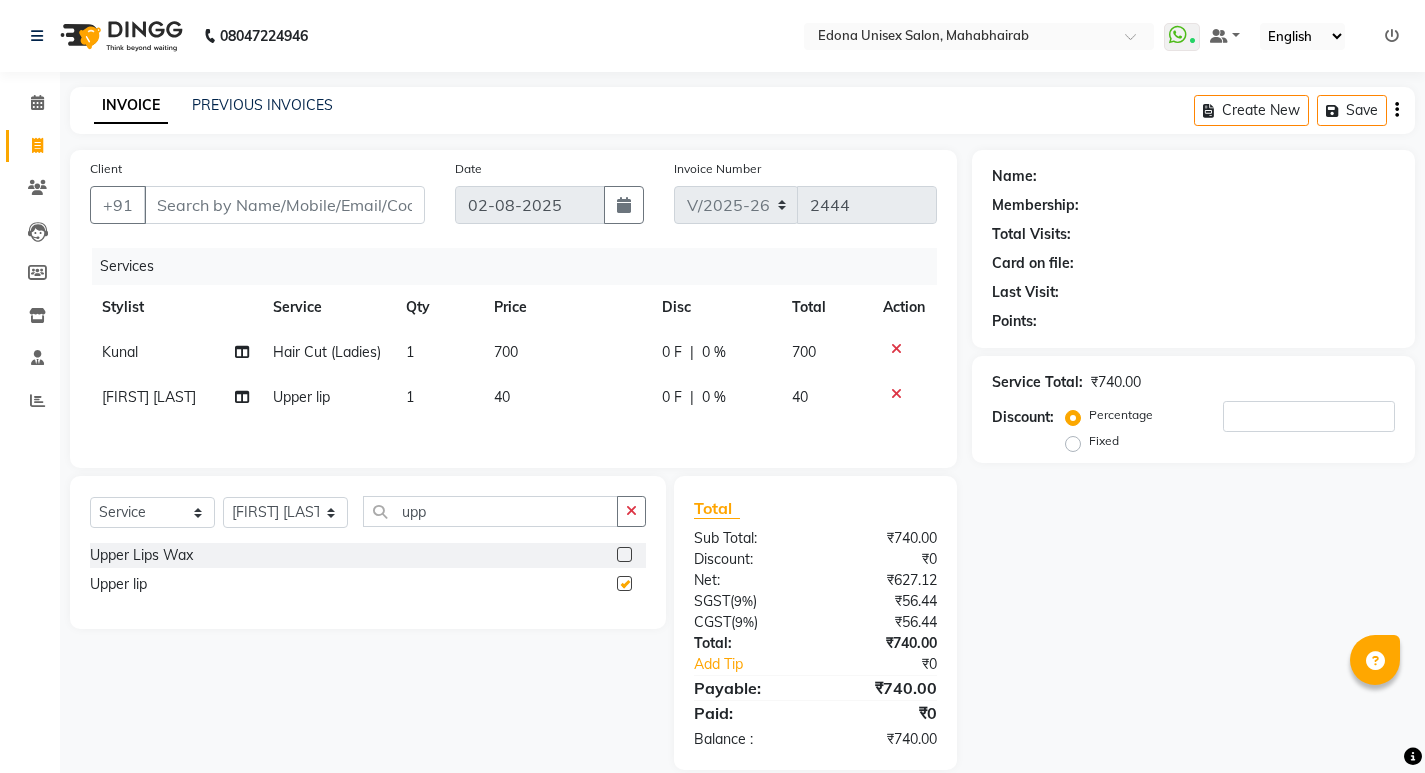 checkbox on "false" 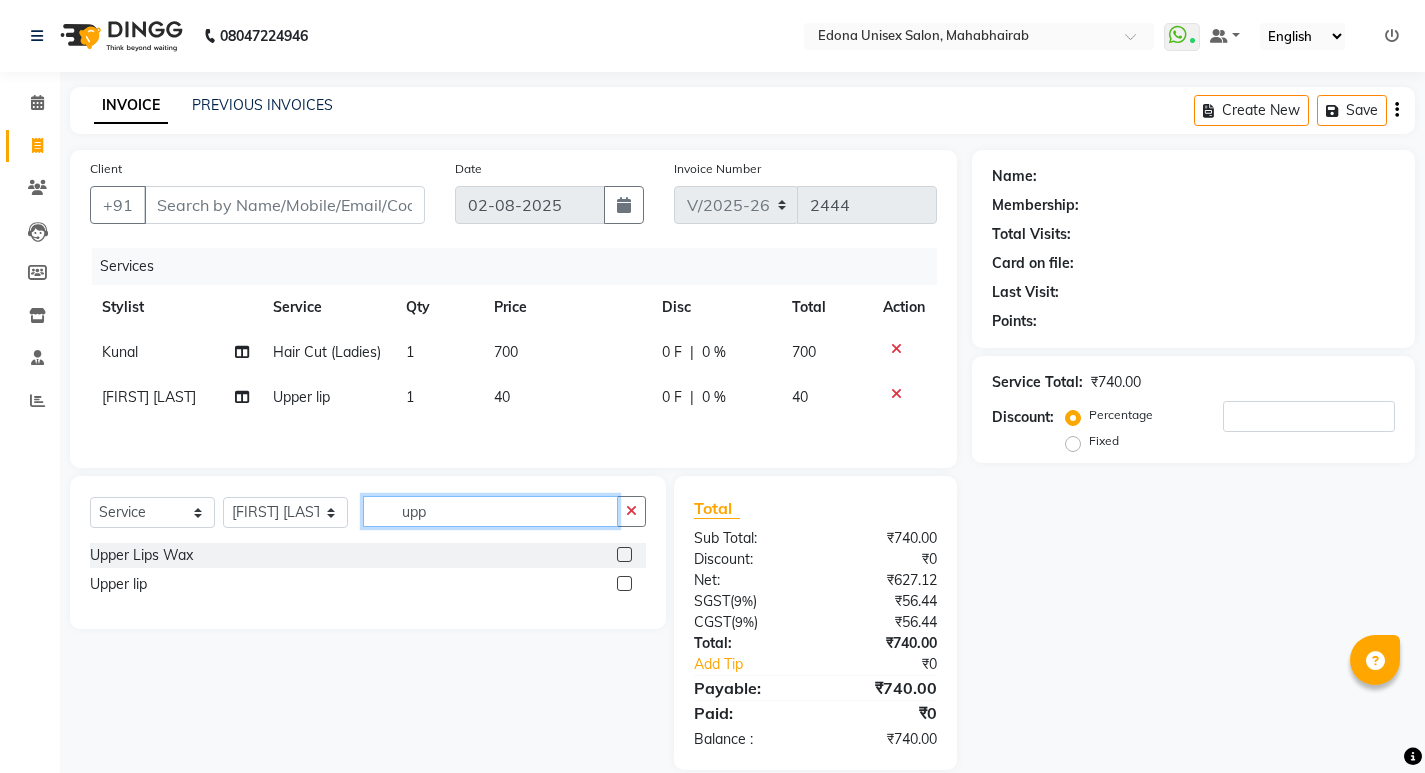 click on "upp" 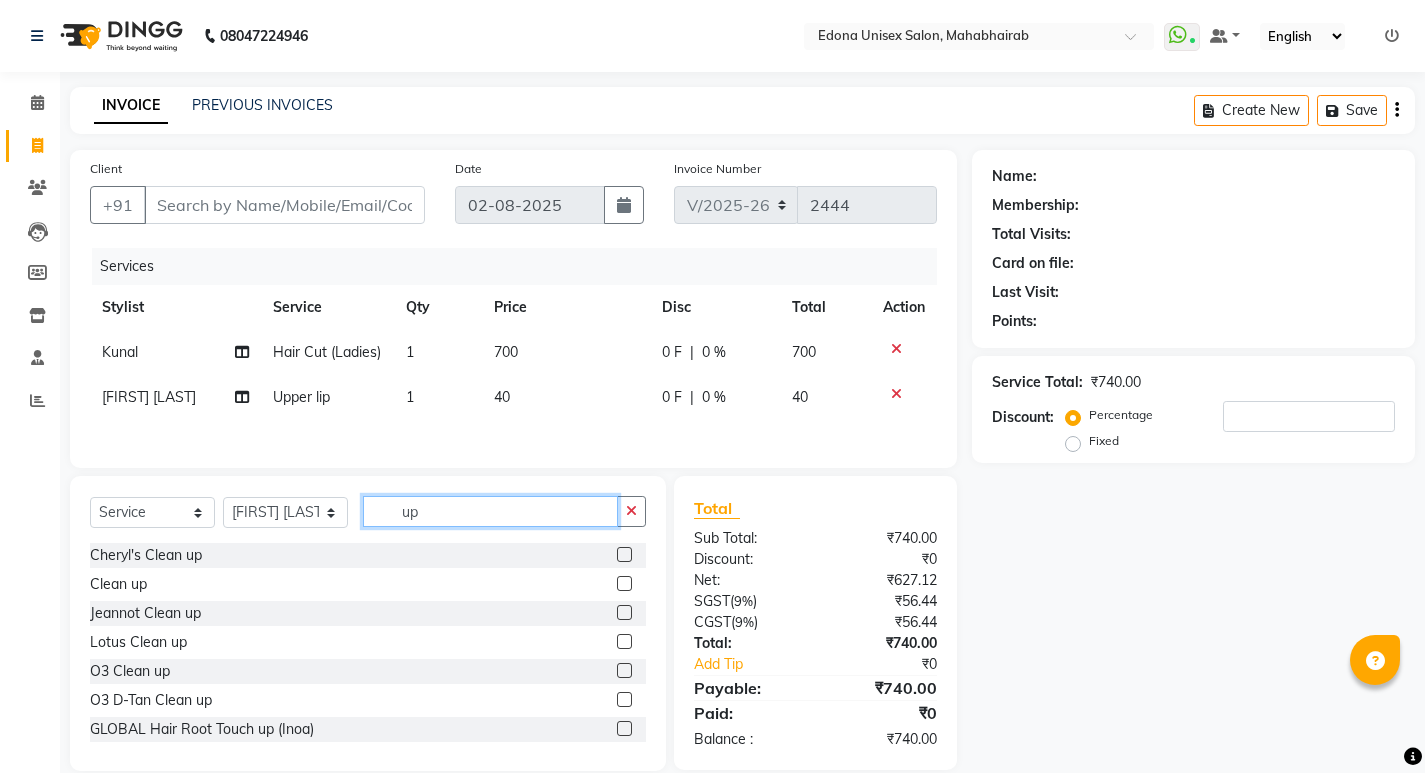 type on "u" 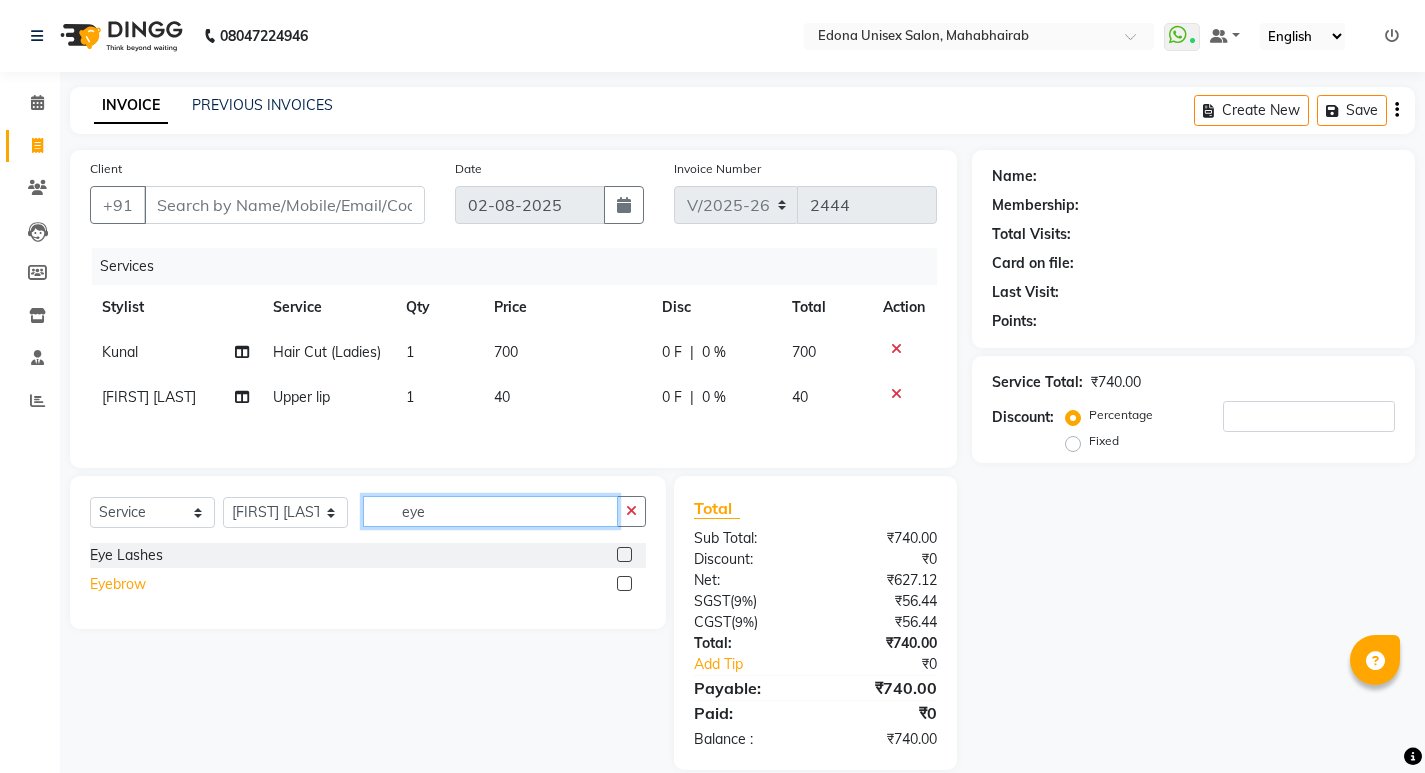 type on "eye" 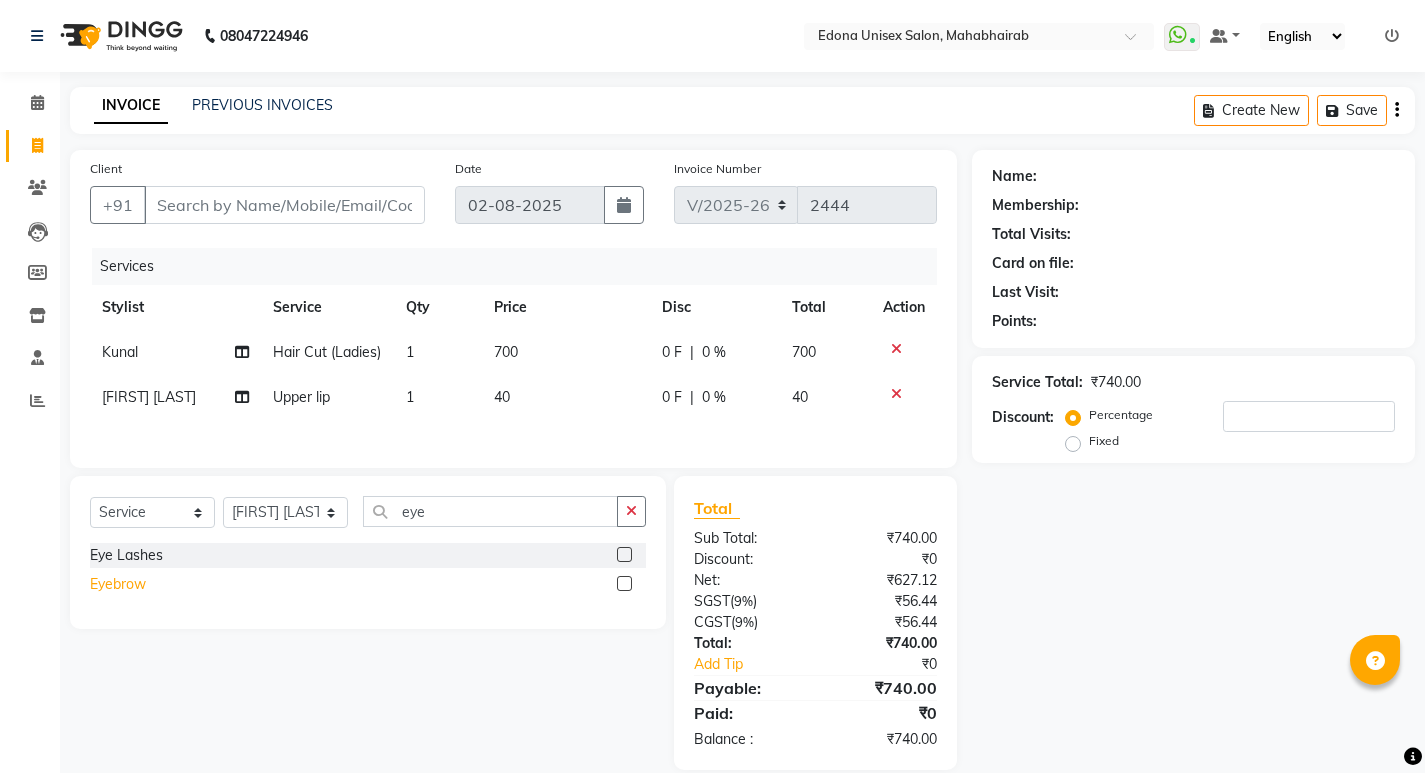 click on "Eyebrow" 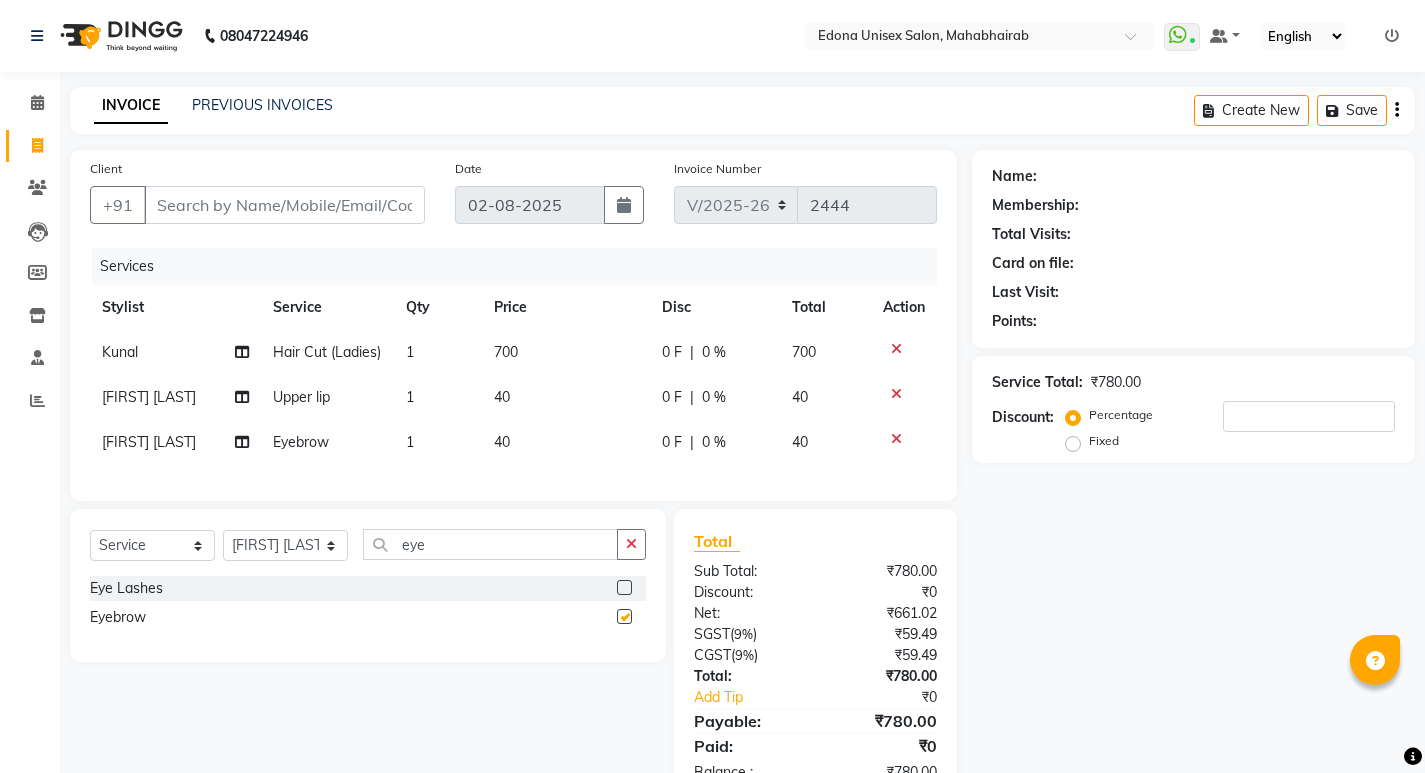 checkbox on "false" 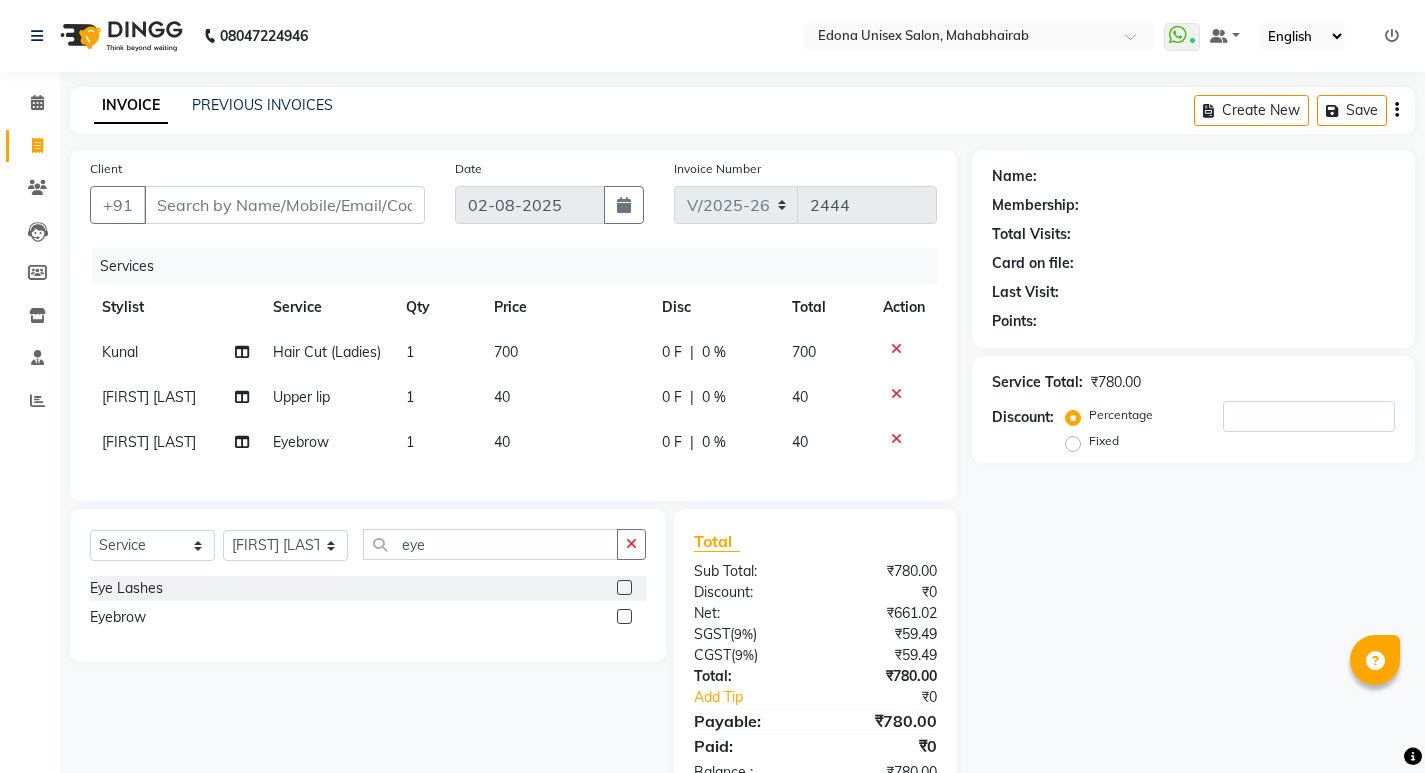 scroll, scrollTop: 75, scrollLeft: 0, axis: vertical 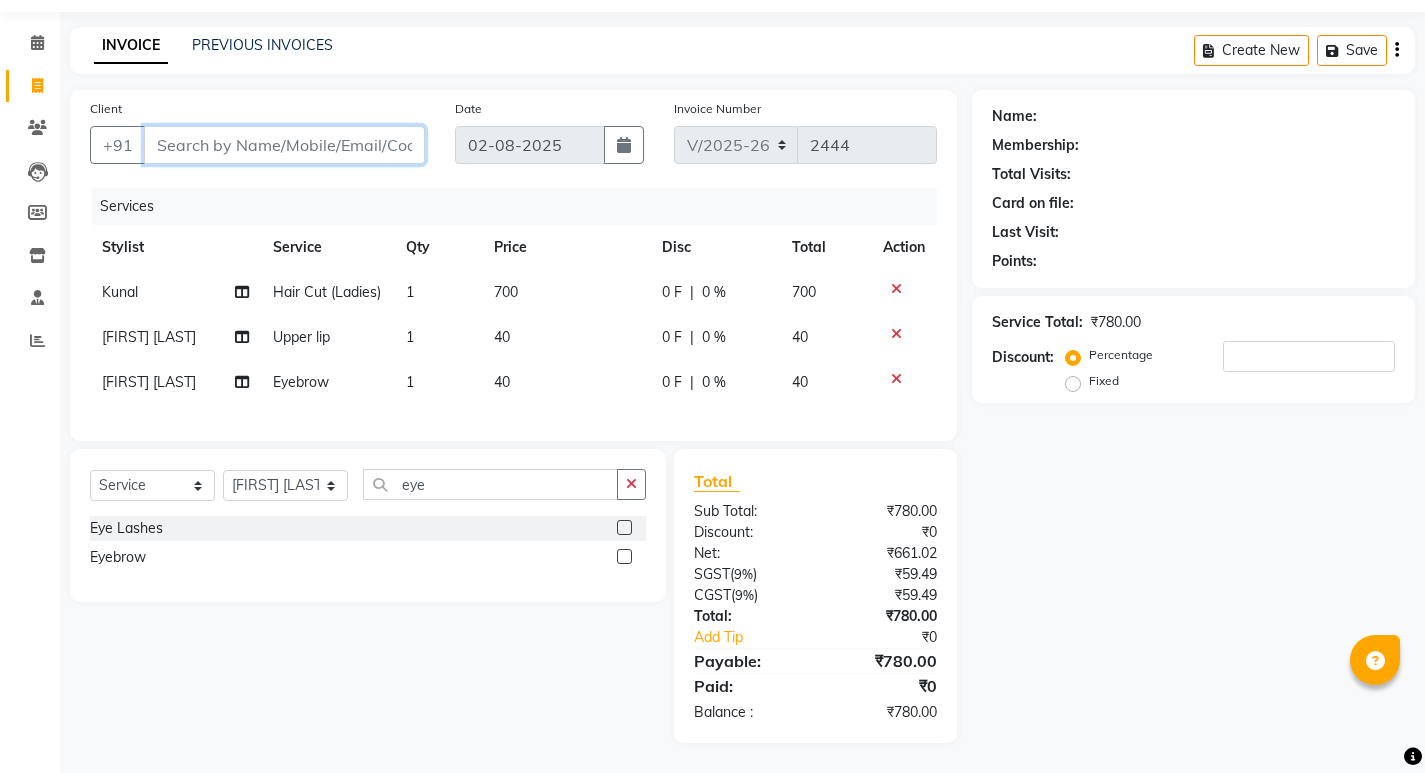 click on "Client" at bounding box center [284, 145] 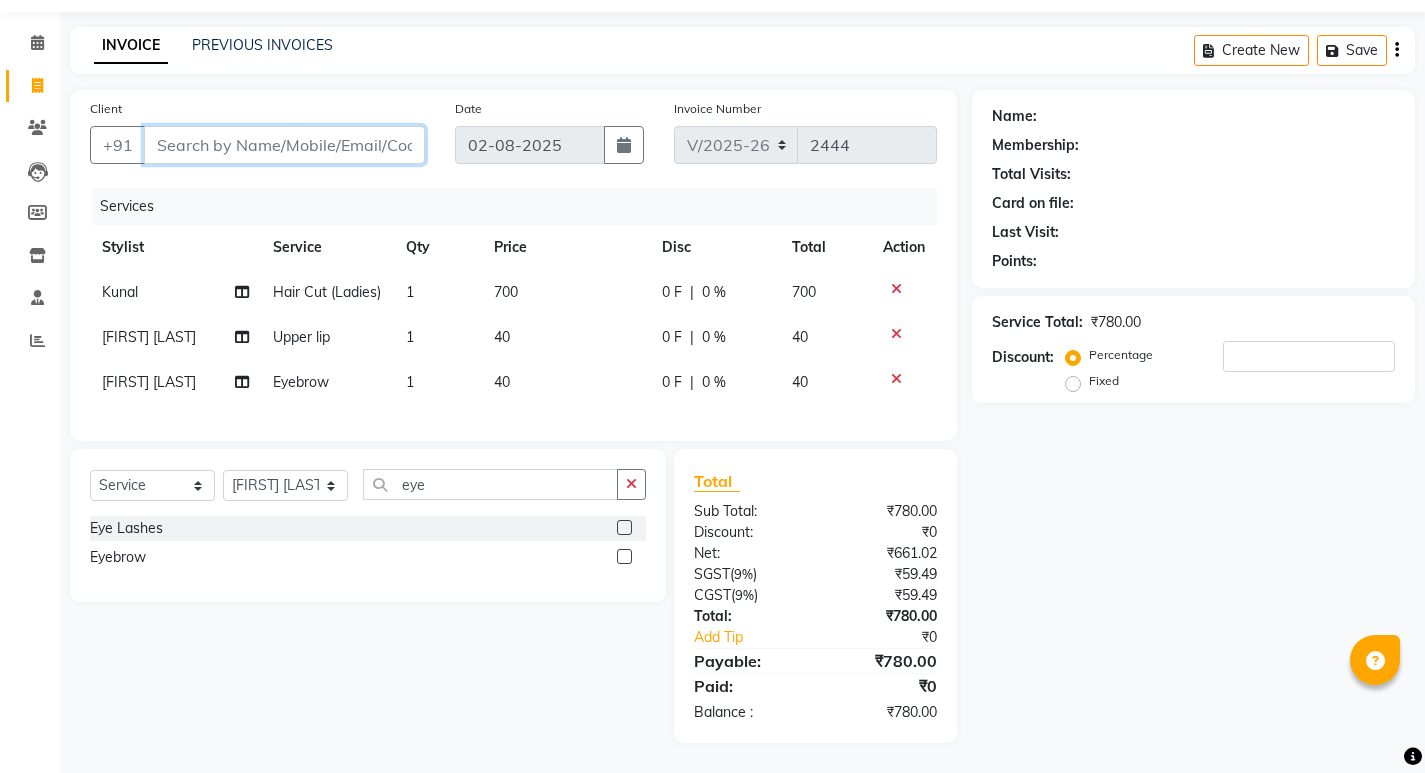 type on "9" 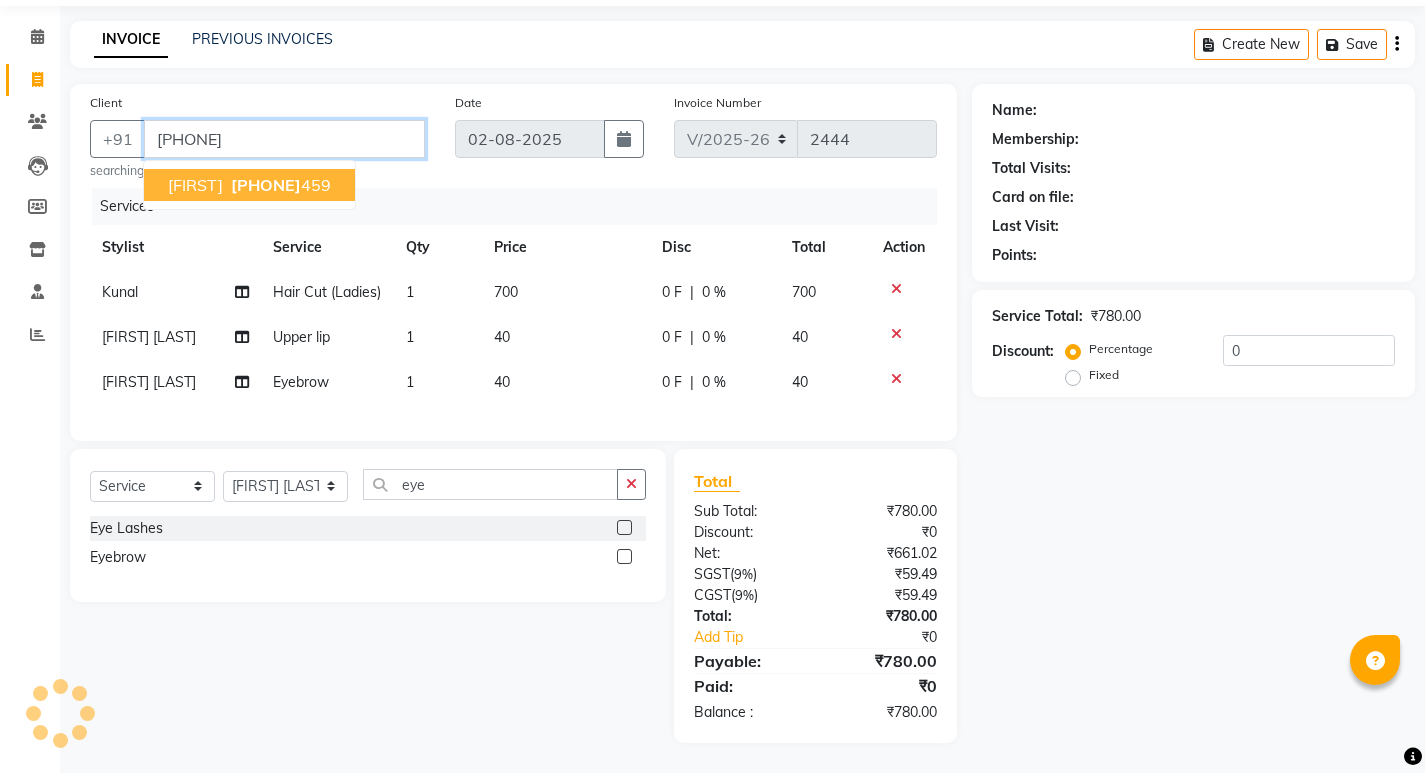 click on "9008381" at bounding box center (266, 185) 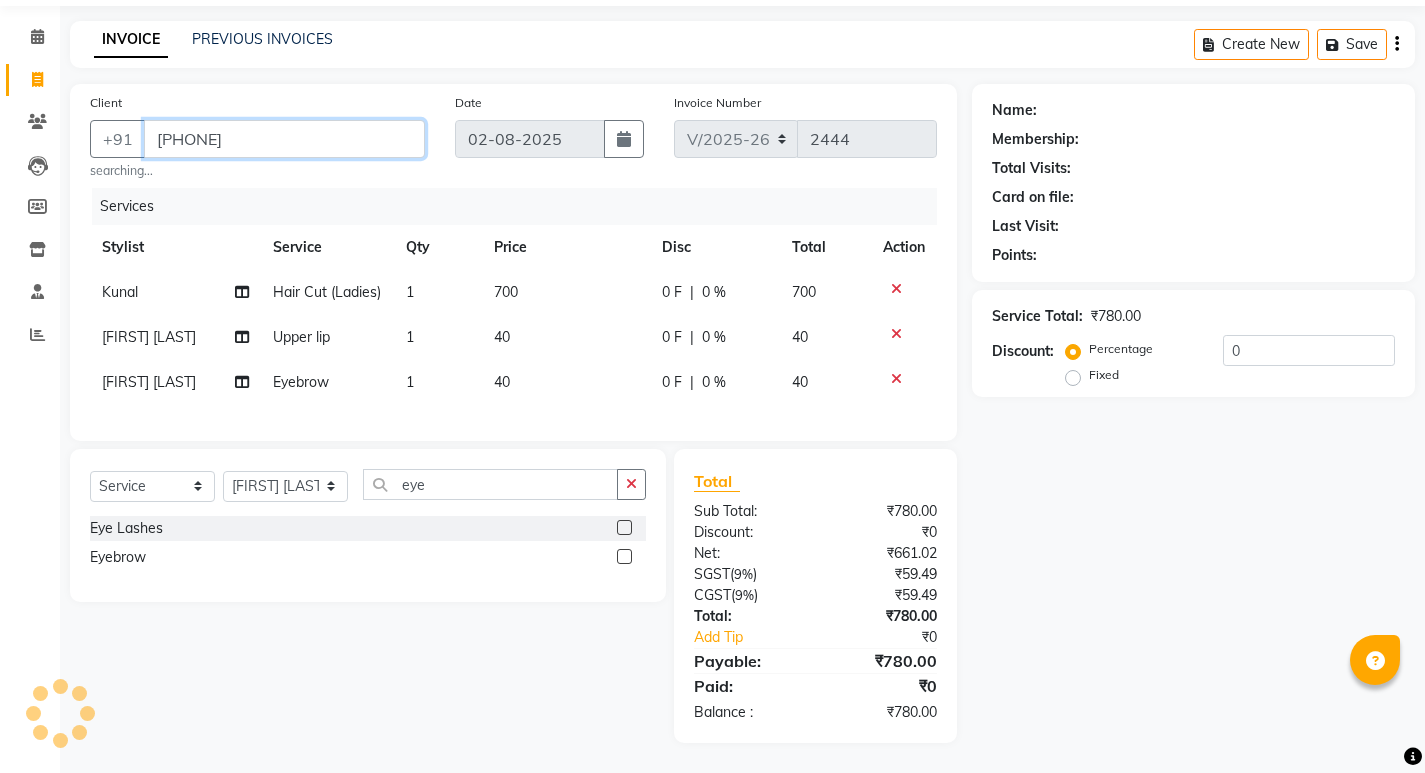 scroll, scrollTop: 81, scrollLeft: 0, axis: vertical 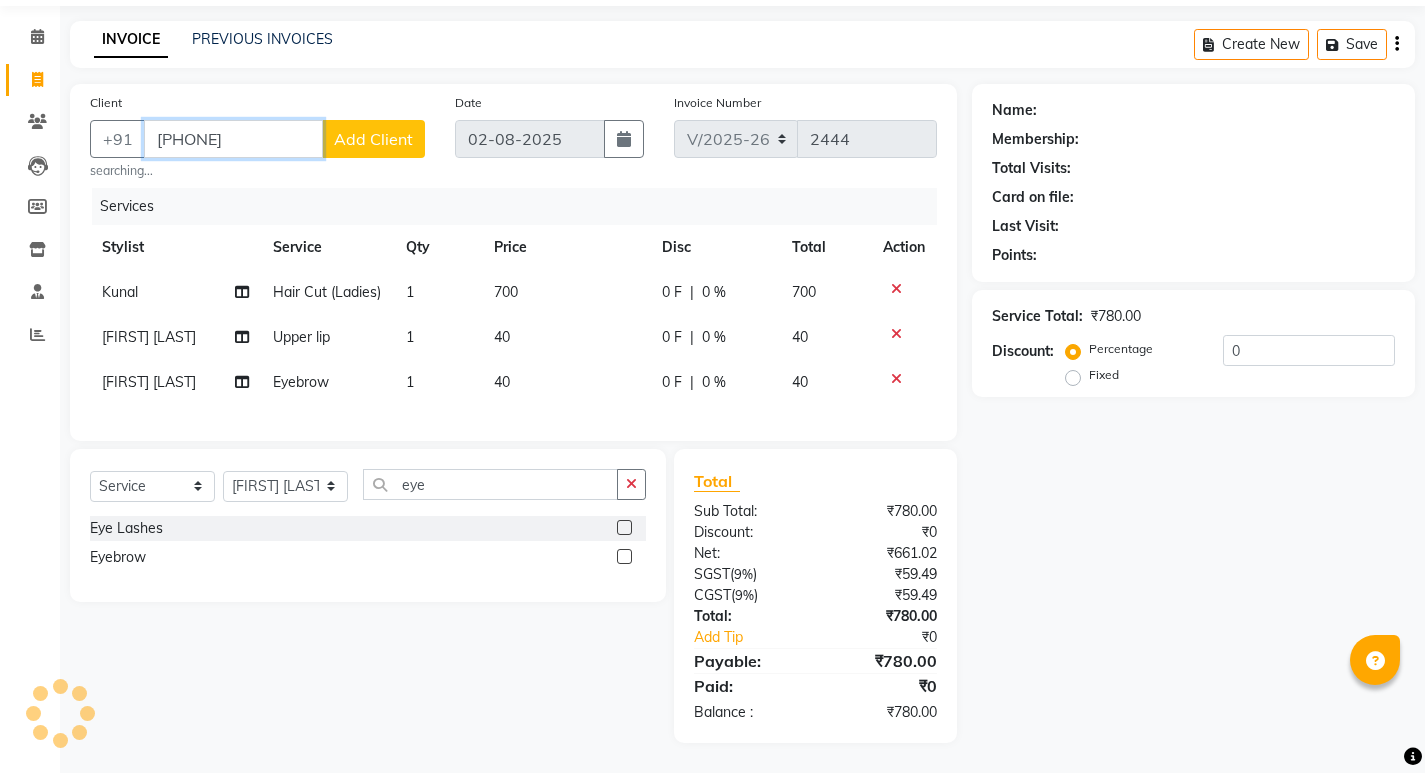 type on "9008381459" 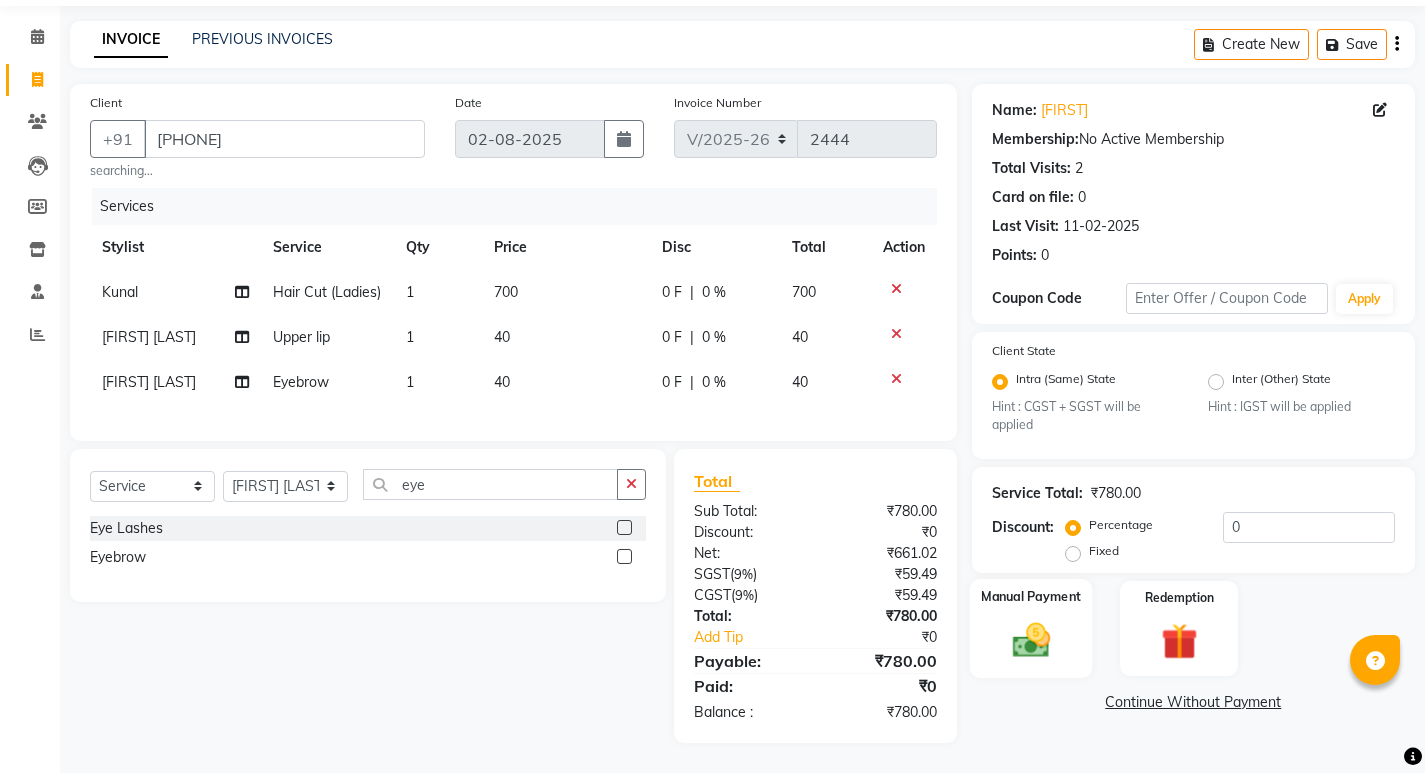 click on "Manual Payment" 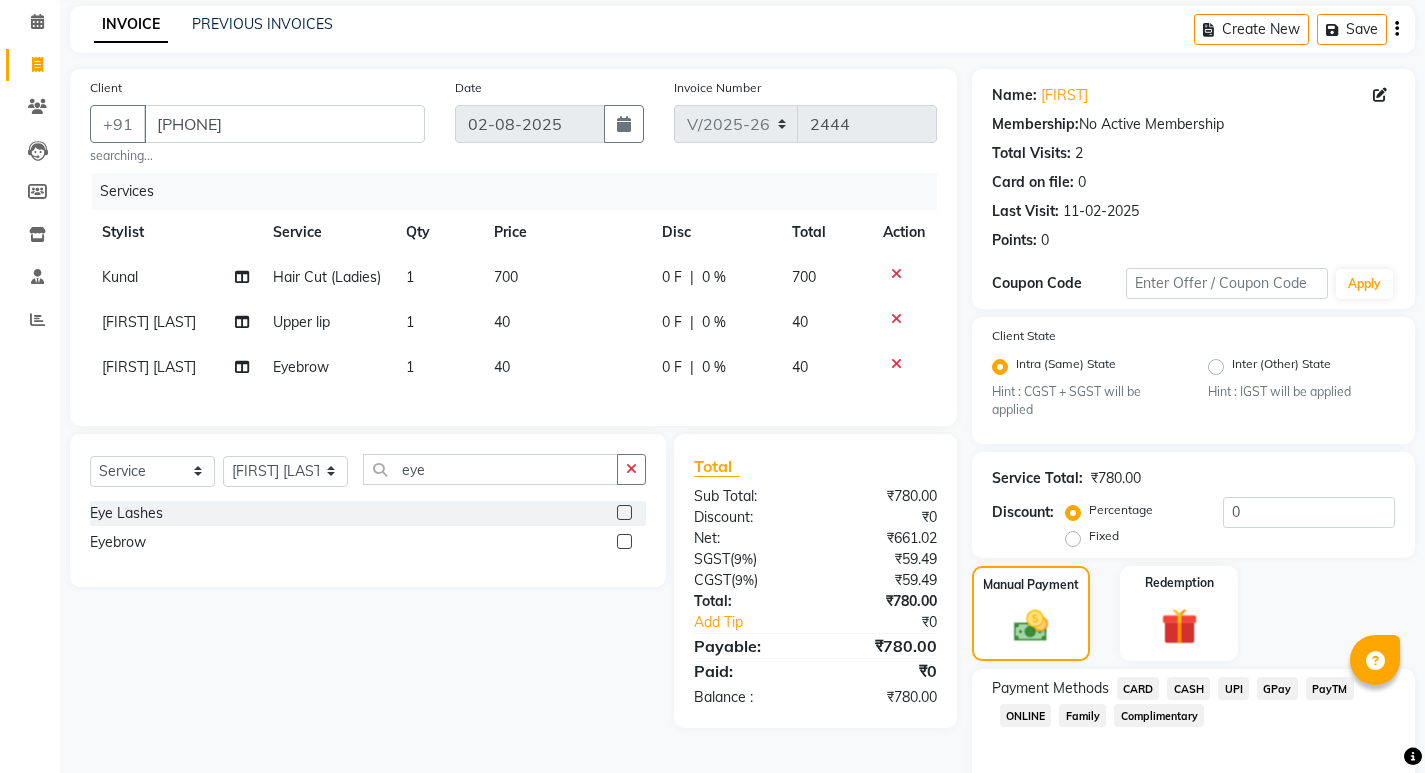 scroll, scrollTop: 168, scrollLeft: 0, axis: vertical 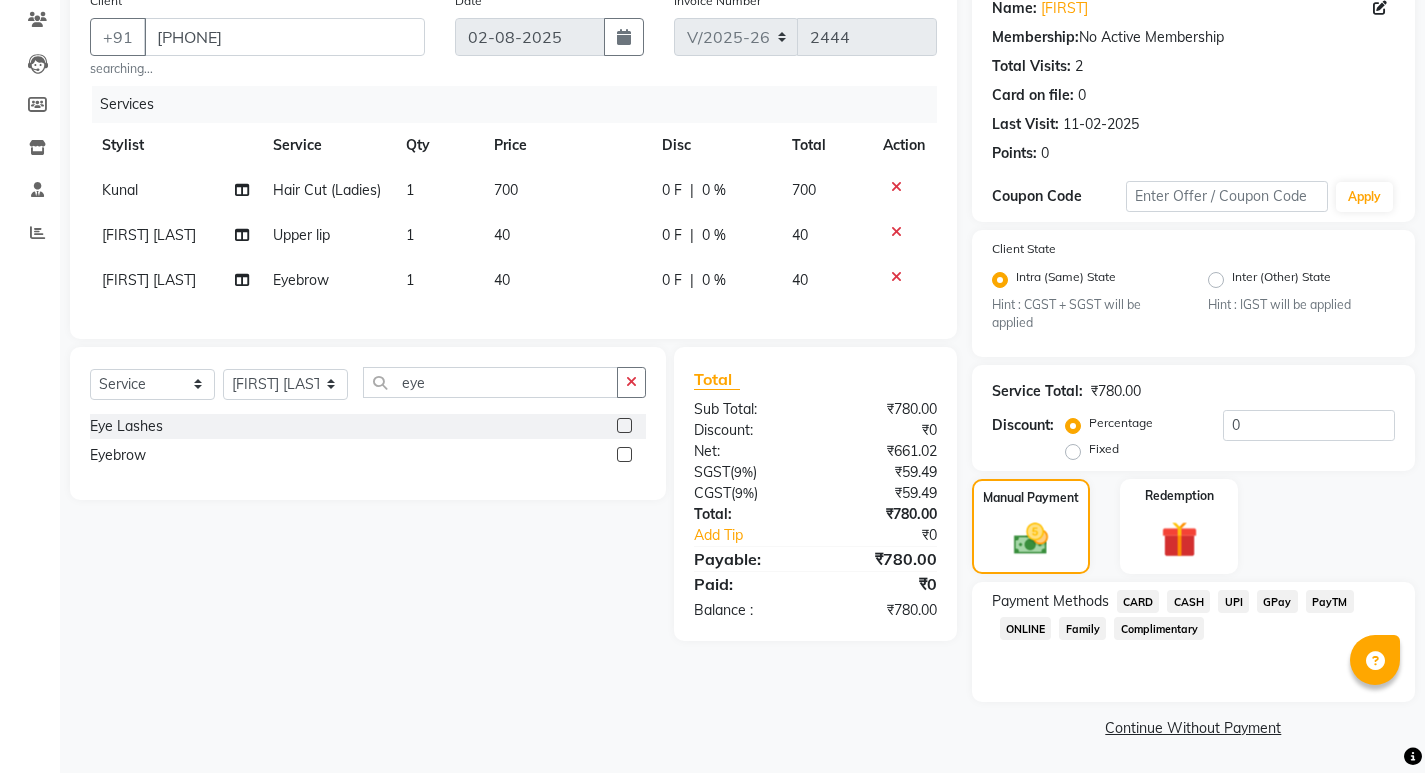 click on "UPI" 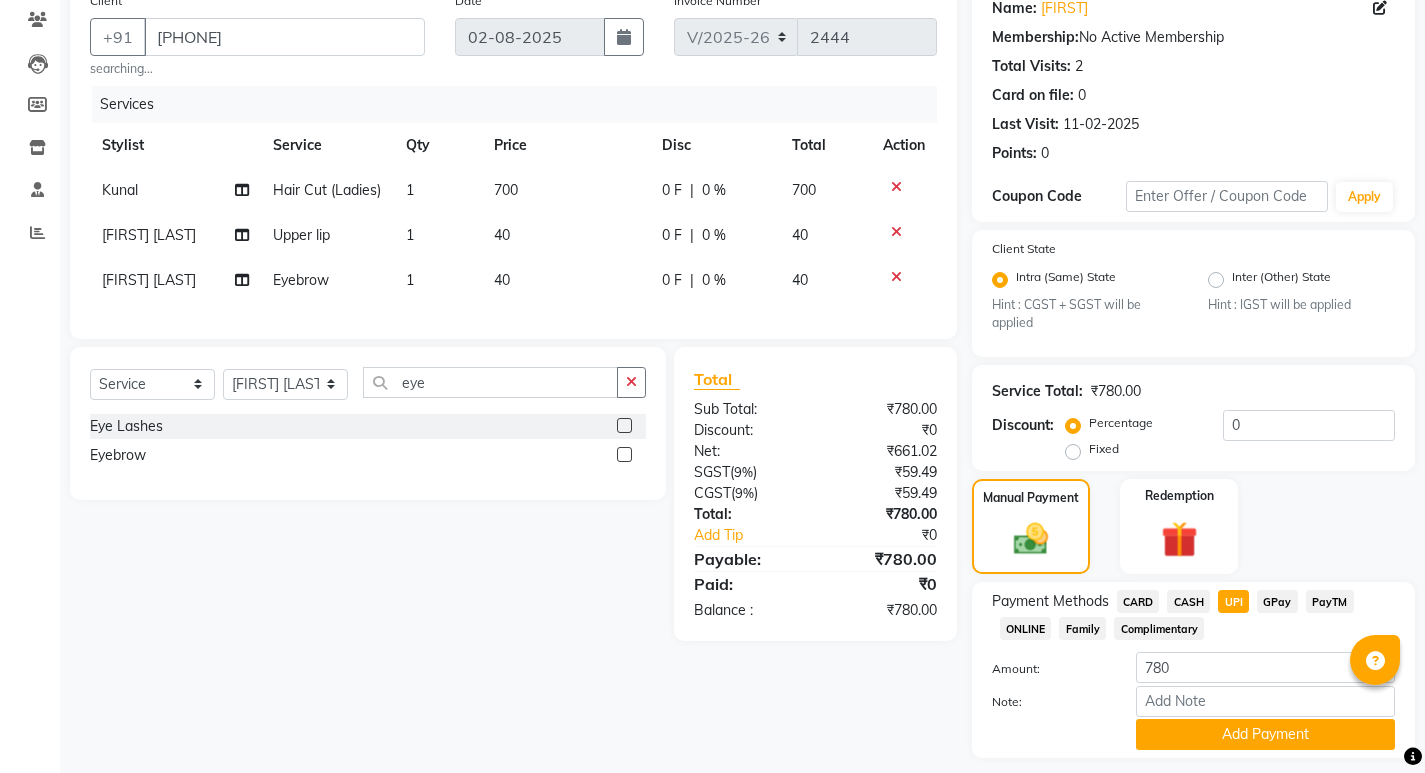 click on "CARD" 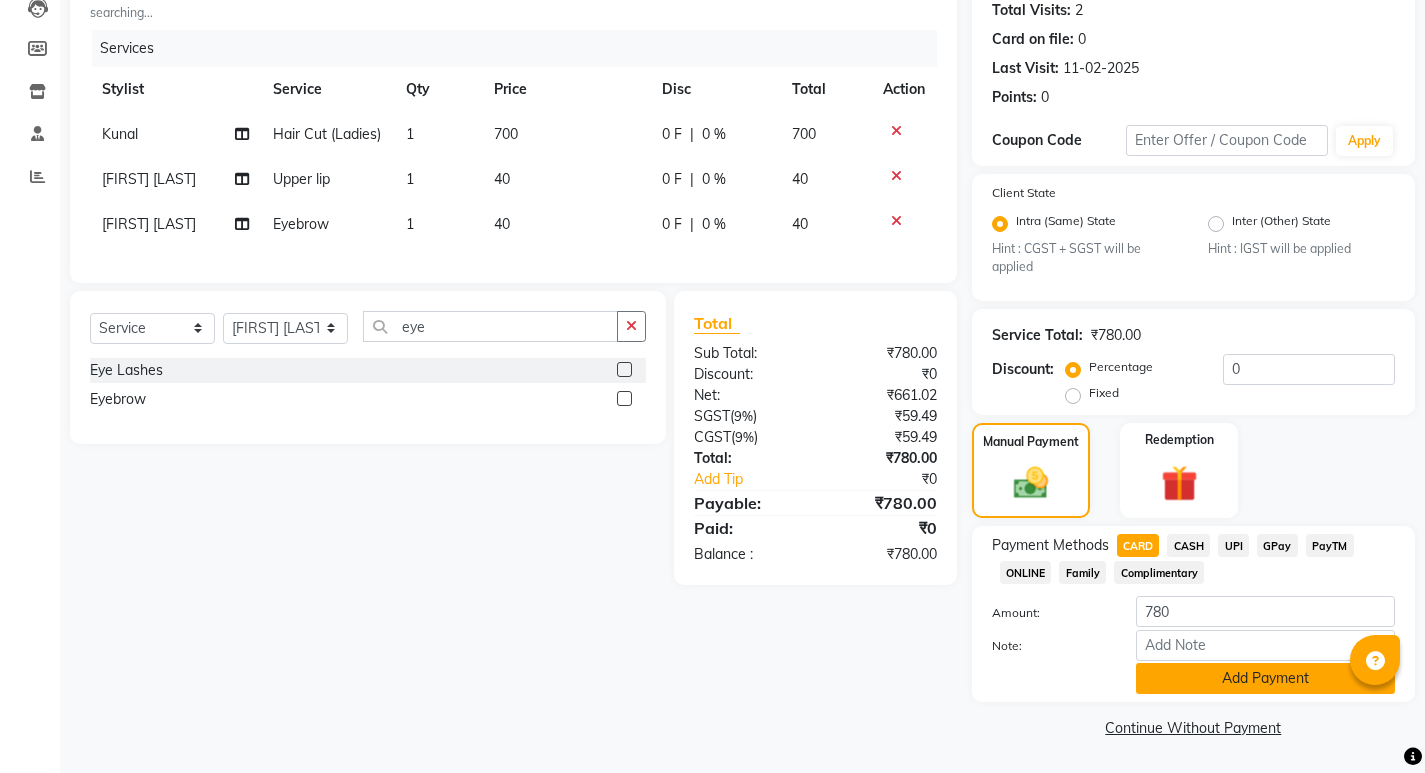 click on "Add Payment" 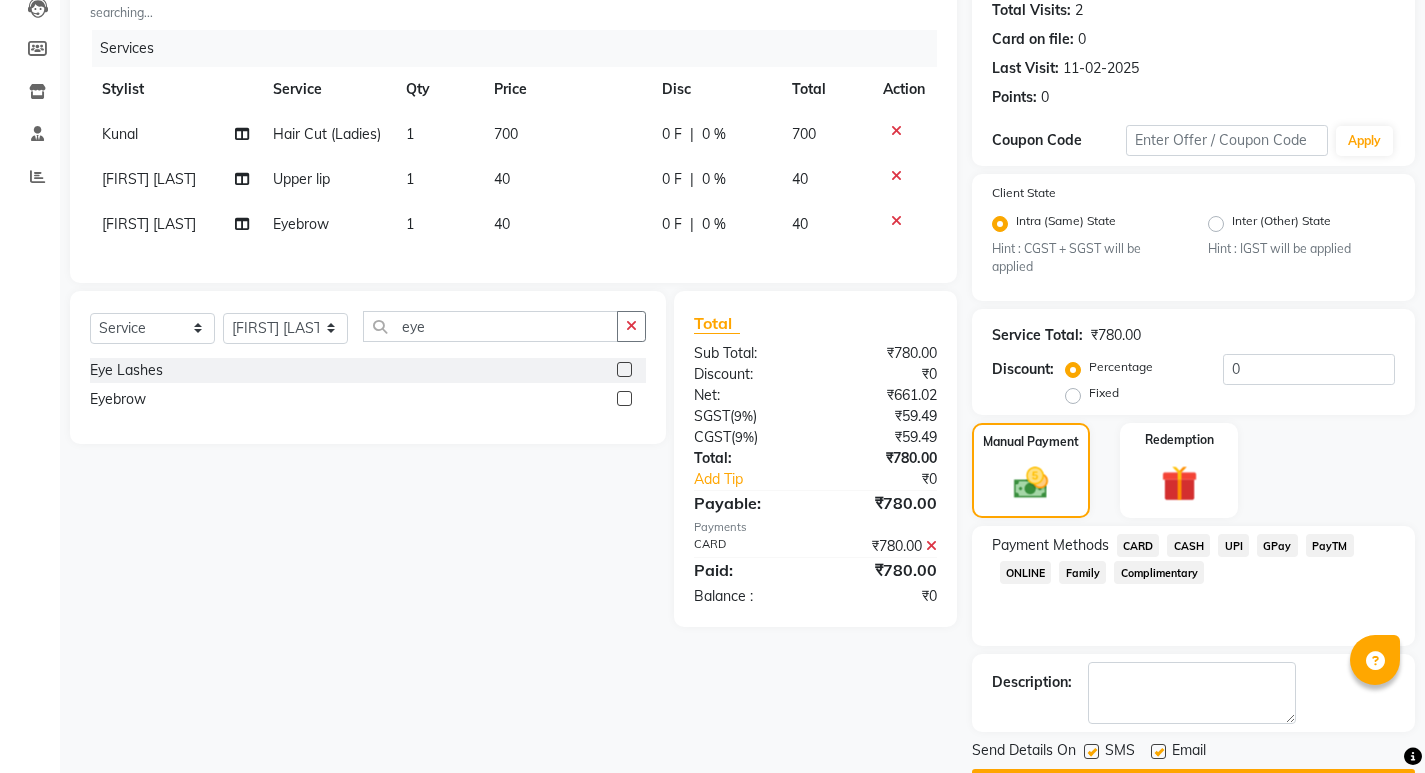 scroll, scrollTop: 281, scrollLeft: 0, axis: vertical 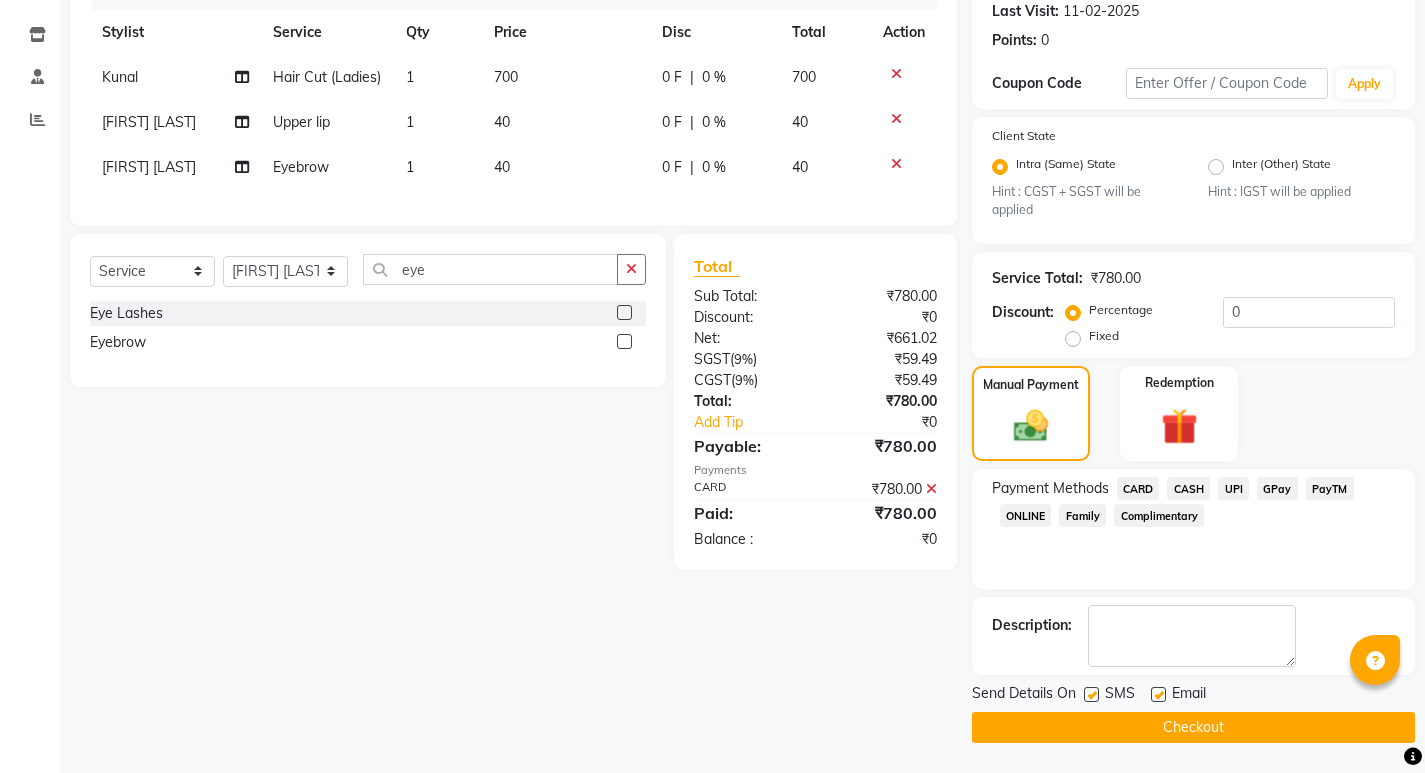 click on "Checkout" 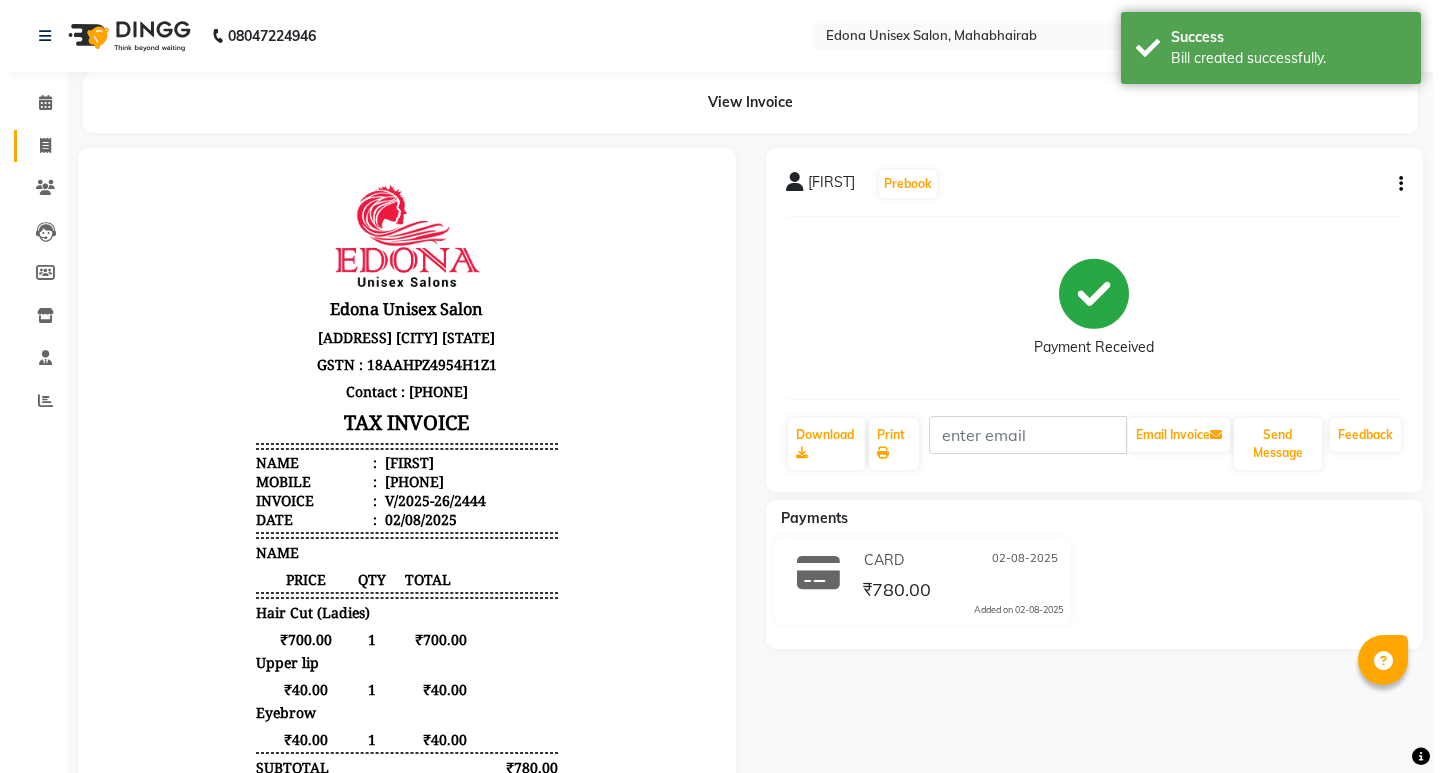 scroll, scrollTop: 0, scrollLeft: 0, axis: both 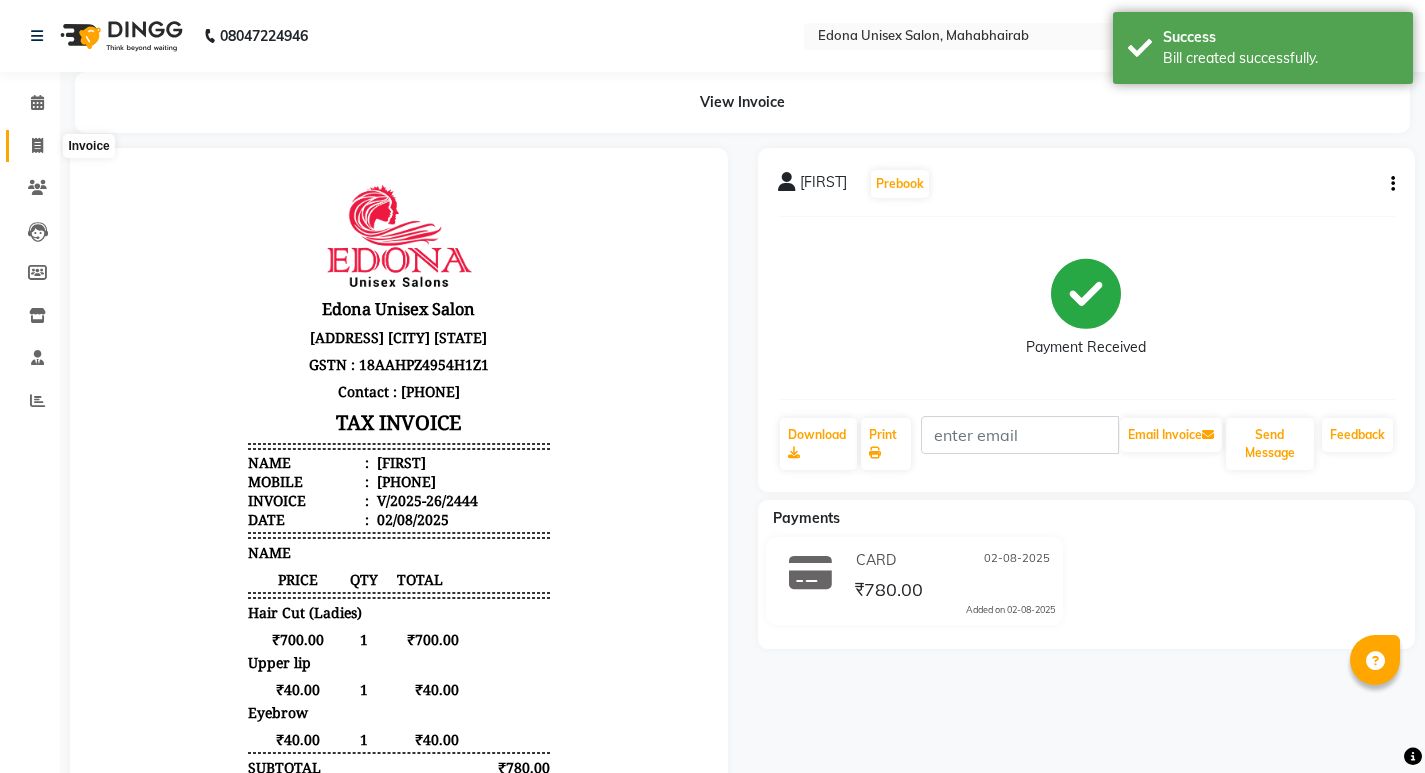 click 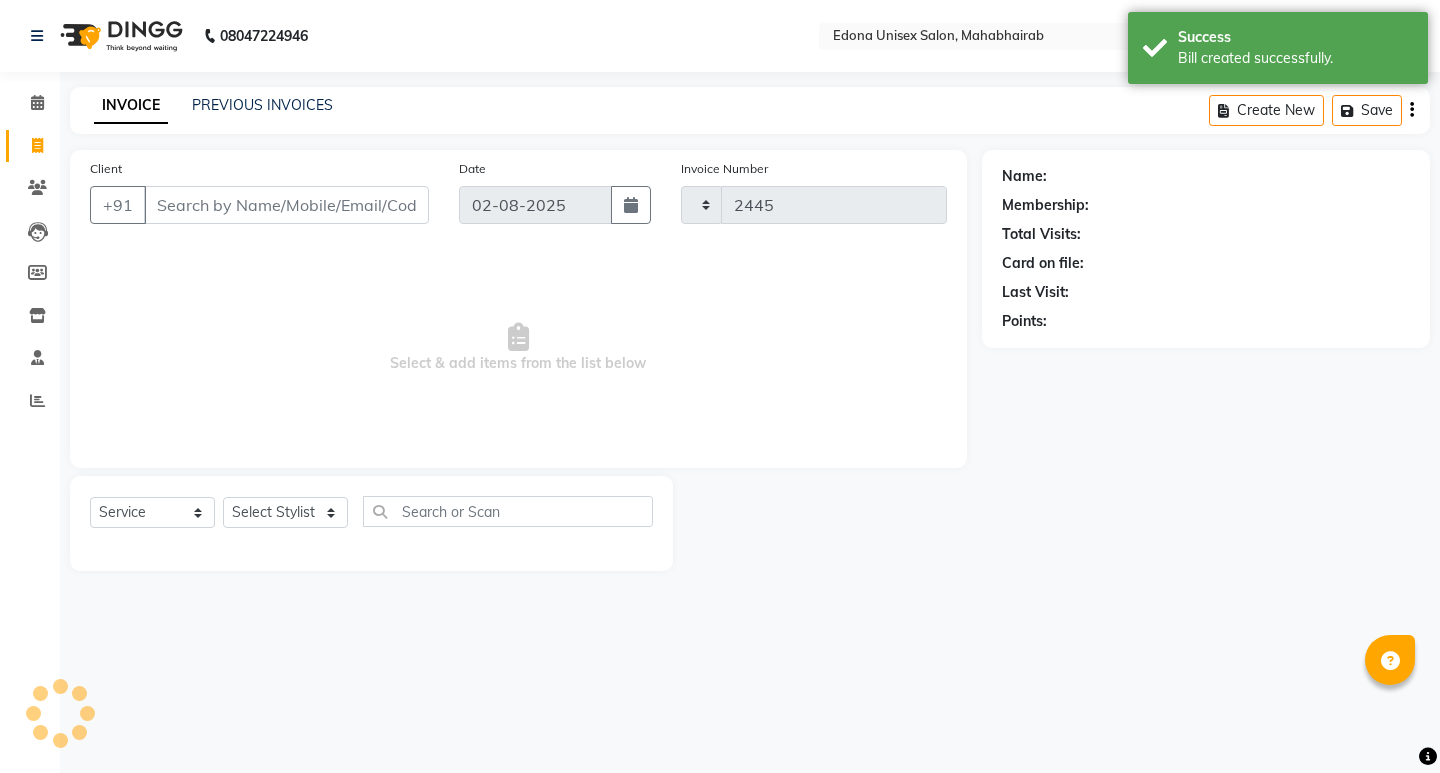click 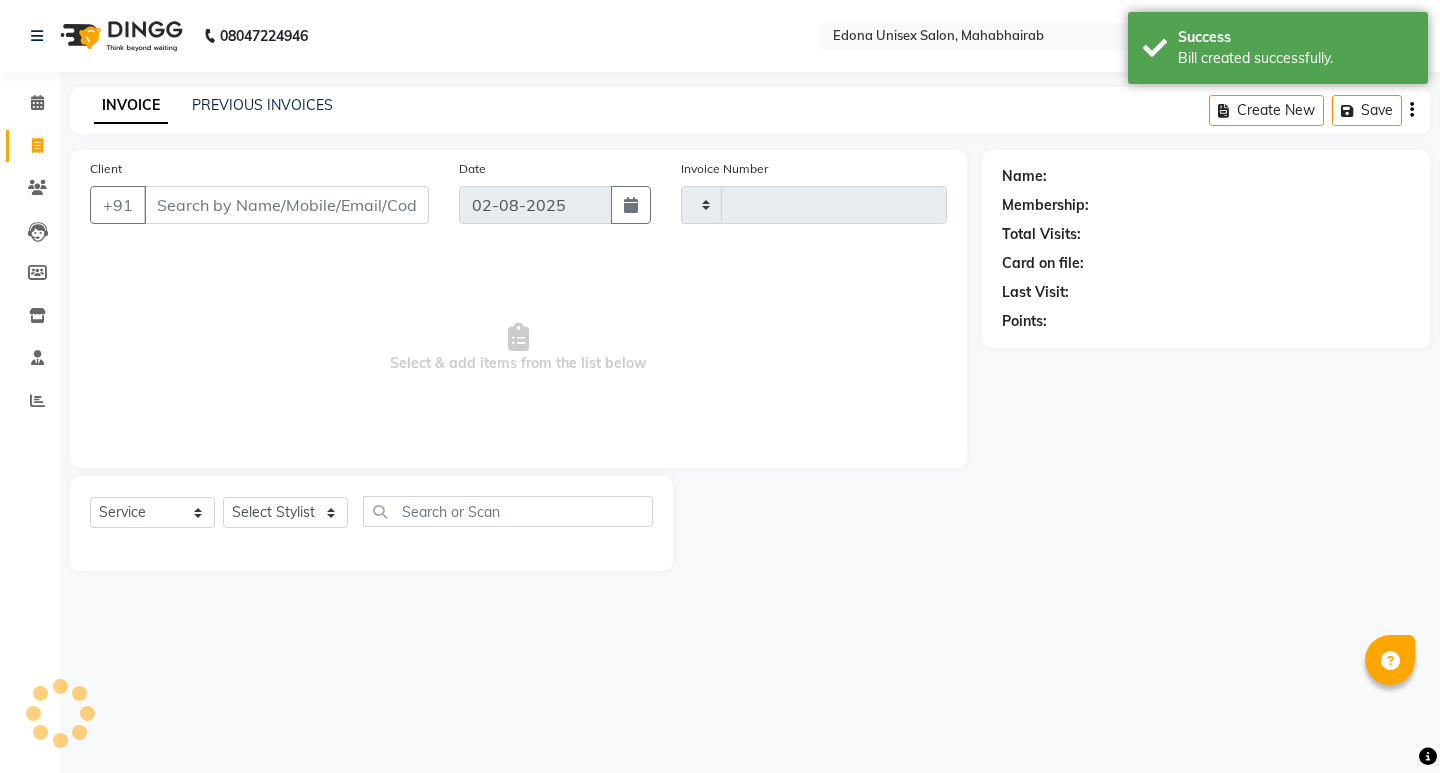 click on "Select & add items from the list below" at bounding box center (518, 348) 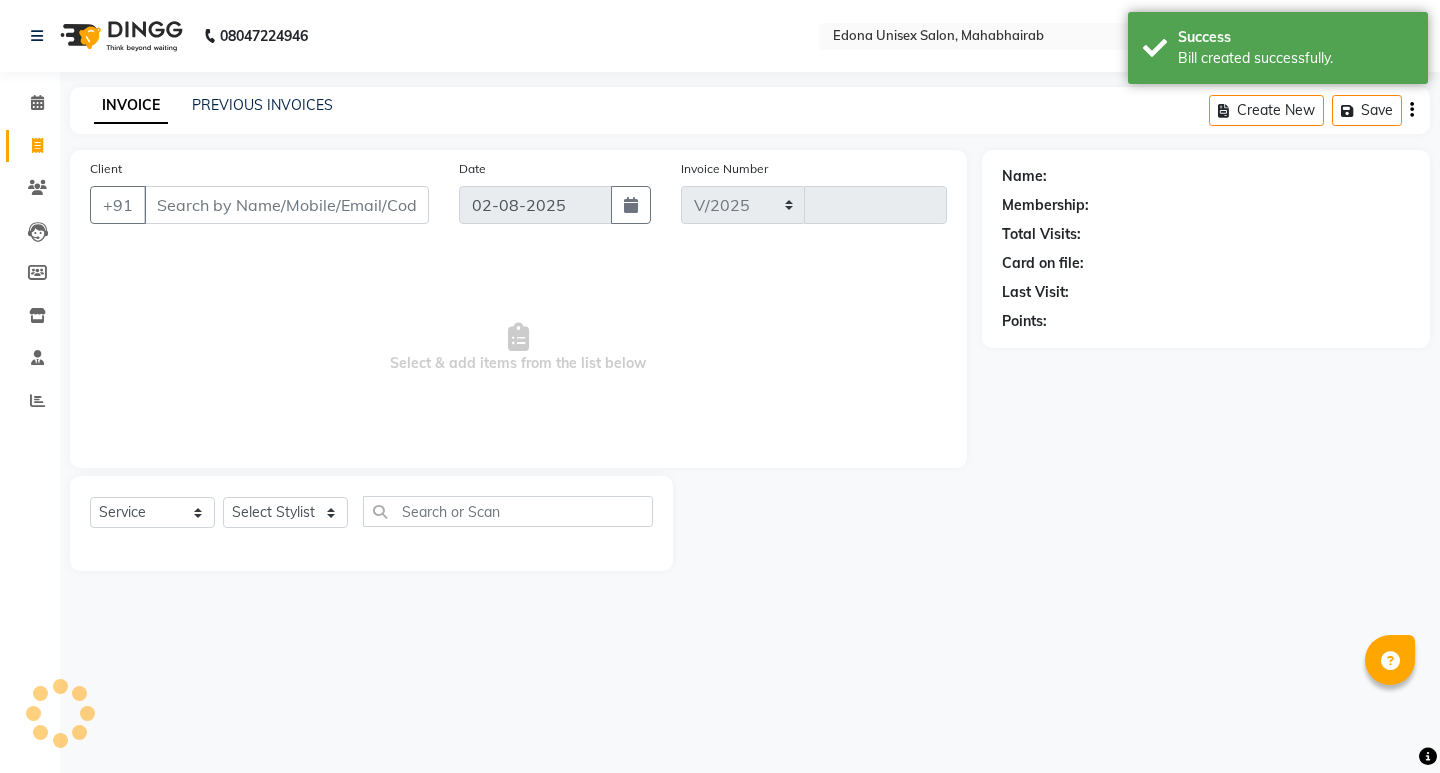 select on "5393" 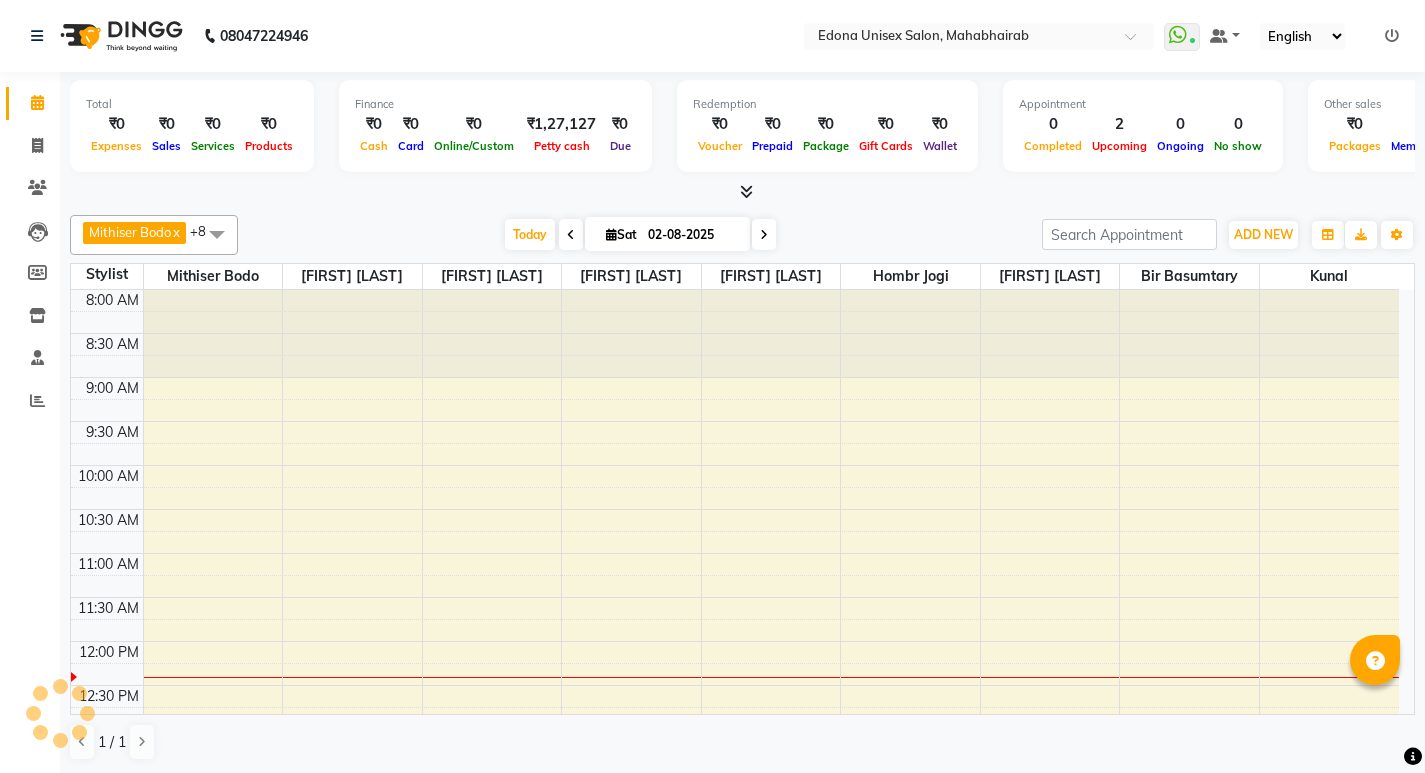 scroll, scrollTop: 0, scrollLeft: 0, axis: both 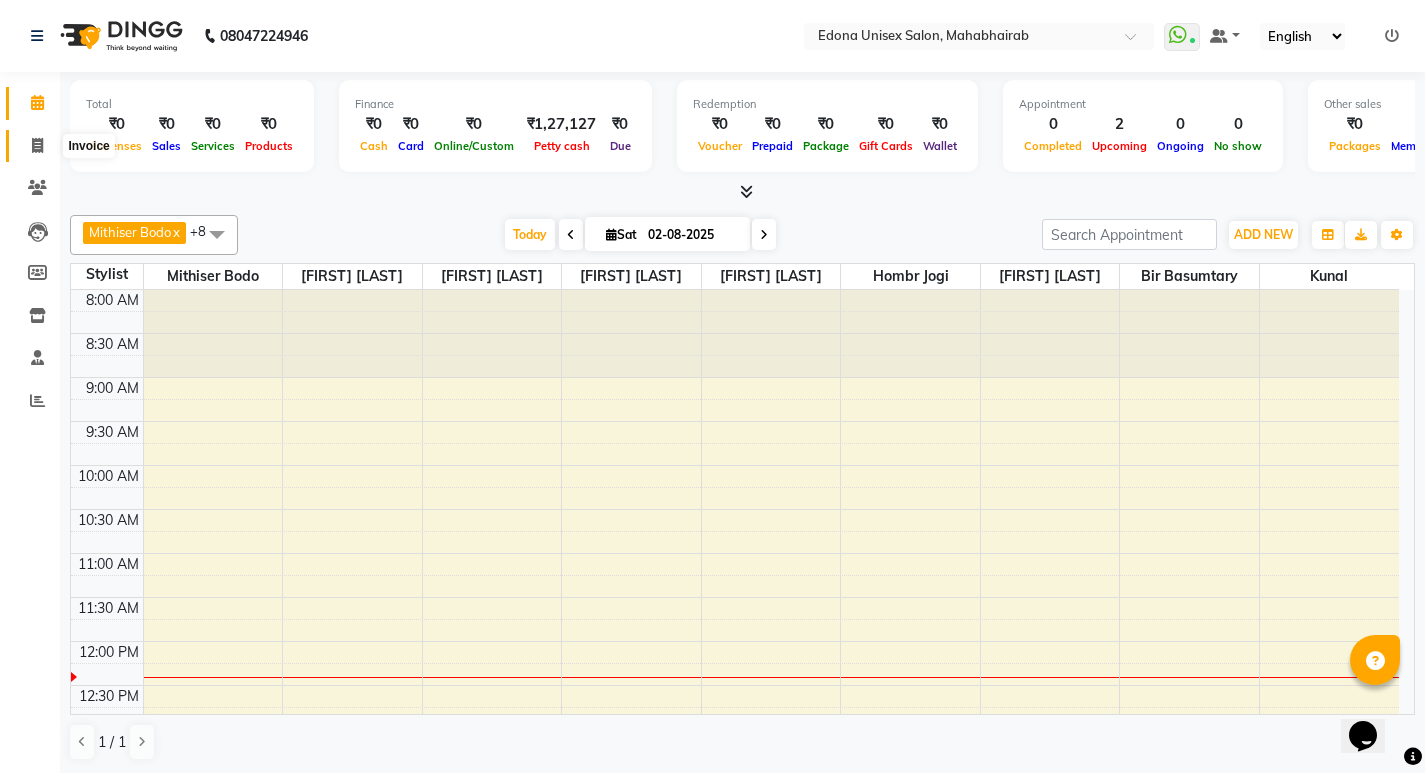 click 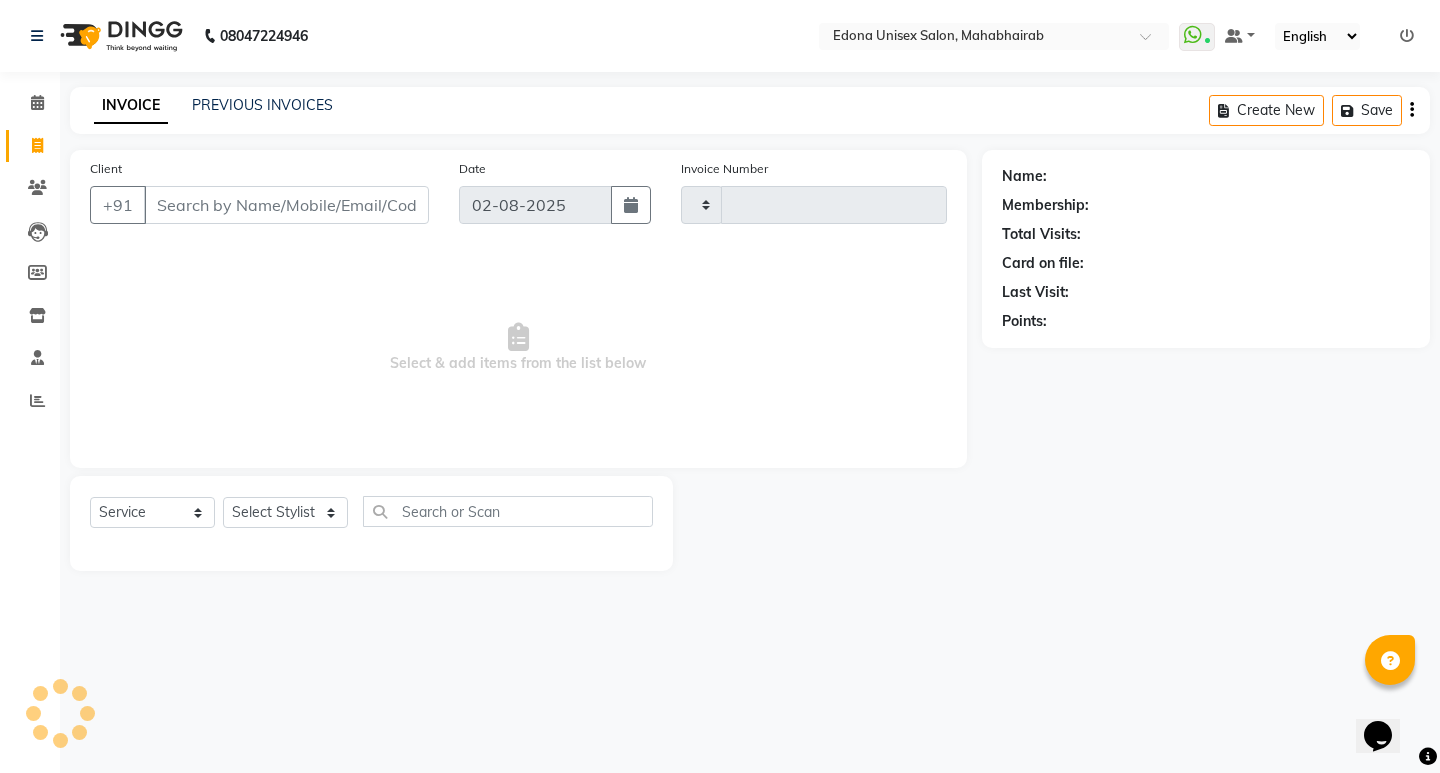 click 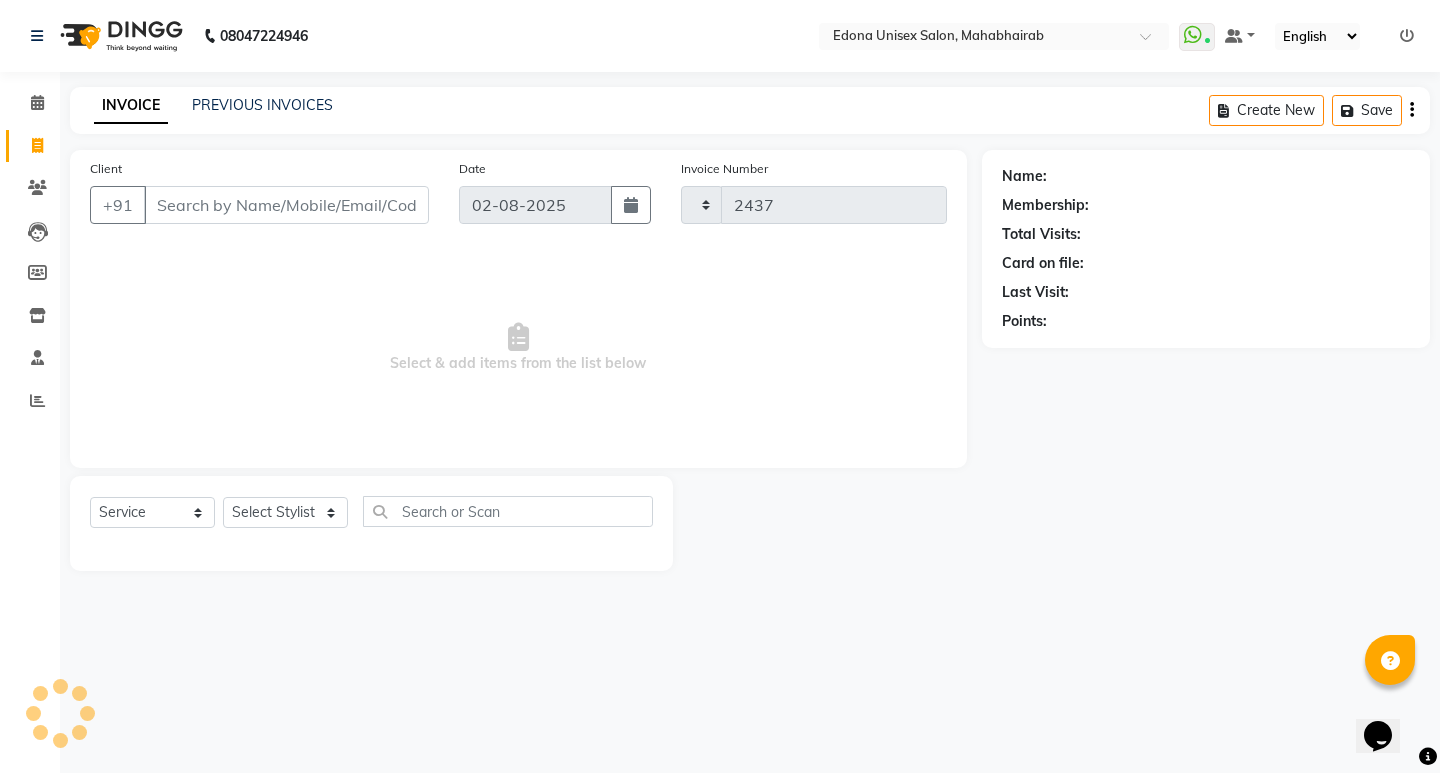select on "5393" 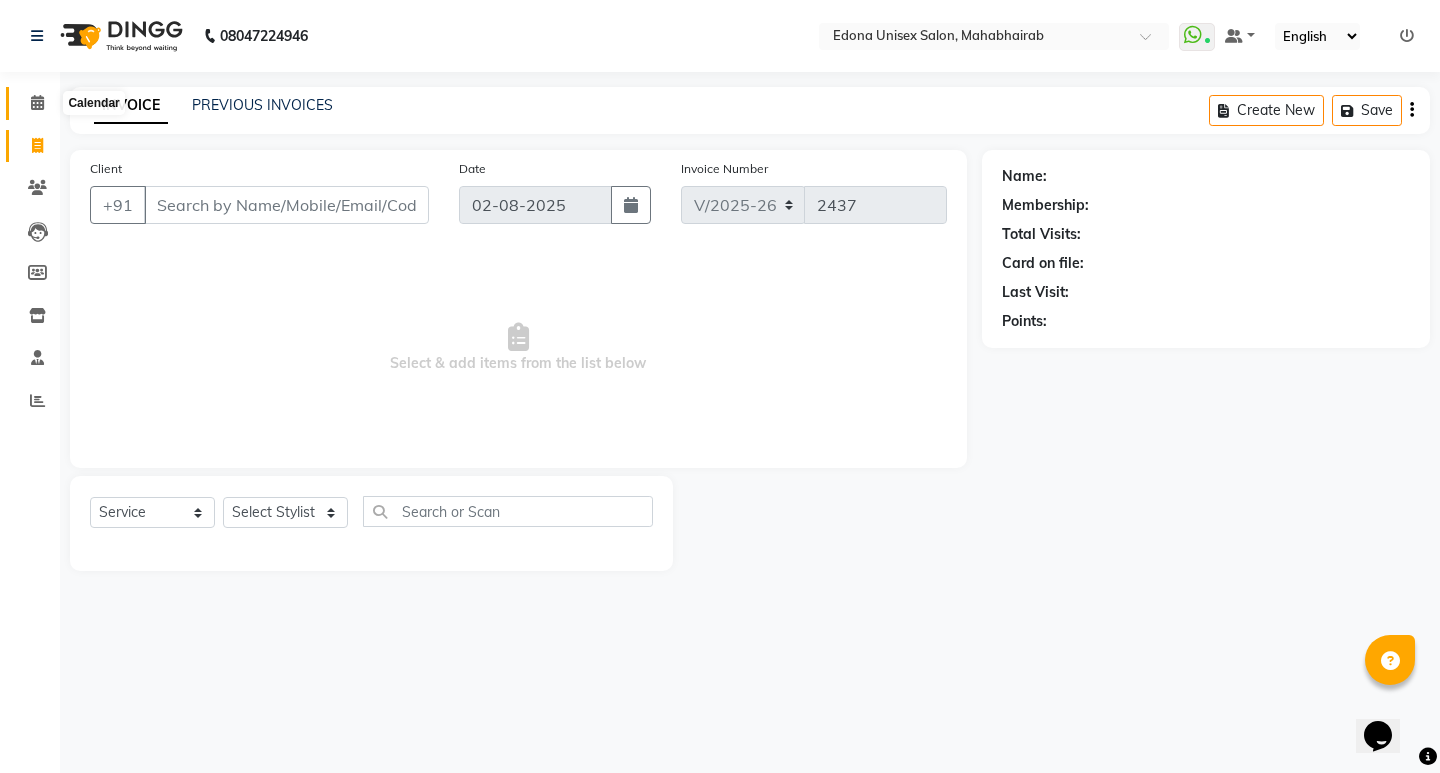 click 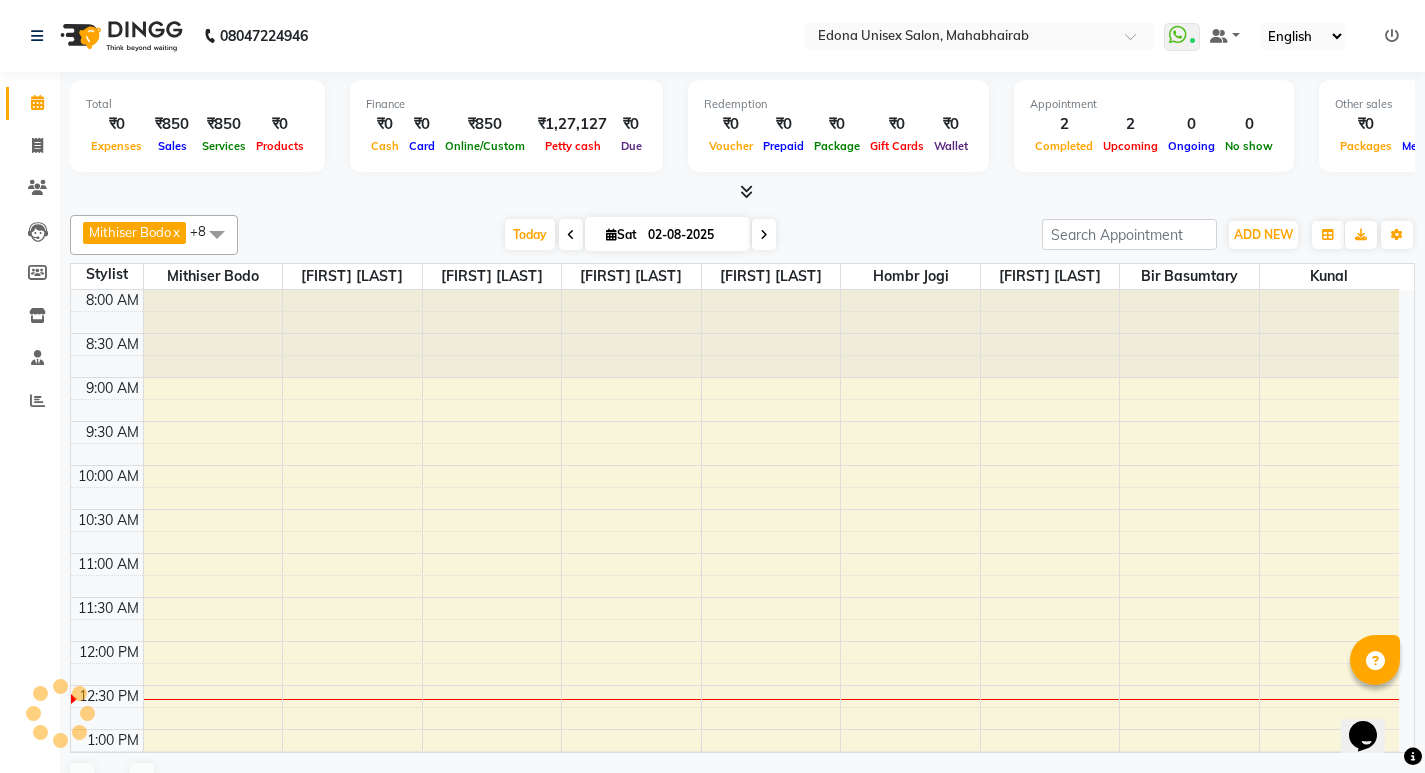 scroll, scrollTop: 353, scrollLeft: 0, axis: vertical 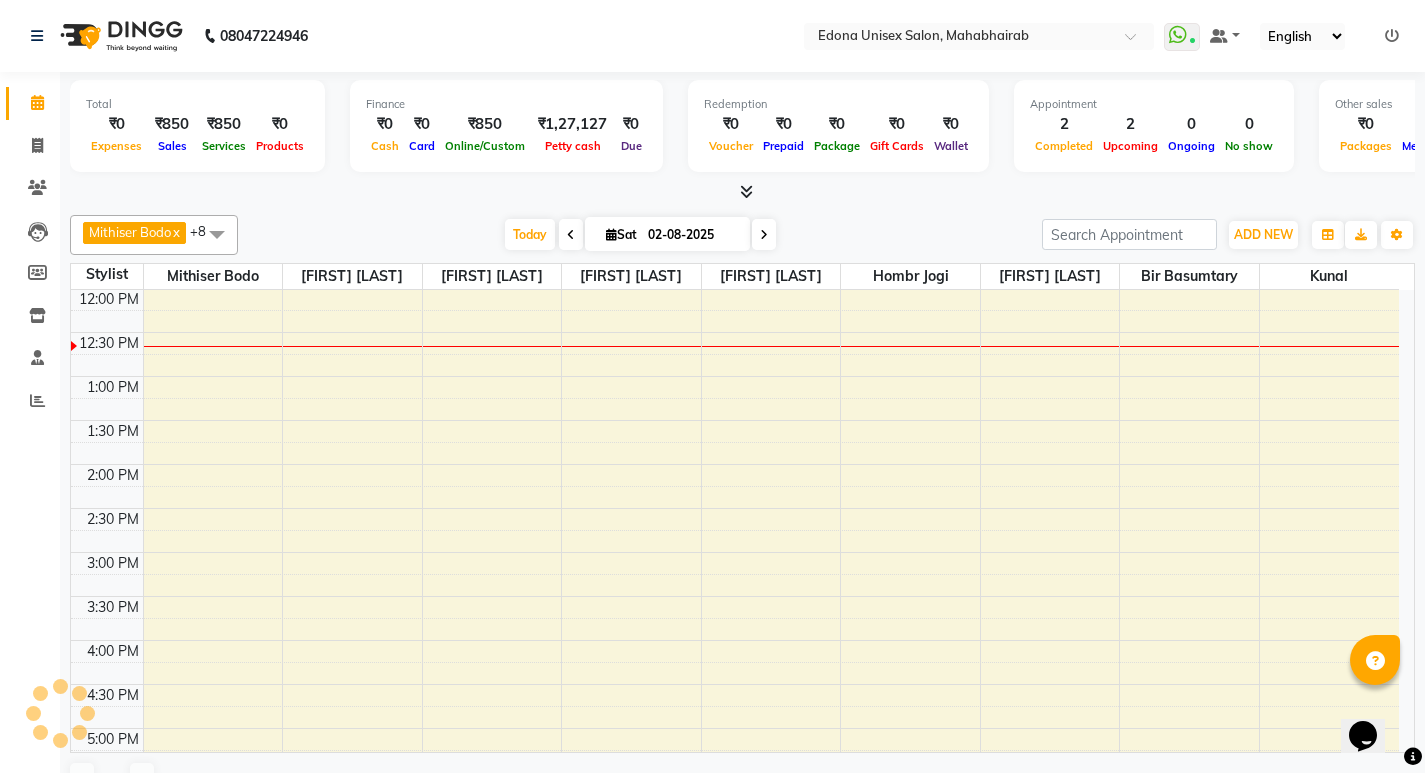 drag, startPoint x: 1420, startPoint y: 455, endPoint x: 1420, endPoint y: 496, distance: 41 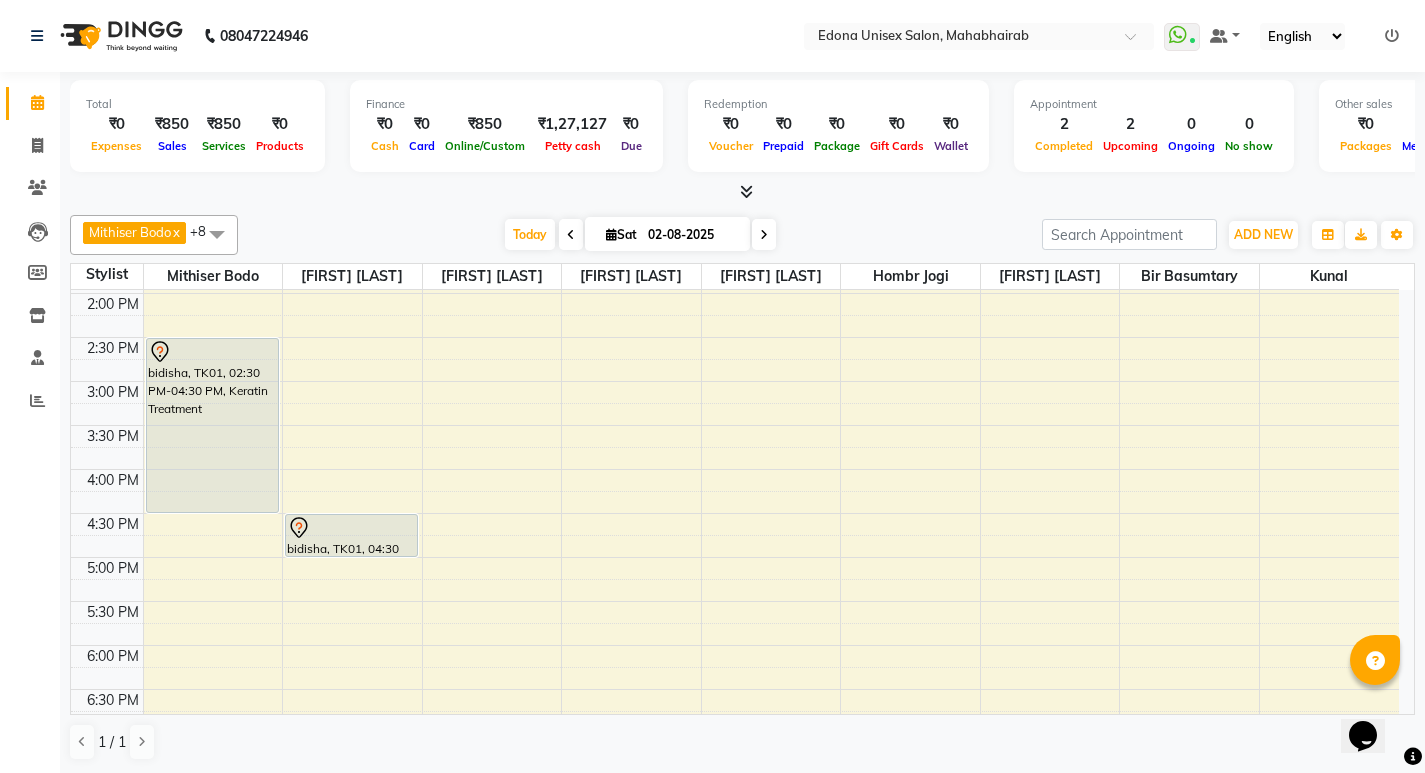 scroll, scrollTop: 483, scrollLeft: 0, axis: vertical 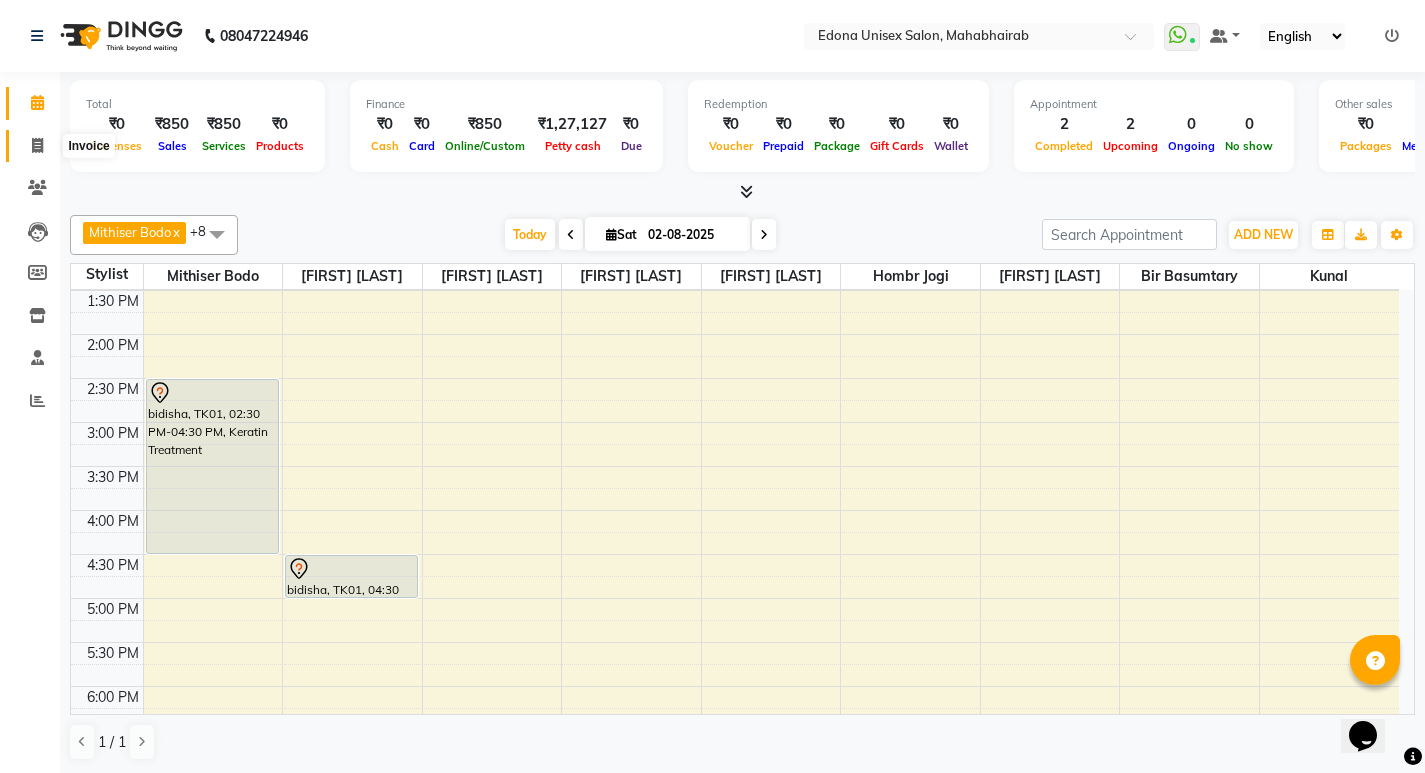 click 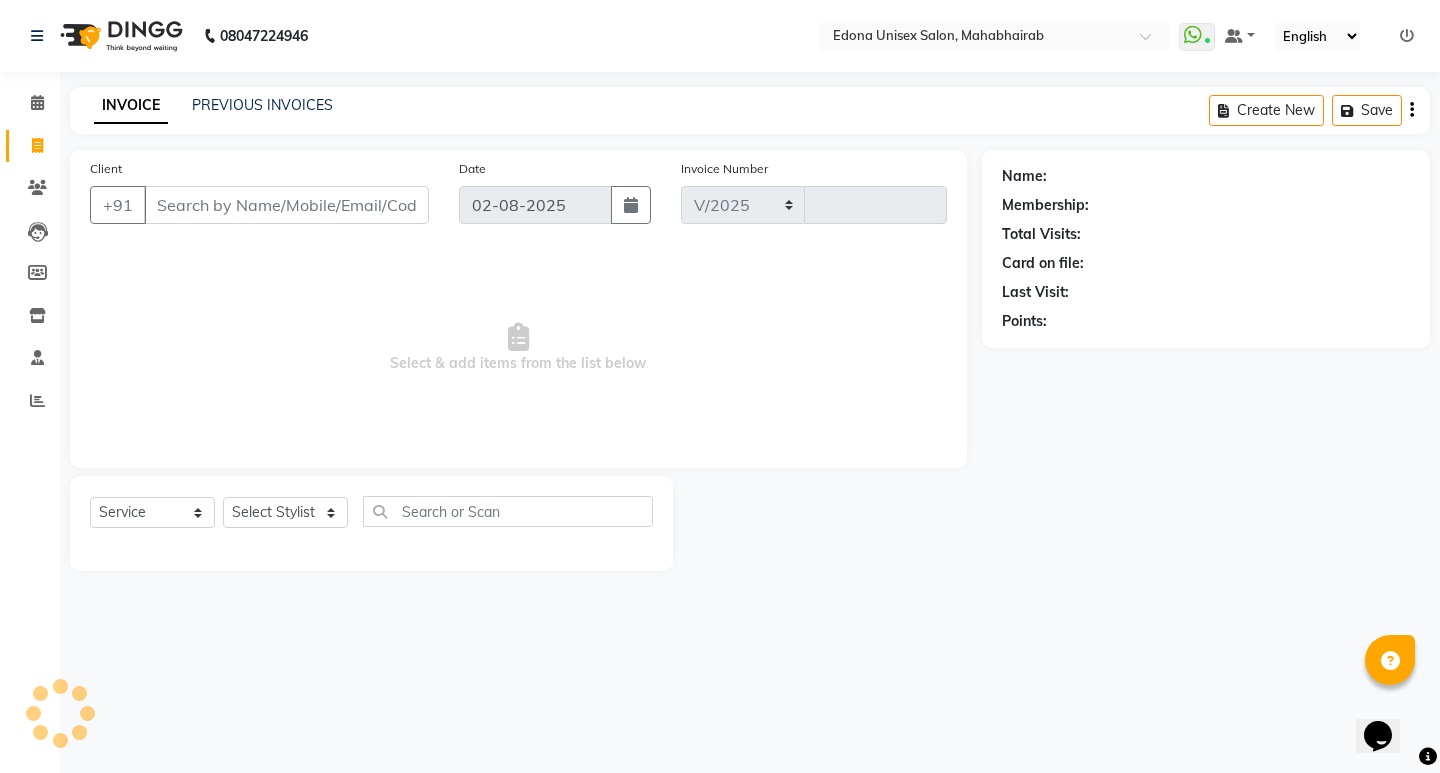 select on "5393" 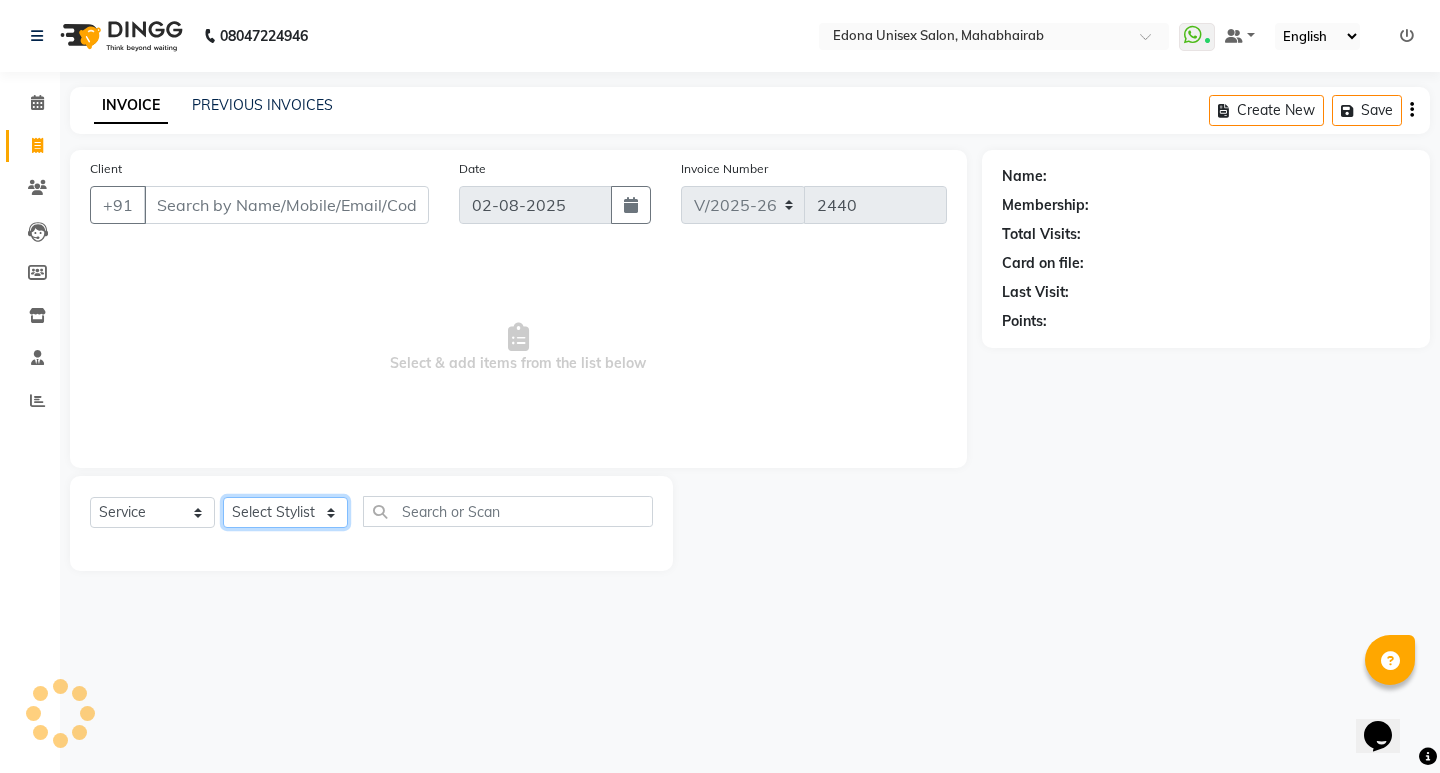 click on "Select Stylist" 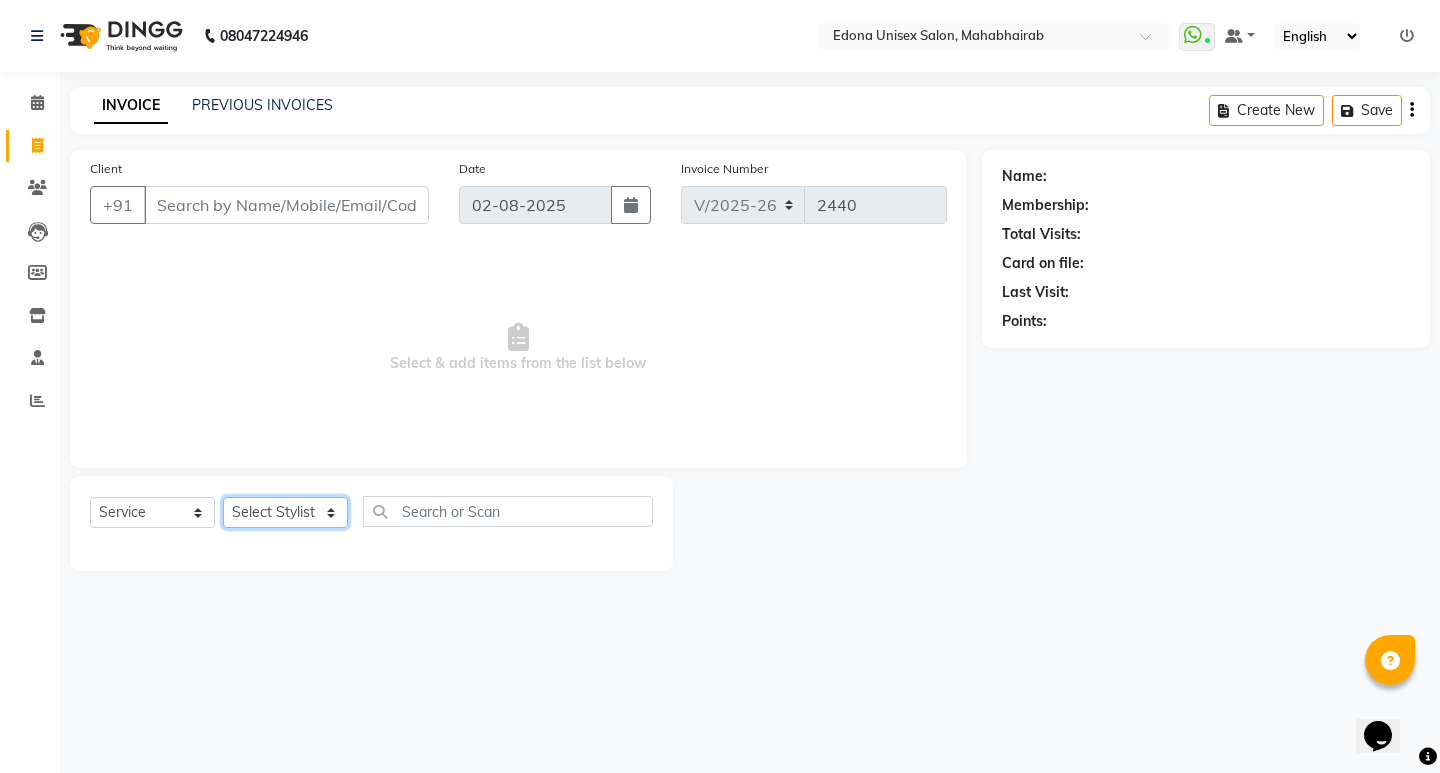 select on "35911" 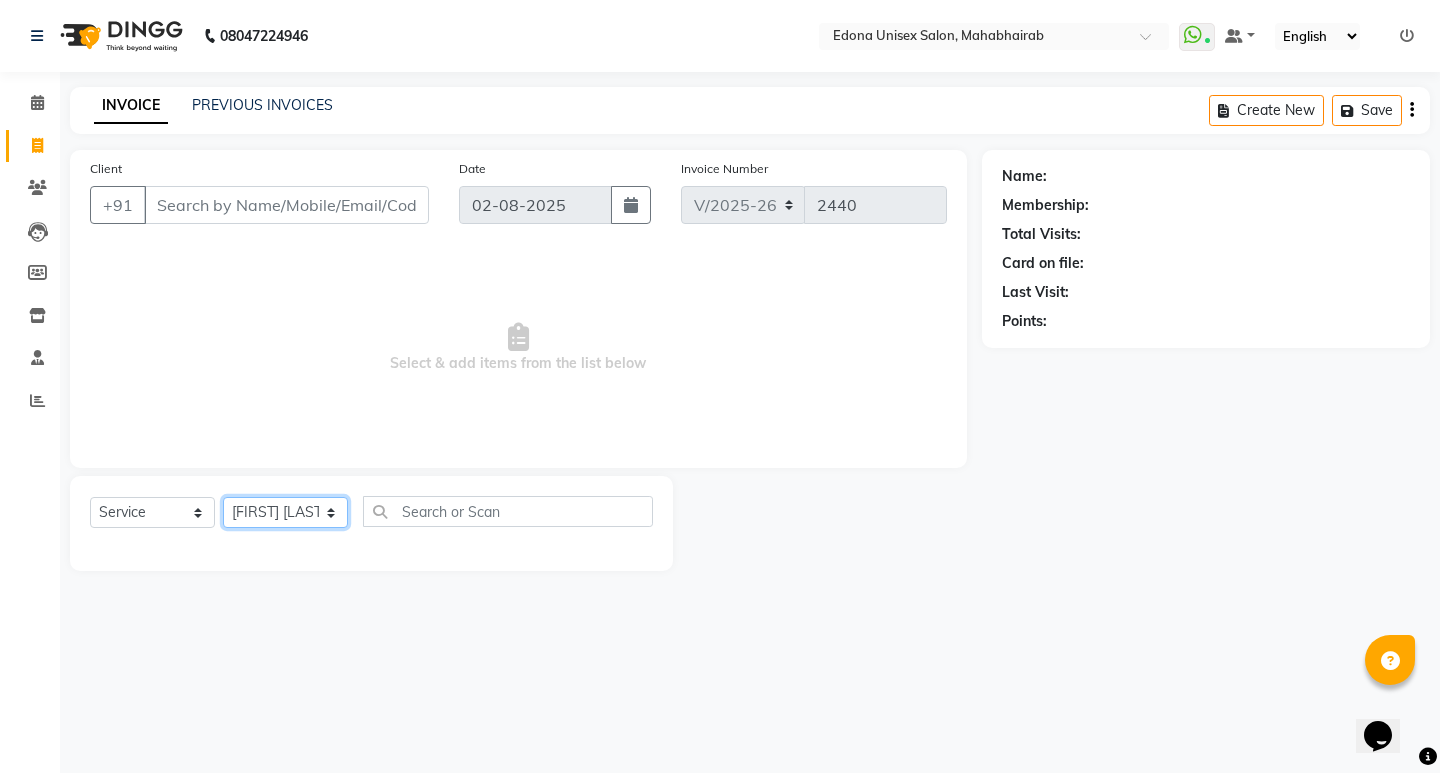 click on "Select Stylist Admin Anju Sonar Bir Basumtary Bishal Bharma Hemen Daimari Hombr Jogi Jenny kayina Kriti Kunal Lokesh Verma Mithiser Bodo Monisha Goyari Neha Pahi Prabir Das Rashmi Basumtary Reshma Sultana Roselin Basumtary Sumitra Subba" 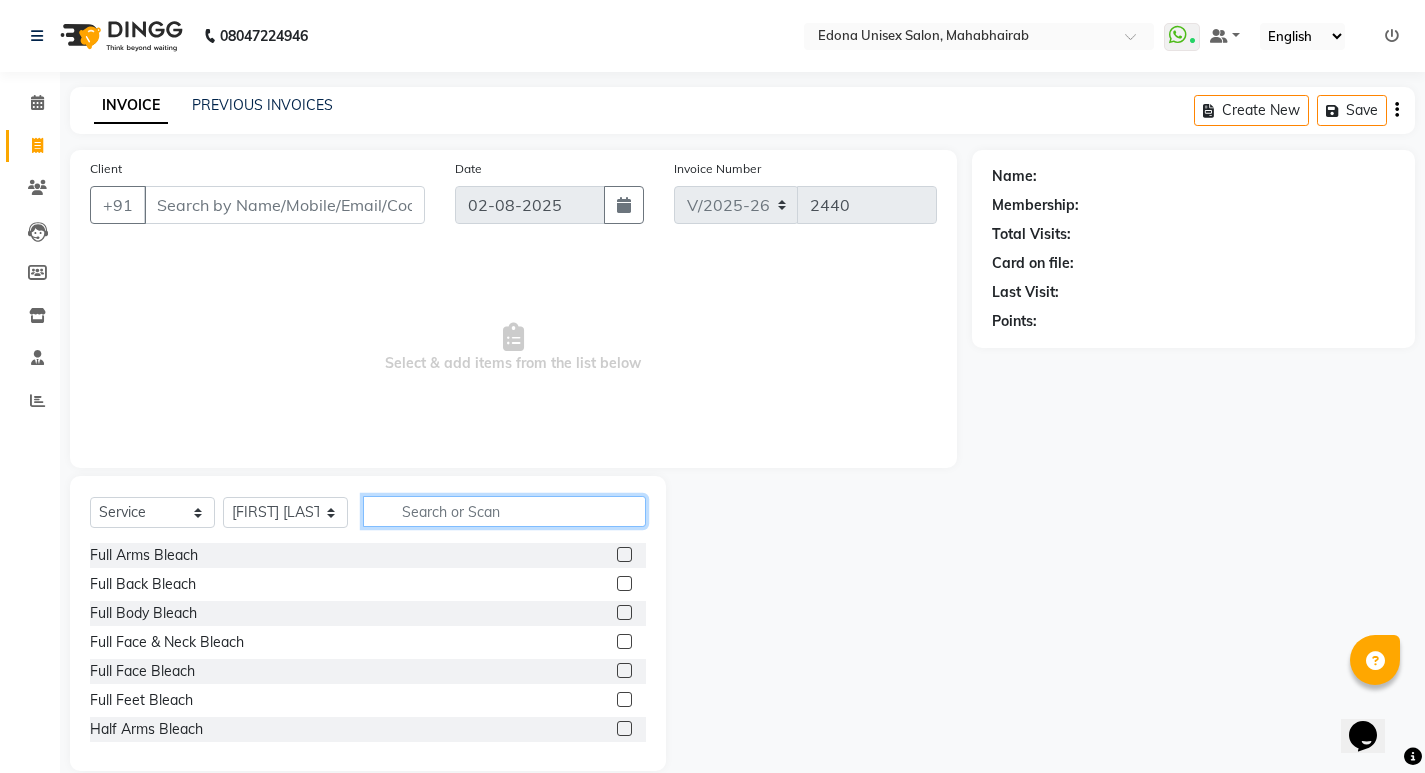drag, startPoint x: 435, startPoint y: 502, endPoint x: 426, endPoint y: 493, distance: 12.727922 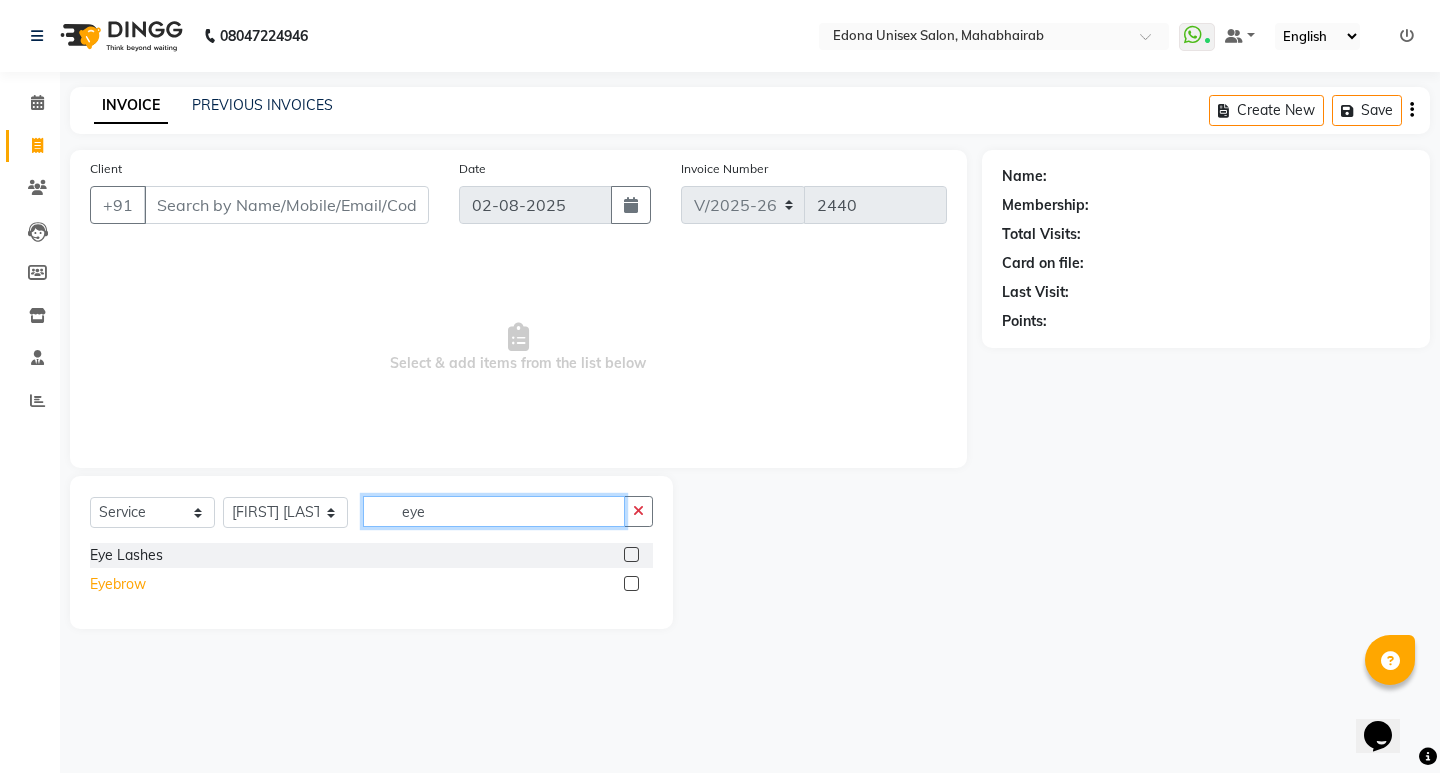 type on "eye" 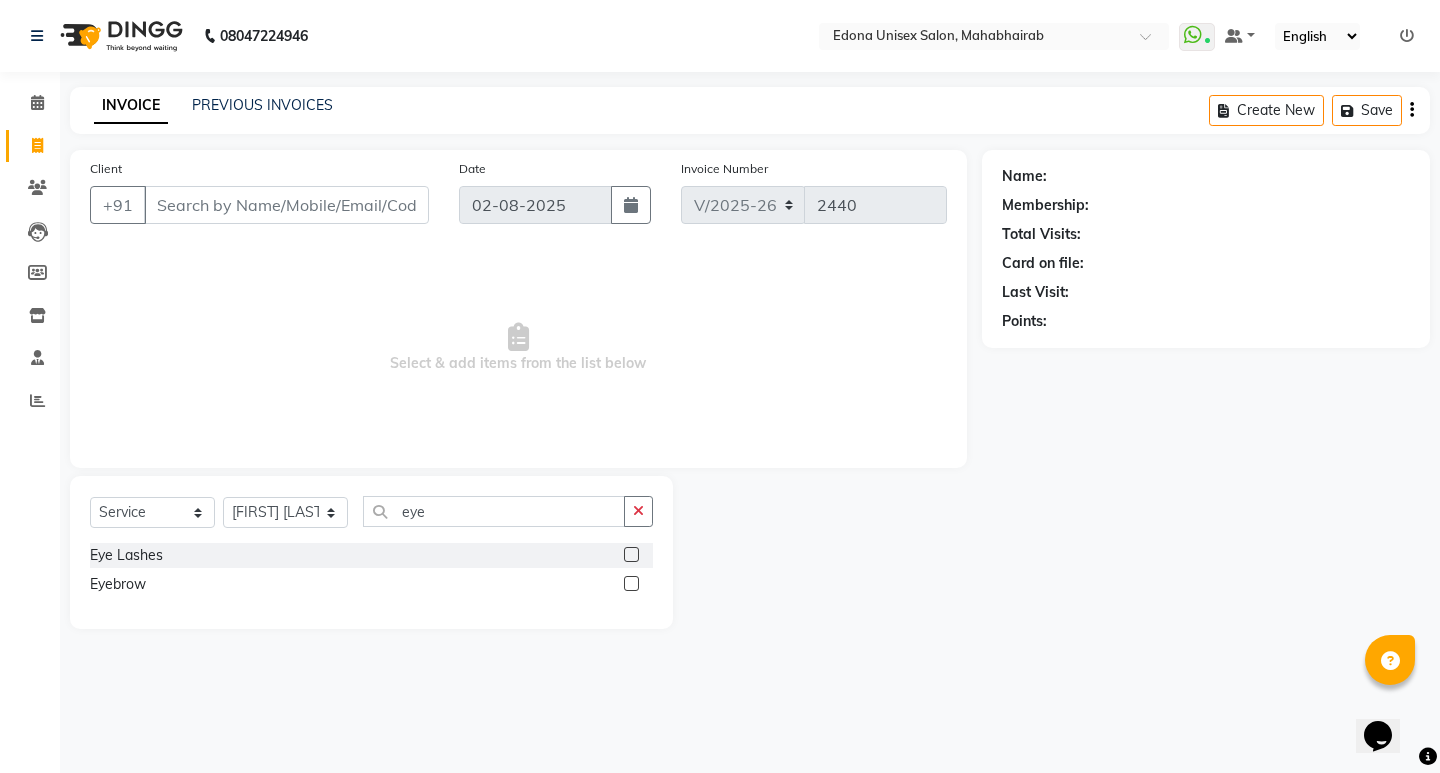 drag, startPoint x: 125, startPoint y: 594, endPoint x: 179, endPoint y: 592, distance: 54.037025 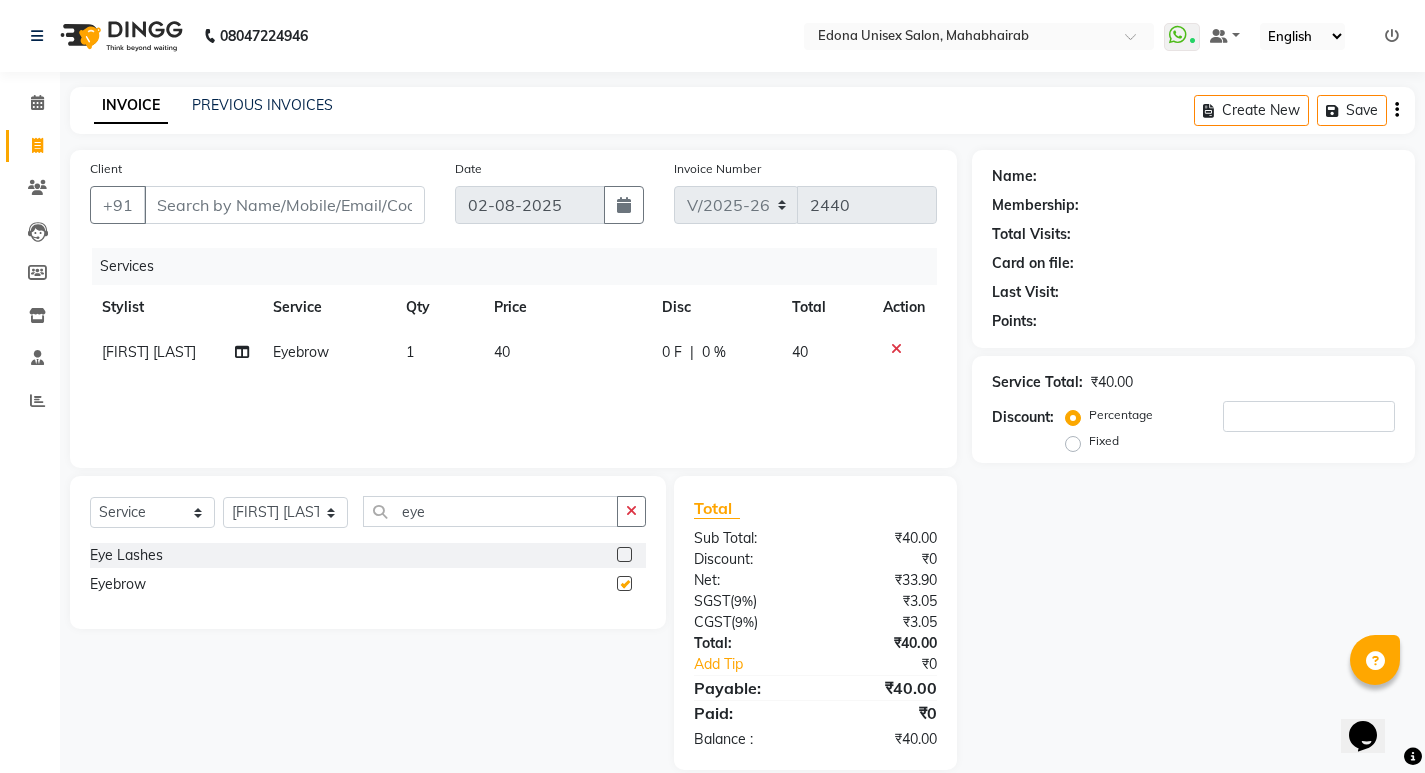 checkbox on "false" 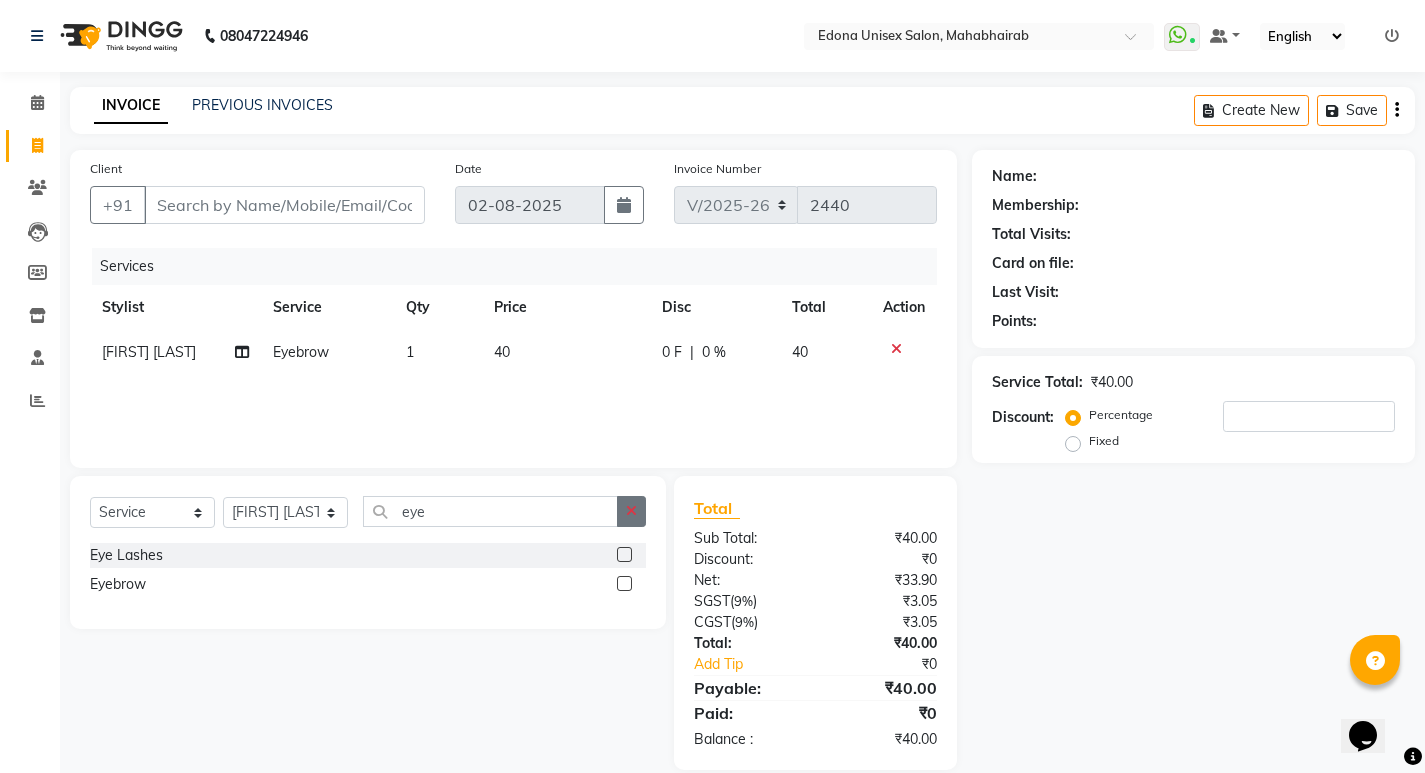 click 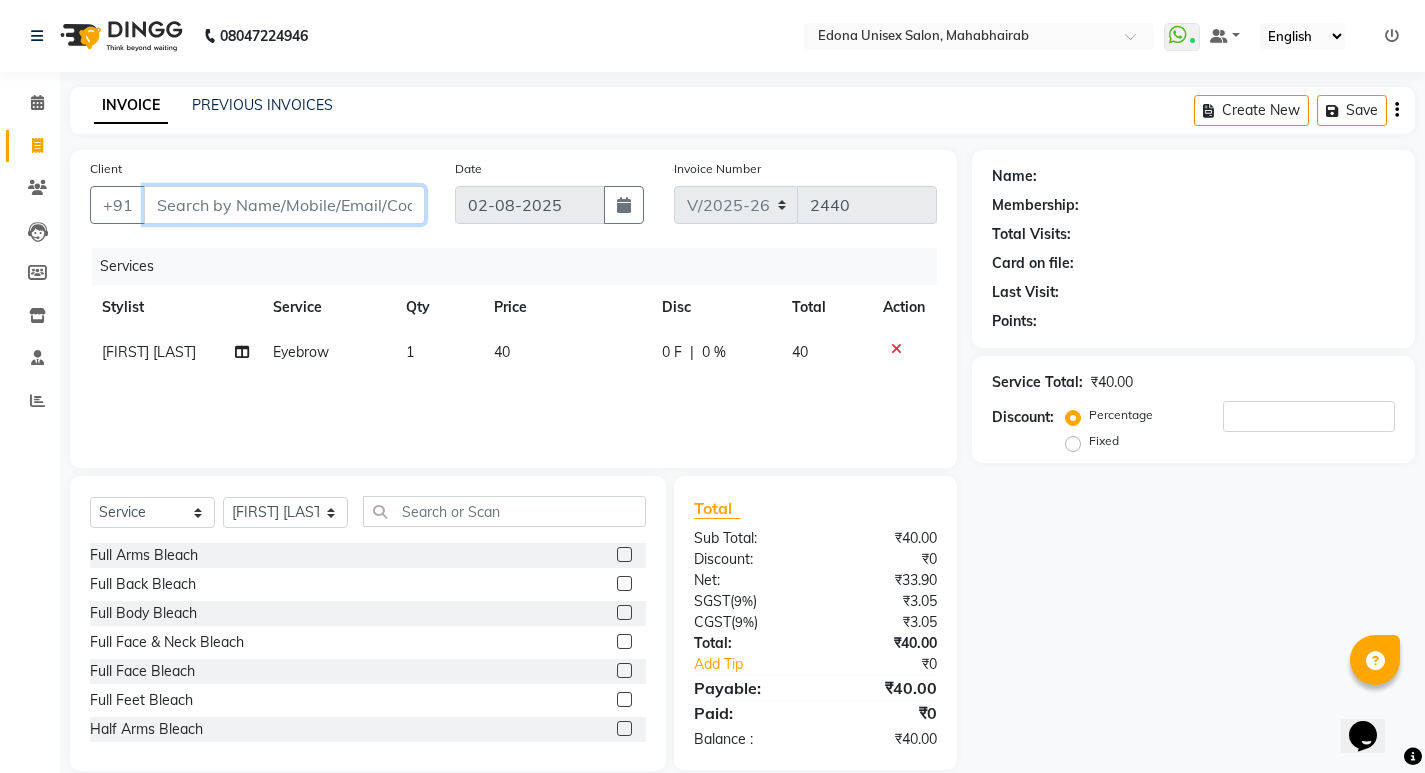 click on "Client" at bounding box center (284, 205) 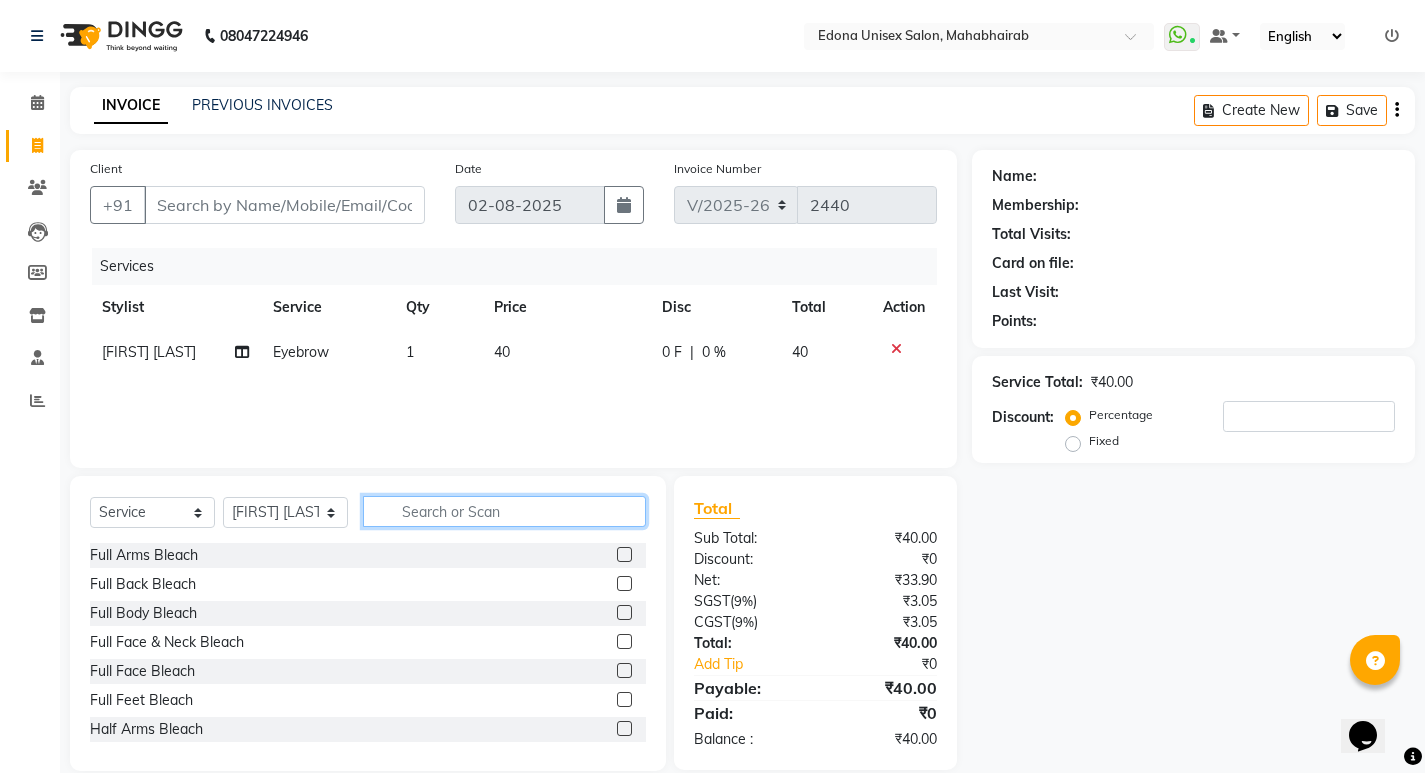 click 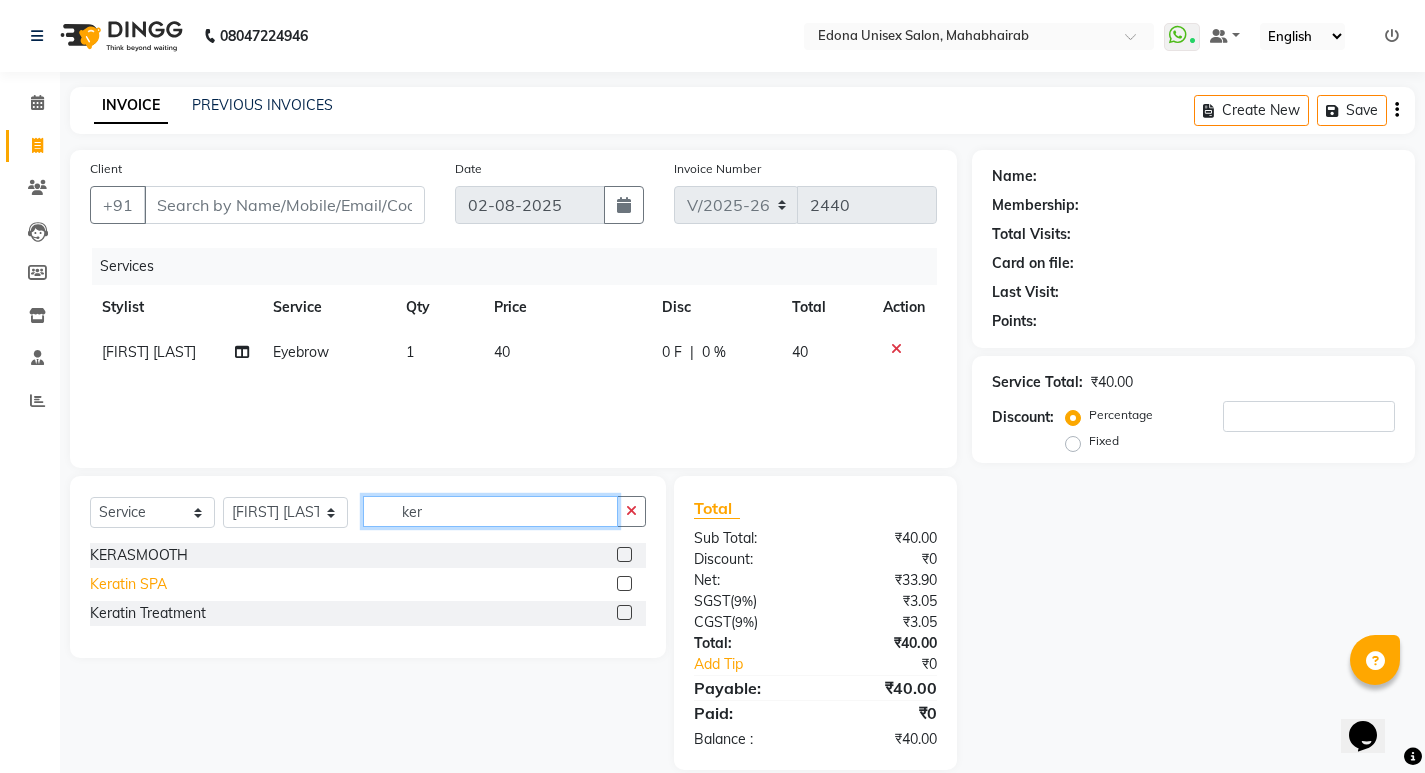 type on "ker" 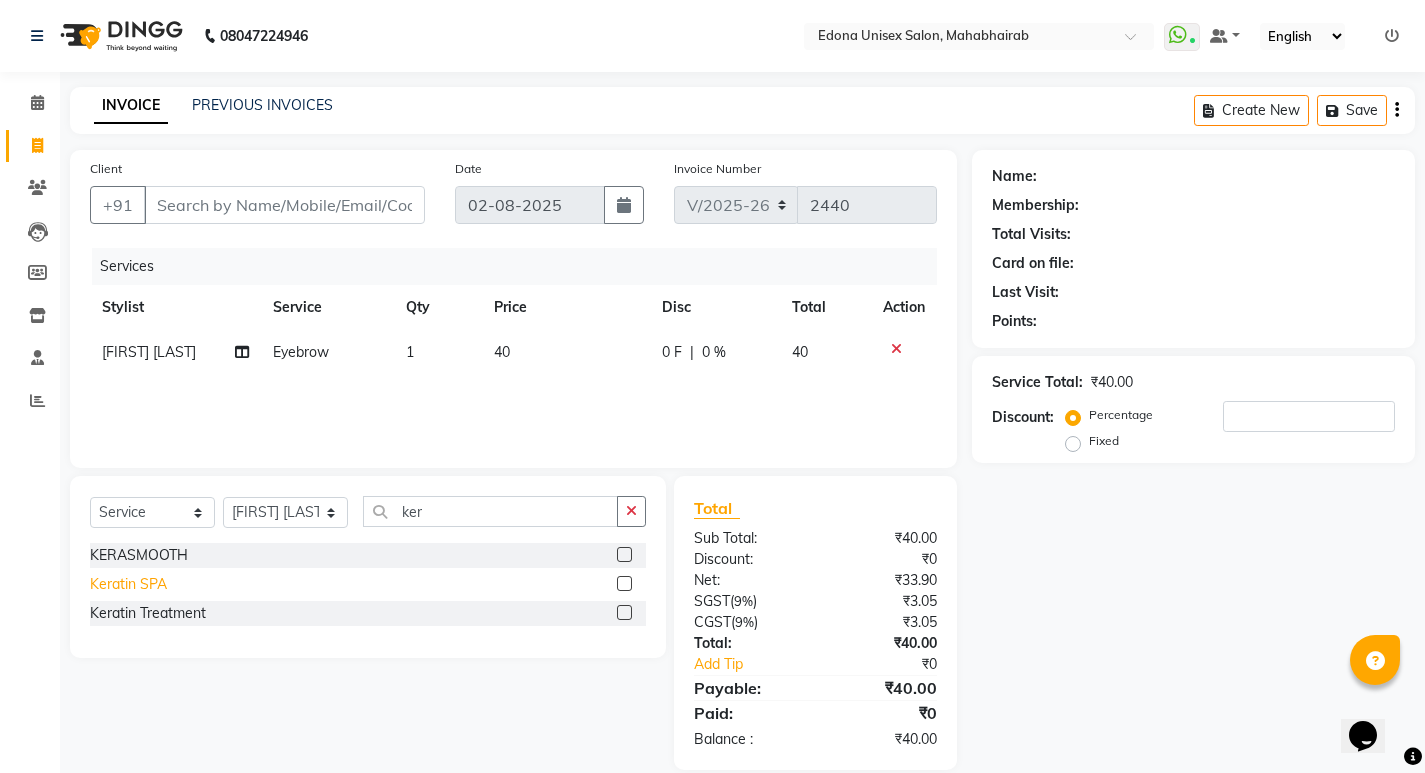 click on "Keratin SPA" 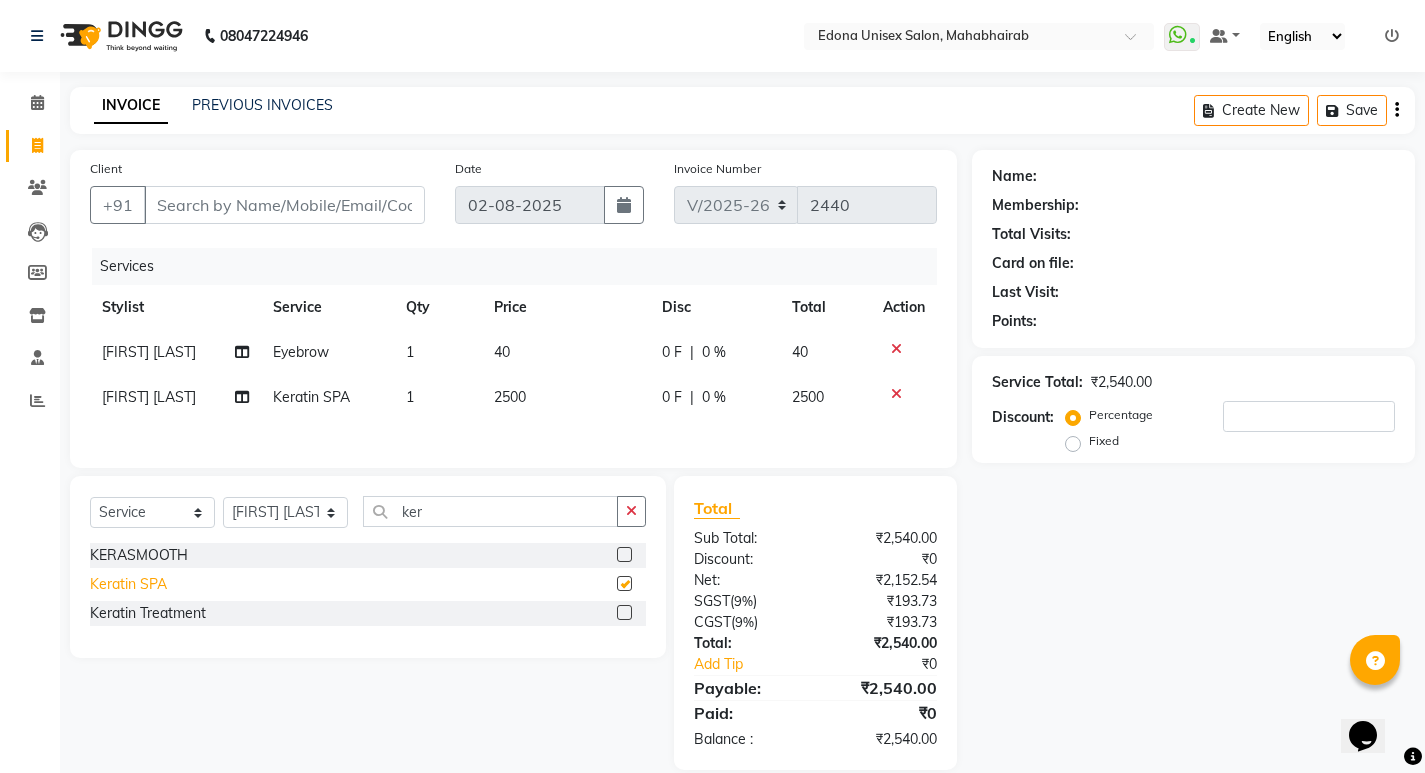 checkbox on "false" 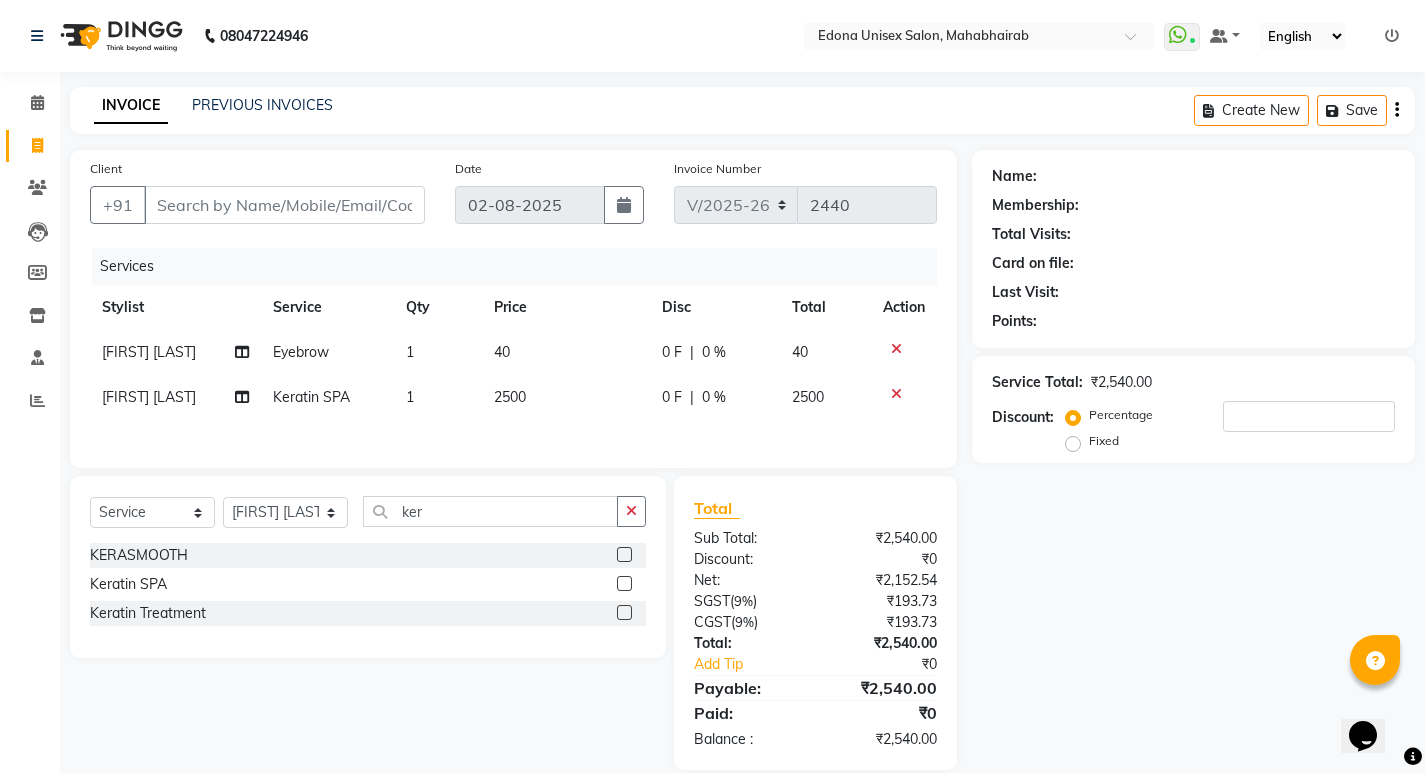 click 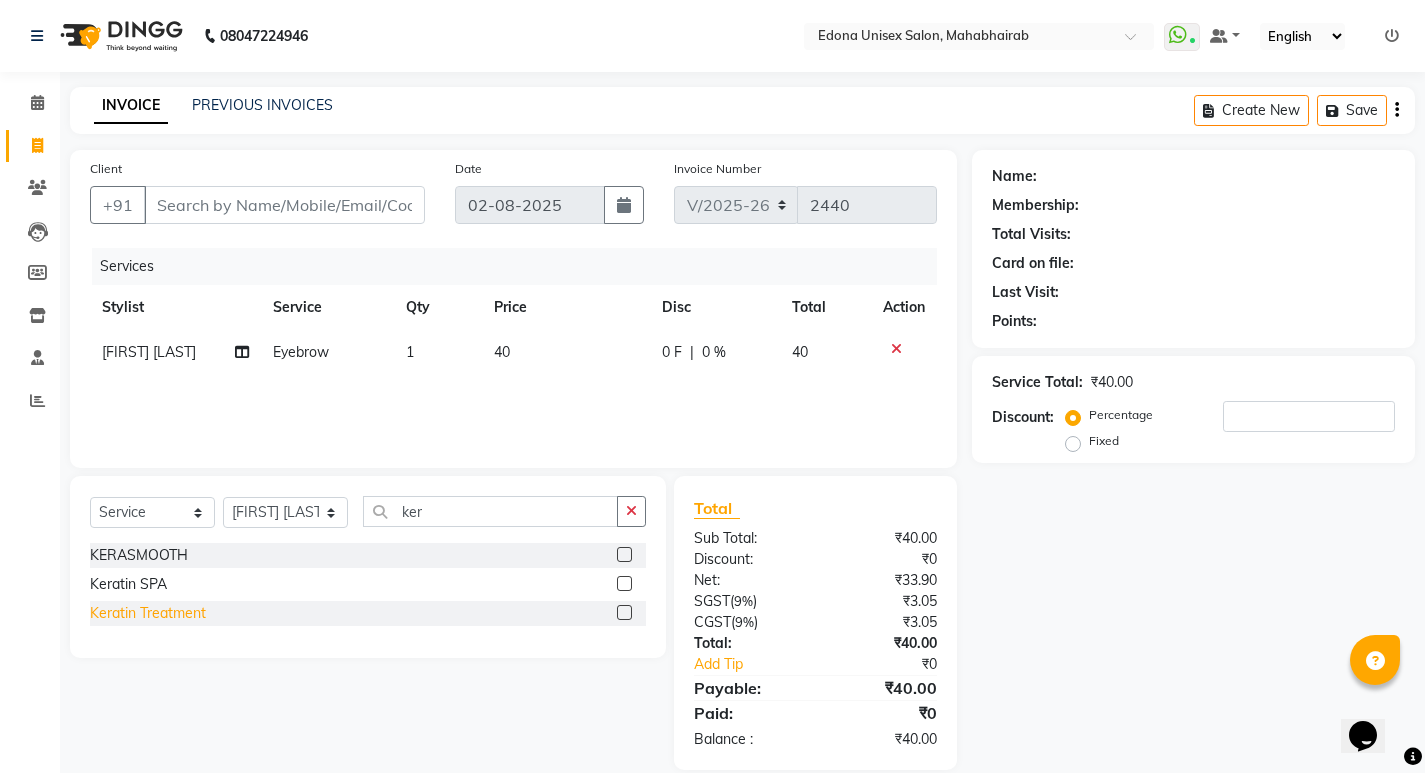 click on "Keratin Treatment" 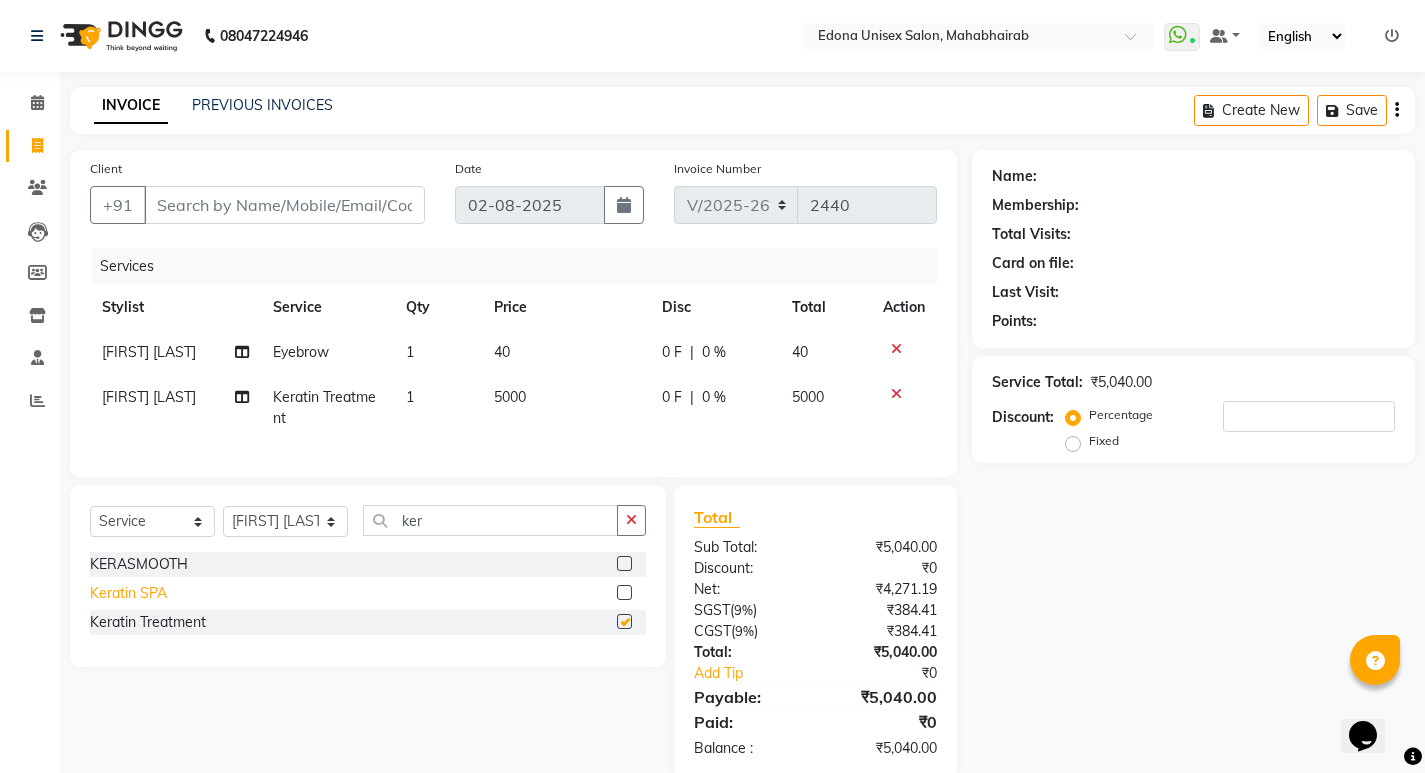checkbox on "false" 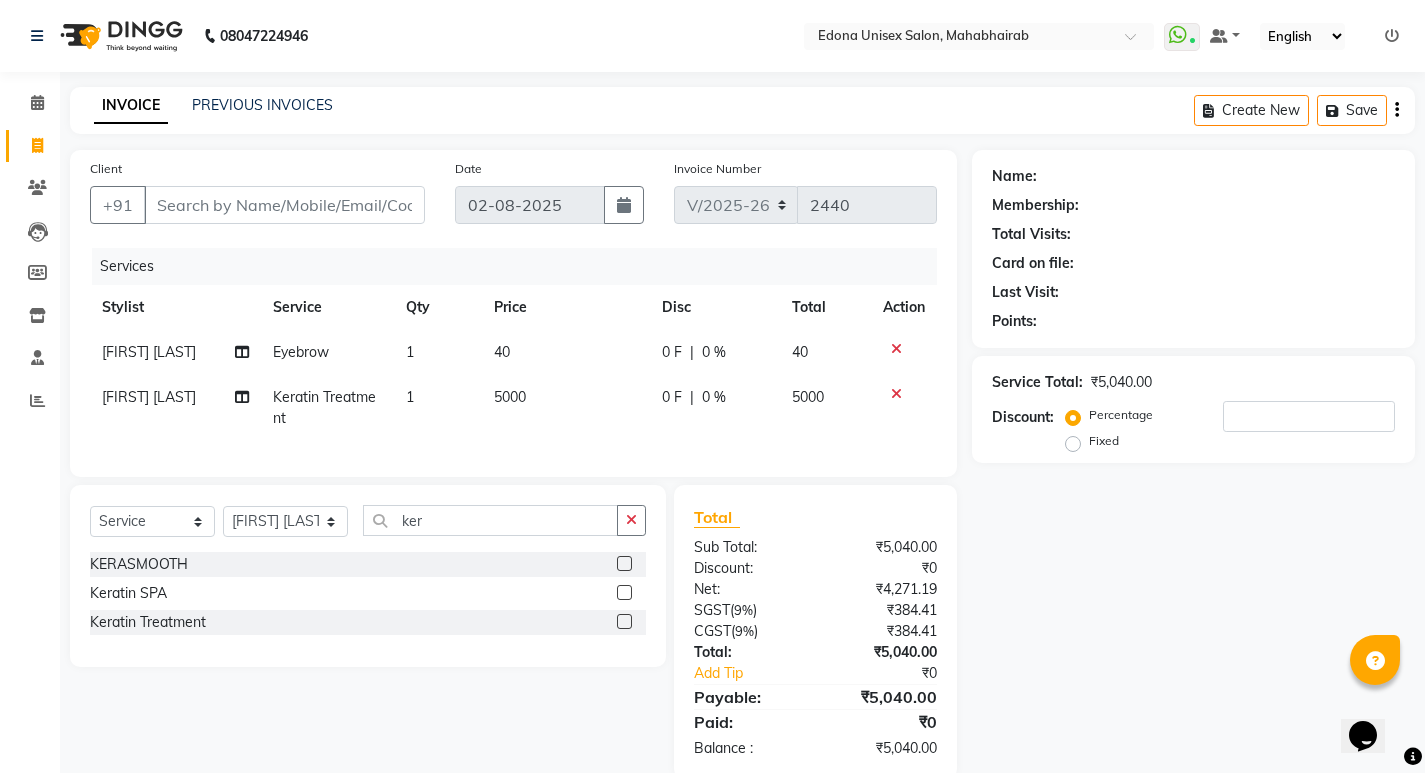 click 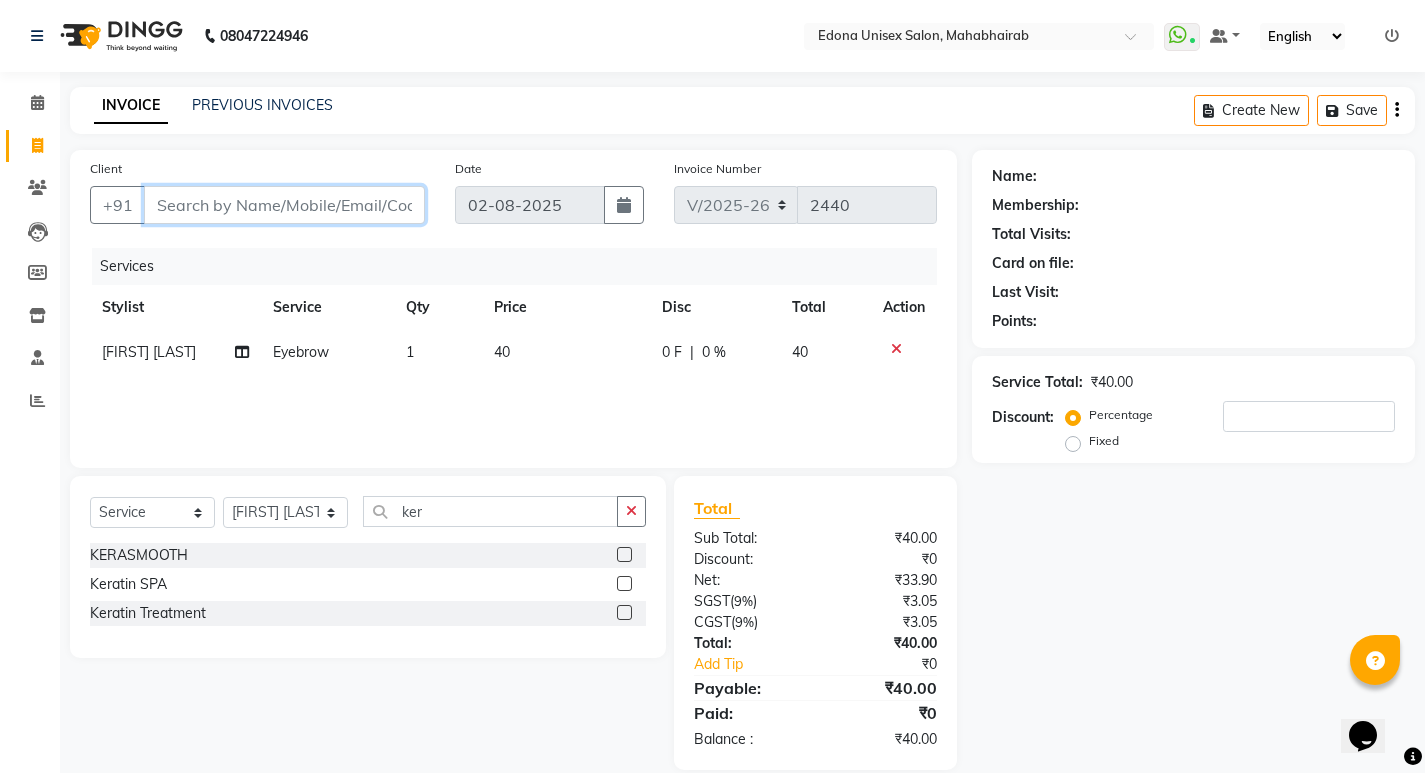 click on "Client" at bounding box center (284, 205) 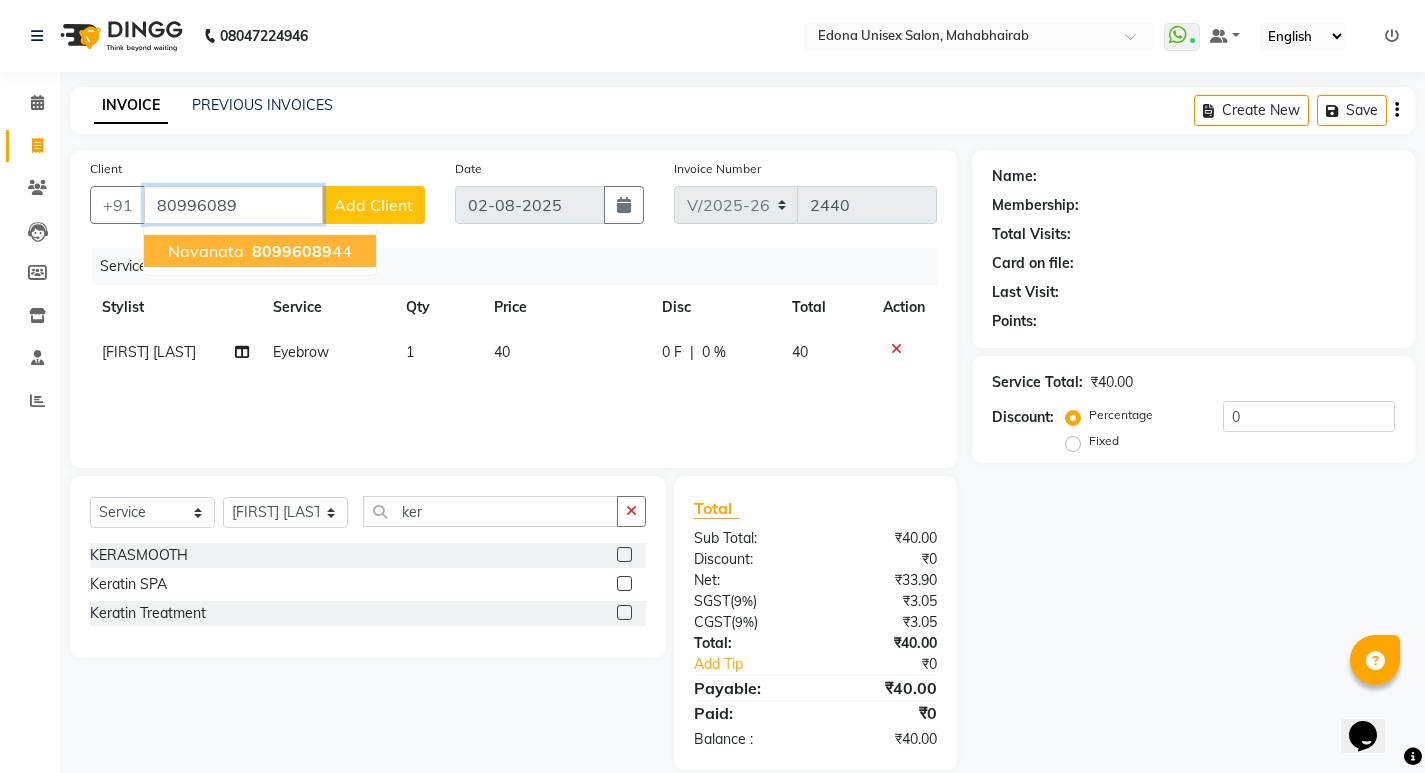 click on "80996089" at bounding box center [292, 251] 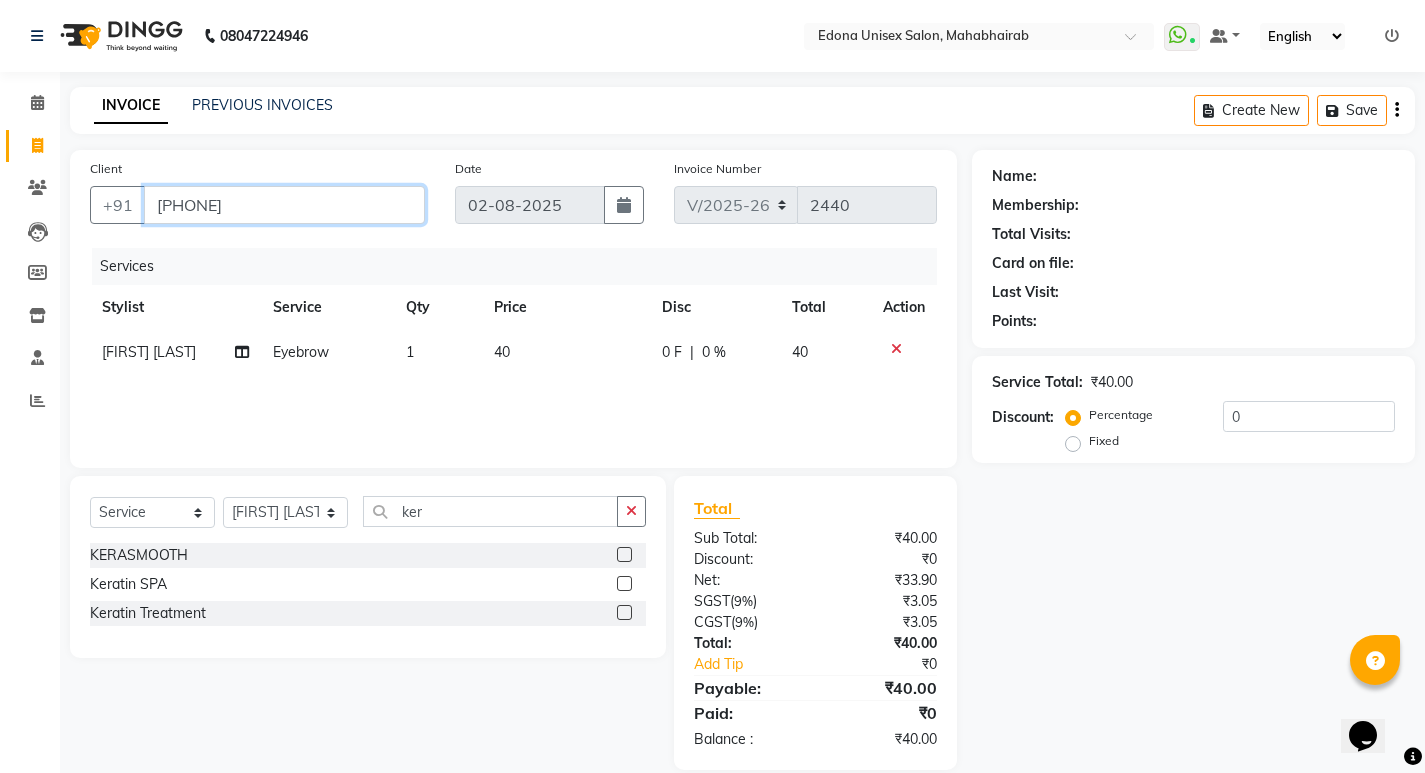 type on "[PHONE]" 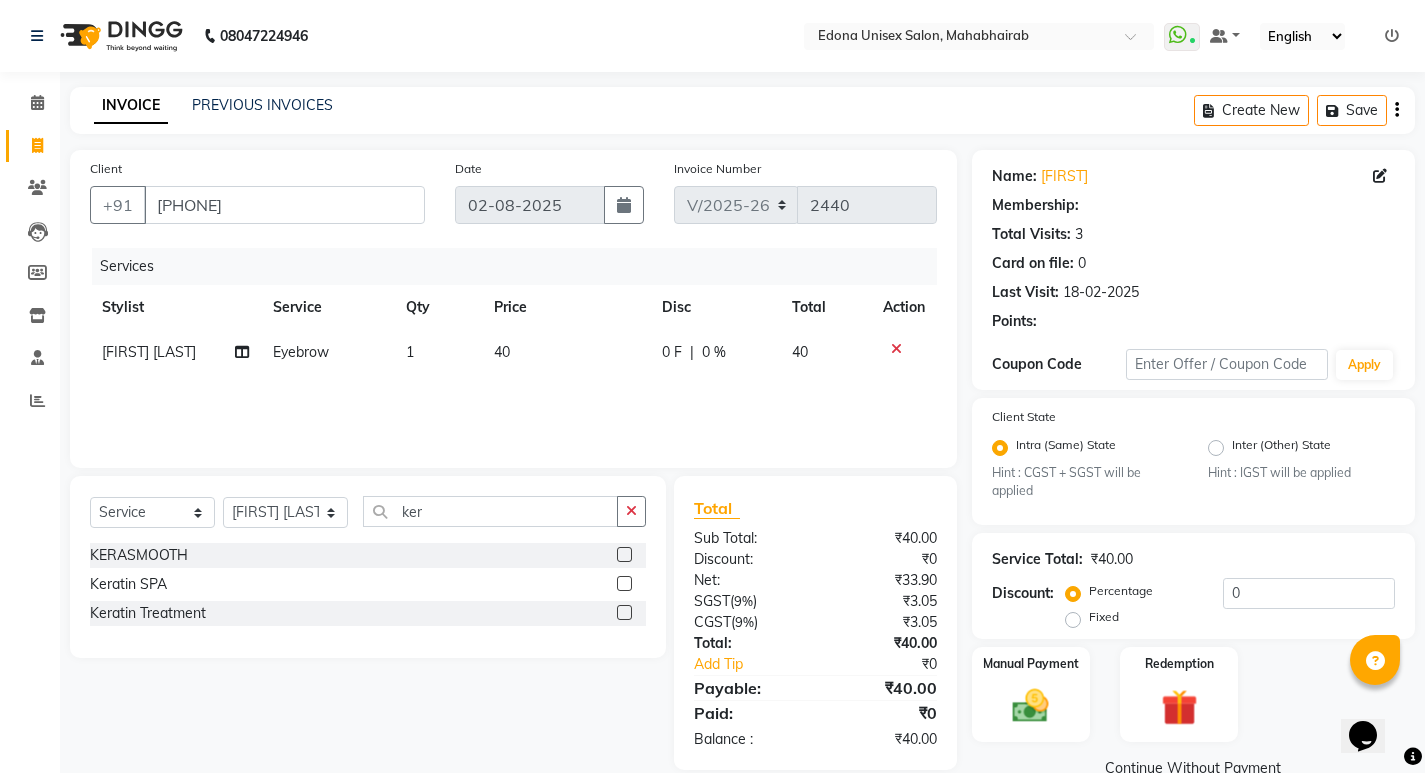 scroll, scrollTop: 27, scrollLeft: 0, axis: vertical 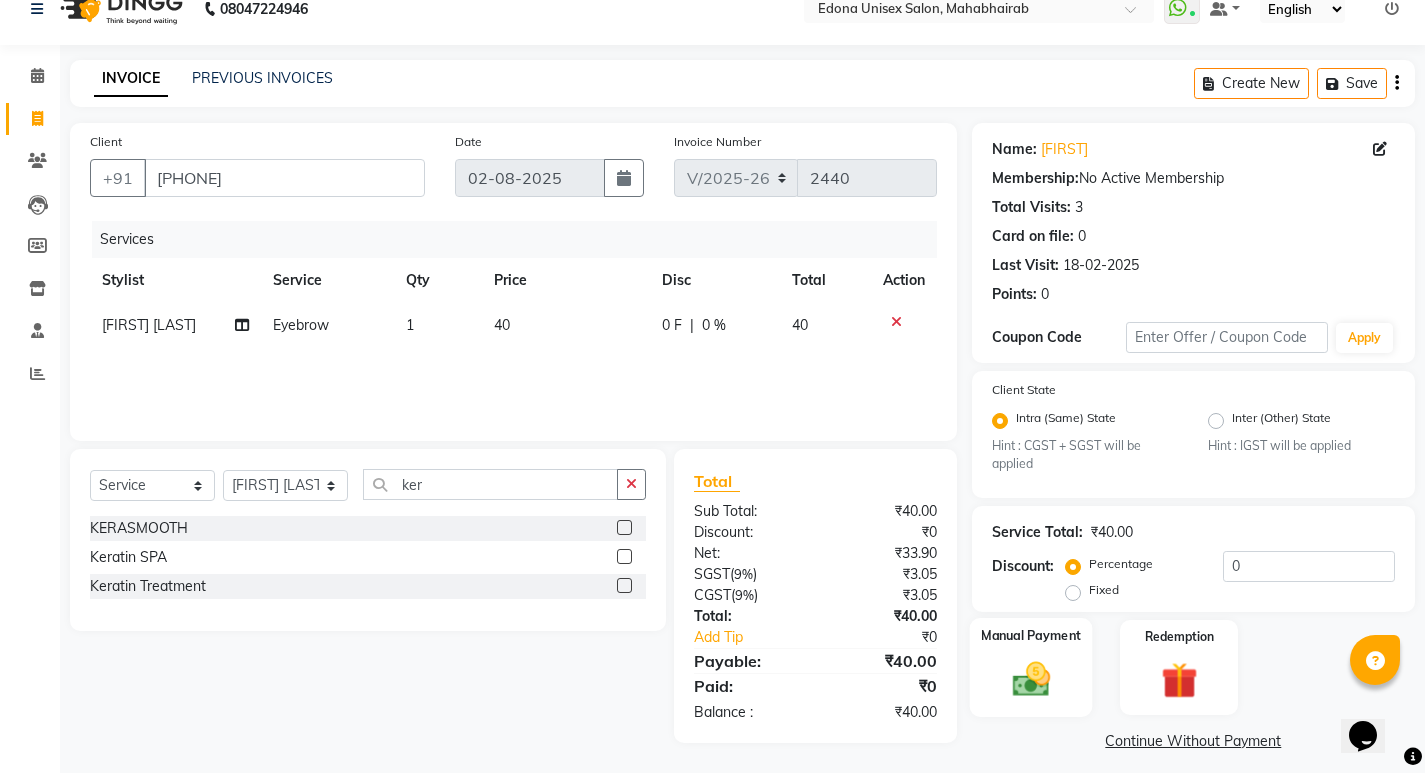 click 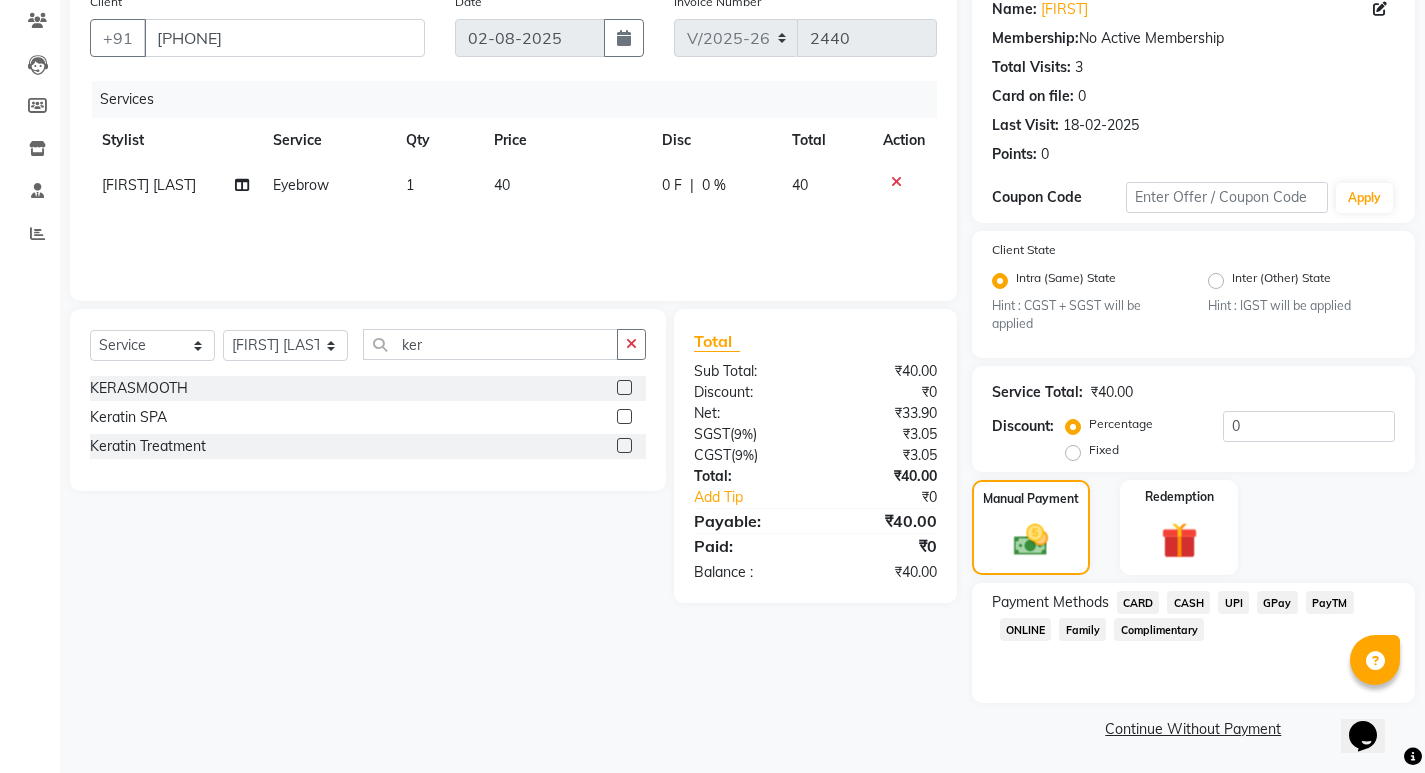 scroll, scrollTop: 168, scrollLeft: 0, axis: vertical 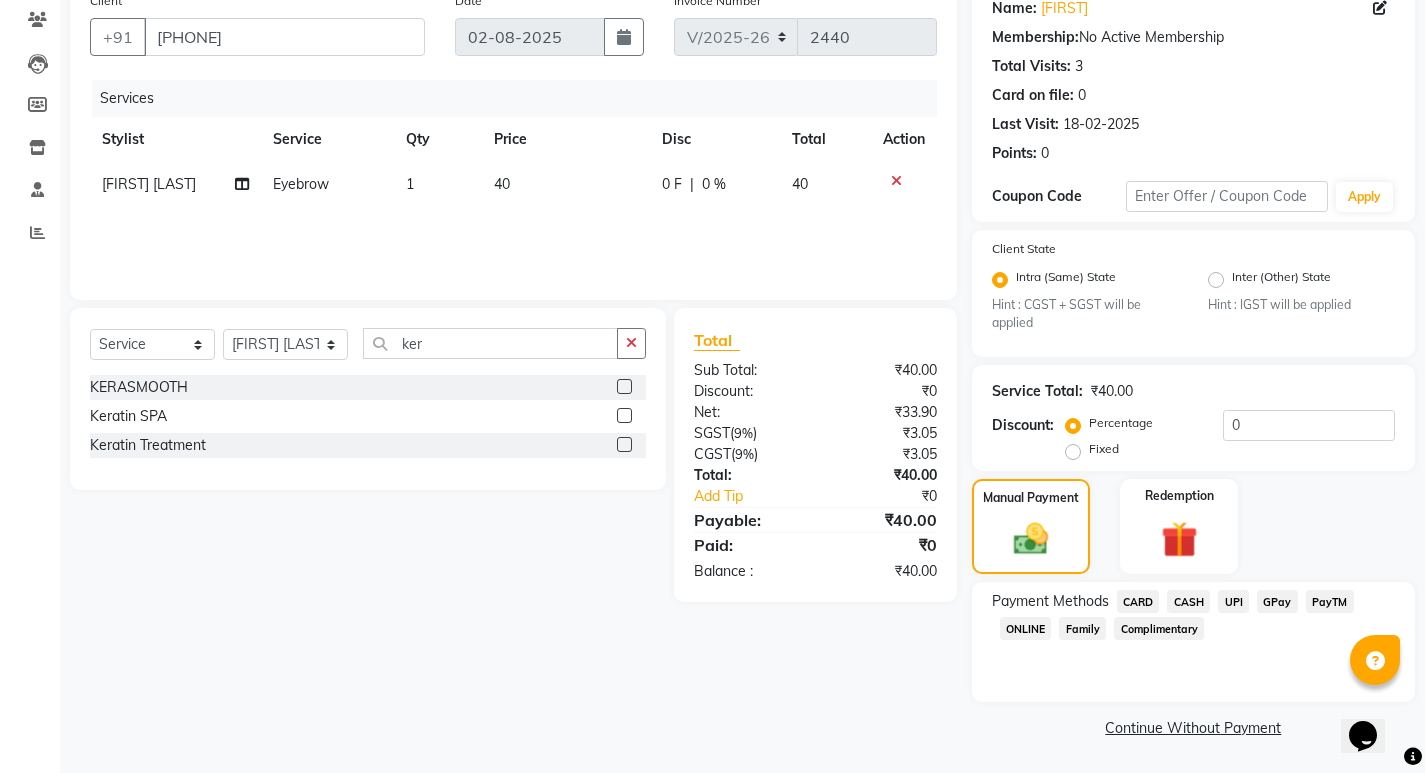 click on "UPI" 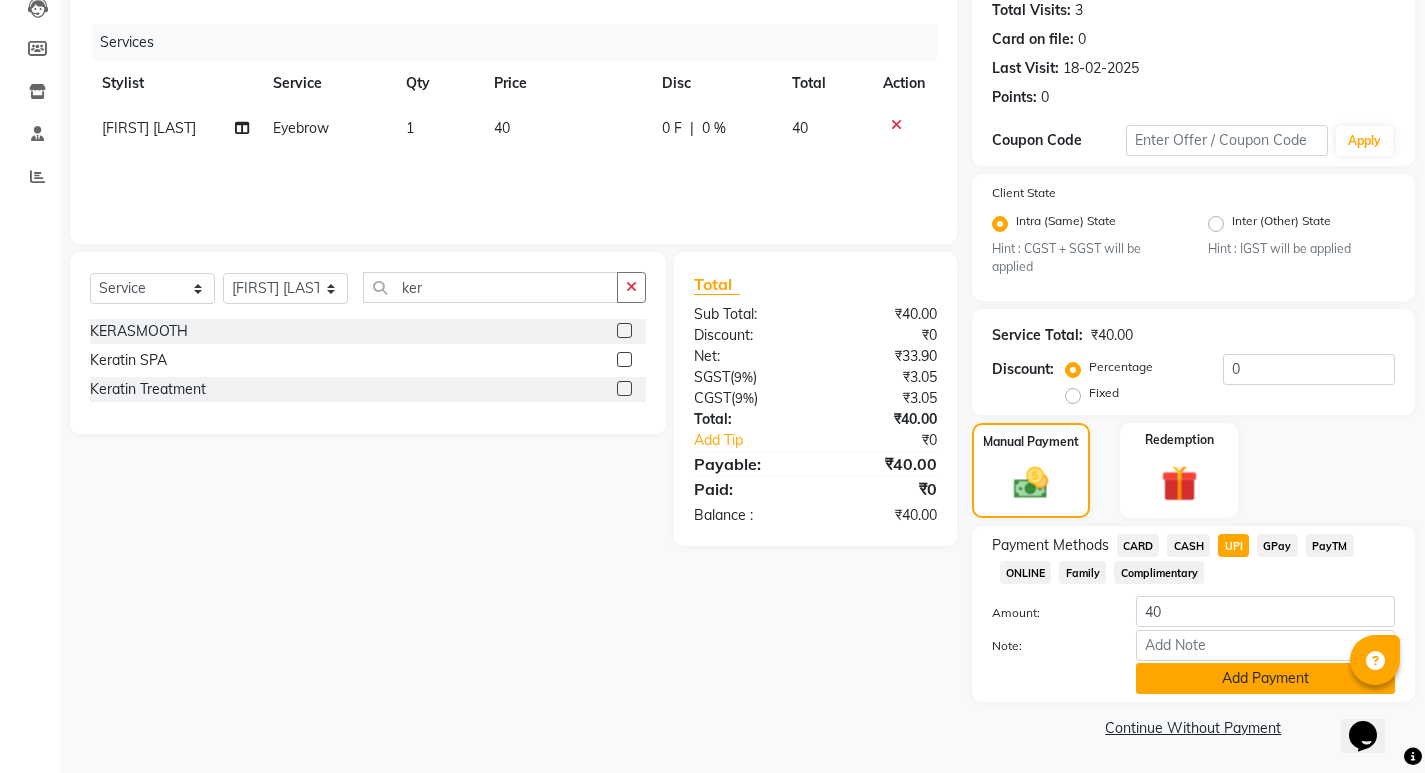 click on "Add Payment" 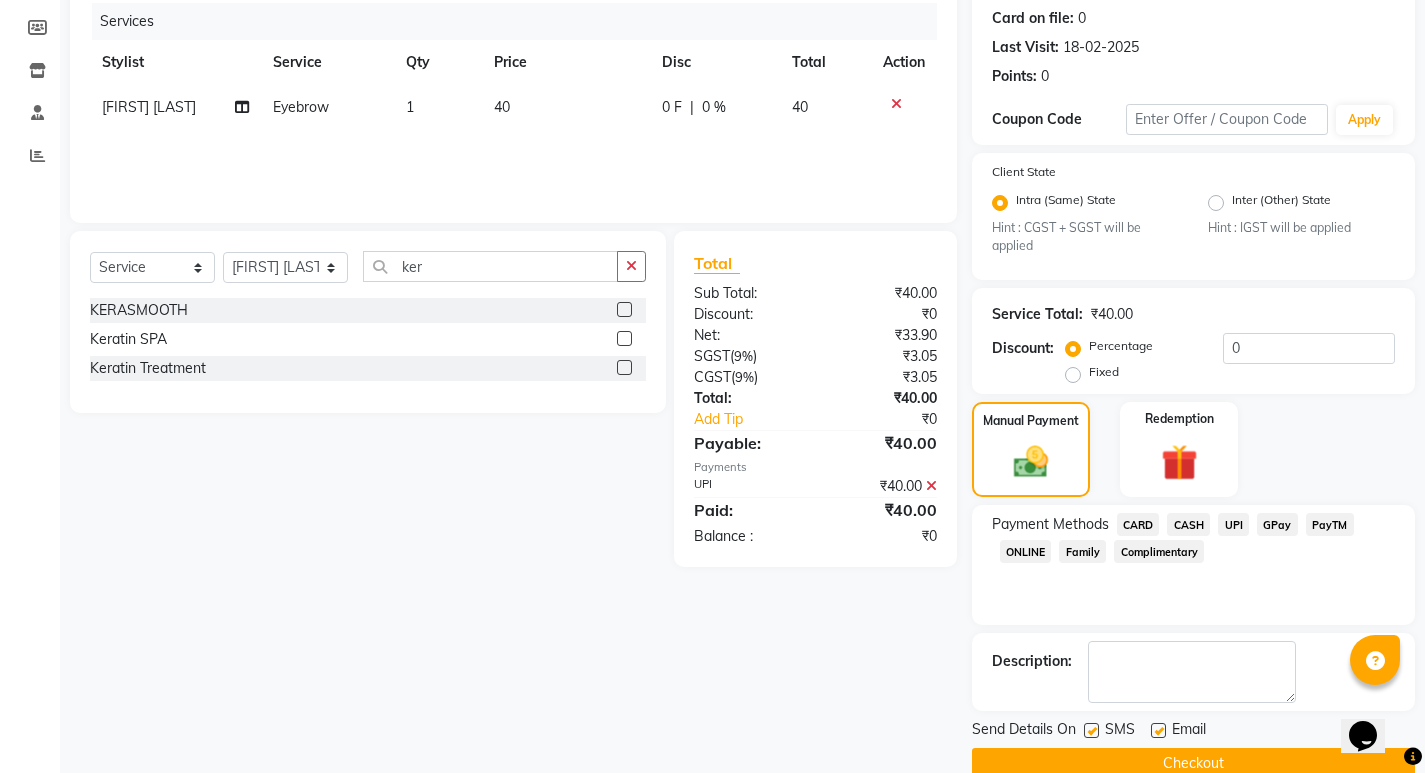 scroll, scrollTop: 281, scrollLeft: 0, axis: vertical 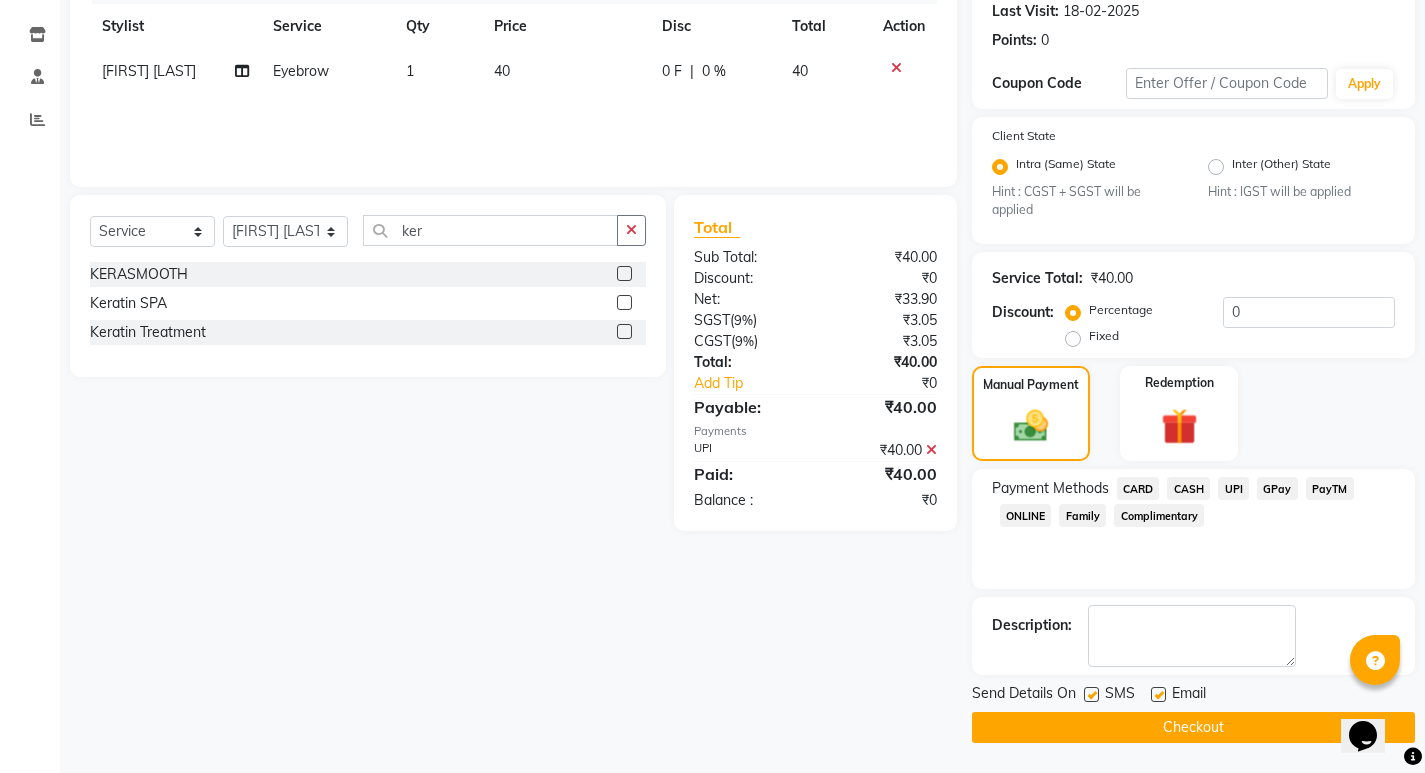 click on "Checkout" 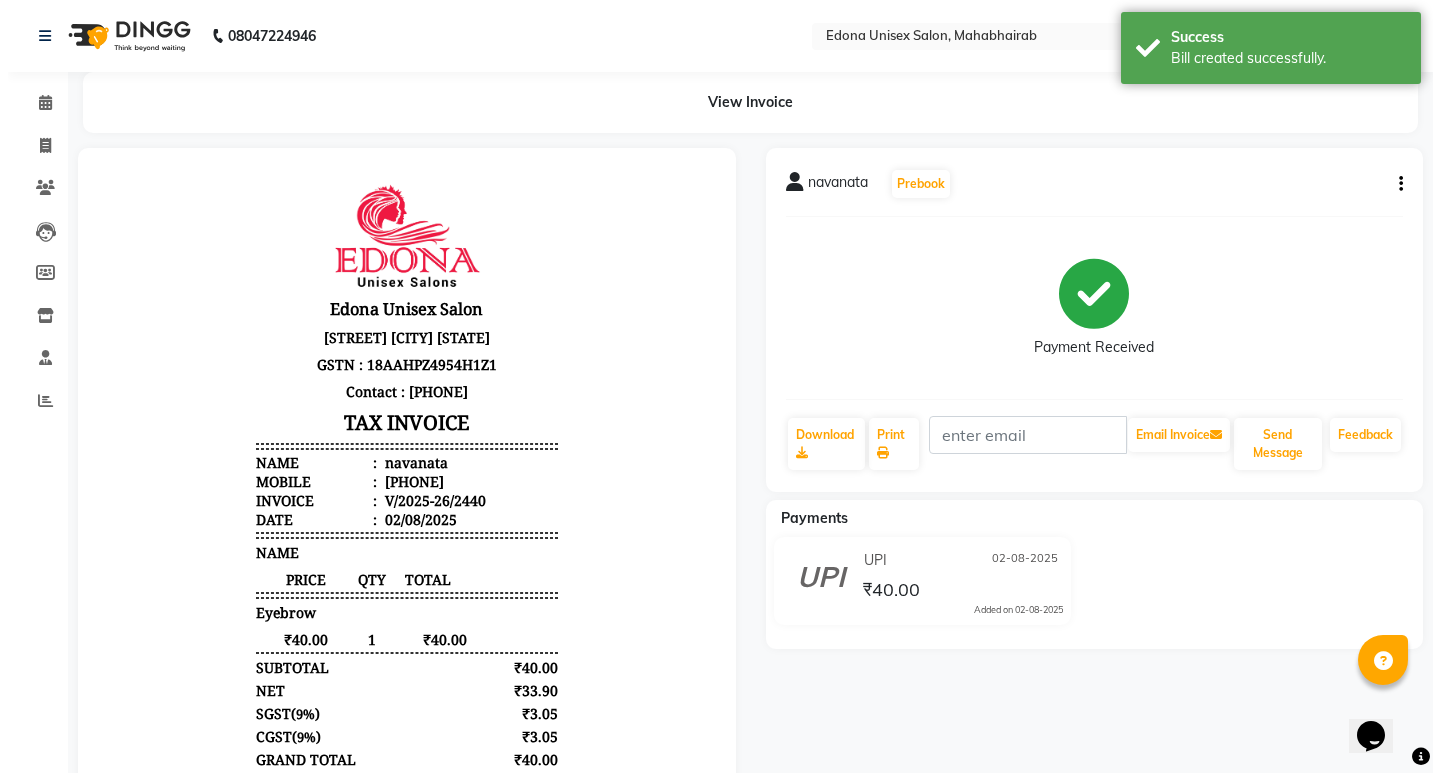 scroll, scrollTop: 0, scrollLeft: 0, axis: both 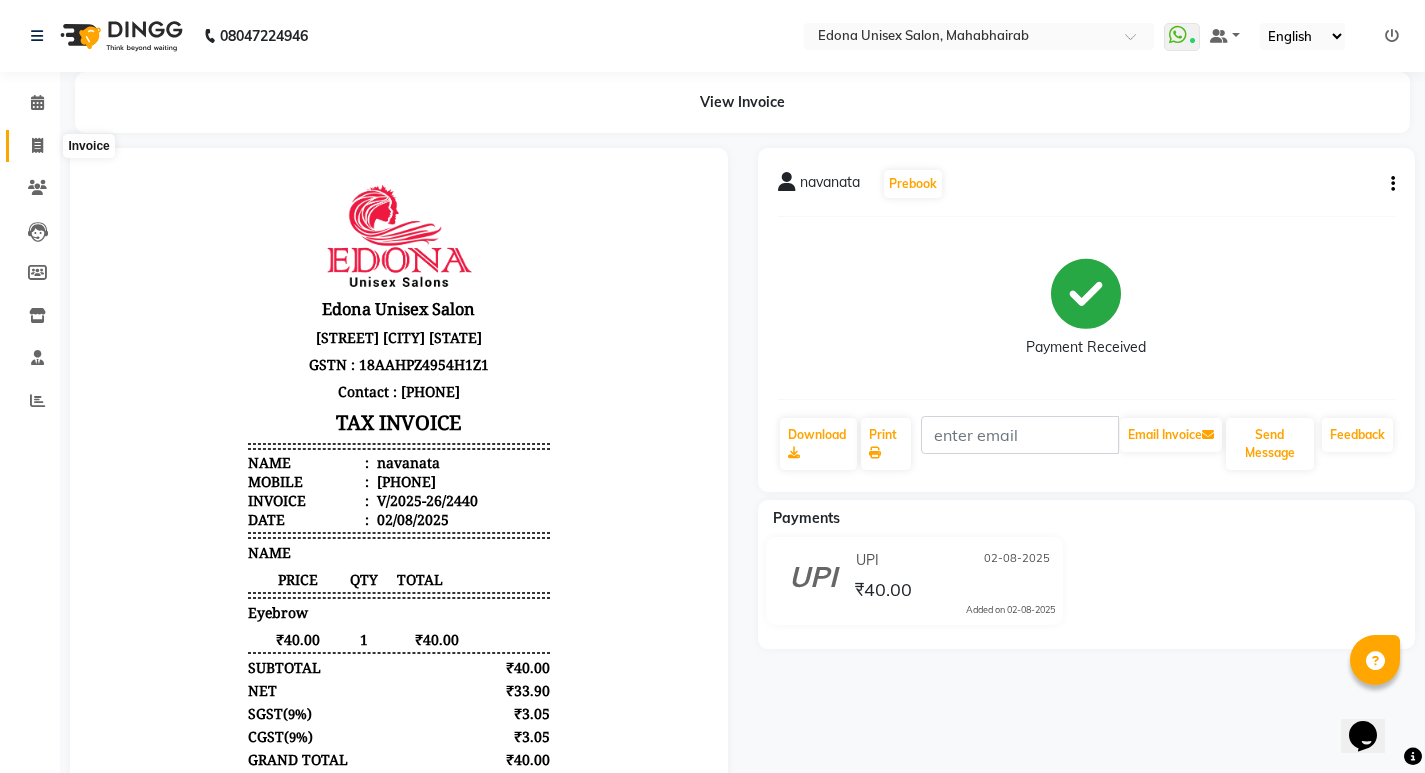 click 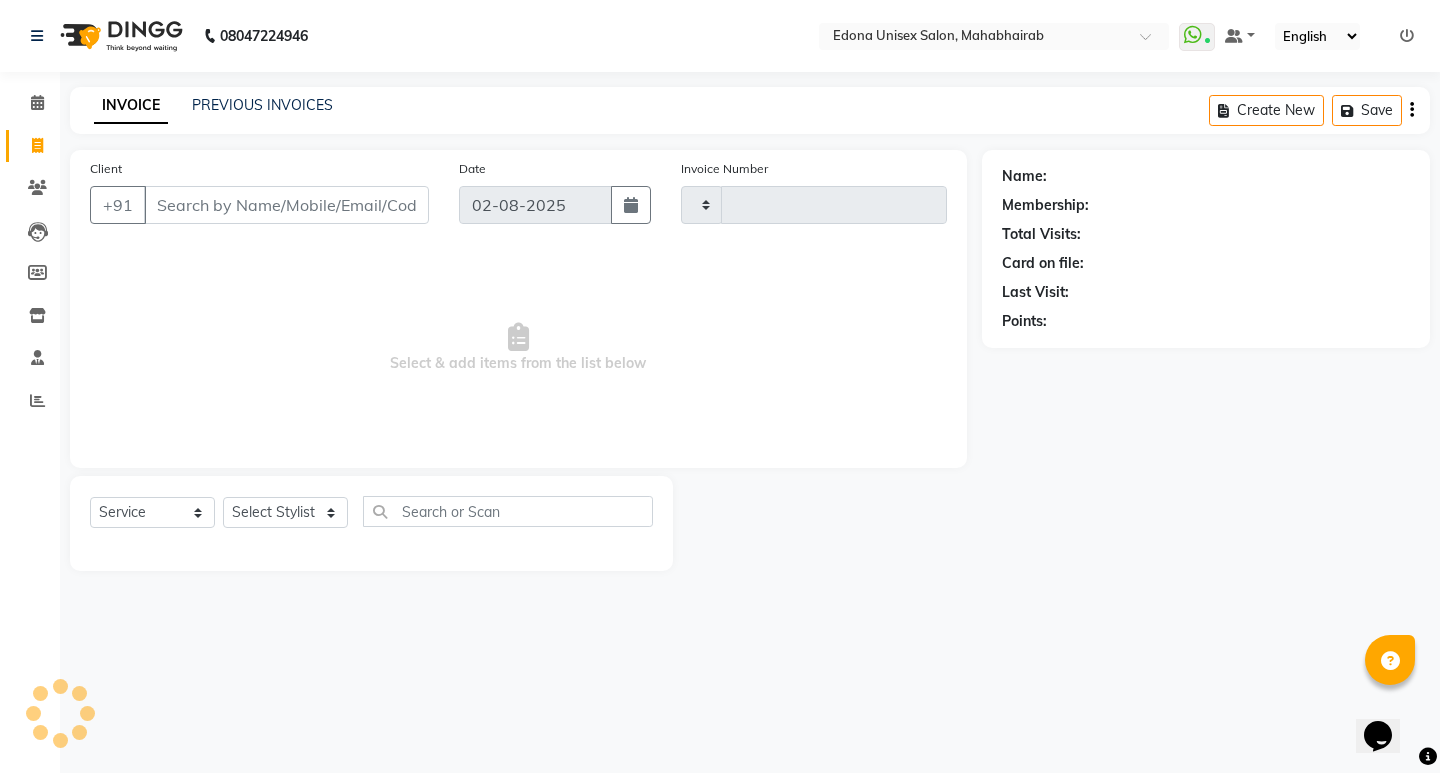 type on "2441" 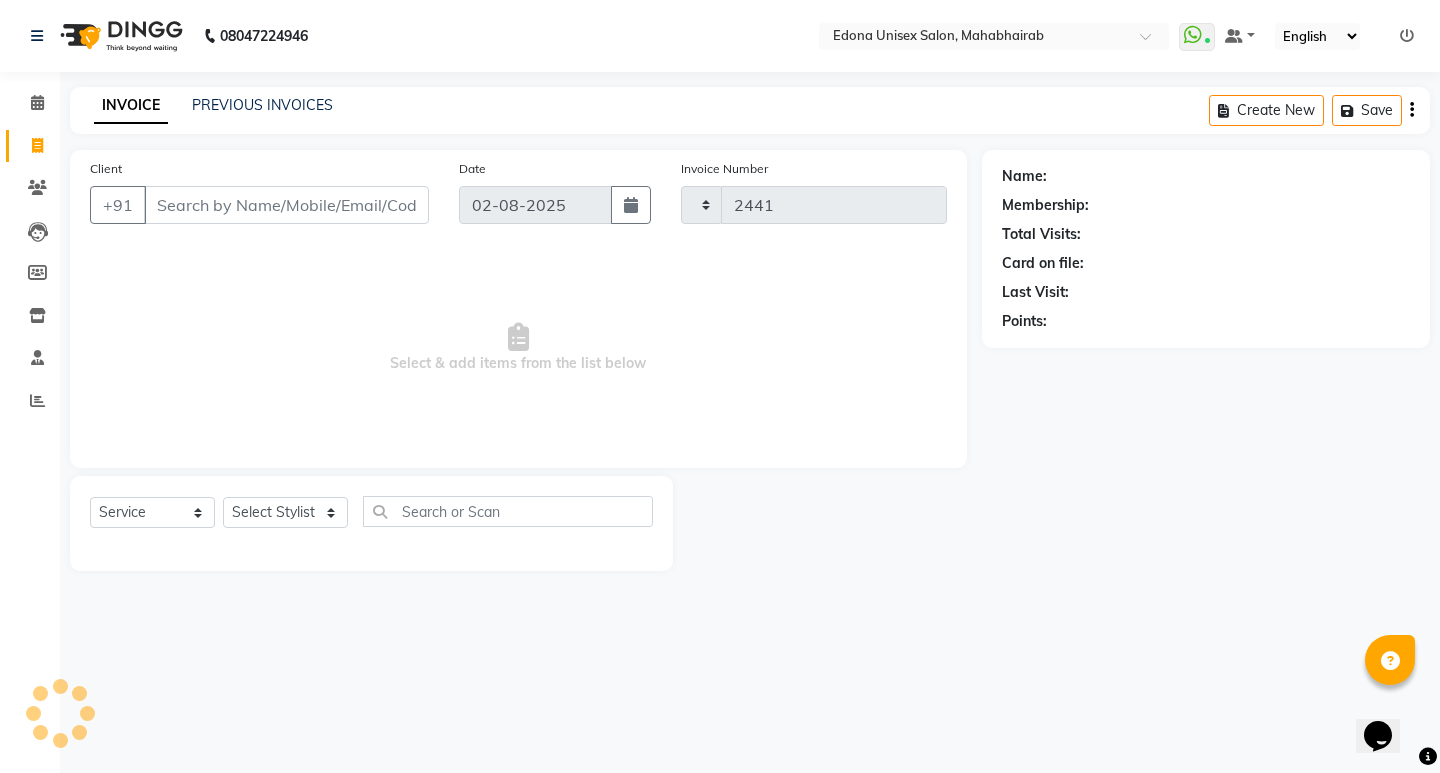 select on "5393" 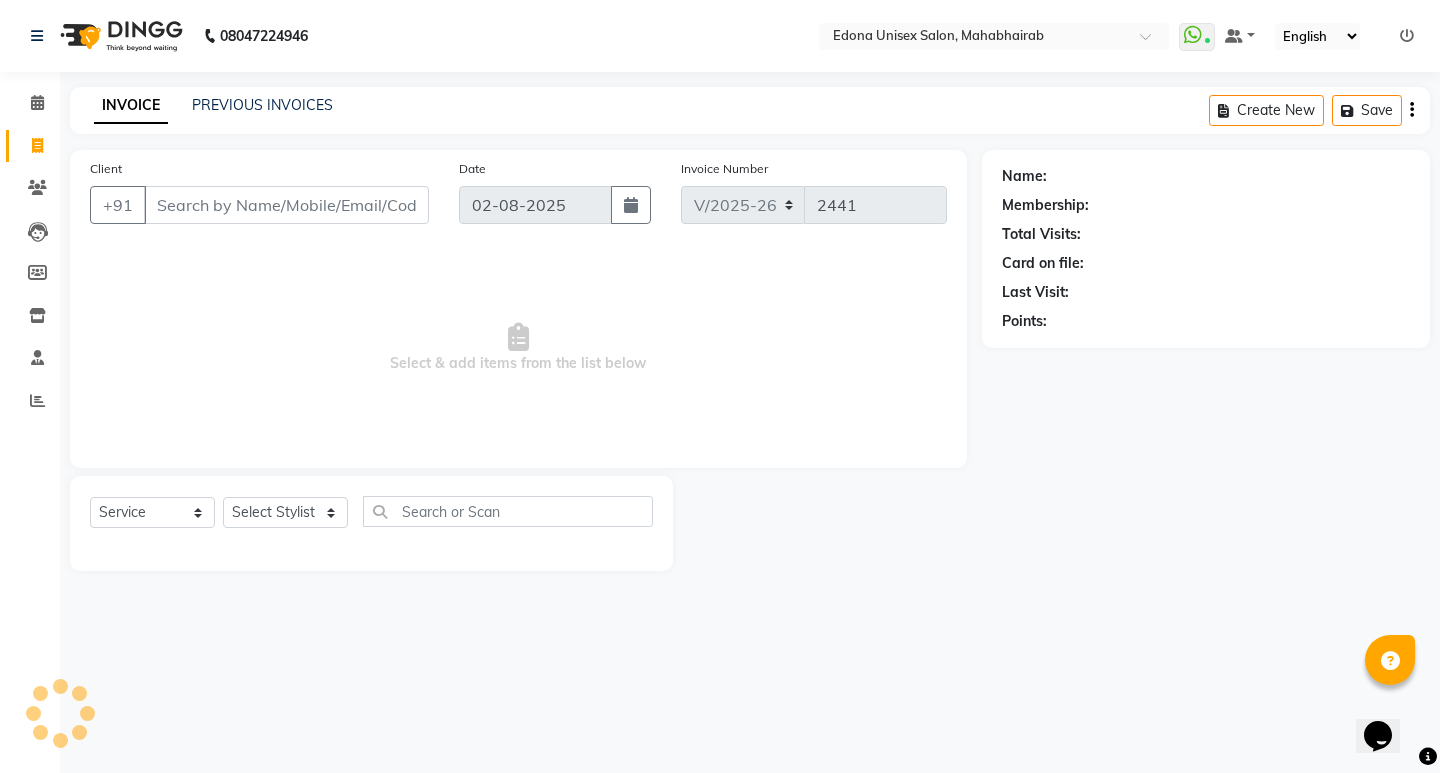 click on "Select & add items from the list below" at bounding box center [518, 348] 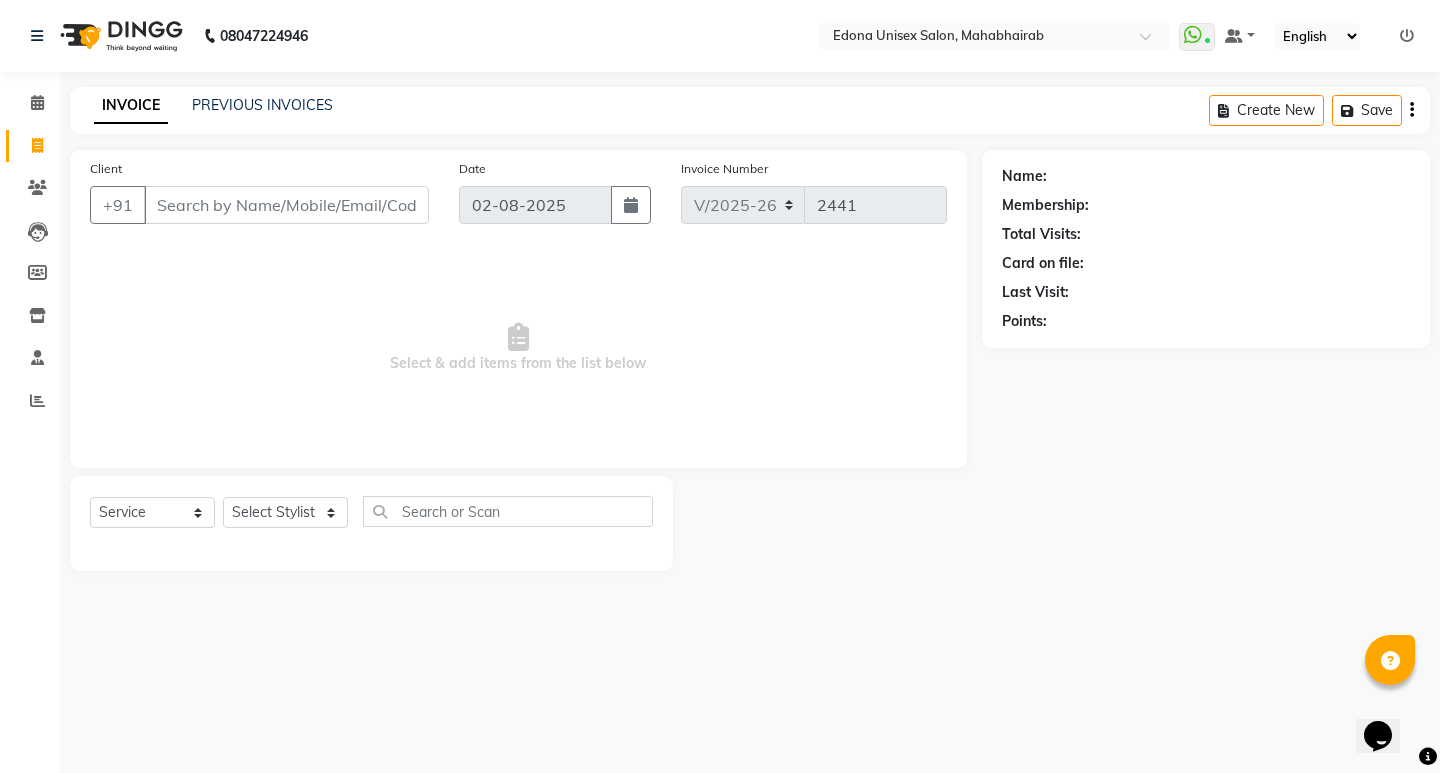 click on "Select & add items from the list below" at bounding box center (518, 348) 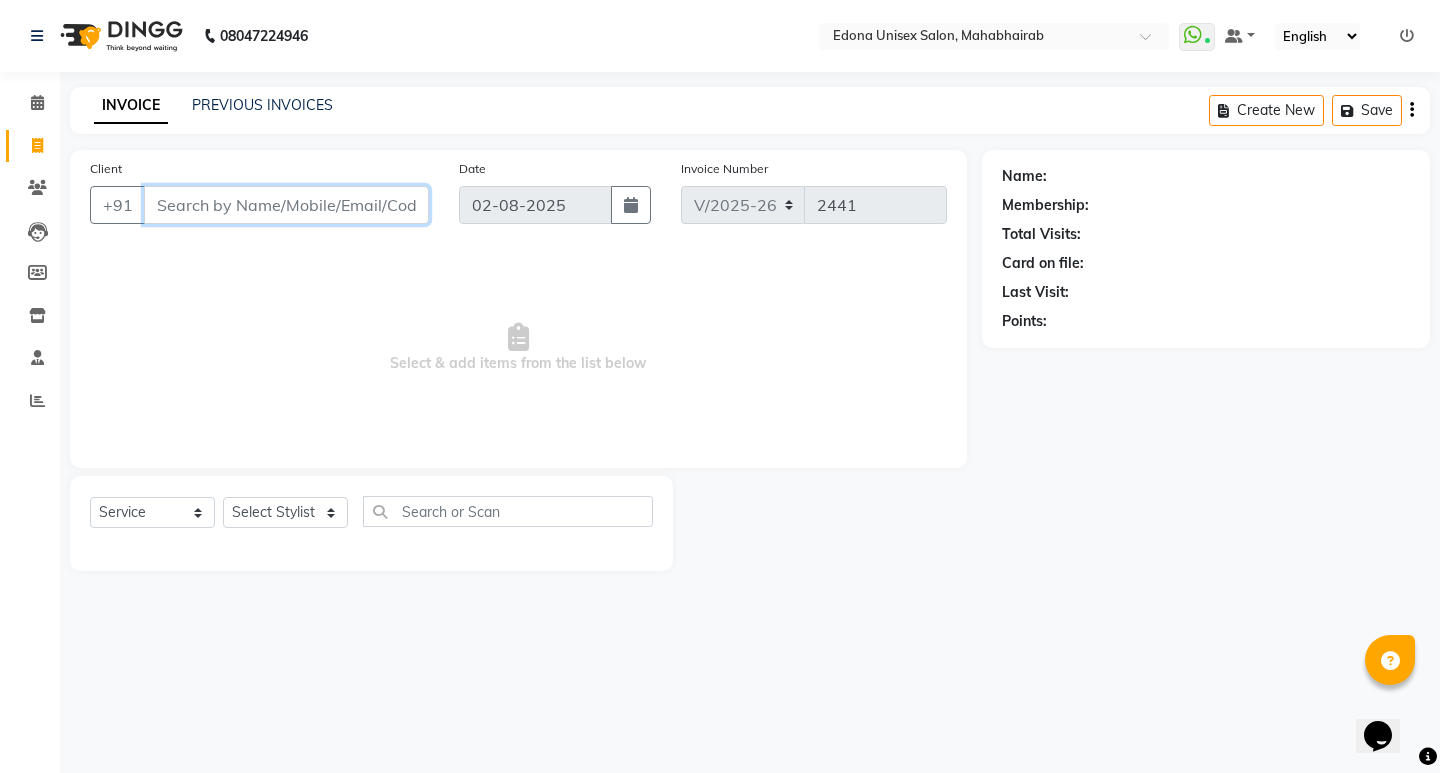 click on "Client" at bounding box center [286, 205] 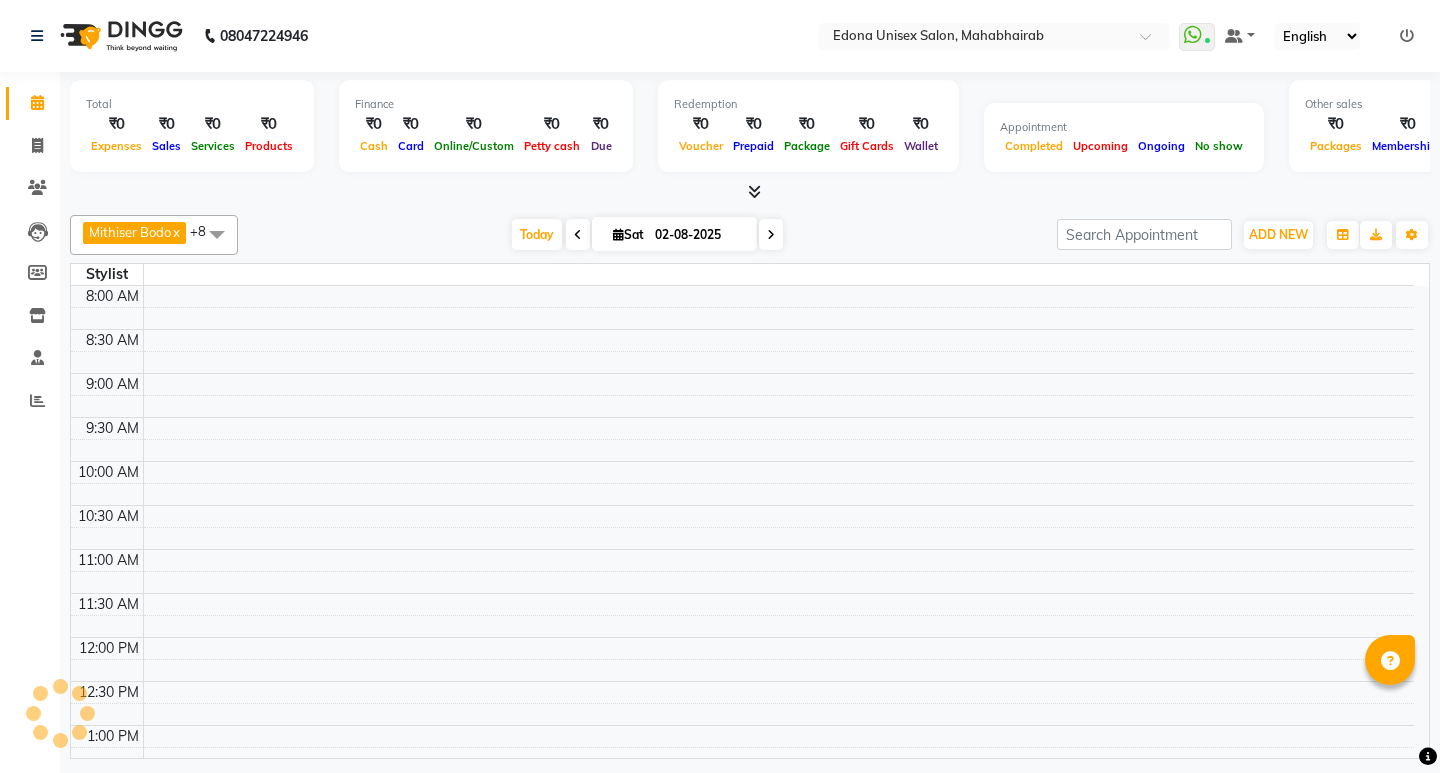 scroll, scrollTop: 0, scrollLeft: 0, axis: both 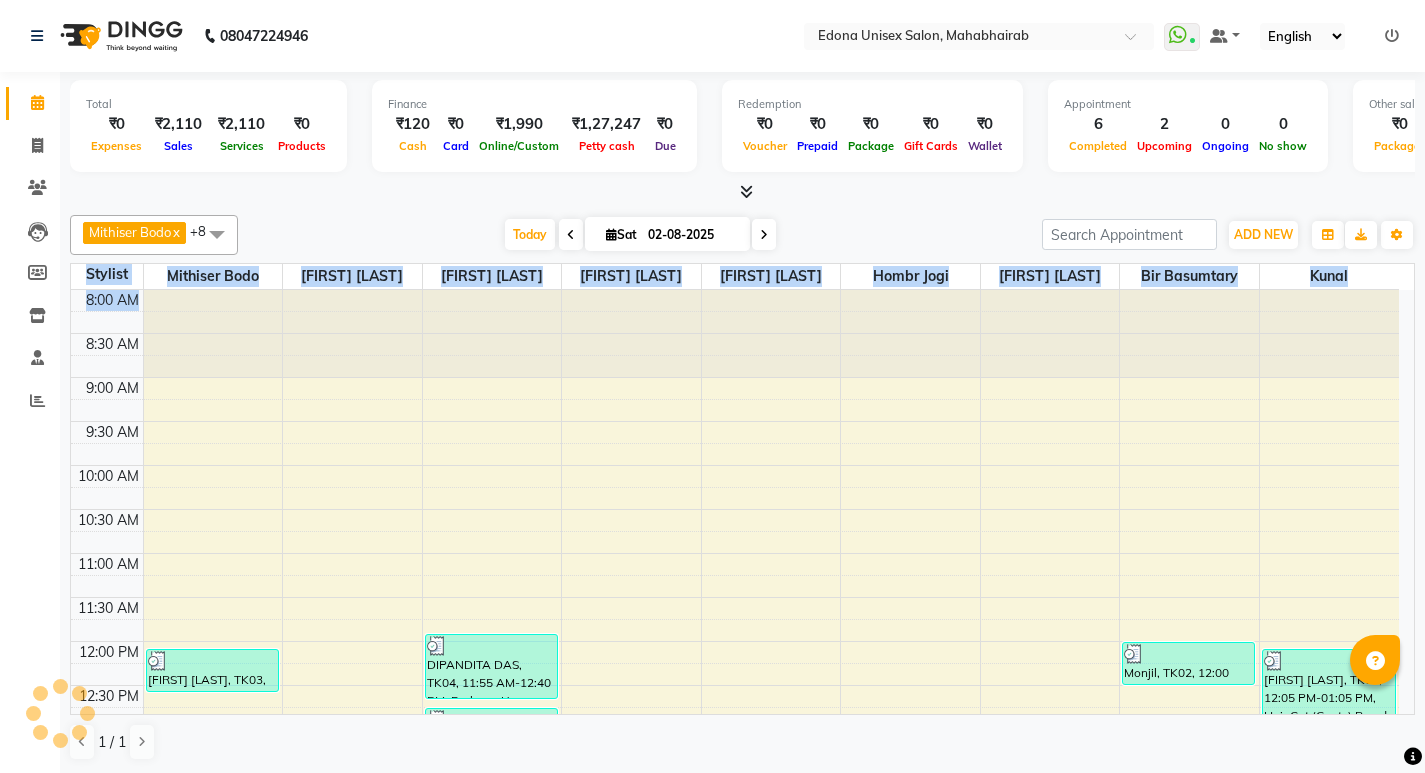 drag, startPoint x: 1418, startPoint y: 414, endPoint x: 1399, endPoint y: 307, distance: 108.67382 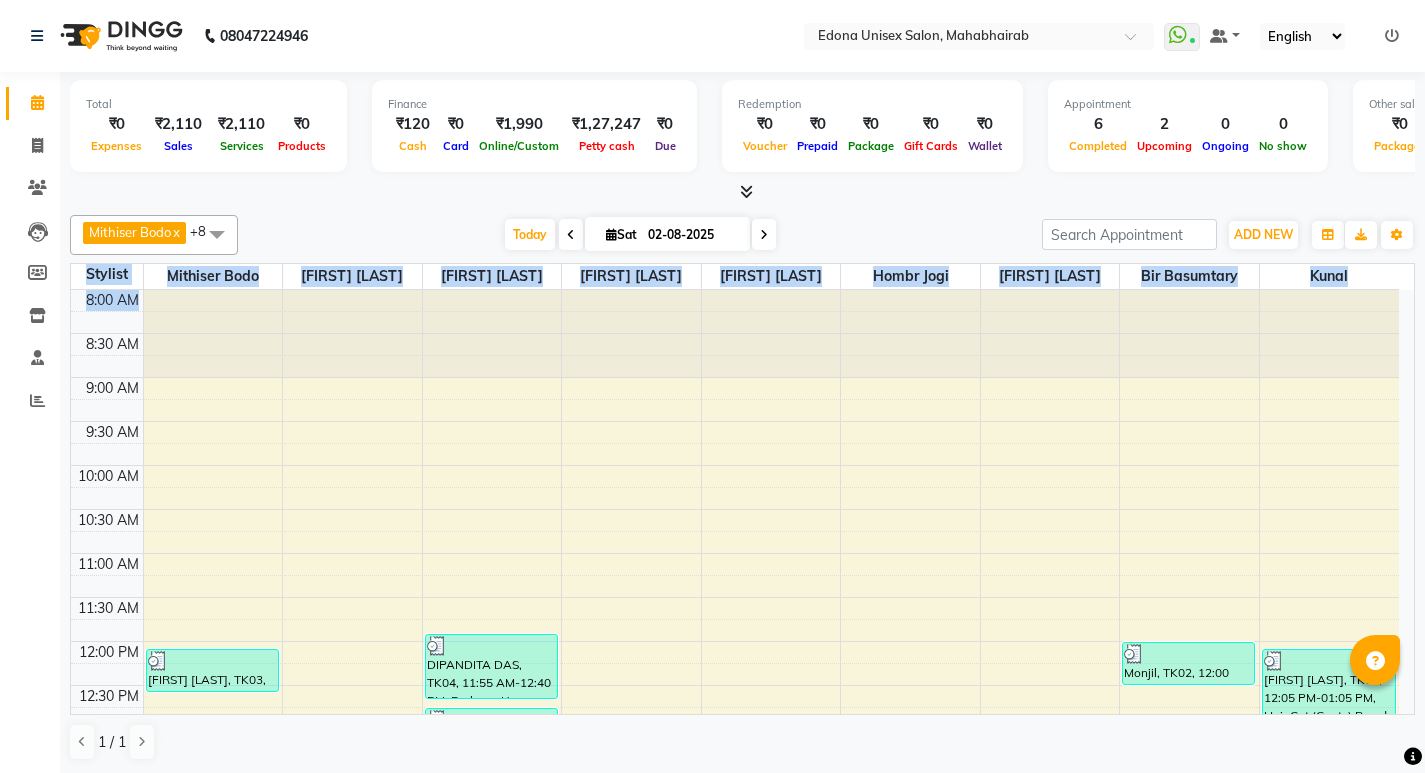click on "Total  ₹0  Expenses ₹2,110  Sales ₹2,110  Services ₹0  Products Finance  ₹120  Cash ₹0  Card ₹1,990  Online/Custom ₹1,27,247 Petty cash ₹0 Due  Redemption  ₹0 Voucher ₹0 Prepaid ₹0 Package ₹0  Gift Cards ₹0  Wallet  Appointment  6 Completed 2 Upcoming 0 Ongoing 0 No show  Other sales  ₹0  Packages ₹0  Memberships ₹0  Vouchers ₹0  Prepaids ₹0  Gift Cards Mithiser Bodo  x Rashmi Basumtary  x Reshma Sultana  x Roselin Basumtary  x Anju Sonar  x Bir Basumtary  x Prabir Das  x Hombr Jogi  x Kunal  x +8 Select All Admin Anju Sonar Bir Basumtary Hemen Daimari Hombr Jogi Jenny kayina Kriti Kunal Lokesh Verma Mithiser Bodo Monisha Goyari Neha Pahi Prabir Das Rashmi Basumtary Reshma Sultana Roselin Basumtary Sumitra Subba Today  Sat 02-08-2025 Toggle Dropdown Add Appointment Add Invoice Add Attendance Add Client Toggle Dropdown Add Appointment Add Invoice Add Attendance Add Client ADD NEW Toggle Dropdown Add Appointment Add Invoice Add Attendance Add Client Mithiser Bodo" 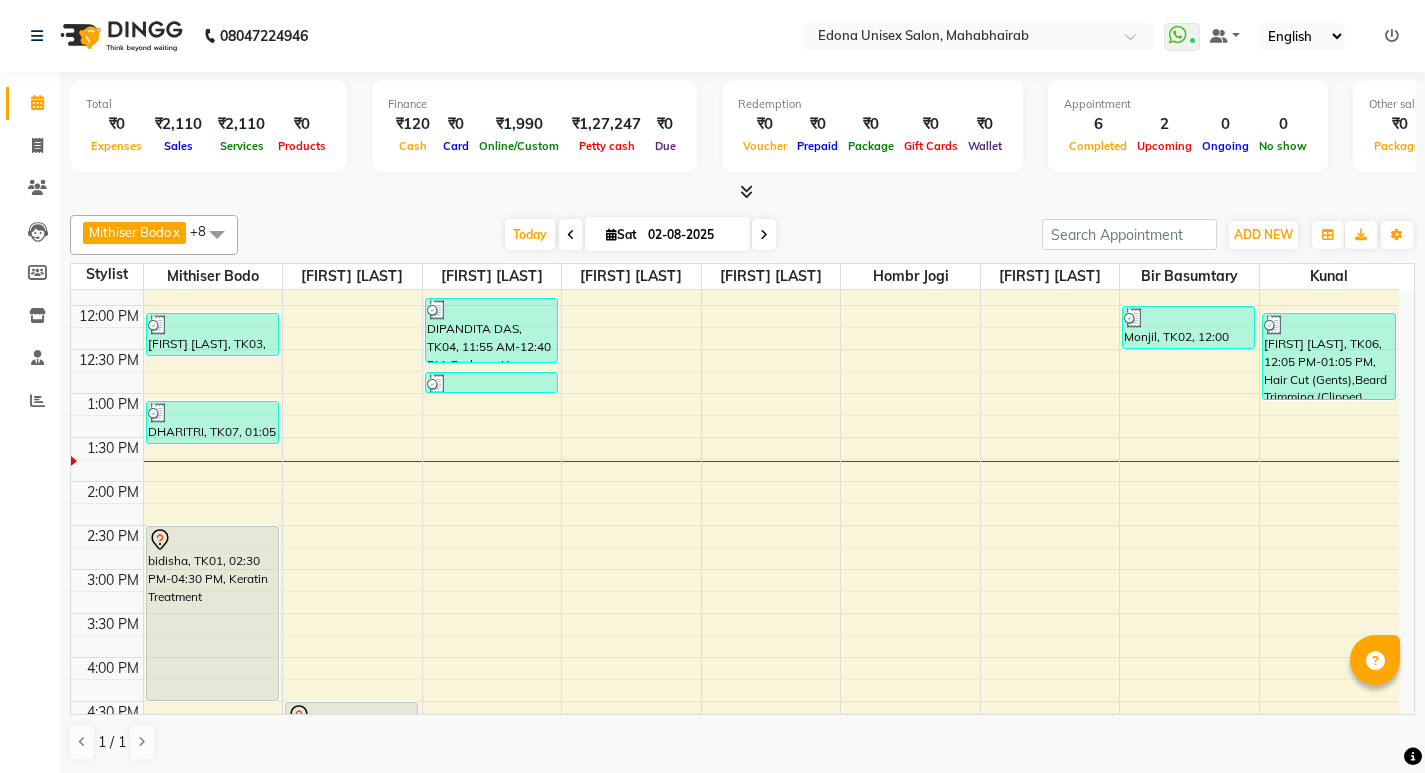 scroll, scrollTop: 365, scrollLeft: 0, axis: vertical 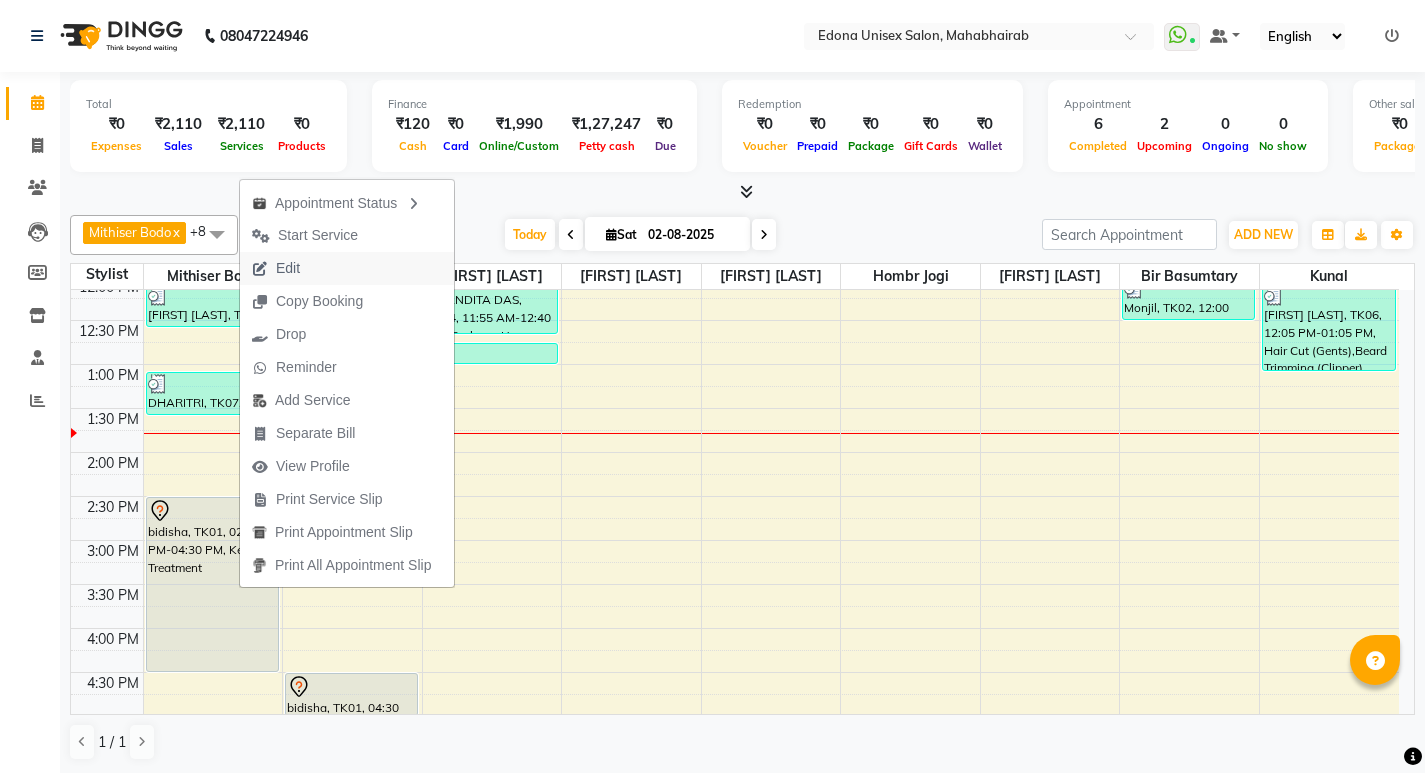 click on "Edit" at bounding box center [288, 268] 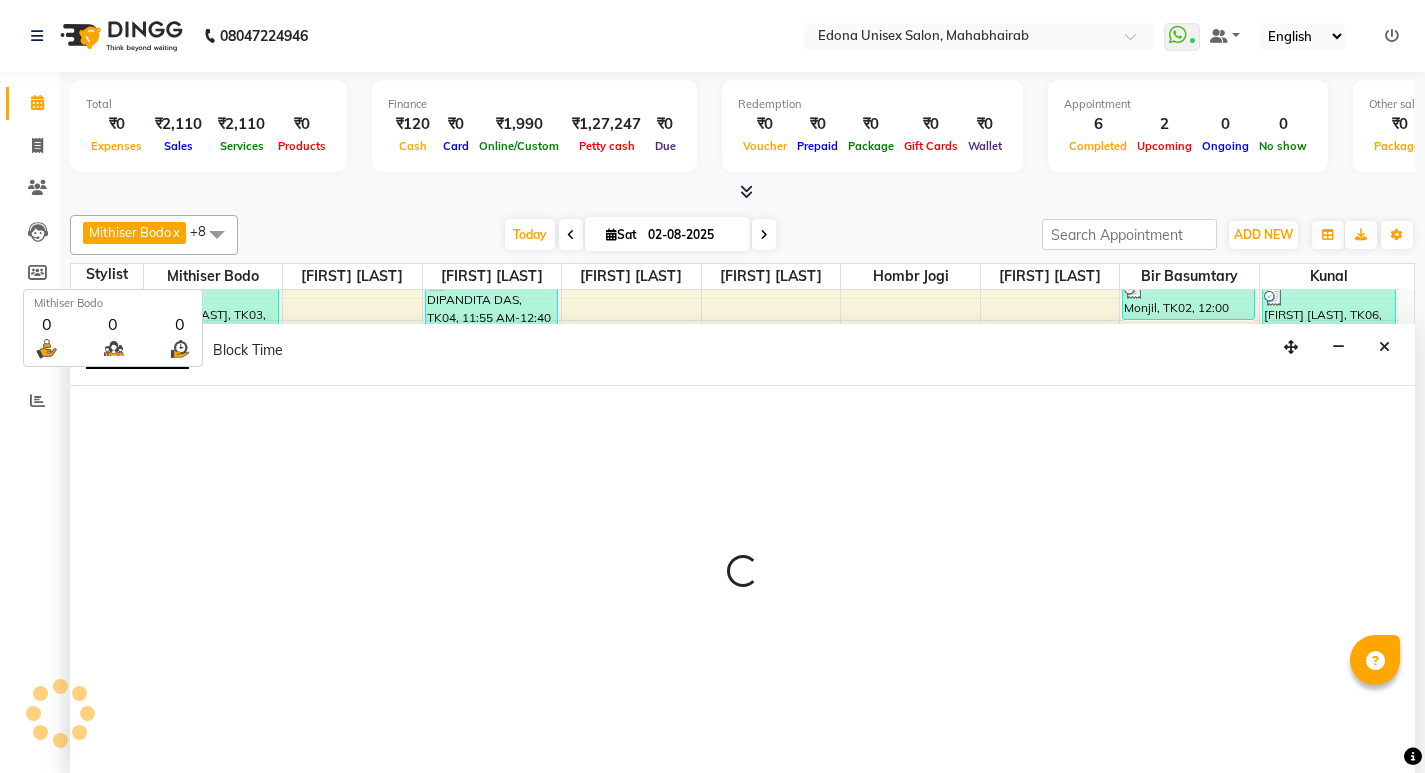 scroll, scrollTop: 1, scrollLeft: 0, axis: vertical 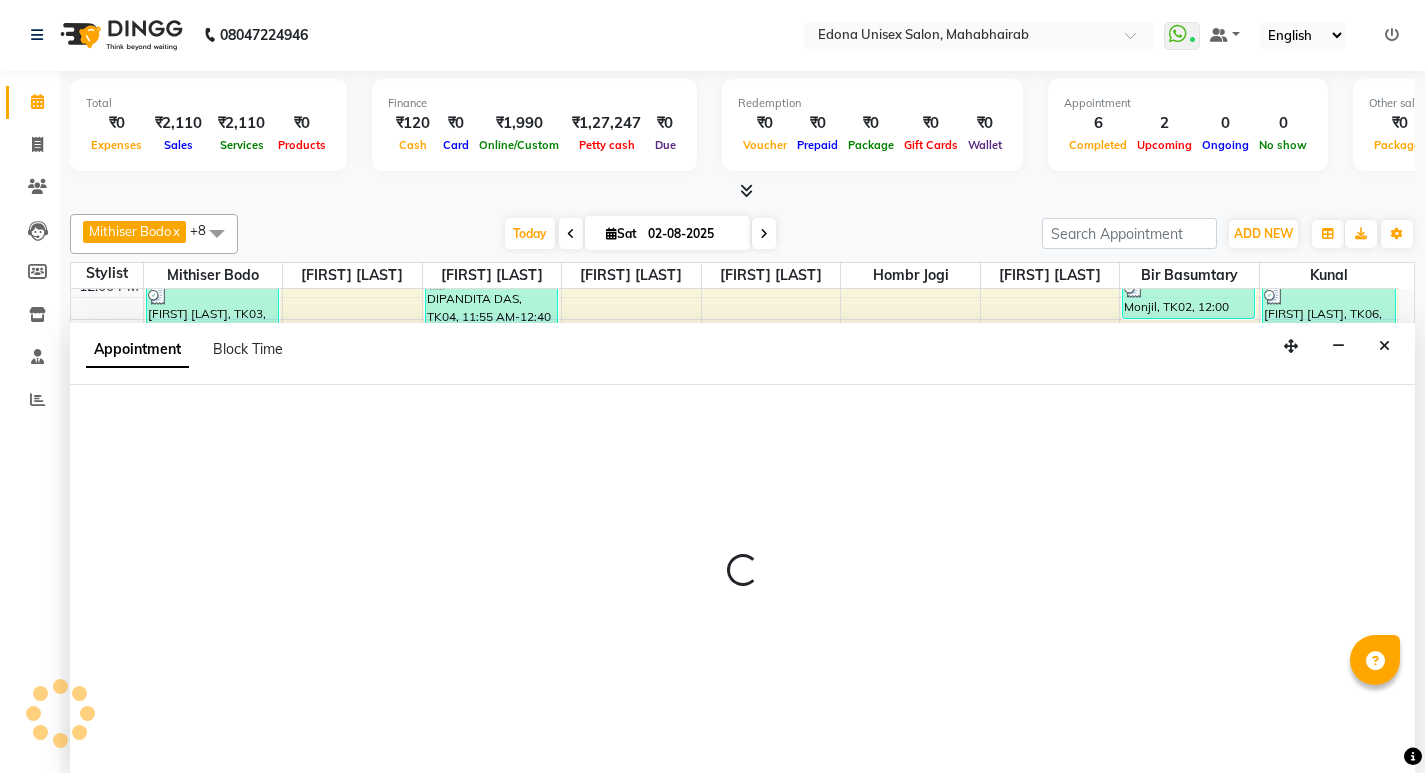 select on "tentative" 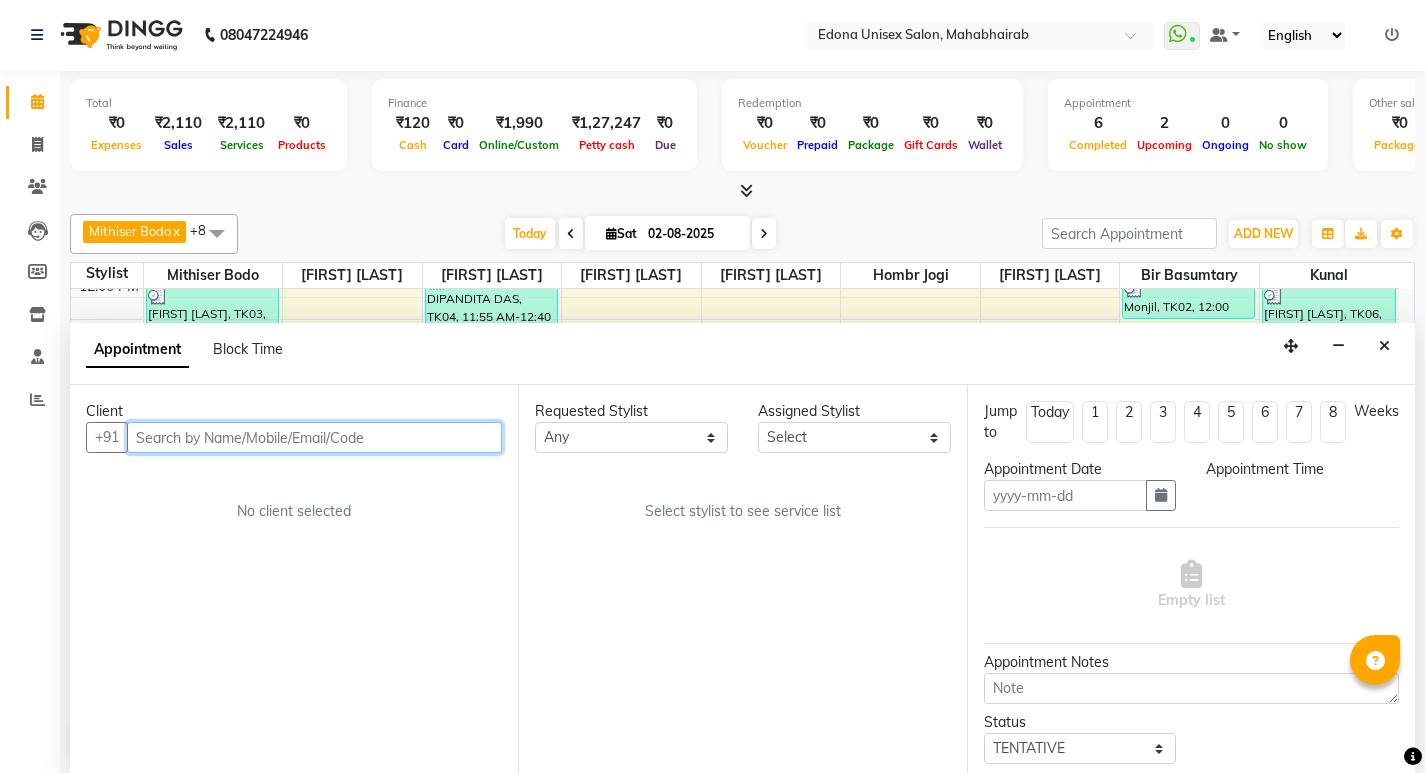 type on "02-08-2025" 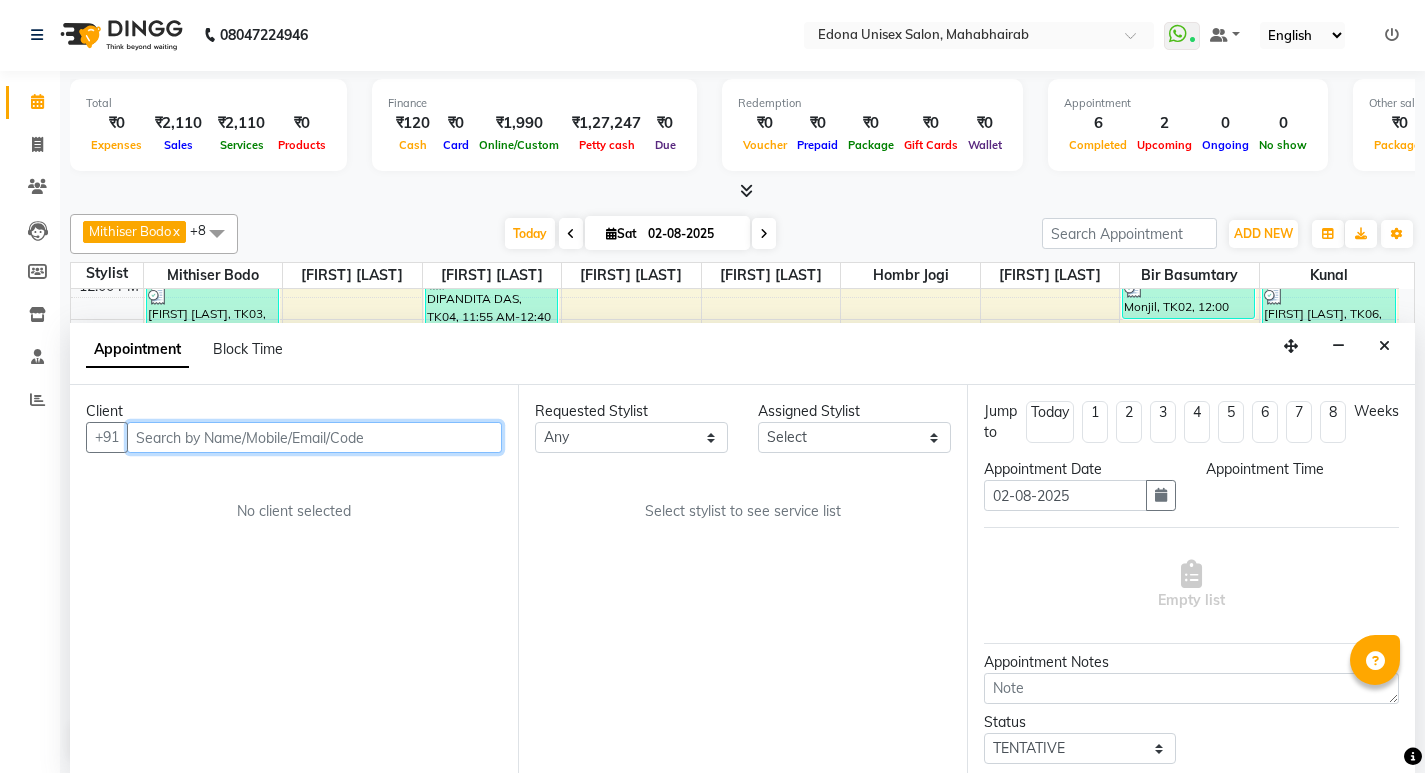 select on "870" 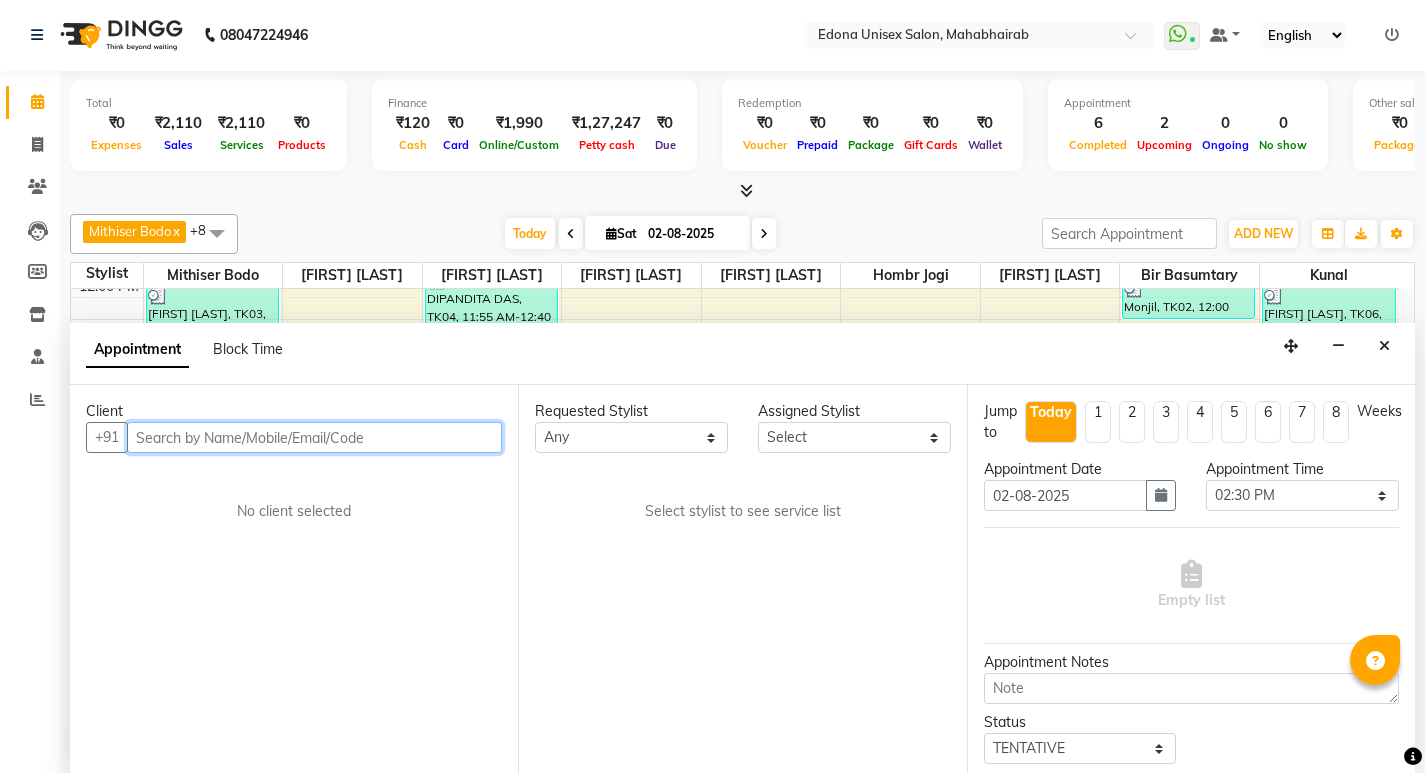 scroll, scrollTop: 441, scrollLeft: 0, axis: vertical 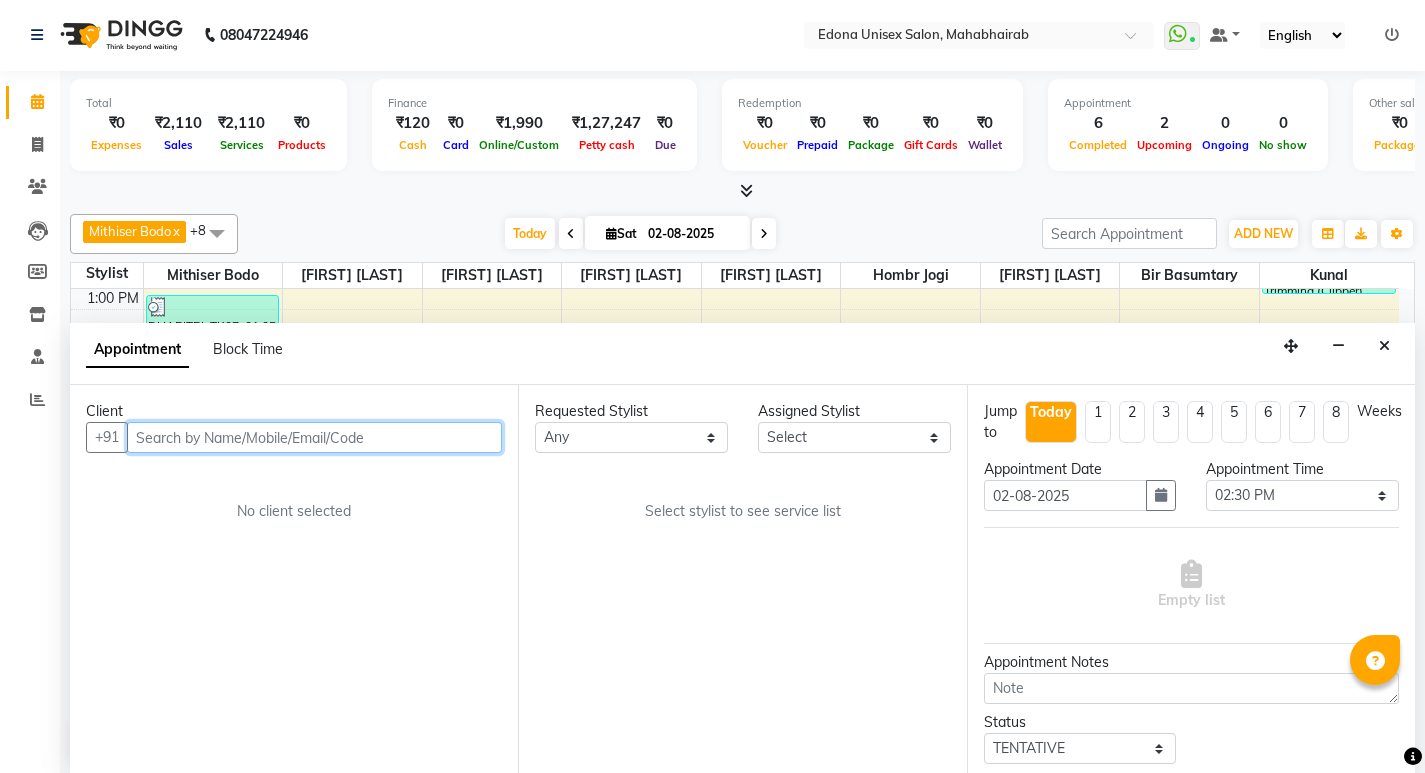 select on "35909" 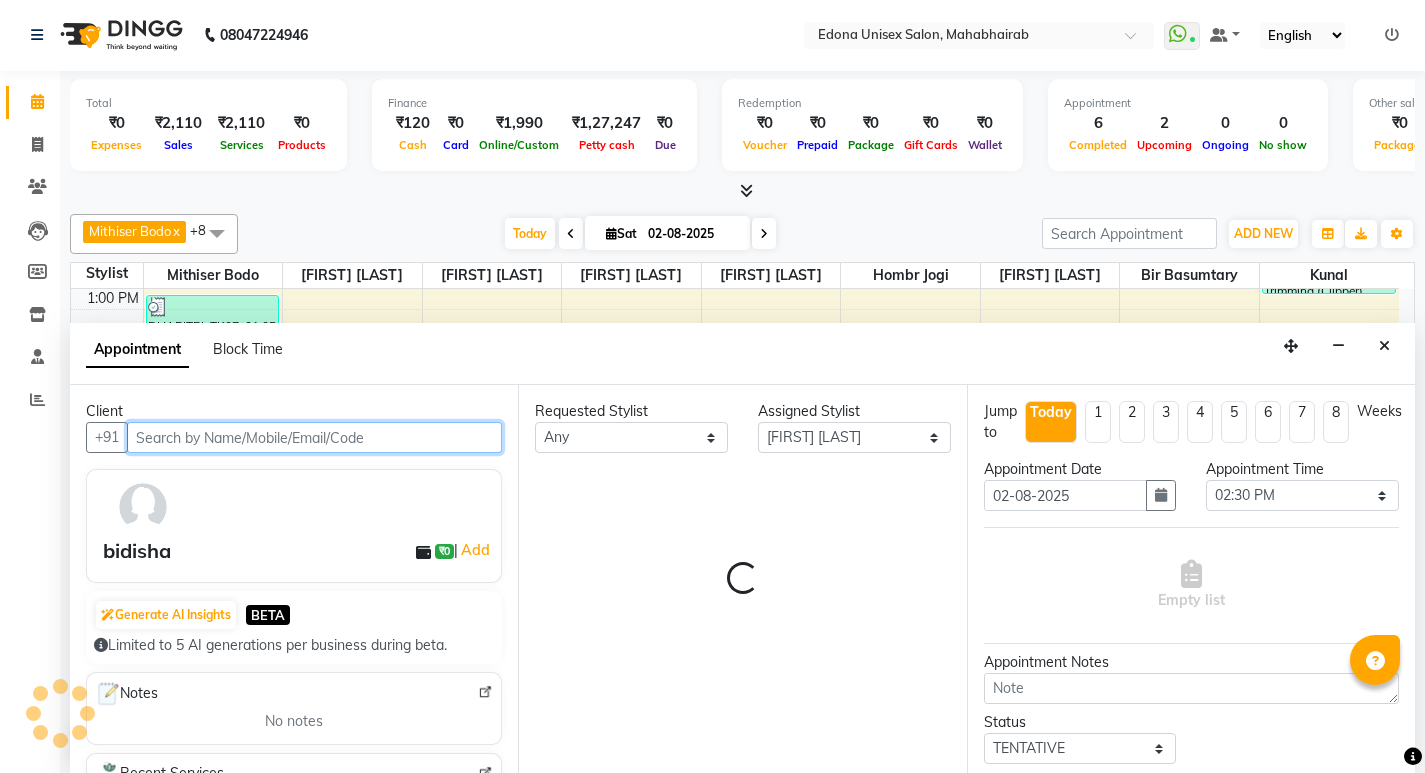 select on "2465" 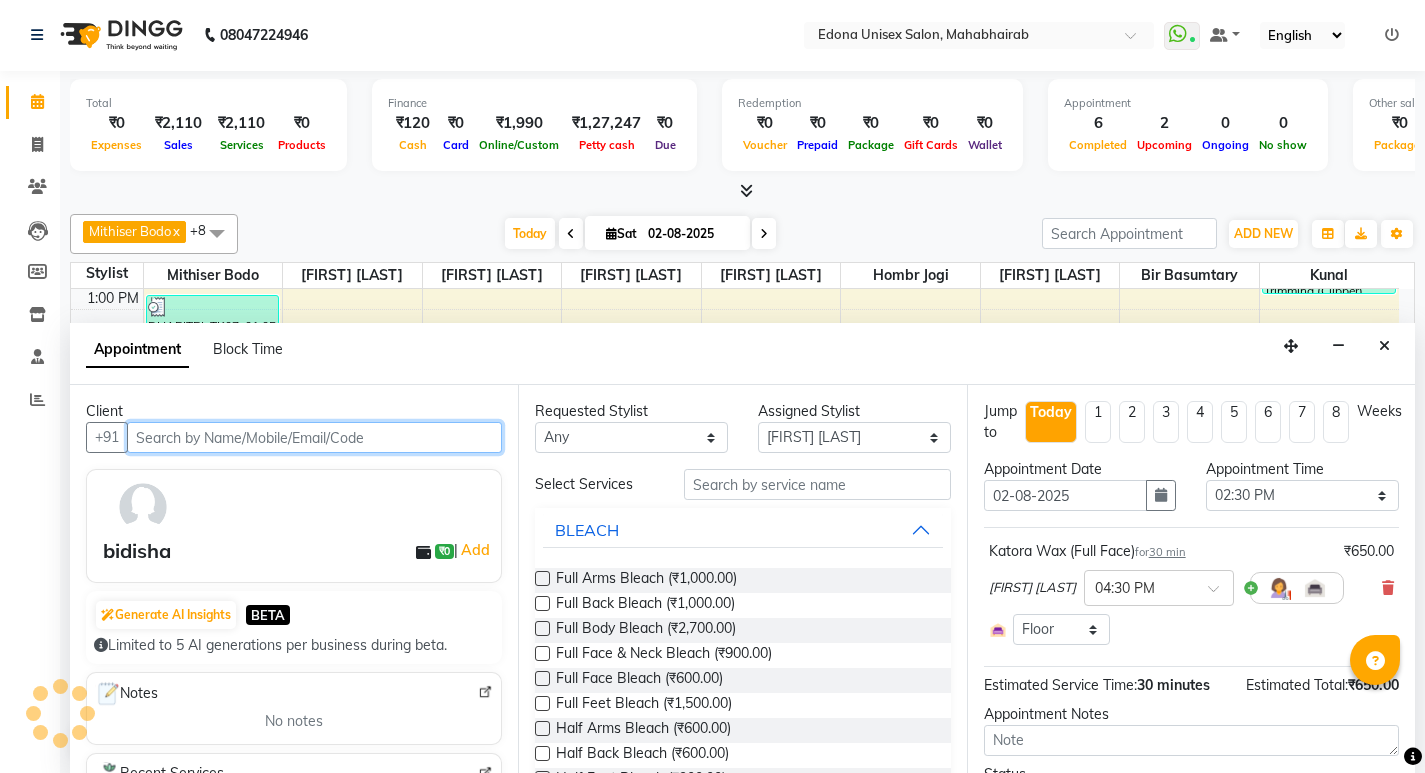 select on "2465" 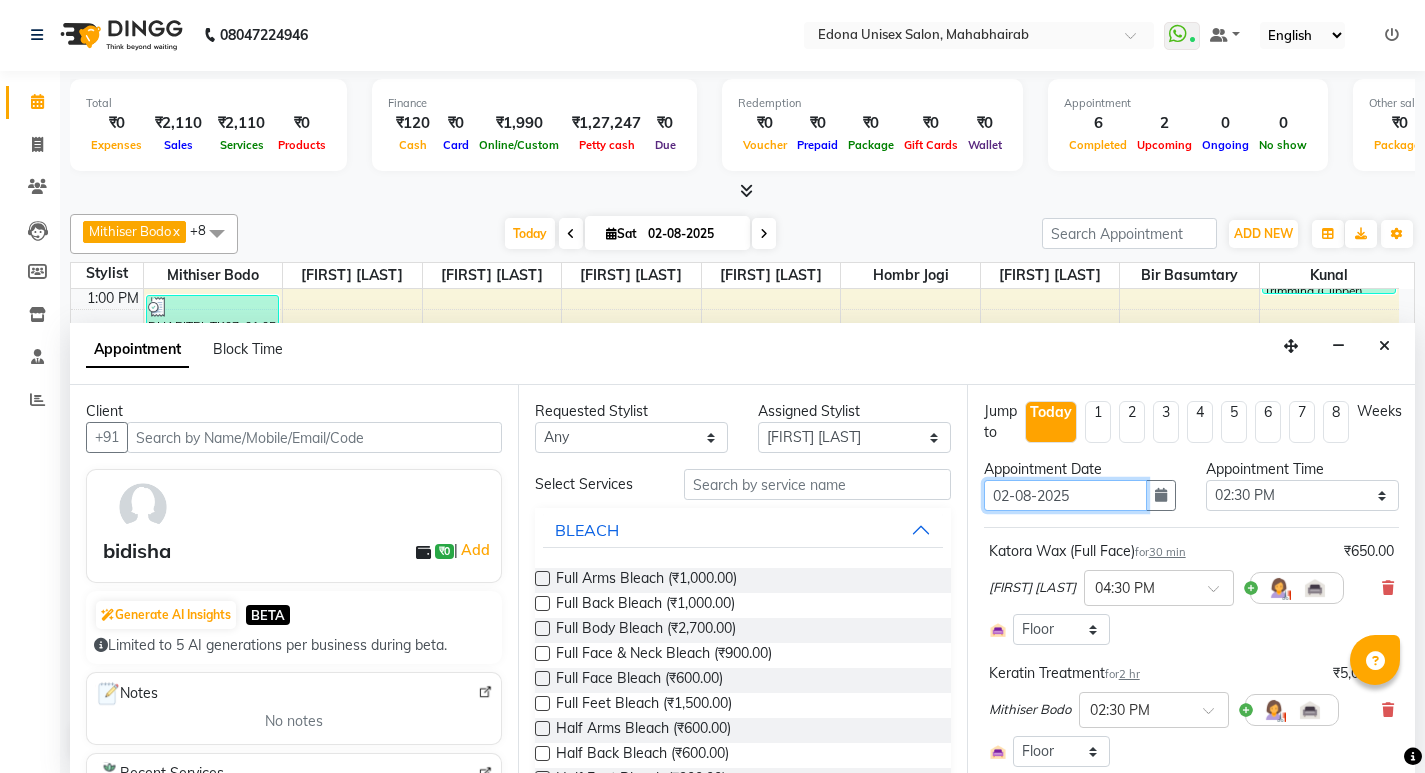 click on "02-08-2025" at bounding box center [1066, 495] 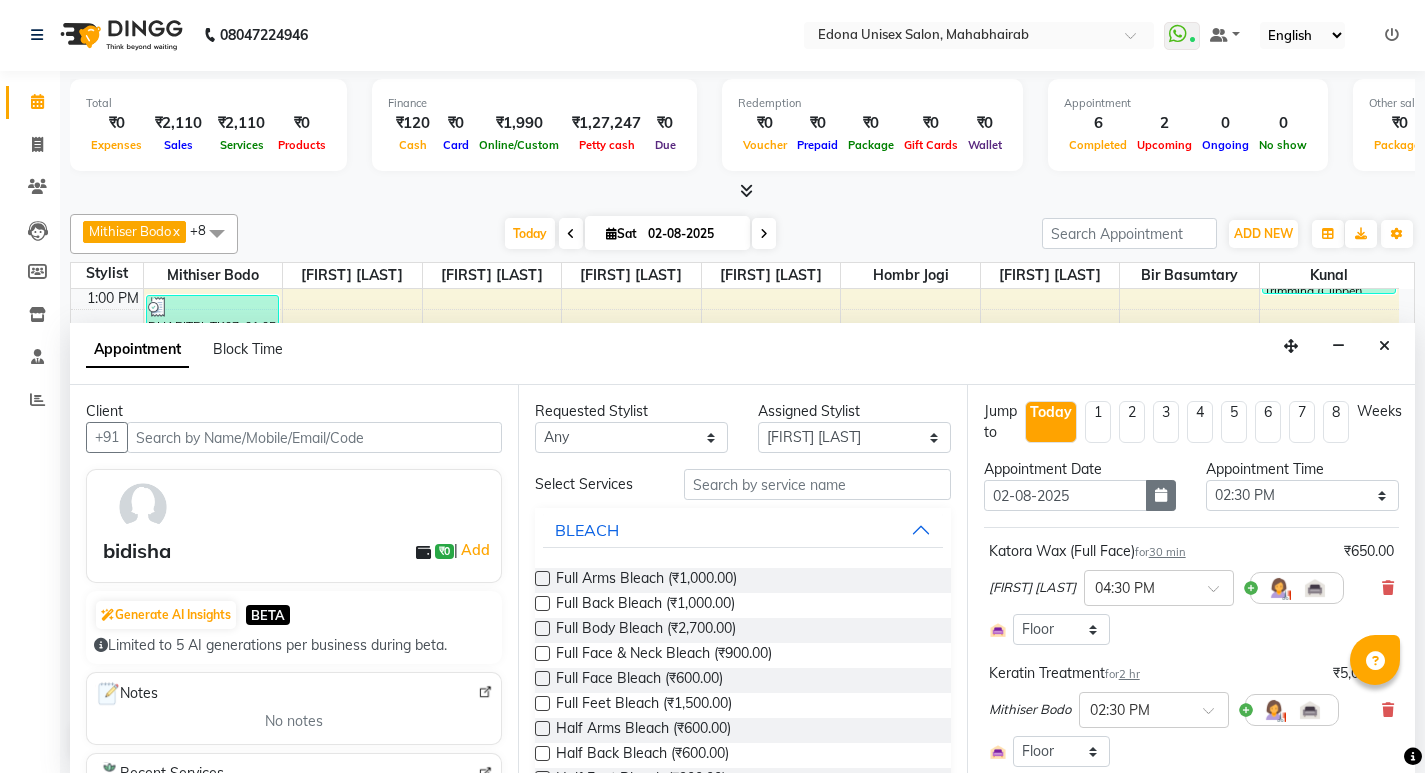 click at bounding box center (1161, 495) 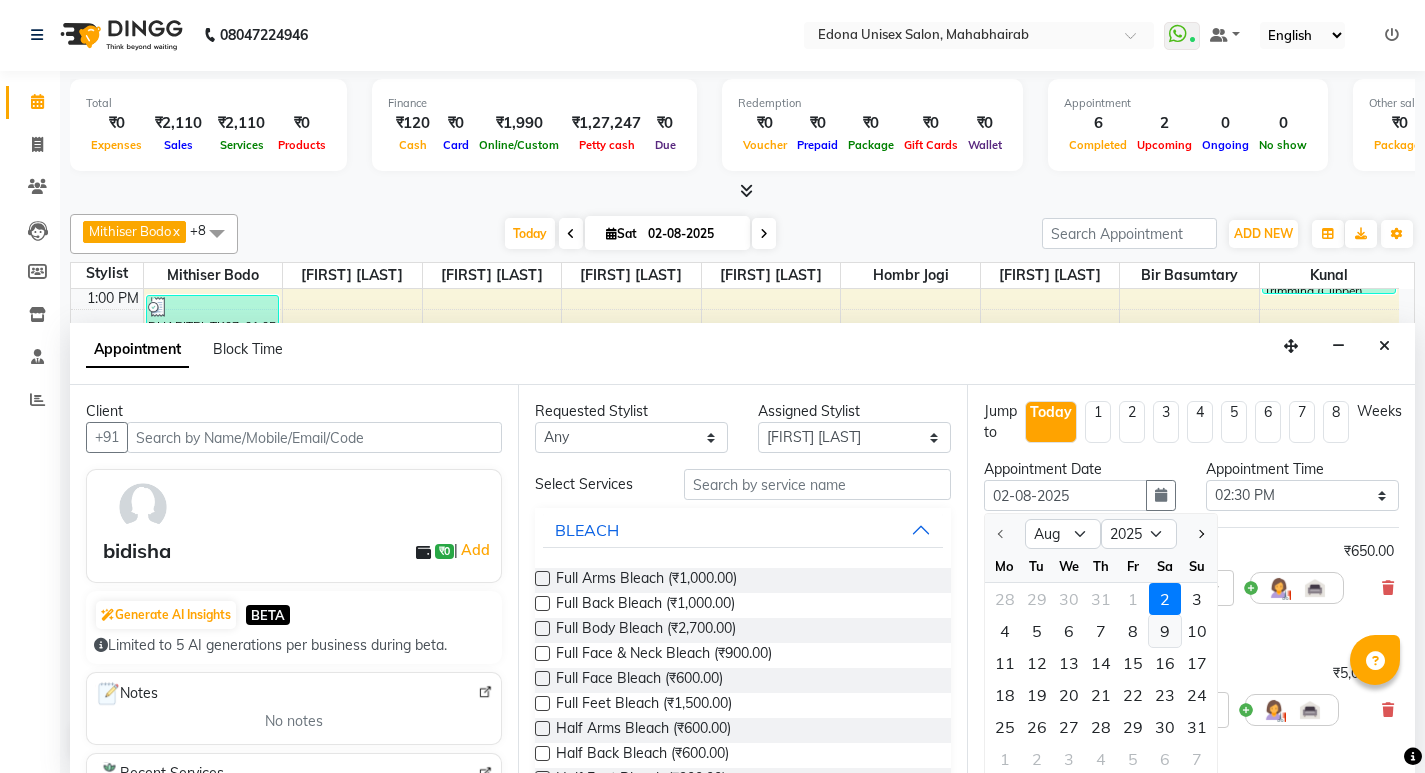 click on "9" at bounding box center (1165, 631) 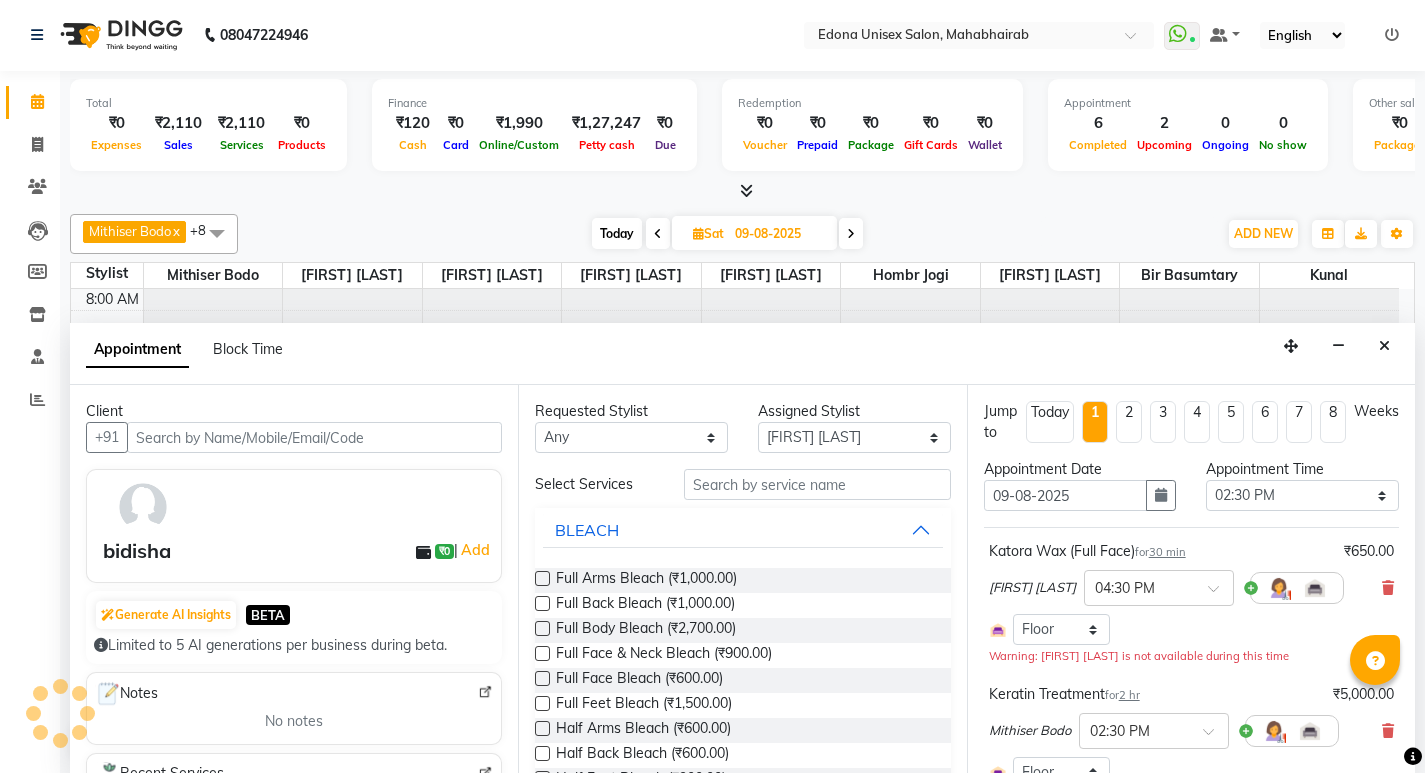 scroll, scrollTop: 441, scrollLeft: 0, axis: vertical 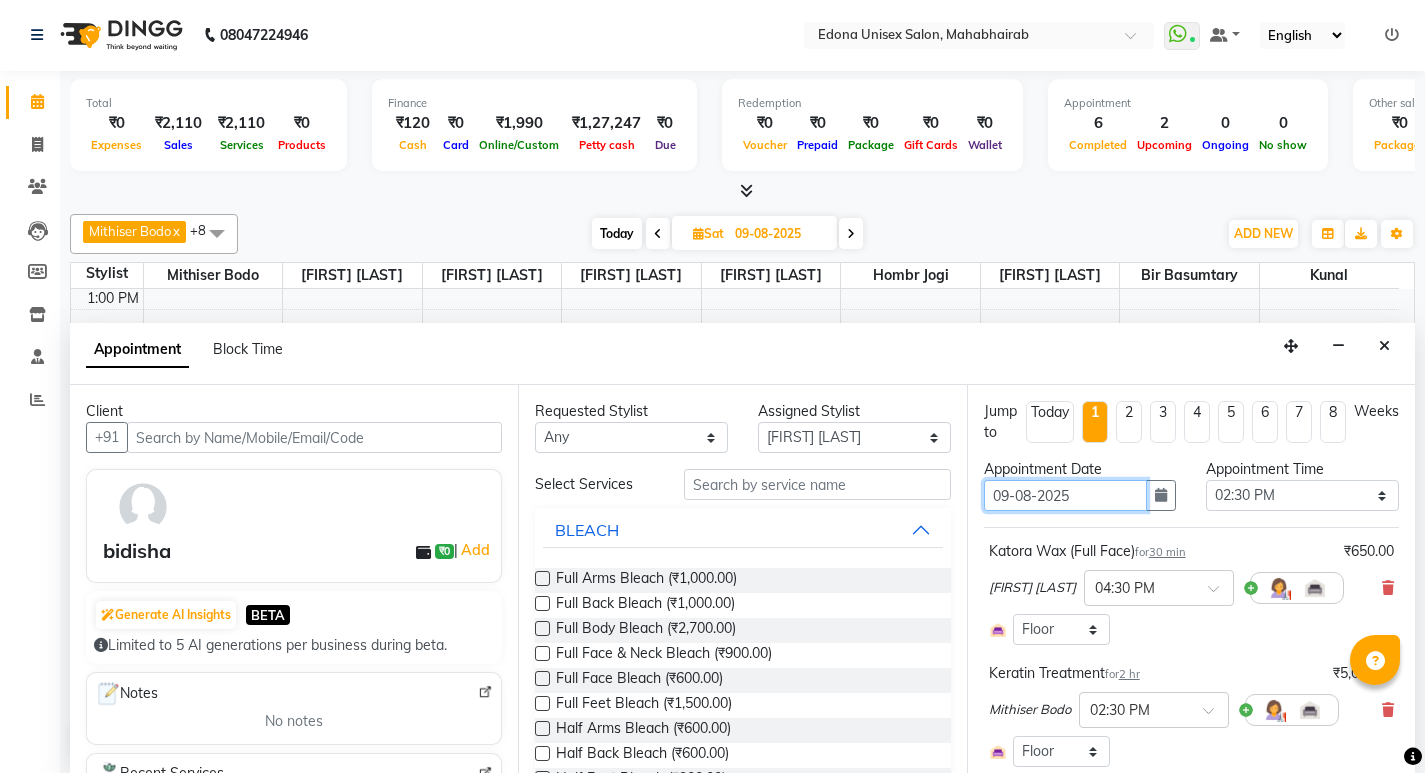 click on "09-08-2025" at bounding box center (1066, 495) 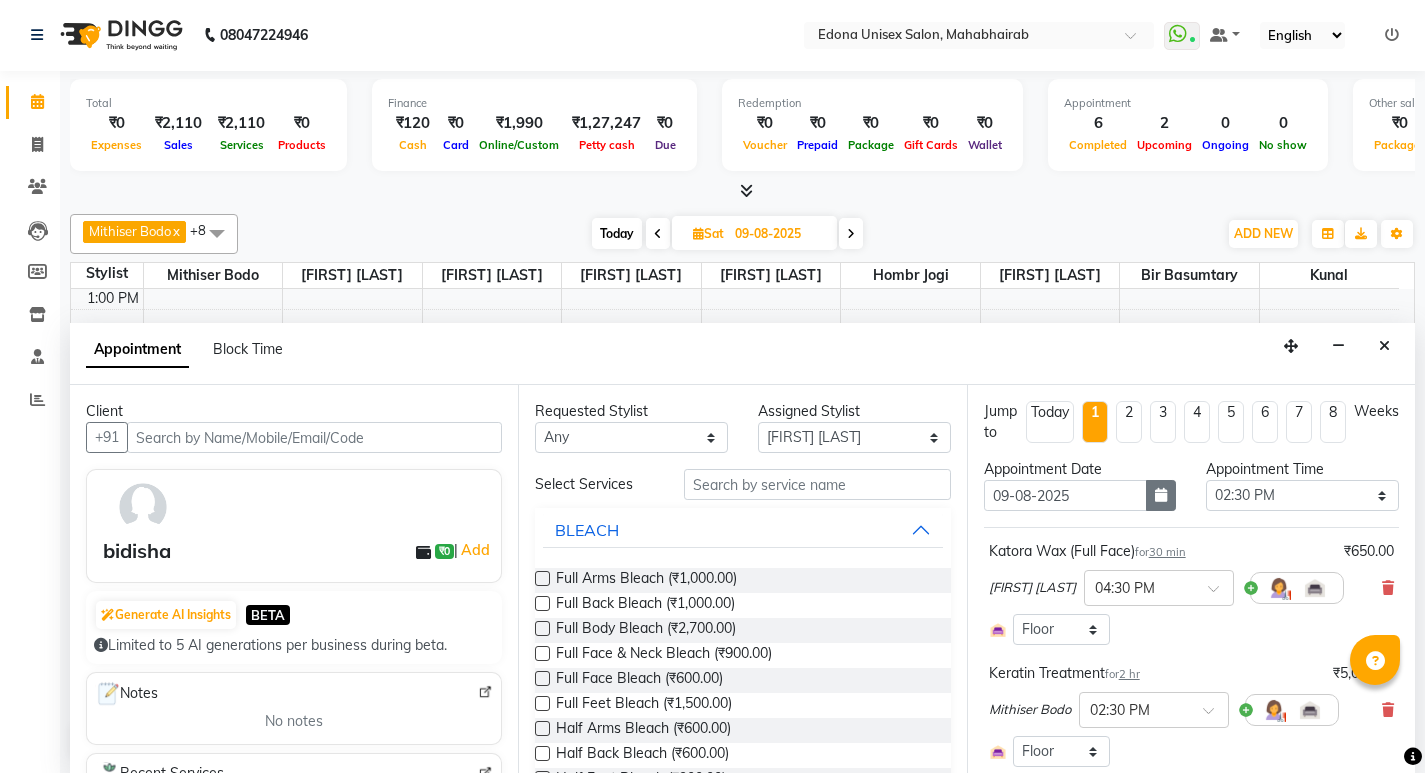 click at bounding box center (1161, 495) 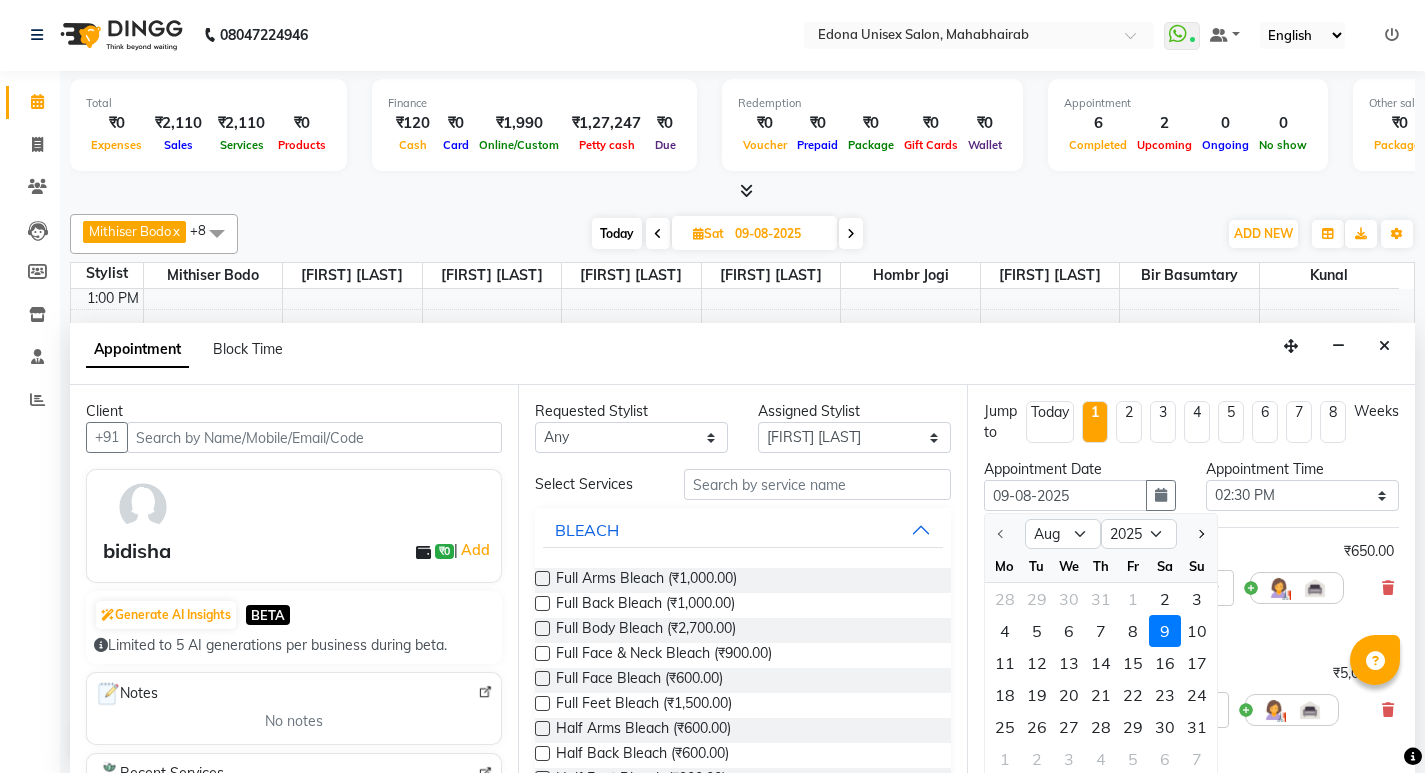 click on "9" at bounding box center (1165, 631) 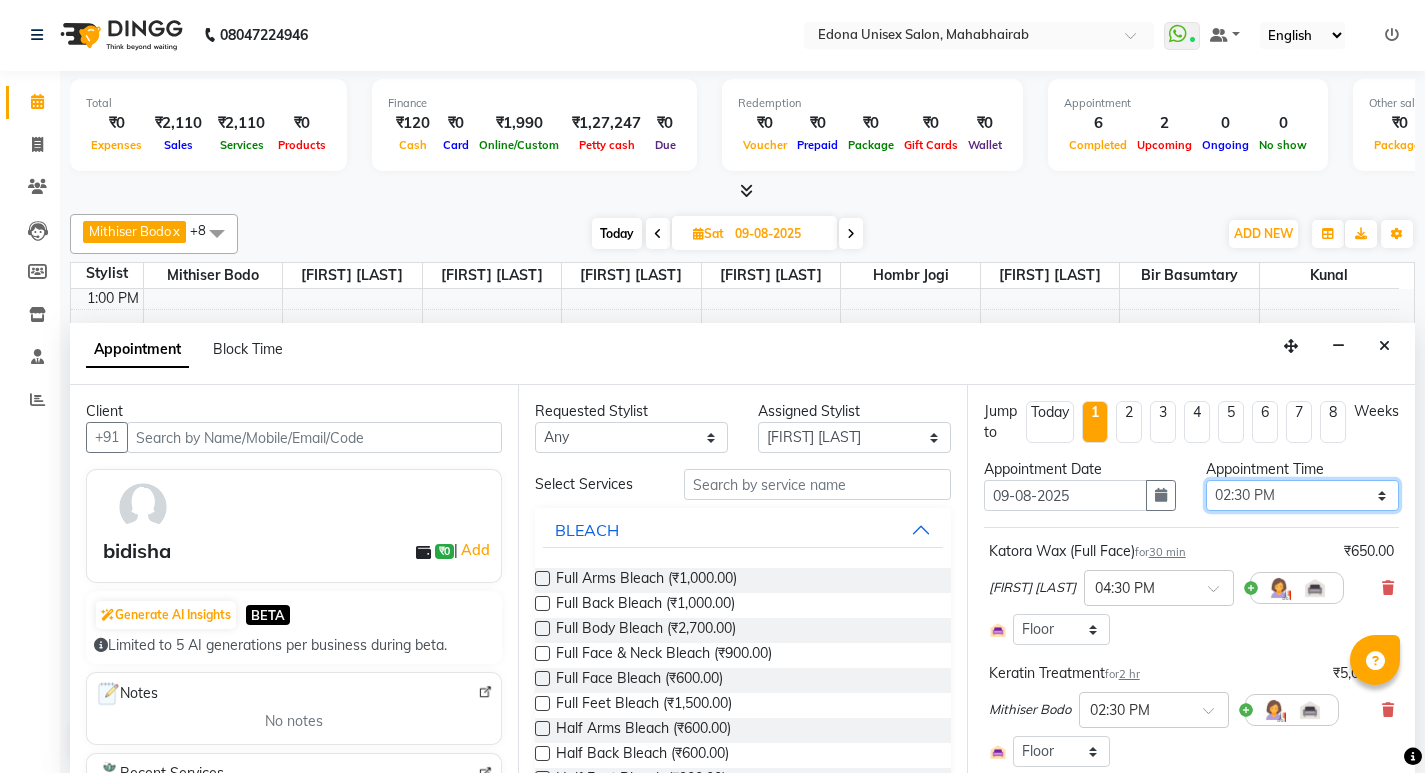 click on "Select 09:00 AM 09:15 AM 09:30 AM 09:45 AM 10:00 AM 10:15 AM 10:30 AM 10:45 AM 11:00 AM 11:15 AM 11:30 AM 11:45 AM 12:00 PM 12:15 PM 12:30 PM 12:45 PM 01:00 PM 01:15 PM 01:30 PM 01:45 PM 02:00 PM 02:15 PM 02:30 PM 02:45 PM 03:00 PM 03:15 PM 03:30 PM 03:45 PM 04:00 PM 04:15 PM 04:30 PM 04:45 PM 05:00 PM 05:15 PM 05:30 PM 05:45 PM 06:00 PM 06:15 PM 06:30 PM 06:45 PM 07:00 PM 07:15 PM 07:30 PM 07:45 PM 08:00 PM" at bounding box center (1302, 495) 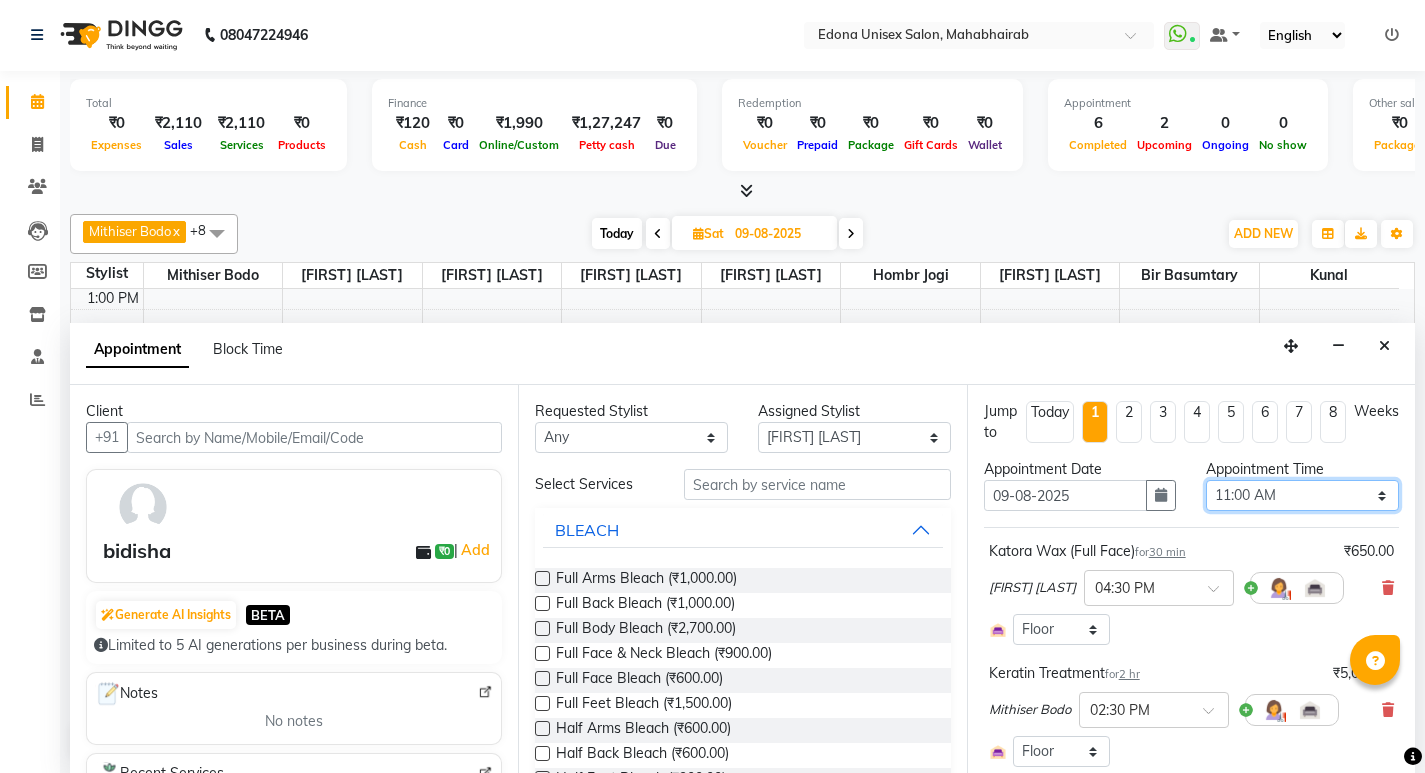 click on "Select 09:00 AM 09:15 AM 09:30 AM 09:45 AM 10:00 AM 10:15 AM 10:30 AM 10:45 AM 11:00 AM 11:15 AM 11:30 AM 11:45 AM 12:00 PM 12:15 PM 12:30 PM 12:45 PM 01:00 PM 01:15 PM 01:30 PM 01:45 PM 02:00 PM 02:15 PM 02:30 PM 02:45 PM 03:00 PM 03:15 PM 03:30 PM 03:45 PM 04:00 PM 04:15 PM 04:30 PM 04:45 PM 05:00 PM 05:15 PM 05:30 PM 05:45 PM 06:00 PM 06:15 PM 06:30 PM 06:45 PM 07:00 PM 07:15 PM 07:30 PM 07:45 PM 08:00 PM" at bounding box center (1302, 495) 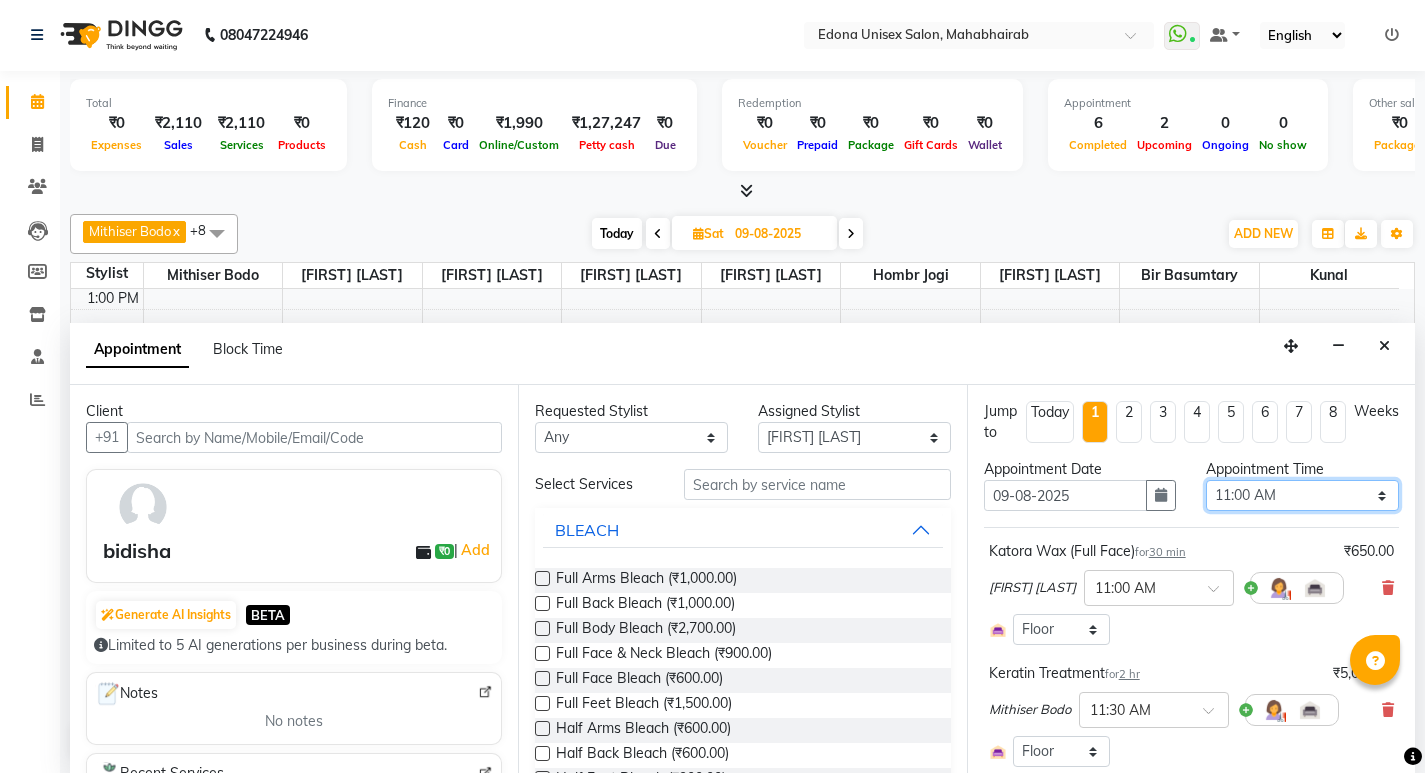 scroll, scrollTop: 257, scrollLeft: 0, axis: vertical 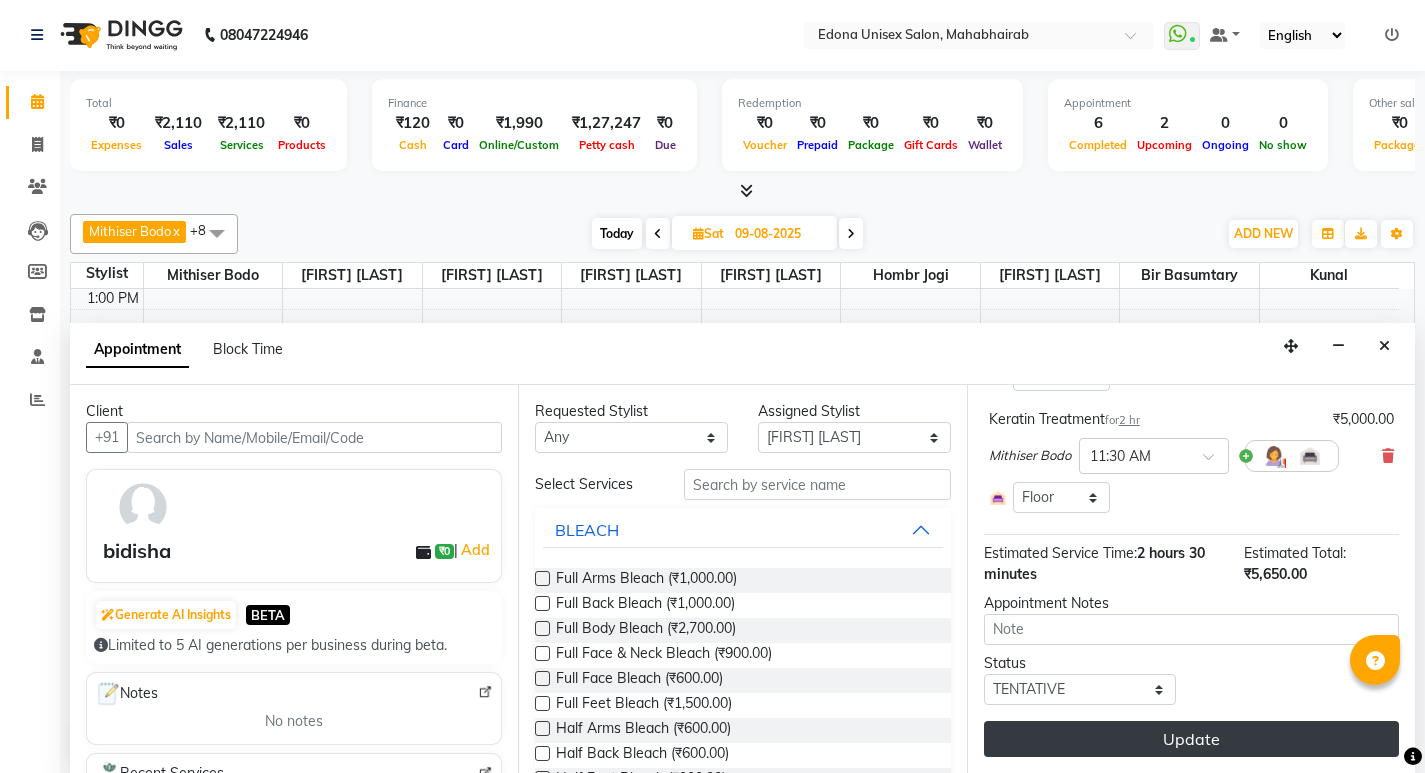 click on "Update" at bounding box center (1191, 739) 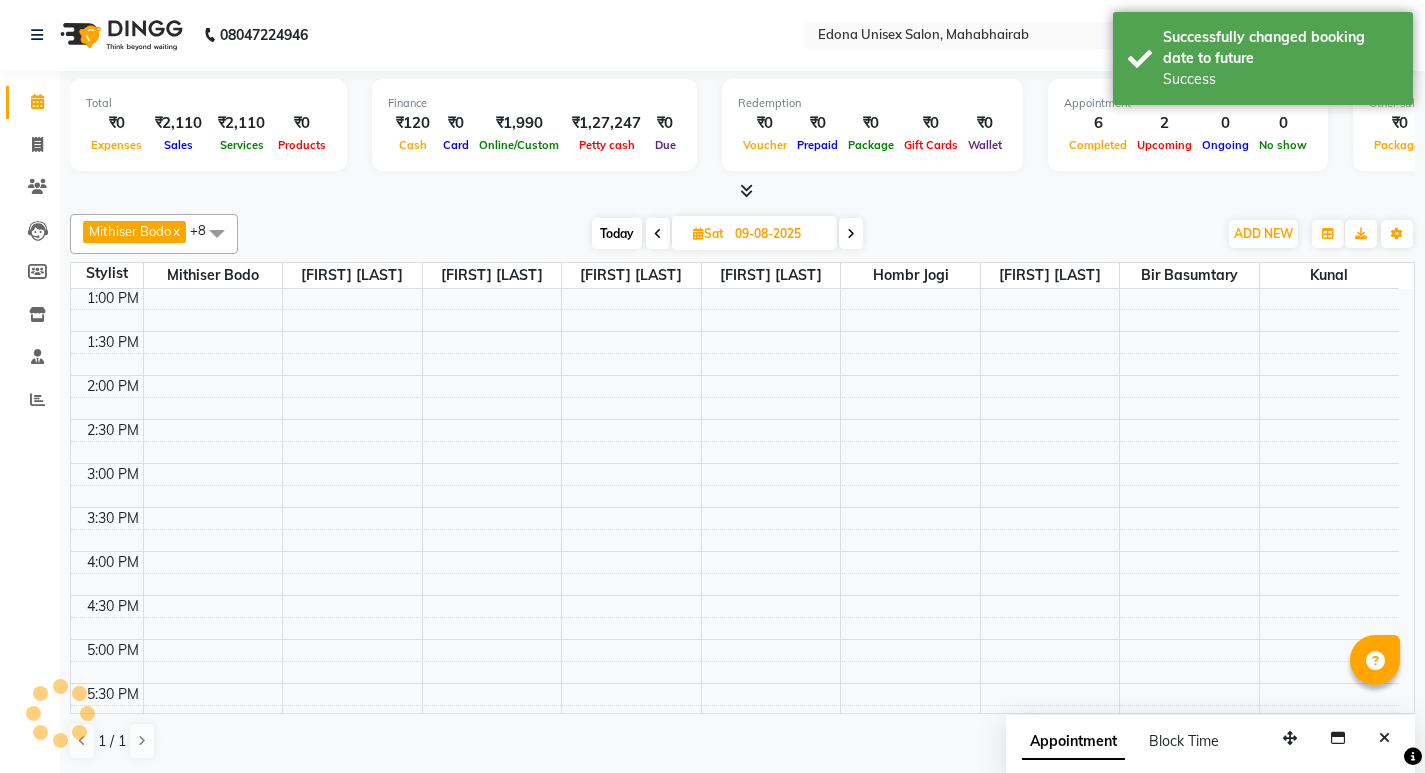 scroll, scrollTop: 0, scrollLeft: 0, axis: both 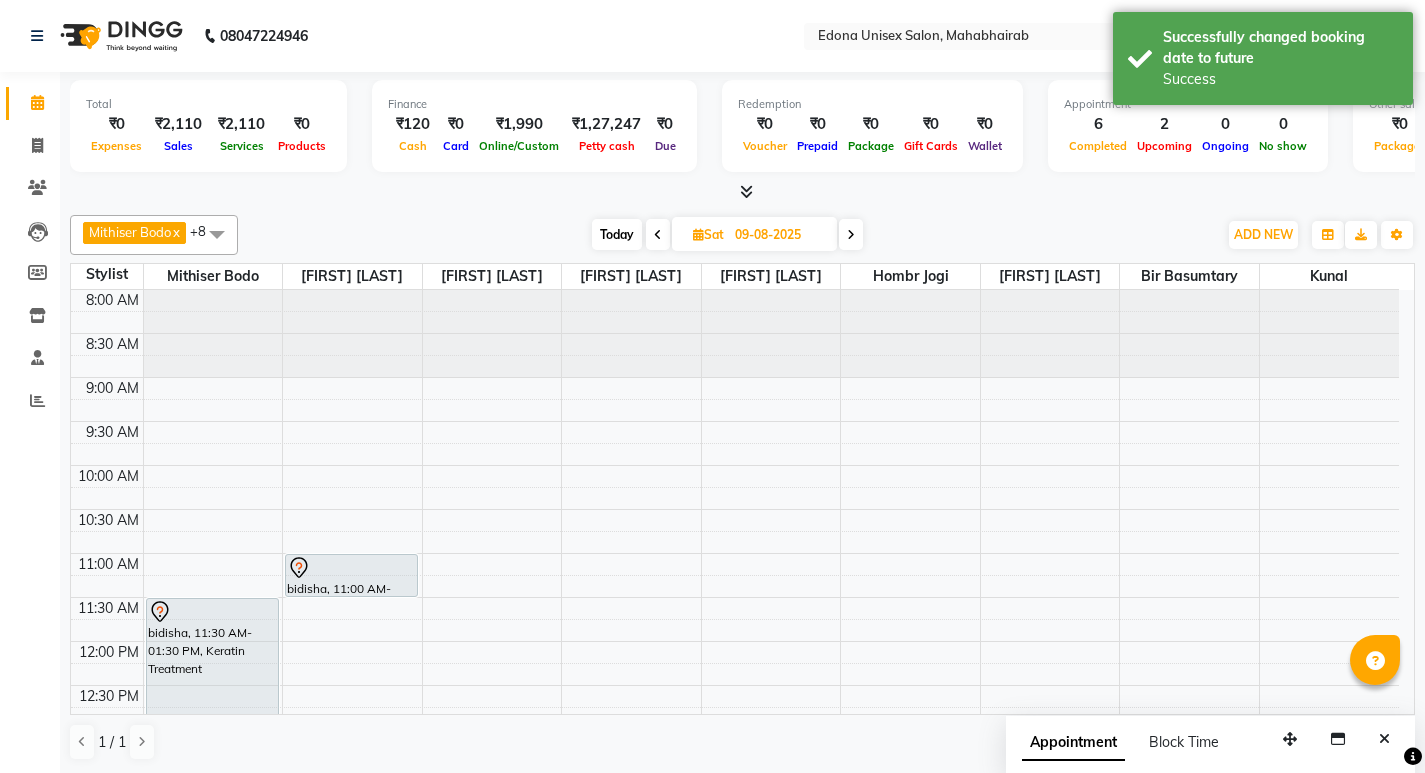 click on "Today" at bounding box center [617, 234] 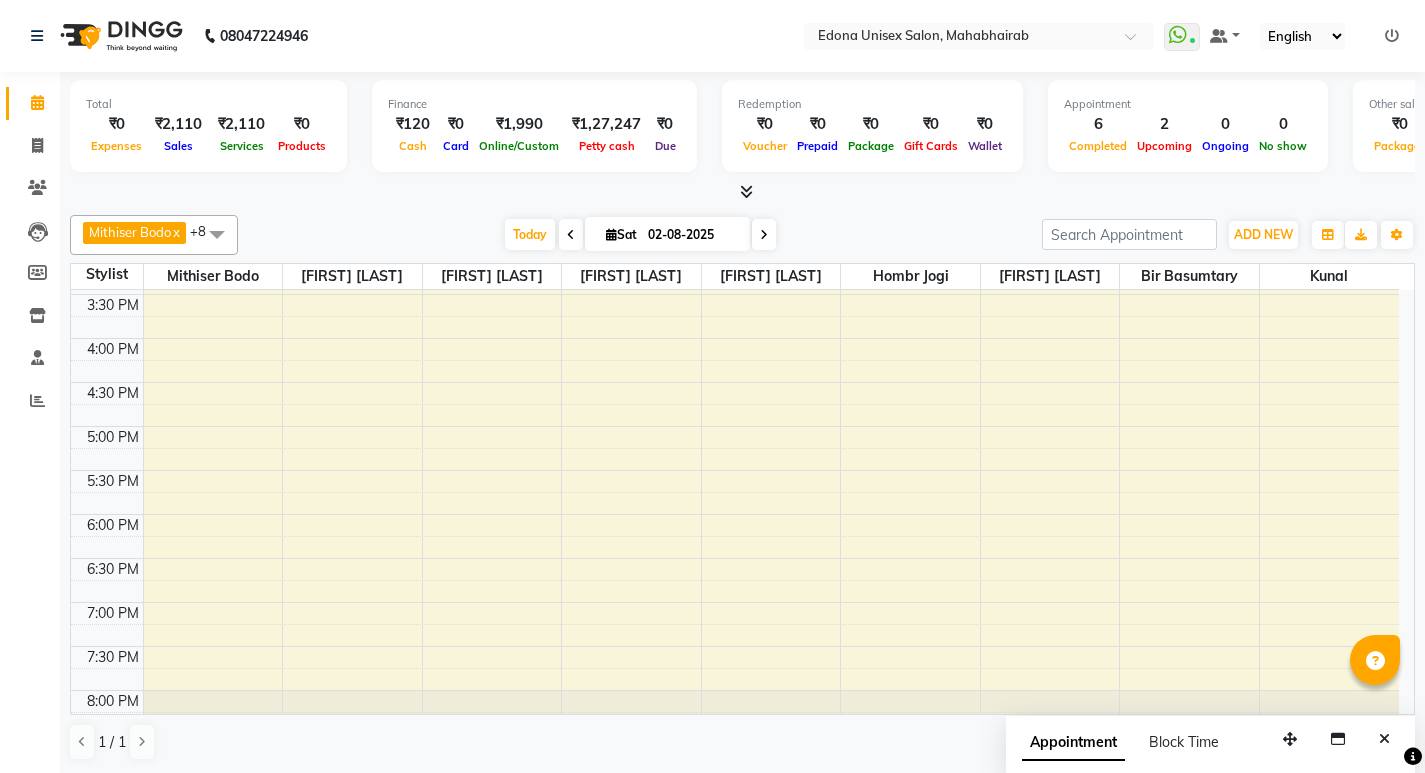 scroll, scrollTop: 719, scrollLeft: 0, axis: vertical 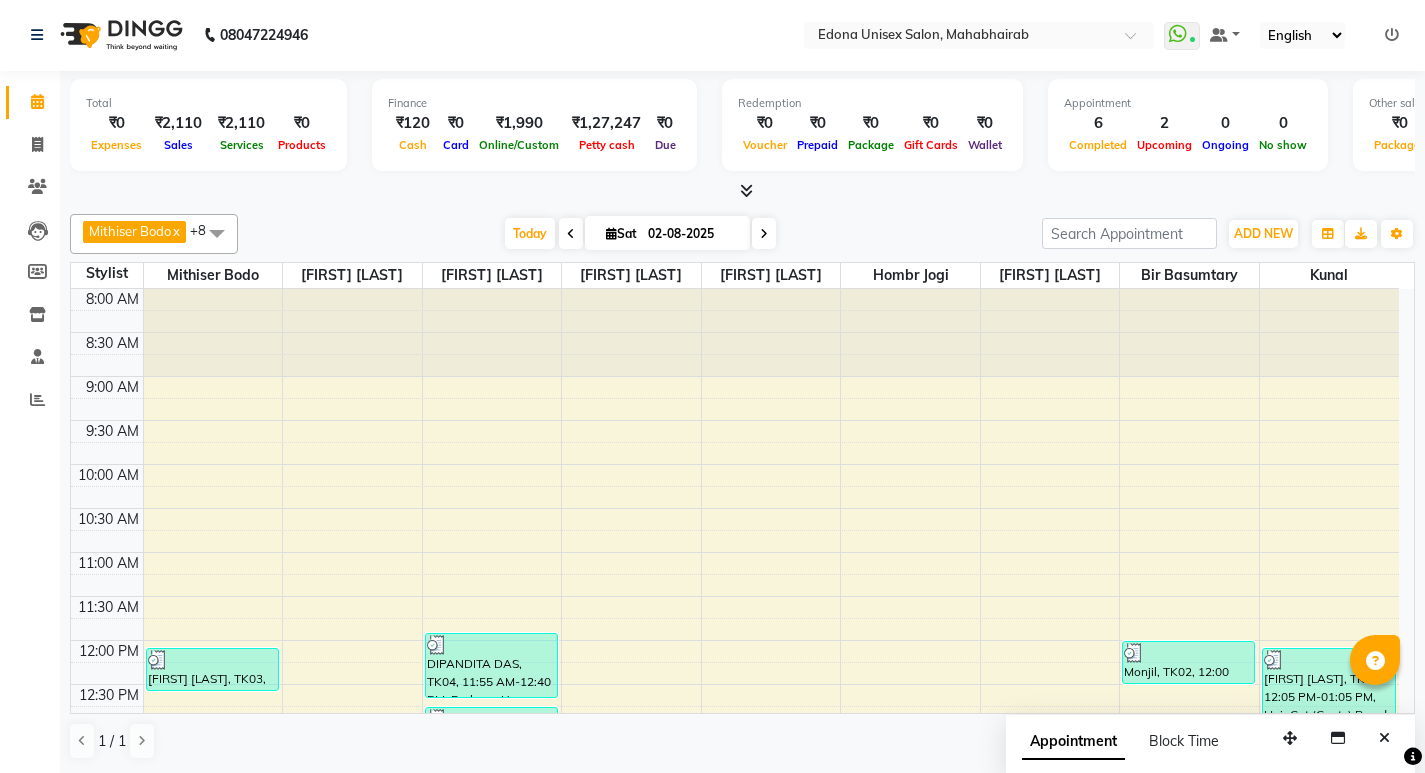 click at bounding box center (742, 191) 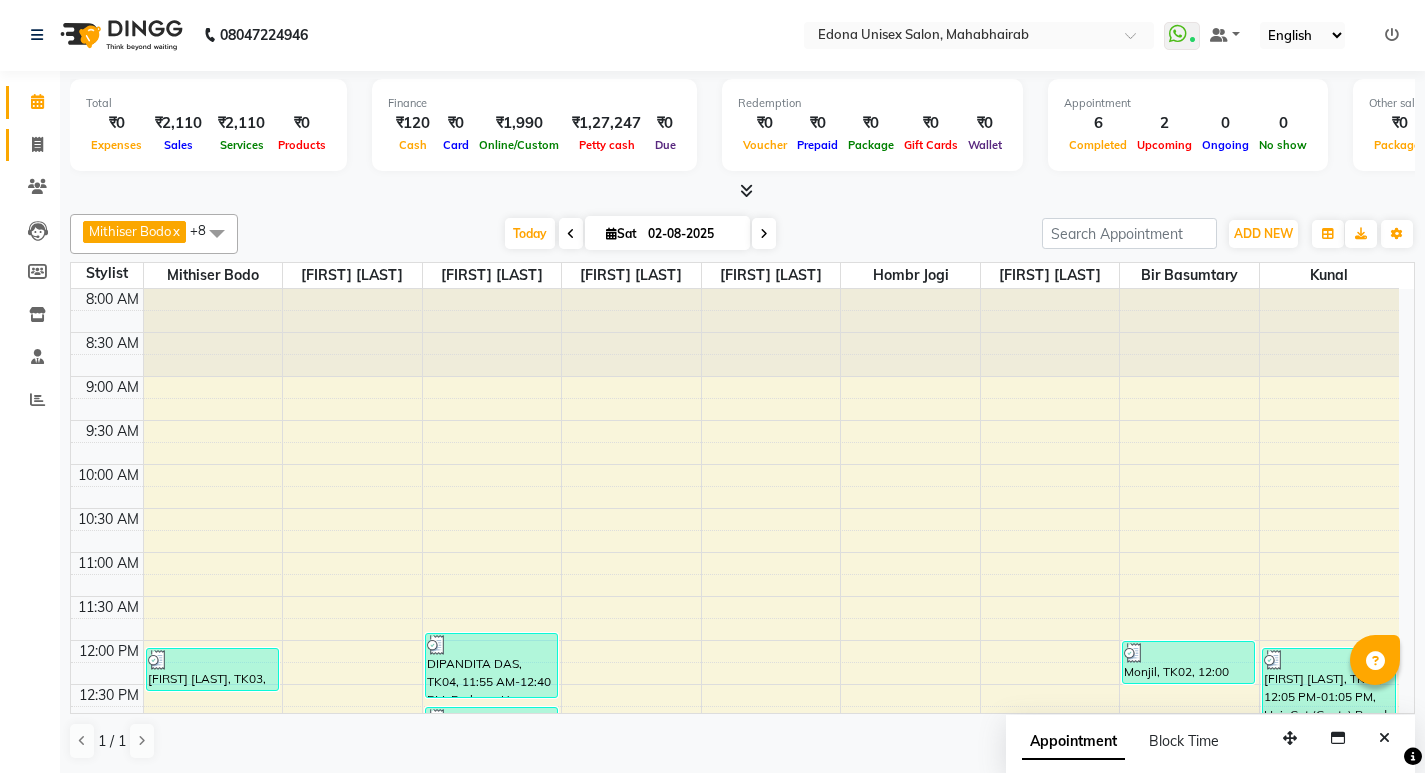 click 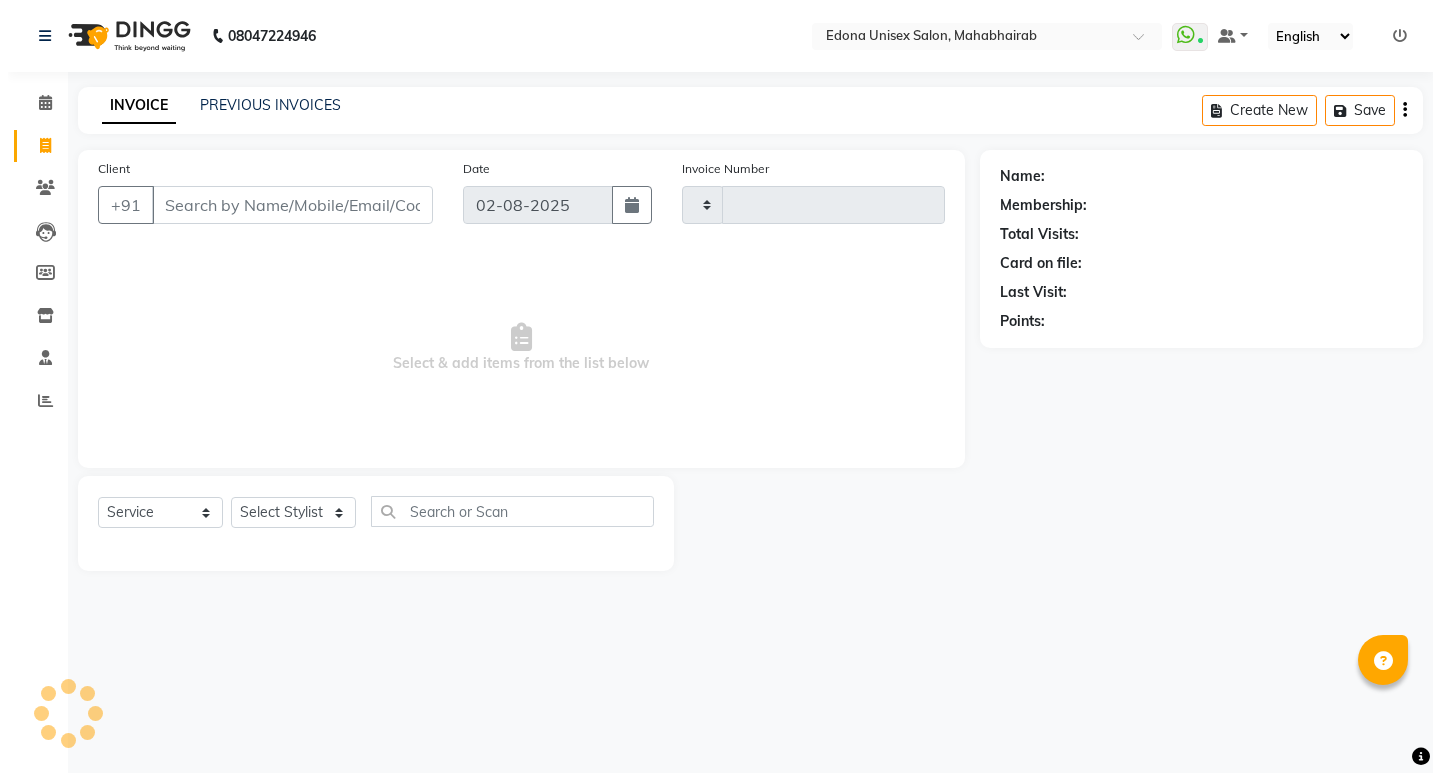 scroll, scrollTop: 0, scrollLeft: 0, axis: both 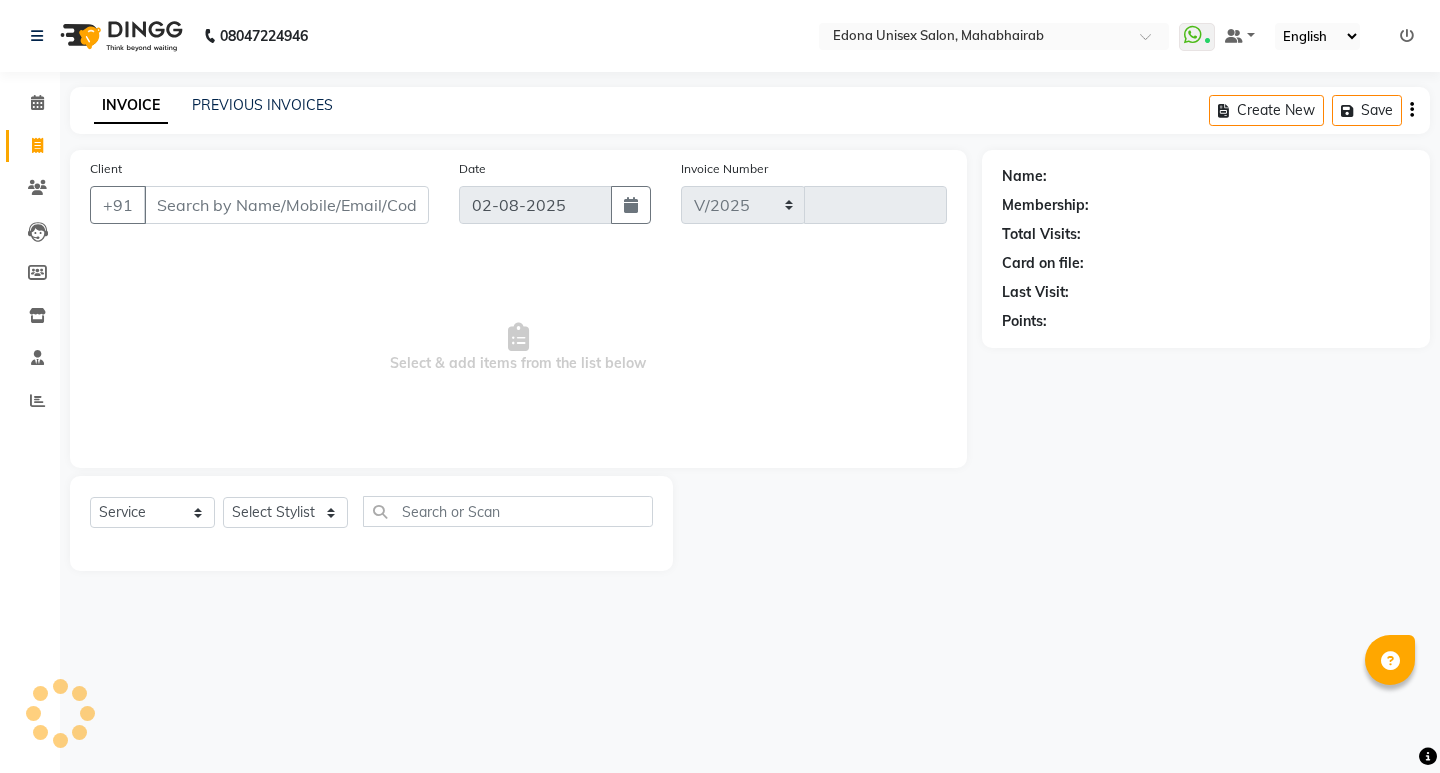 select on "5393" 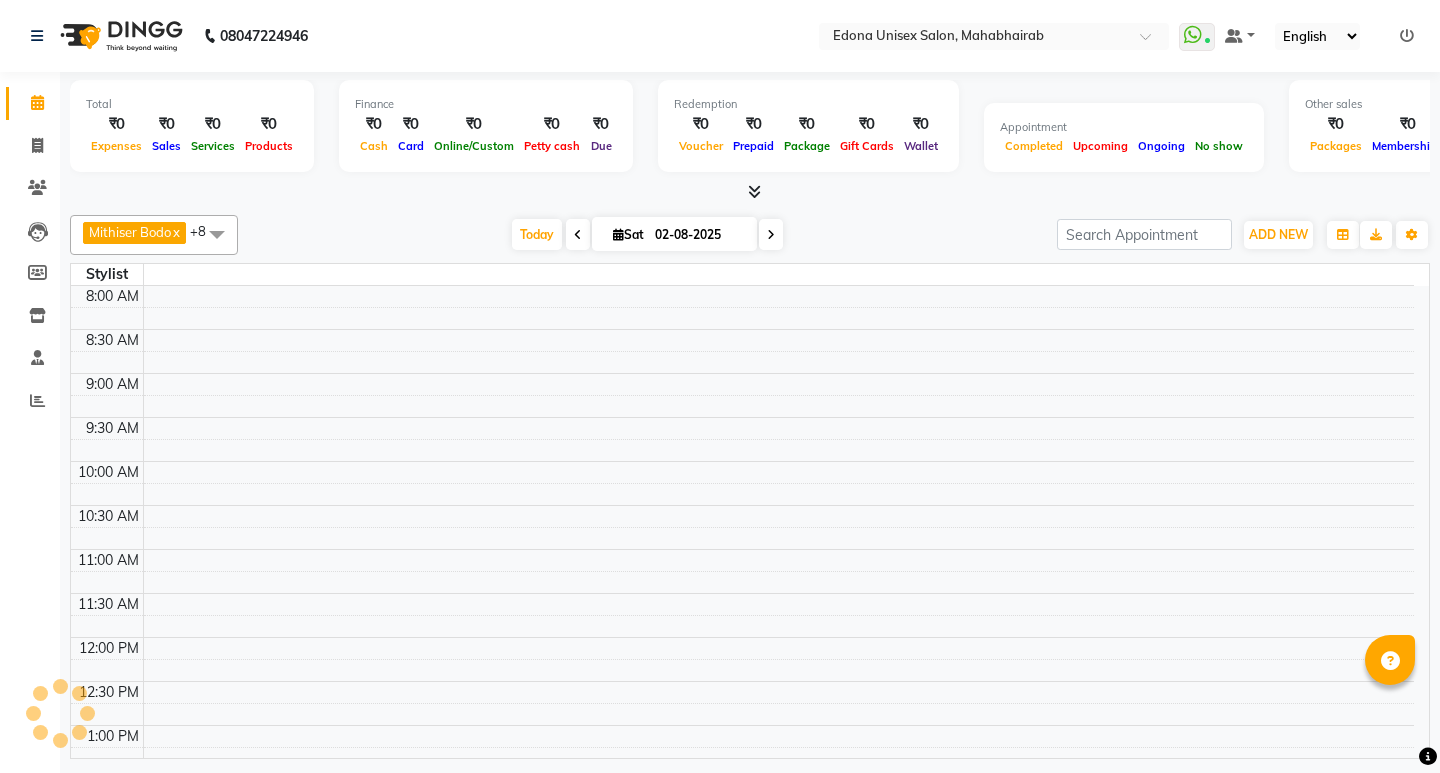 scroll, scrollTop: 0, scrollLeft: 0, axis: both 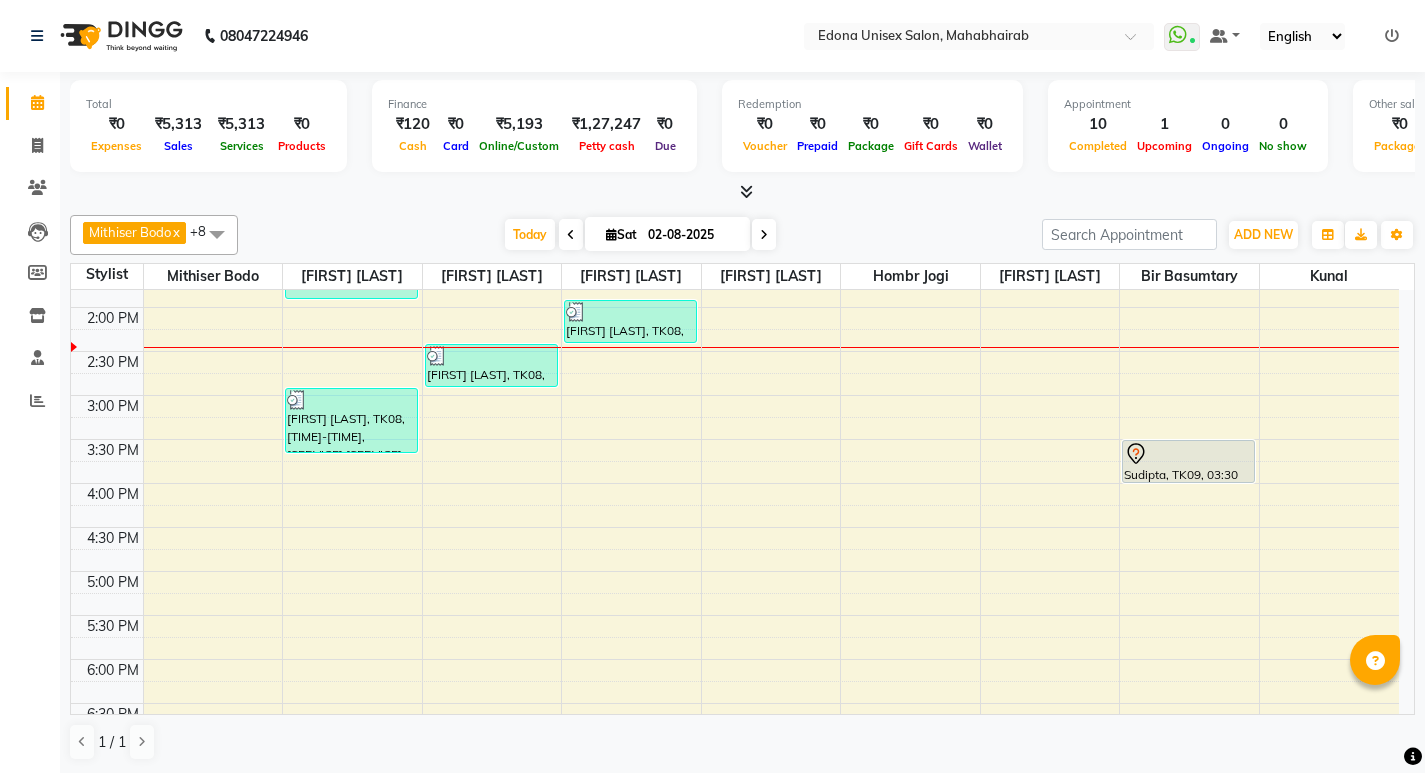 click at bounding box center [764, 235] 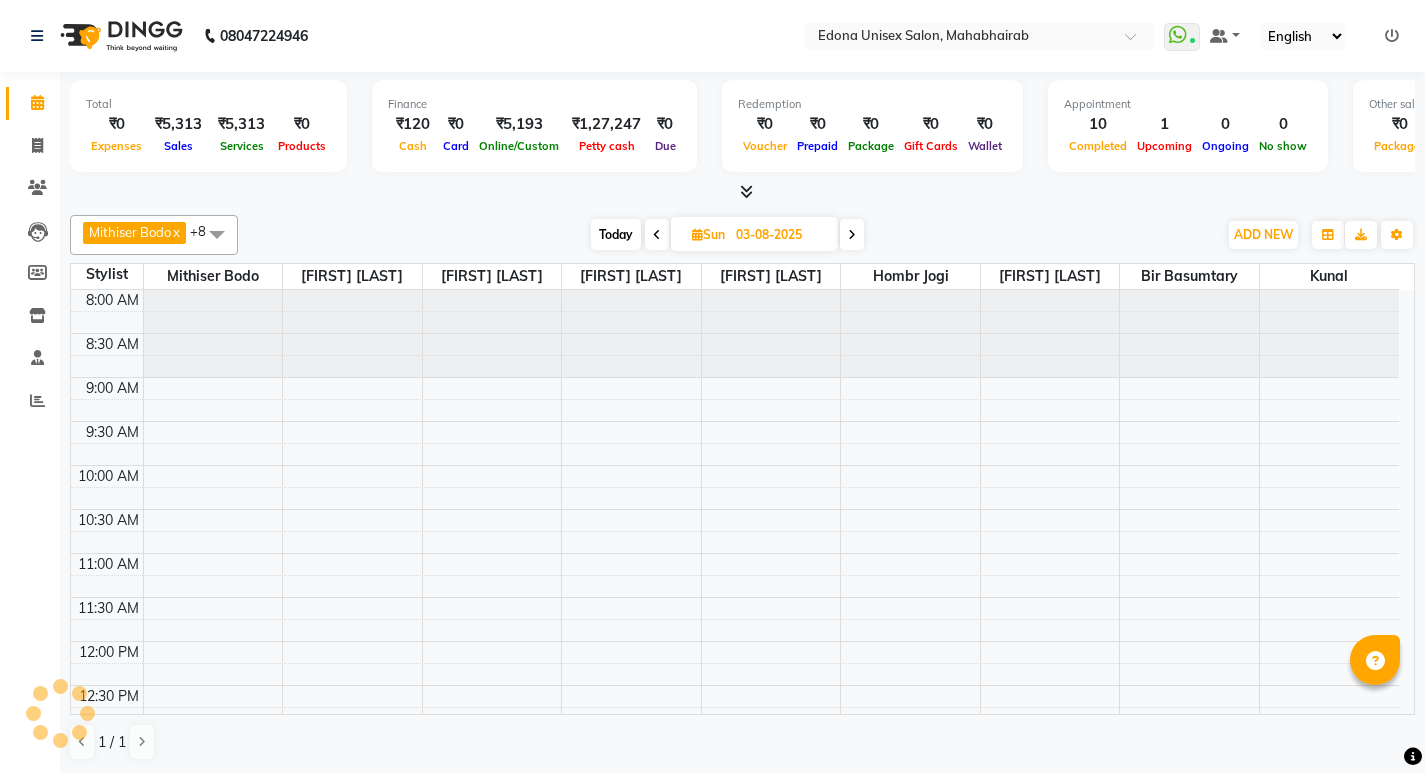 scroll, scrollTop: 529, scrollLeft: 0, axis: vertical 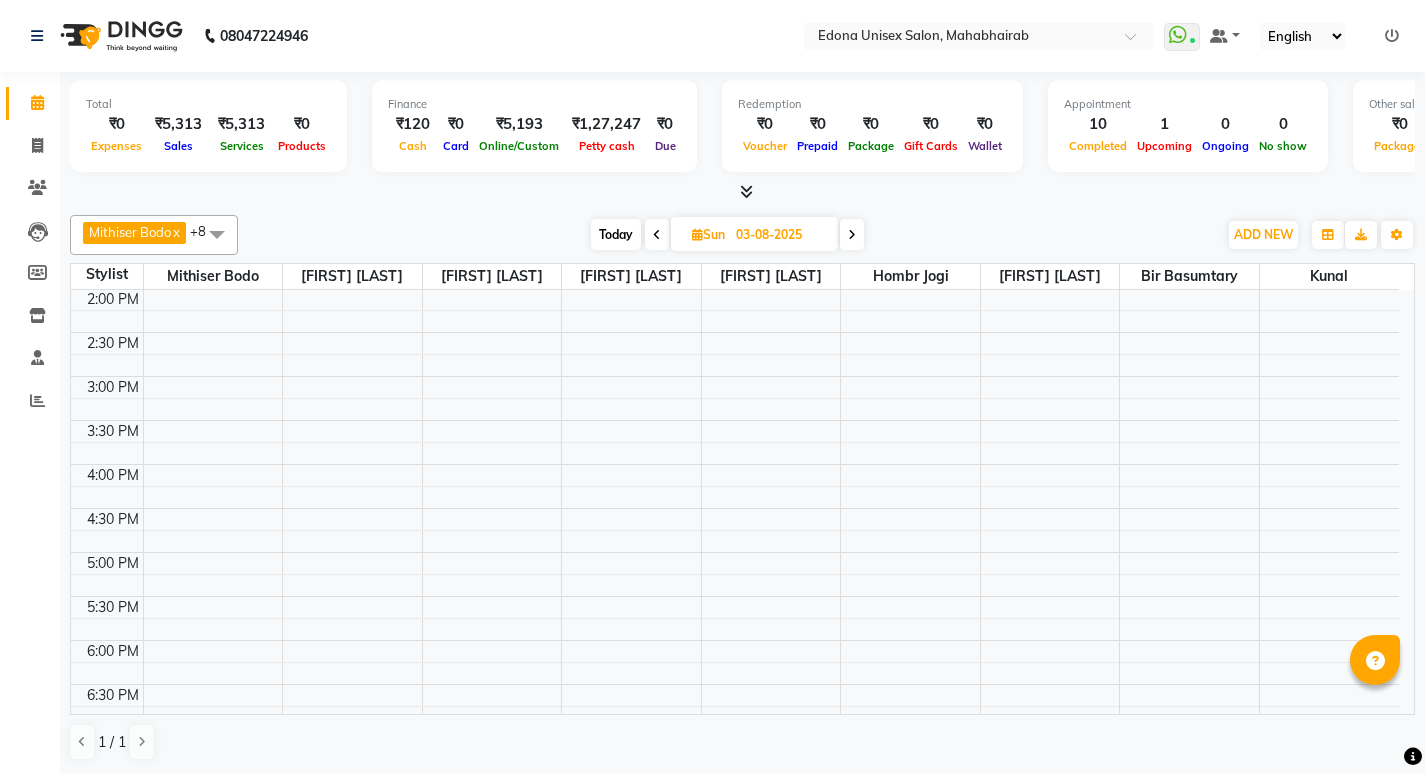 click on "03-08-2025" at bounding box center (780, 235) 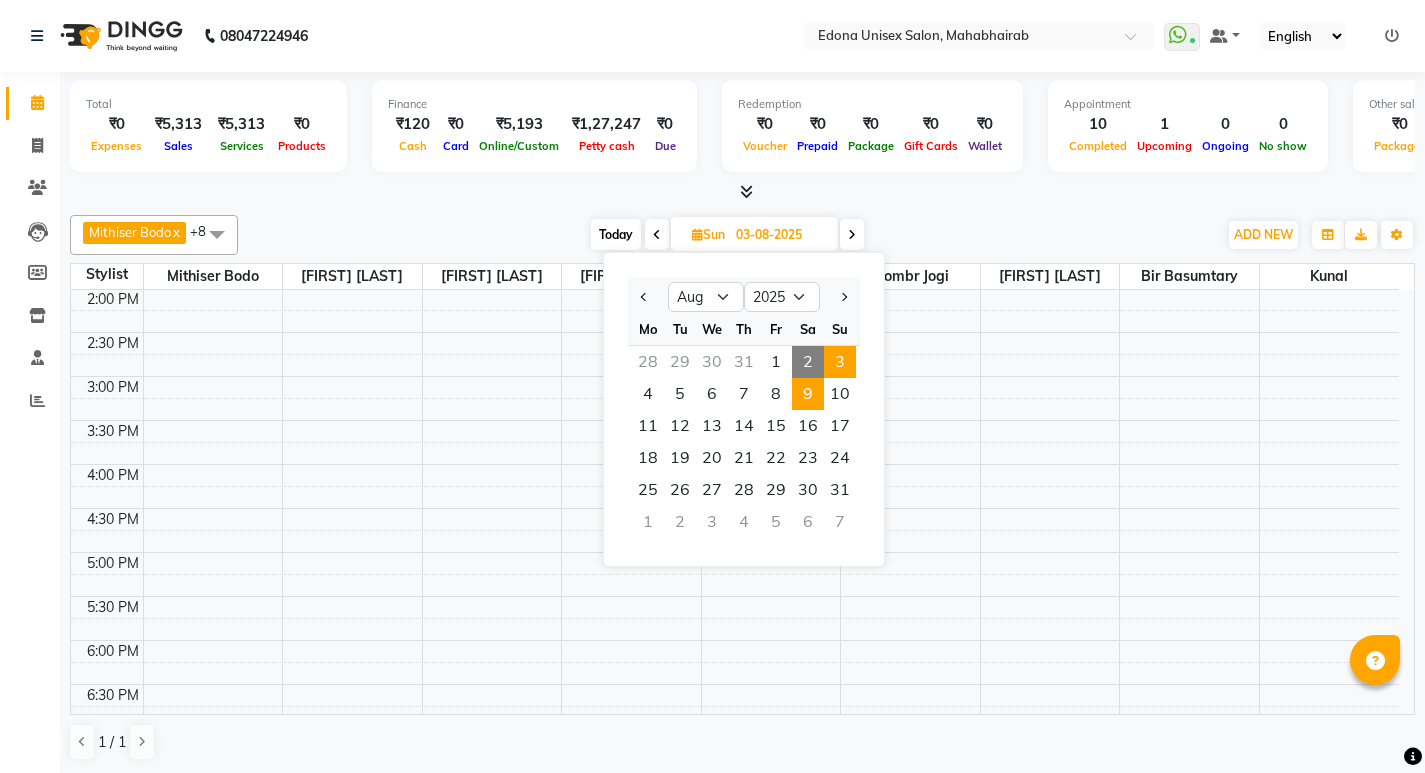 click on "9" at bounding box center (808, 394) 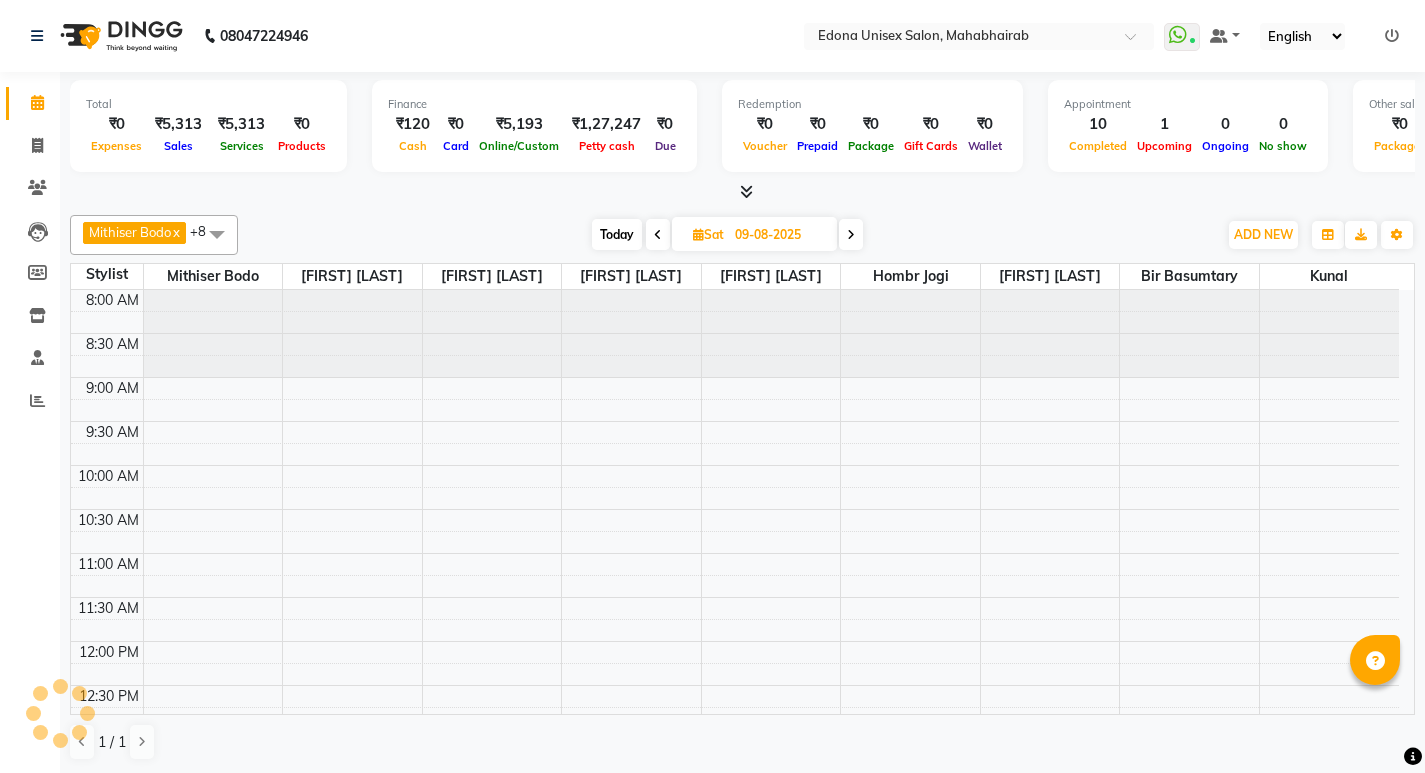 scroll, scrollTop: 529, scrollLeft: 0, axis: vertical 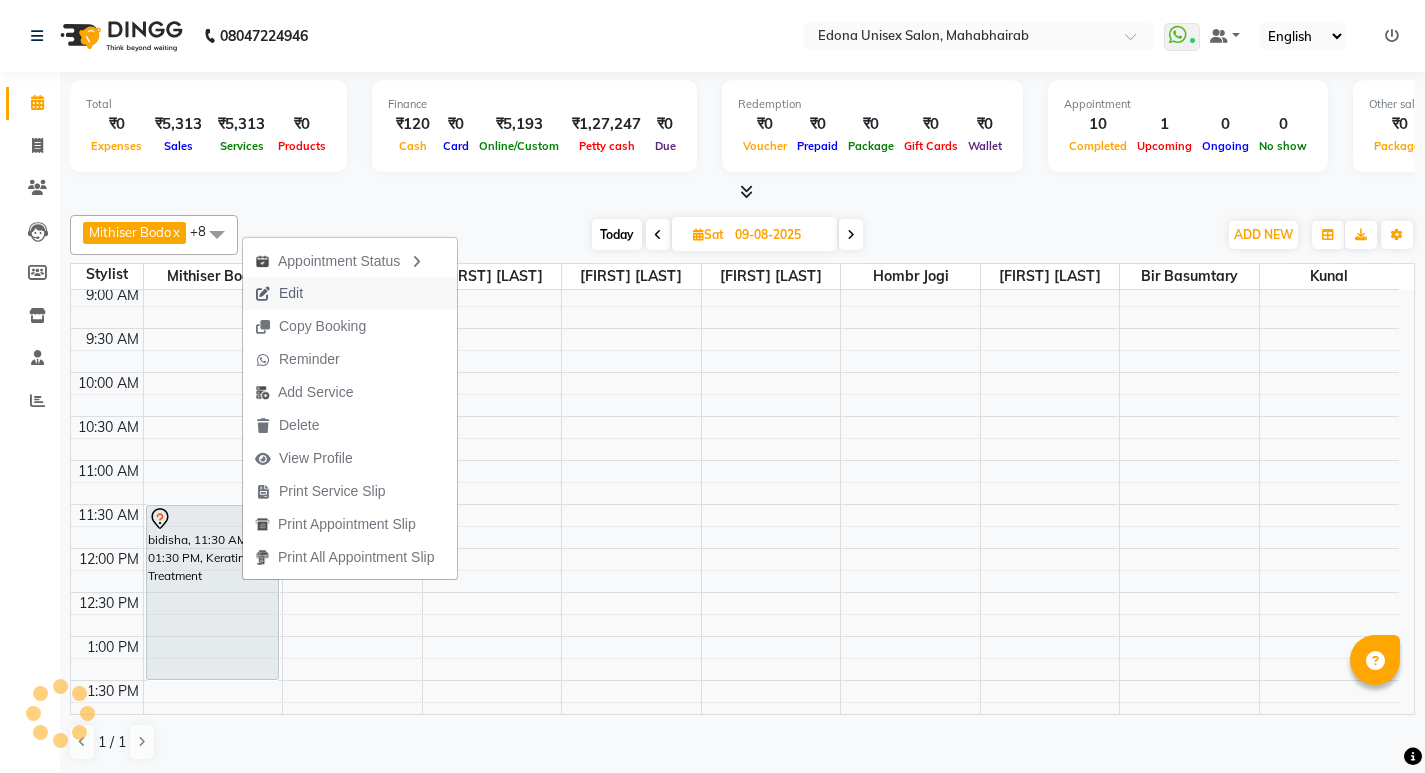 click on "Edit" at bounding box center (279, 293) 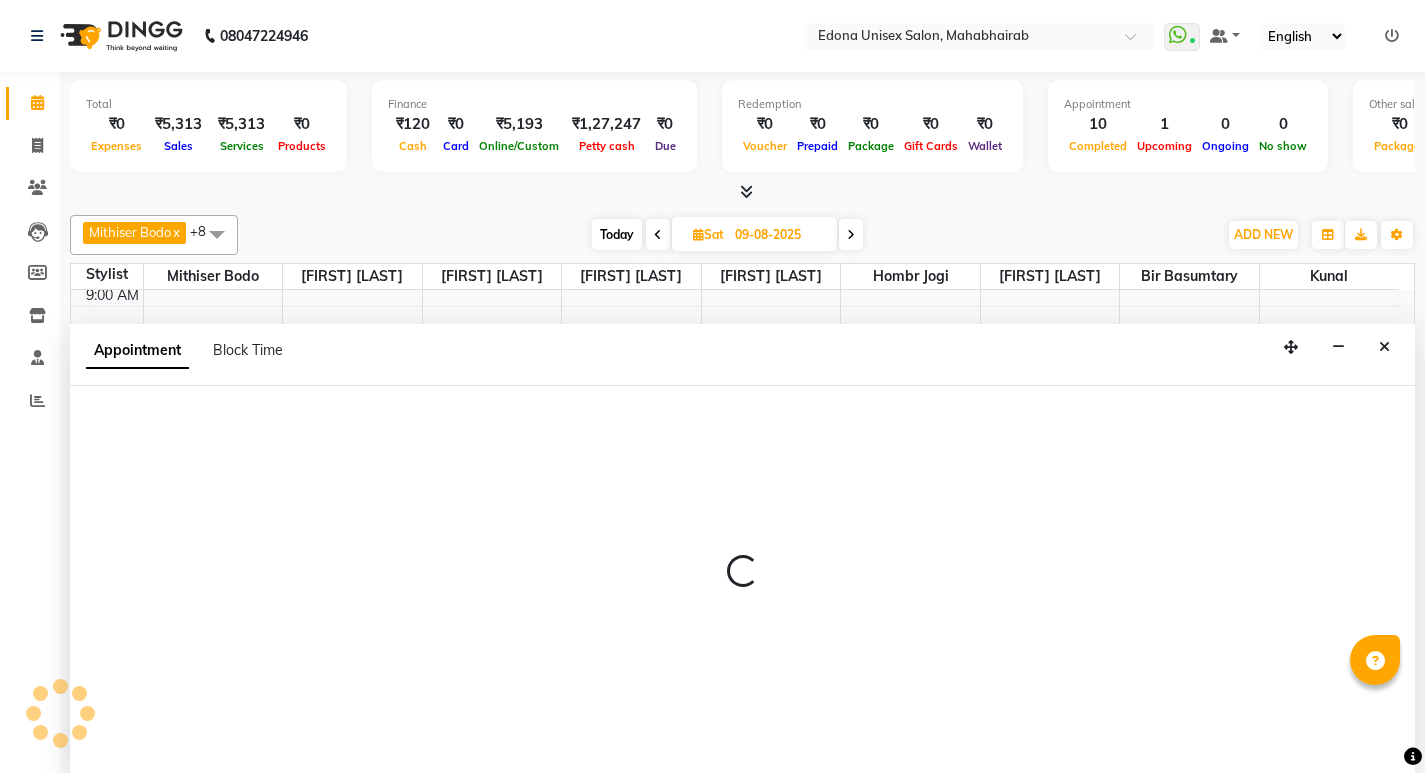scroll, scrollTop: 1, scrollLeft: 0, axis: vertical 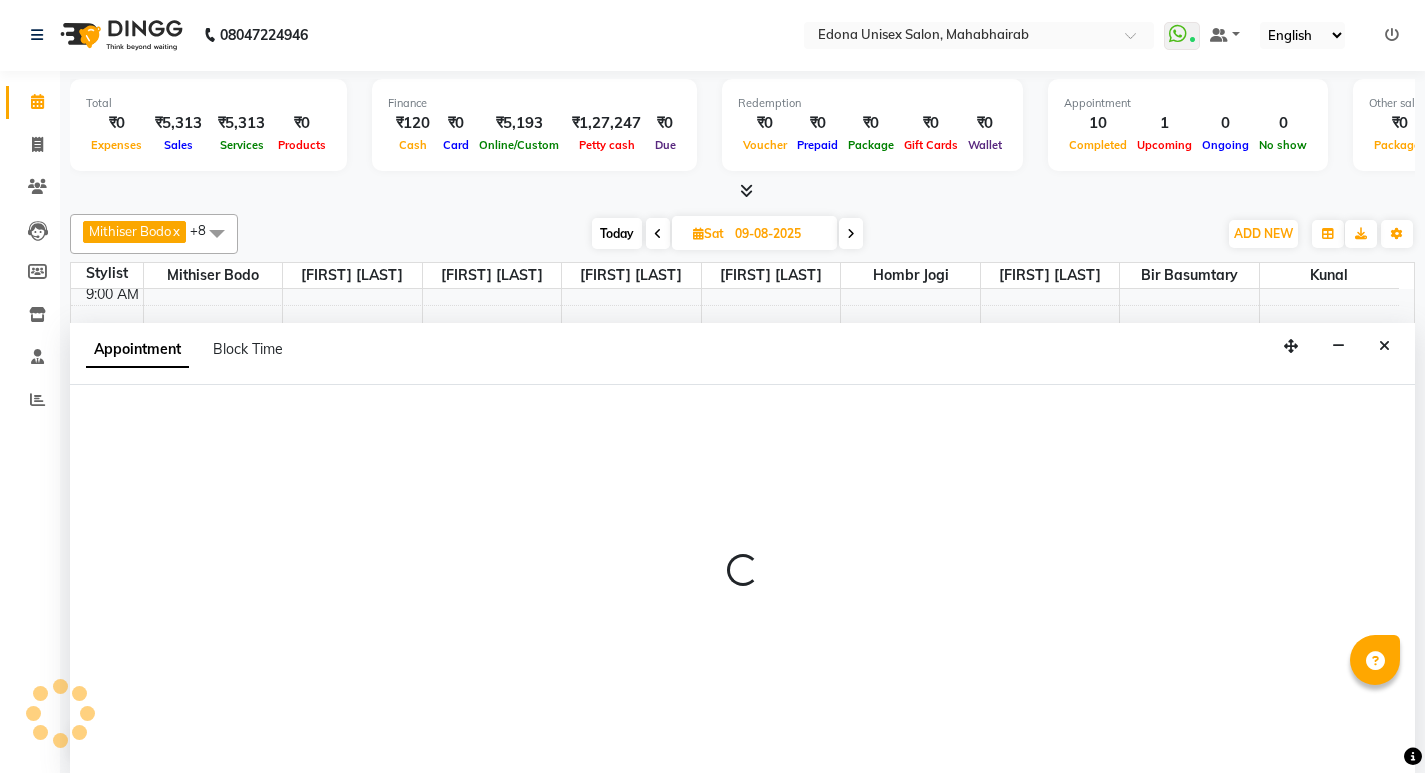 select on "tentative" 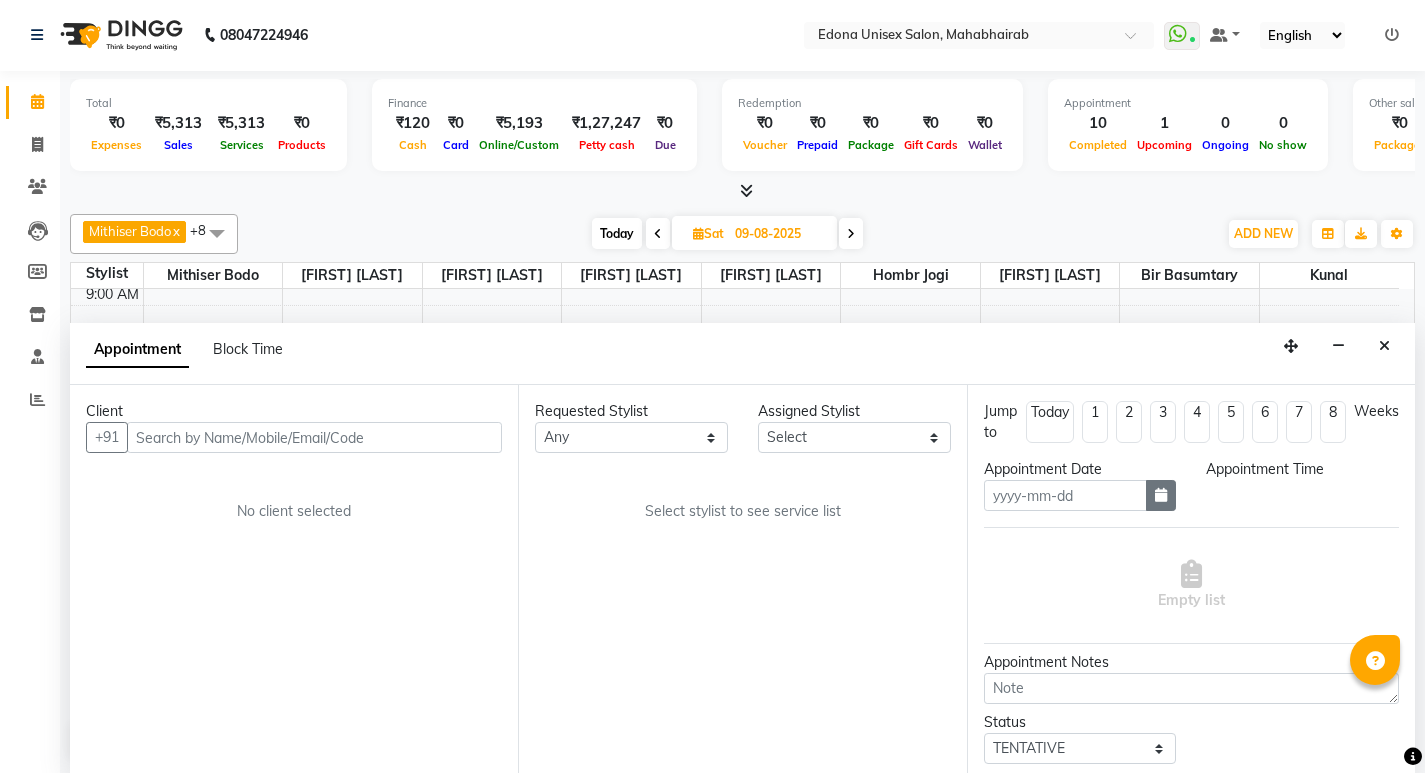 type on "09-08-2025" 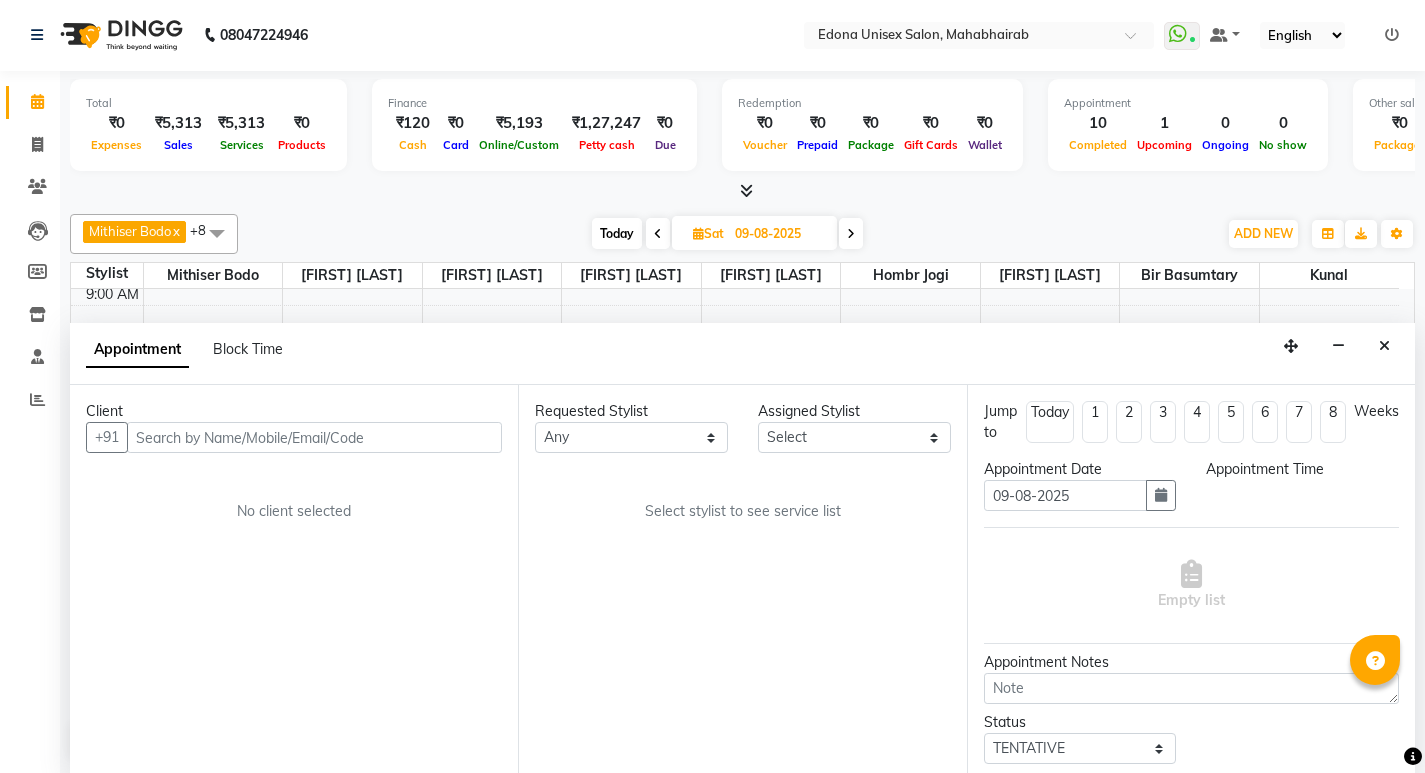 select on "660" 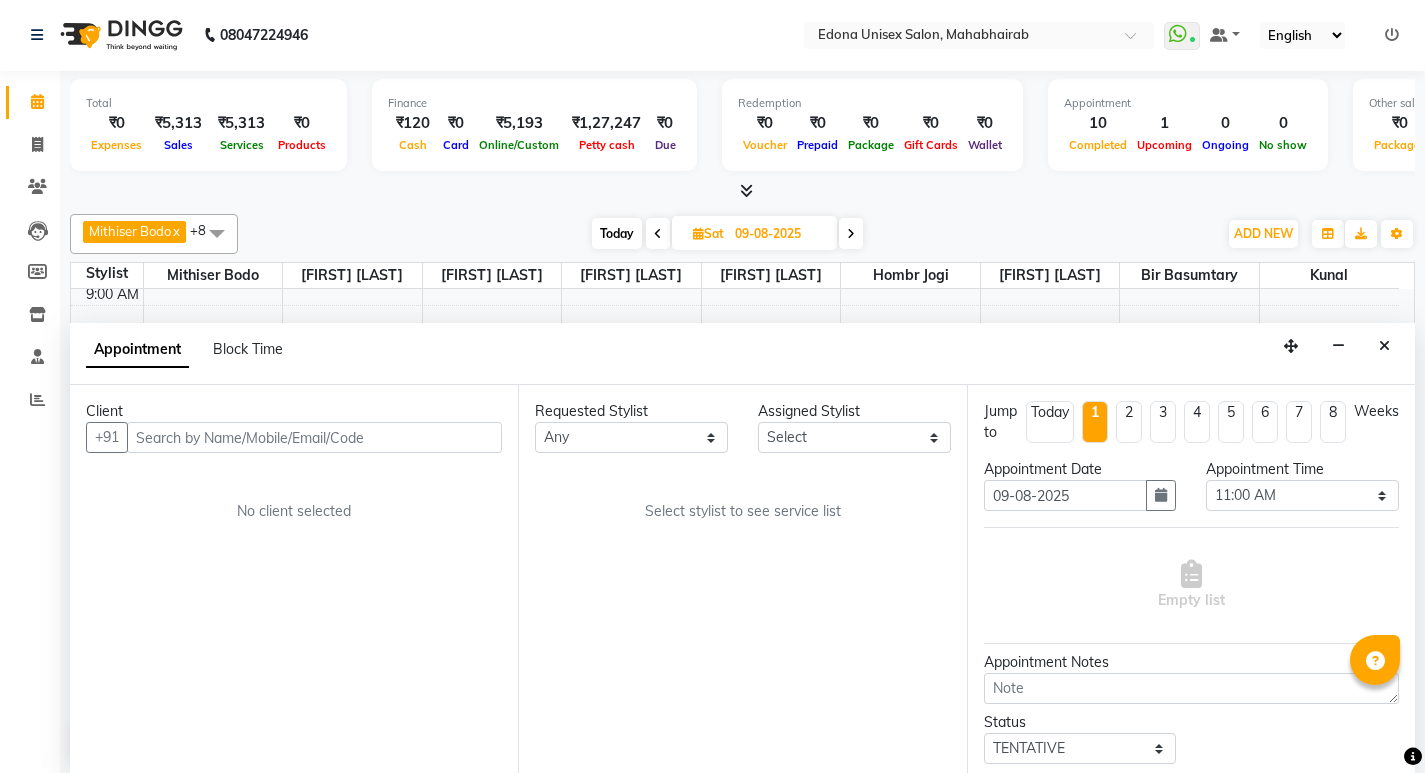 scroll, scrollTop: 0, scrollLeft: 0, axis: both 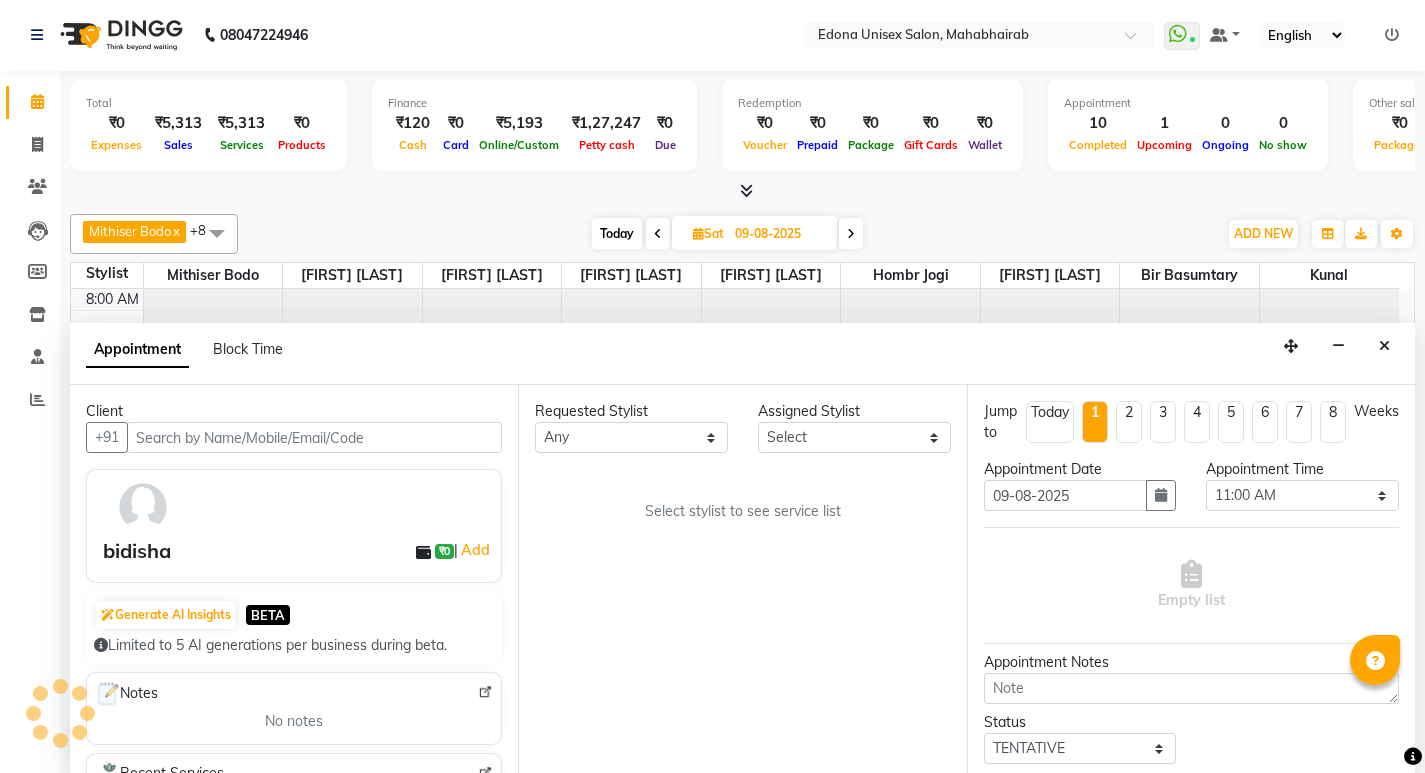 select on "35904" 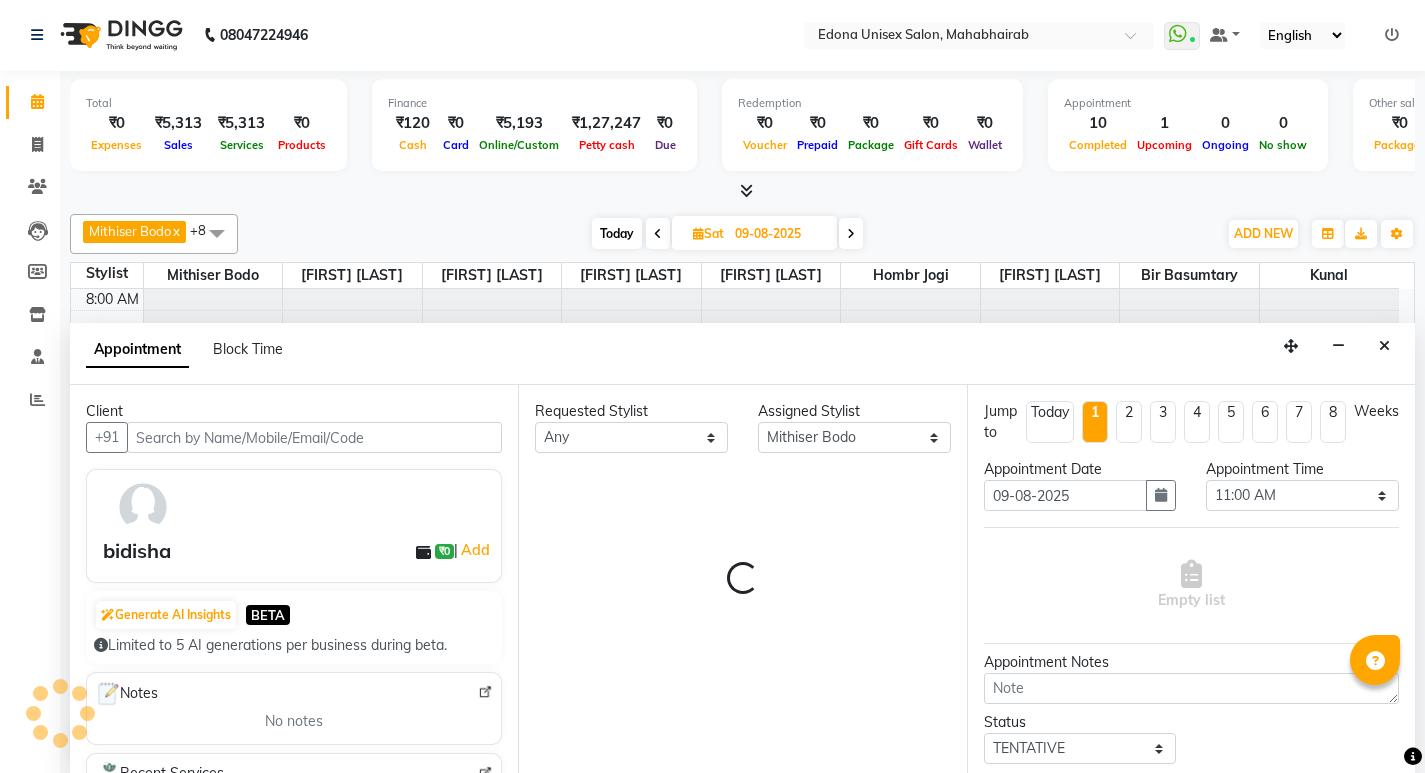 scroll, scrollTop: 529, scrollLeft: 0, axis: vertical 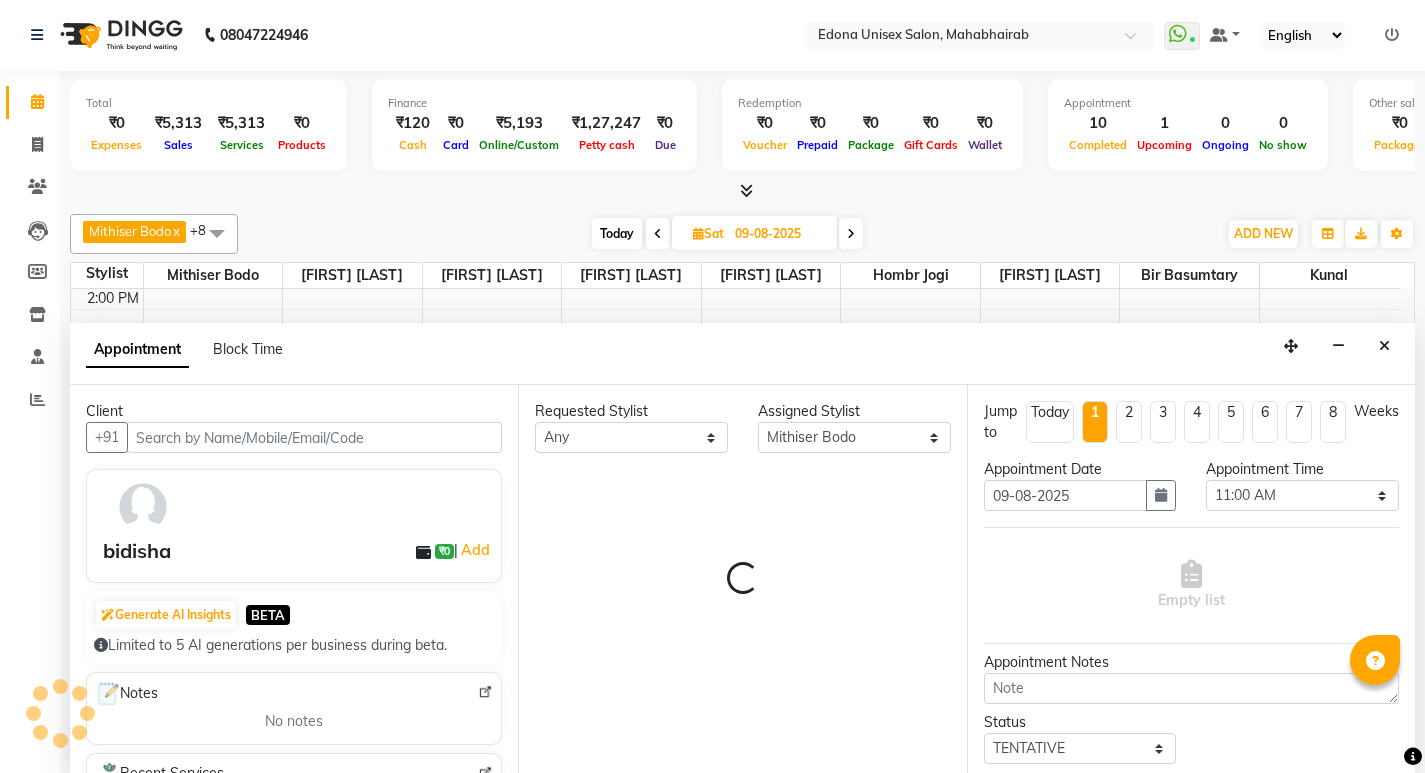 select on "2465" 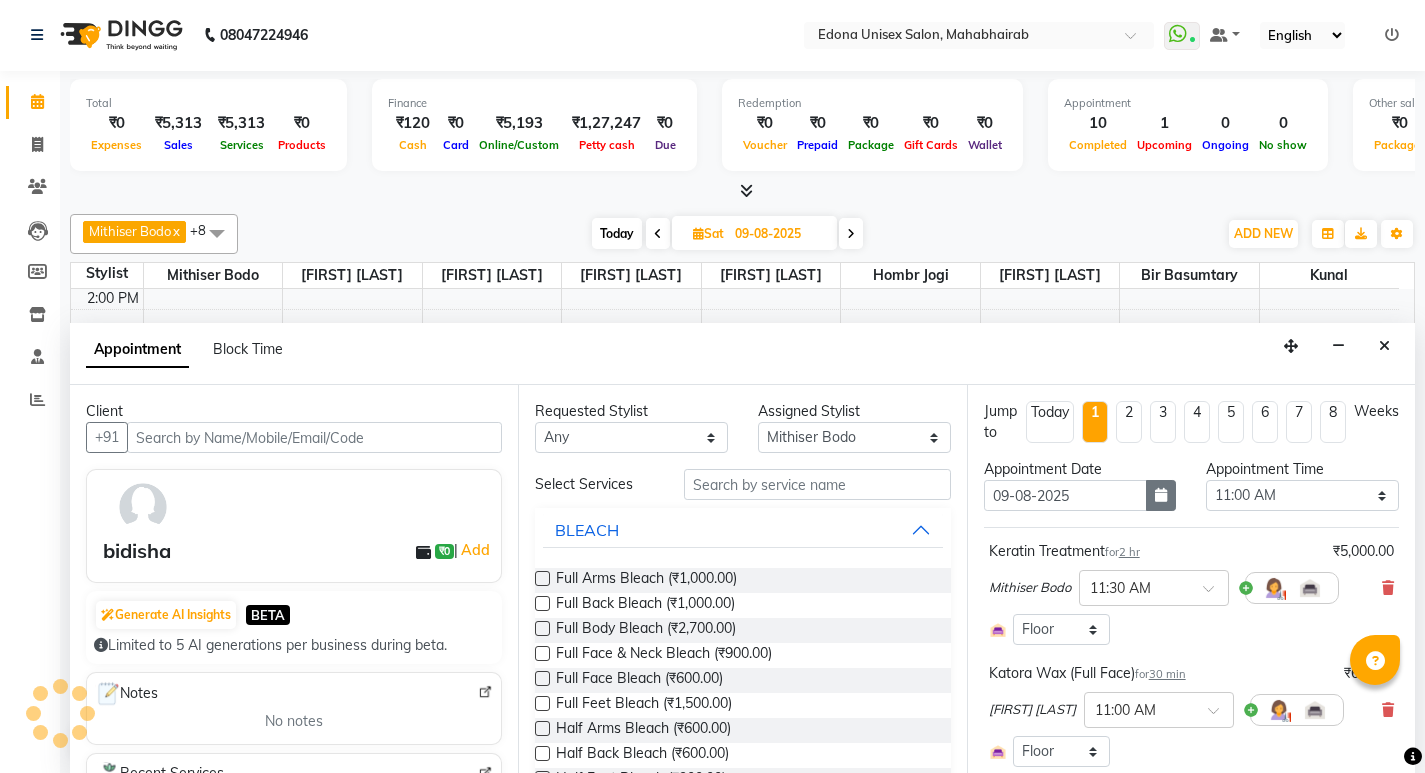 click at bounding box center [1161, 495] 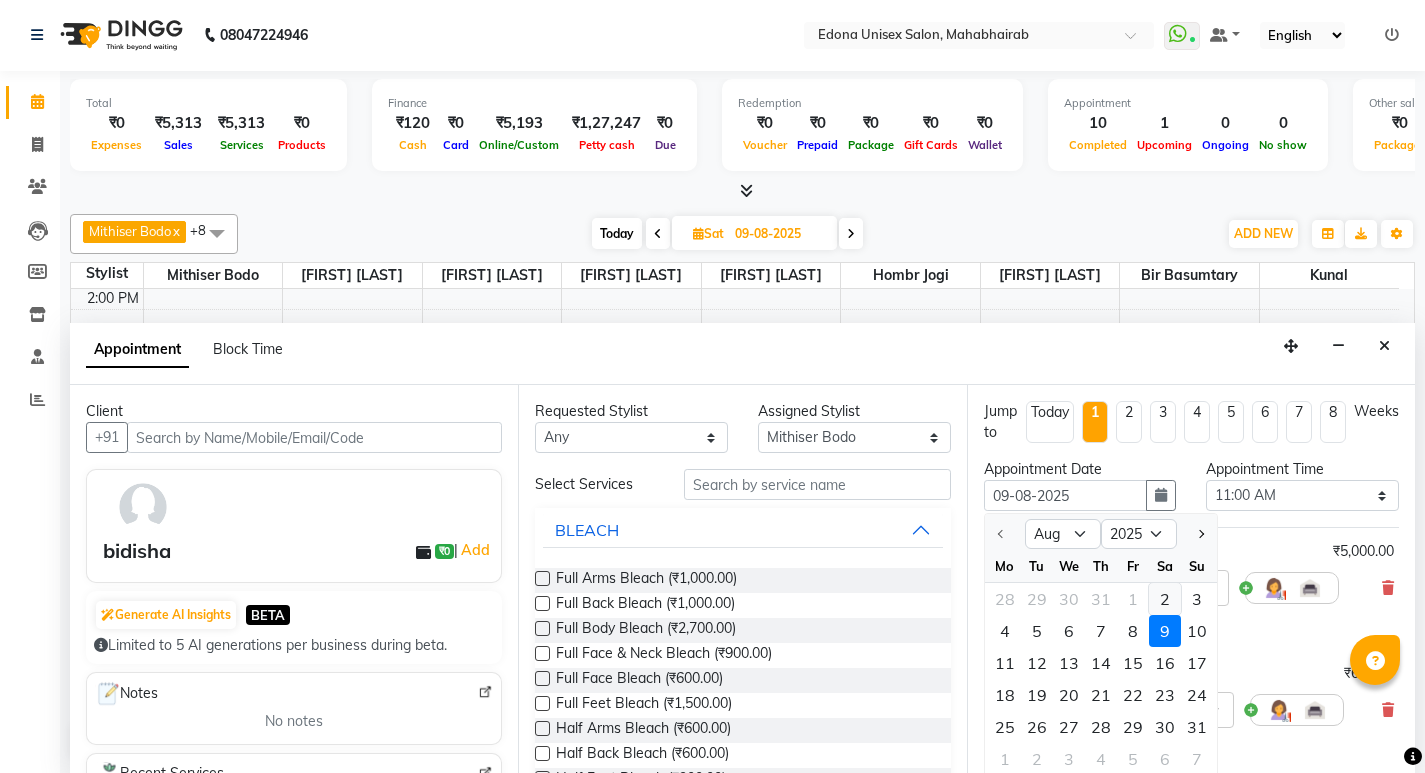 click on "2" at bounding box center [1165, 599] 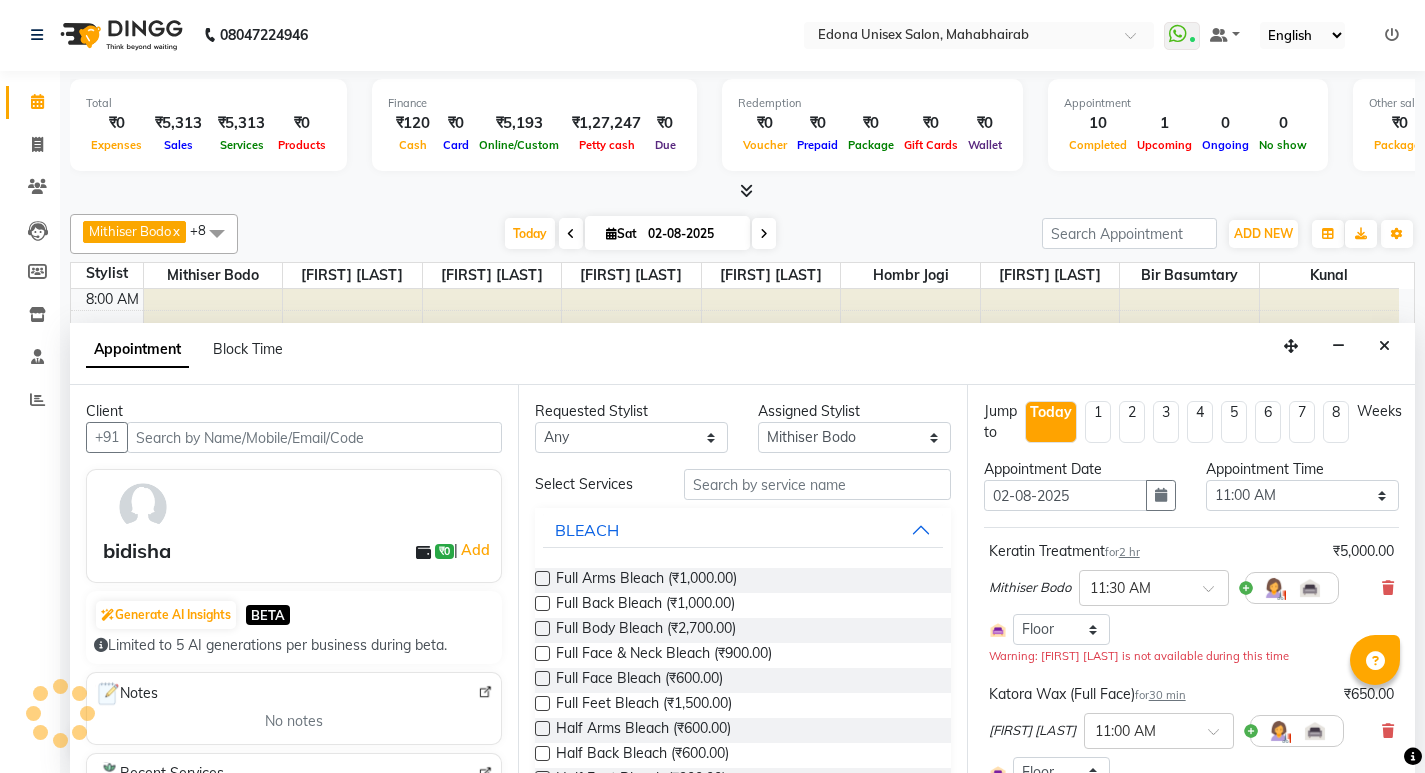 scroll, scrollTop: 529, scrollLeft: 0, axis: vertical 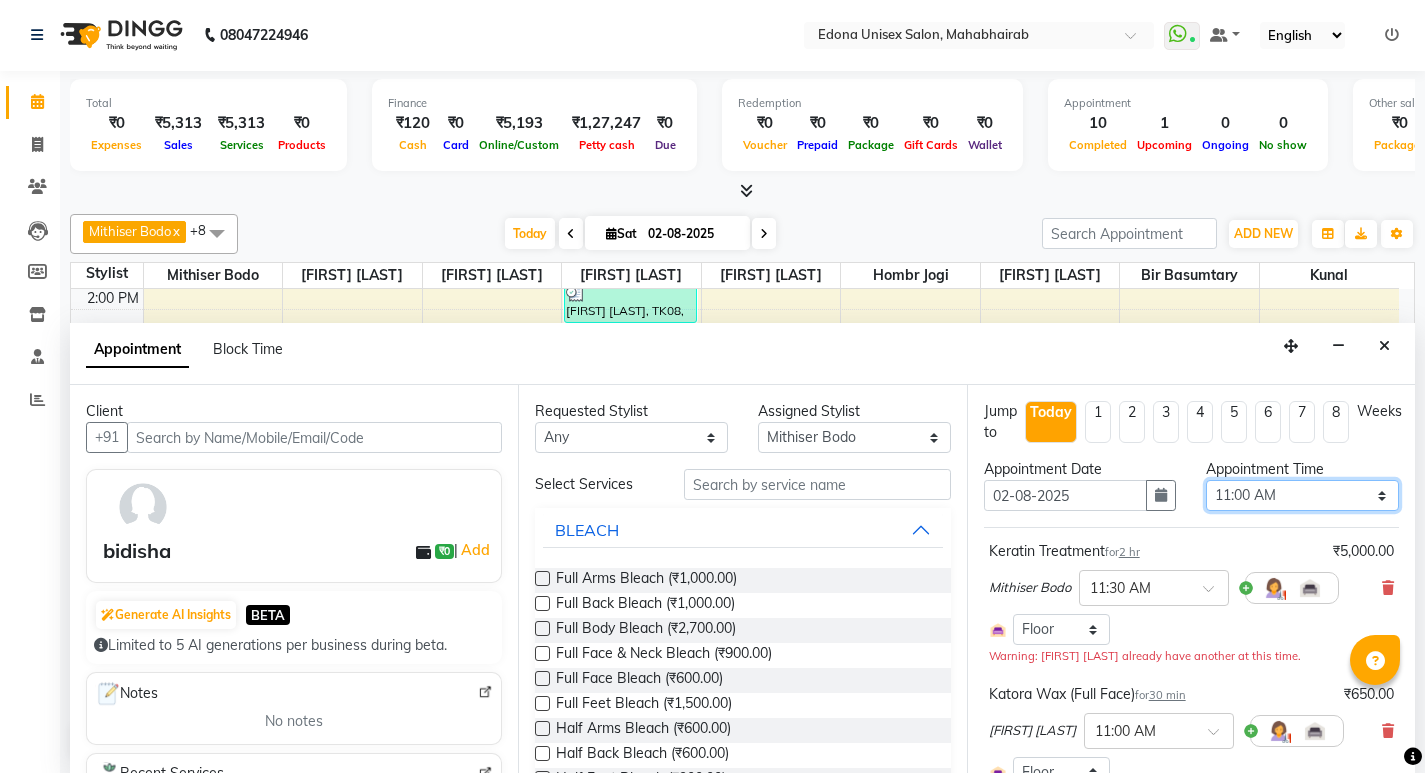 click on "Select 09:00 AM 09:15 AM 09:30 AM 09:45 AM 10:00 AM 10:15 AM 10:30 AM 10:45 AM 11:00 AM 11:15 AM 11:30 AM 11:45 AM 12:00 PM 12:15 PM 12:30 PM 12:45 PM 01:00 PM 01:15 PM 01:30 PM 01:45 PM 02:00 PM 02:15 PM 02:30 PM 02:45 PM 03:00 PM 03:15 PM 03:30 PM 03:45 PM 04:00 PM 04:15 PM 04:30 PM 04:45 PM 05:00 PM 05:15 PM 05:30 PM 05:45 PM 06:00 PM 06:15 PM 06:30 PM 06:45 PM 07:00 PM 07:15 PM 07:30 PM 07:45 PM 08:00 PM" at bounding box center (1302, 495) 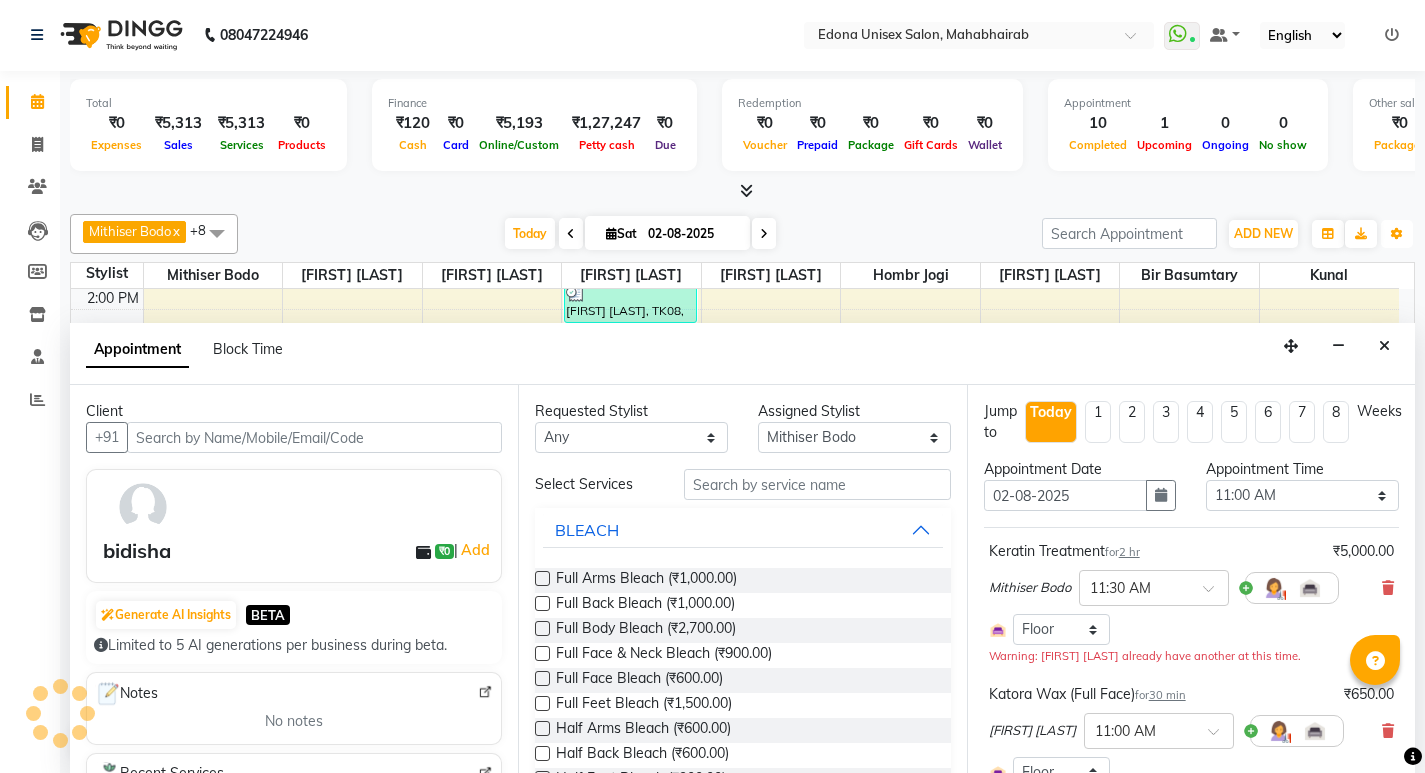 click on "Mithiser Bodo  x Rashmi Basumtary  x Reshma Sultana  x Roselin Basumtary  x Anju Sonar  x Bir Basumtary  x Prabir Das  x Hombr Jogi  x Kunal  x +8 Select All Admin Anju Sonar Bir Basumtary Hemen Daimari Hombr Jogi Jenny kayina Kriti Kunal Lokesh Verma Mithiser Bodo Monisha Goyari Neha Pahi Prabir Das Rashmi Basumtary Reshma Sultana Roselin Basumtary Sumitra Subba Today  Sat 02-08-2025 Toggle Dropdown Add Appointment Add Invoice Add Attendance Add Client Toggle Dropdown Add Appointment Add Invoice Add Attendance Add Client ADD NEW Toggle Dropdown Add Appointment Add Invoice Add Attendance Add Client Mithiser Bodo  x Rashmi Basumtary  x Reshma Sultana  x Roselin Basumtary  x Anju Sonar  x Bir Basumtary  x Prabir Das  x Hombr Jogi  x Kunal  x +8 Select All Admin Anju Sonar Bir Basumtary Hemen Daimari Hombr Jogi Jenny kayina Kriti Kunal Lokesh Verma Mithiser Bodo Monisha Goyari Neha Pahi Prabir Das Rashmi Basumtary Reshma Sultana Roselin Basumtary Sumitra Subba Group By  Staff View   Room View" at bounding box center (742, 234) 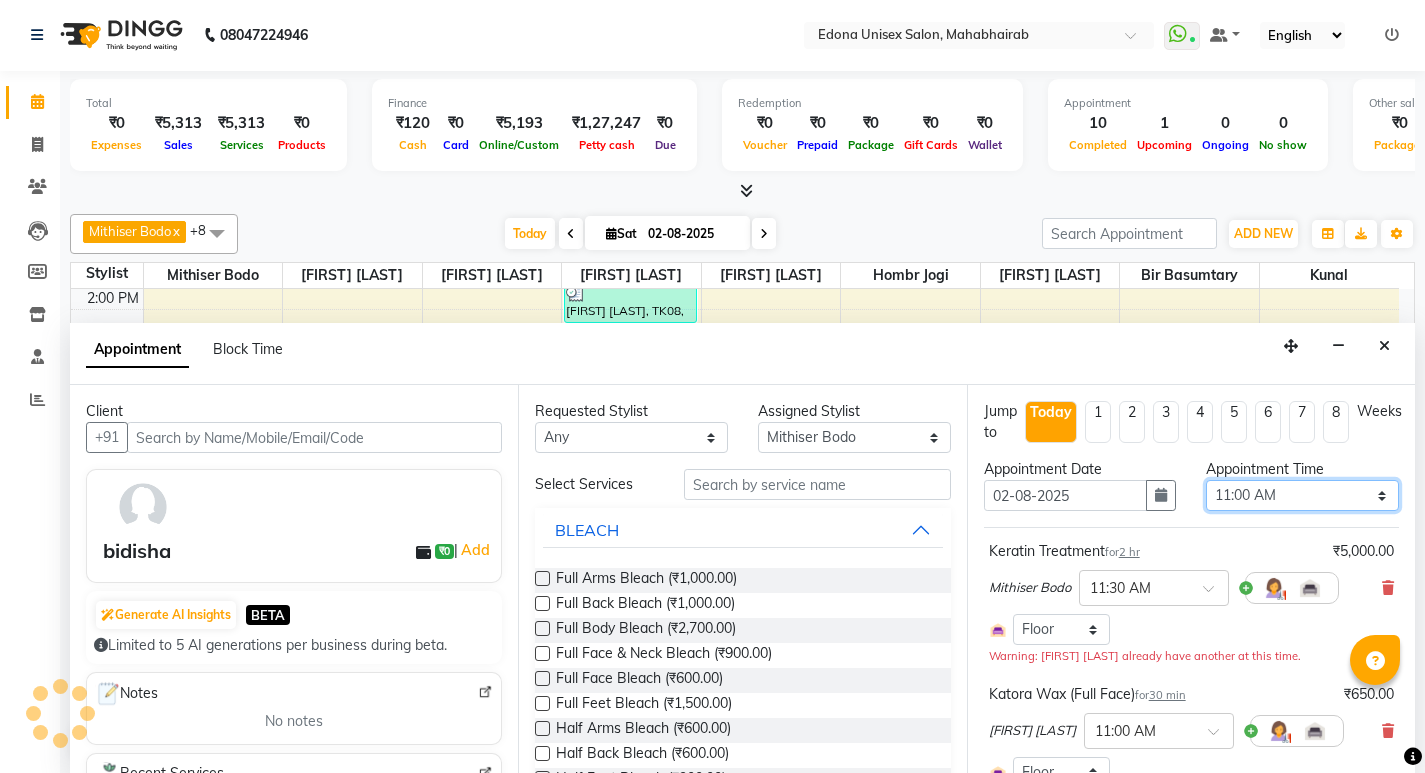 click on "Select 09:00 AM 09:15 AM 09:30 AM 09:45 AM 10:00 AM 10:15 AM 10:30 AM 10:45 AM 11:00 AM 11:15 AM 11:30 AM 11:45 AM 12:00 PM 12:15 PM 12:30 PM 12:45 PM 01:00 PM 01:15 PM 01:30 PM 01:45 PM 02:00 PM 02:15 PM 02:30 PM 02:45 PM 03:00 PM 03:15 PM 03:30 PM 03:45 PM 04:00 PM 04:15 PM 04:30 PM 04:45 PM 05:00 PM 05:15 PM 05:30 PM 05:45 PM 06:00 PM 06:15 PM 06:30 PM 06:45 PM 07:00 PM 07:15 PM 07:30 PM 07:45 PM 08:00 PM" at bounding box center [1302, 495] 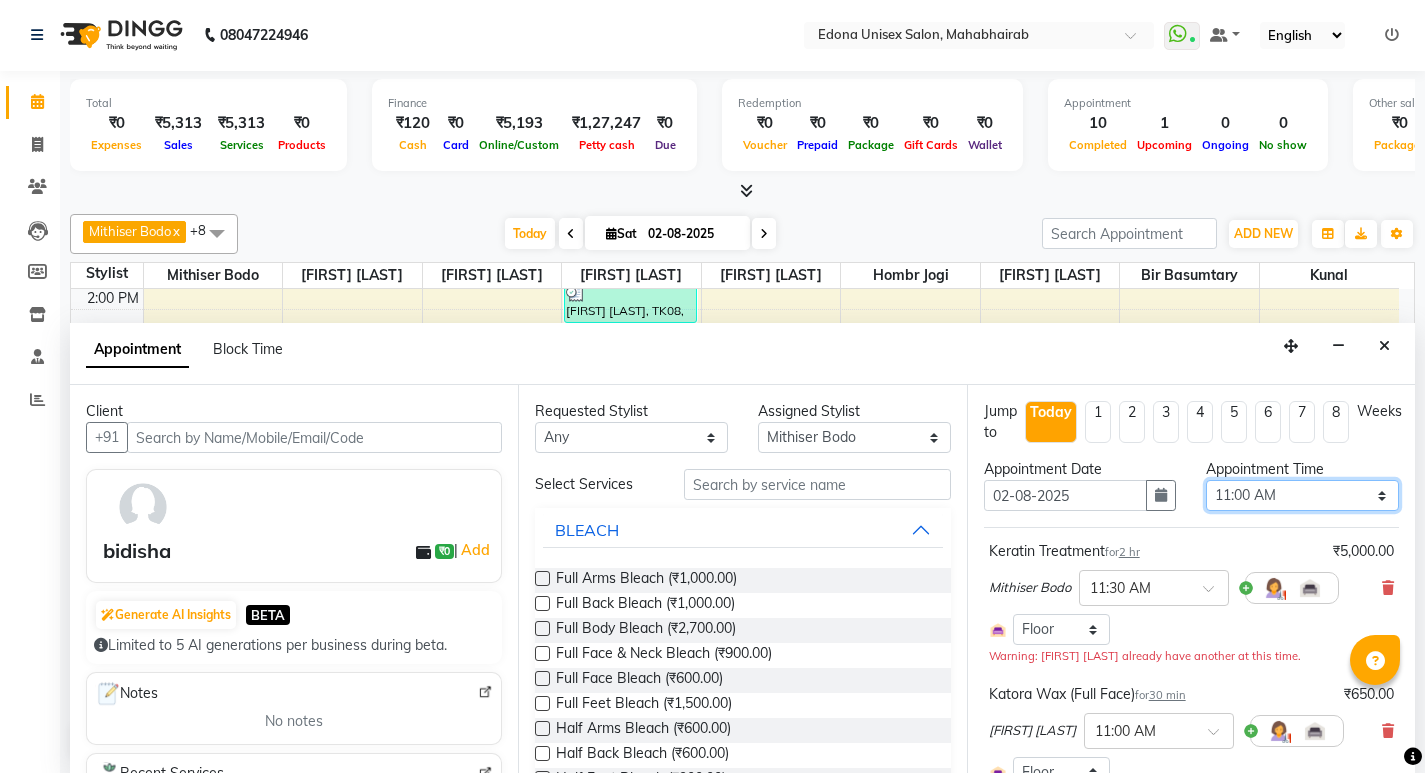 select on "900" 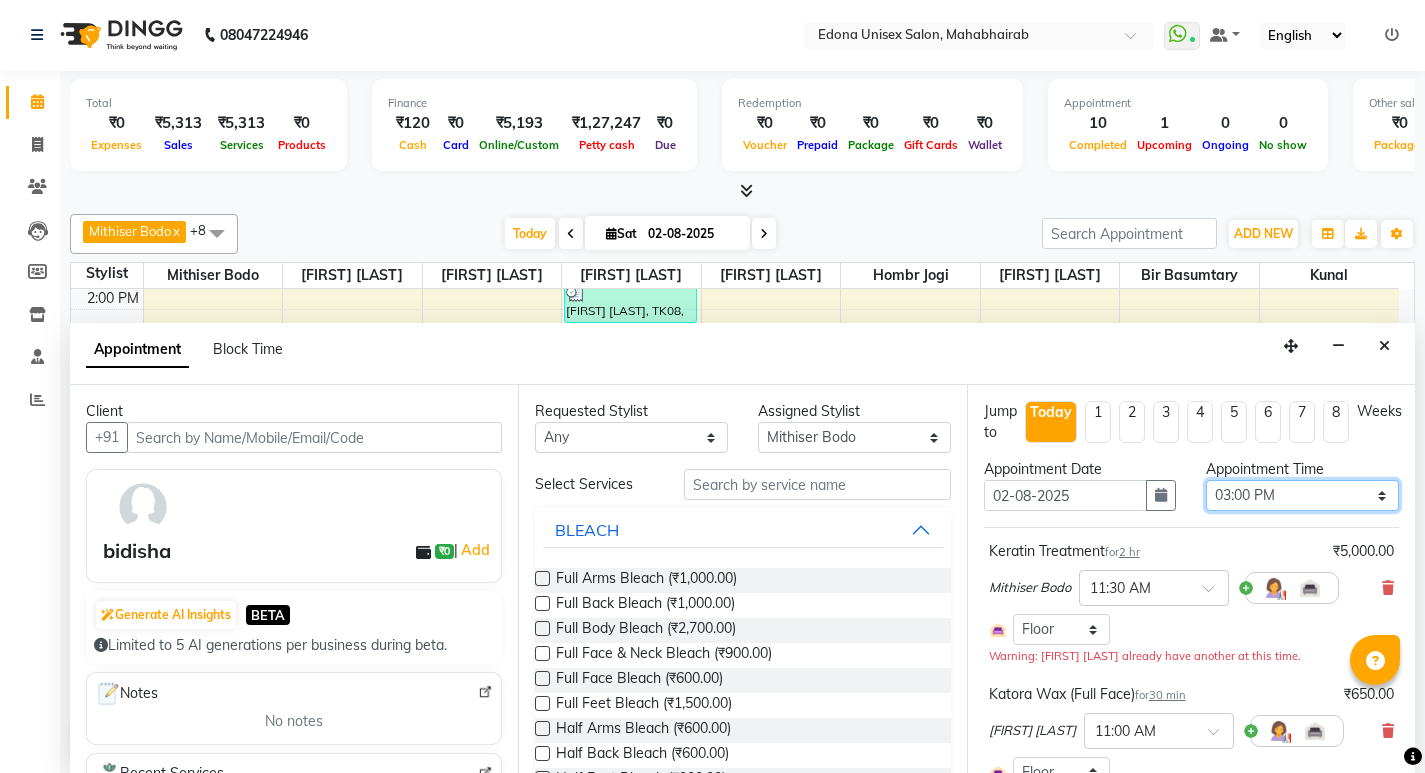 click on "Select 09:00 AM 09:15 AM 09:30 AM 09:45 AM 10:00 AM 10:15 AM 10:30 AM 10:45 AM 11:00 AM 11:15 AM 11:30 AM 11:45 AM 12:00 PM 12:15 PM 12:30 PM 12:45 PM 01:00 PM 01:15 PM 01:30 PM 01:45 PM 02:00 PM 02:15 PM 02:30 PM 02:45 PM 03:00 PM 03:15 PM 03:30 PM 03:45 PM 04:00 PM 04:15 PM 04:30 PM 04:45 PM 05:00 PM 05:15 PM 05:30 PM 05:45 PM 06:00 PM 06:15 PM 06:30 PM 06:45 PM 07:00 PM 07:15 PM 07:30 PM 07:45 PM 08:00 PM" at bounding box center (1302, 495) 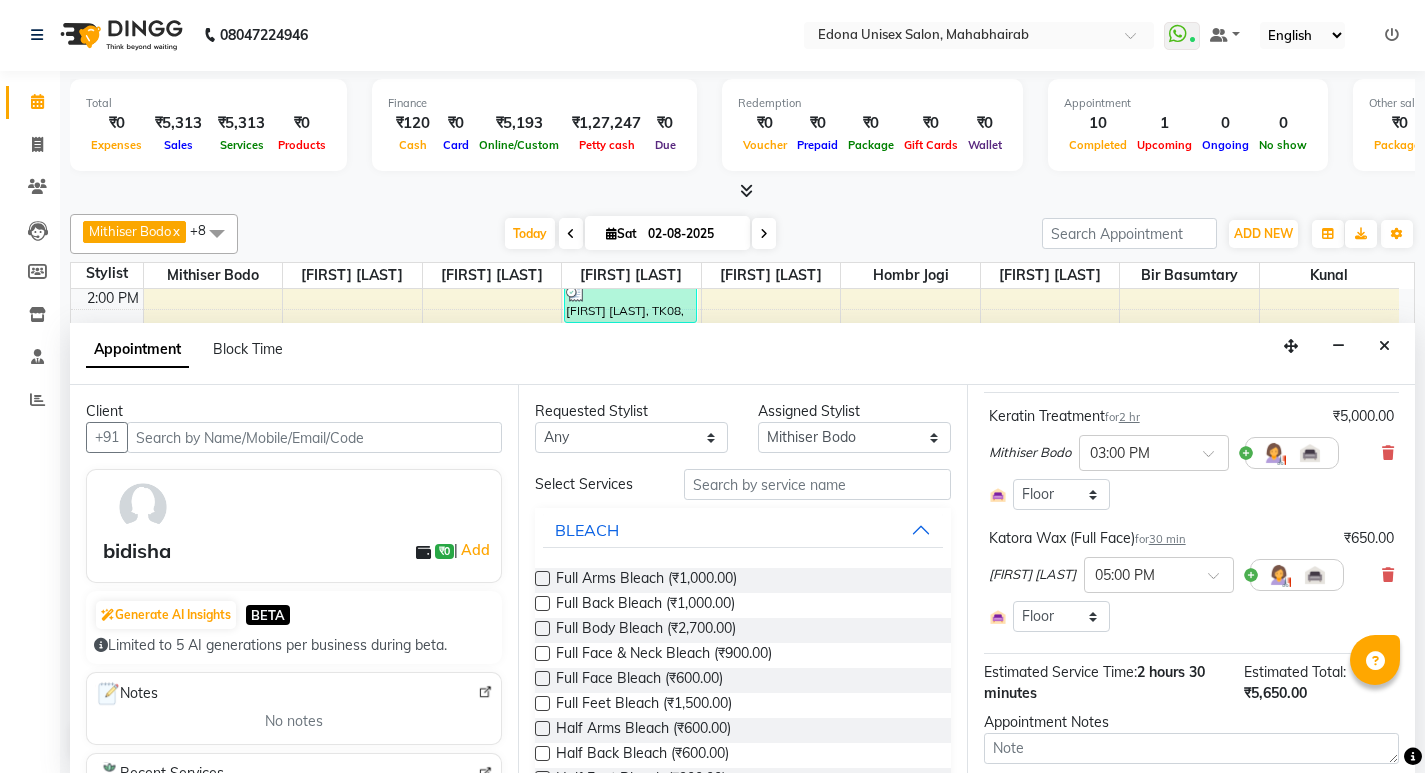 scroll, scrollTop: 257, scrollLeft: 0, axis: vertical 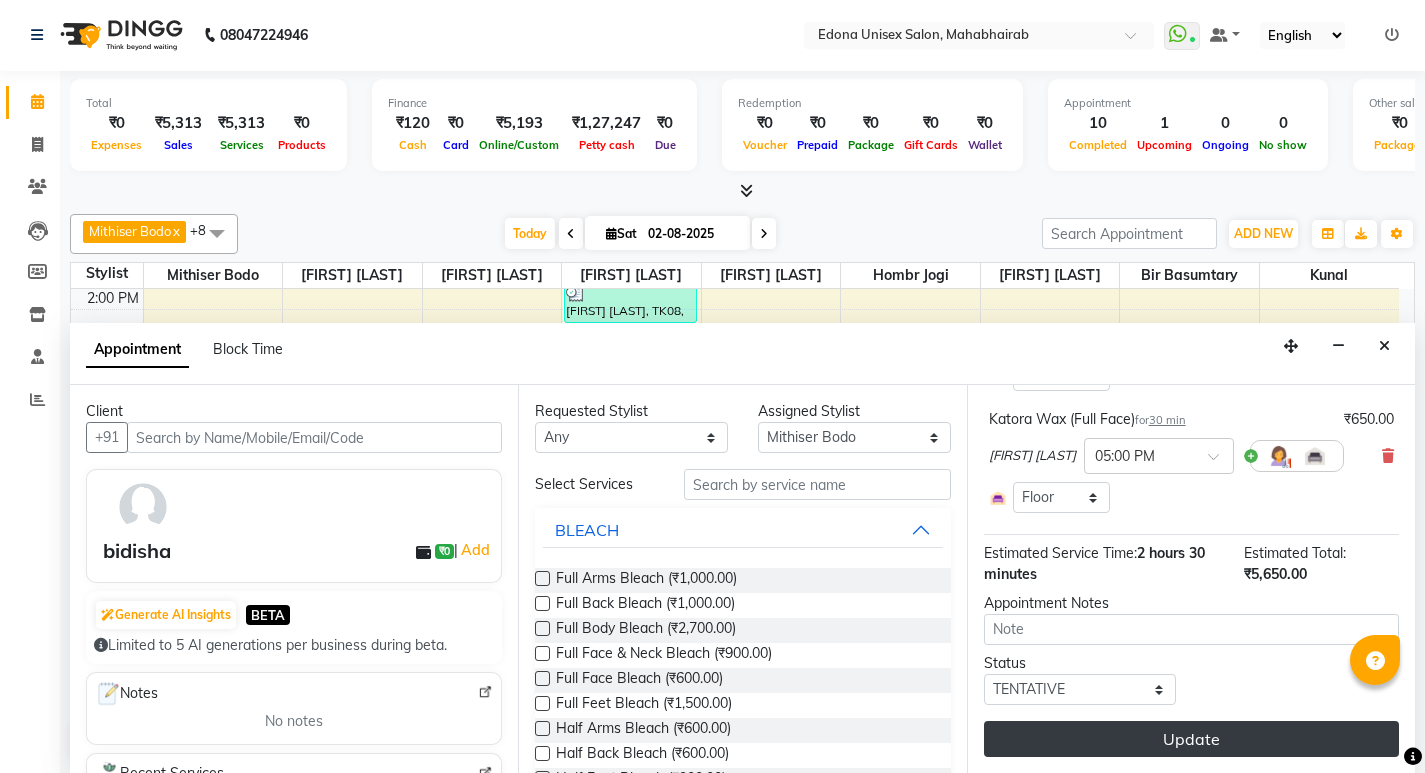 click on "Update" at bounding box center (1191, 739) 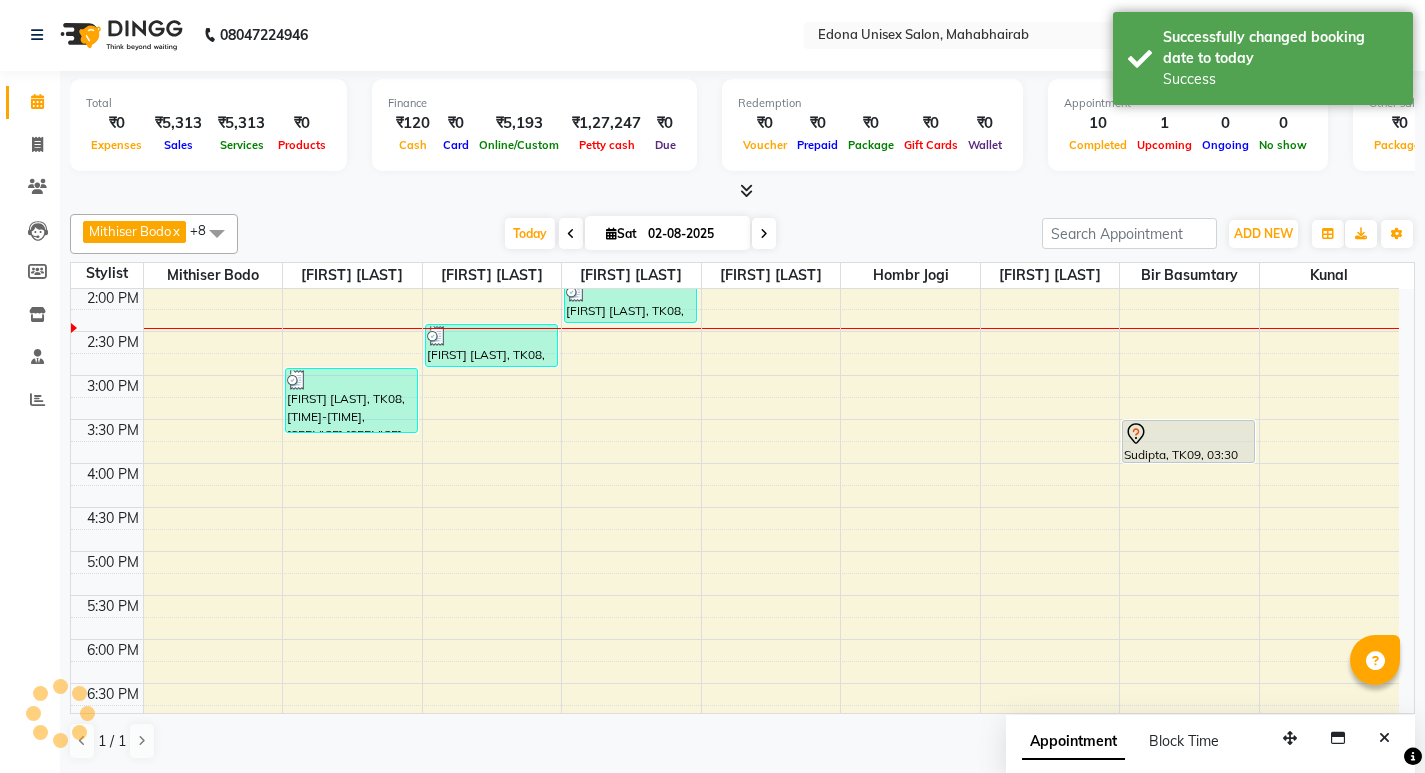 scroll, scrollTop: 0, scrollLeft: 0, axis: both 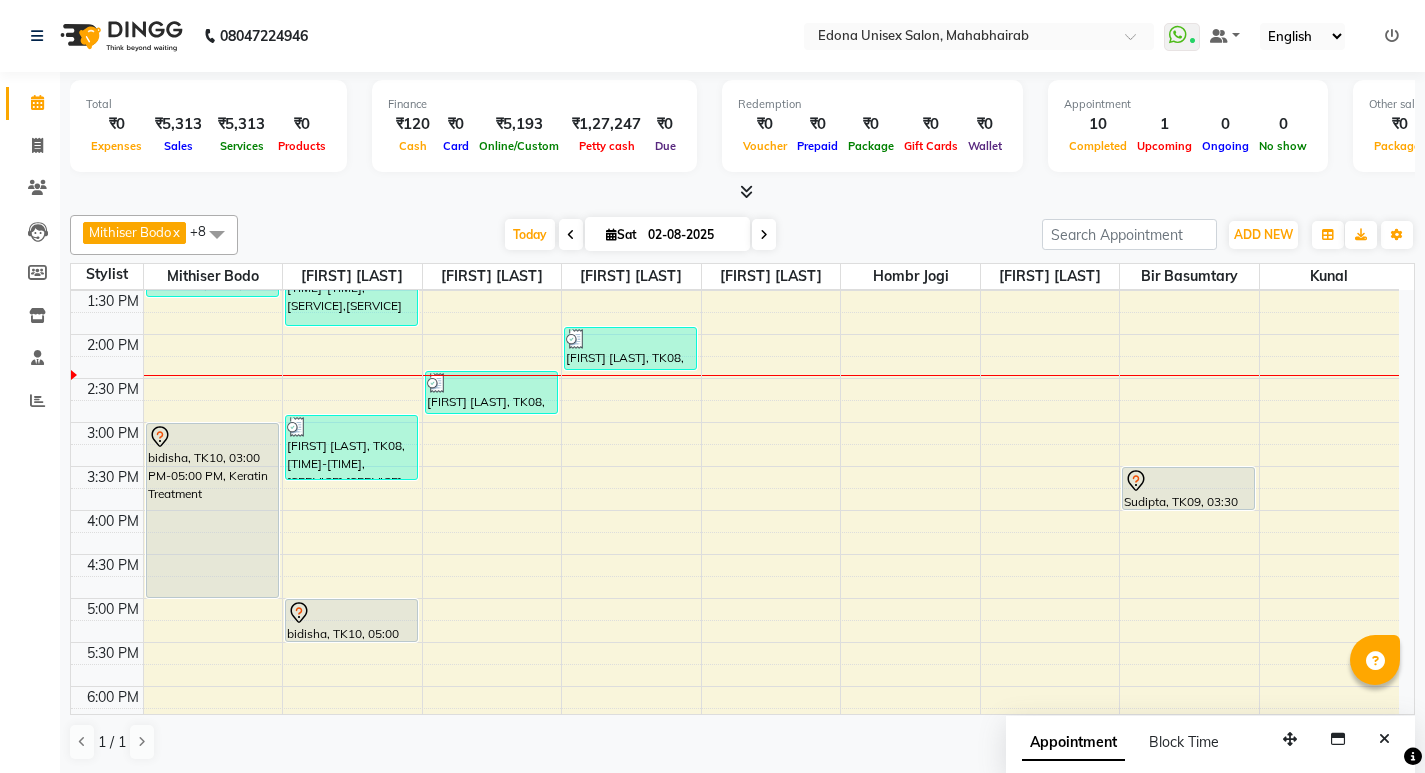 click on "8:00 AM 8:30 AM 9:00 AM 9:30 AM 10:00 AM 10:30 AM 11:00 AM 11:30 AM 12:00 PM 12:30 PM 1:00 PM 1:30 PM 2:00 PM 2:30 PM 3:00 PM 3:30 PM 4:00 PM 4:30 PM 5:00 PM 5:30 PM 6:00 PM 6:30 PM 7:00 PM 7:30 PM 8:00 PM 8:30 PM     Bhibu Saikia, TK03, 12:05 PM-12:35 PM, Hair Cut (Gents)     DHARITRI, TK07, 01:05 PM-01:35 PM, Hair Cut (Ladies)             bidisha, TK10, 03:00 PM-05:00 PM, Keratin Treatment     Rachita Saraf, TK08, 12:55 PM-01:55 PM, Upper Lips Wax,Under-arms     Rachita Saraf, TK08, 02:55 PM-03:40 PM, Waxing Full Arms,Eyebrow             bidisha, TK10, 05:00 PM-05:30 PM, Katora Wax (Full Face)     DIPANDITA DAS, TK04, 11:55 AM-12:40 PM, Eyebrow,Upper lip,Forehead     navanata, TK05, 12:45 PM-01:00 PM, Eyebrow     Rachita Saraf, TK08, 02:25 PM-02:55 PM, V Wax     Rachita Saraf, TK08, 01:55 PM-02:25 PM, Waxing Half-legs     Monjil, TK02, 12:00 PM-12:30 PM, Baby Hair Cut (Ladies)             Sudipta, TK09, 03:30 PM-04:00 PM, Hair Cut (Gents)" at bounding box center (735, 378) 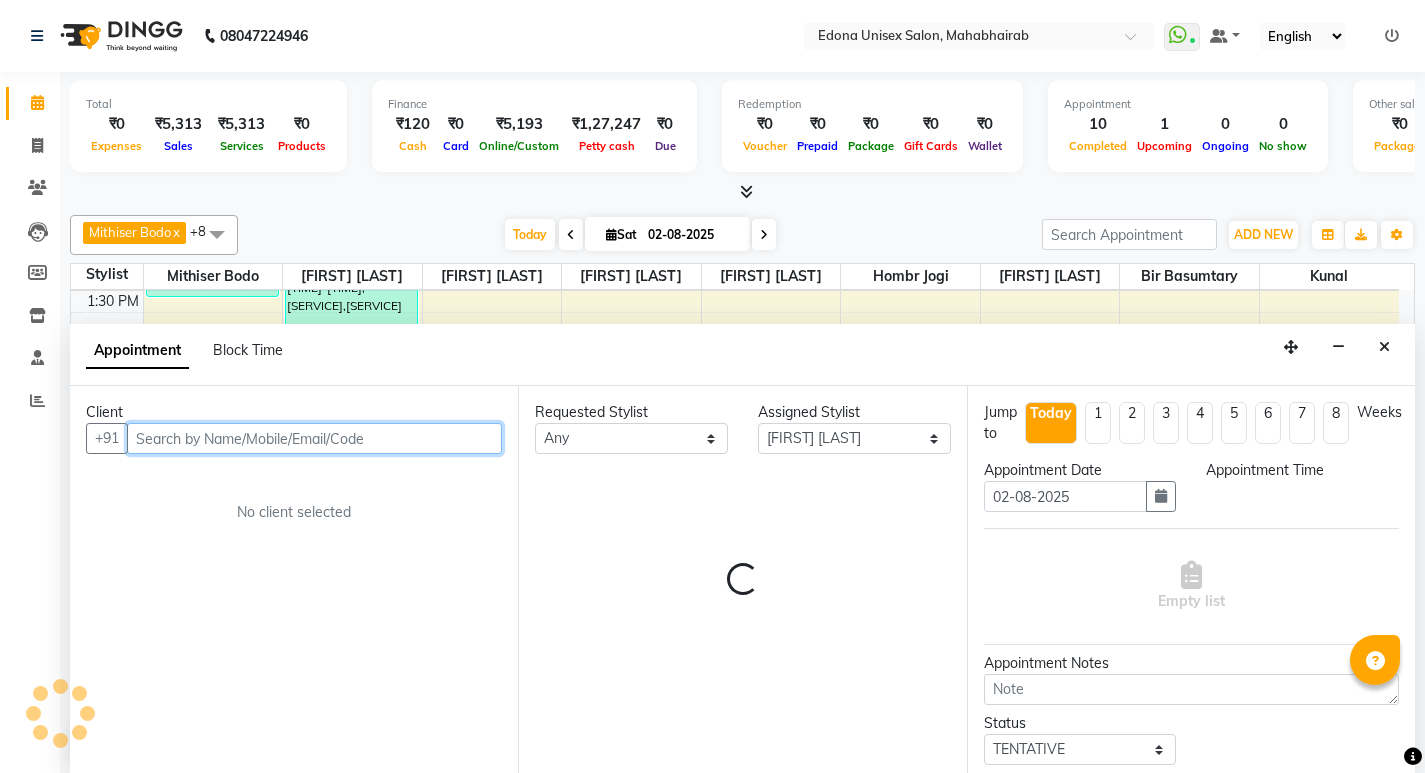 select on "900" 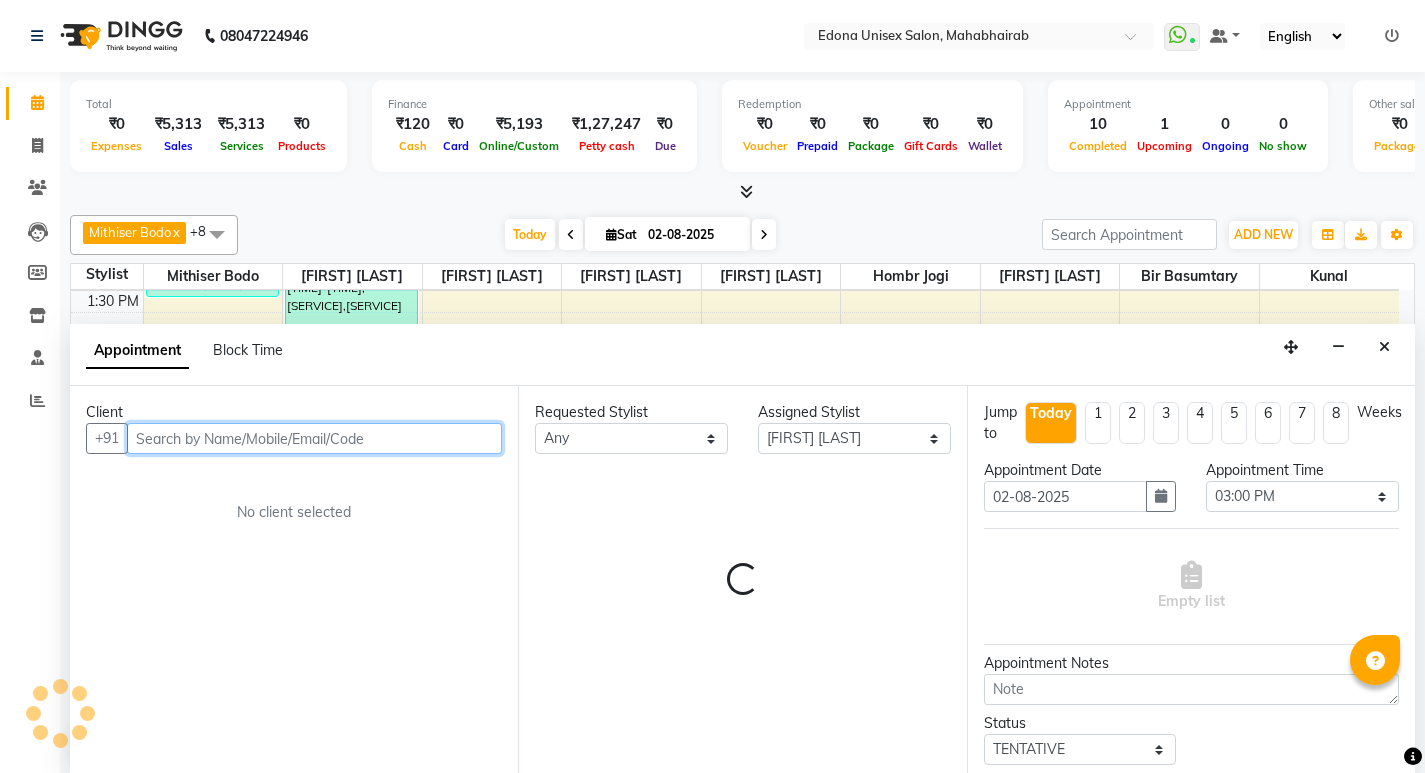 scroll, scrollTop: 1, scrollLeft: 0, axis: vertical 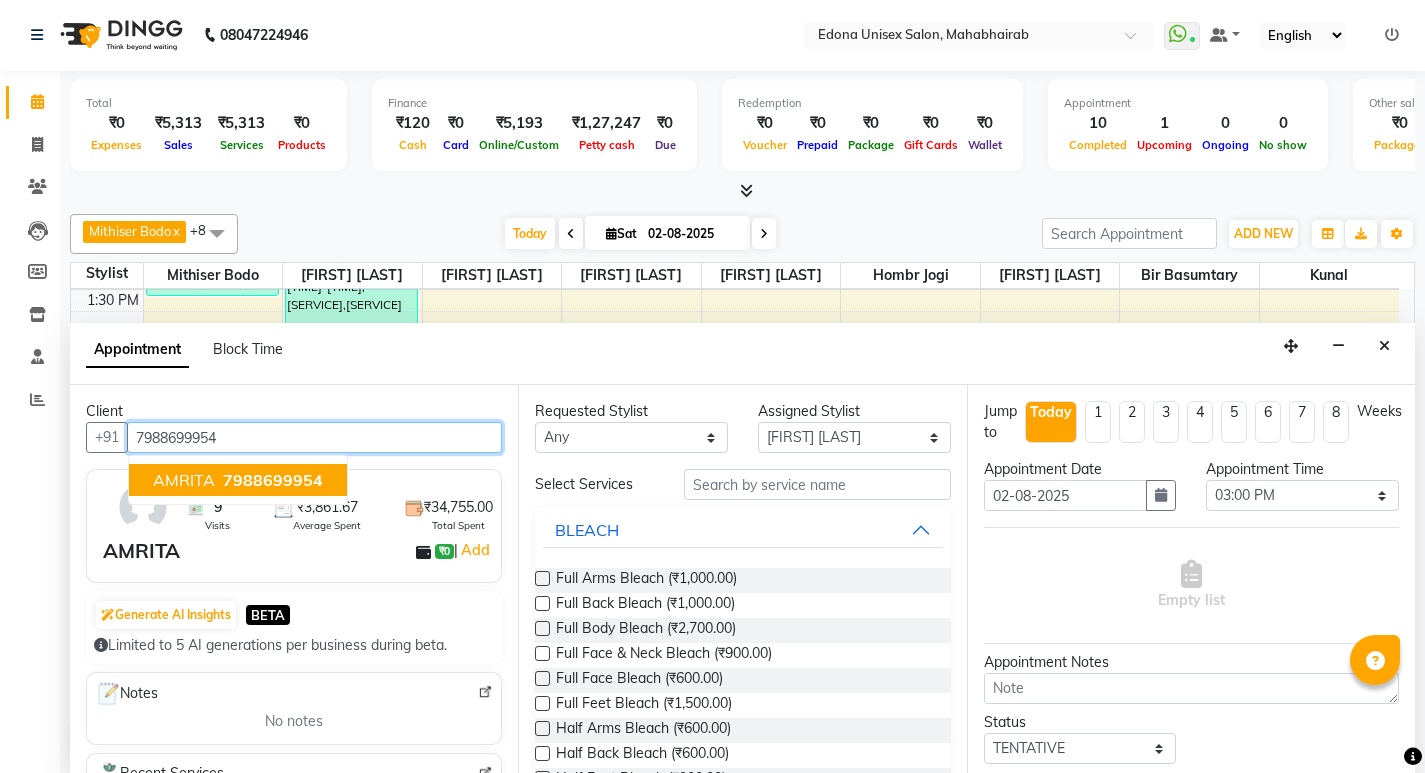 click on "AMRITA   7988699954" at bounding box center [238, 480] 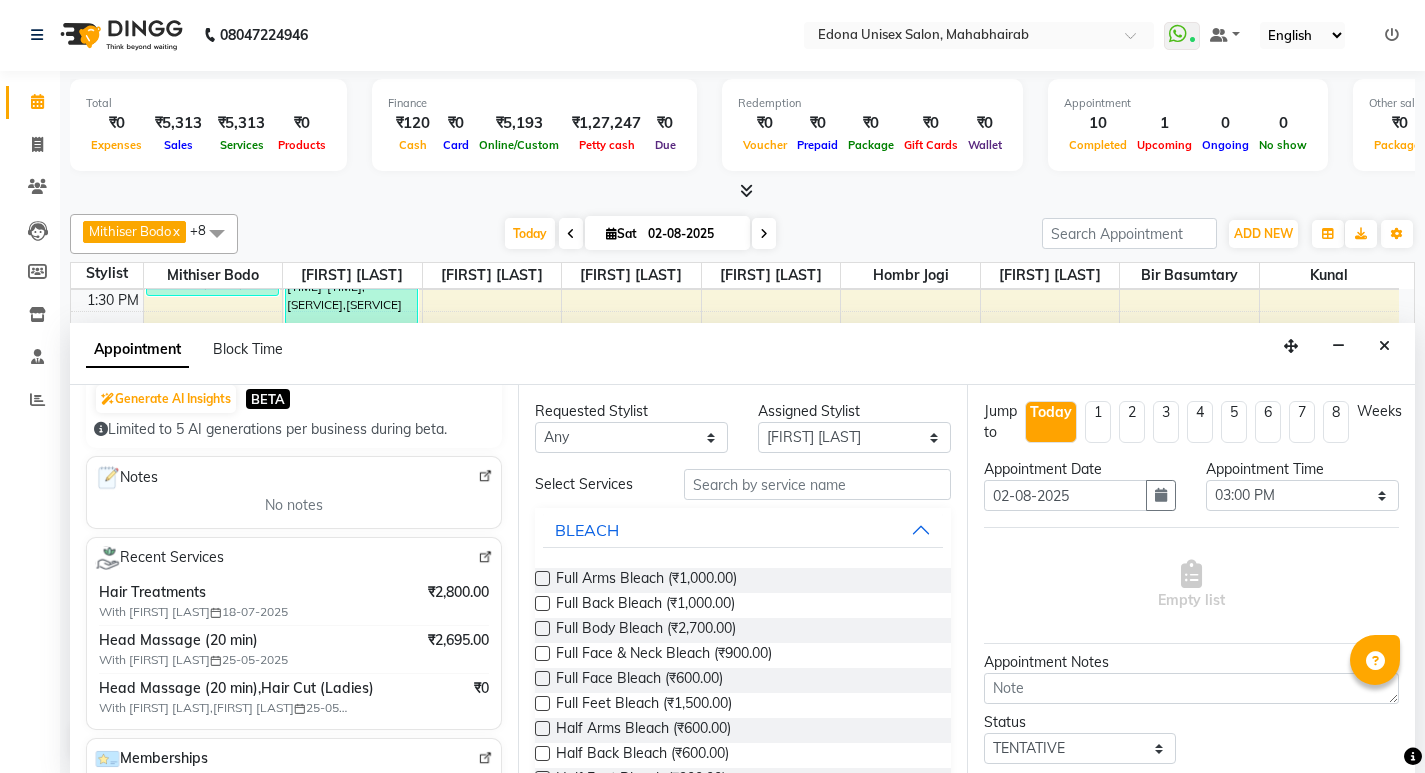 scroll, scrollTop: 229, scrollLeft: 0, axis: vertical 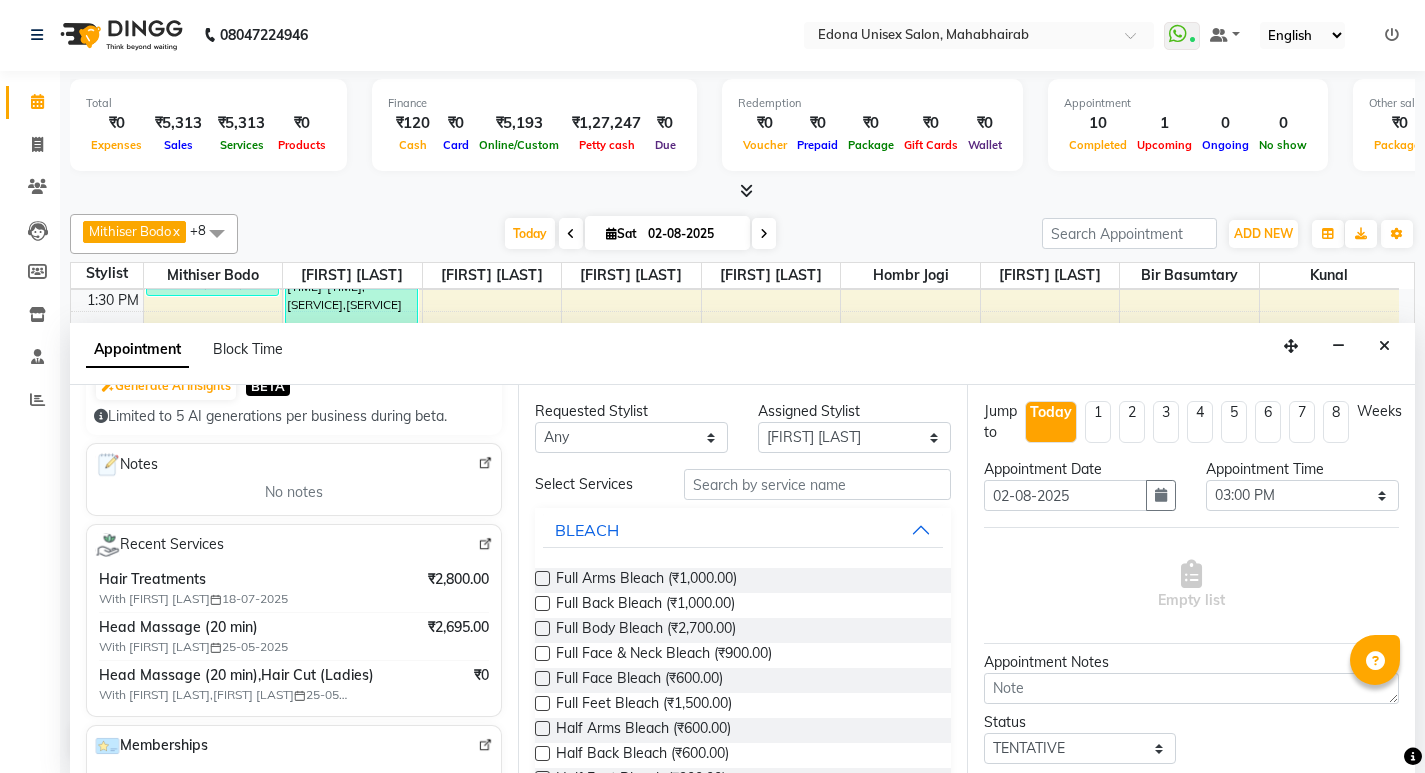 type on "7988699954" 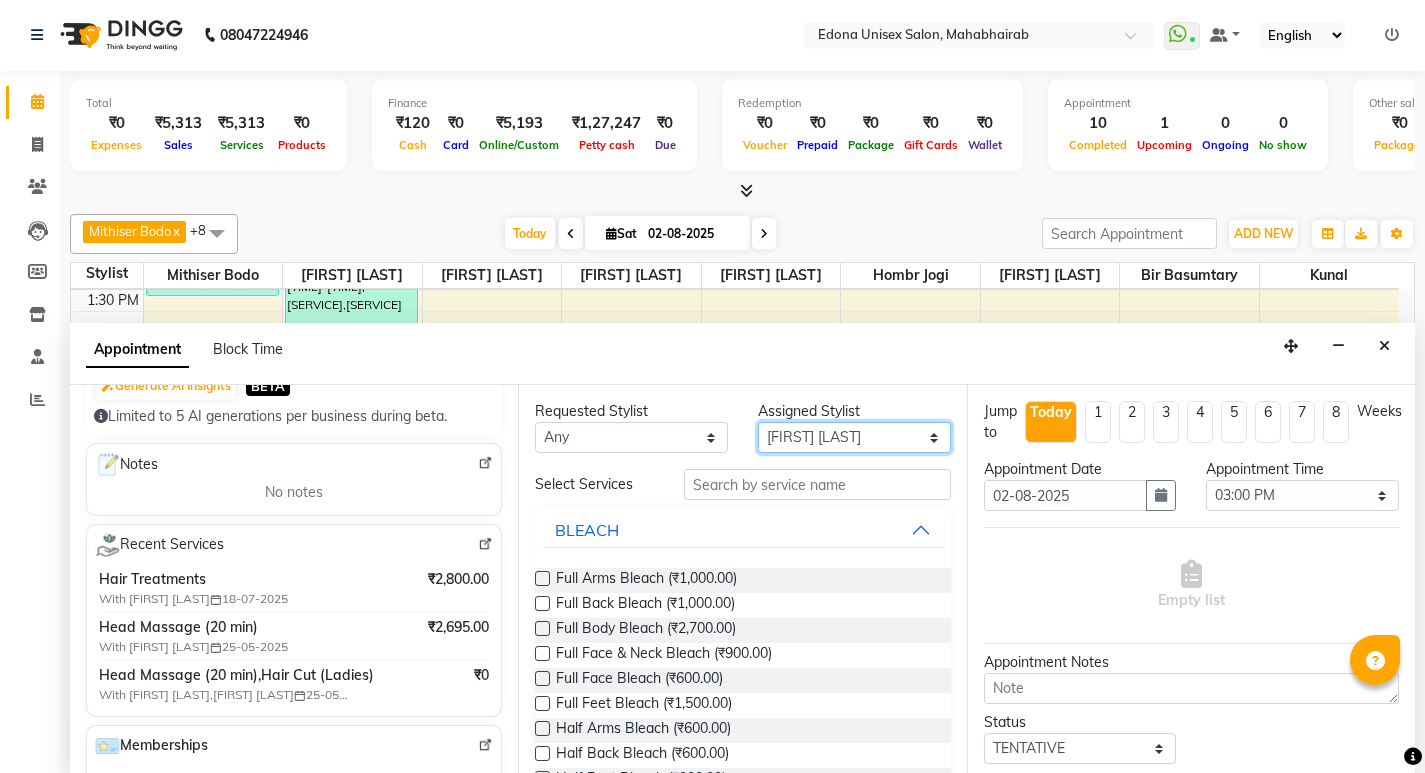 click on "Select Admin Anju Sonar Bir Basumtary Hemen Daimari Hombr Jogi Jenny kayina Kriti Kunal Lokesh Verma Mithiser Bodo Monisha Goyari Neha Pahi Prabir Das Rashmi Basumtary Reshma Sultana Roselin Basumtary Sumitra Subba" at bounding box center (854, 437) 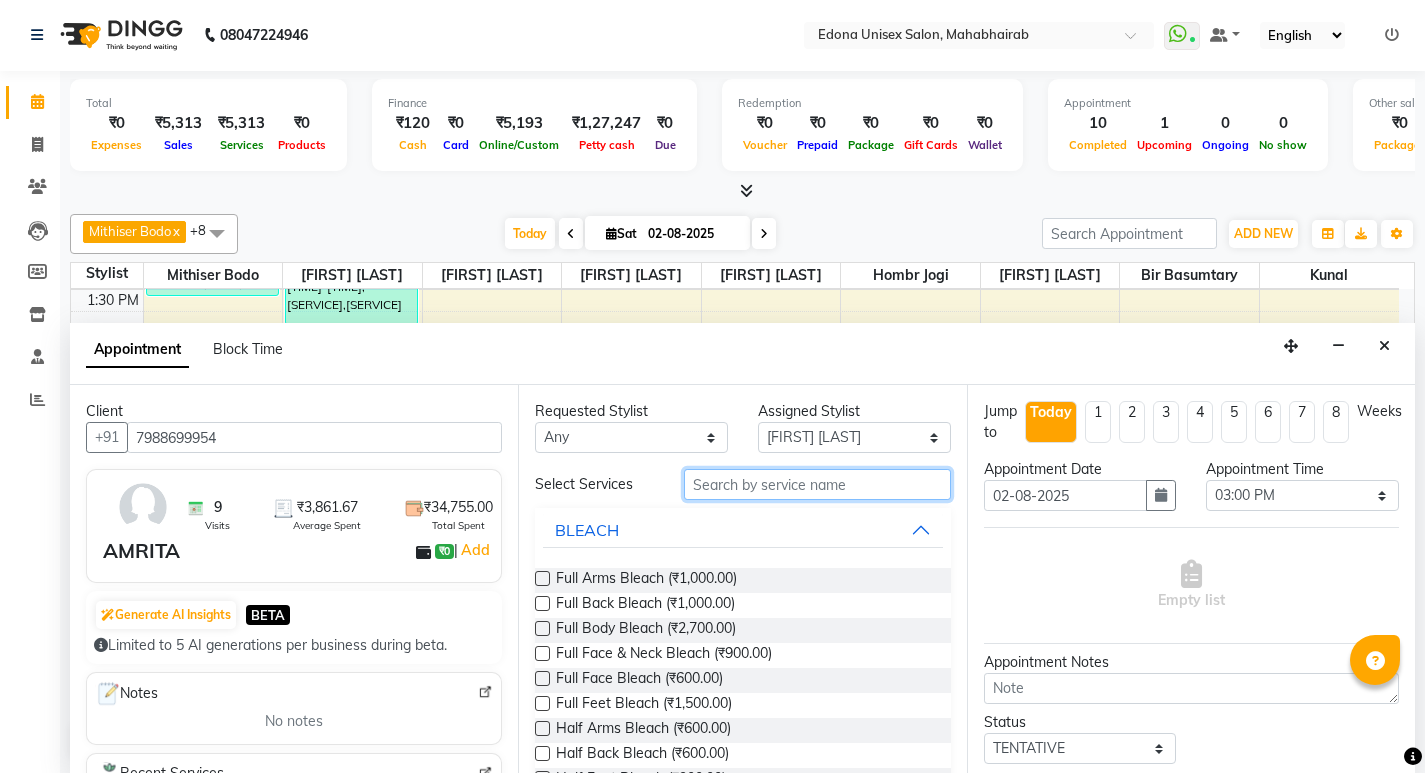 click at bounding box center [817, 484] 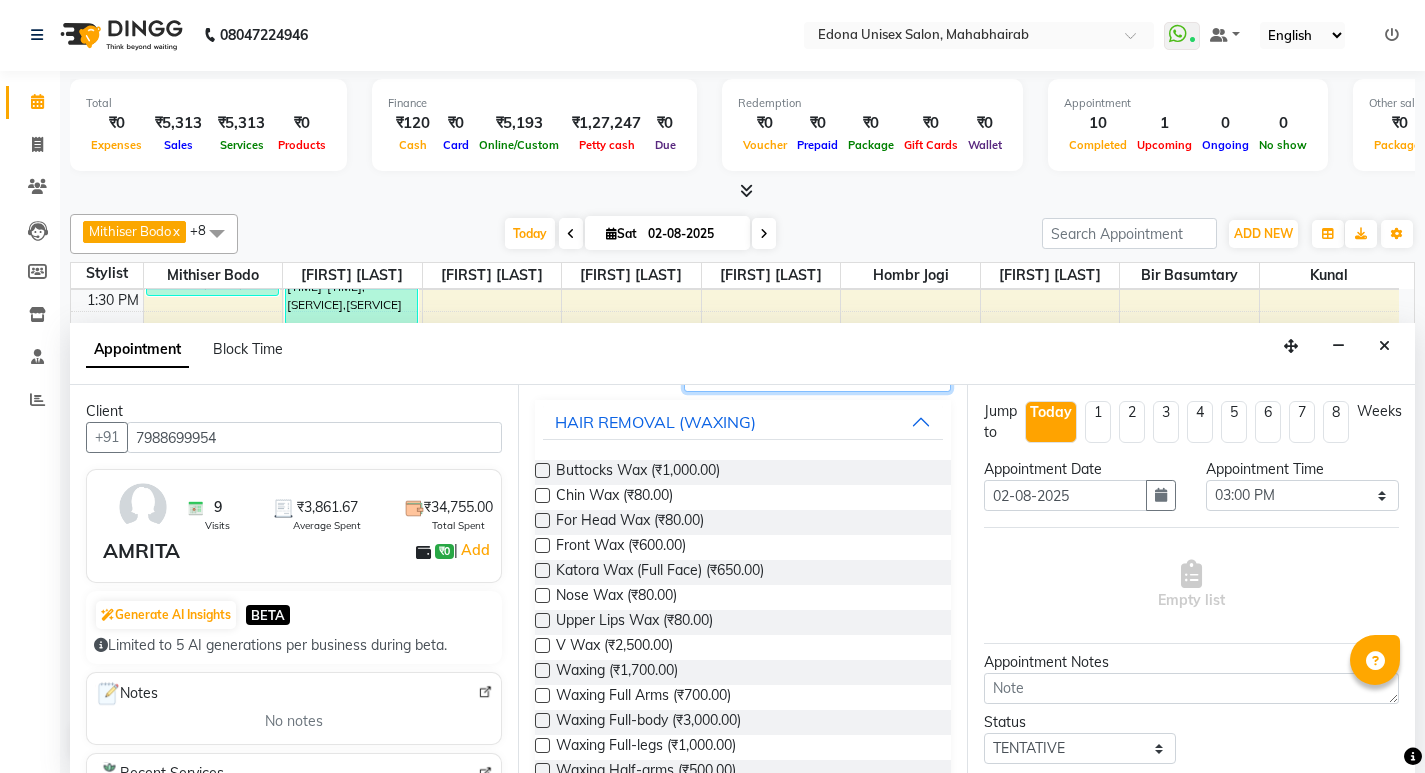 scroll, scrollTop: 109, scrollLeft: 0, axis: vertical 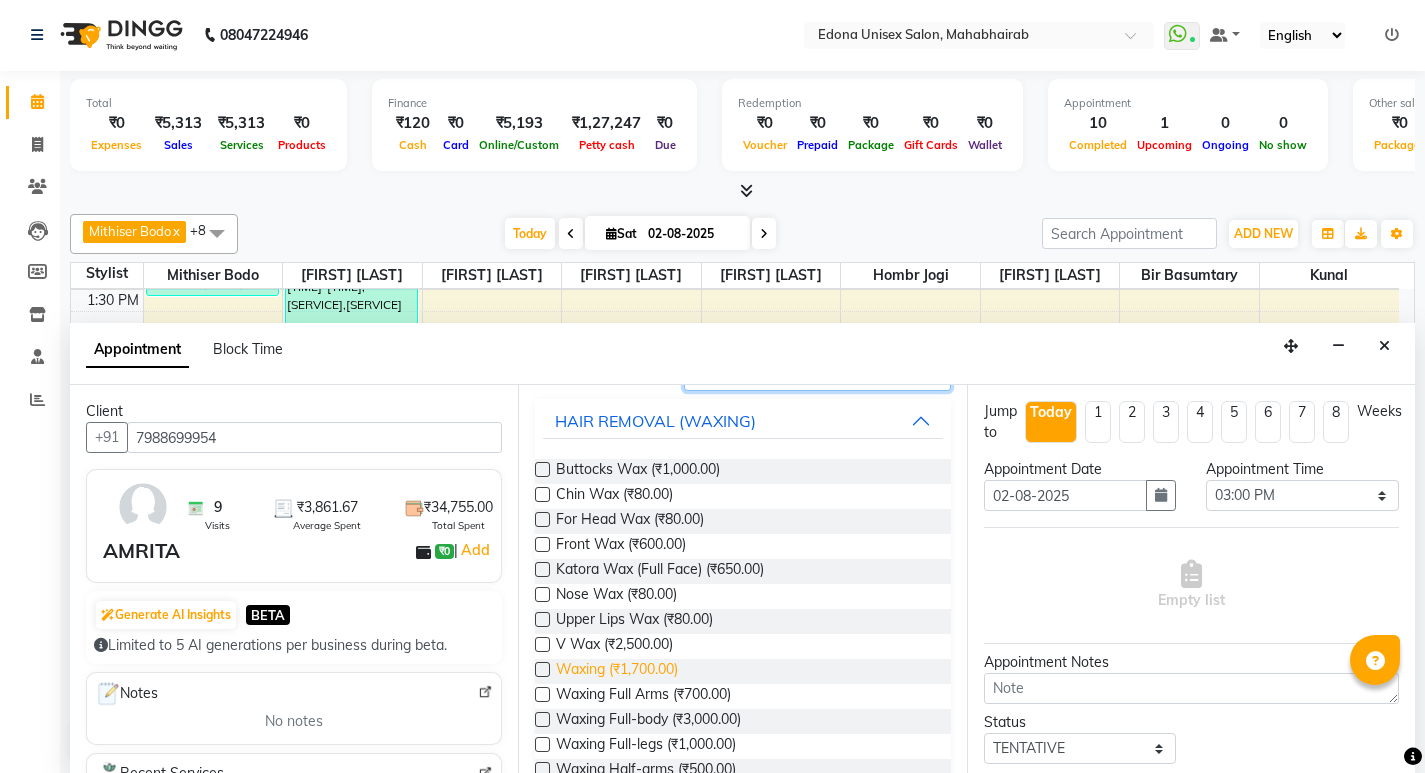 type on "wax" 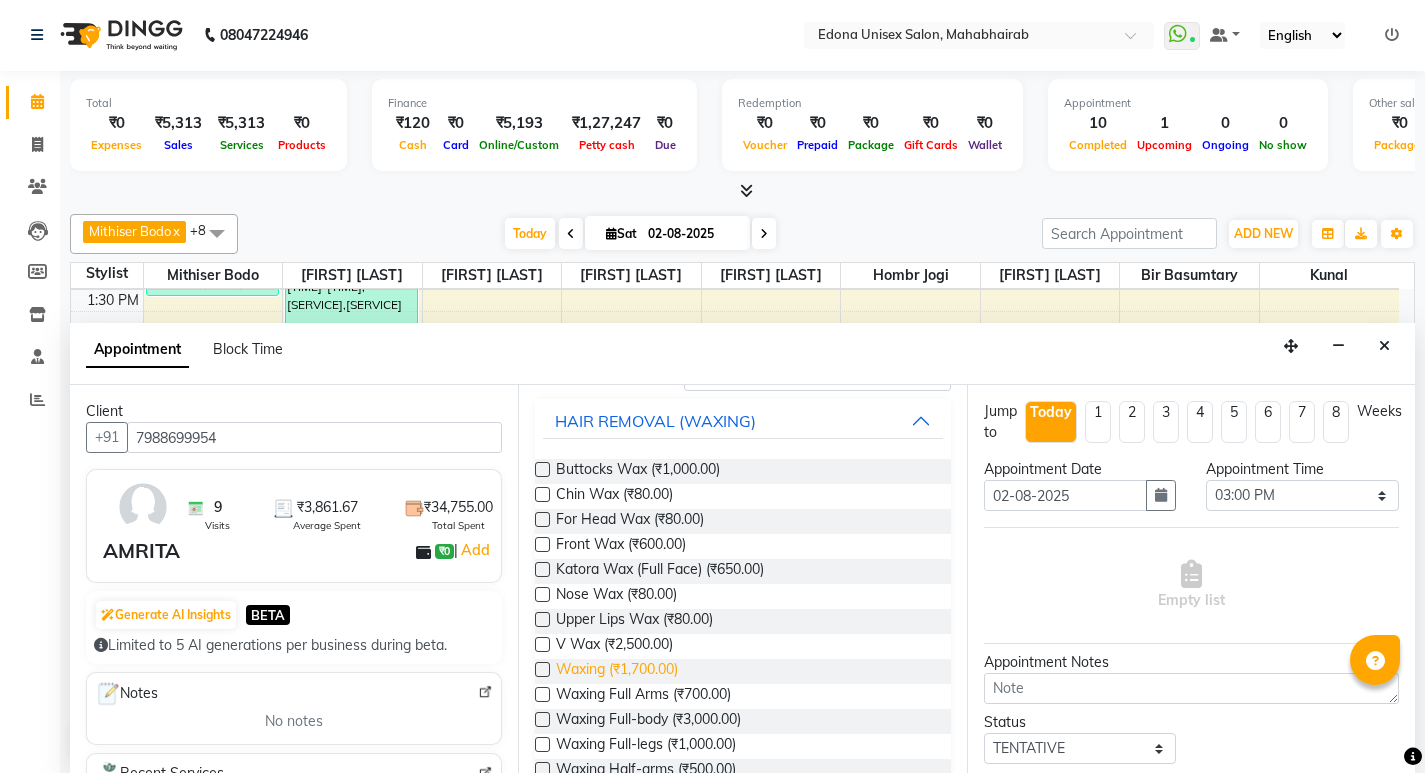 click on "Waxing (₹1,700.00)" at bounding box center (617, 671) 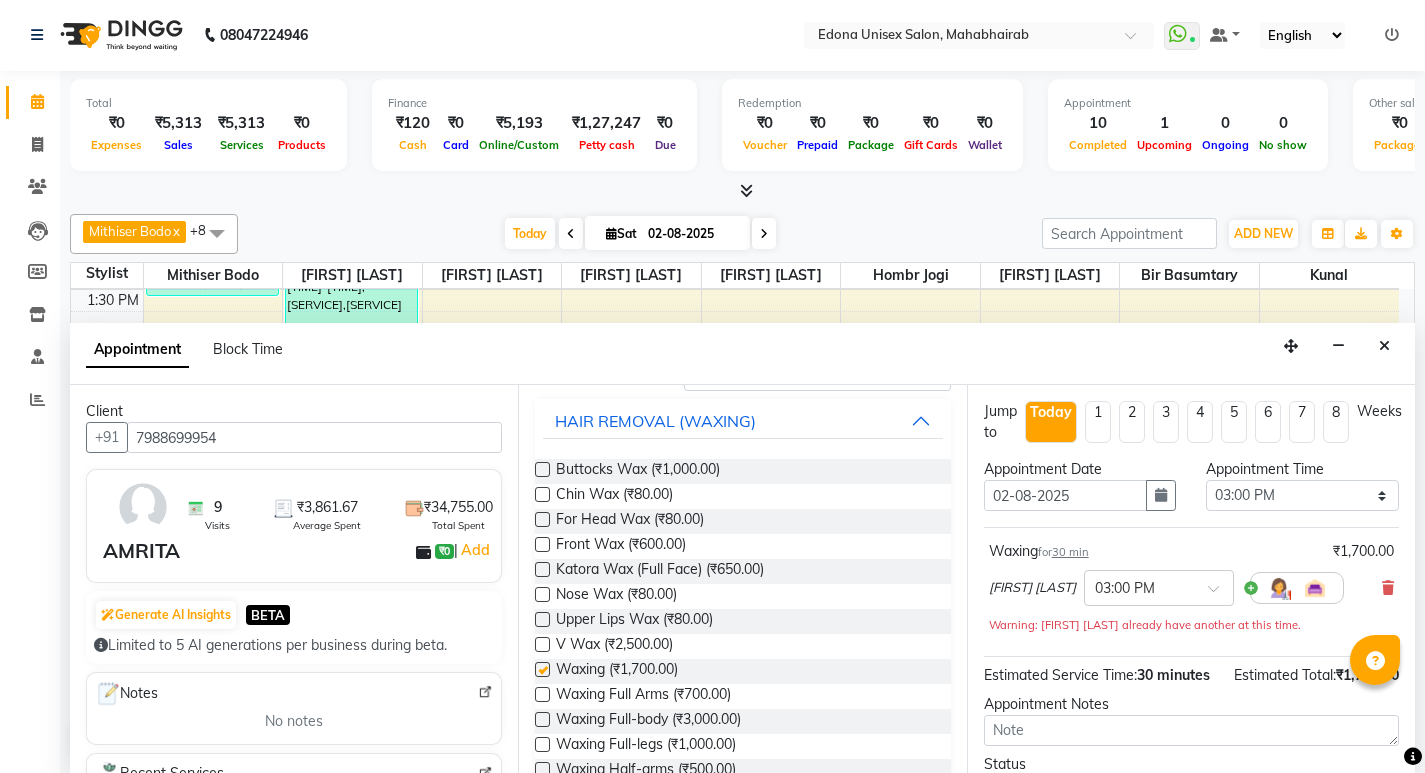 checkbox on "false" 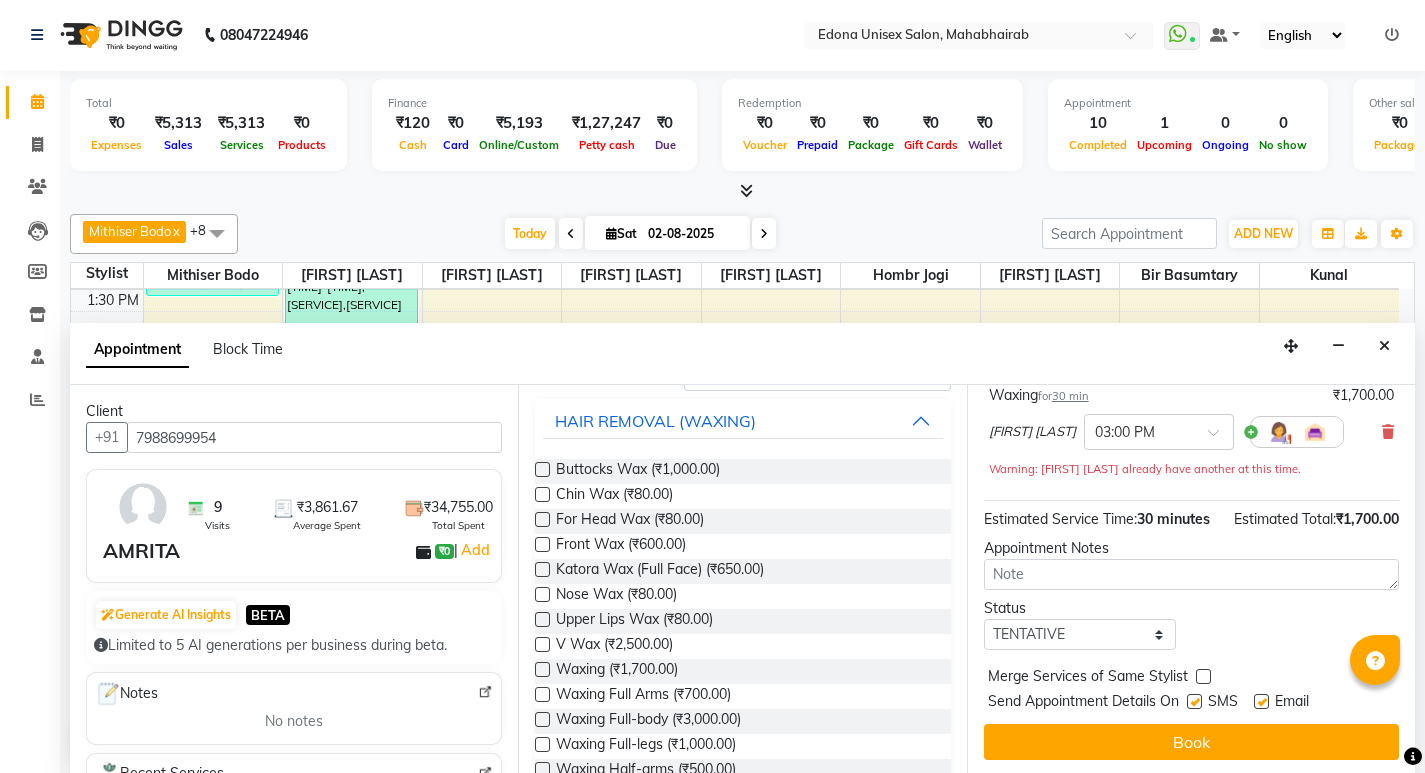 scroll, scrollTop: 183, scrollLeft: 0, axis: vertical 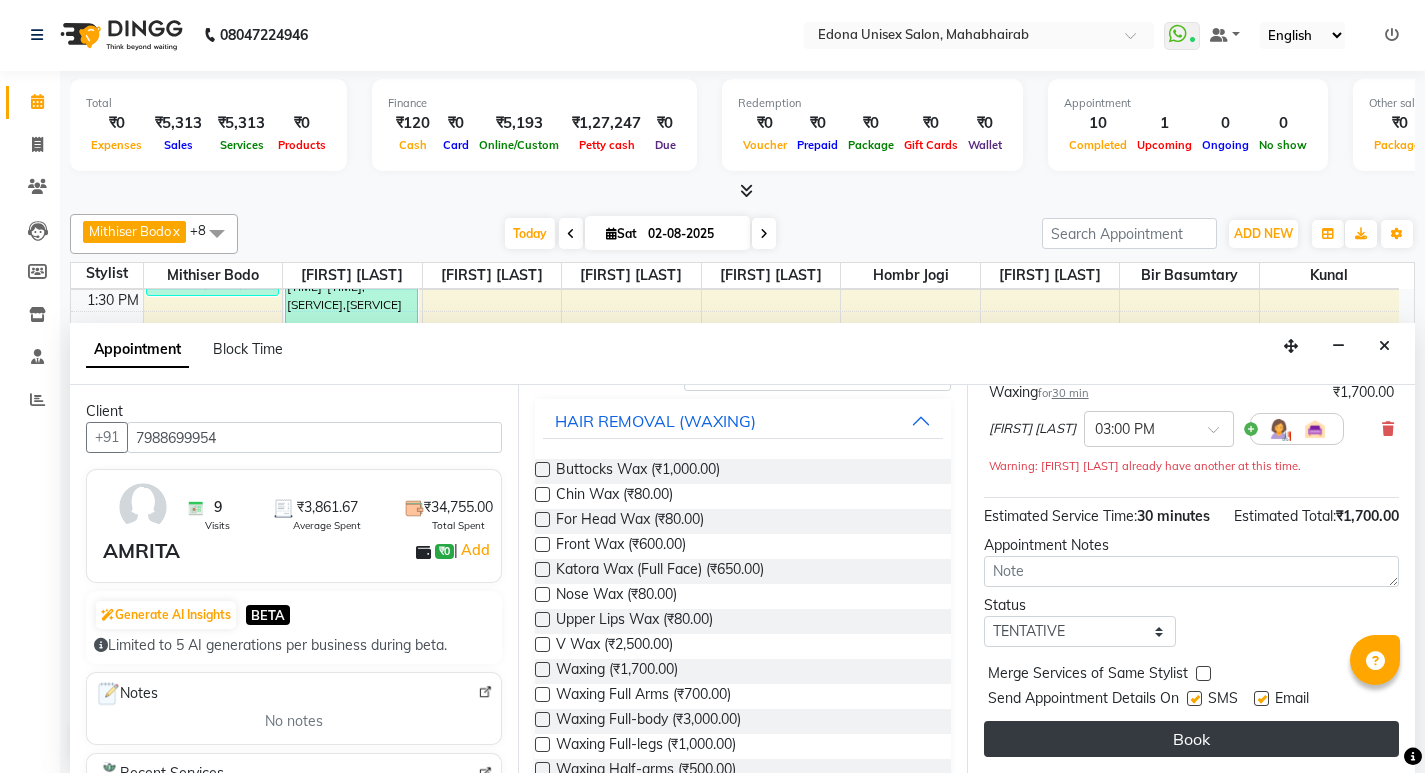 click on "Book" at bounding box center [1191, 739] 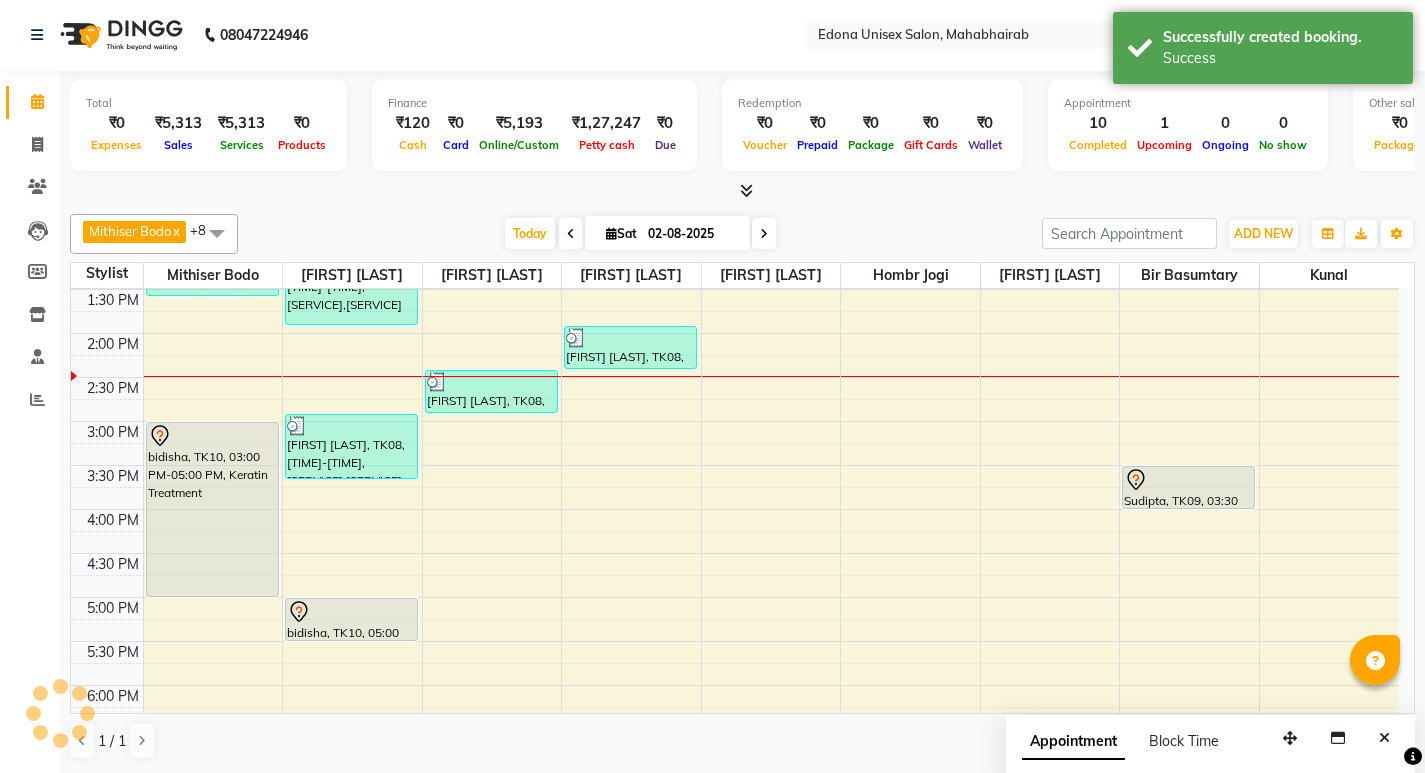 scroll, scrollTop: 0, scrollLeft: 0, axis: both 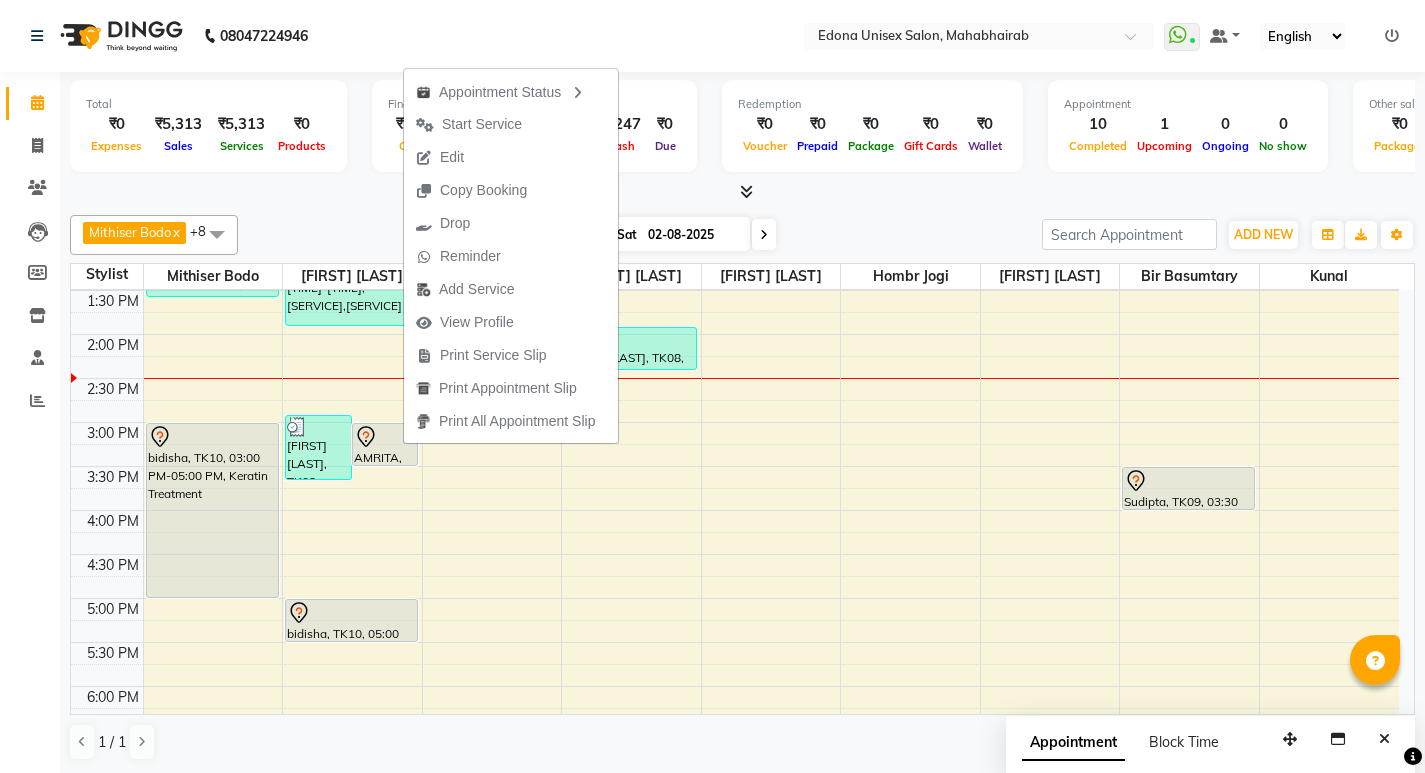 click on "Edit" at bounding box center (452, 157) 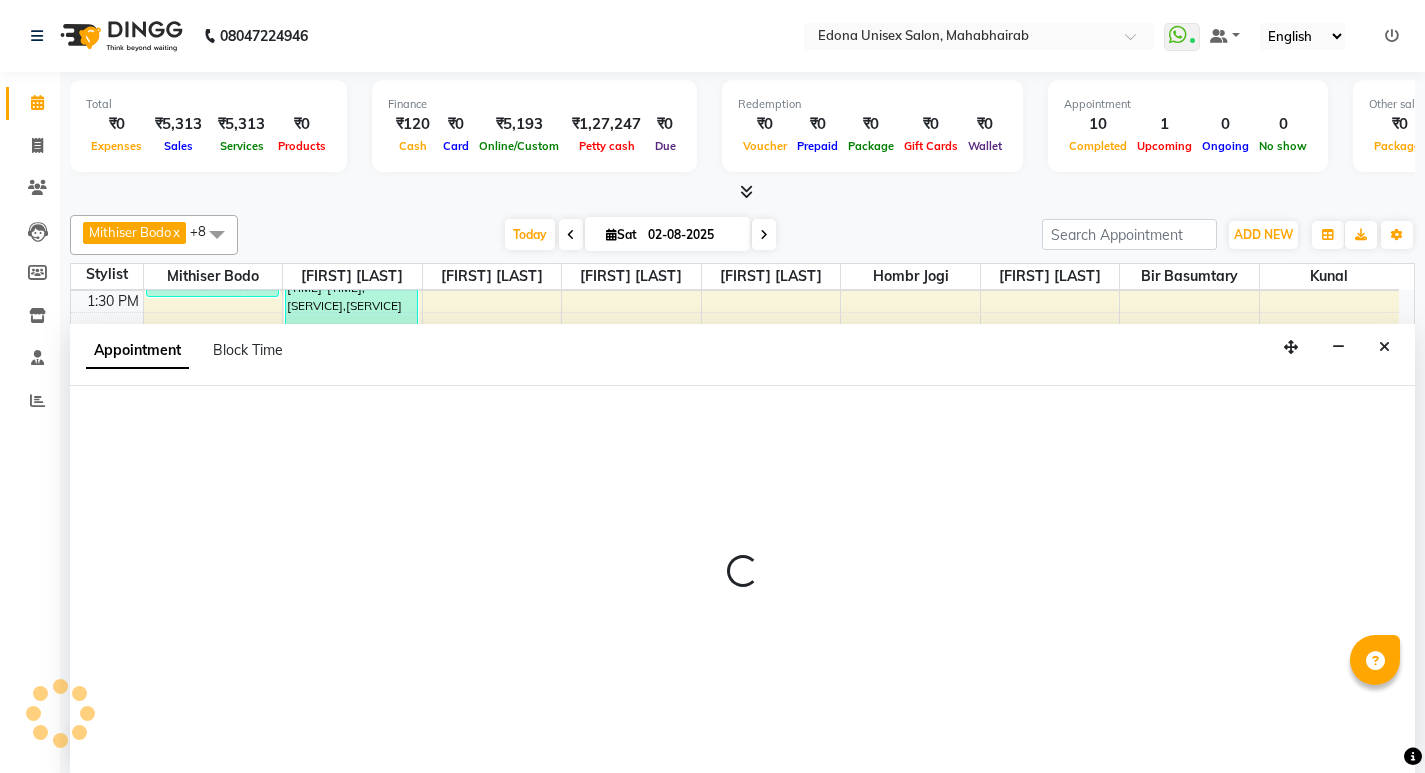 scroll, scrollTop: 1, scrollLeft: 0, axis: vertical 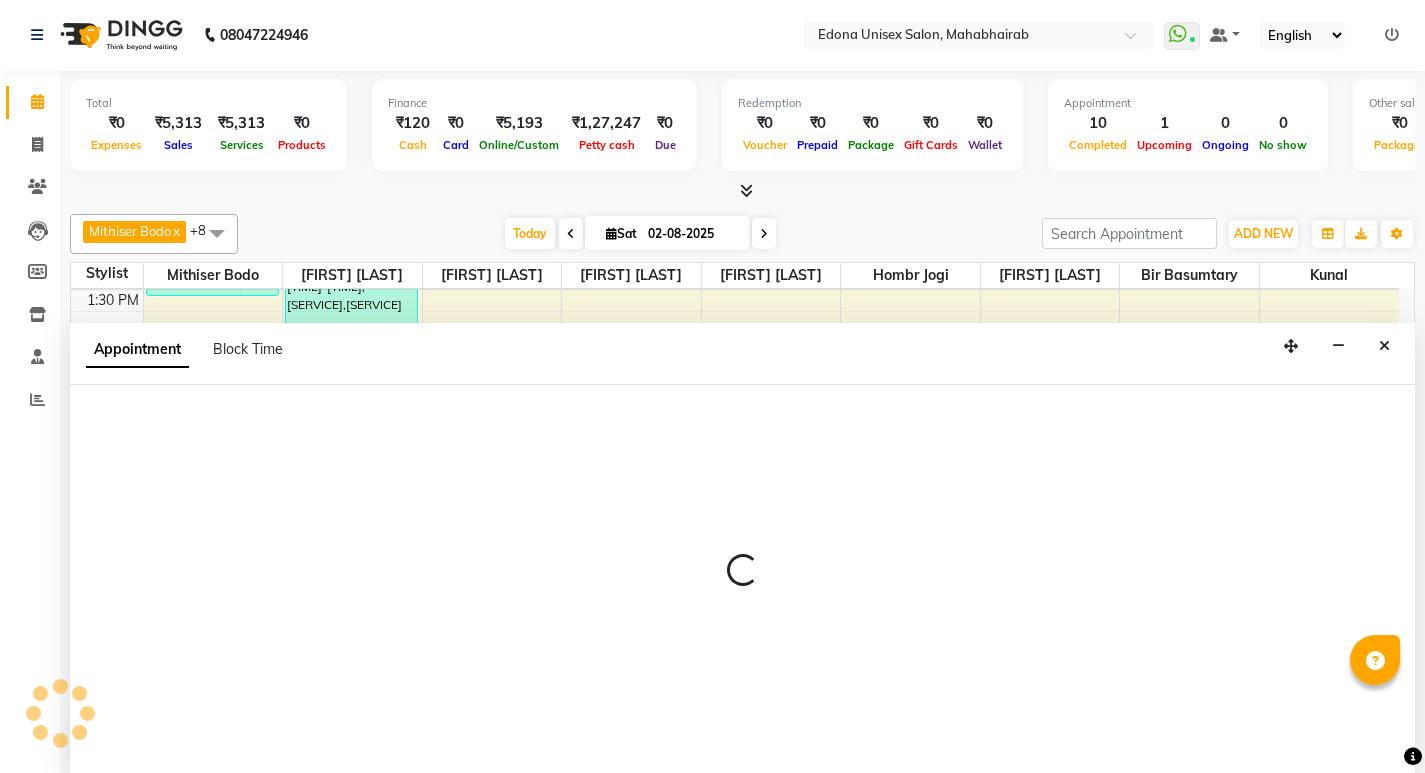 select on "tentative" 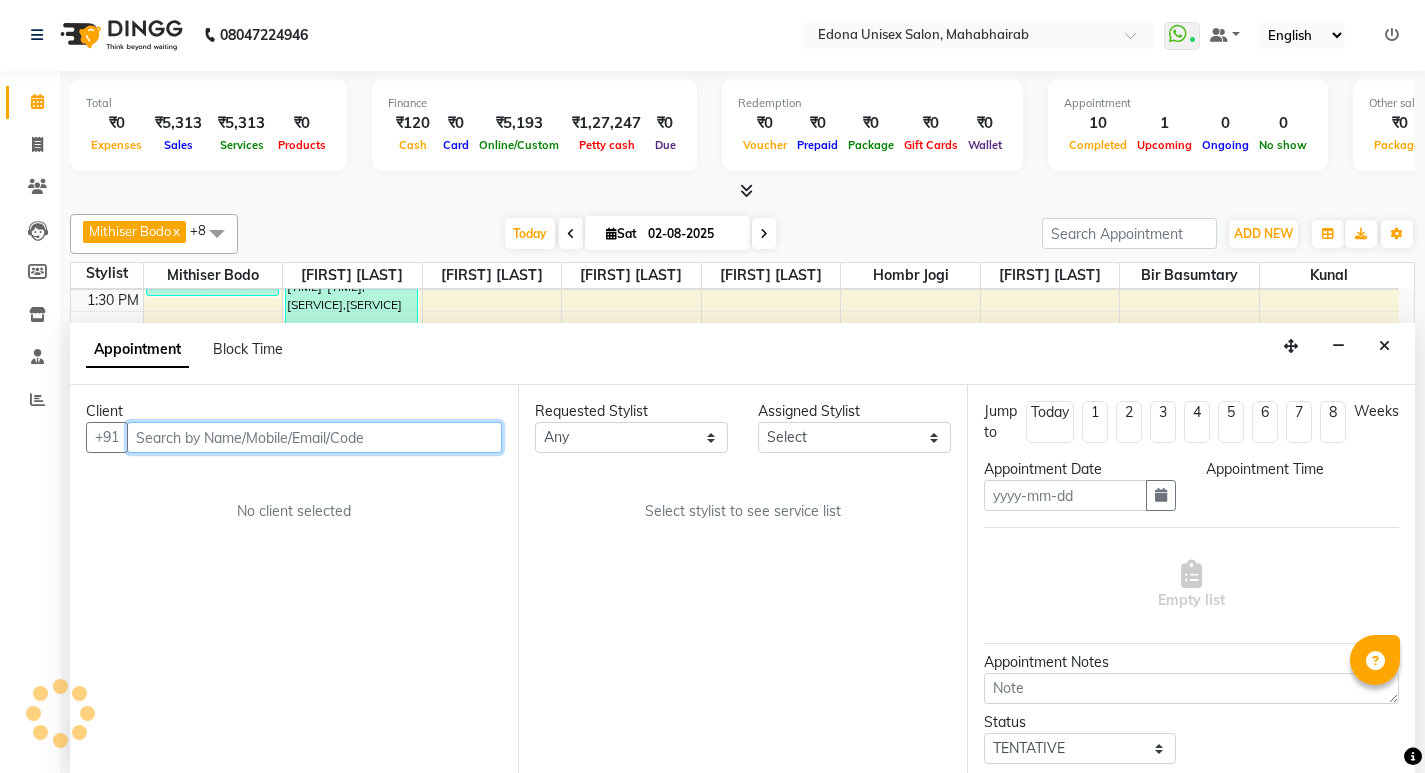 type on "02-08-2025" 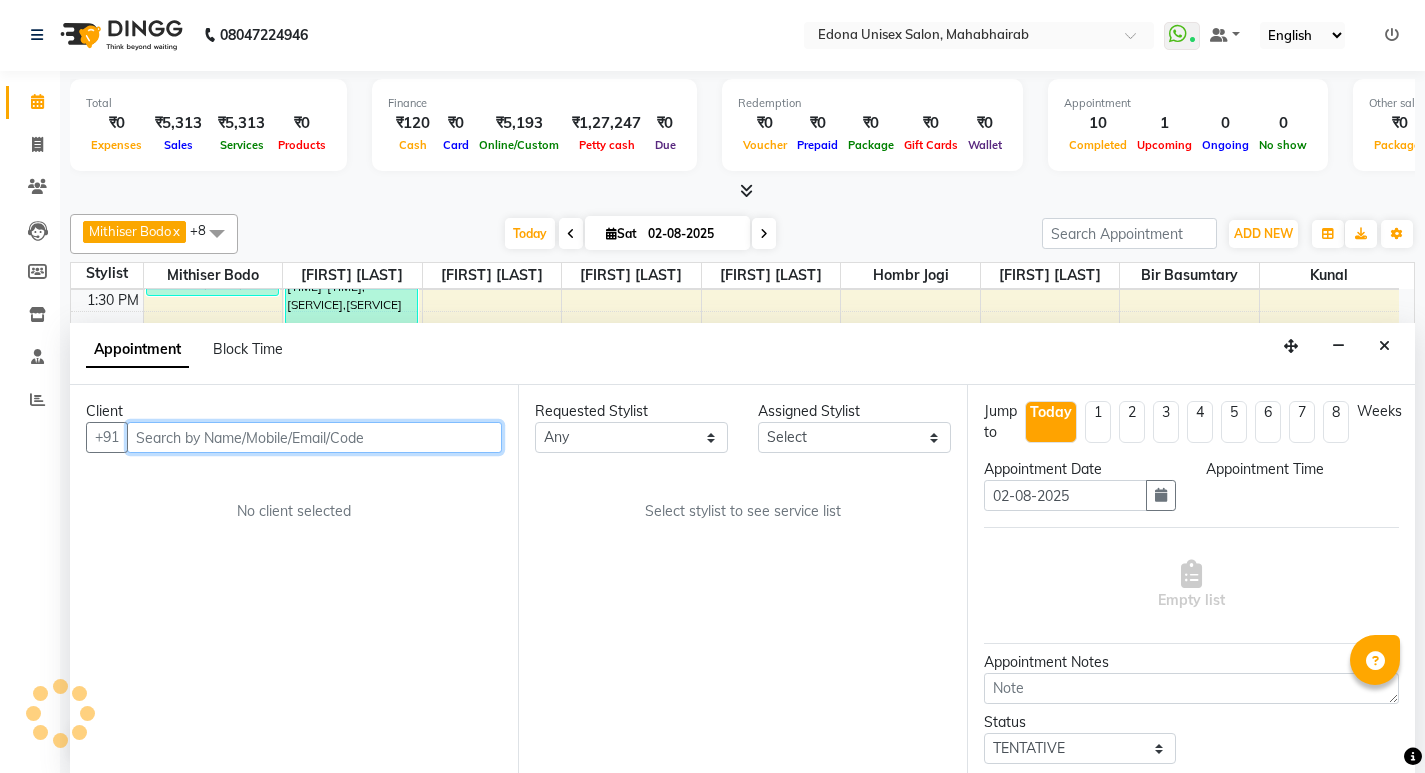 scroll, scrollTop: 0, scrollLeft: 0, axis: both 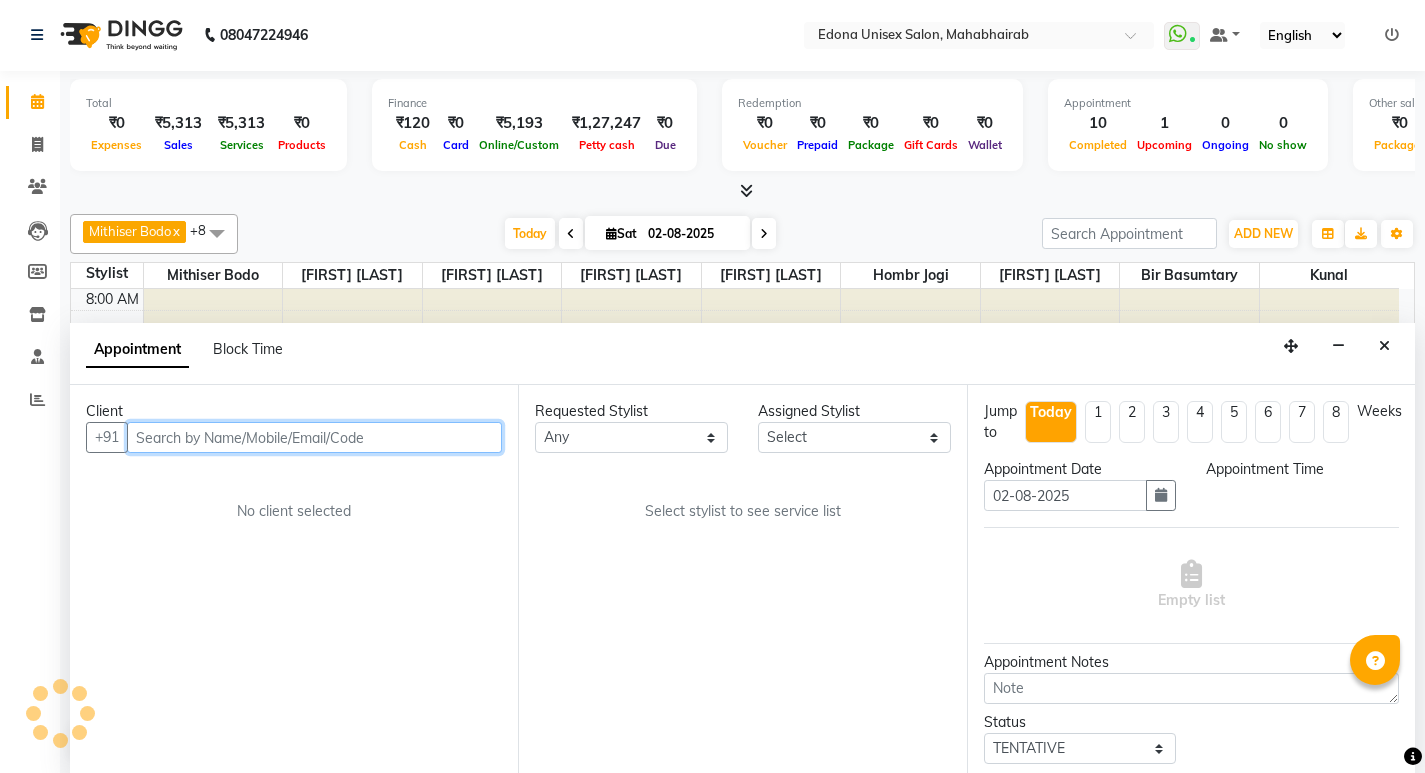 select on "900" 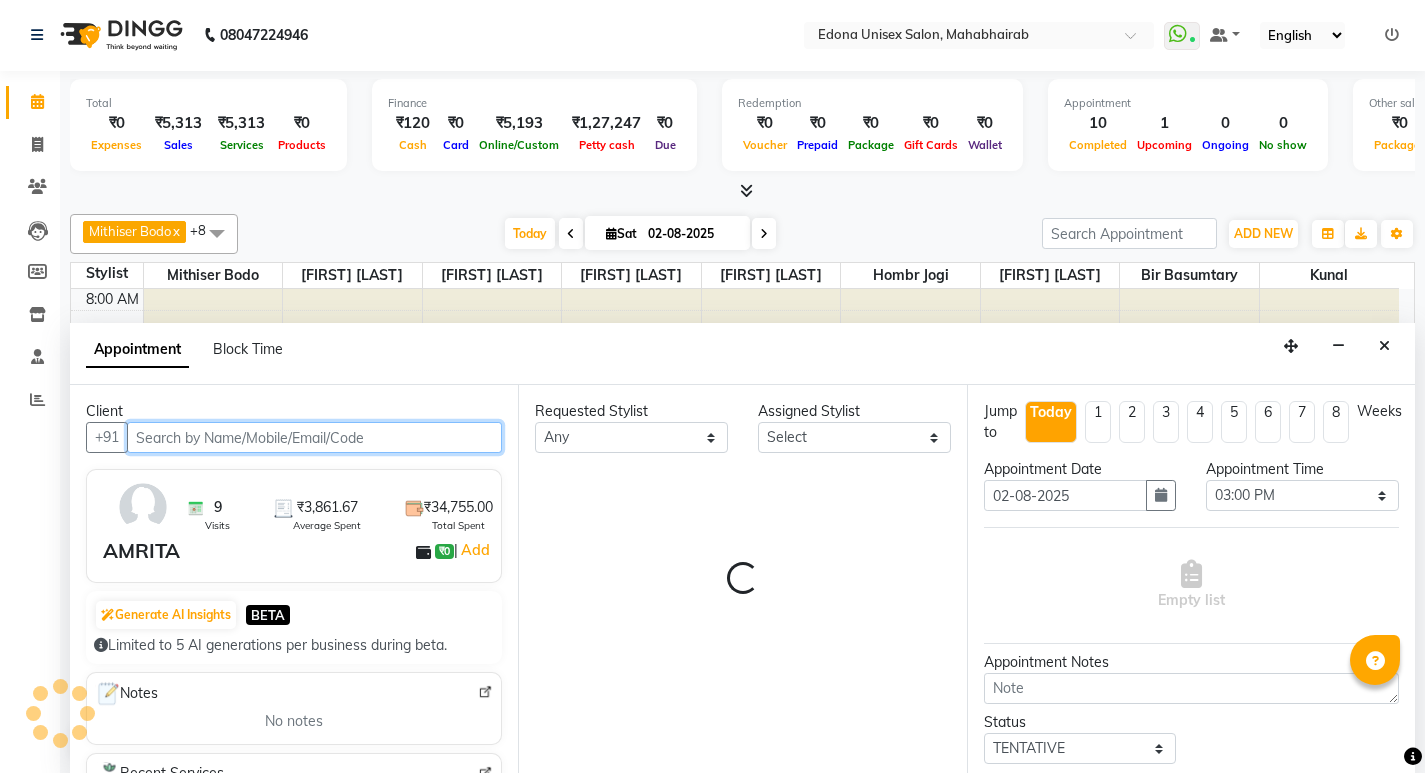 select on "35909" 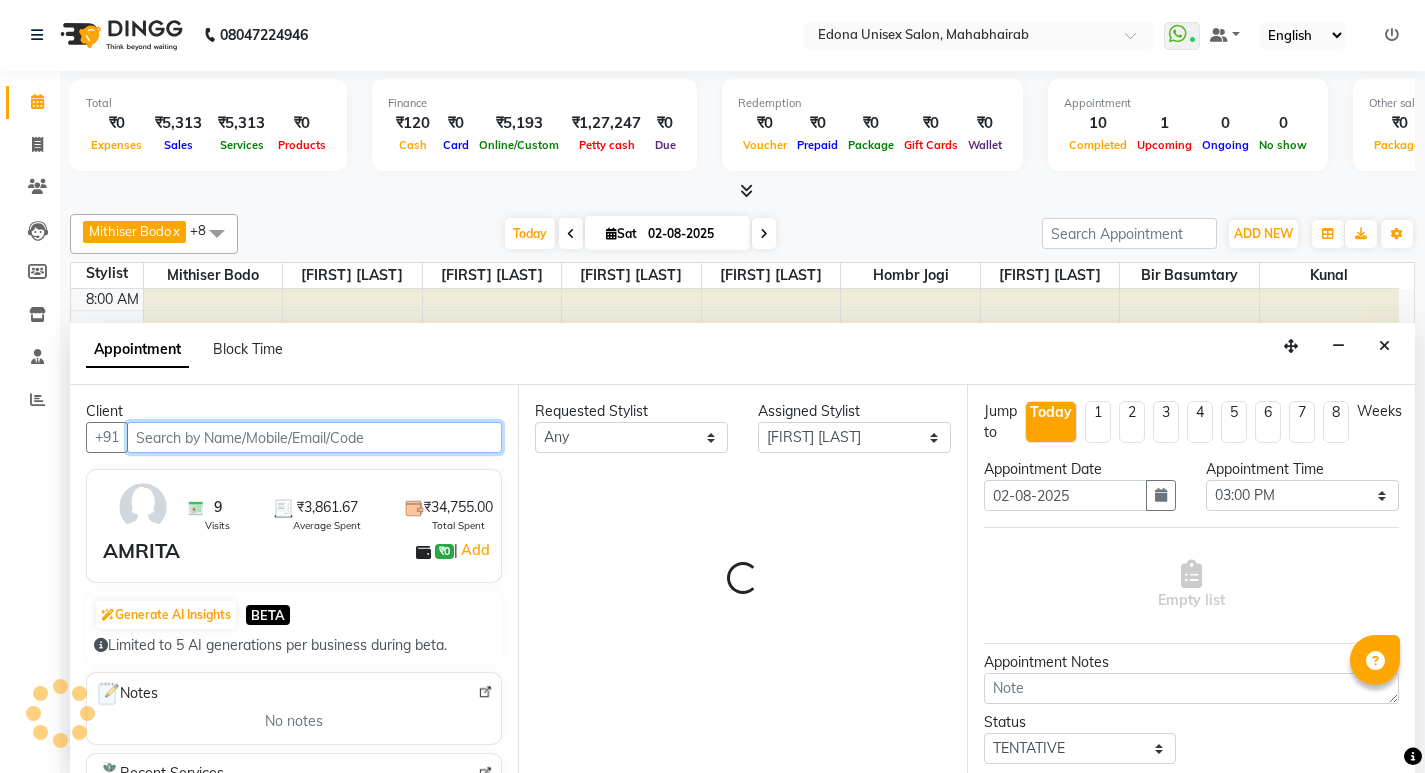 scroll, scrollTop: 529, scrollLeft: 0, axis: vertical 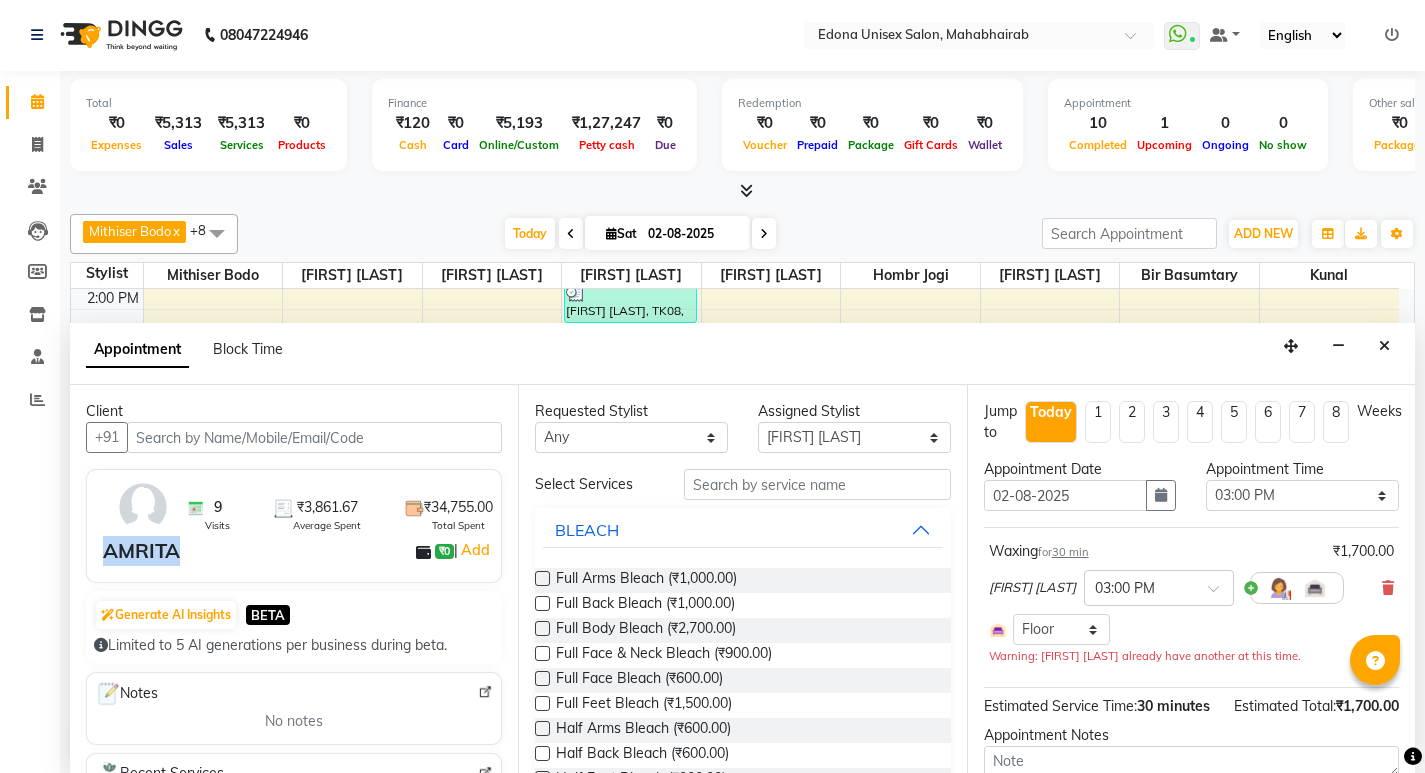 drag, startPoint x: 111, startPoint y: 546, endPoint x: 225, endPoint y: 541, distance: 114.1096 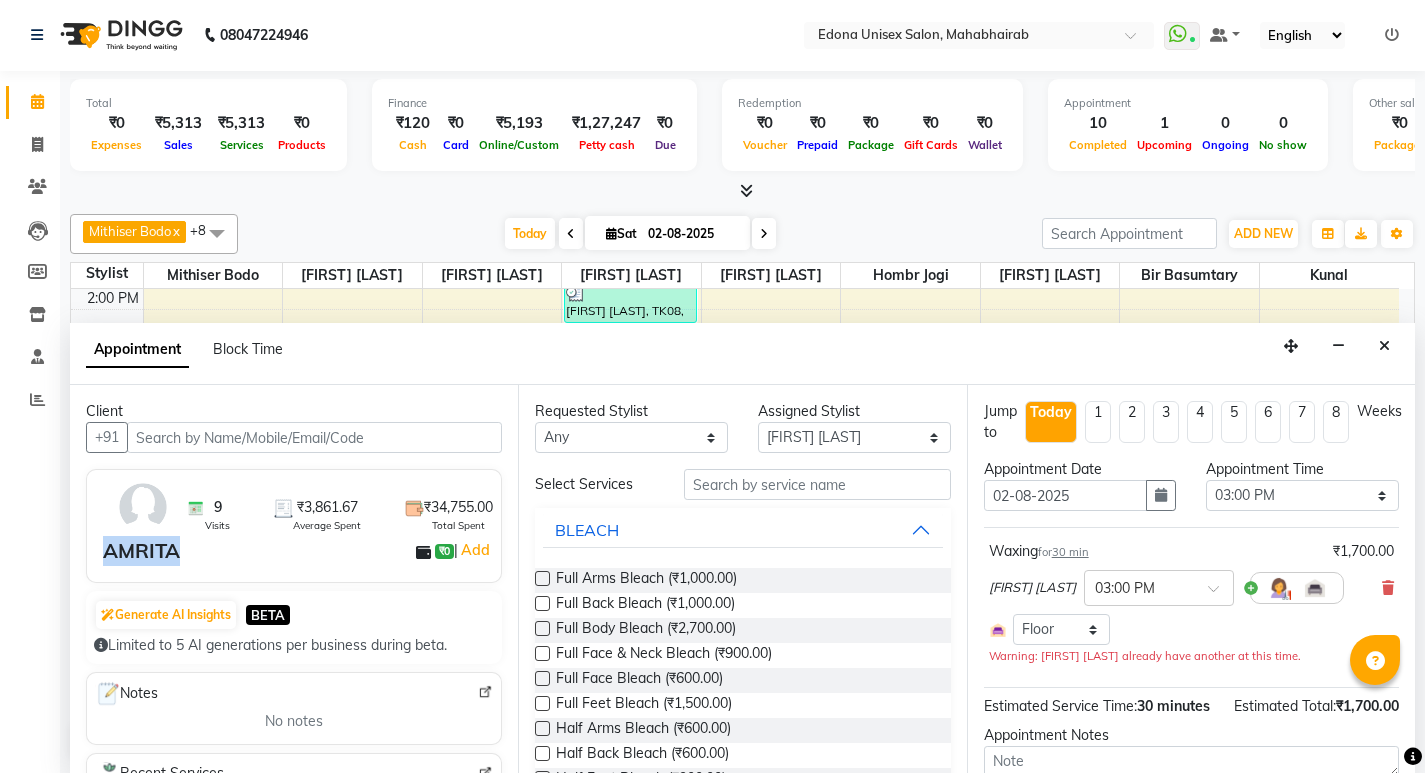 copy on "AMRITA" 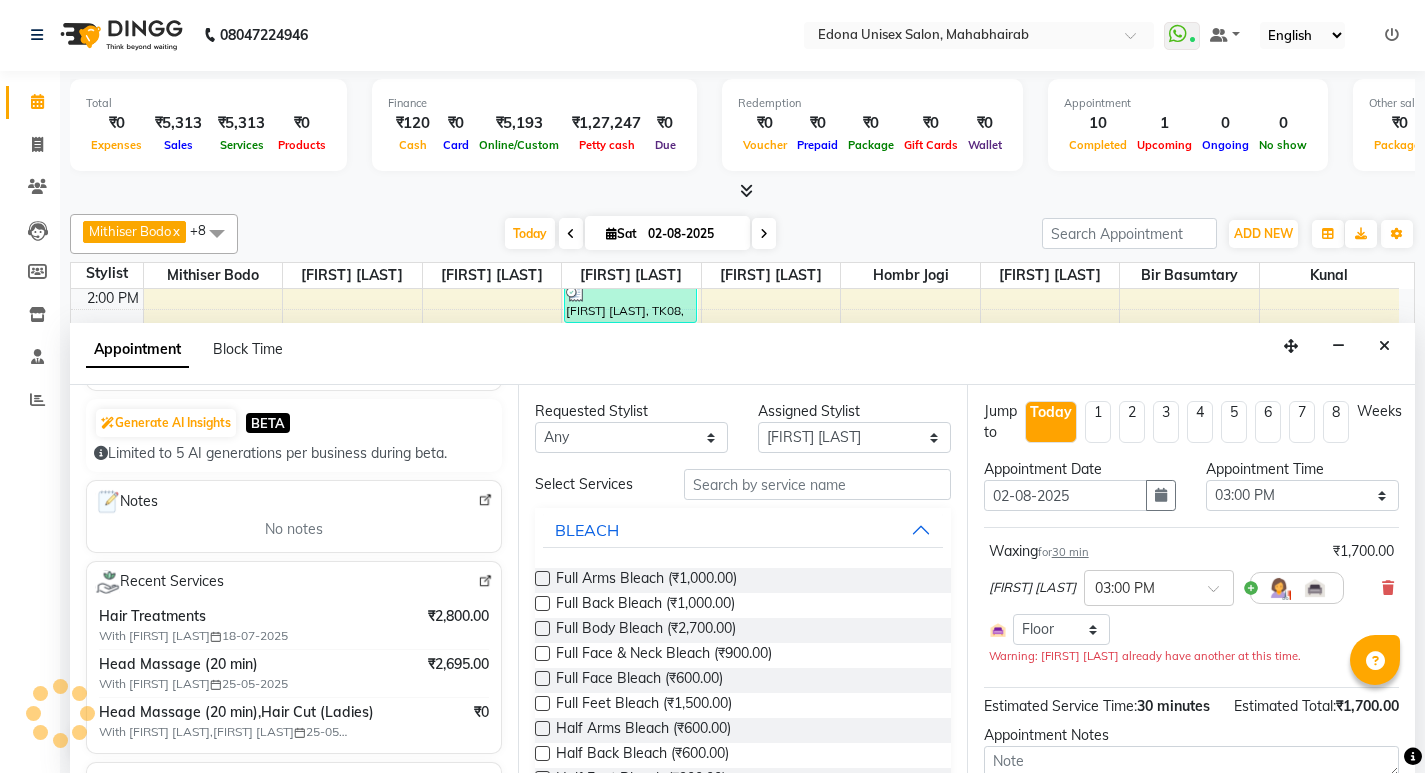 scroll, scrollTop: 197, scrollLeft: 0, axis: vertical 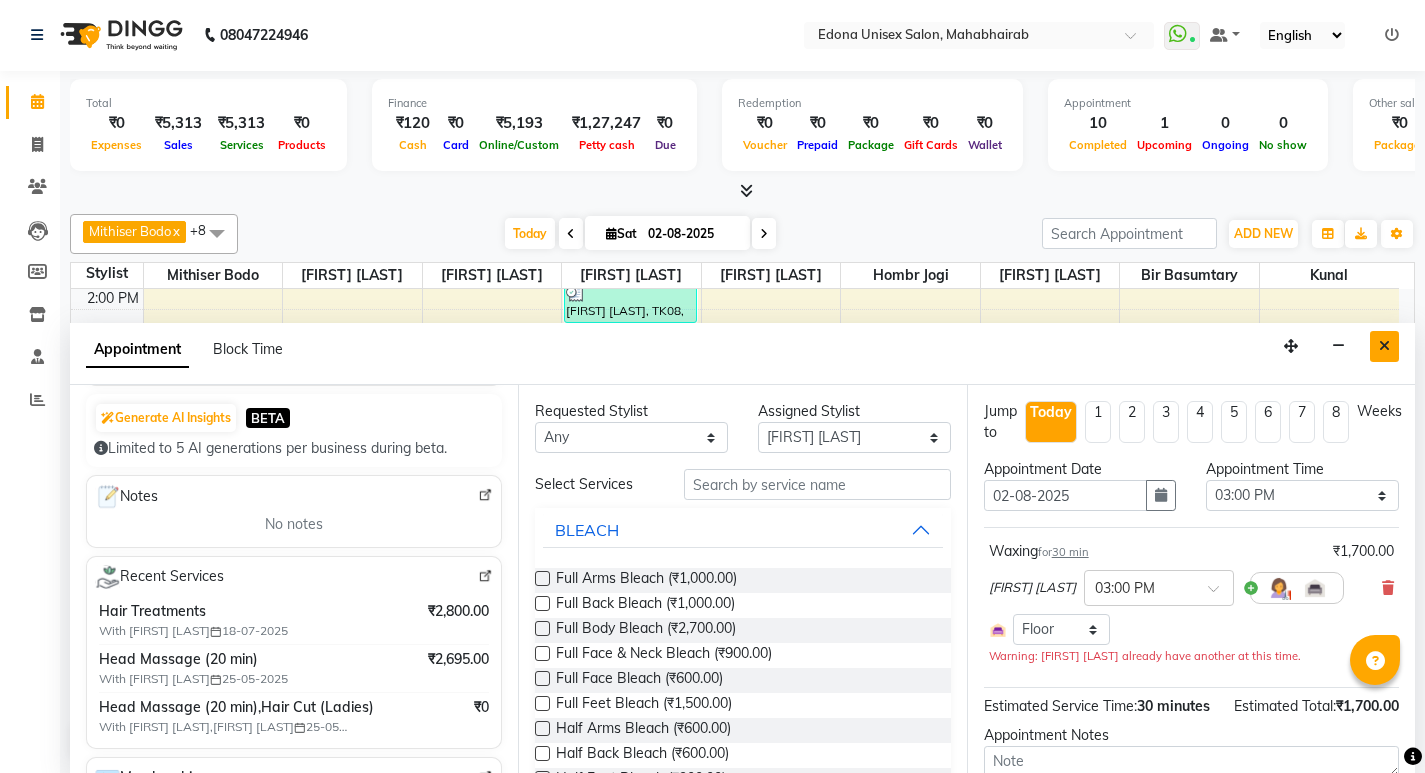 click at bounding box center (1384, 346) 